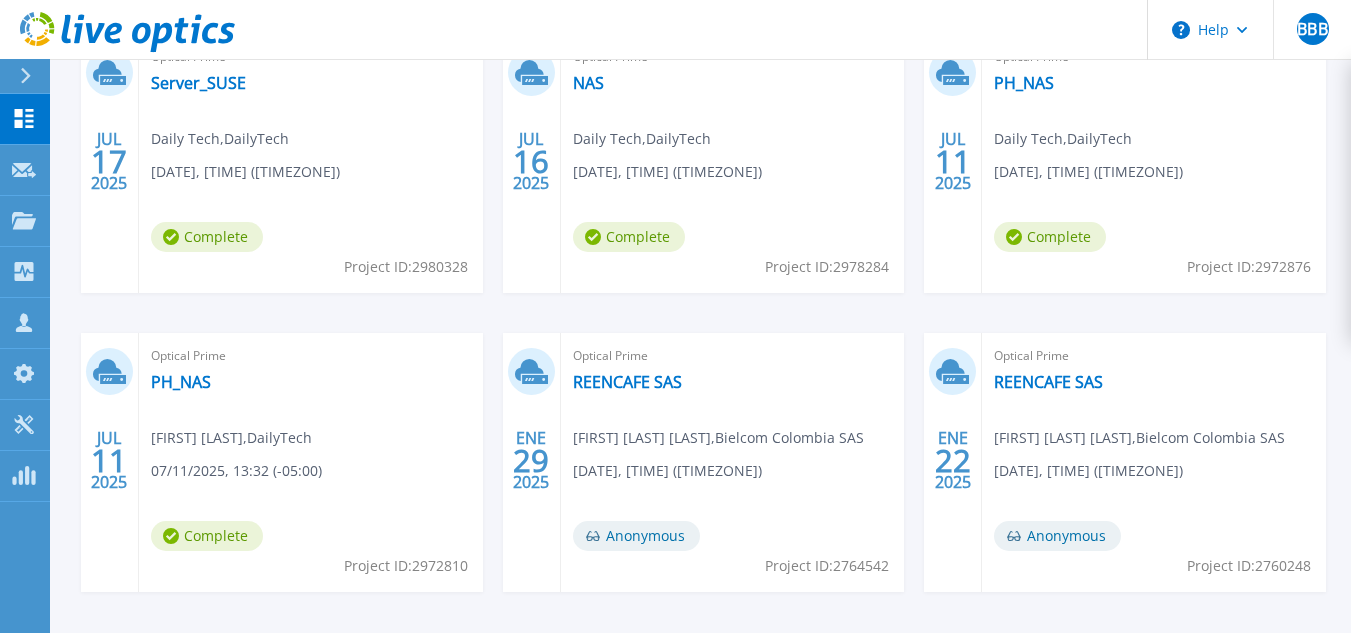 scroll, scrollTop: 300, scrollLeft: 0, axis: vertical 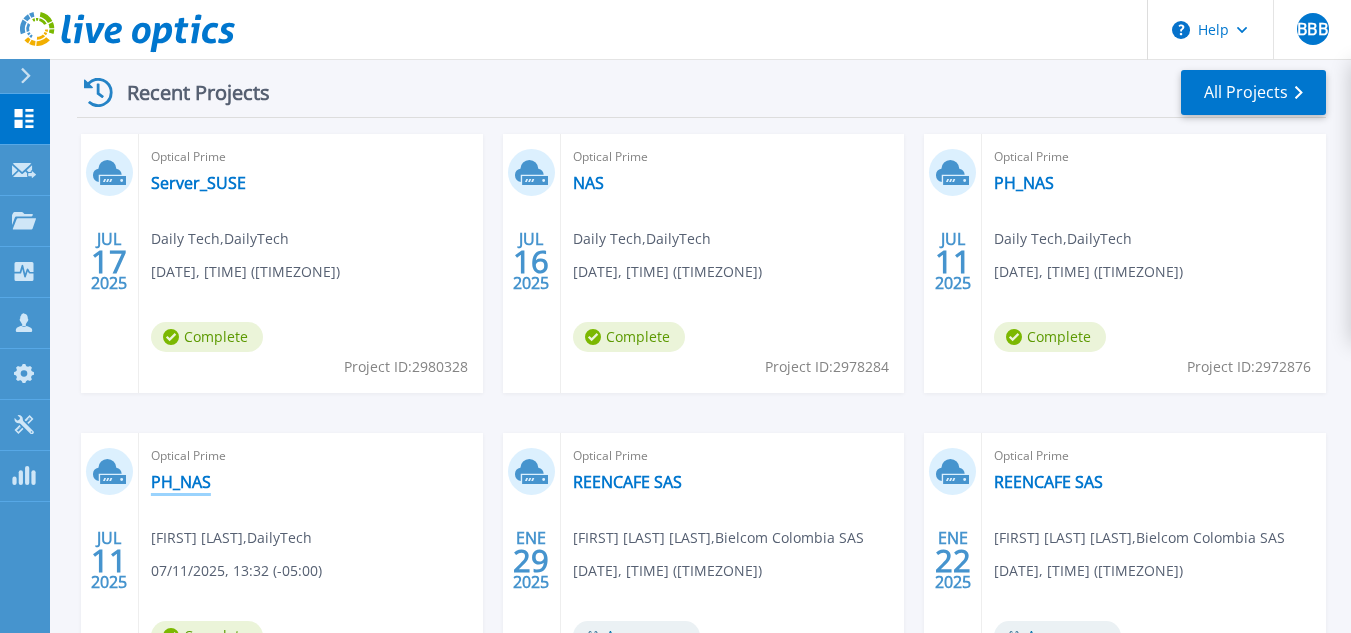 click on "PH_NAS" at bounding box center [181, 482] 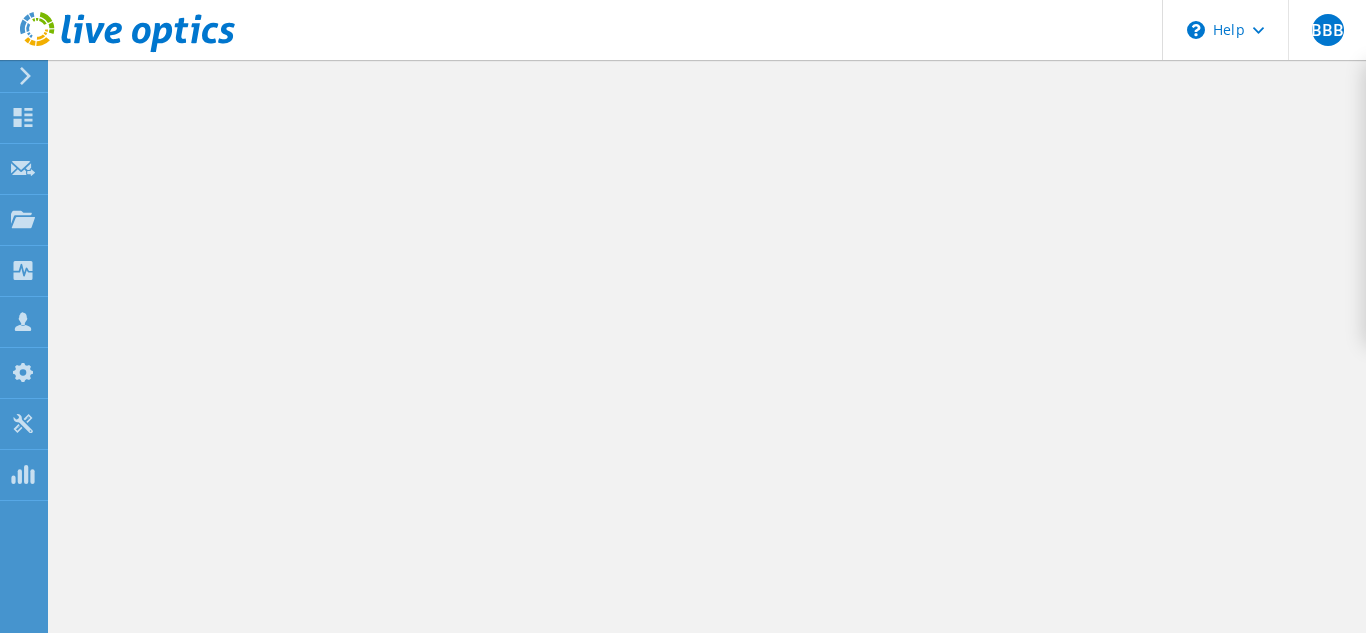 scroll, scrollTop: 0, scrollLeft: 0, axis: both 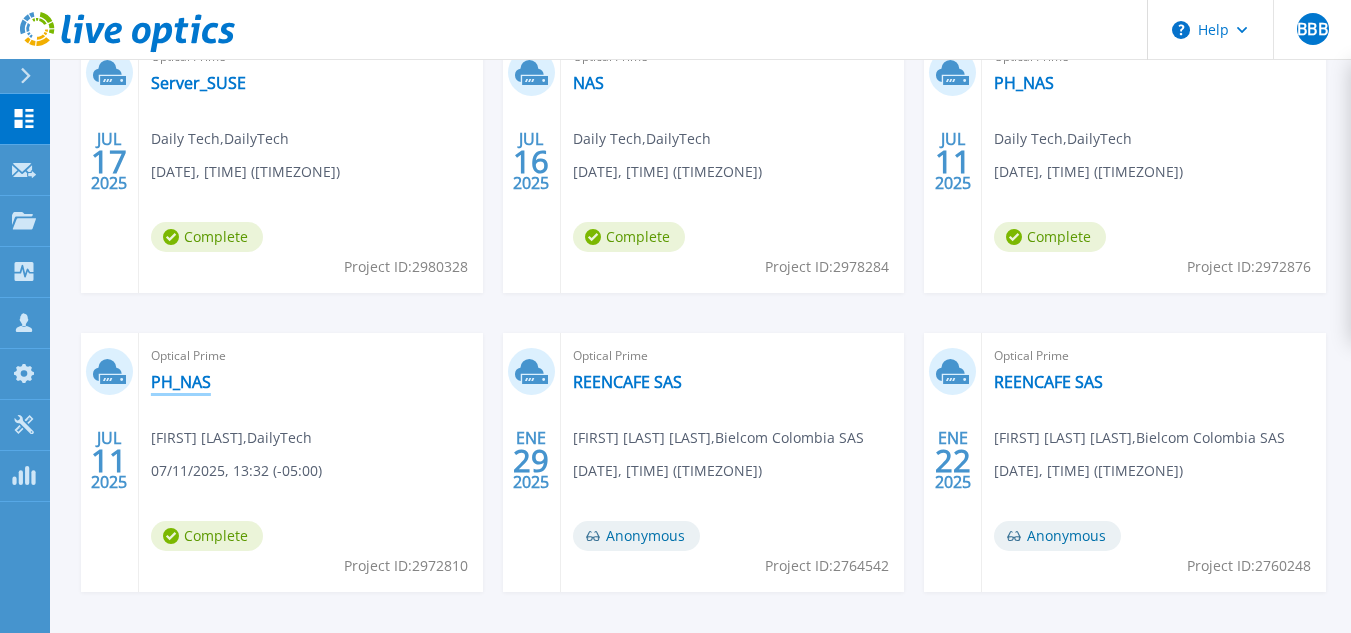 click on "PH_NAS" at bounding box center (181, 382) 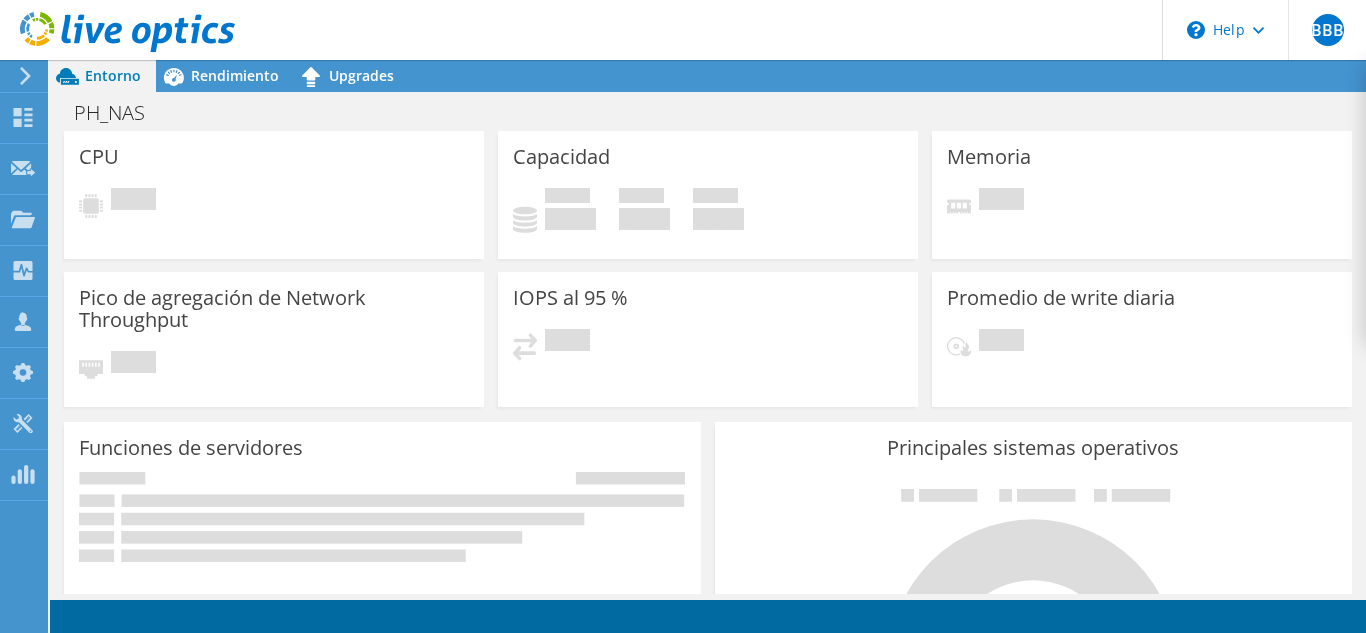 scroll, scrollTop: 0, scrollLeft: 0, axis: both 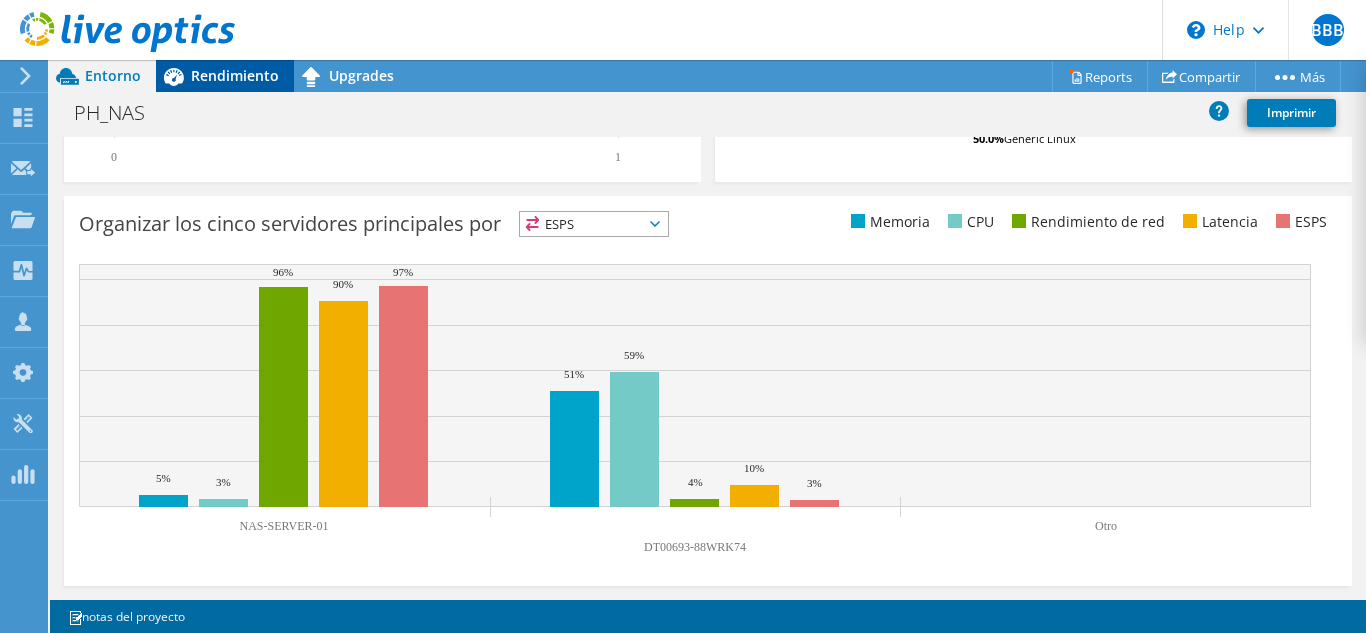 click on "Rendimiento" at bounding box center (235, 75) 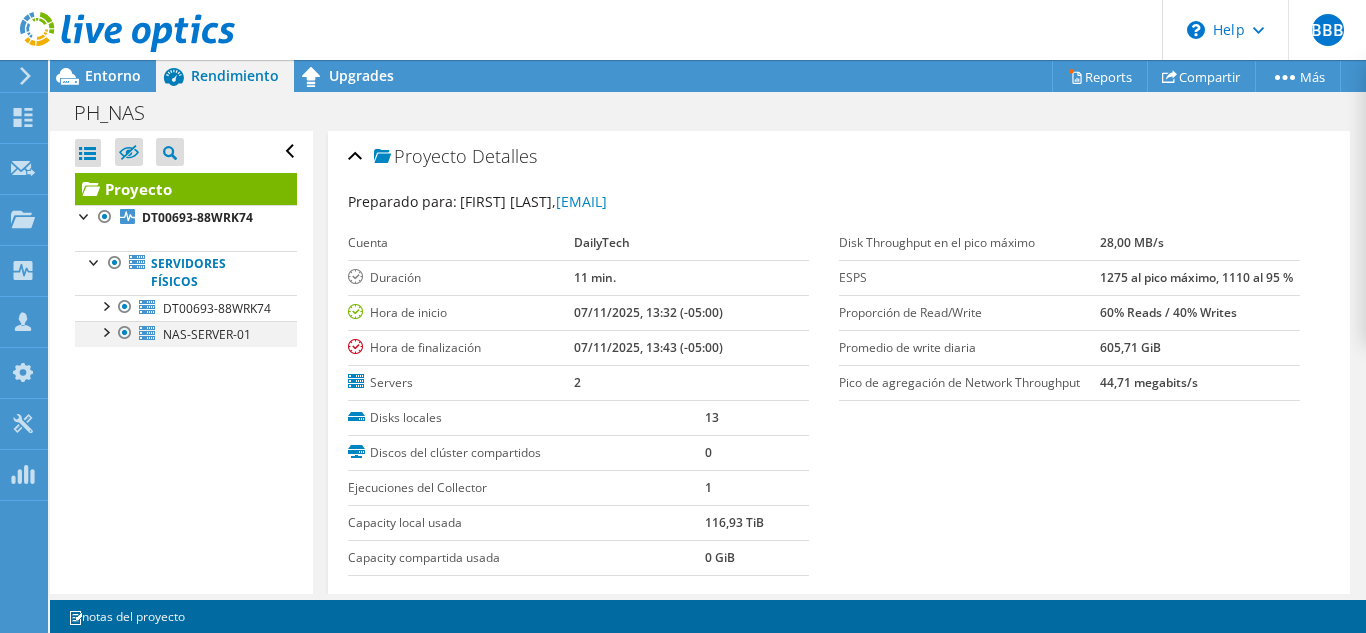 click at bounding box center (105, 331) 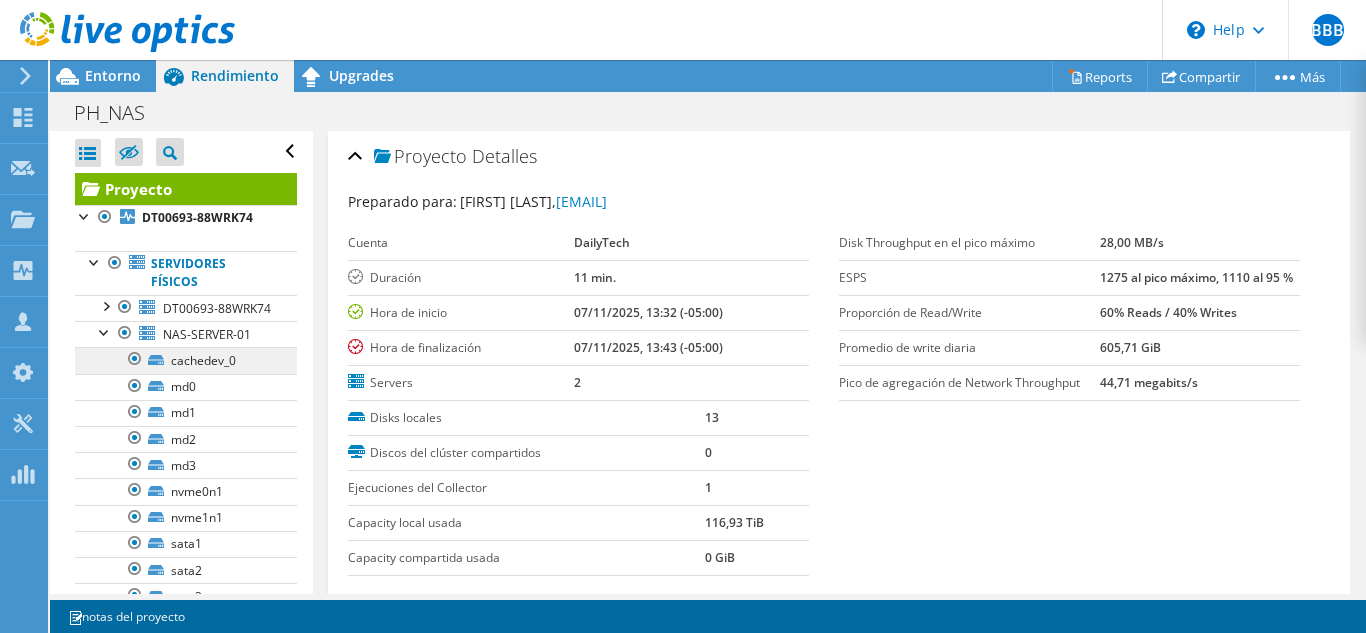 scroll, scrollTop: 100, scrollLeft: 0, axis: vertical 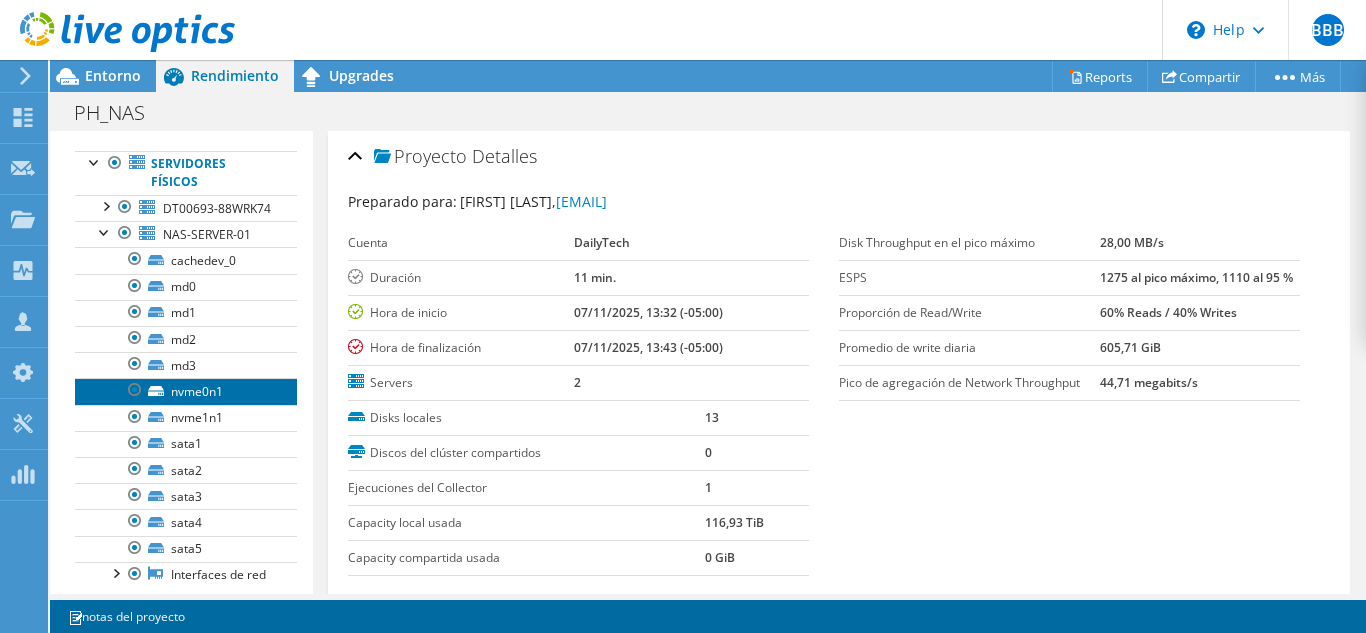 click on "nvme0n1" at bounding box center (186, 391) 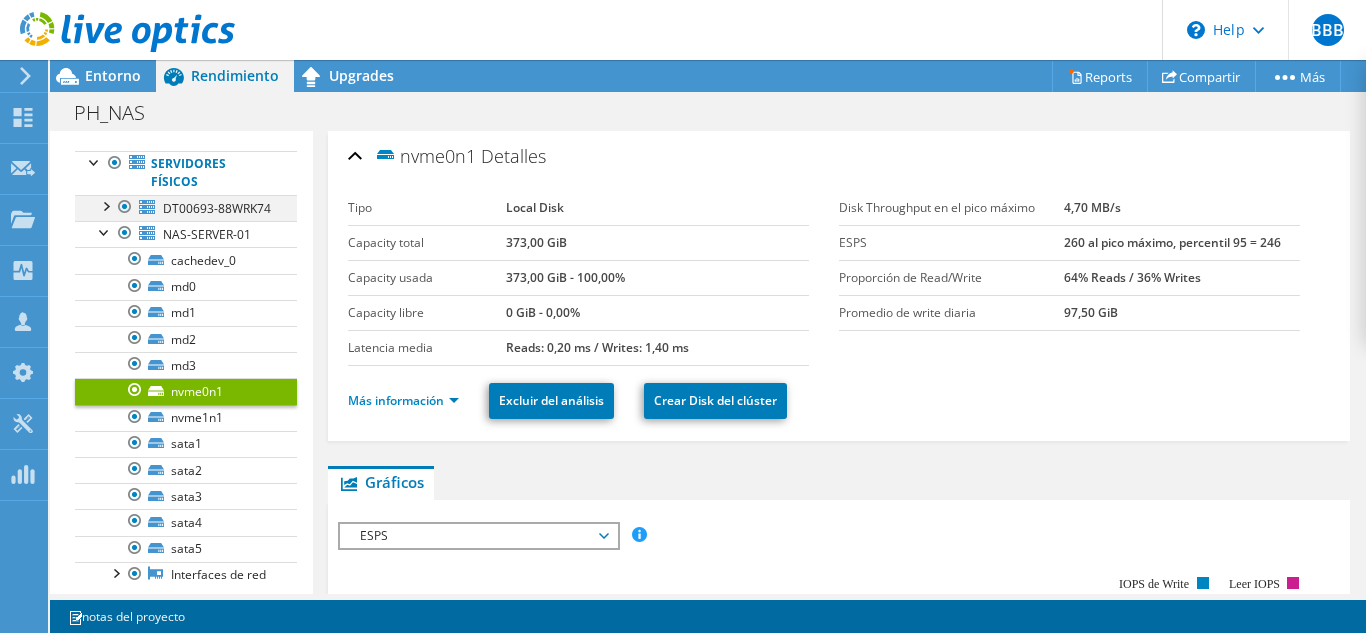 click at bounding box center (105, 205) 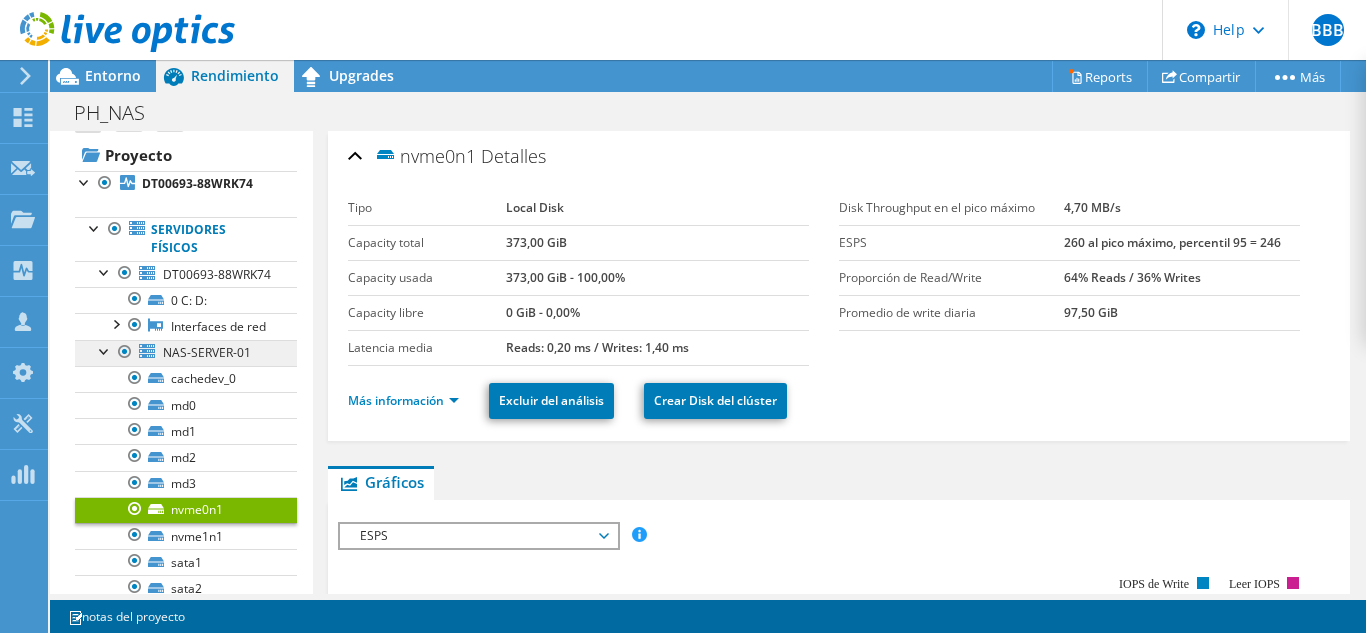 scroll, scrollTop: 0, scrollLeft: 0, axis: both 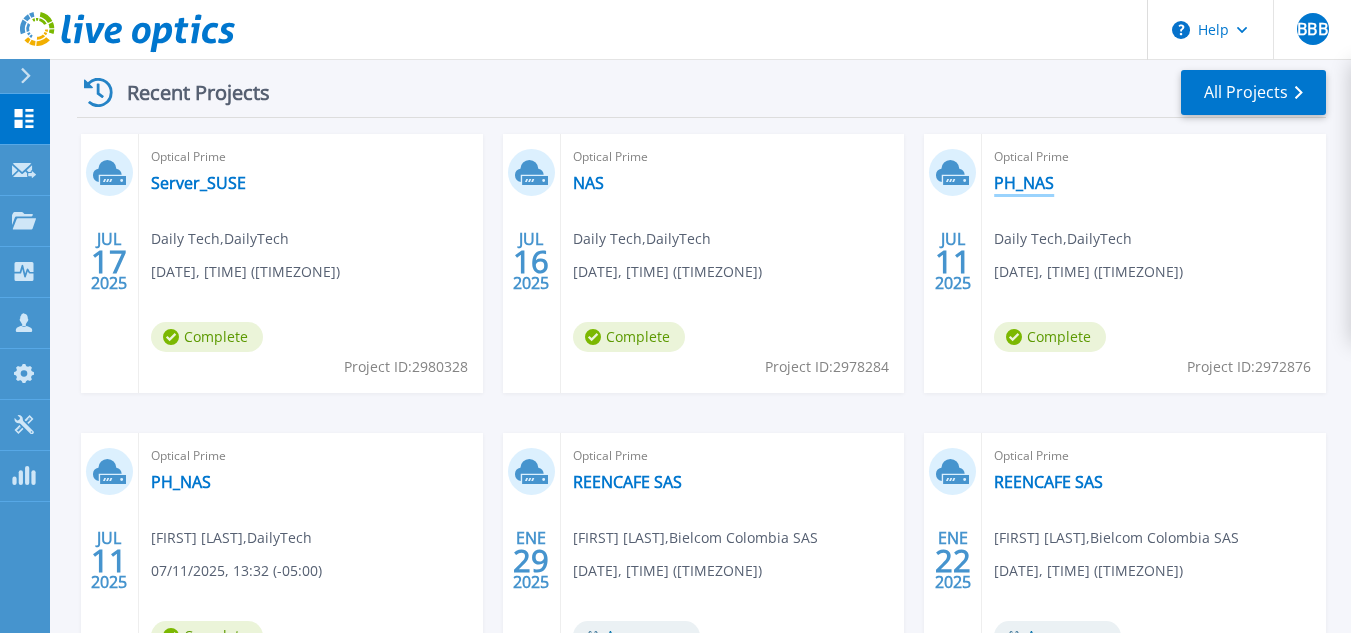 click on "PH_NAS" at bounding box center [1024, 183] 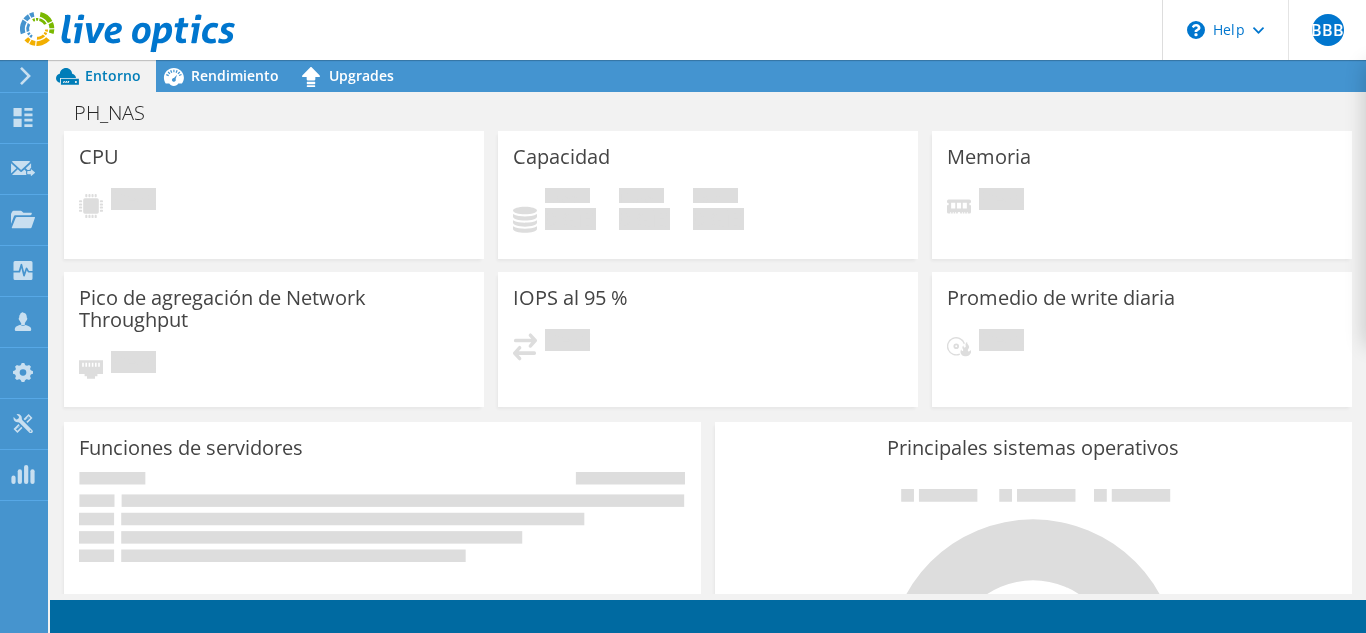 scroll, scrollTop: 0, scrollLeft: 0, axis: both 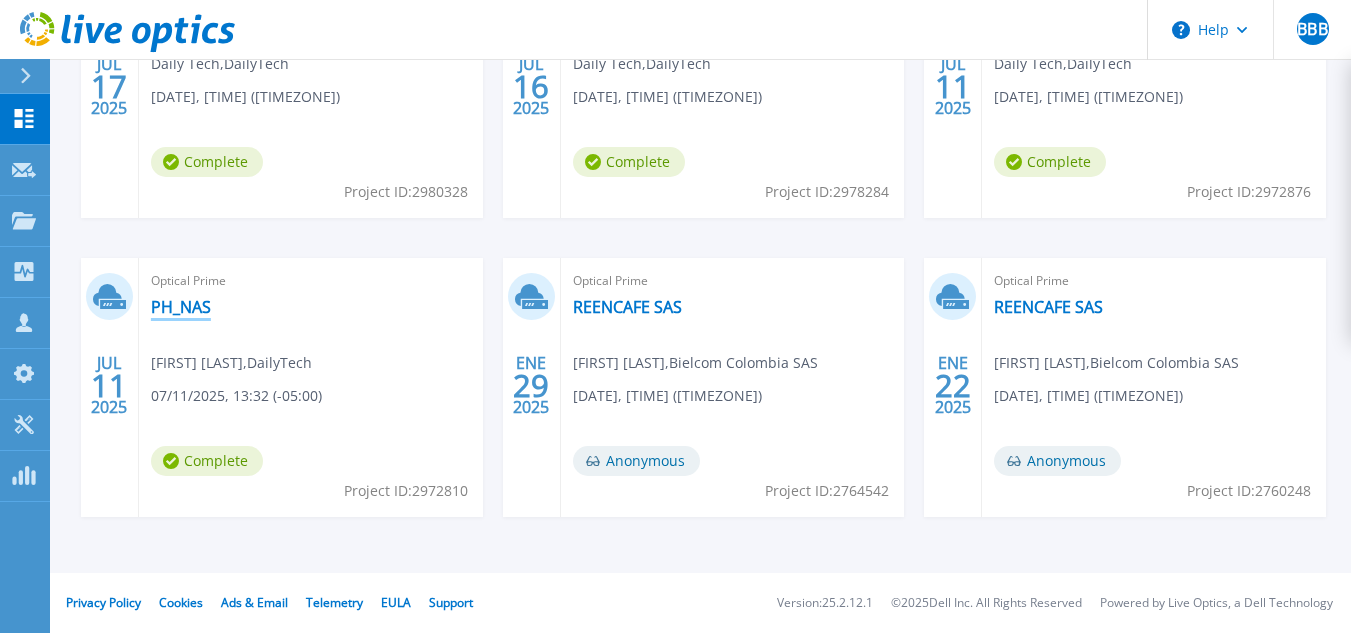 click on "PH_NAS" at bounding box center [181, 307] 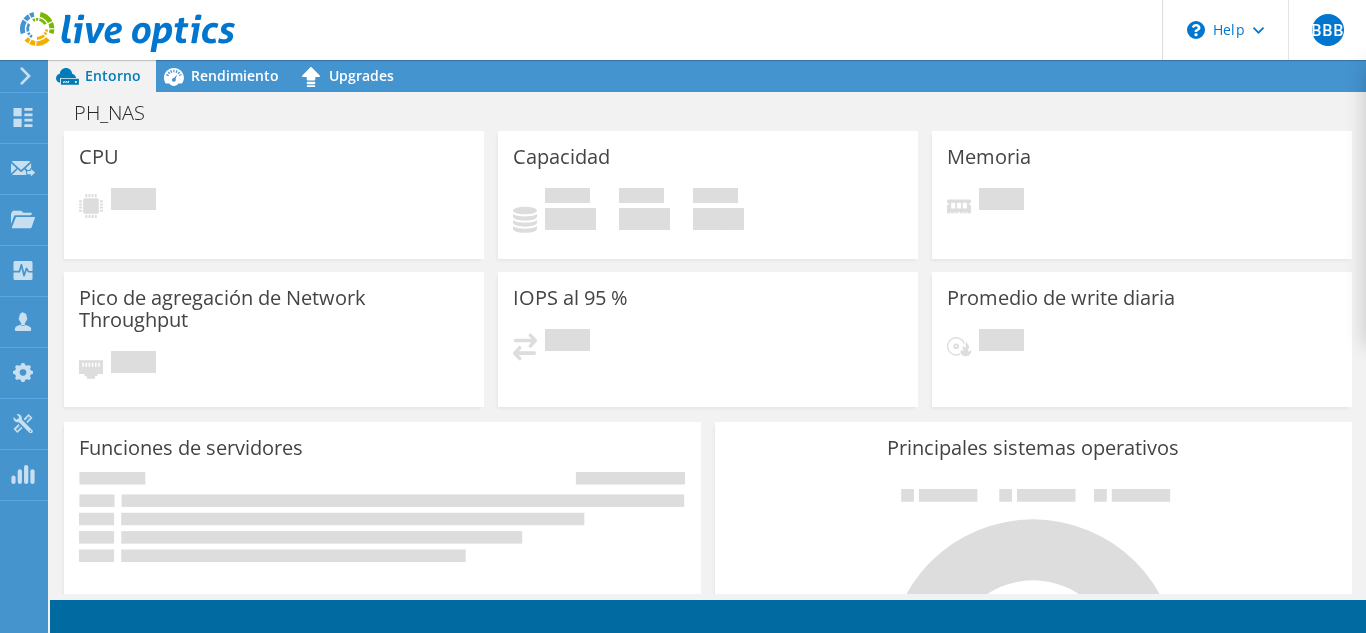 scroll, scrollTop: 0, scrollLeft: 0, axis: both 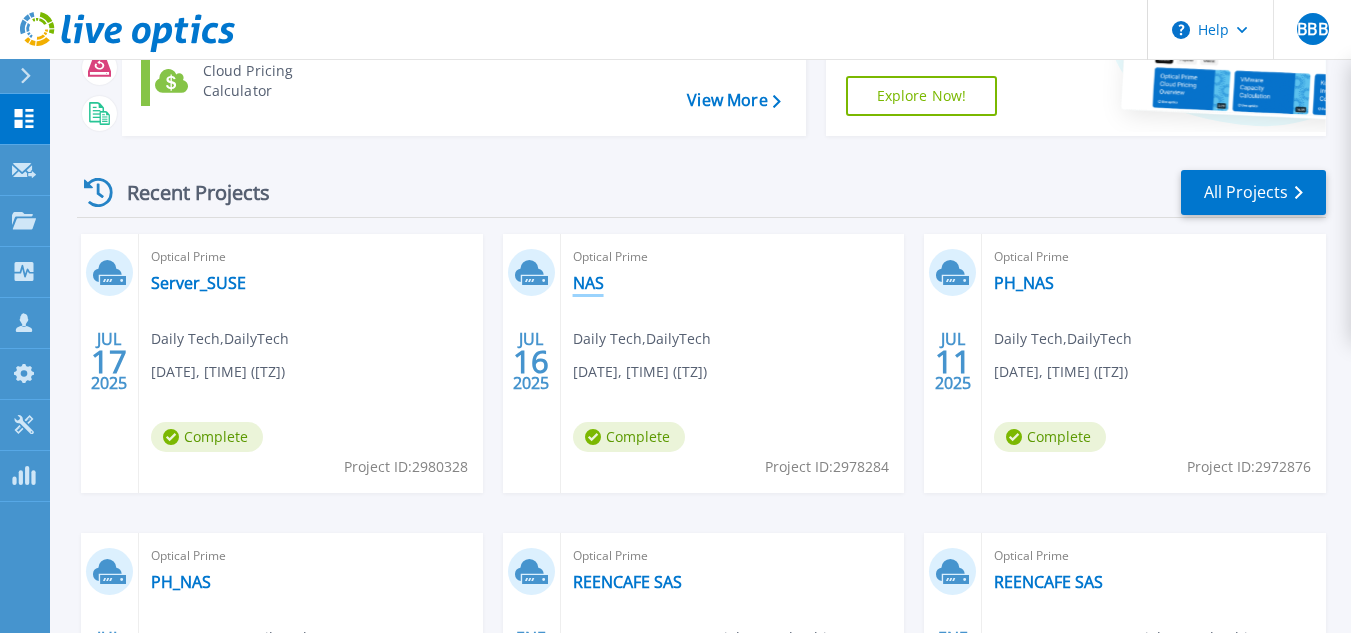 click on "NAS" at bounding box center (588, 283) 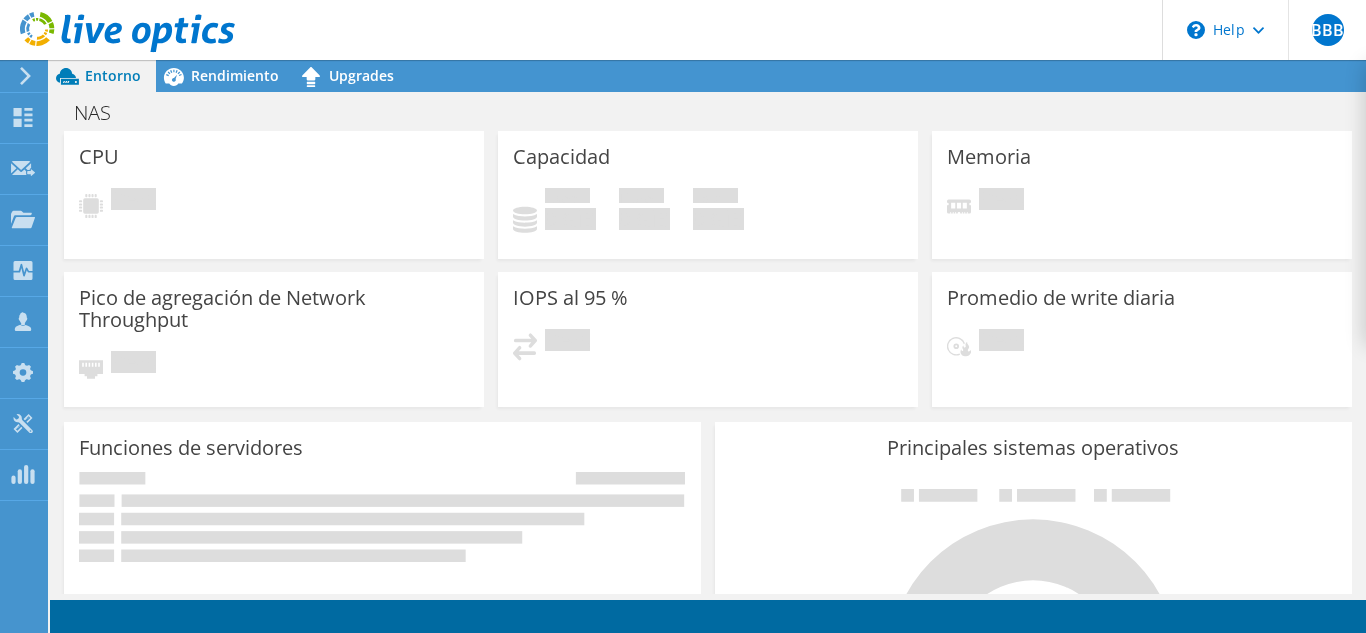scroll, scrollTop: 0, scrollLeft: 0, axis: both 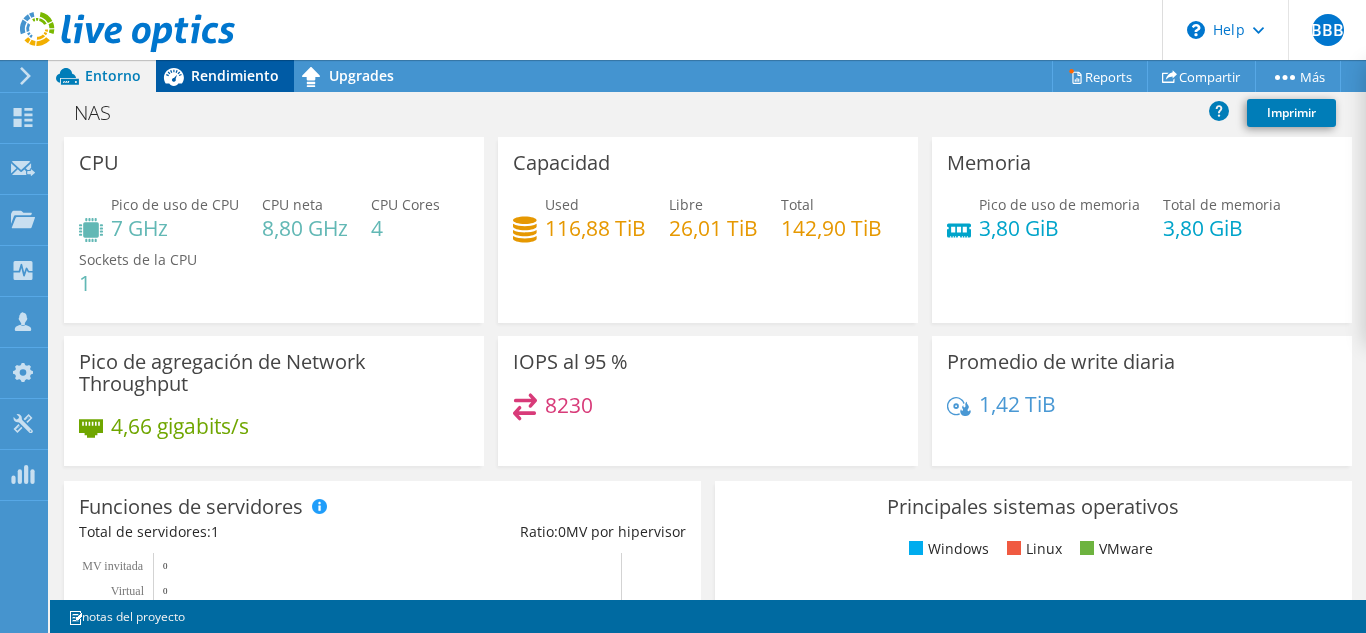 click on "Rendimiento" at bounding box center (235, 75) 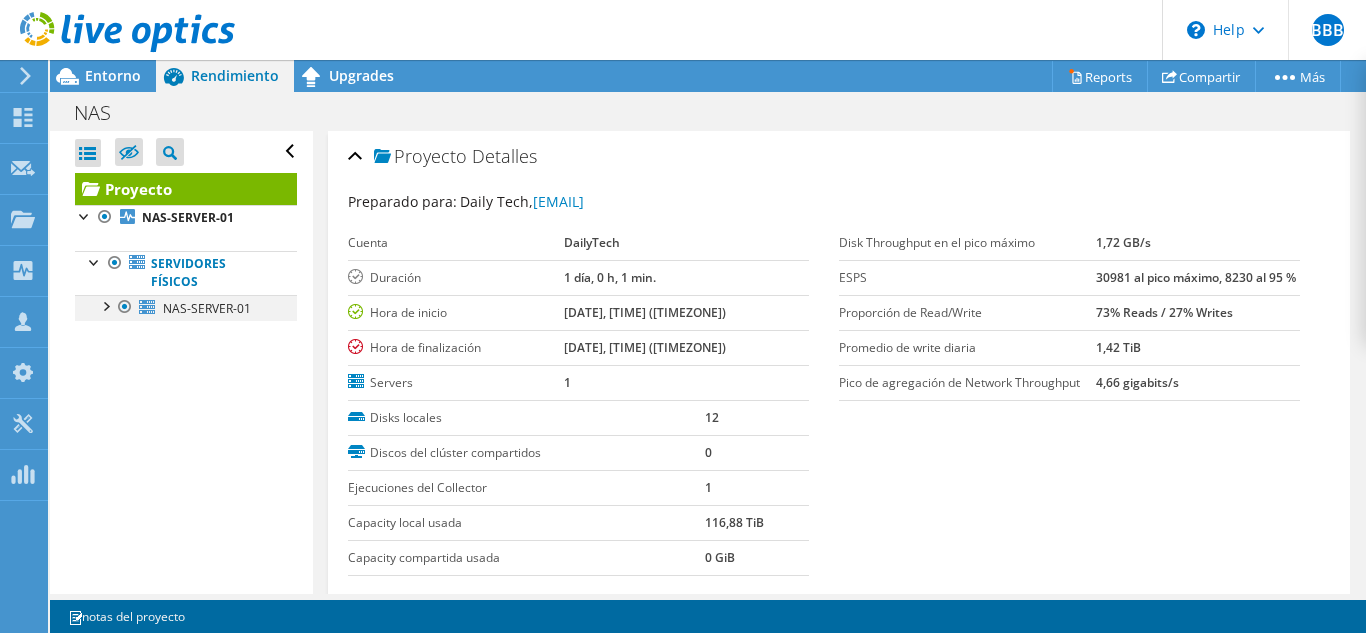 click at bounding box center (105, 305) 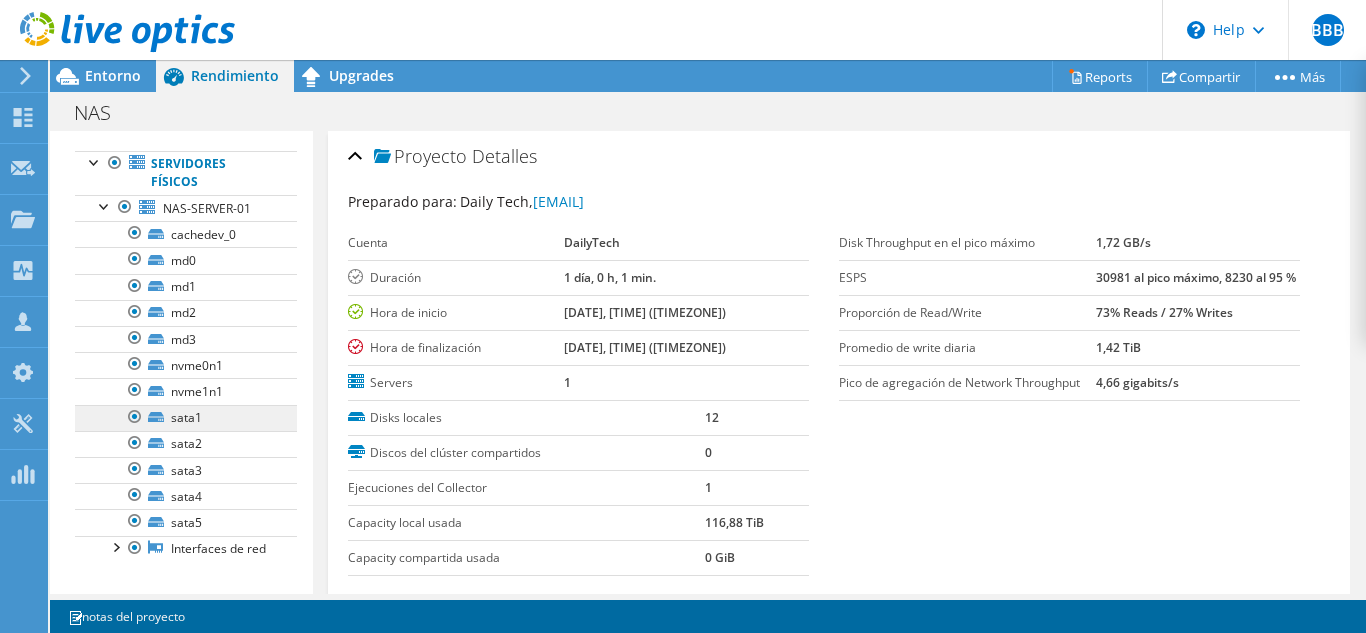 scroll, scrollTop: 130, scrollLeft: 0, axis: vertical 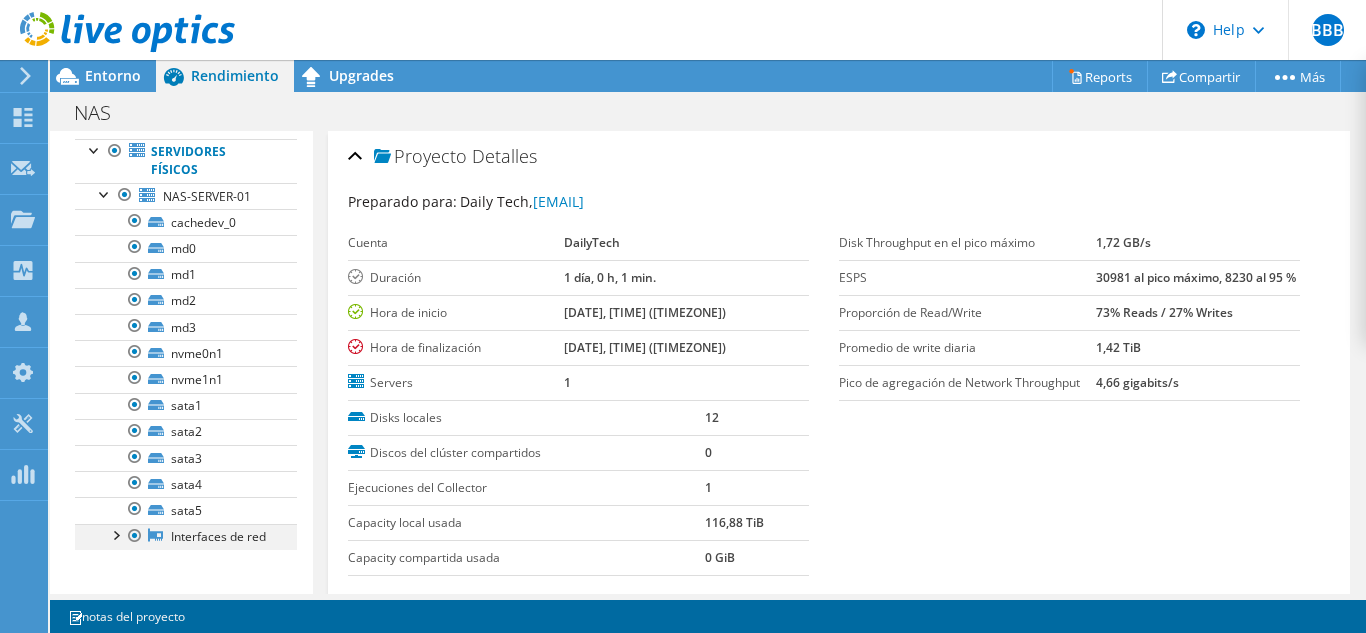 click at bounding box center [115, 534] 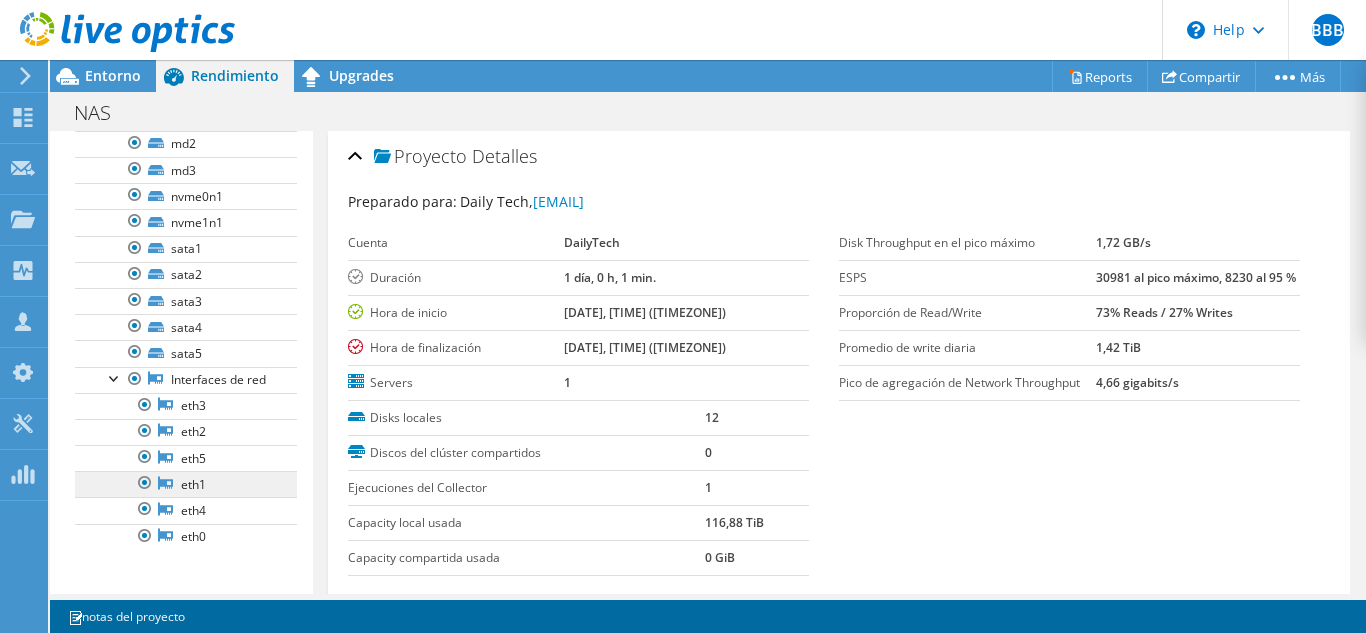 scroll, scrollTop: 287, scrollLeft: 0, axis: vertical 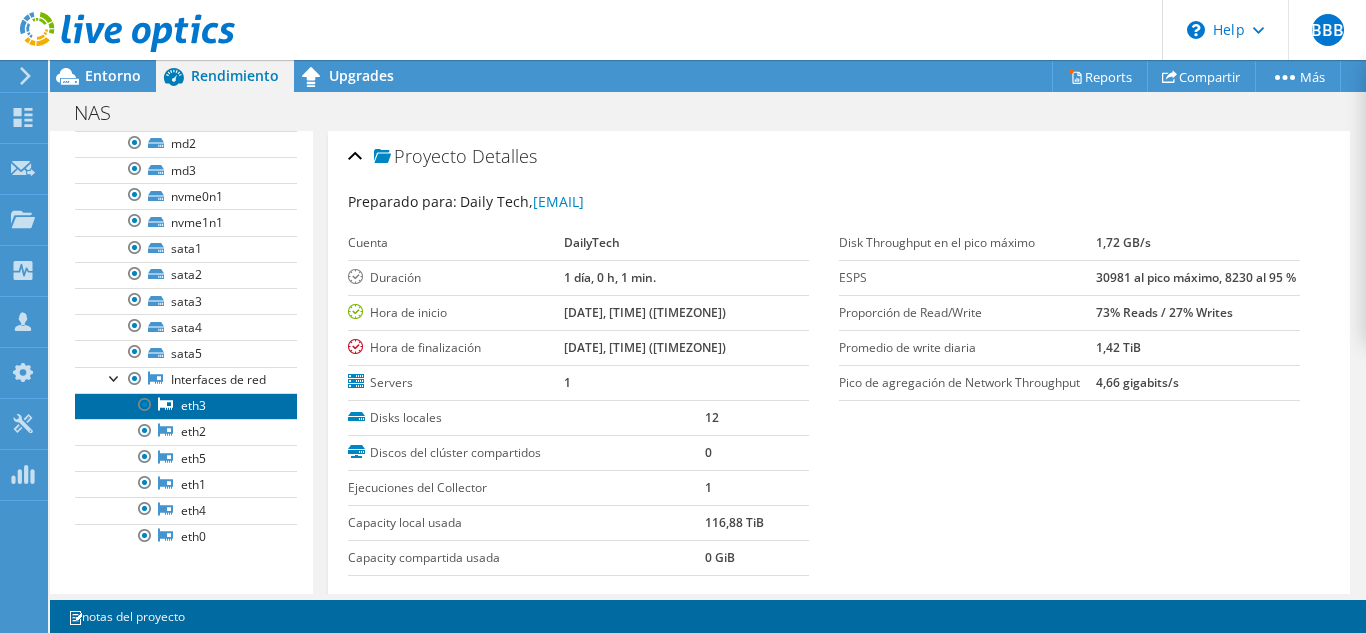 click on "eth3" at bounding box center [186, 406] 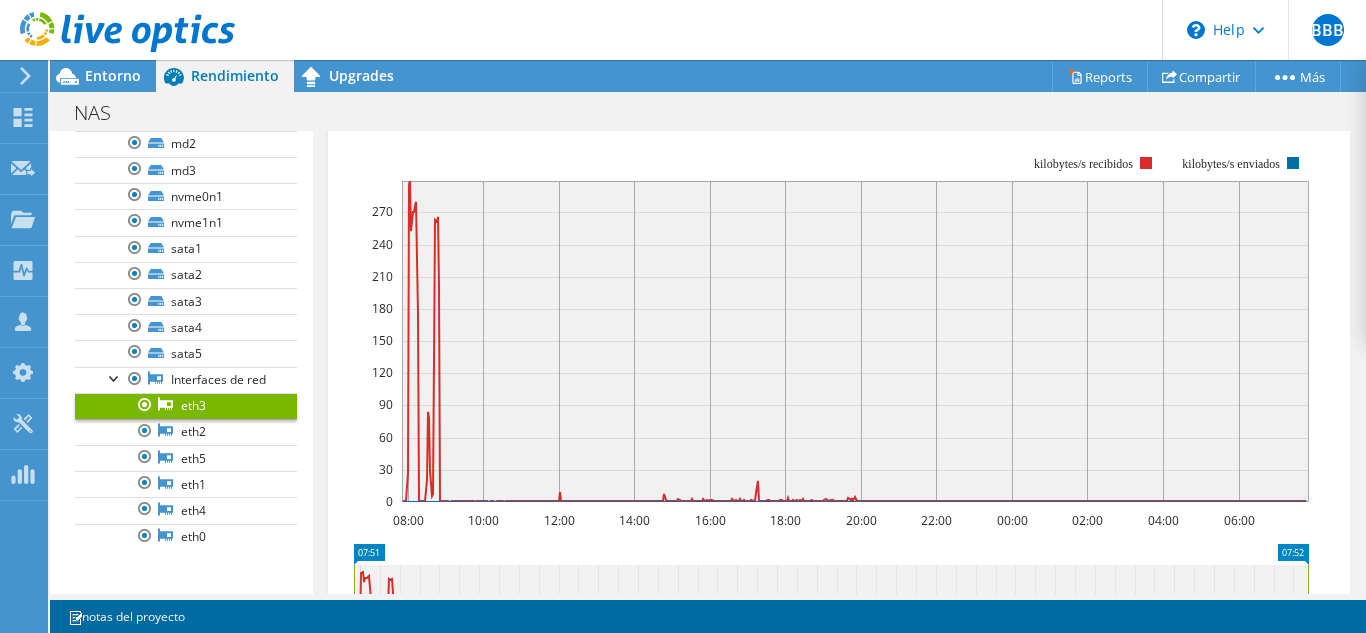 scroll, scrollTop: 200, scrollLeft: 0, axis: vertical 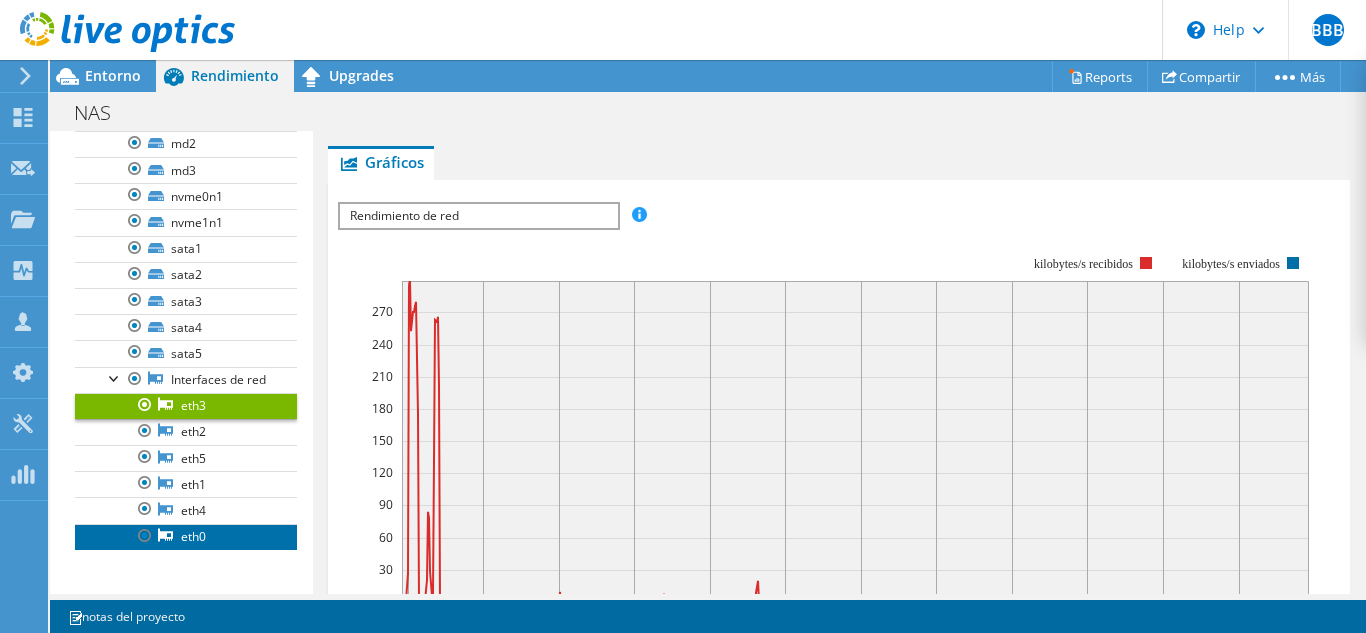 click on "eth0" at bounding box center (186, 537) 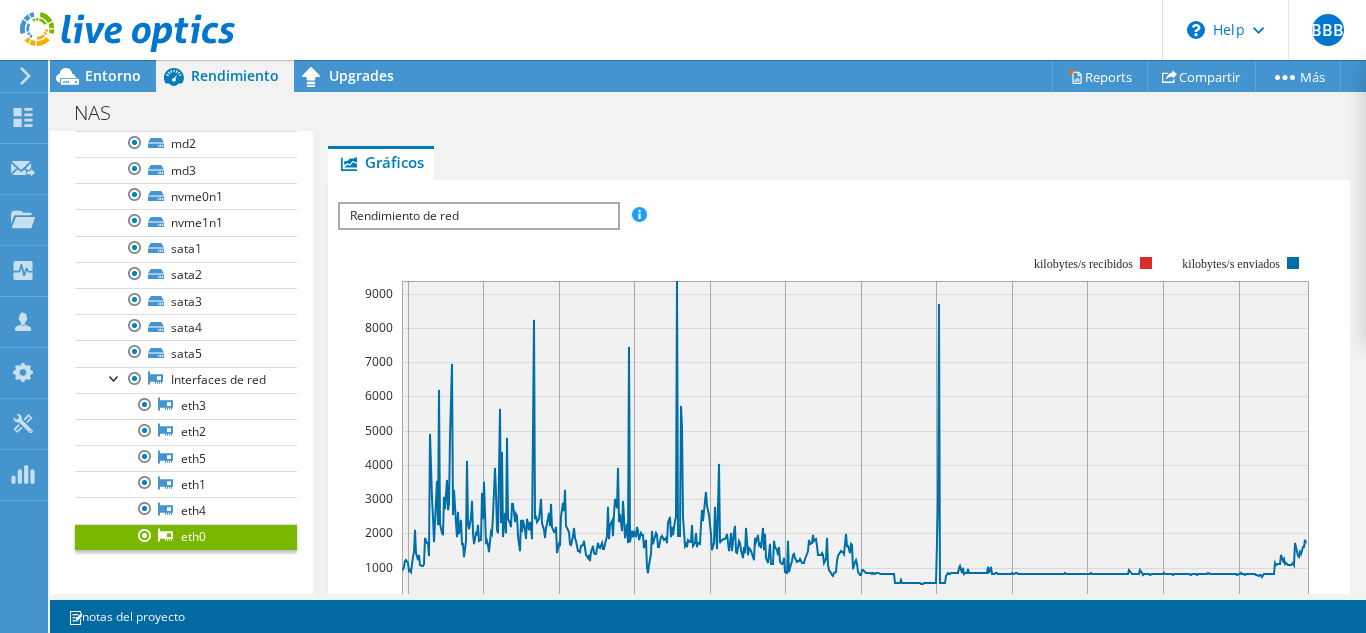 click on "Rendimiento de red" at bounding box center [478, 216] 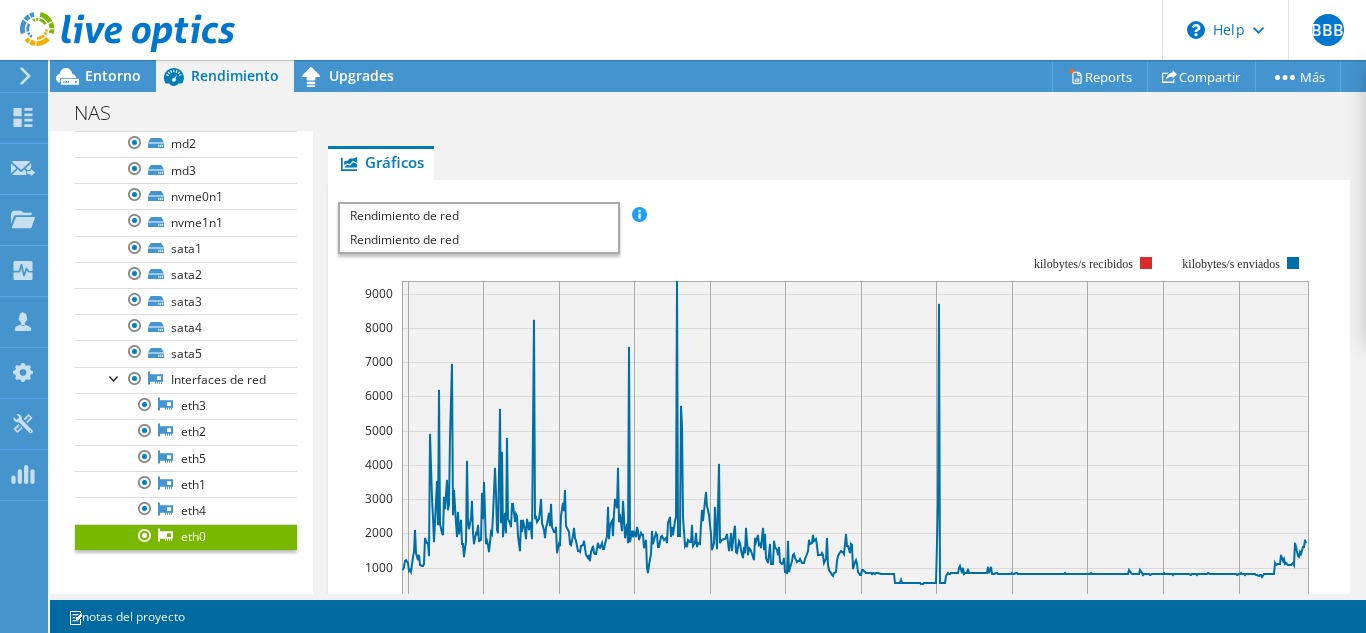 click on "Rendimiento de red" at bounding box center (478, 216) 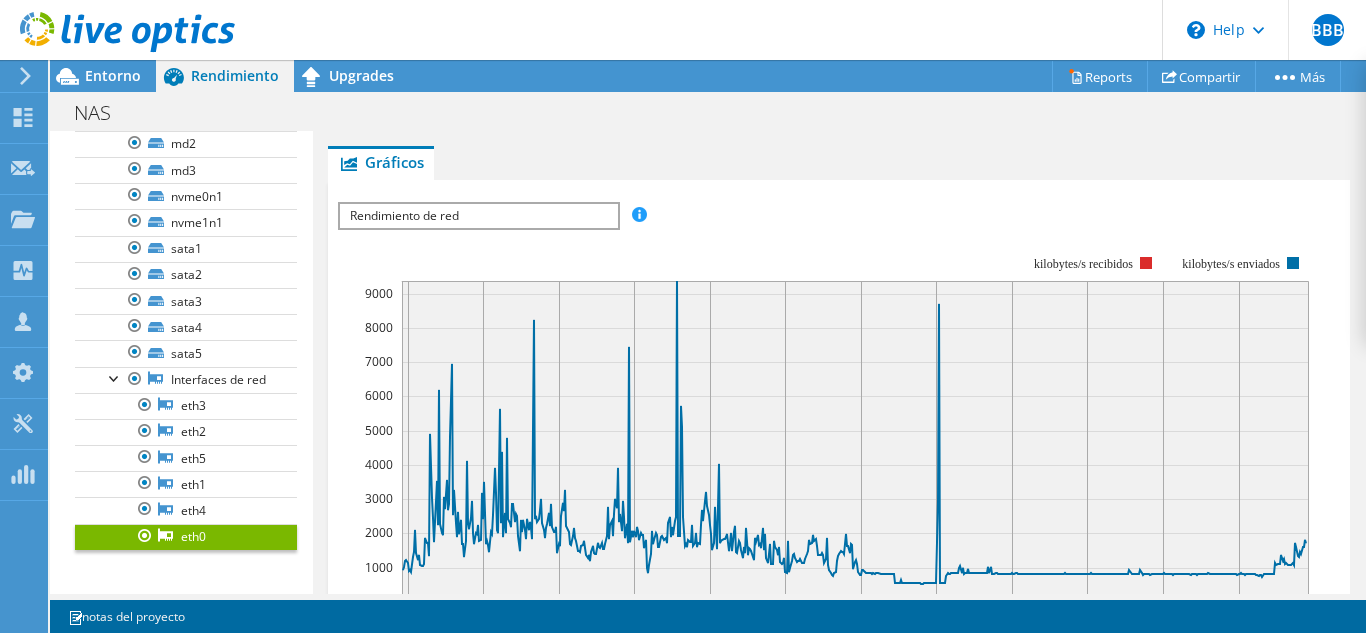 click on "Rendimiento de red" at bounding box center (478, 216) 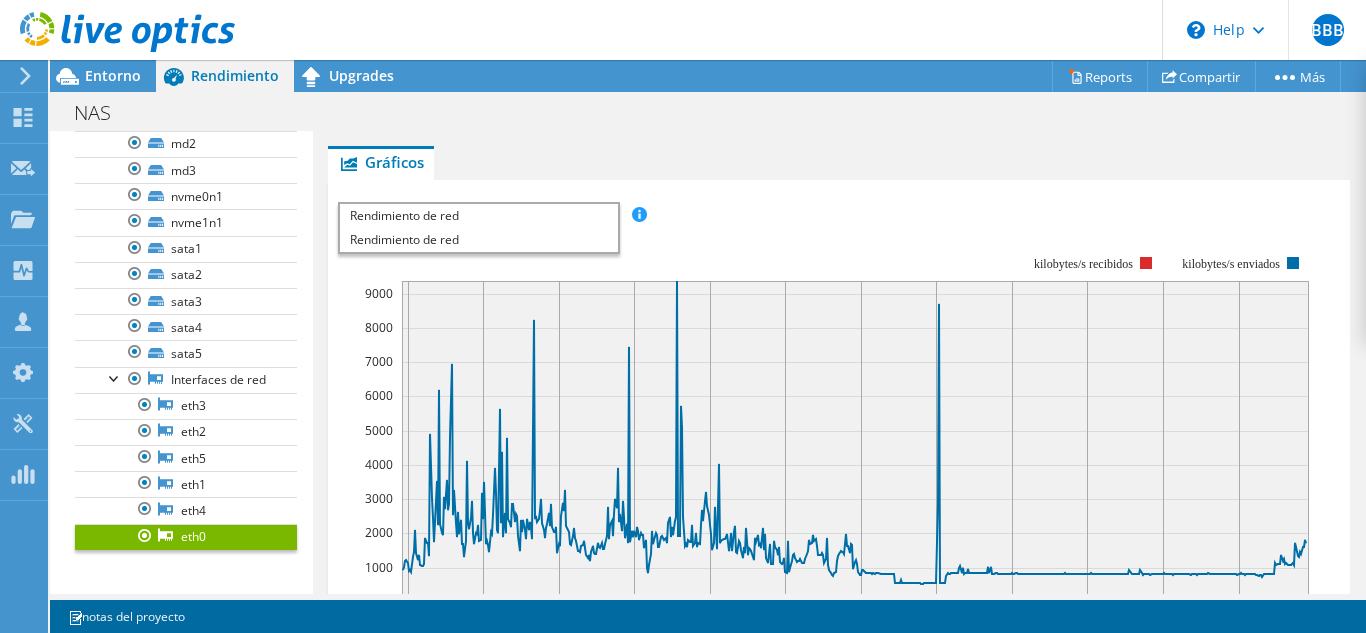 click on "ESPS
Disk Throughput
Tamaño de E/S
Latencia
Profundidad de la cola
Porcentaje de CPU
Memoria
Errores de página
Participación
Rendimiento de red
Errores de servidores principales por página
Línea de Workload Concentration
Burbuja de Workload Concentration
Todos ESPS Latencia" at bounding box center (839, 215) 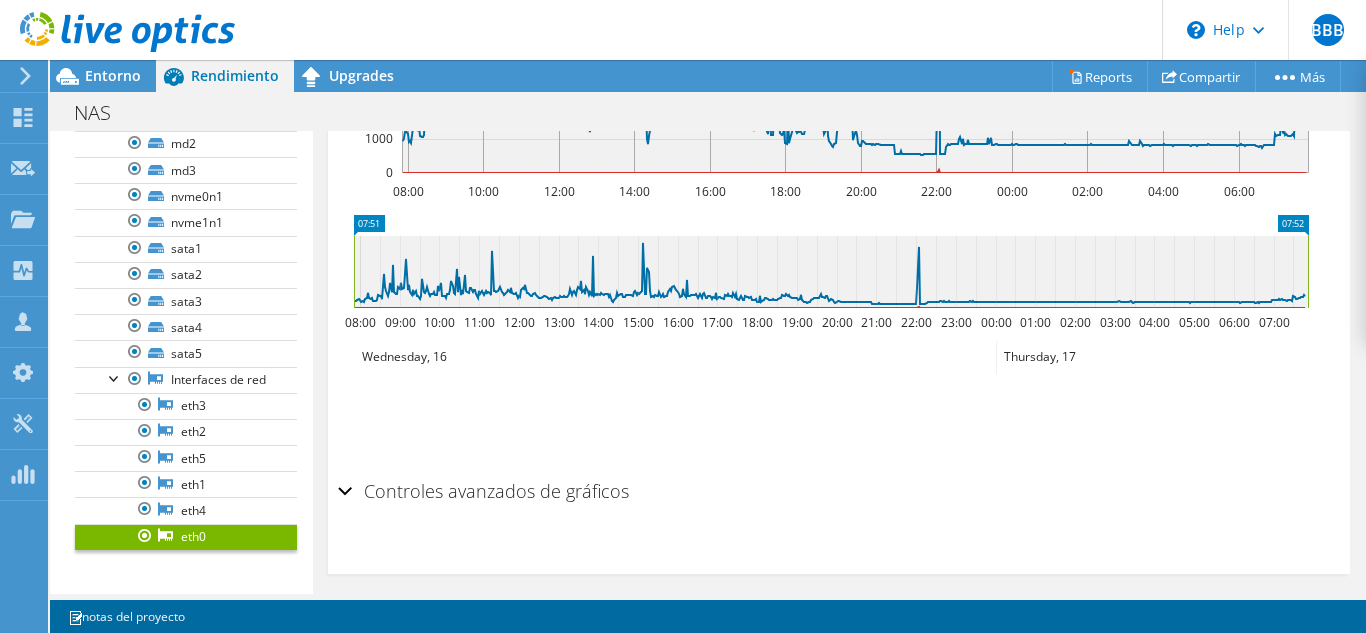 scroll, scrollTop: 644, scrollLeft: 0, axis: vertical 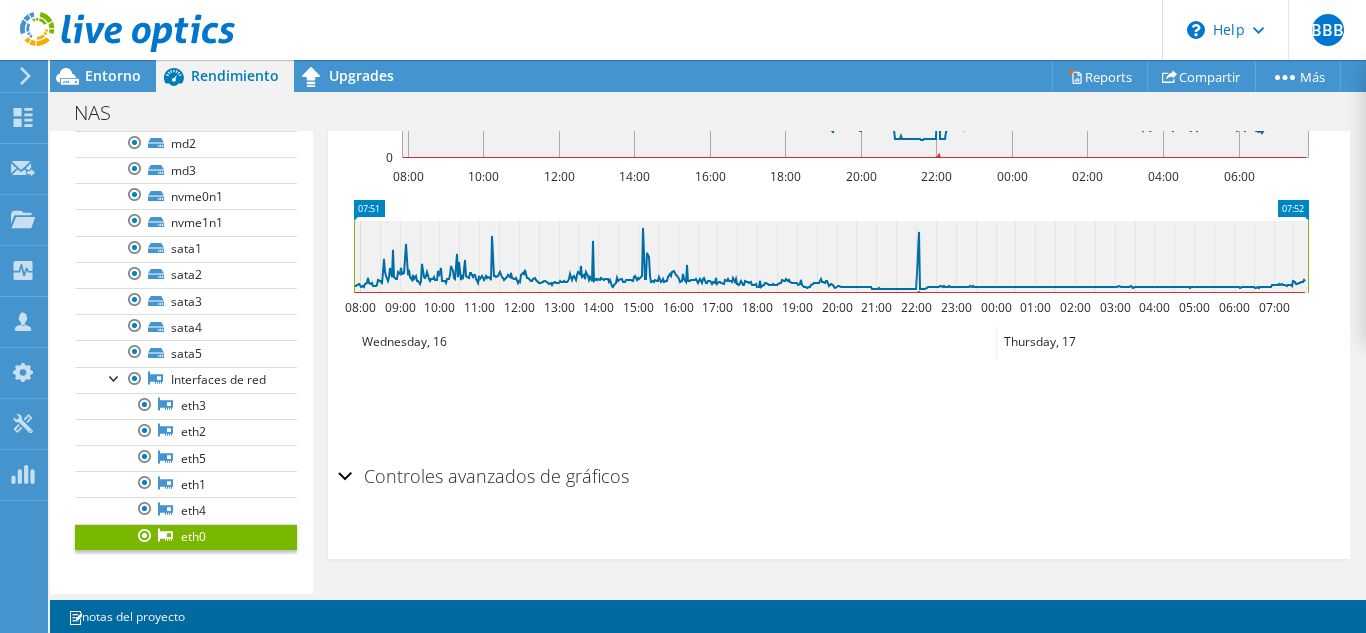 click on "Controles avanzados de gráficos" at bounding box center [839, 477] 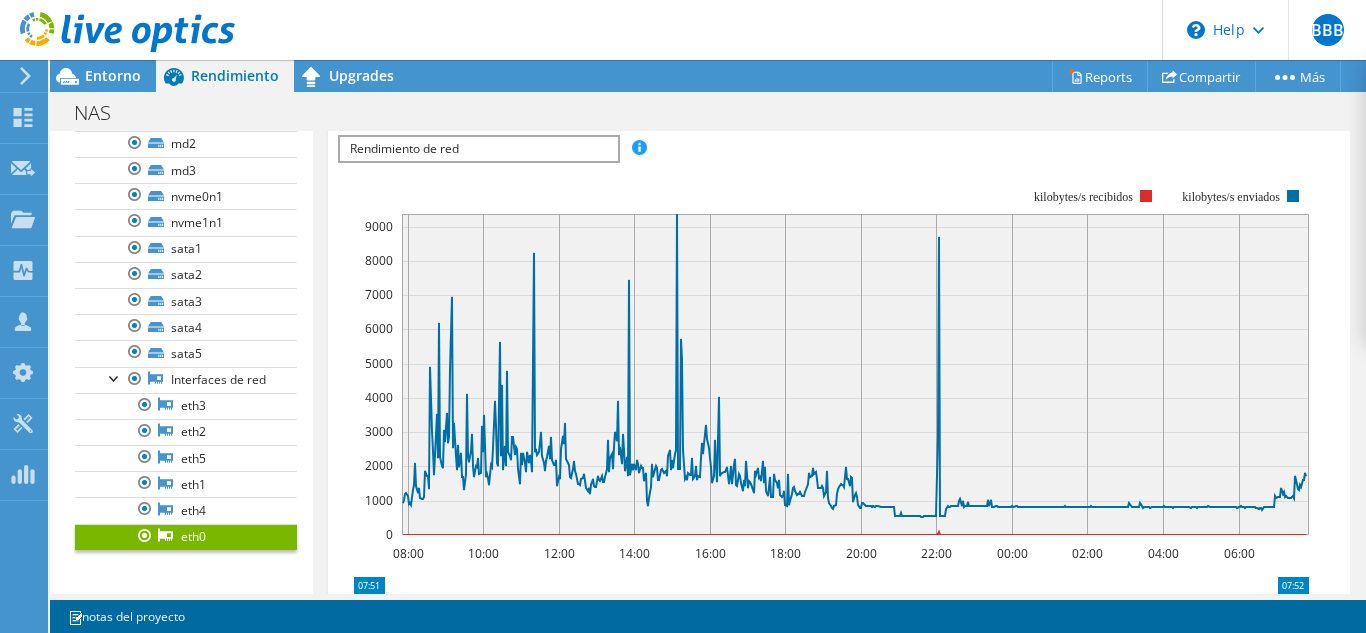 scroll, scrollTop: 324, scrollLeft: 0, axis: vertical 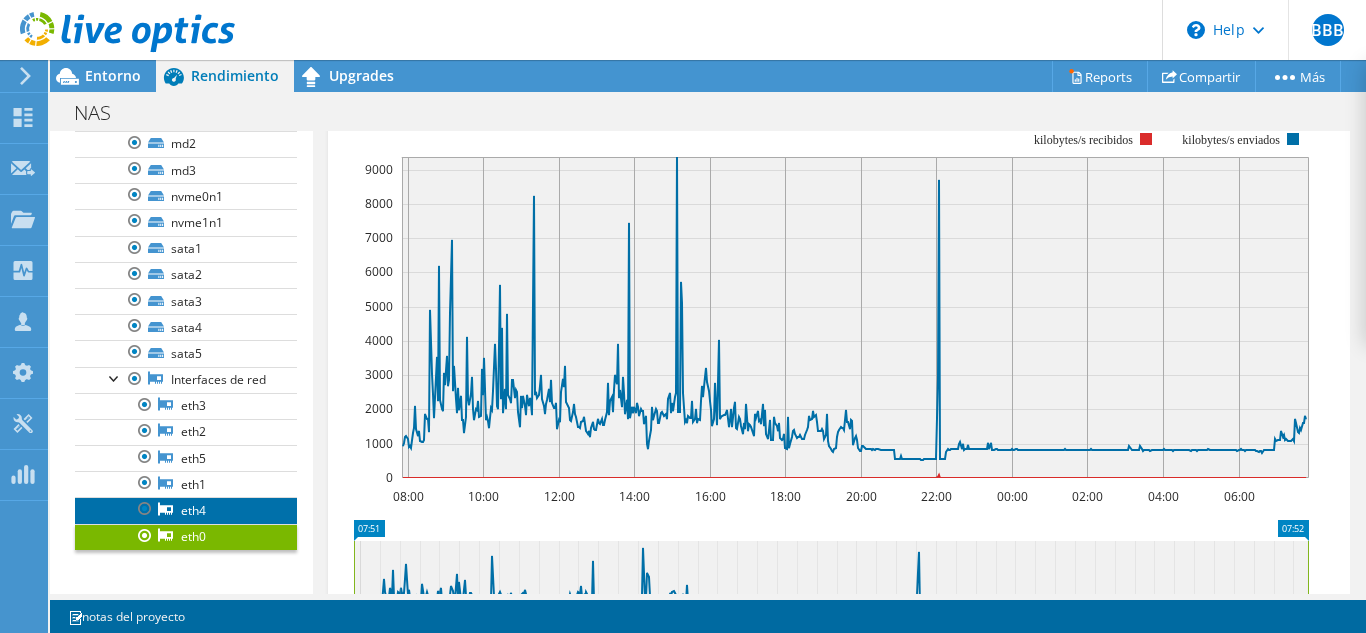 click on "eth4" at bounding box center [186, 510] 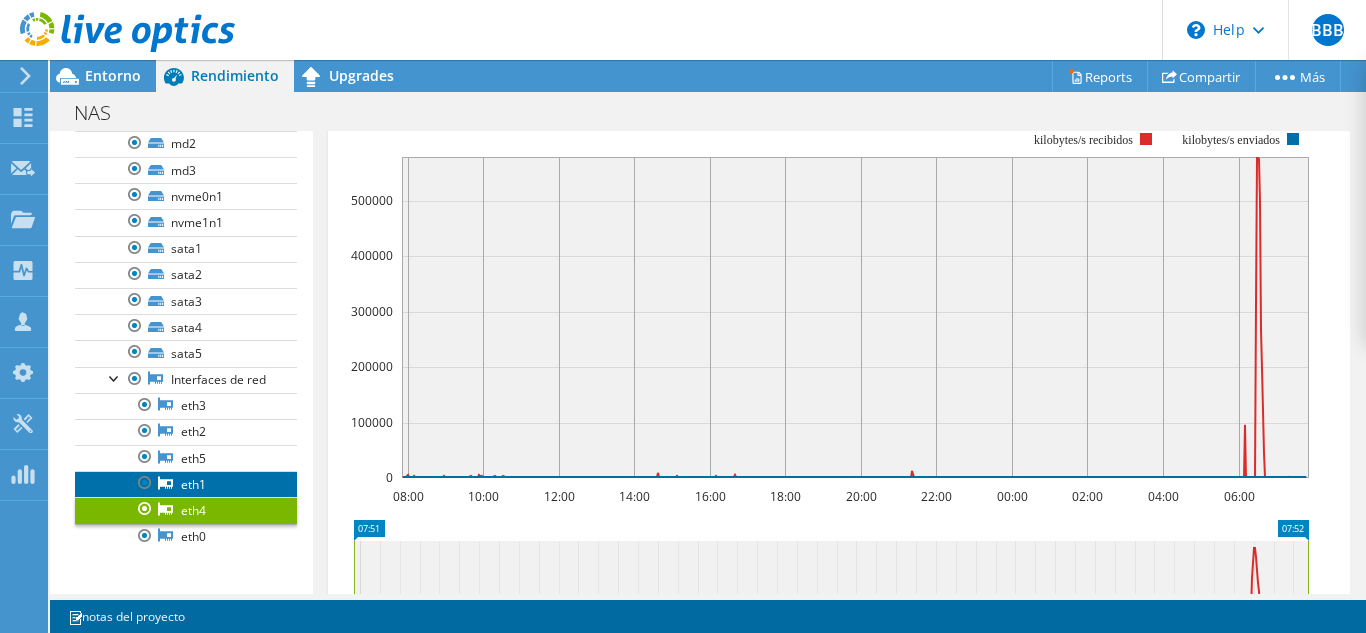 click on "eth1" at bounding box center (186, 484) 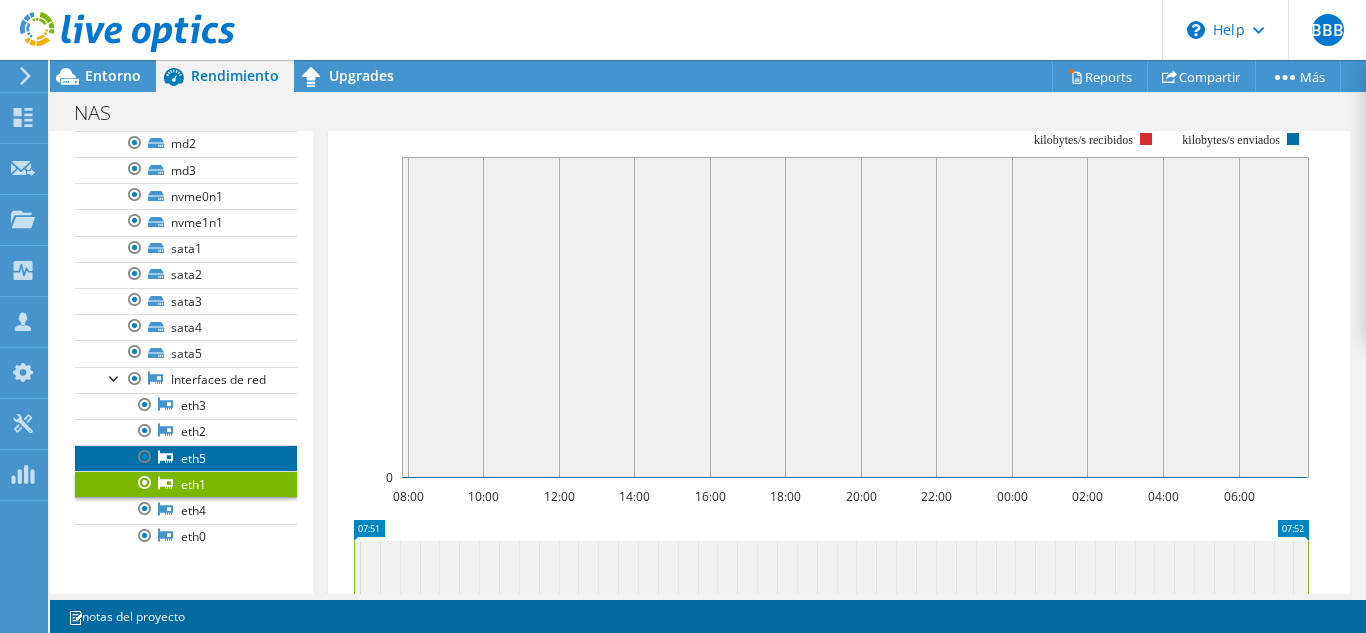 click on "eth5" at bounding box center (186, 458) 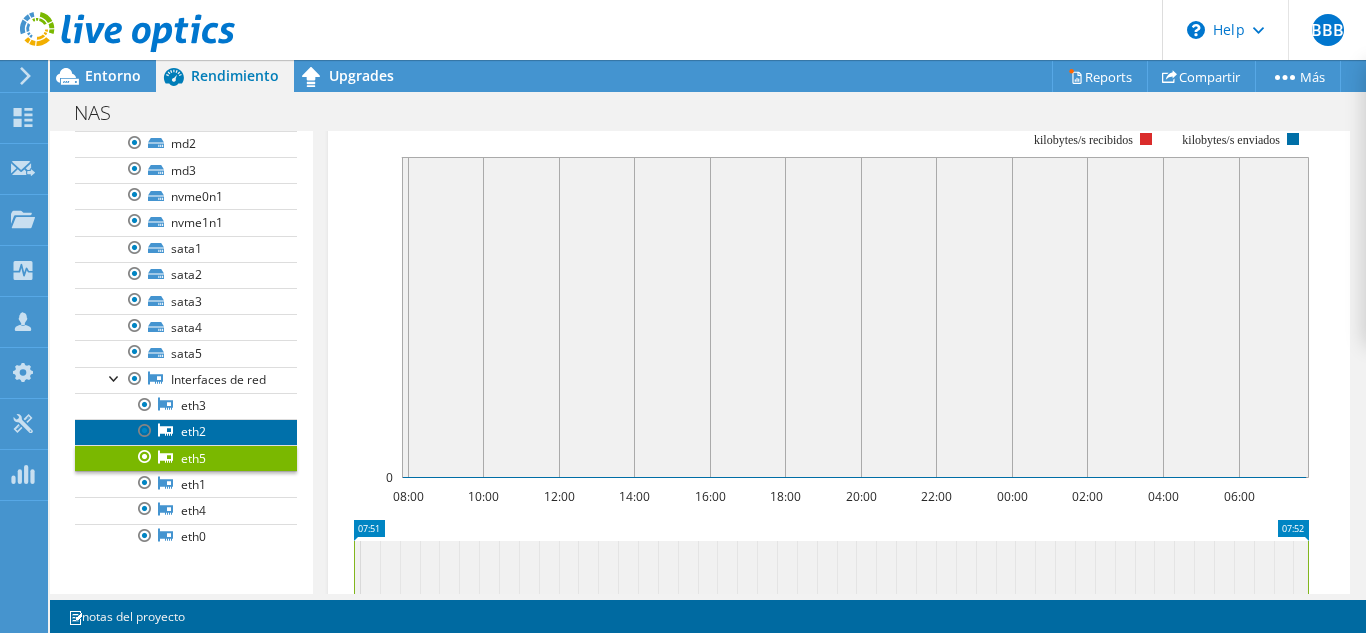 click on "eth2" at bounding box center [186, 432] 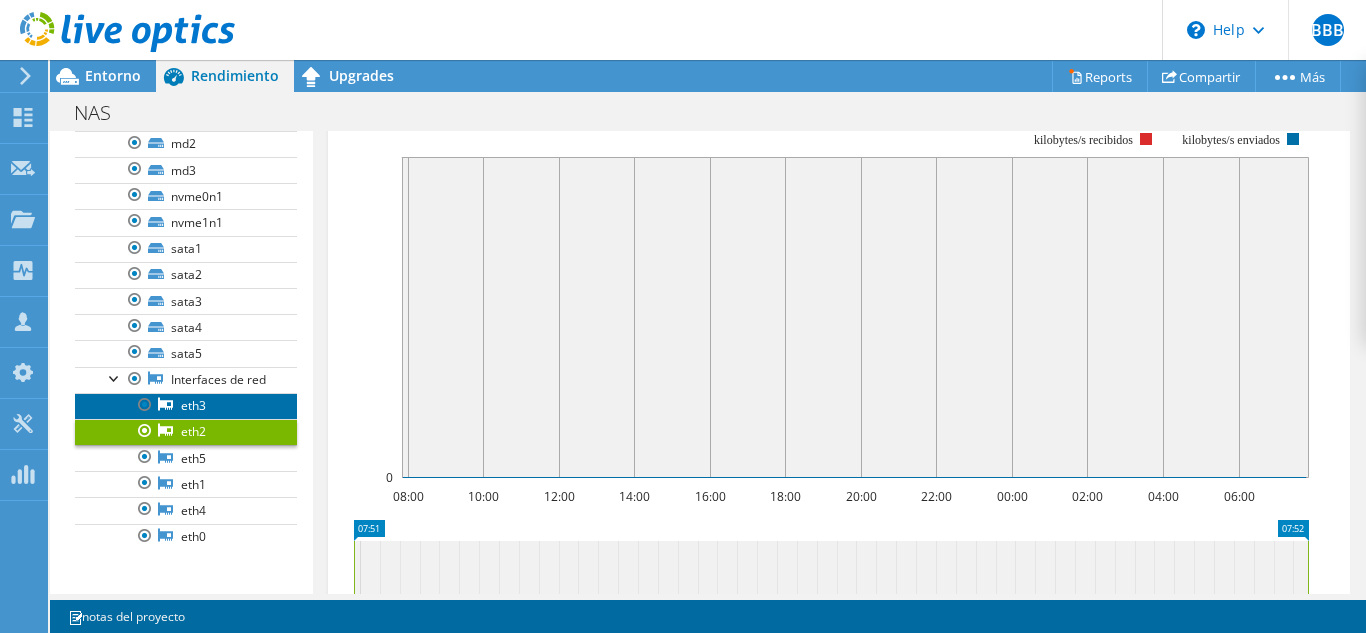 click on "eth3" at bounding box center [186, 406] 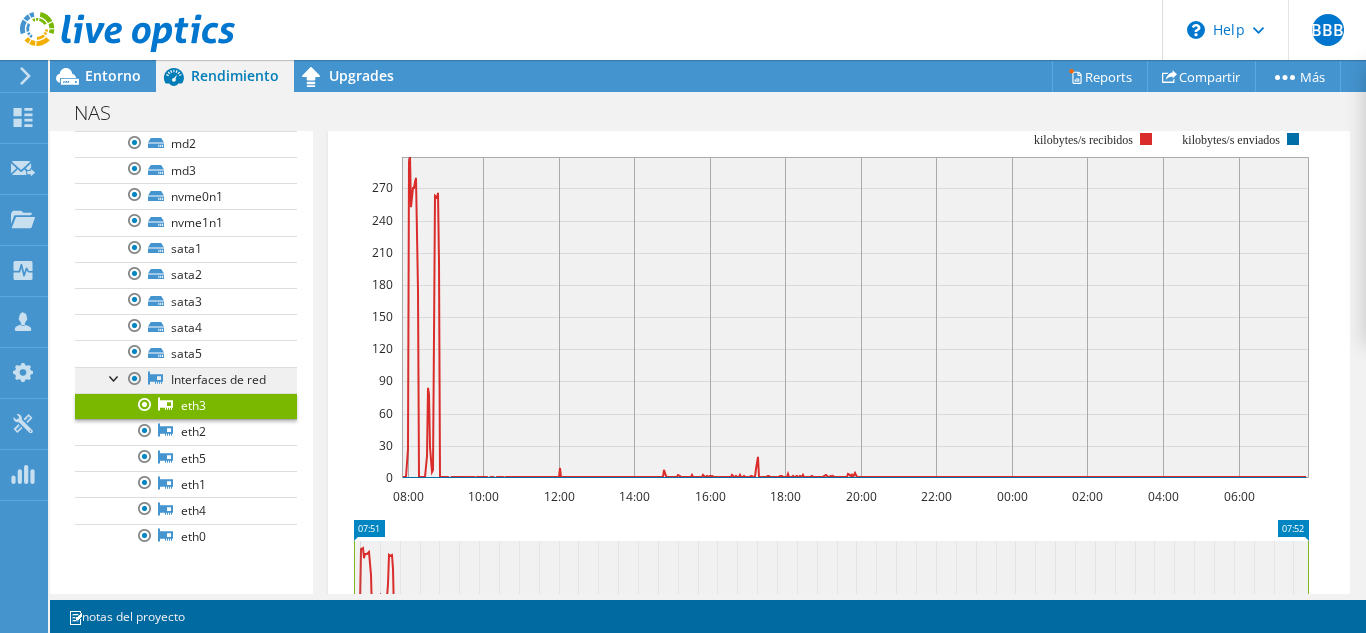 click on "Interfaces de red" at bounding box center (186, 380) 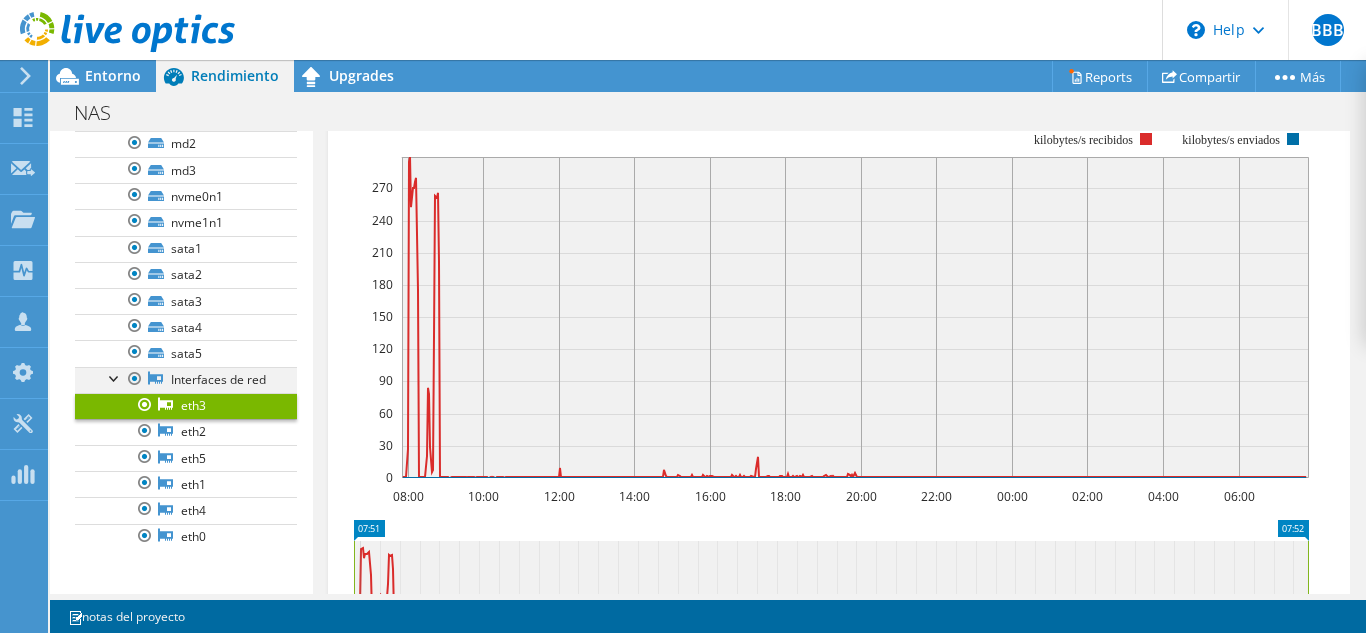 click at bounding box center (115, 377) 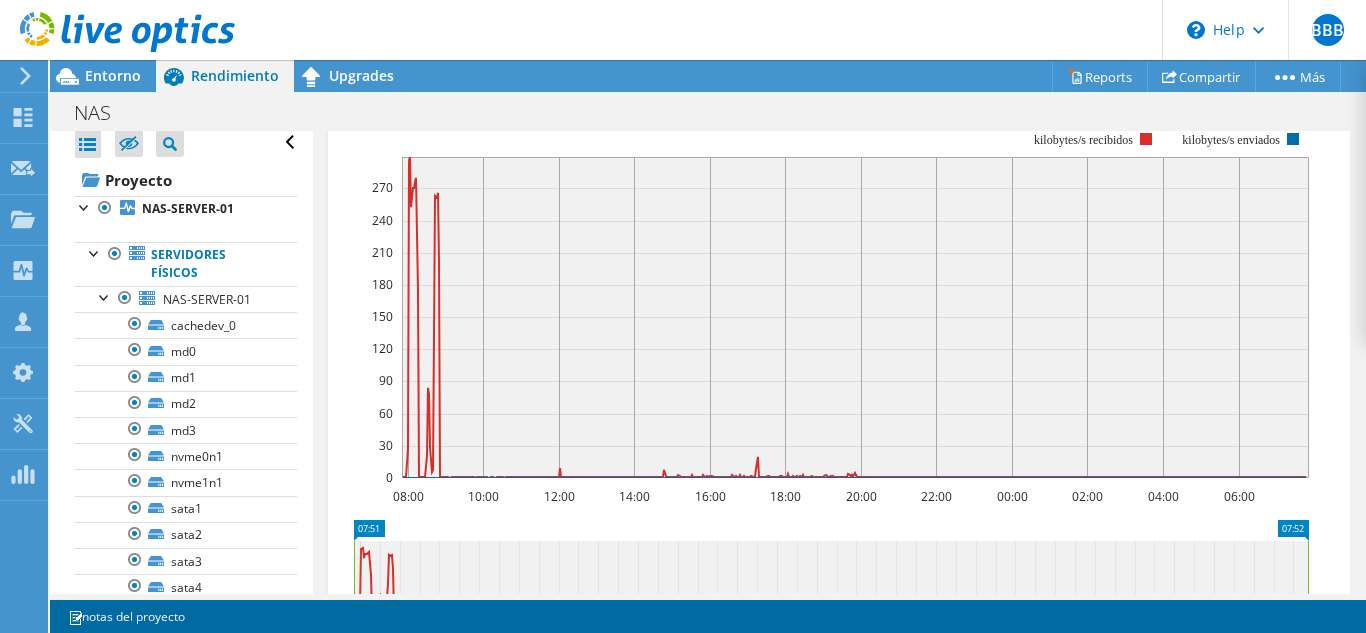 scroll, scrollTop: 0, scrollLeft: 0, axis: both 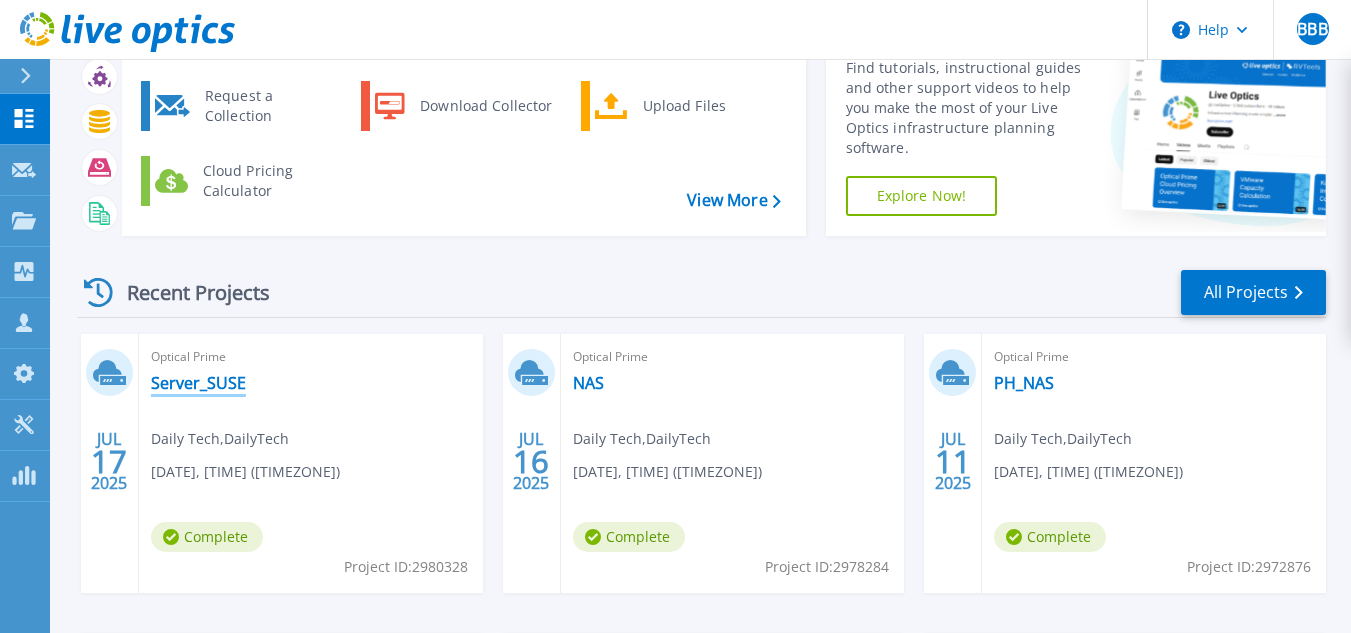 click on "Server_SUSE" at bounding box center [198, 383] 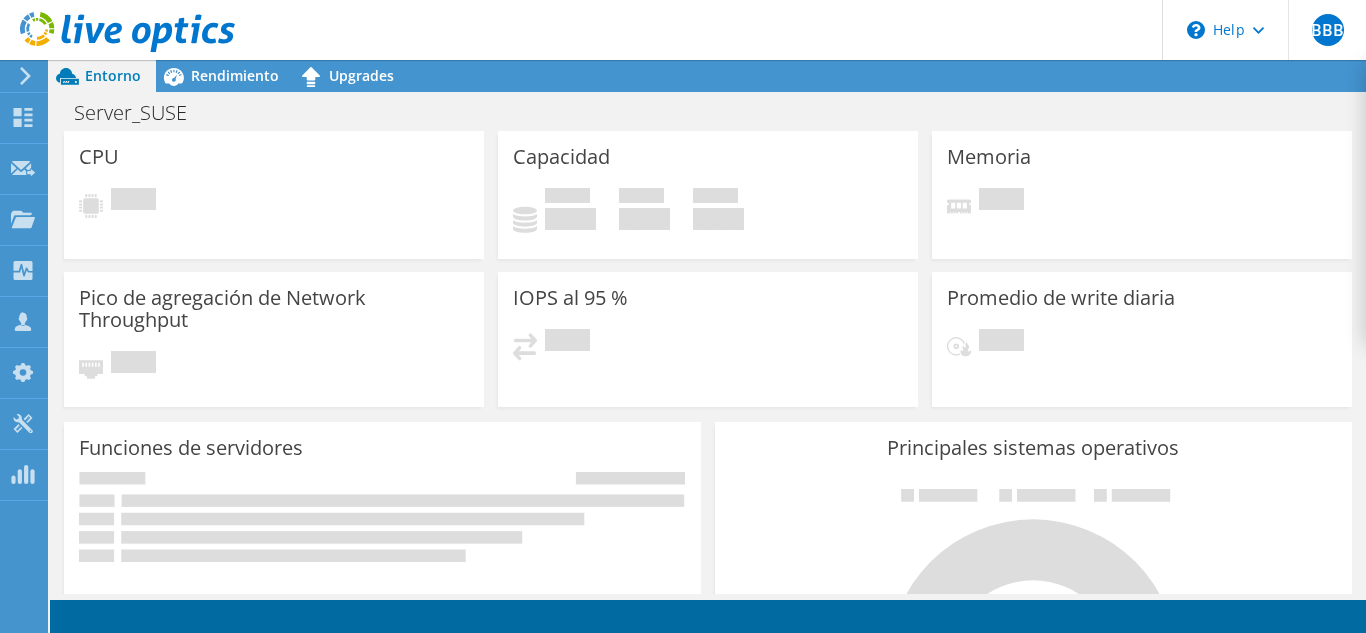scroll, scrollTop: 0, scrollLeft: 0, axis: both 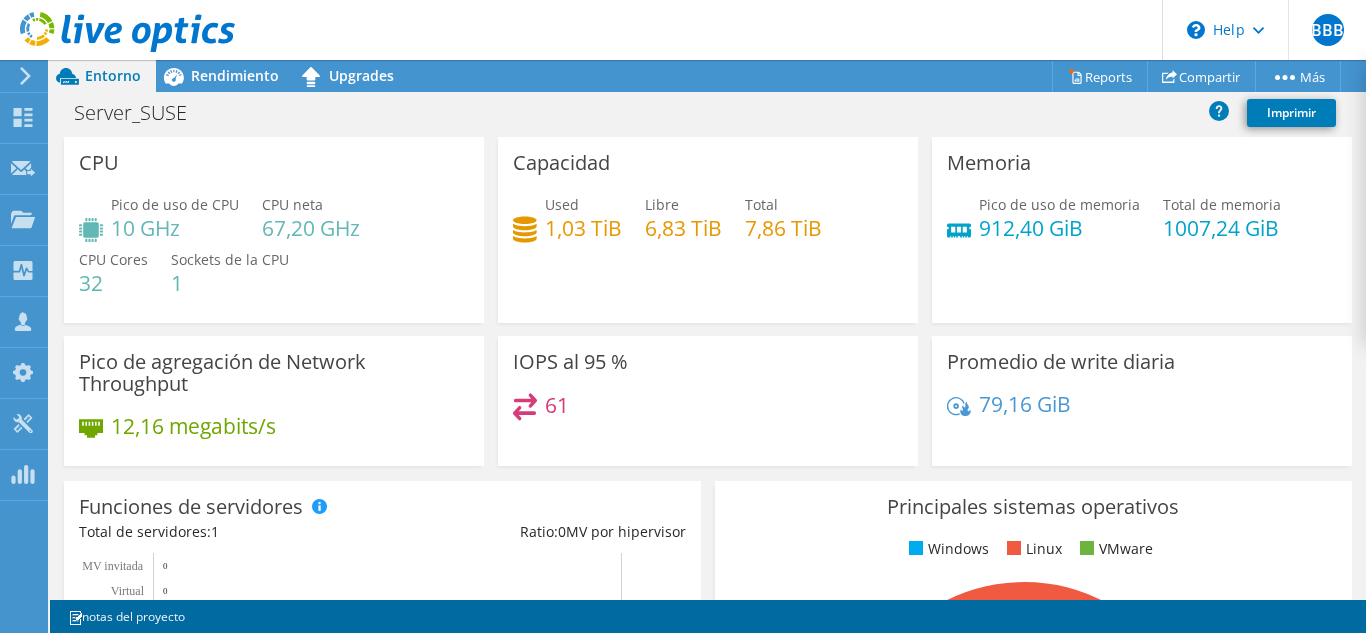 click at bounding box center [117, 33] 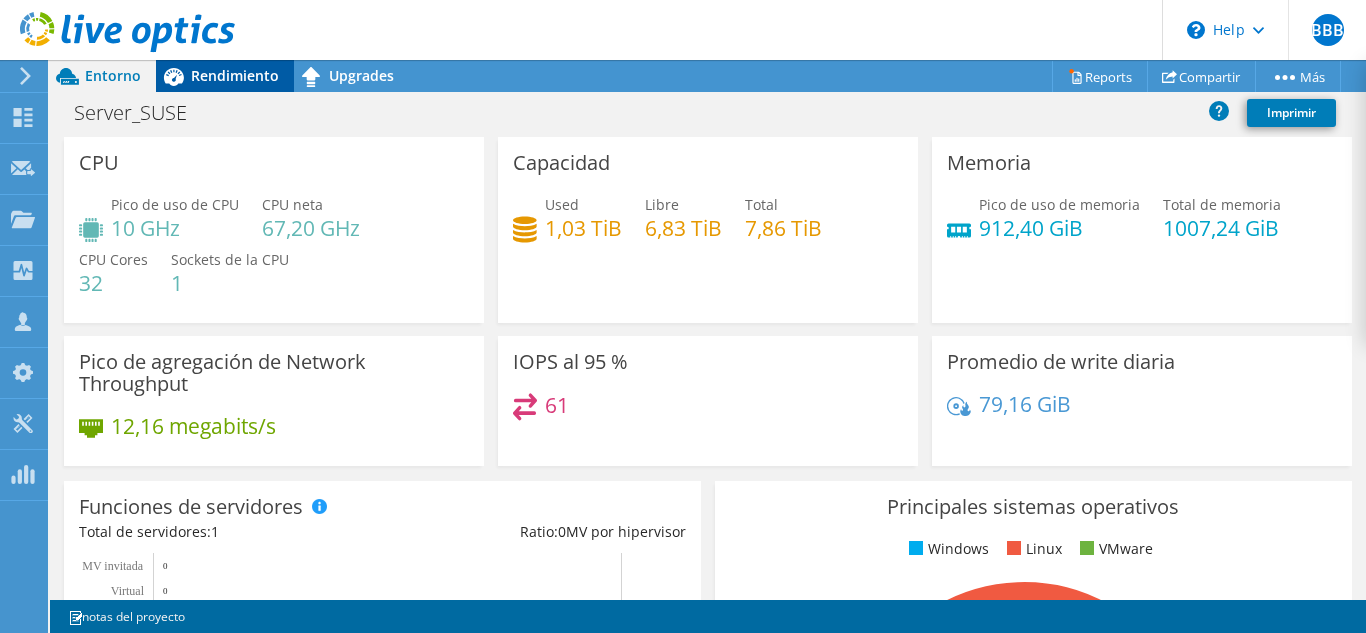 click on "Rendimiento" at bounding box center (235, 75) 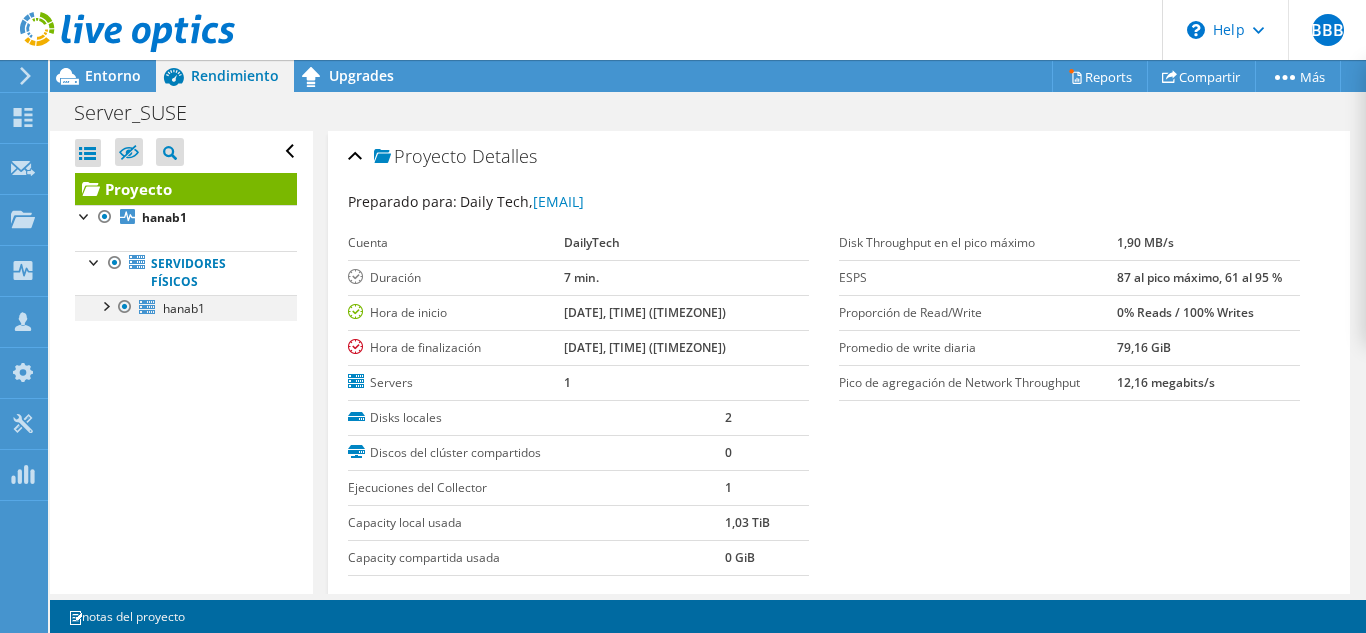click at bounding box center [105, 305] 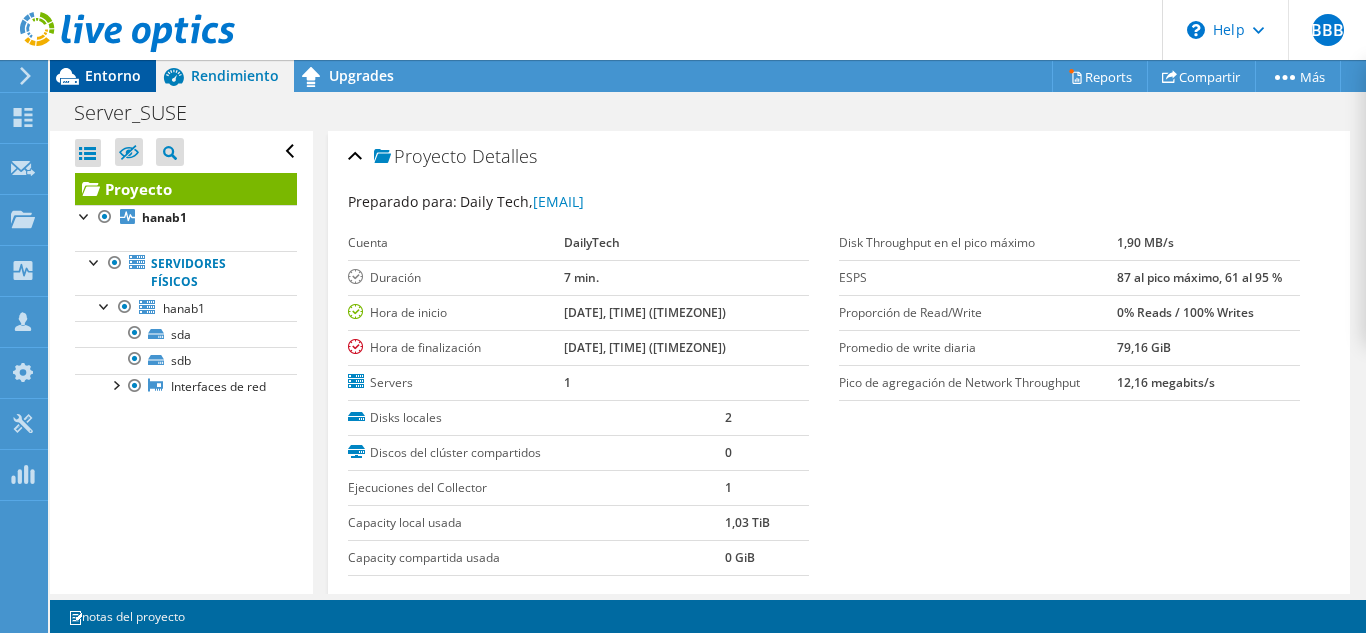 click on "Entorno" at bounding box center [113, 75] 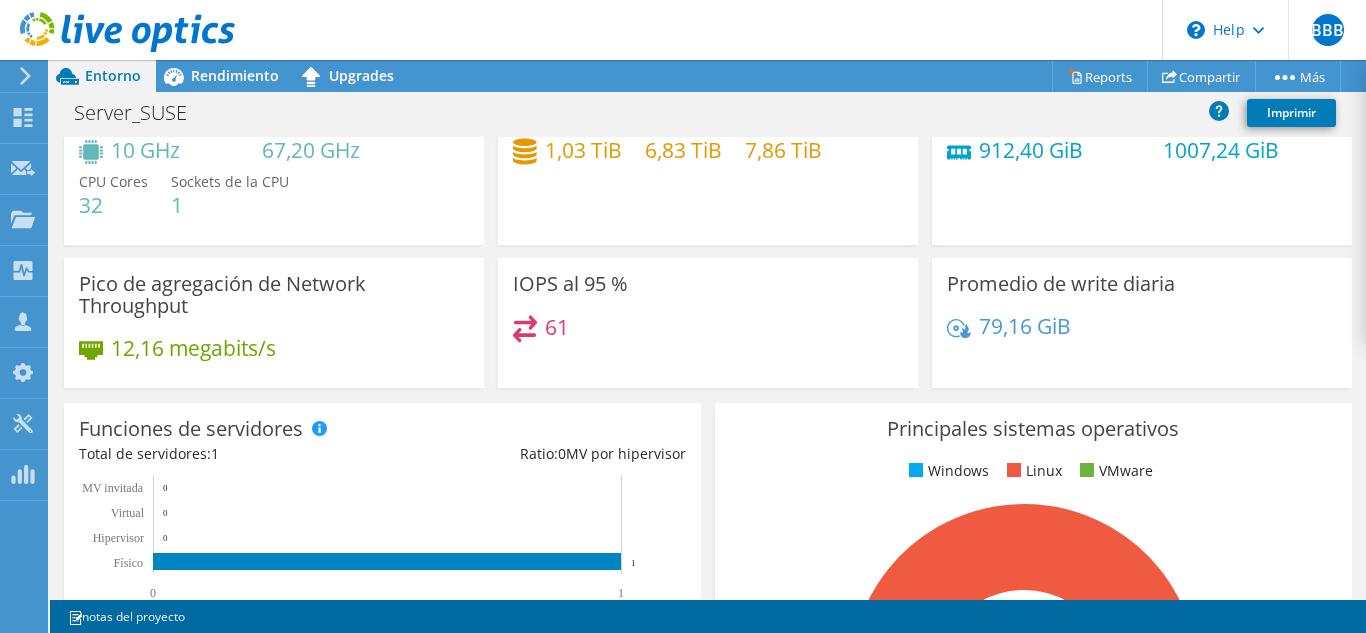 scroll, scrollTop: 0, scrollLeft: 0, axis: both 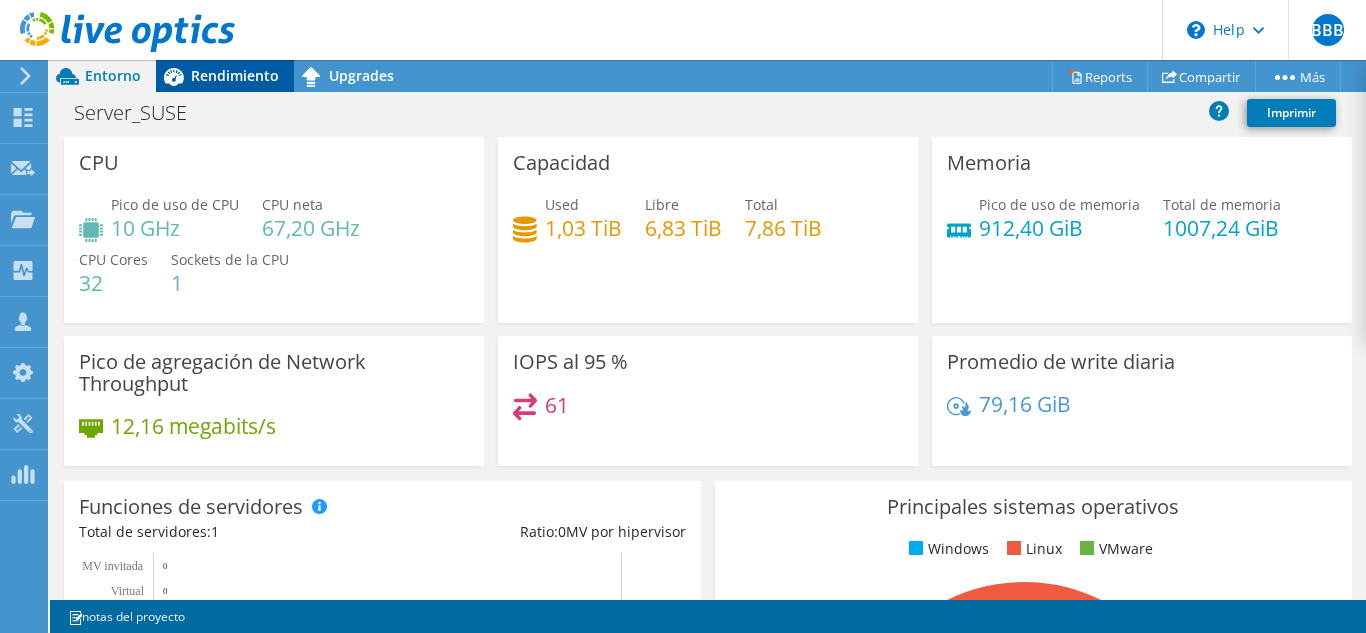 click on "Rendimiento" at bounding box center (235, 75) 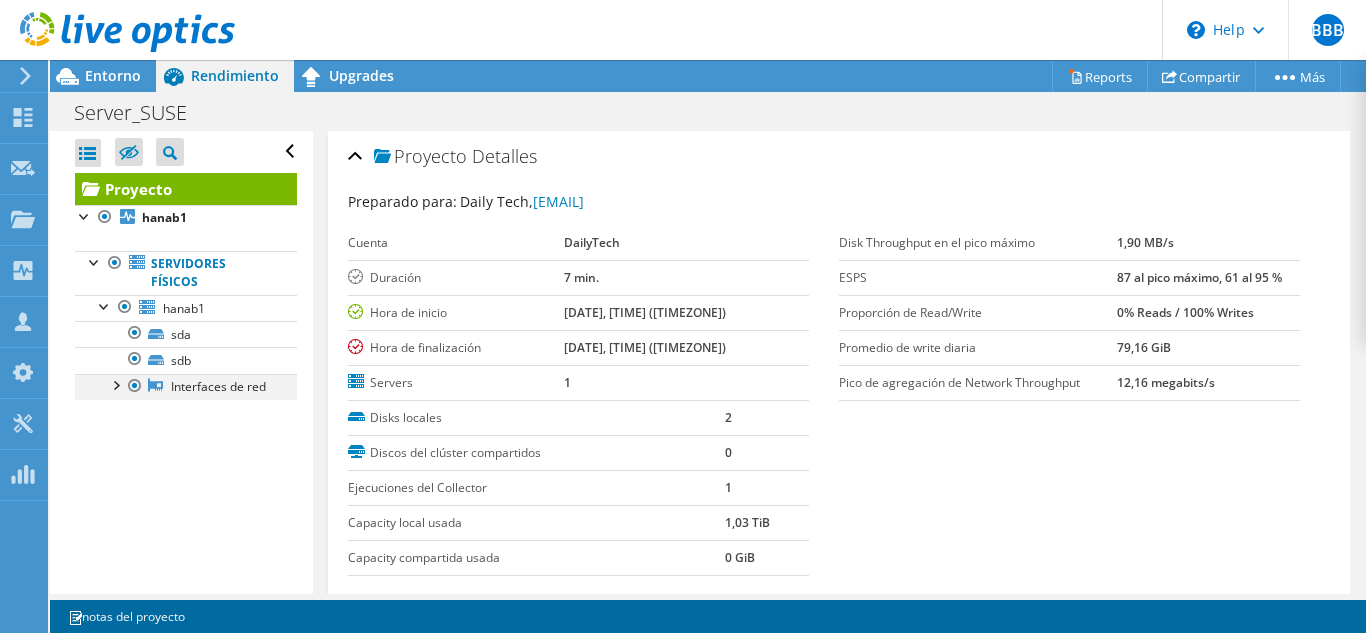 click at bounding box center [115, 384] 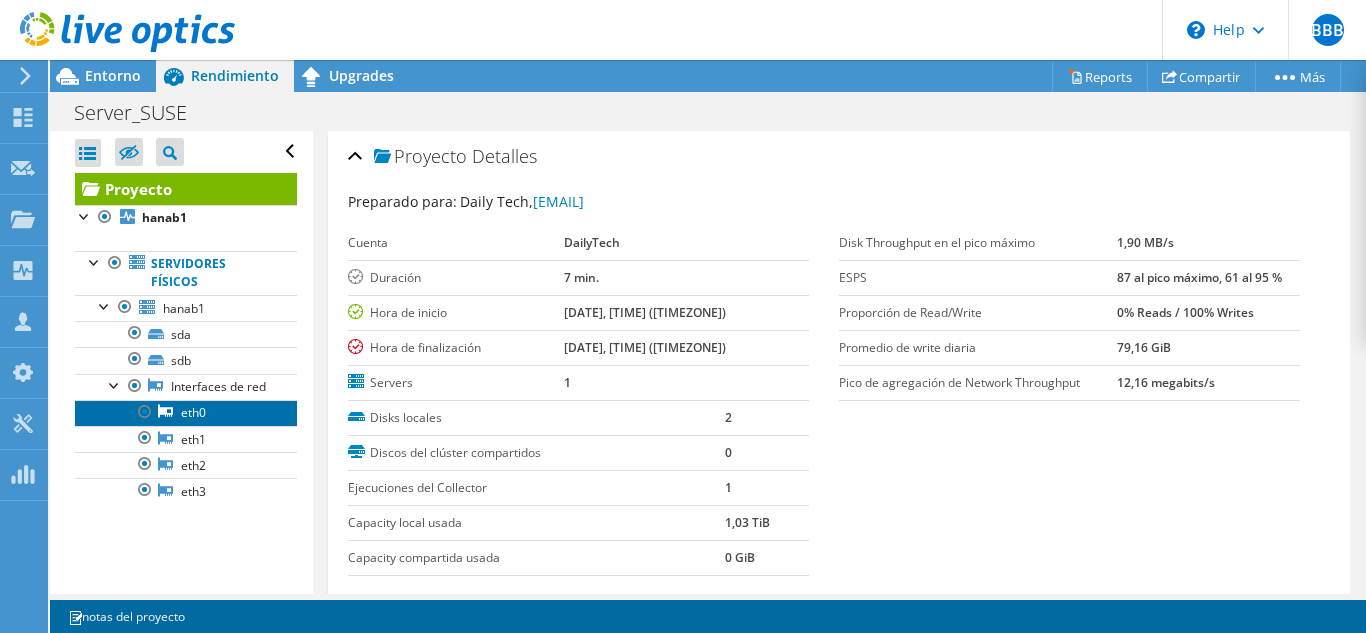 click on "eth0" at bounding box center [186, 413] 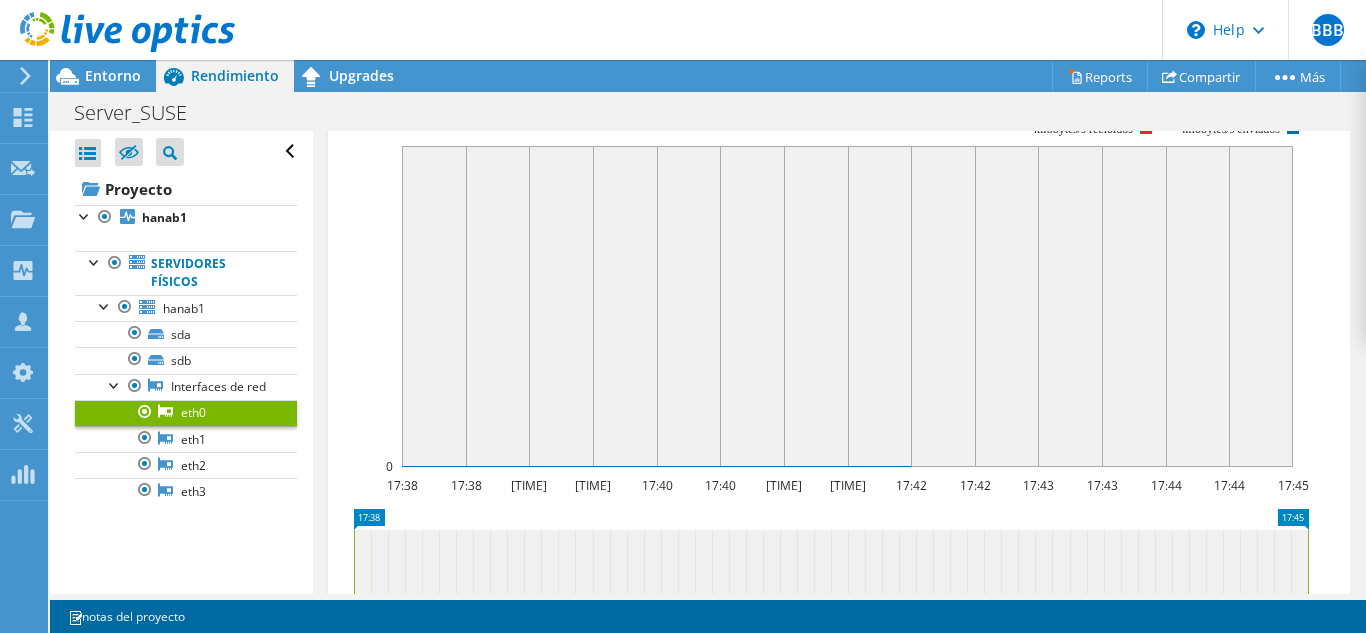 scroll, scrollTop: 300, scrollLeft: 0, axis: vertical 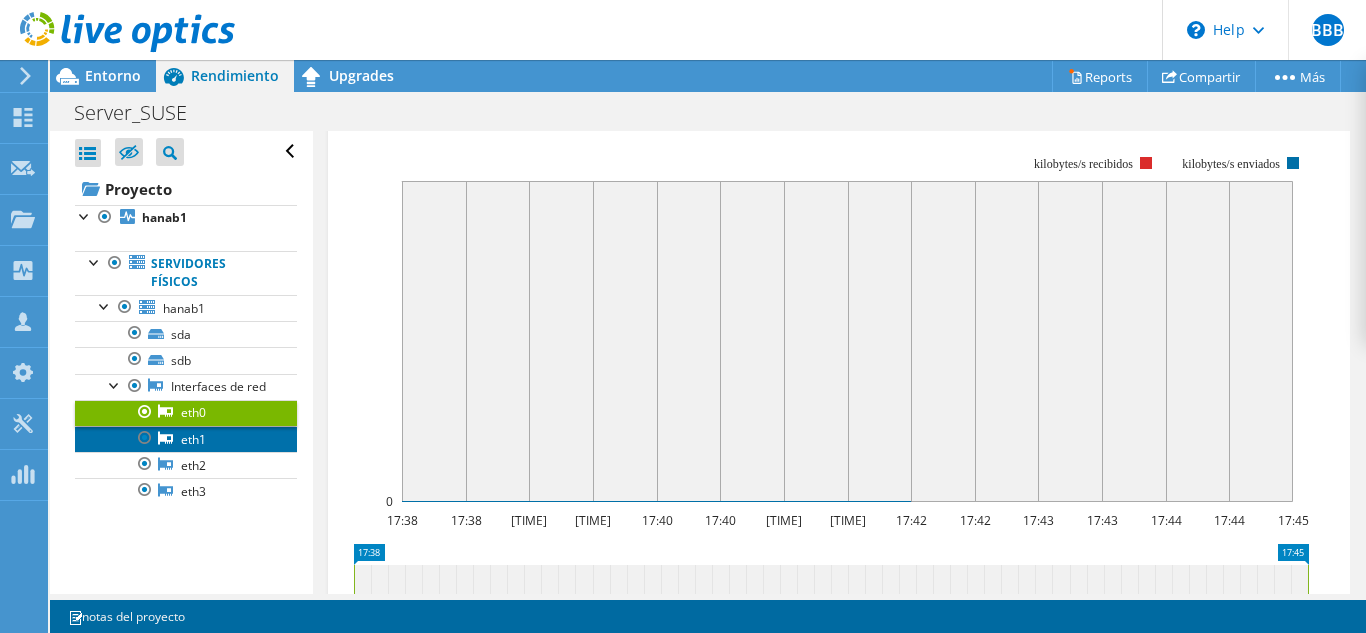 click on "eth1" at bounding box center (186, 439) 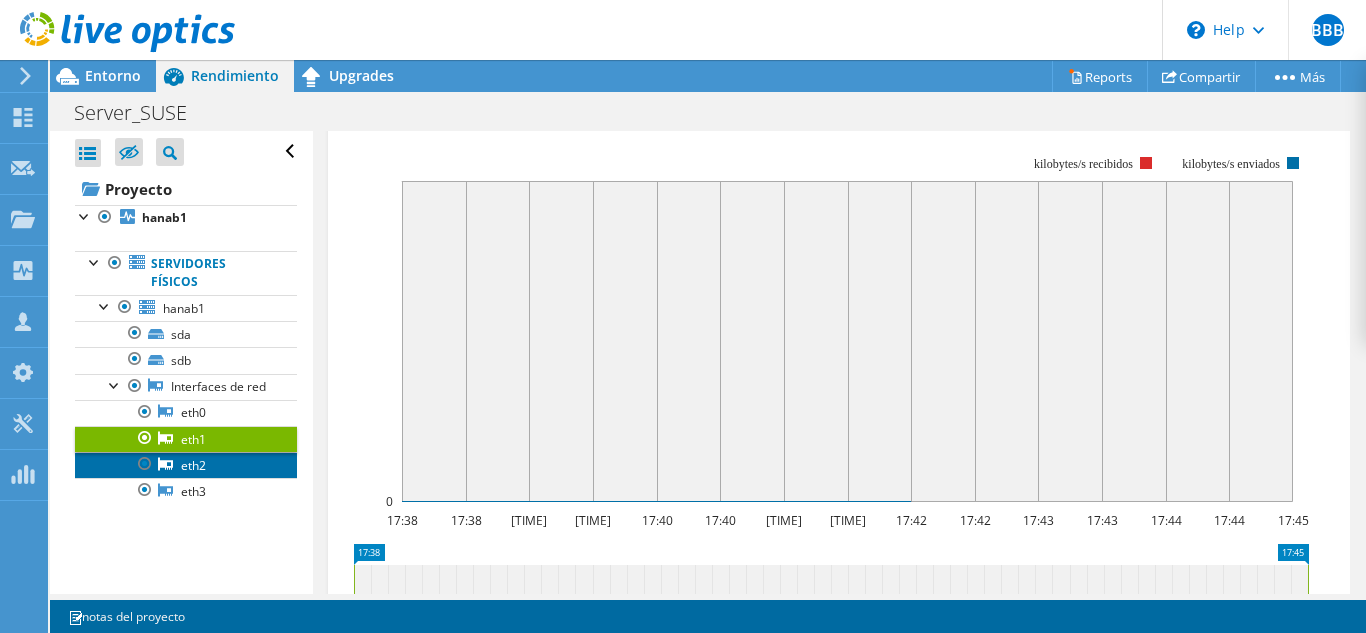click on "eth2" at bounding box center [186, 465] 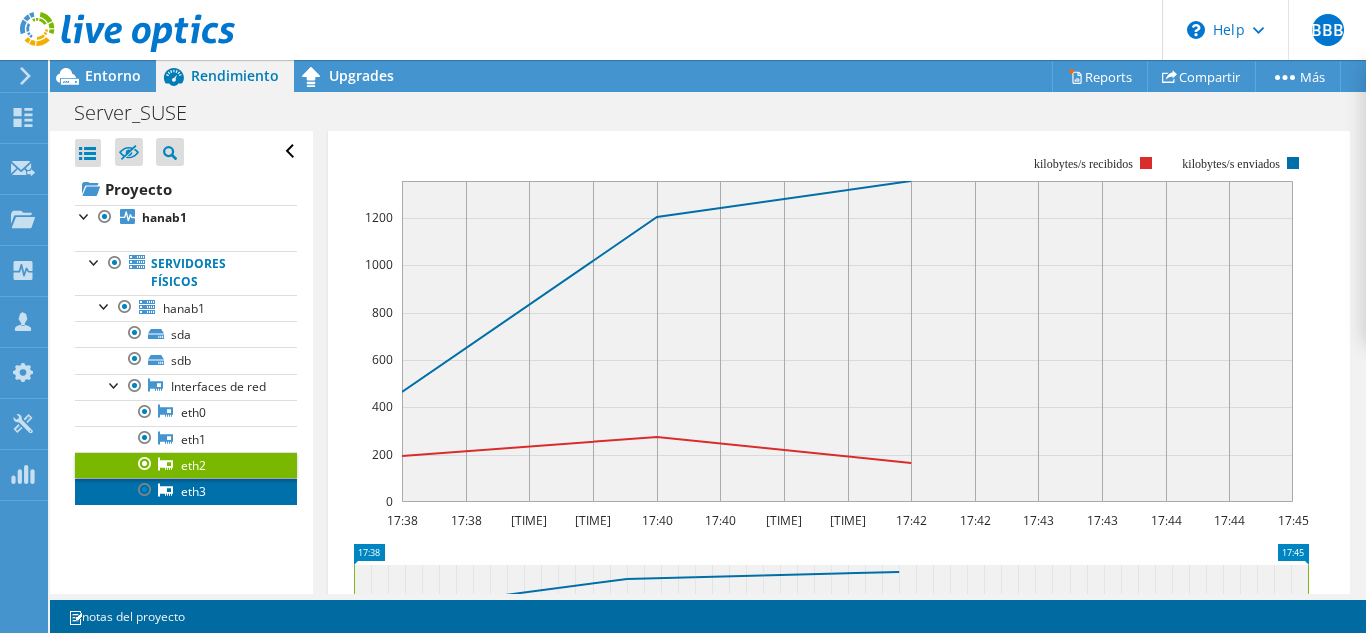 click on "eth3" at bounding box center [186, 491] 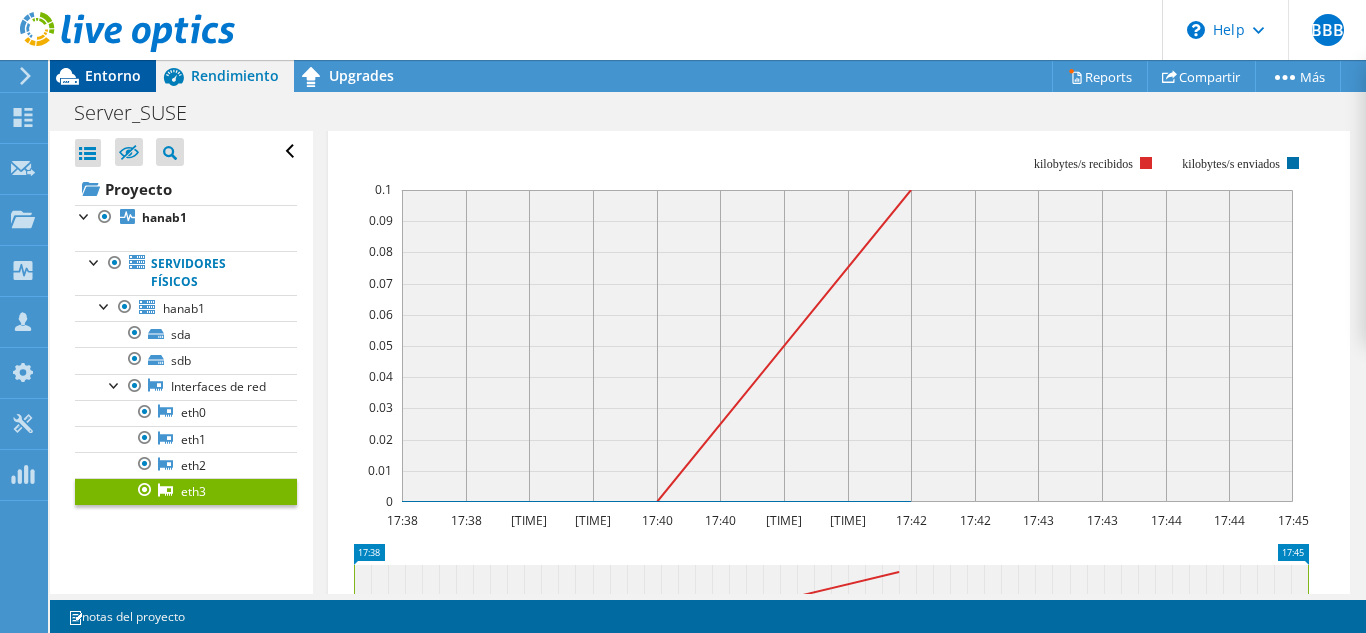 click on "Entorno" at bounding box center [113, 75] 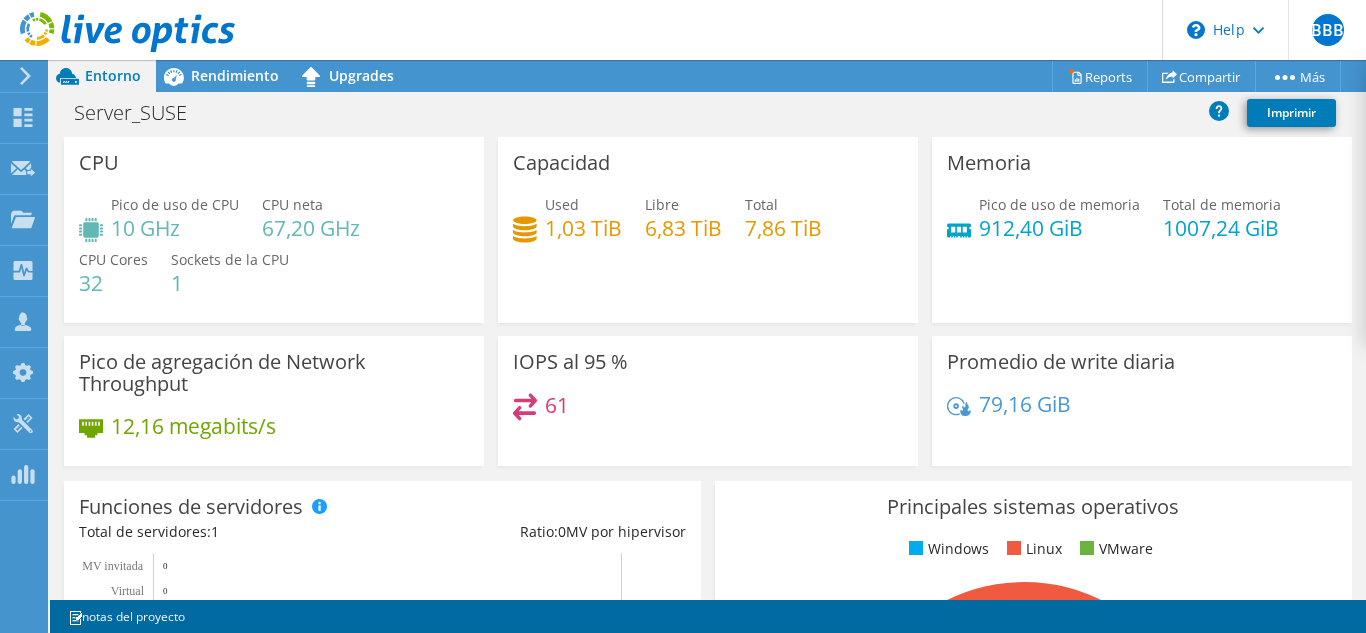 click 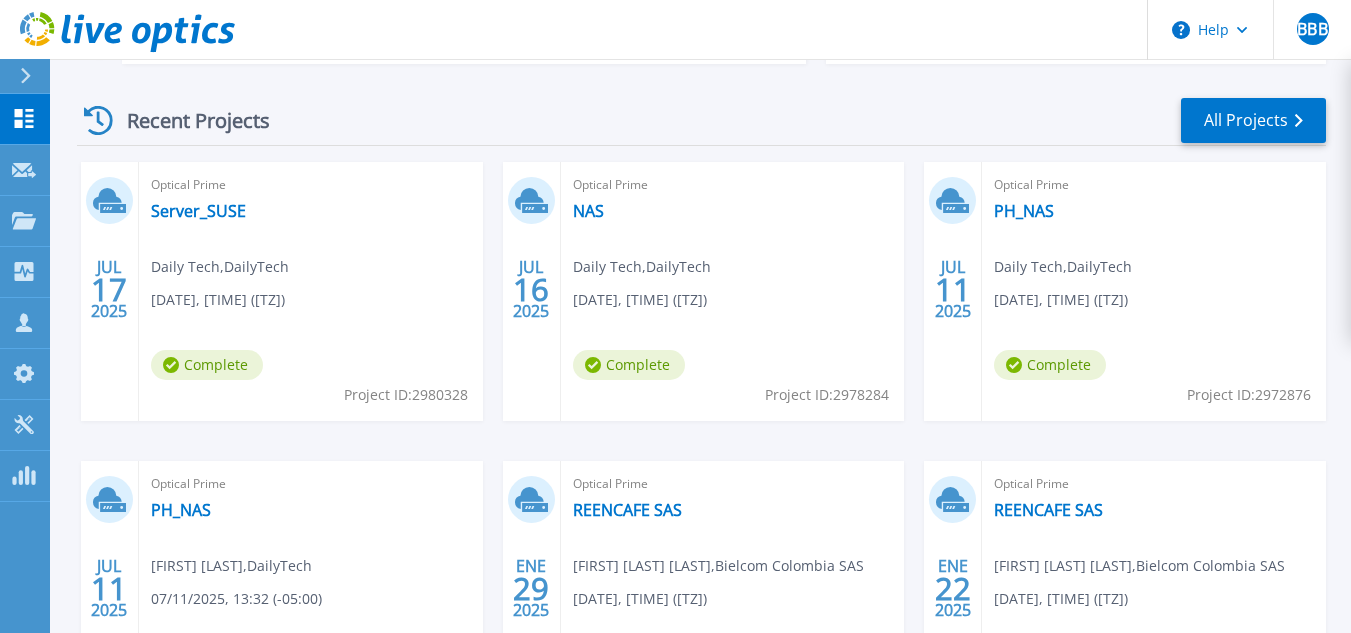 scroll, scrollTop: 300, scrollLeft: 0, axis: vertical 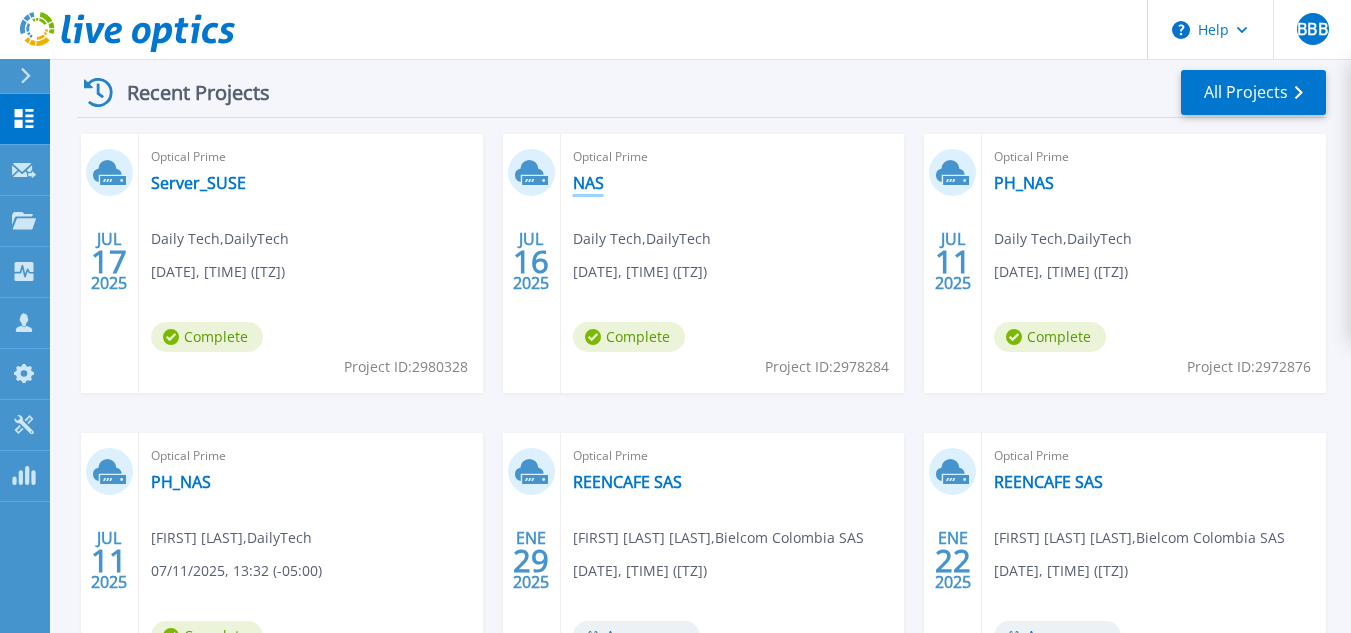 click on "NAS" at bounding box center (588, 183) 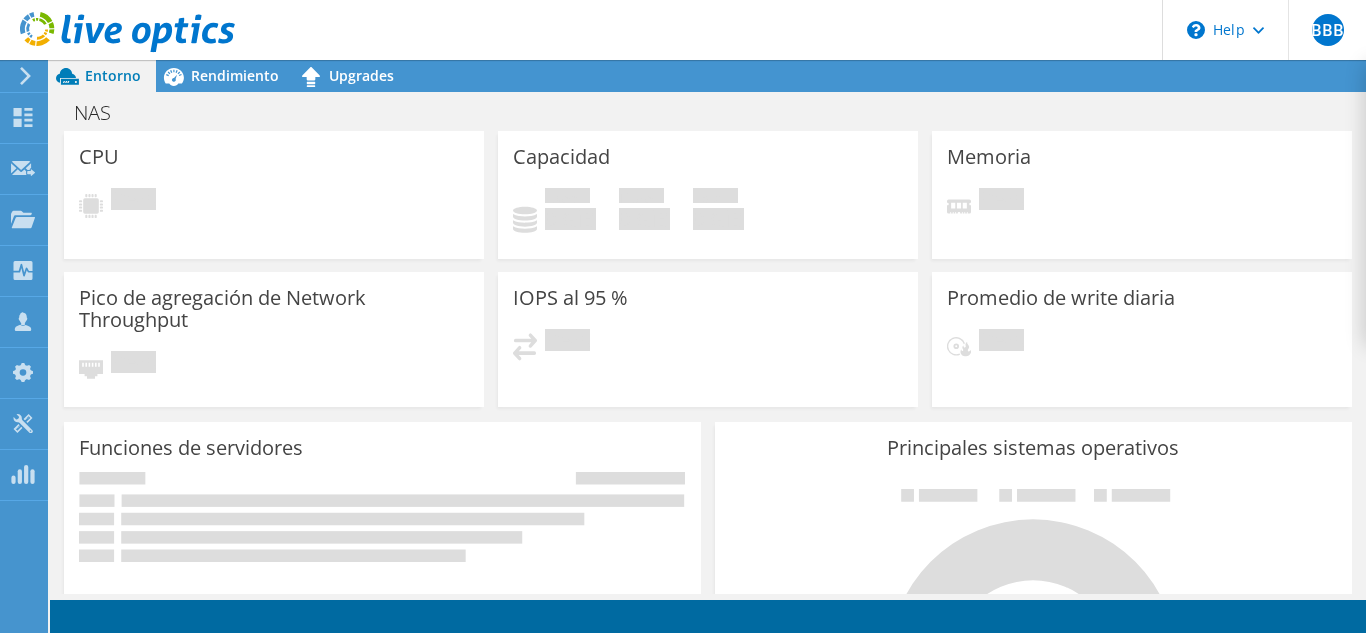 scroll, scrollTop: 0, scrollLeft: 0, axis: both 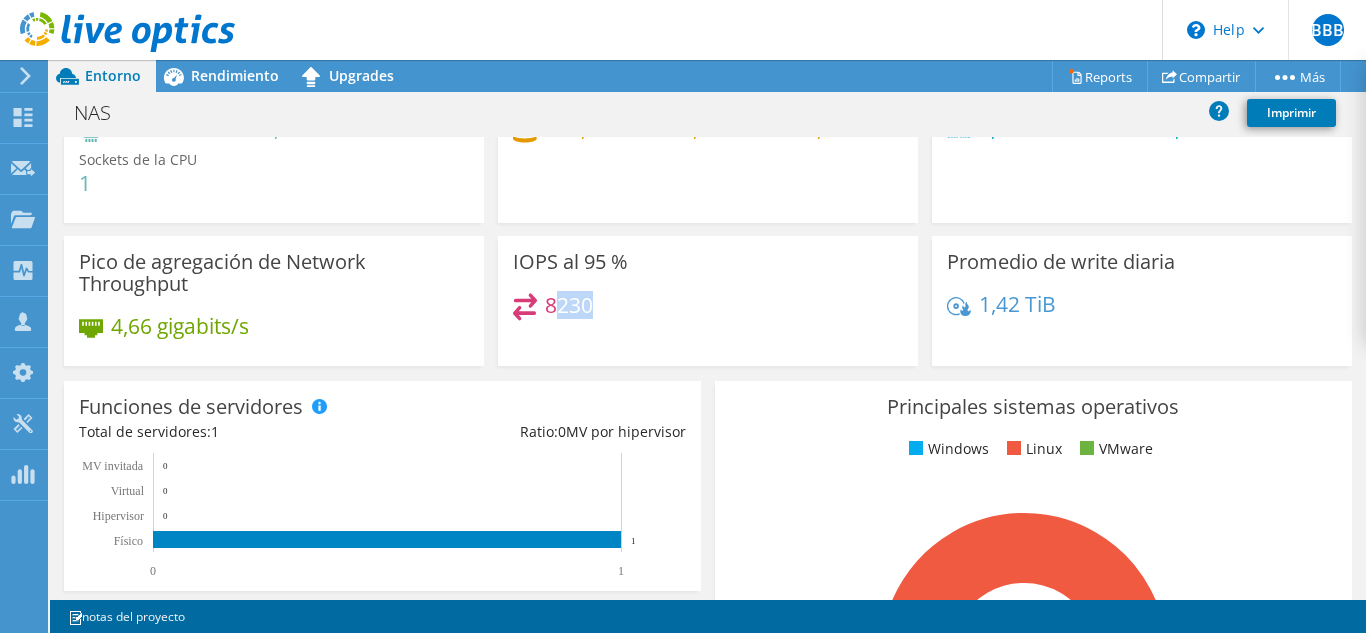 drag, startPoint x: 547, startPoint y: 308, endPoint x: 587, endPoint y: 302, distance: 40.4475 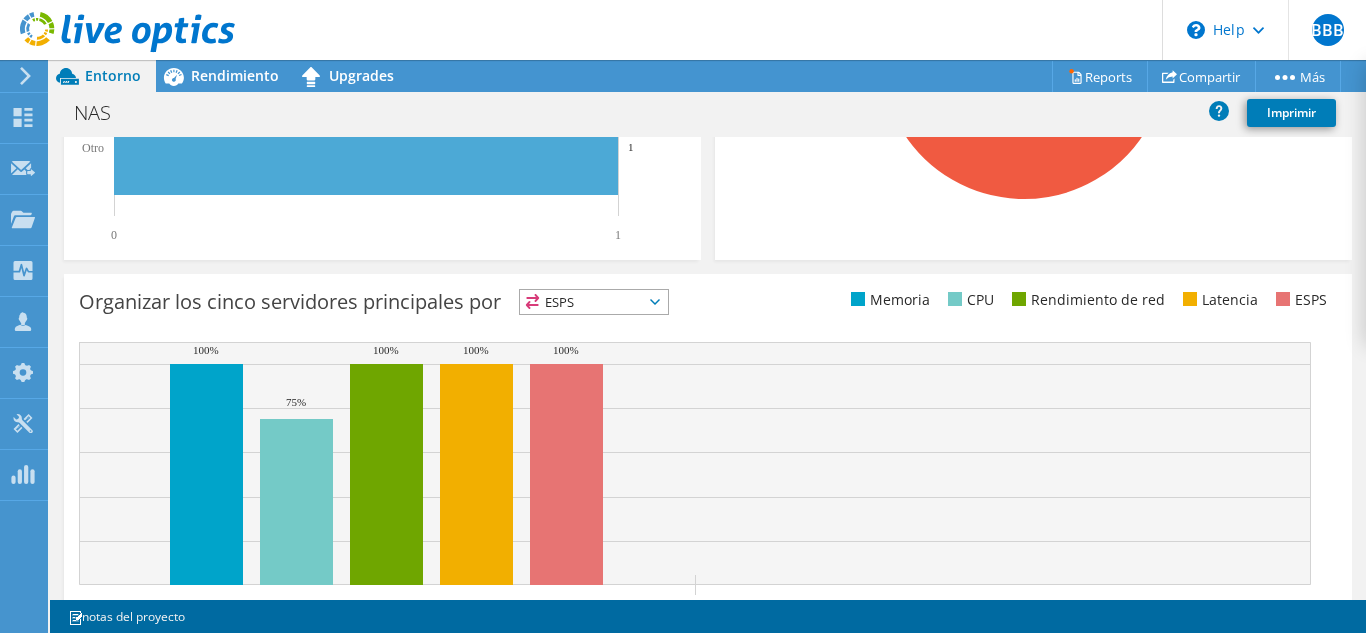 scroll, scrollTop: 778, scrollLeft: 0, axis: vertical 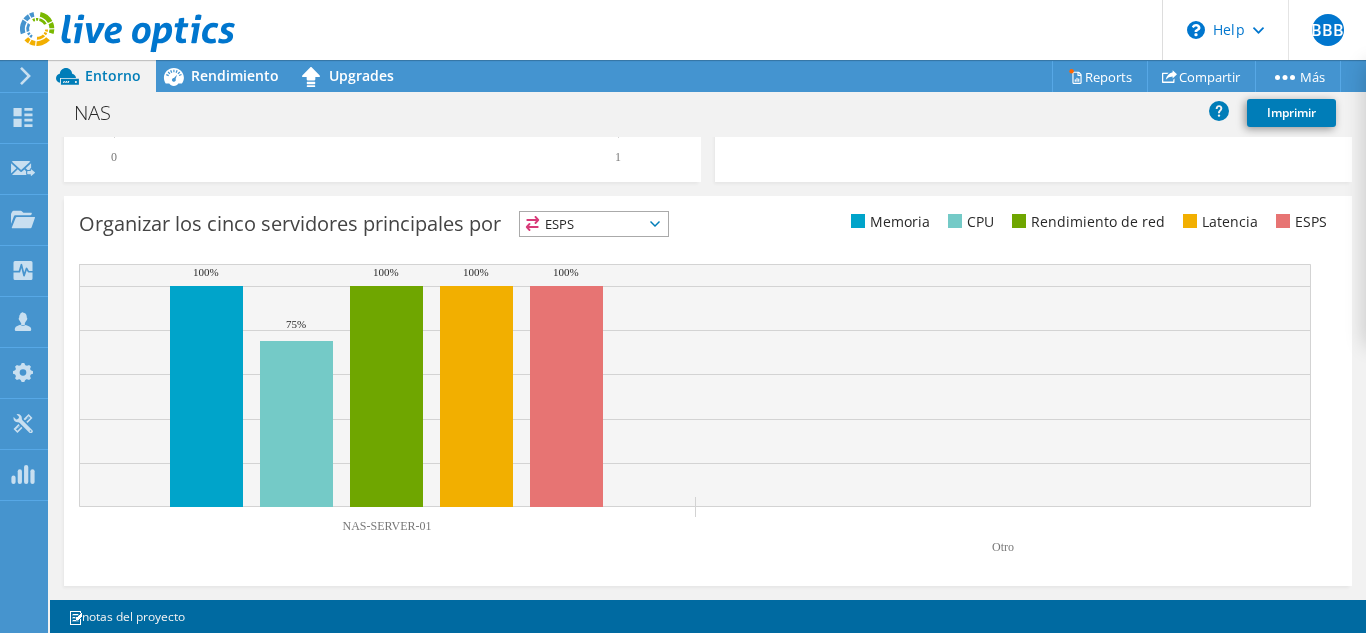 drag, startPoint x: 348, startPoint y: 520, endPoint x: 436, endPoint y: 529, distance: 88.45903 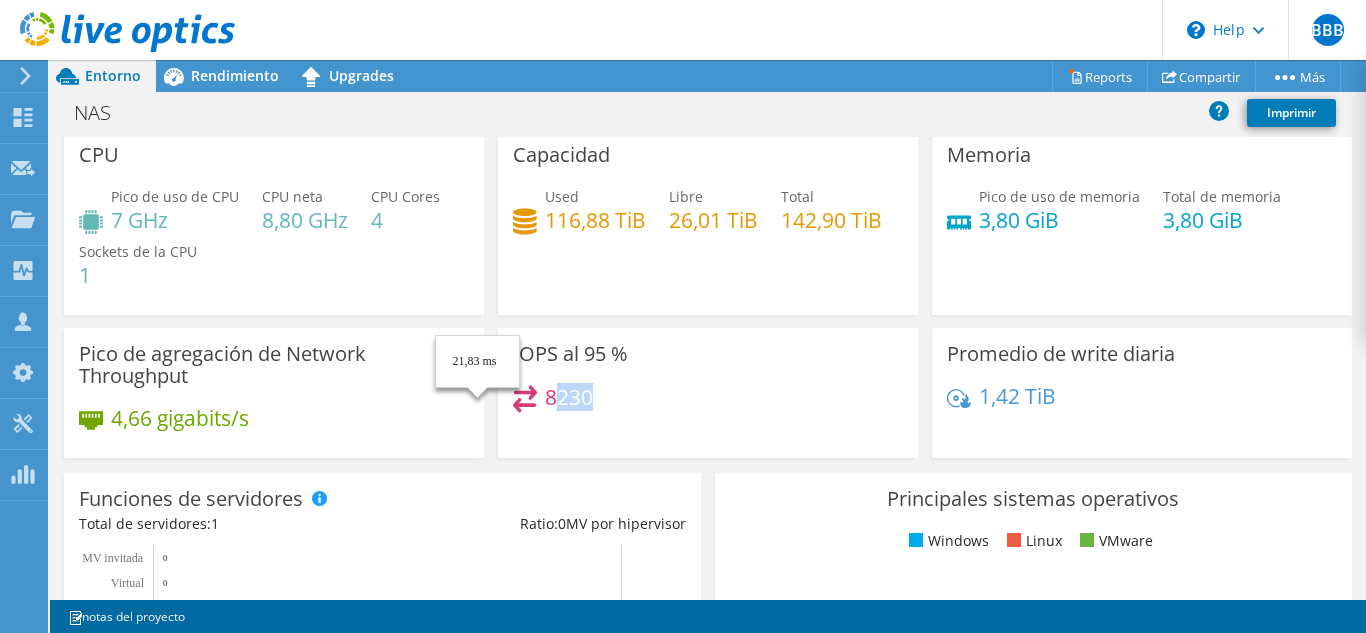 scroll, scrollTop: 0, scrollLeft: 0, axis: both 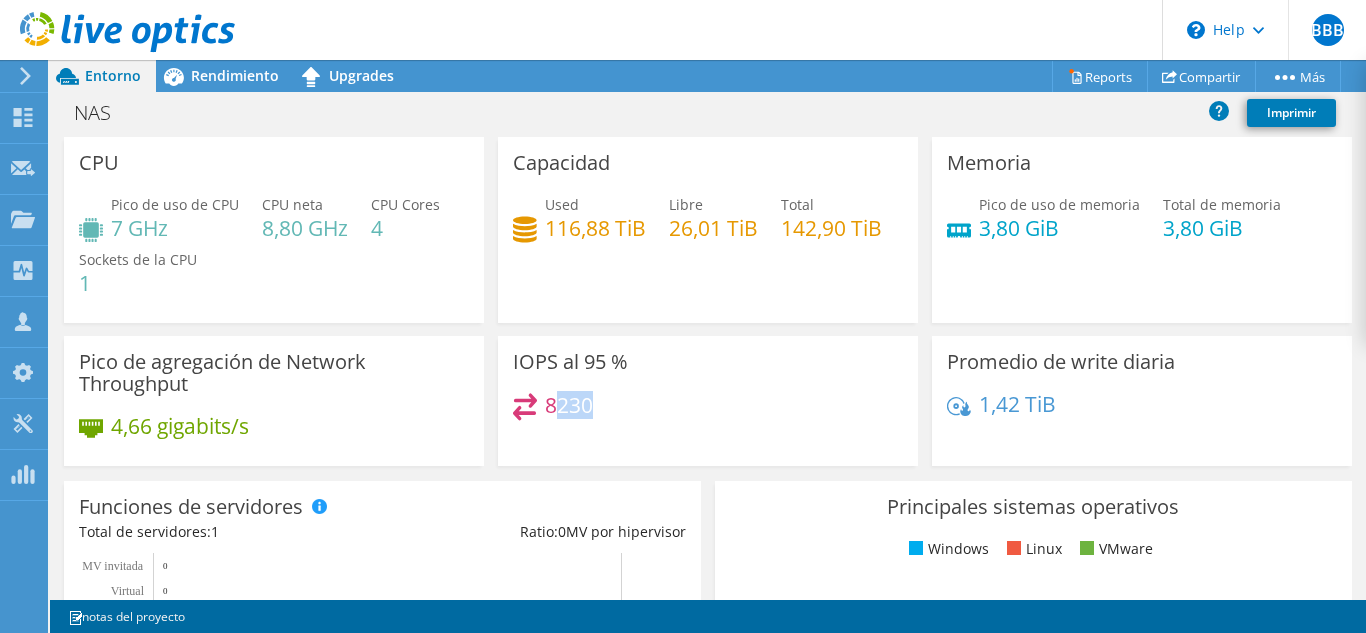 click 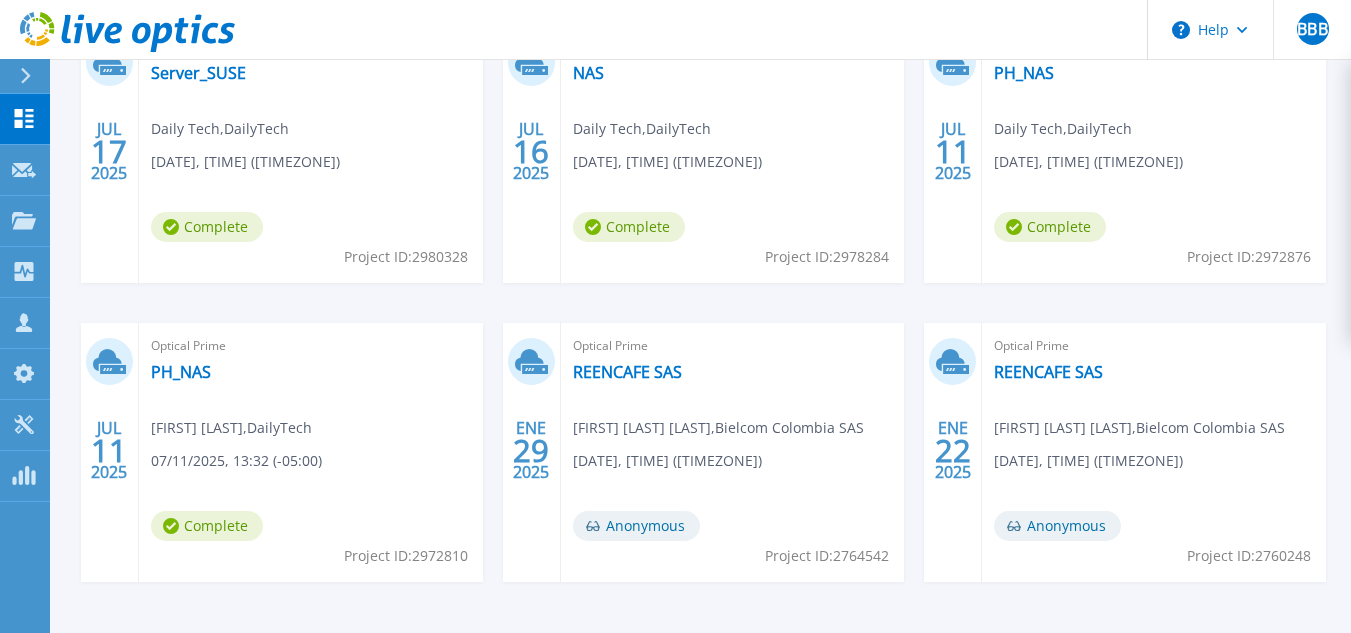 scroll, scrollTop: 375, scrollLeft: 0, axis: vertical 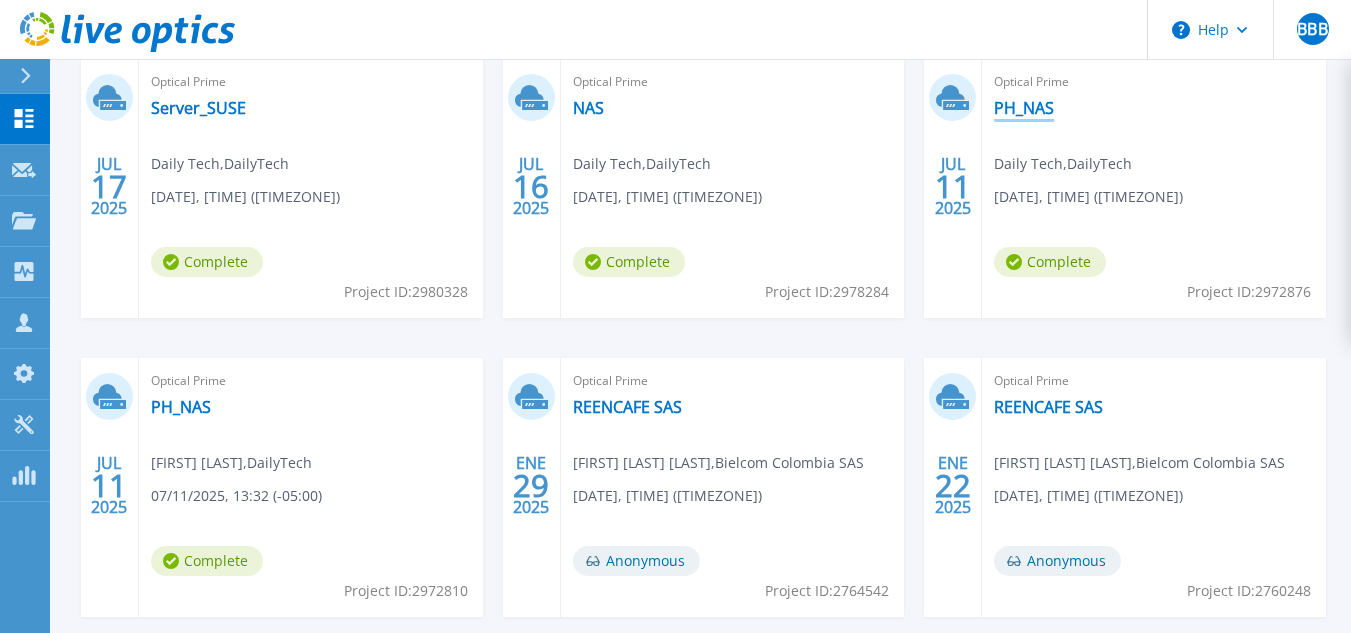 click on "PH_NAS" at bounding box center (1024, 108) 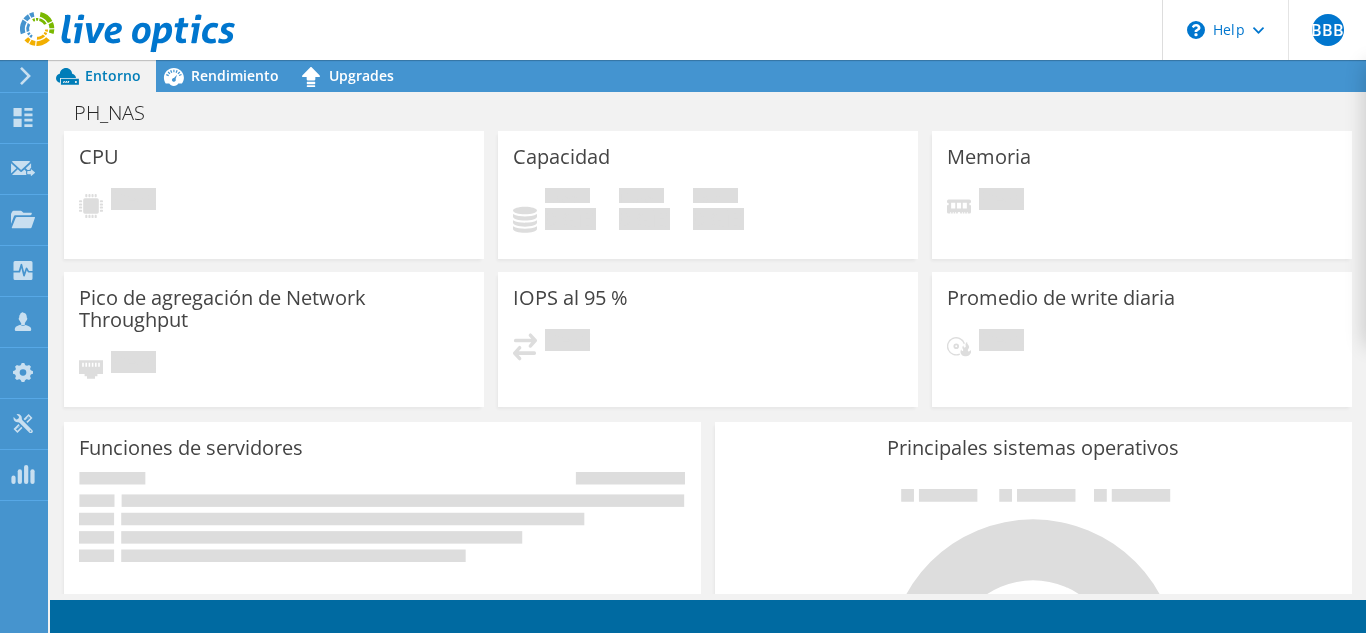 scroll, scrollTop: 0, scrollLeft: 0, axis: both 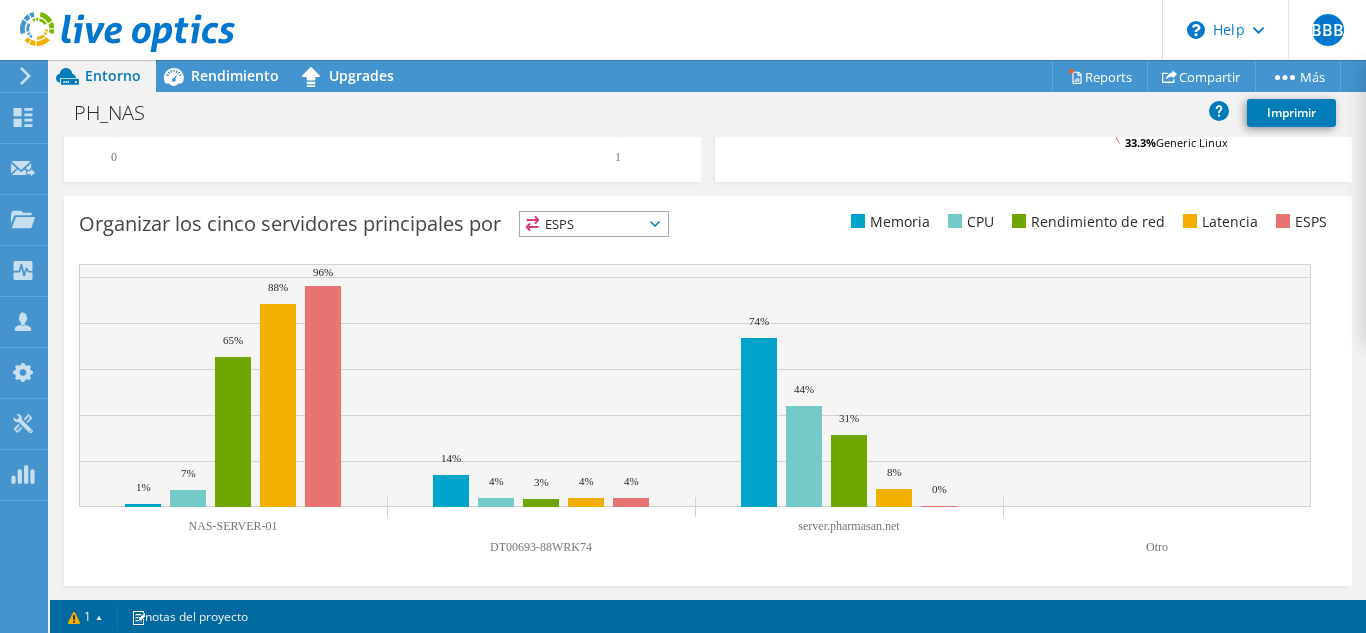 click on "ESPS" at bounding box center (594, 224) 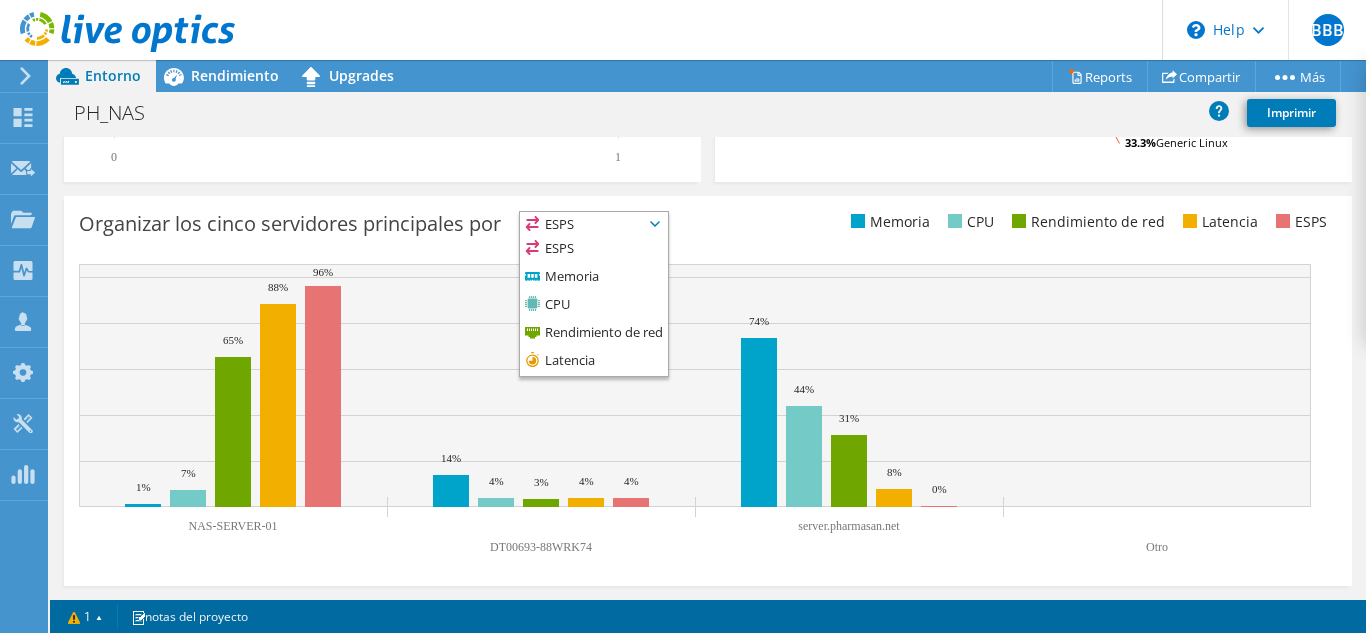 click on "Organizar los cinco servidores principales por
ESPS
ESPS
CPU" at bounding box center [708, 391] 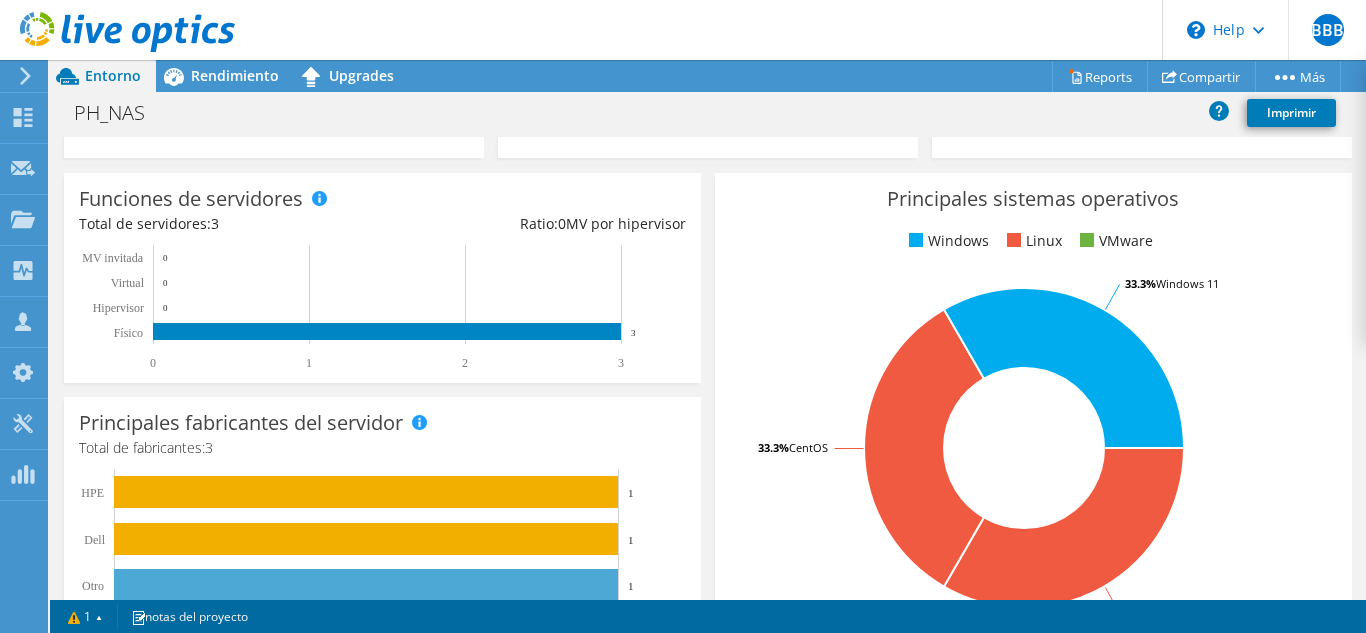scroll, scrollTop: 278, scrollLeft: 0, axis: vertical 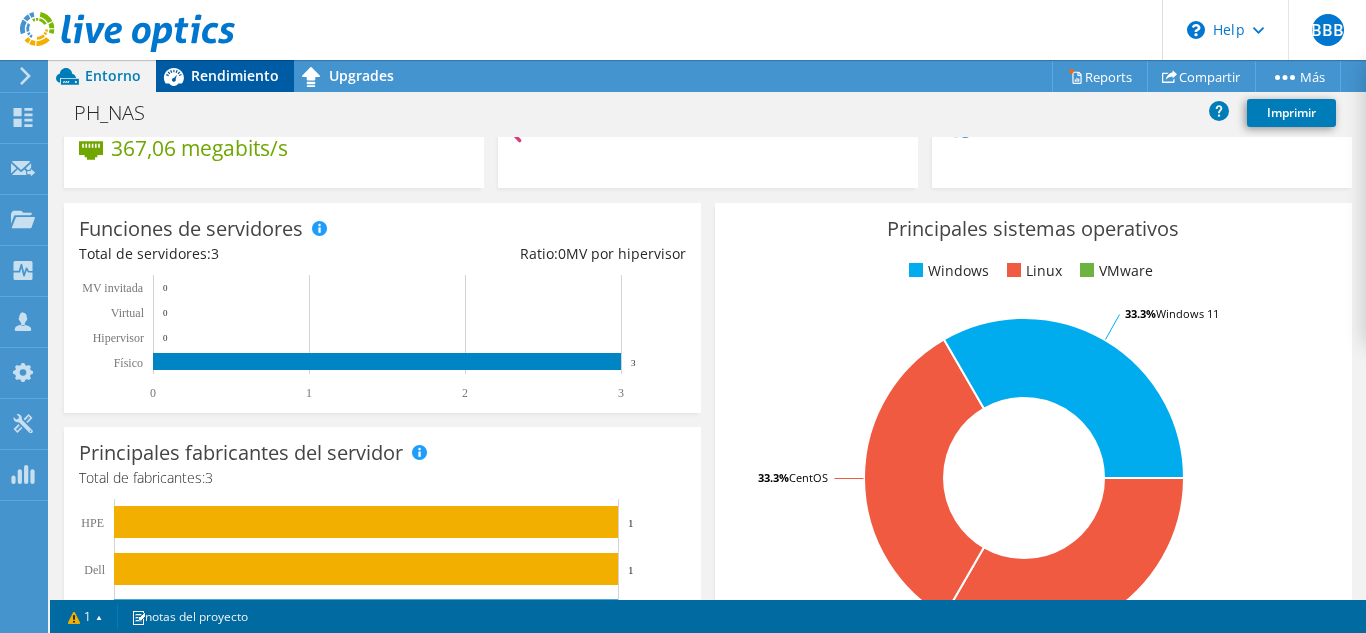 click on "Rendimiento" at bounding box center [235, 75] 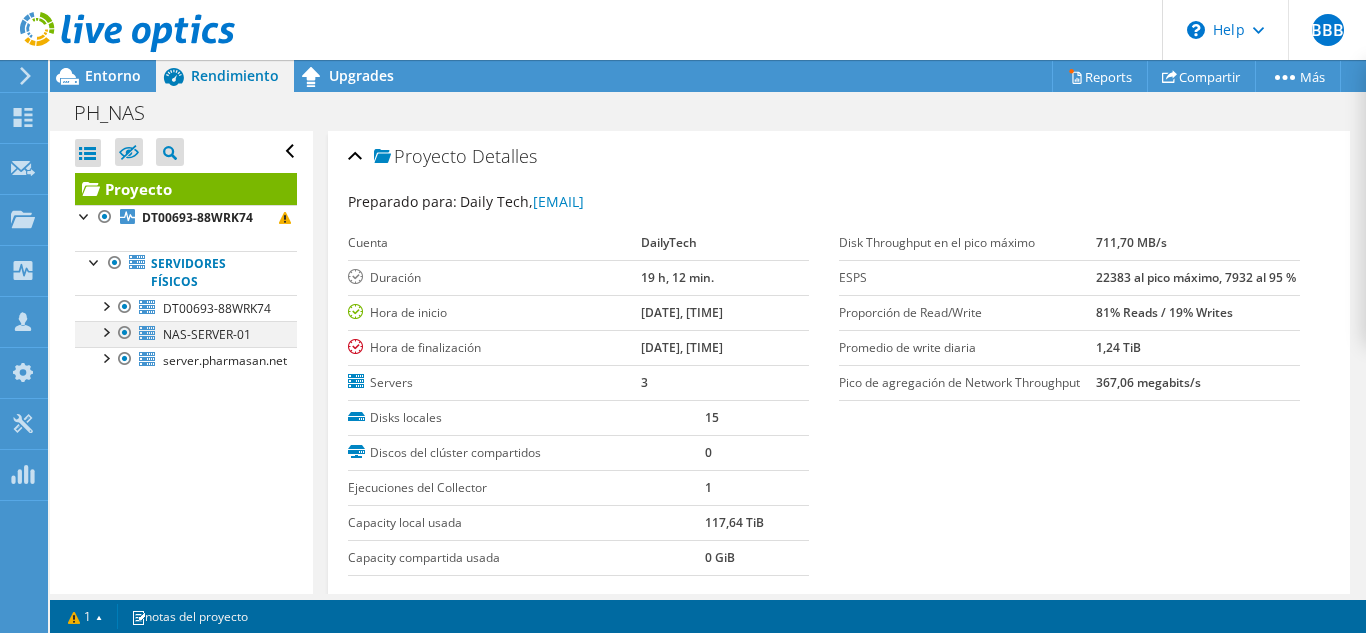 click at bounding box center (105, 331) 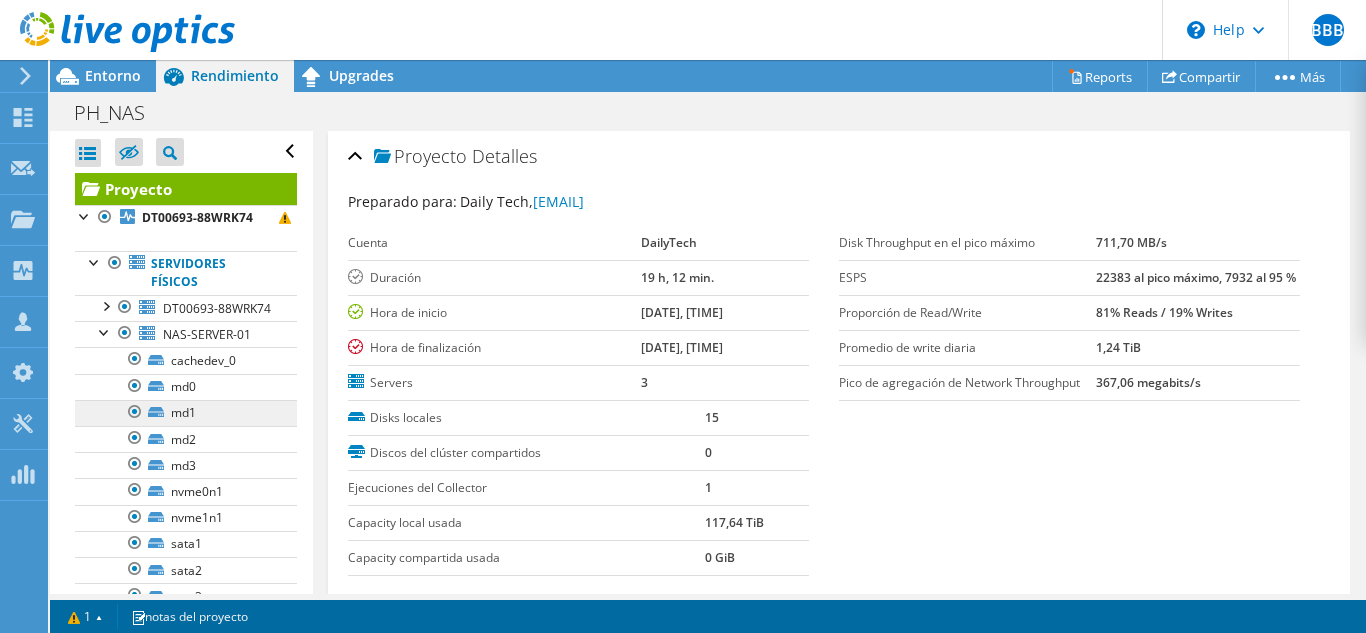scroll, scrollTop: 100, scrollLeft: 0, axis: vertical 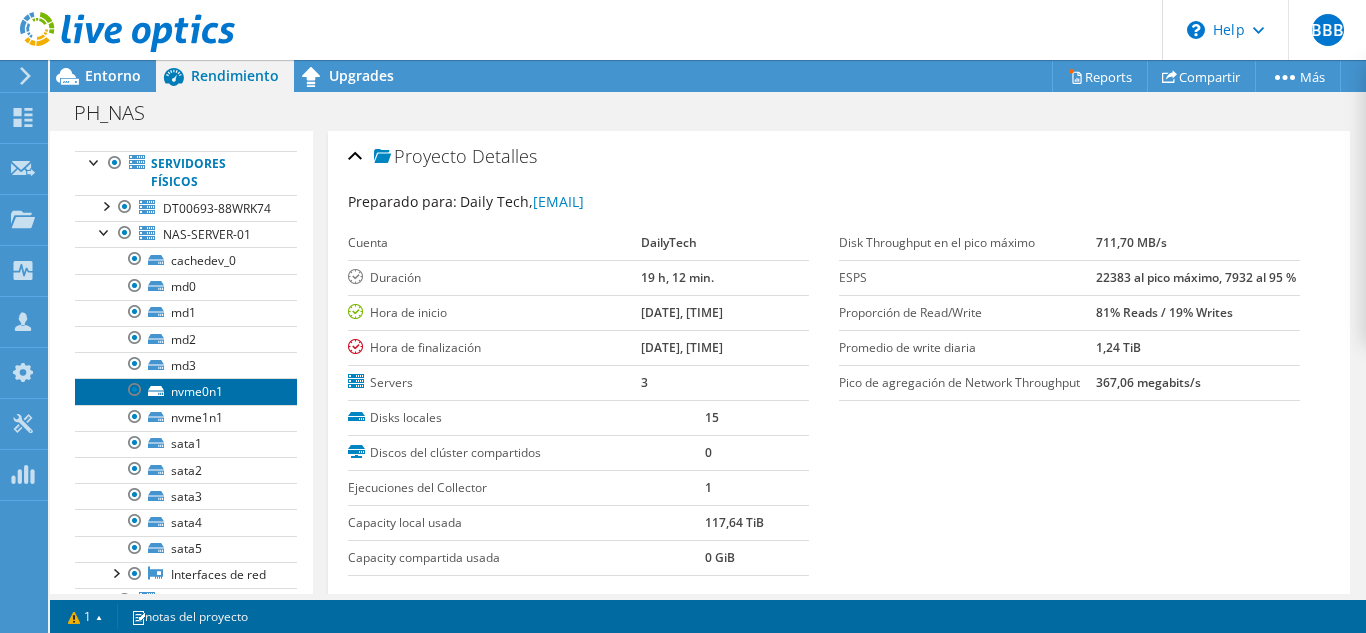 click on "nvme0n1" at bounding box center [186, 391] 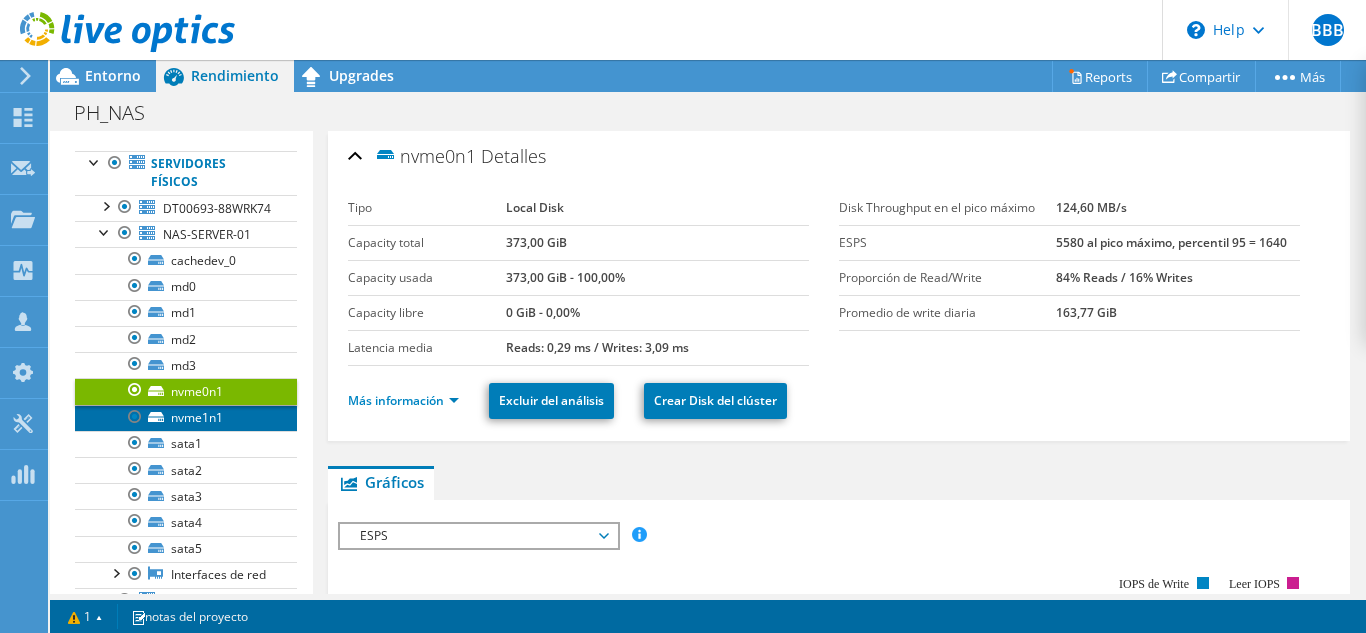 click on "nvme1n1" at bounding box center [186, 418] 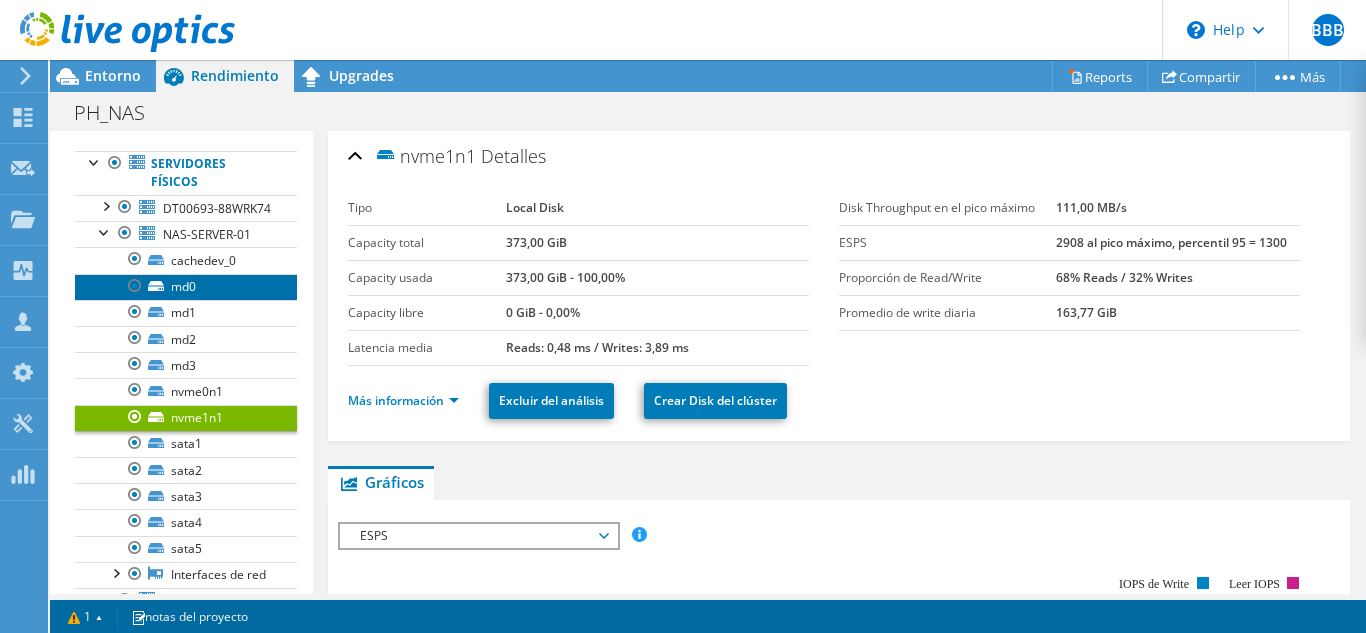 click on "md0" at bounding box center [186, 287] 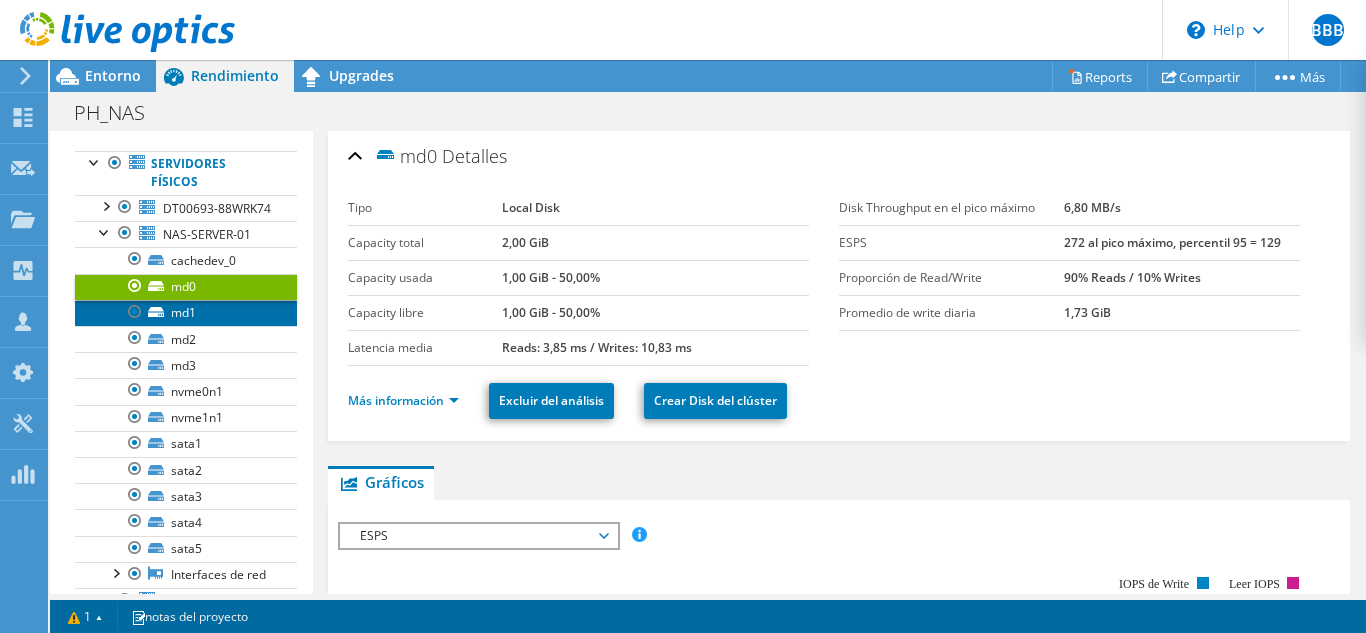 click on "md1" at bounding box center (186, 313) 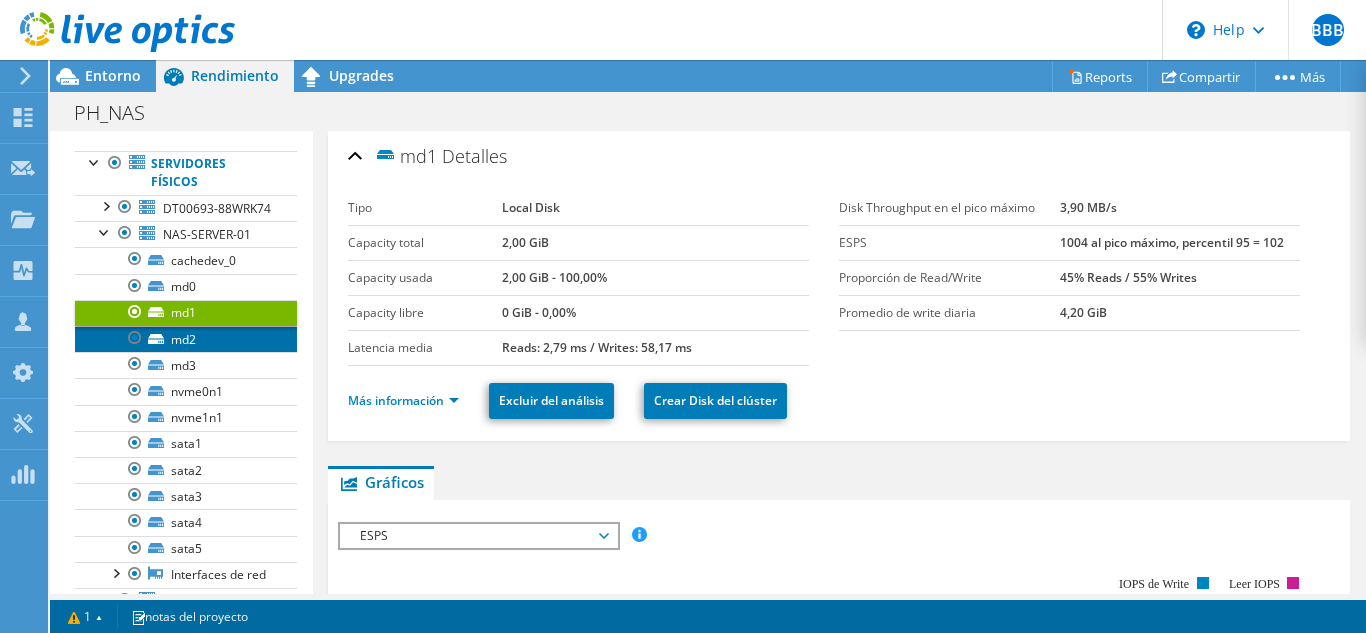 click on "md2" at bounding box center (186, 339) 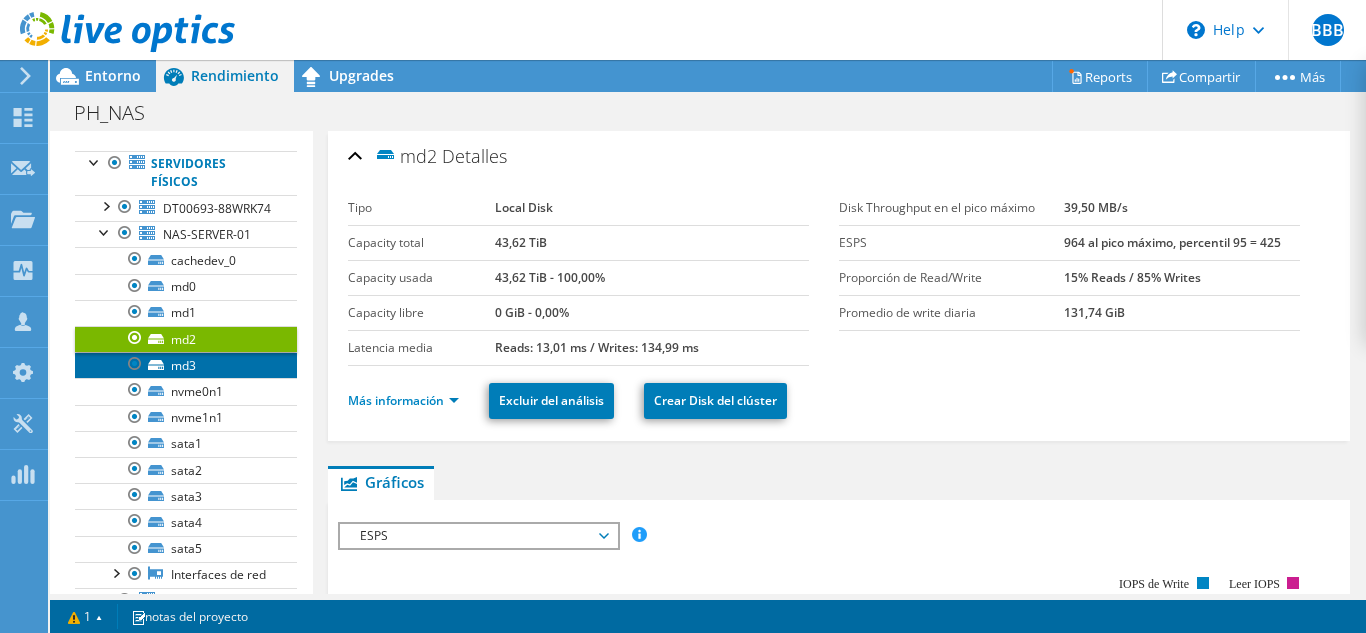 click on "md3" at bounding box center (186, 365) 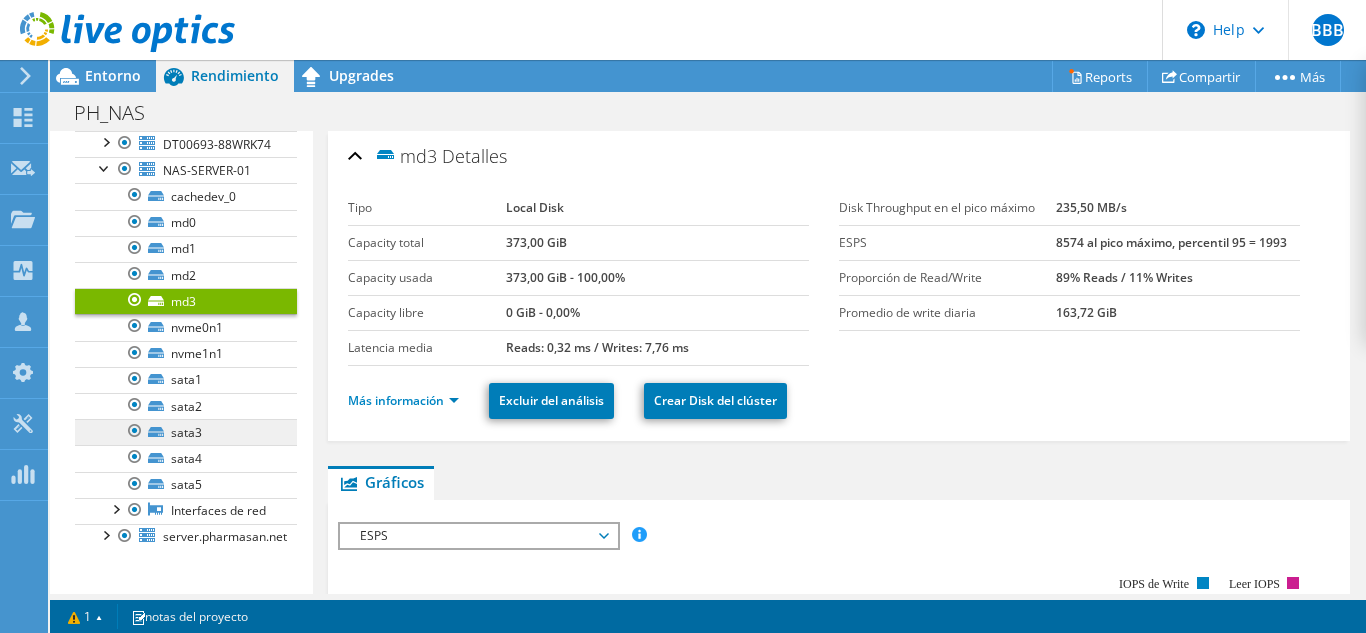 scroll, scrollTop: 200, scrollLeft: 0, axis: vertical 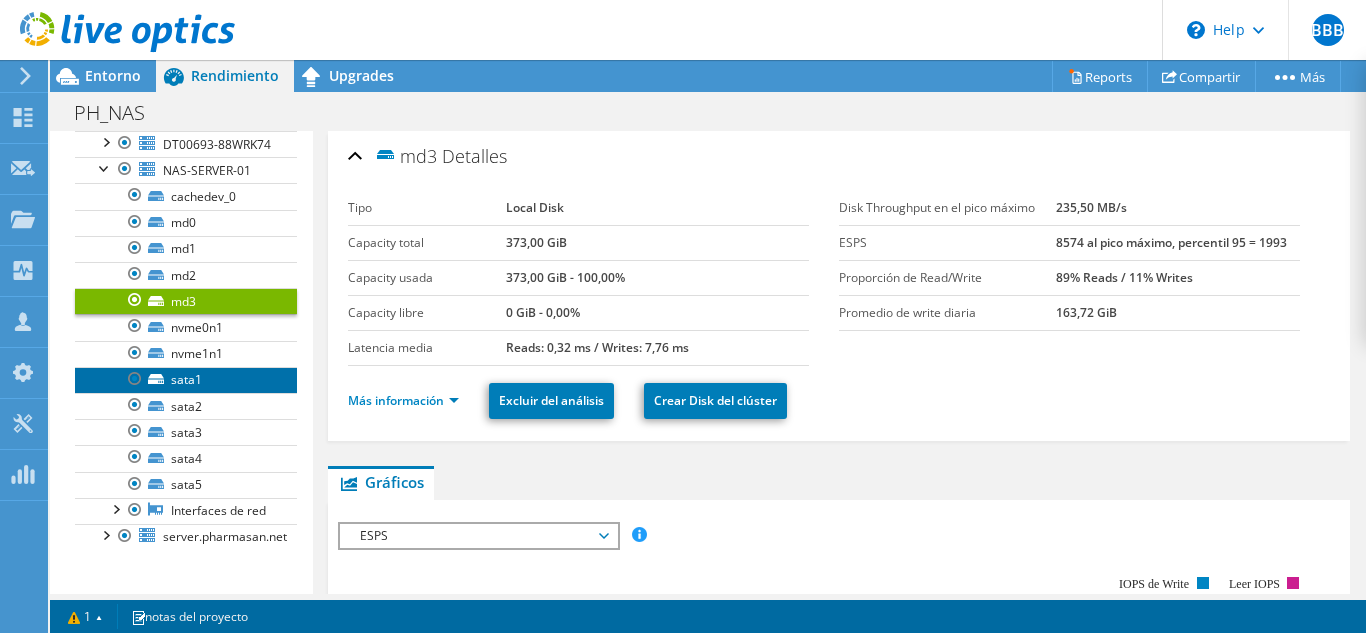 click on "sata1" at bounding box center [186, 380] 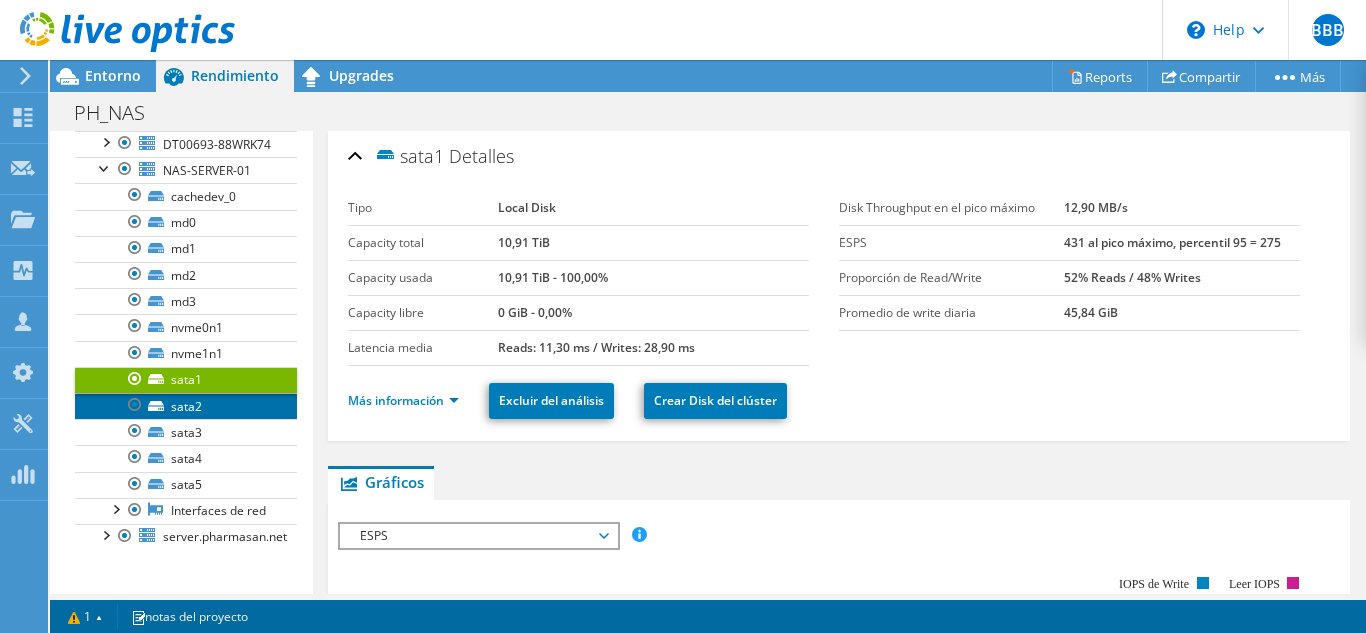 click on "sata2" at bounding box center [186, 406] 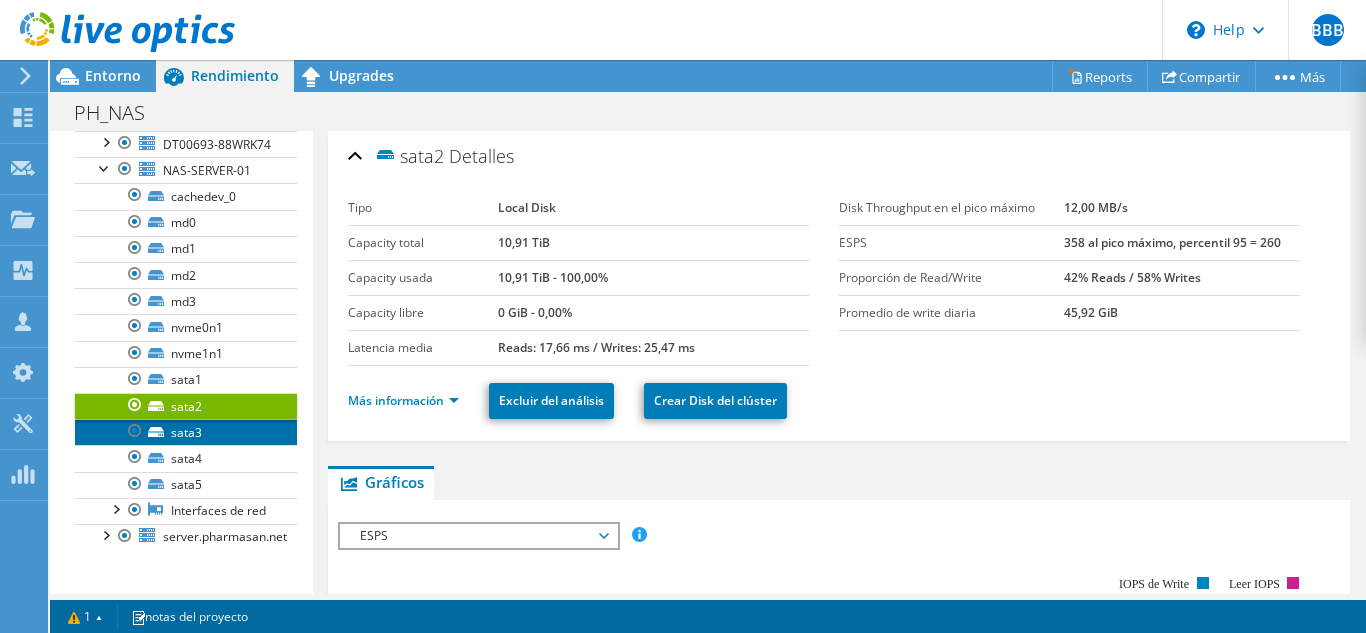 click on "sata3" at bounding box center (186, 432) 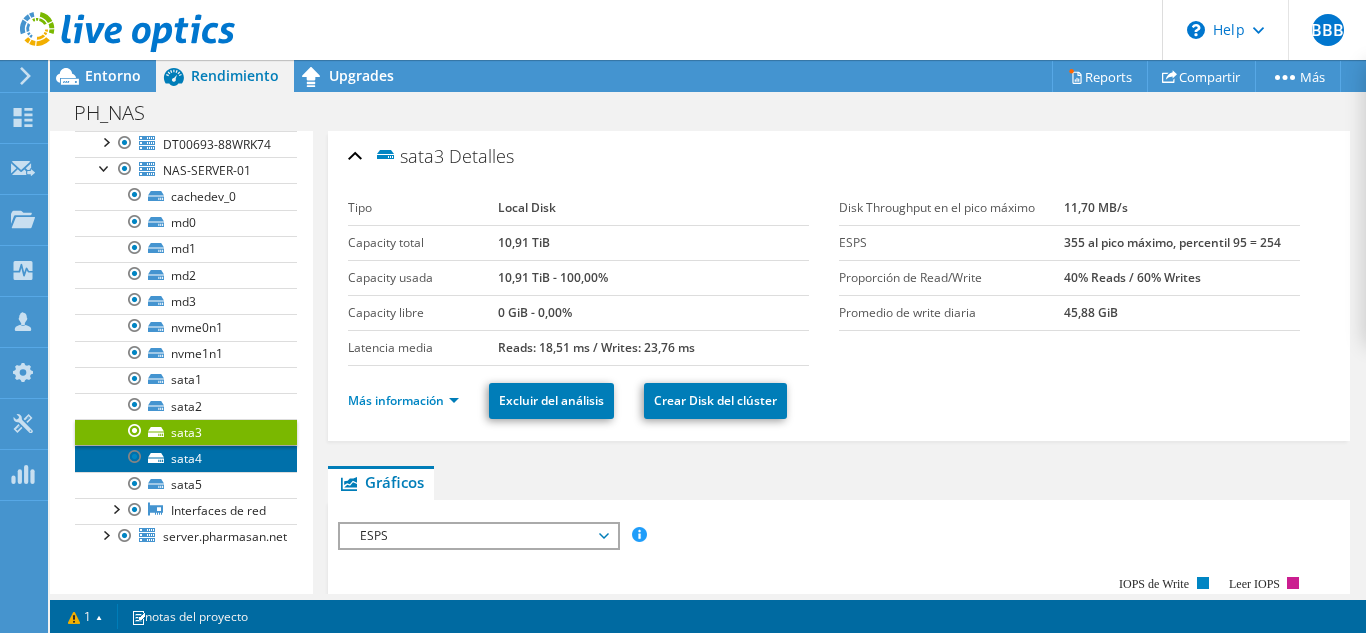 click on "sata4" at bounding box center [186, 458] 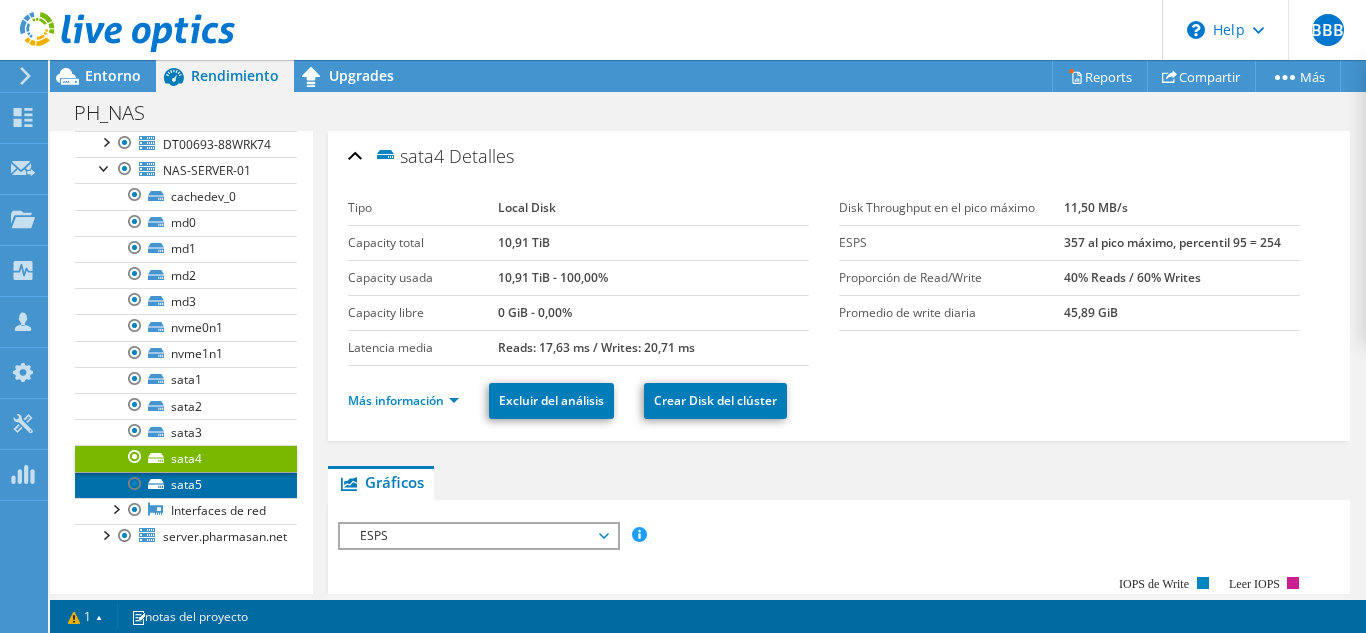 click on "sata5" at bounding box center (186, 485) 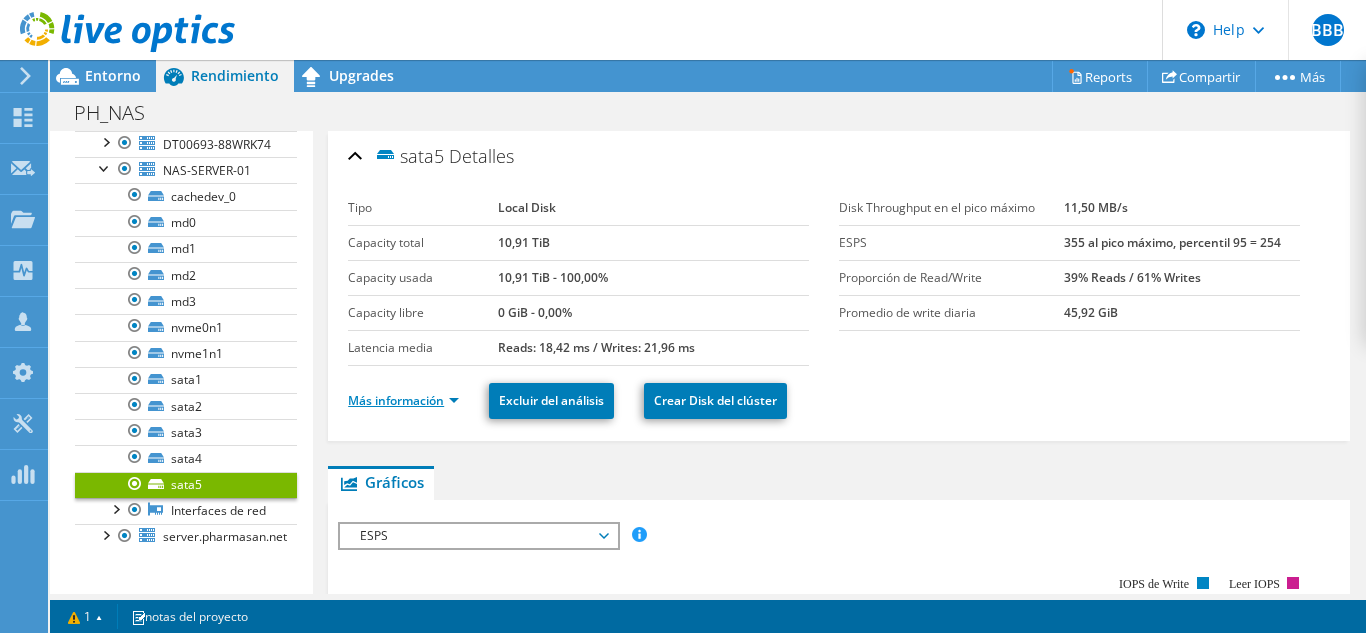 click on "Más información" at bounding box center (403, 400) 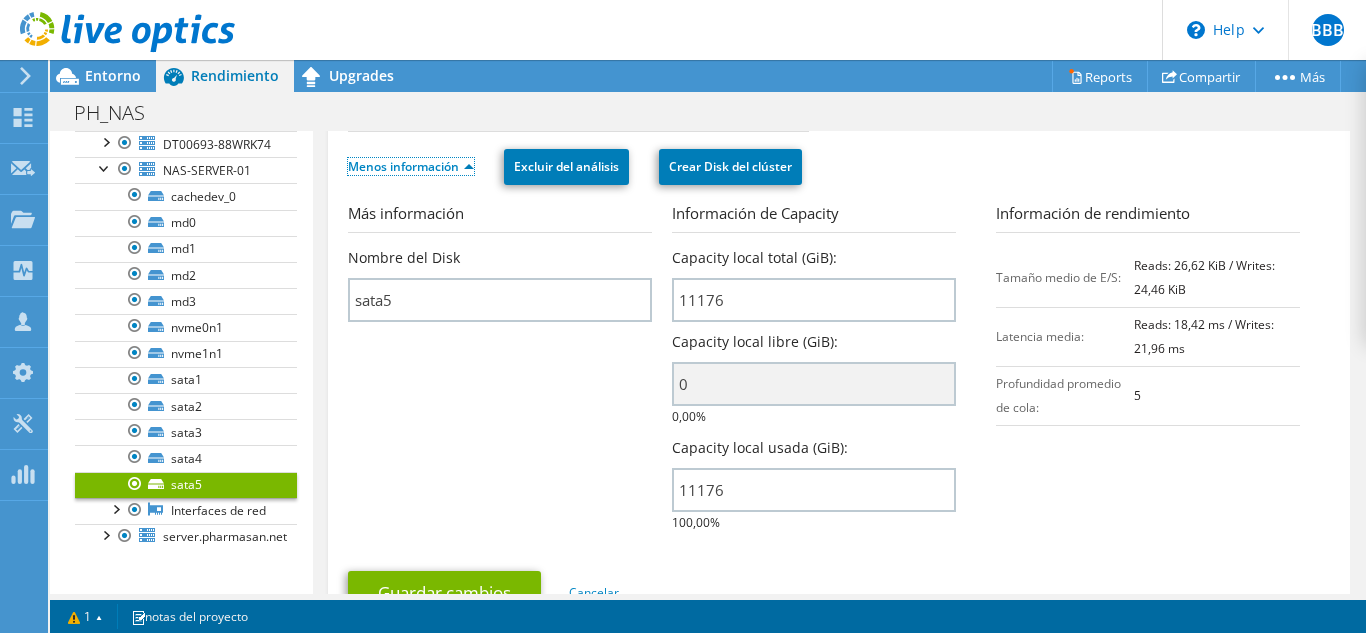 scroll, scrollTop: 200, scrollLeft: 0, axis: vertical 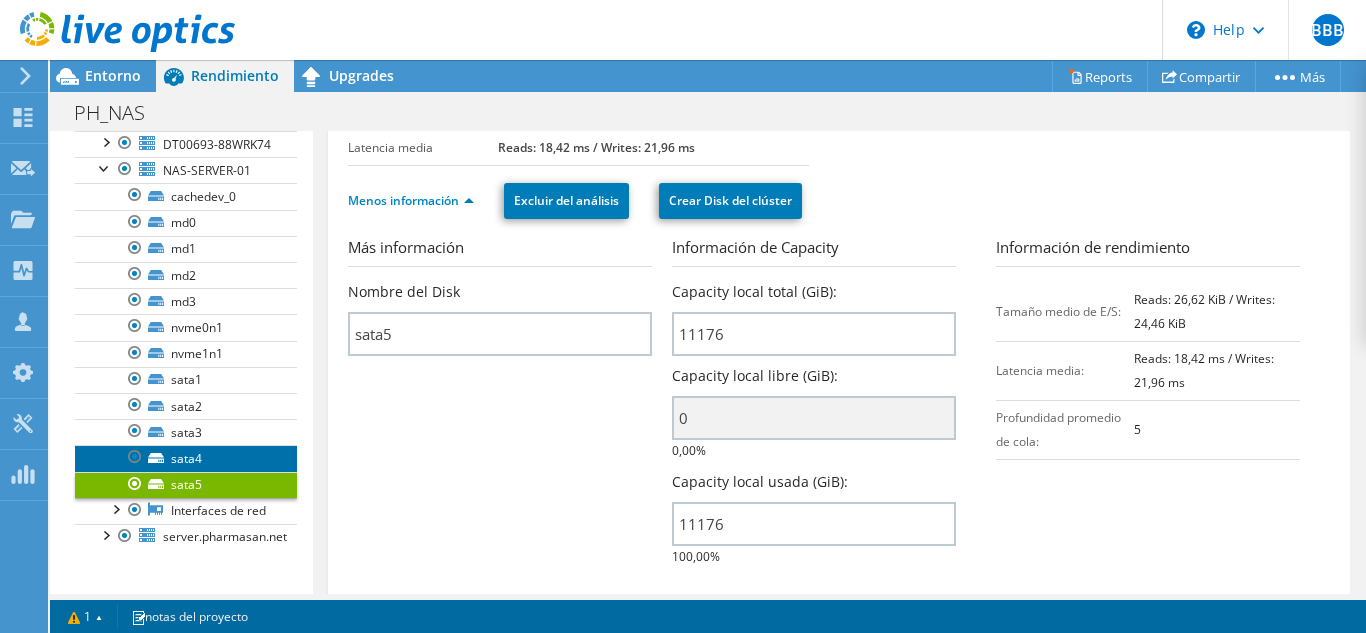 click on "sata4" at bounding box center (186, 458) 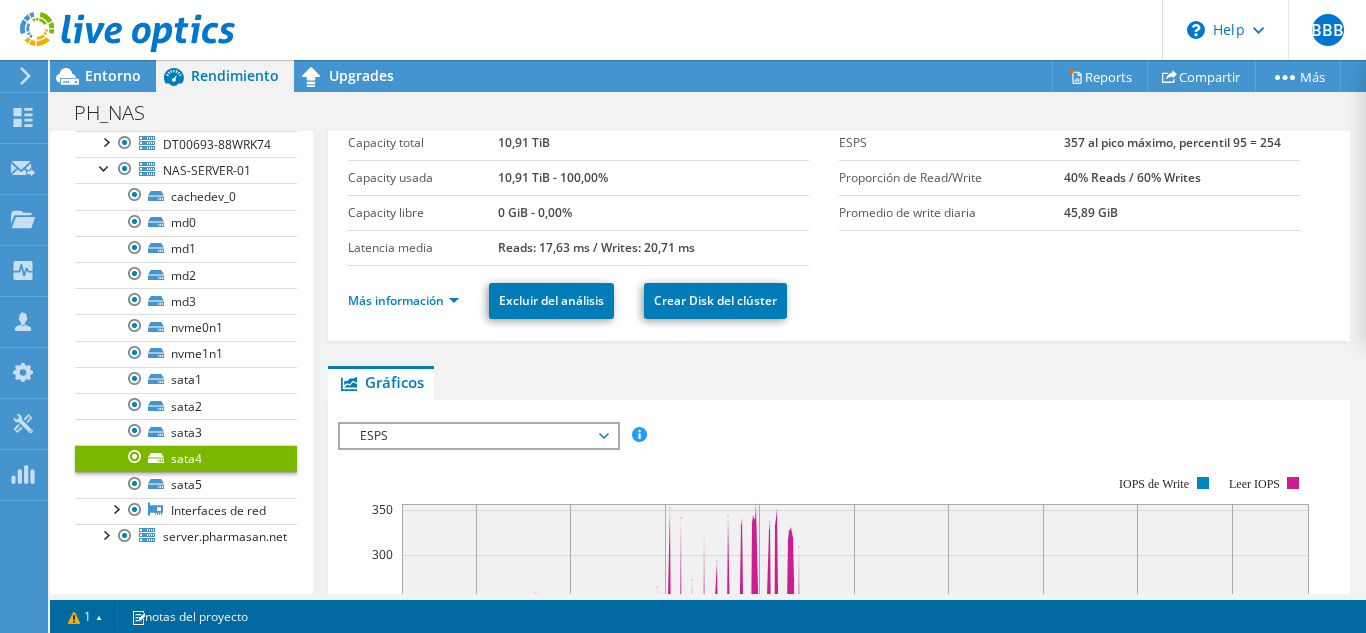 scroll, scrollTop: 0, scrollLeft: 0, axis: both 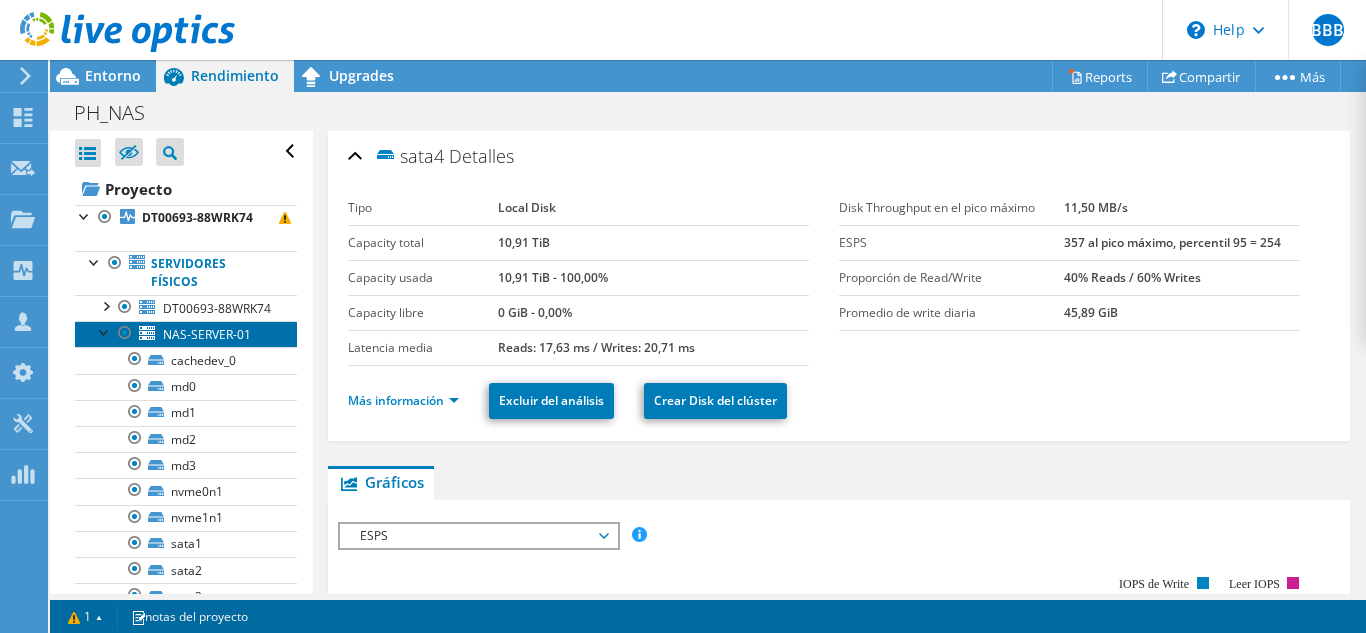 click on "NAS-SERVER-01" at bounding box center [207, 334] 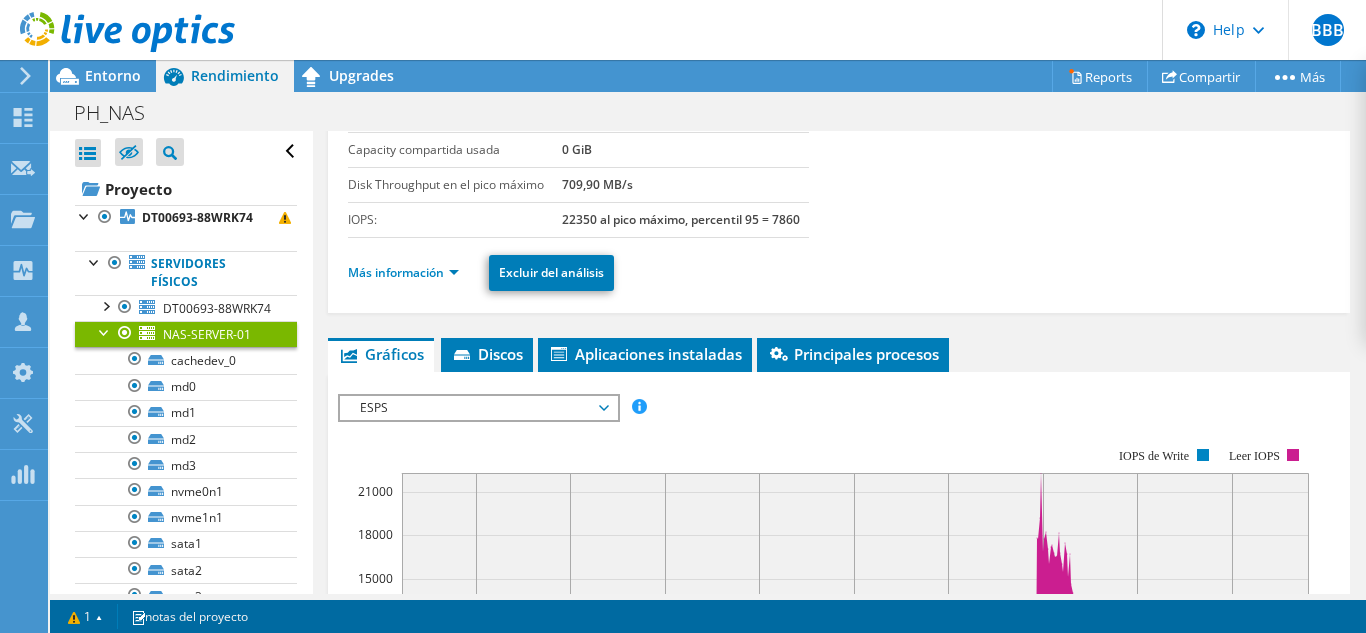 scroll, scrollTop: 300, scrollLeft: 0, axis: vertical 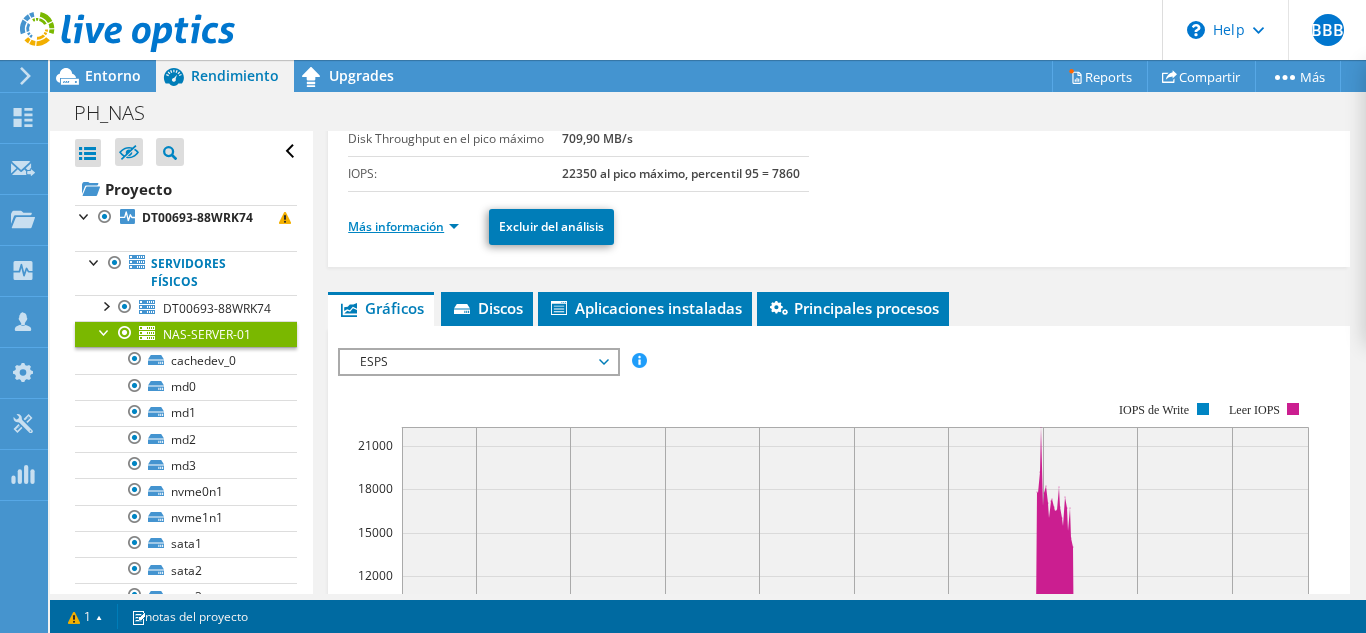 click on "Más información" at bounding box center (403, 226) 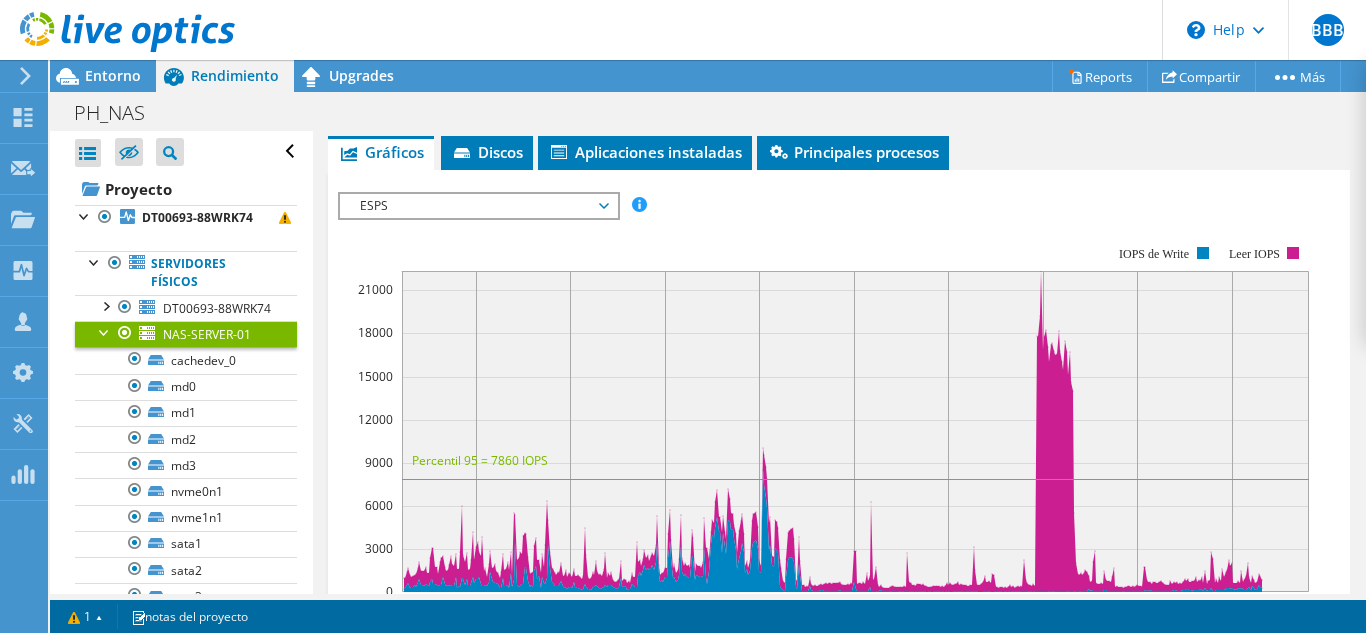 scroll, scrollTop: 1600, scrollLeft: 0, axis: vertical 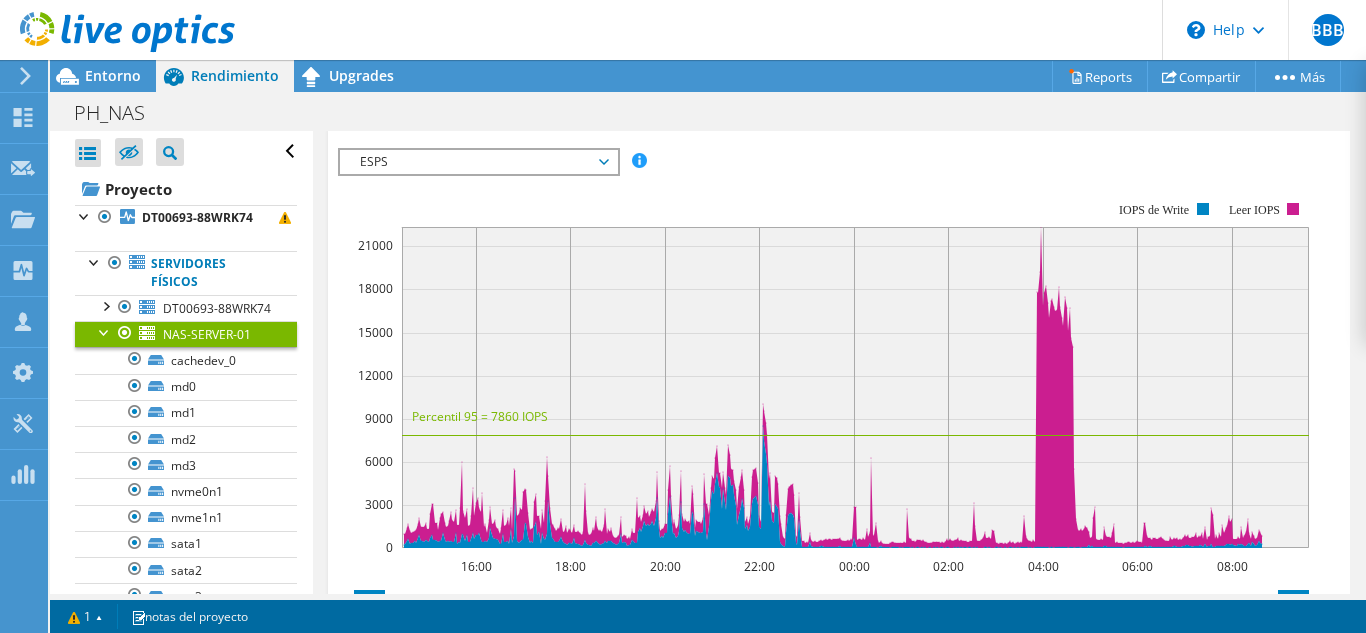 click on "ESPS" at bounding box center (478, 162) 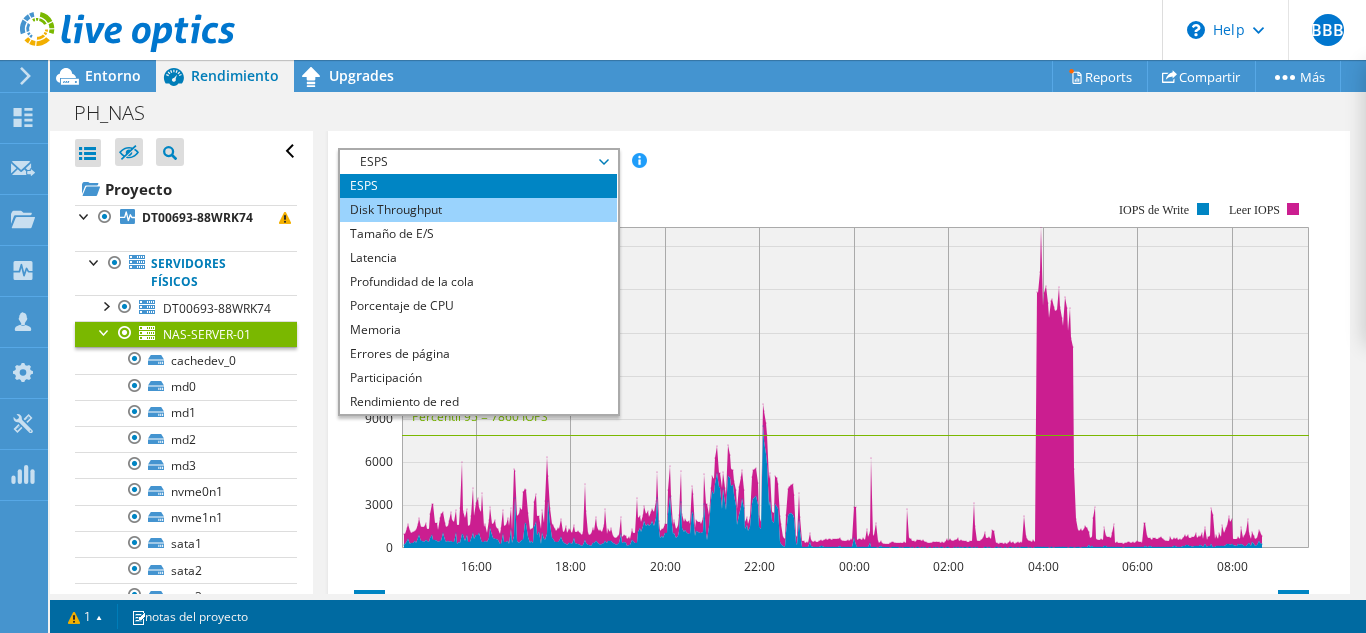 click on "Disk Throughput" at bounding box center [478, 210] 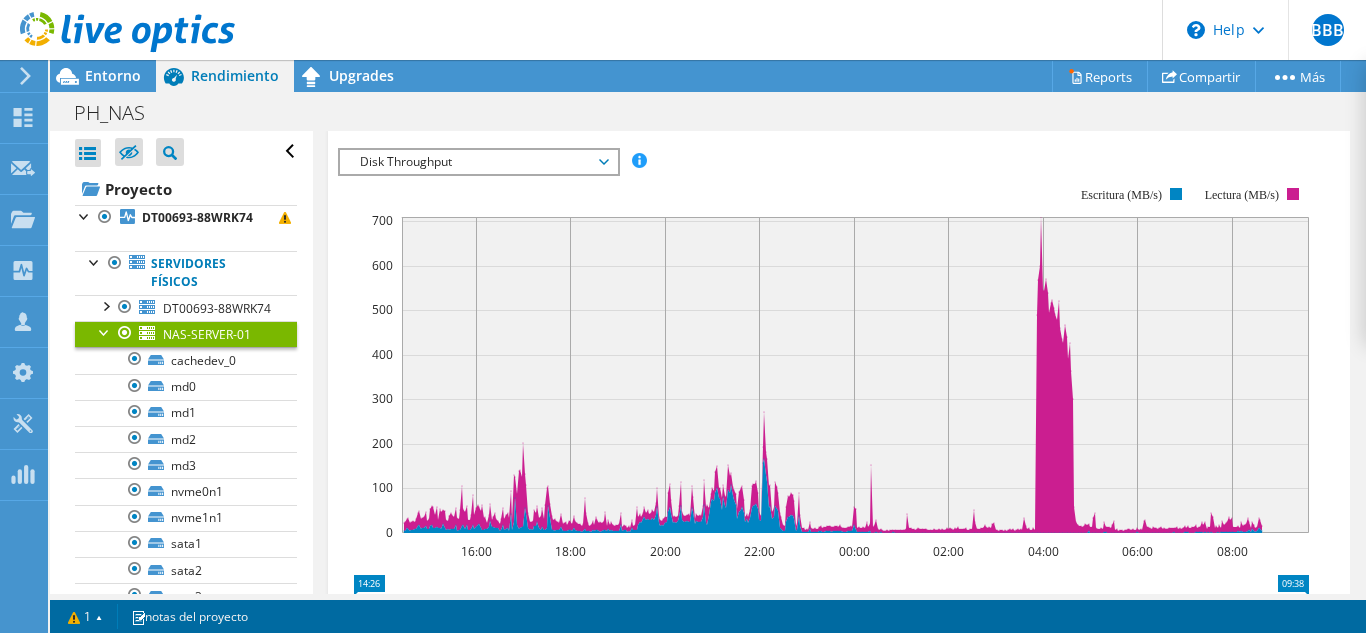 click on "Disk Throughput" at bounding box center (478, 162) 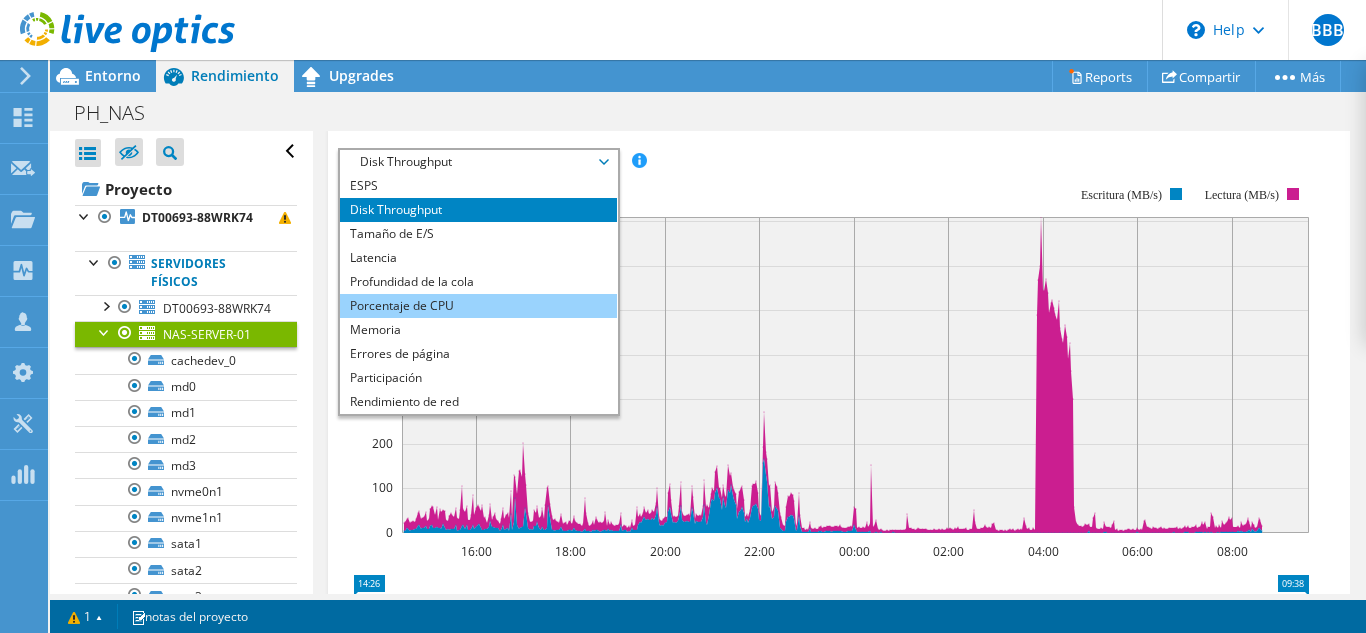 click on "Porcentaje de CPU" at bounding box center (478, 306) 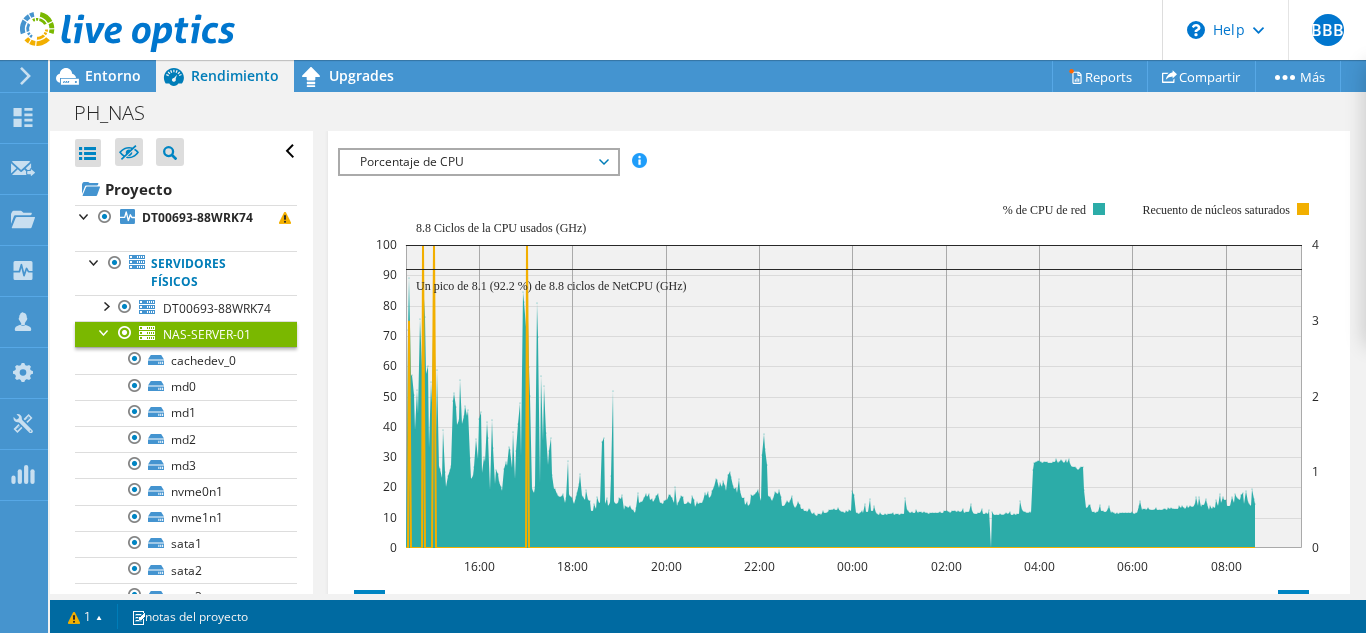 click on "Porcentaje de CPU" at bounding box center [478, 162] 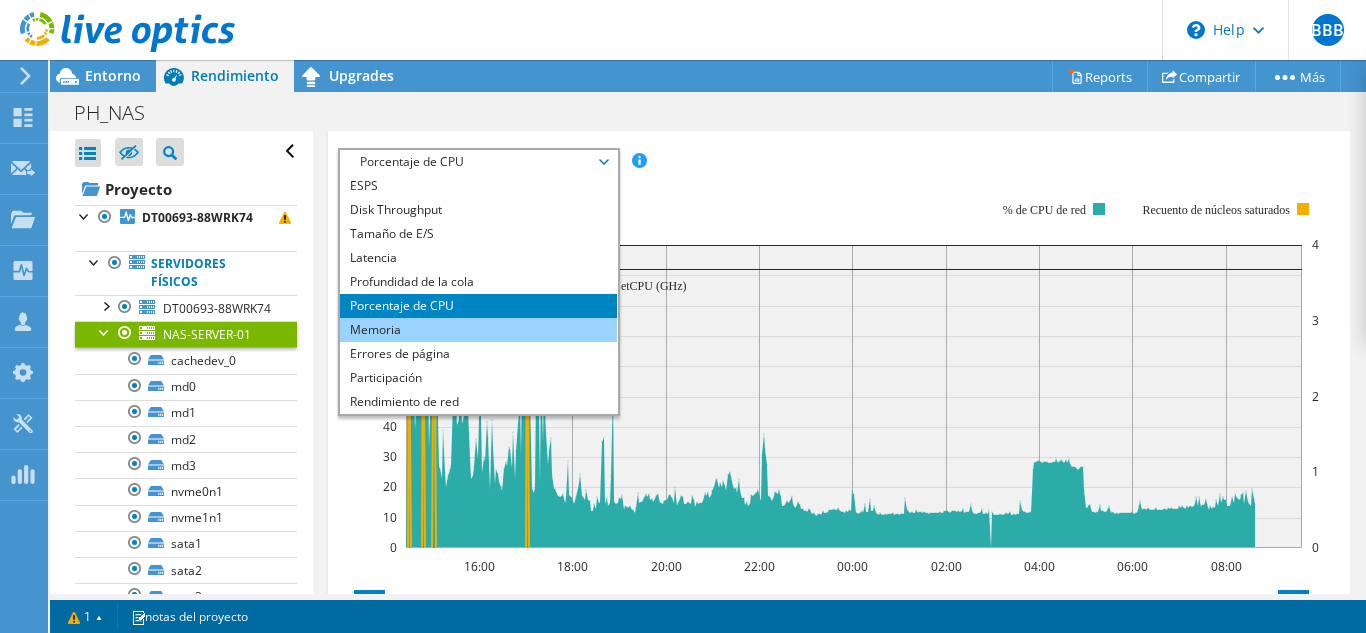 click on "Memoria" at bounding box center [478, 330] 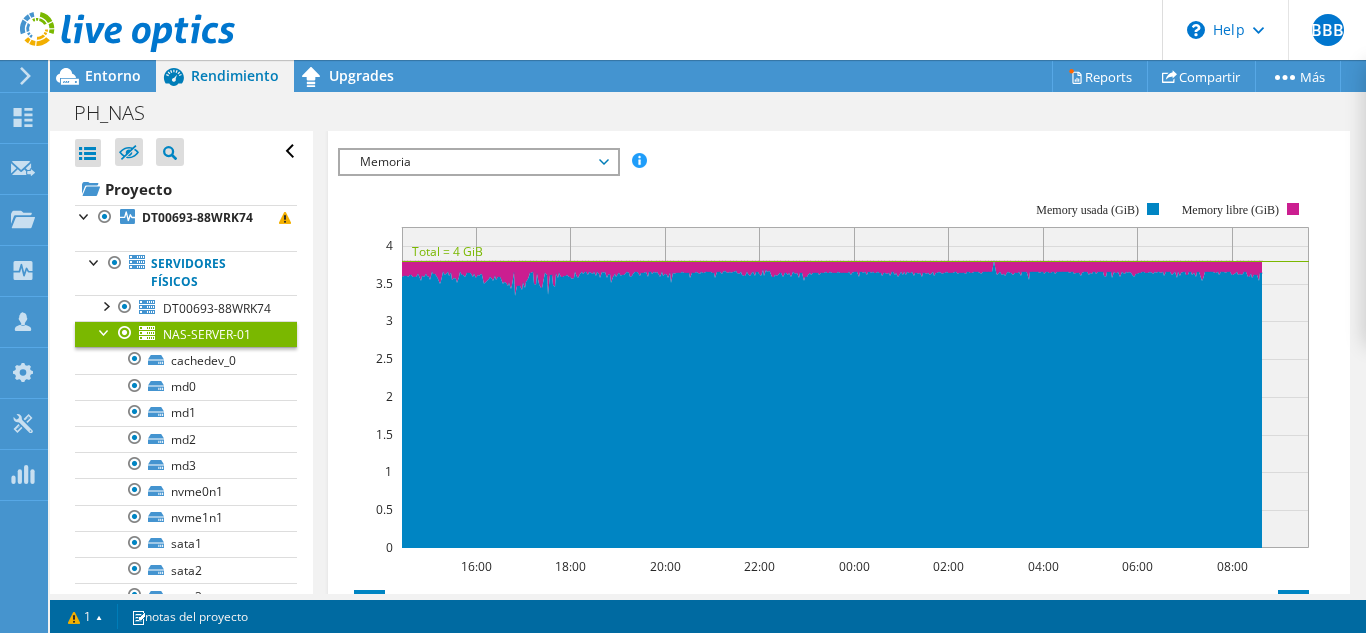 click on "Memoria" at bounding box center [478, 162] 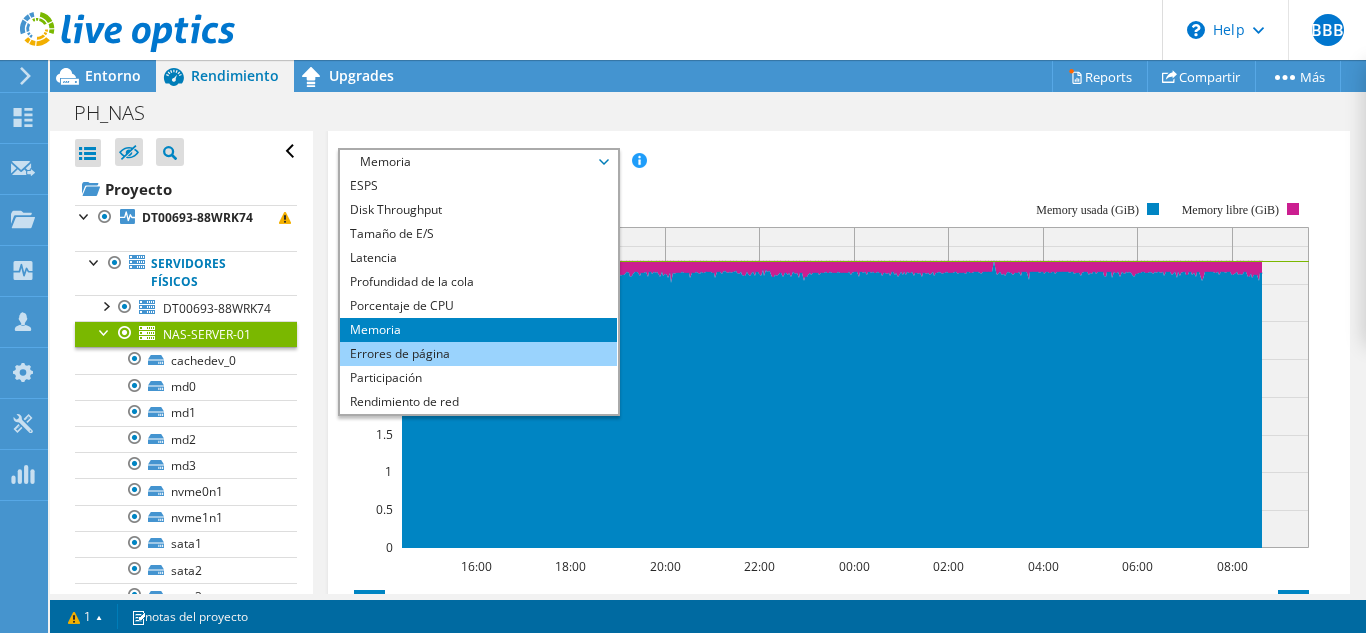 click on "Errores de página" at bounding box center [478, 354] 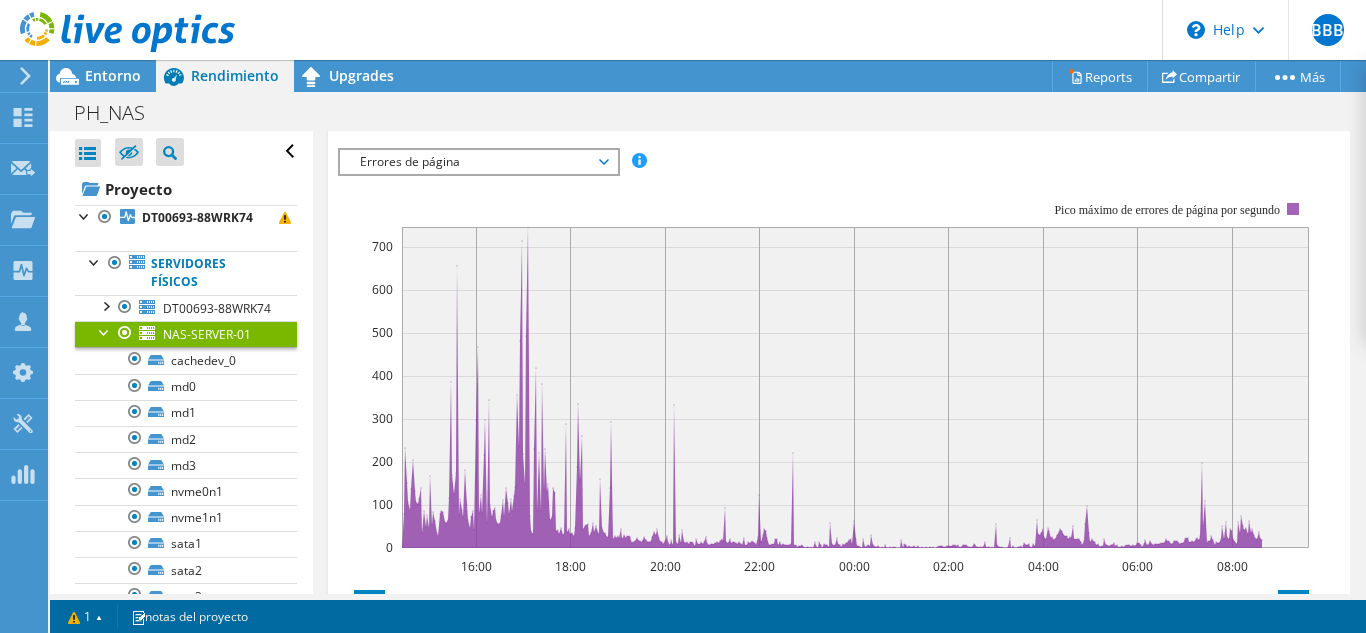 click on "Errores de página" at bounding box center (478, 162) 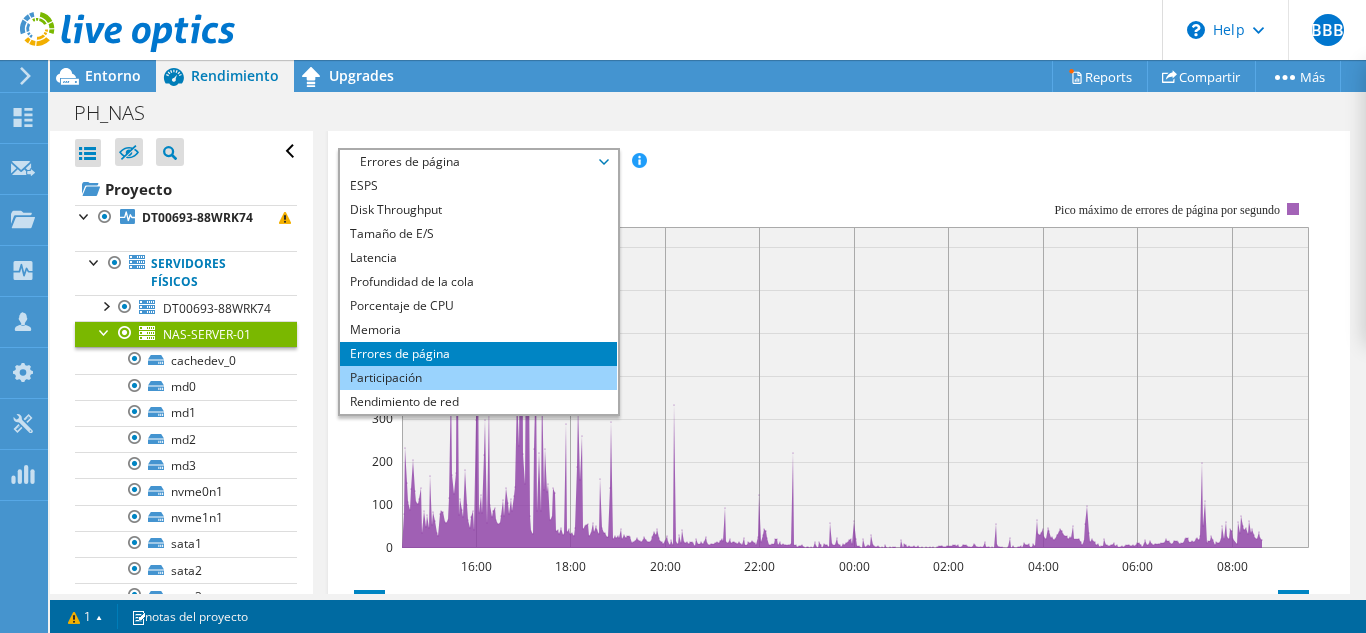 click on "Participación" at bounding box center [478, 378] 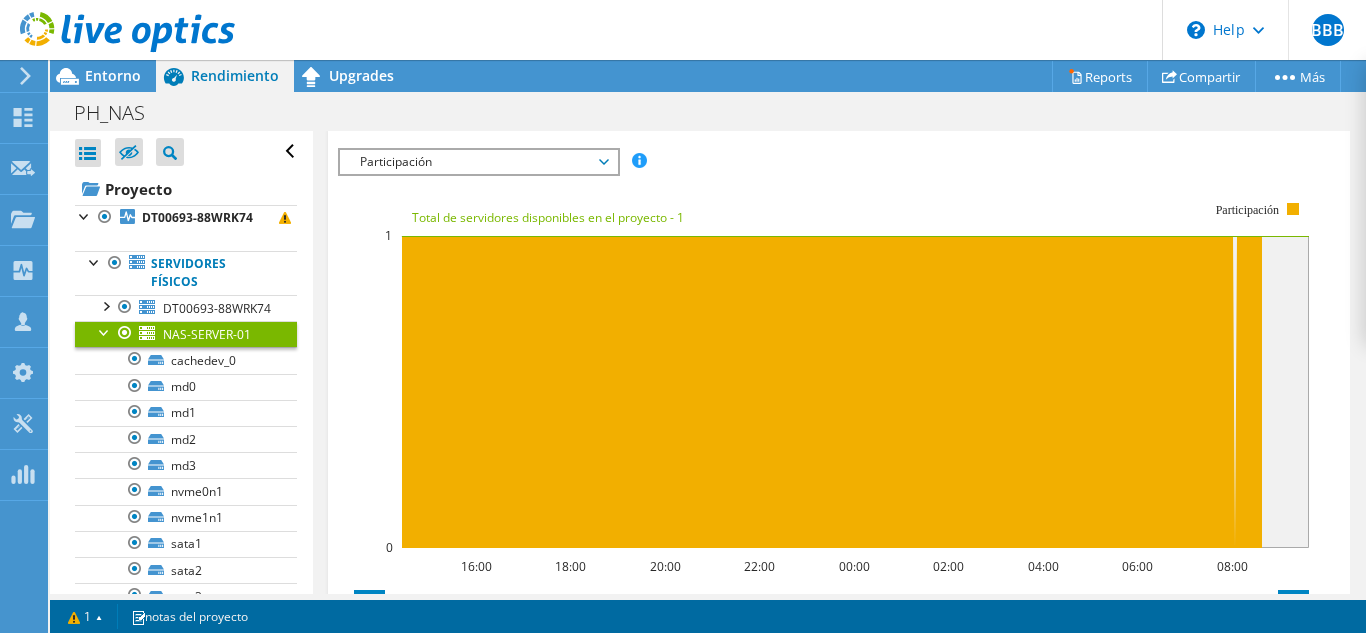 click on "Participación" at bounding box center (478, 162) 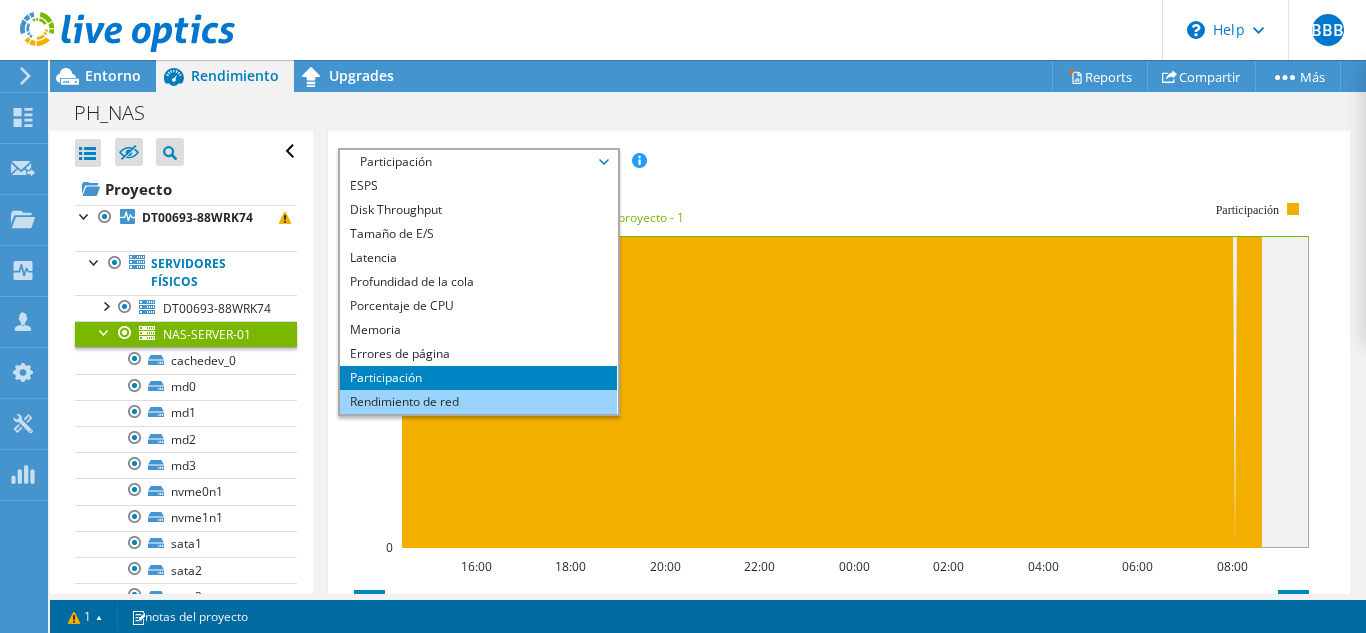 click on "Rendimiento de red" at bounding box center (478, 402) 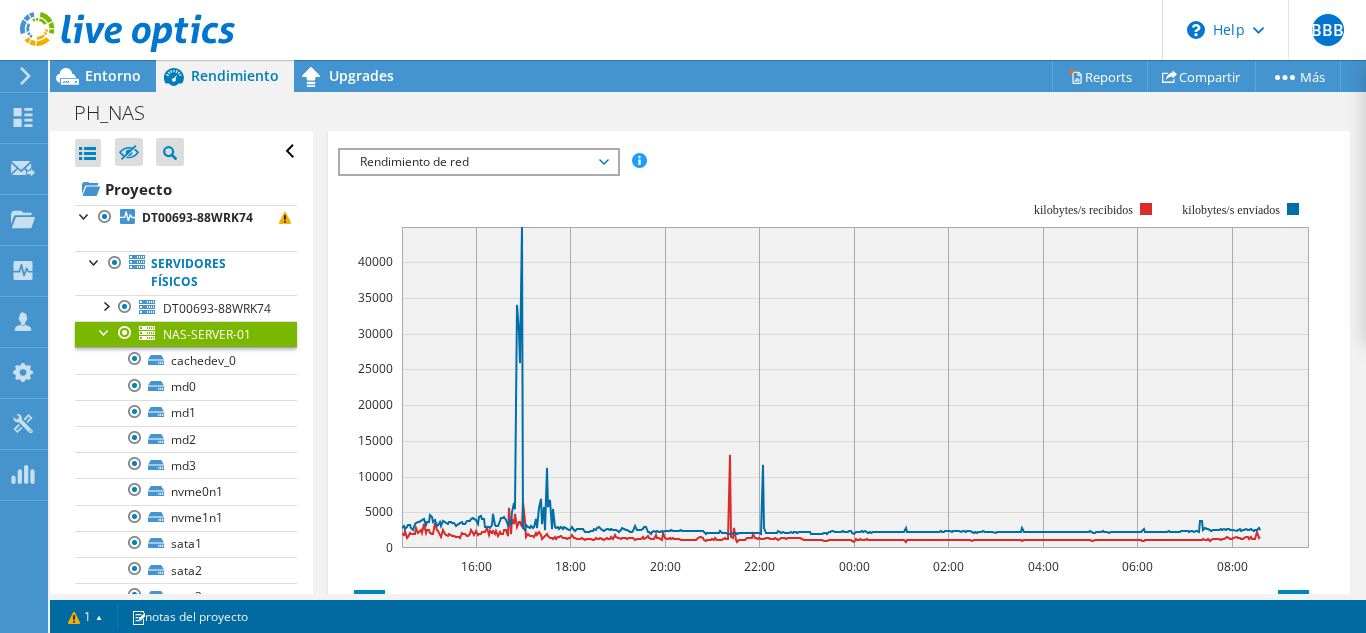 click on "Rendimiento de red" at bounding box center (478, 162) 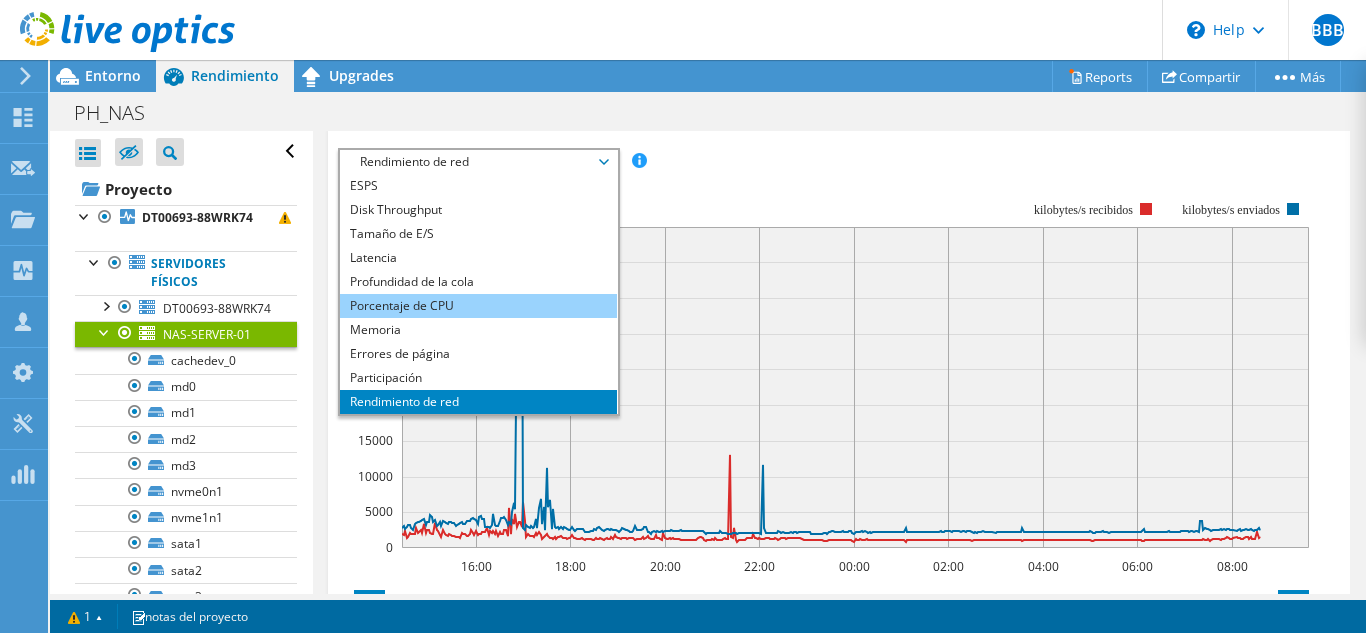 scroll, scrollTop: 72, scrollLeft: 0, axis: vertical 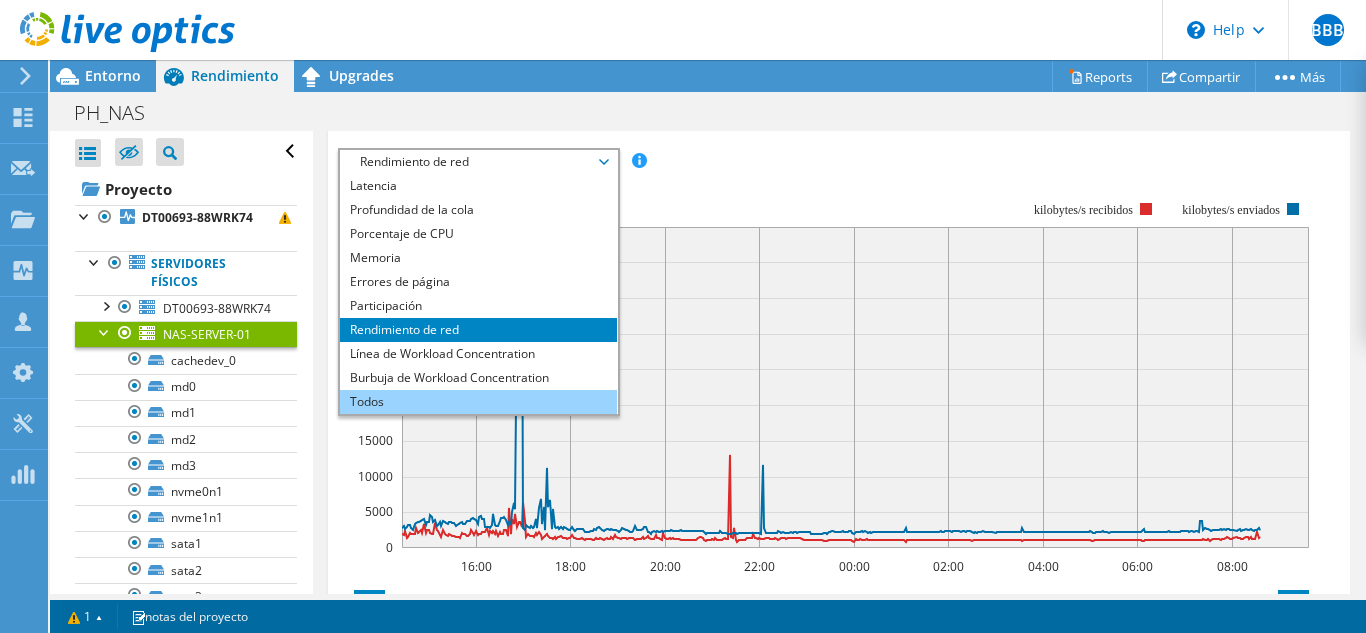 click on "Todos" at bounding box center [478, 402] 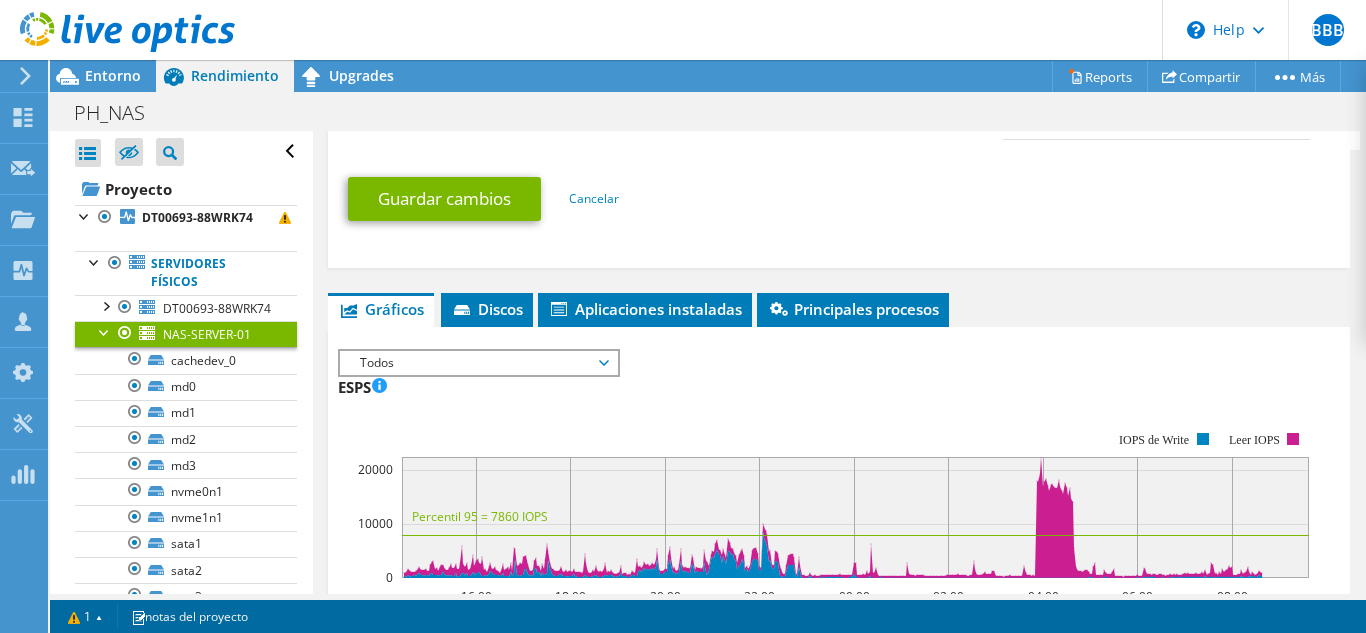 scroll, scrollTop: 1400, scrollLeft: 0, axis: vertical 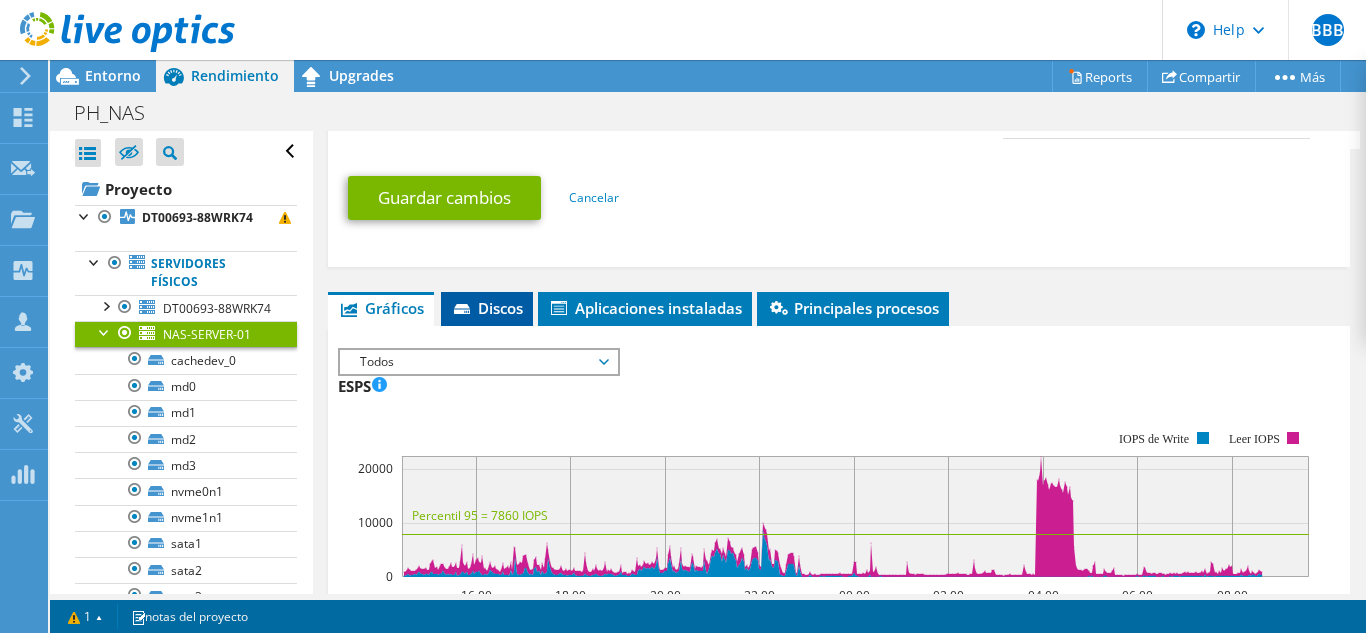 click on "Discos" at bounding box center [487, 308] 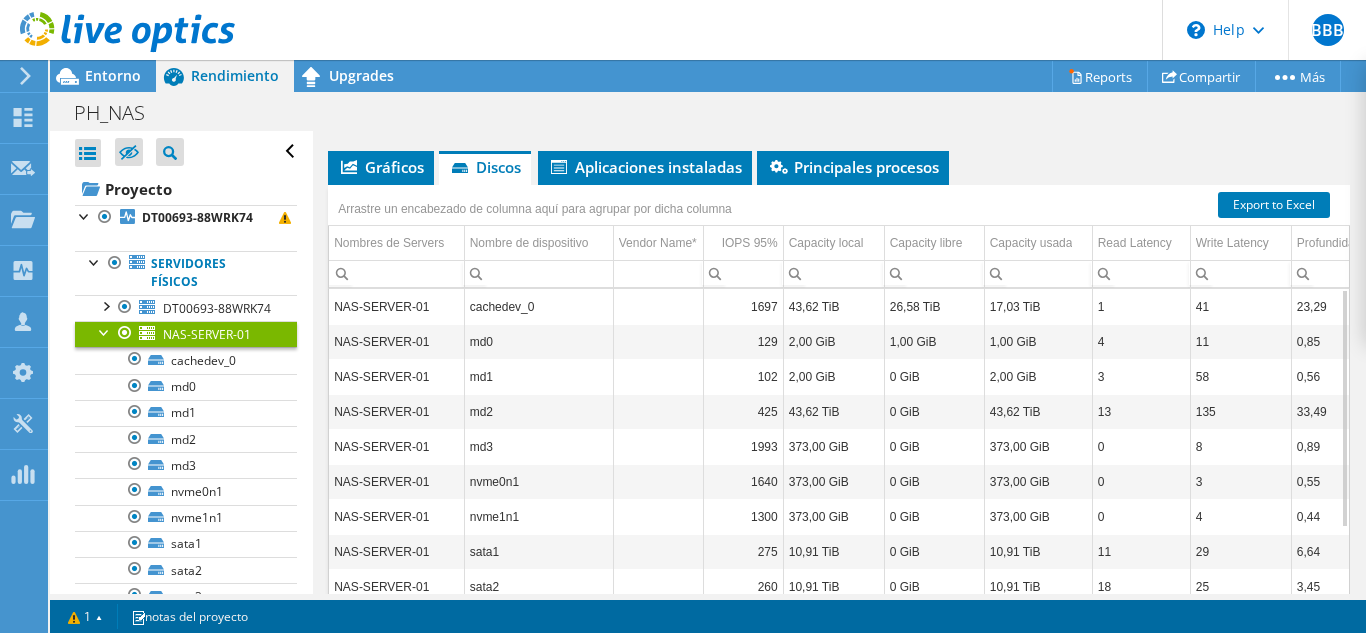 scroll, scrollTop: 1600, scrollLeft: 0, axis: vertical 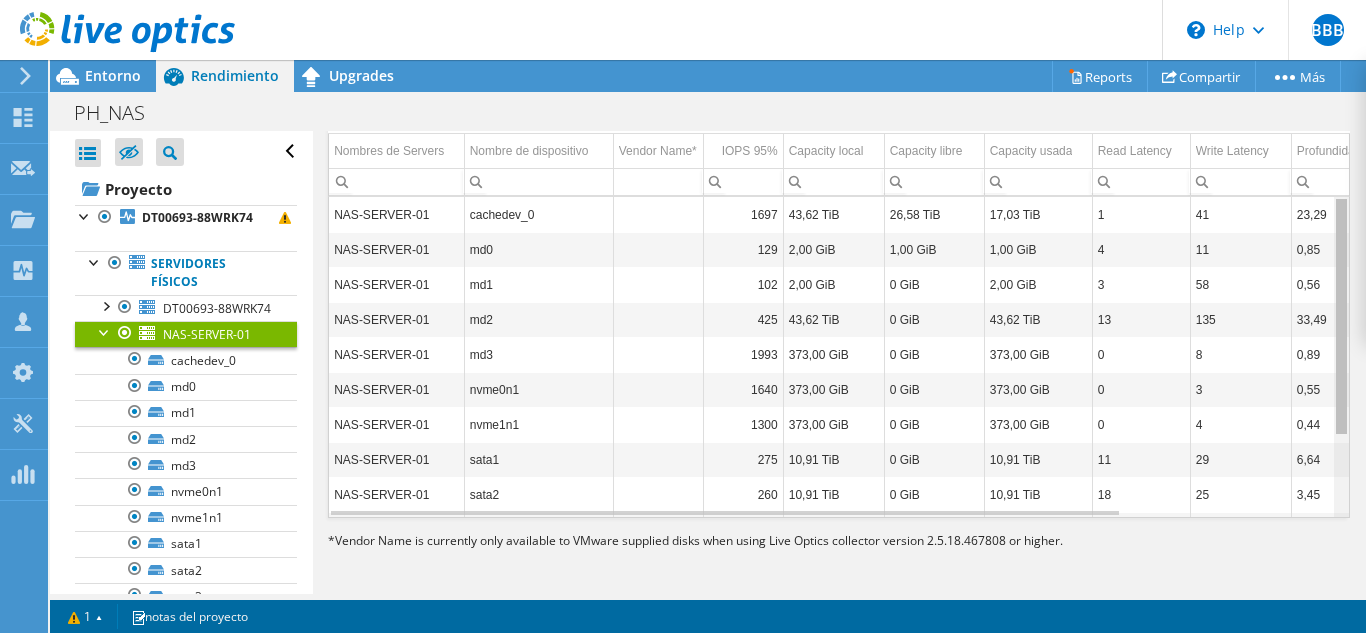 drag, startPoint x: 1331, startPoint y: 330, endPoint x: 1307, endPoint y: 275, distance: 60.00833 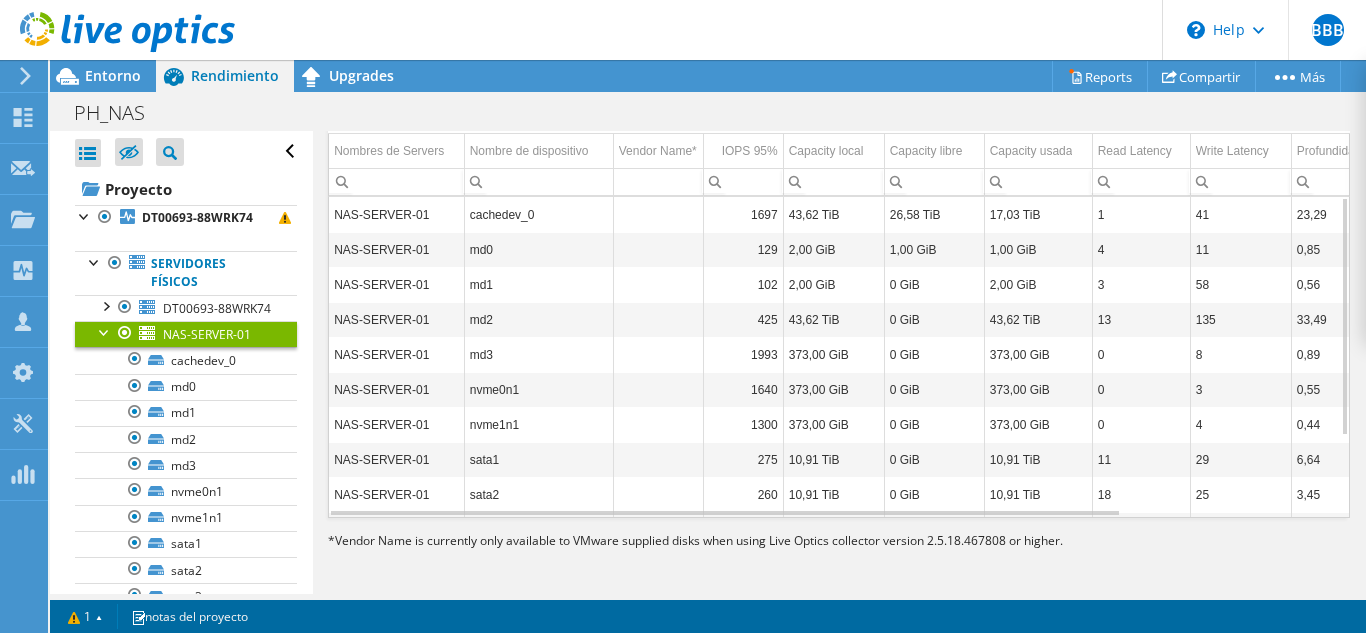 scroll, scrollTop: 1533, scrollLeft: 0, axis: vertical 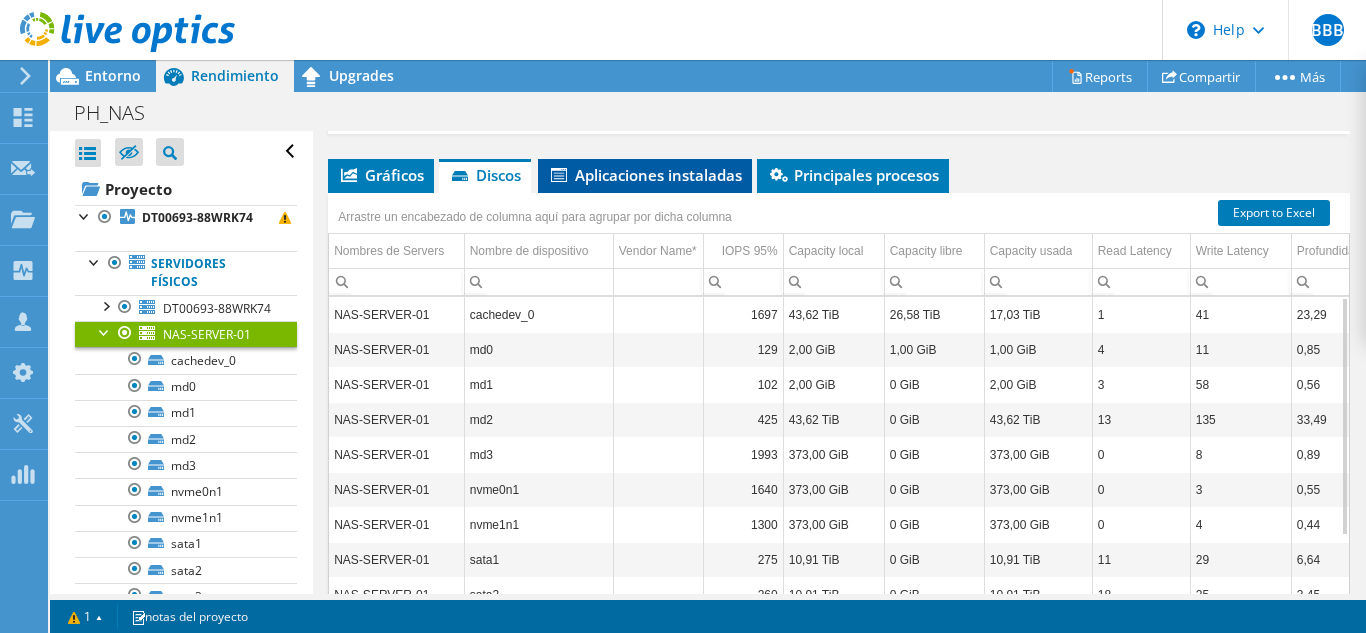 click on "Aplicaciones instaladas" at bounding box center (645, 175) 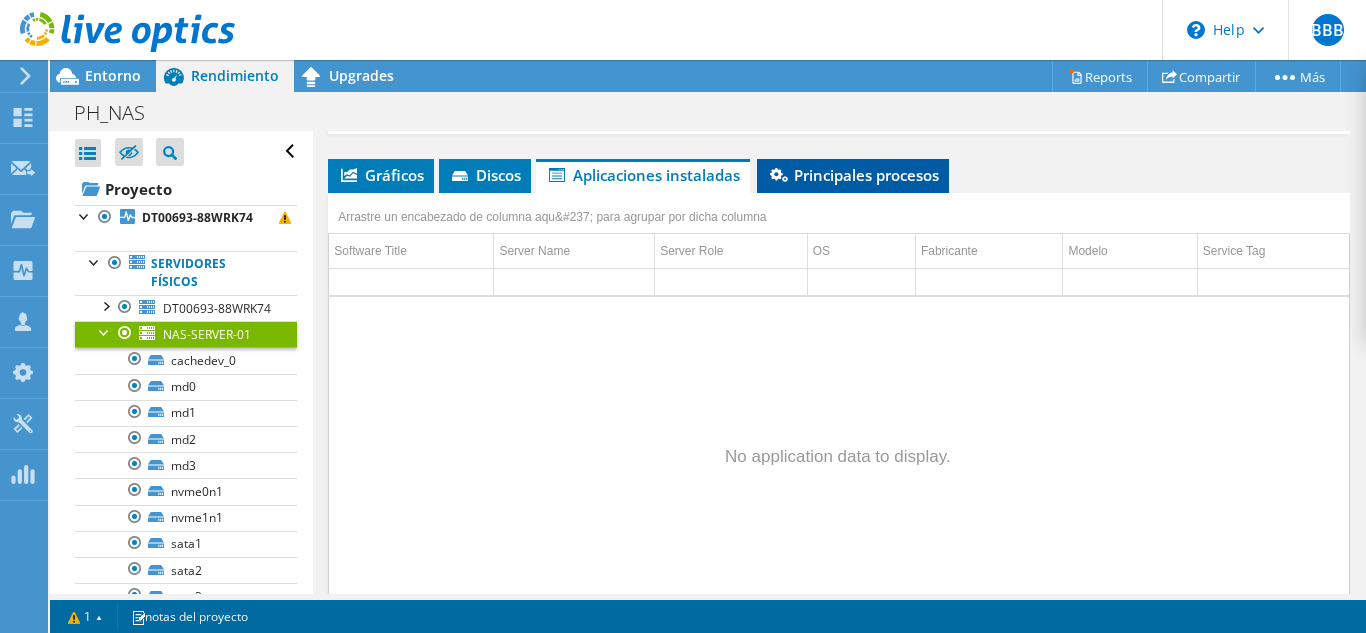 click on "Principales procesos" at bounding box center [853, 175] 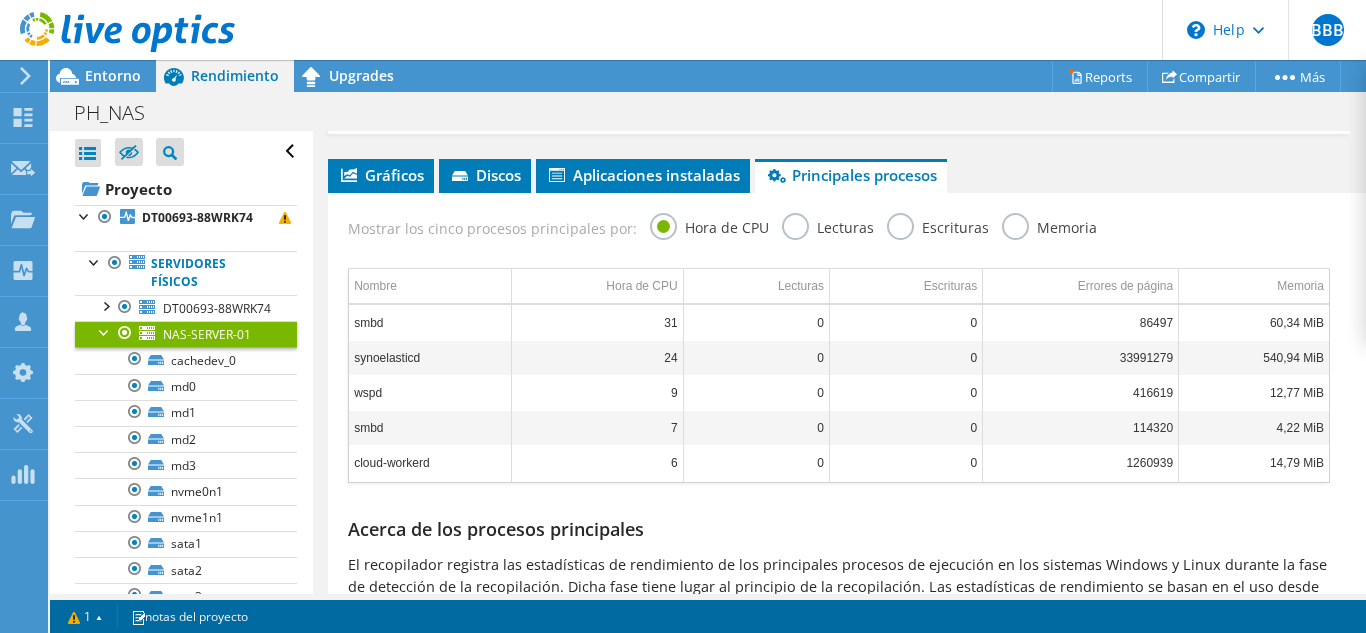 scroll, scrollTop: 1633, scrollLeft: 0, axis: vertical 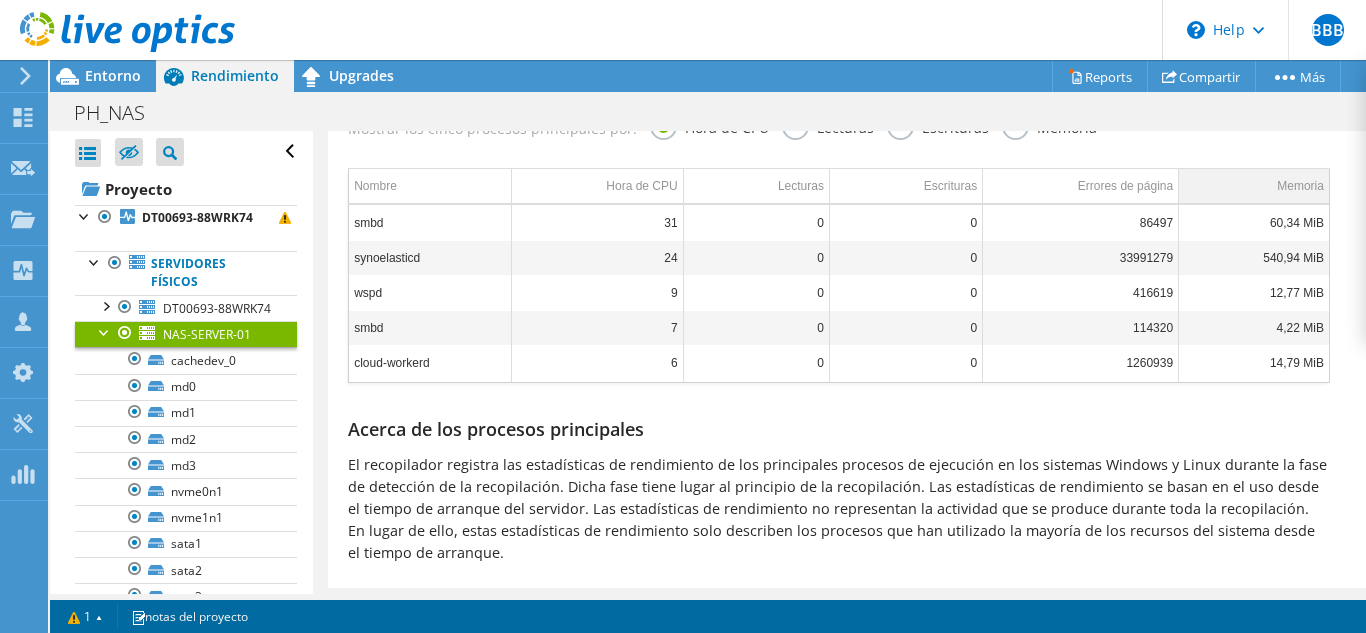 click on "Memoria" at bounding box center [1254, 186] 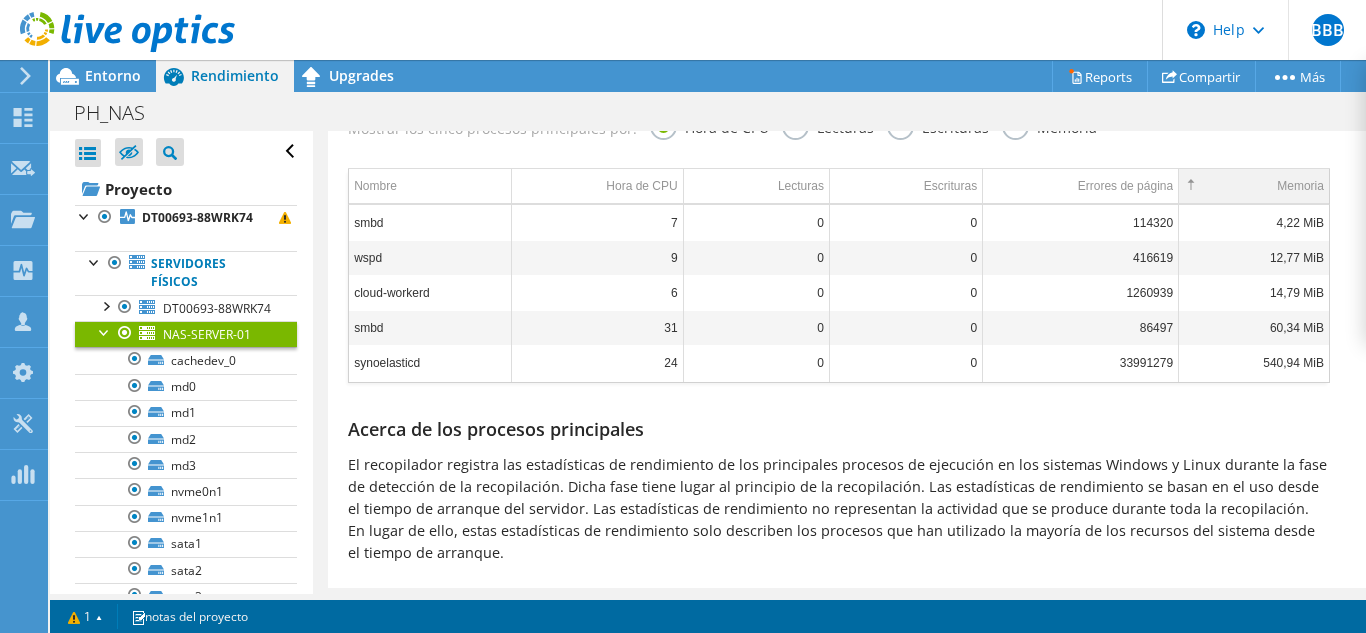 click on "Memoria" at bounding box center [1254, 186] 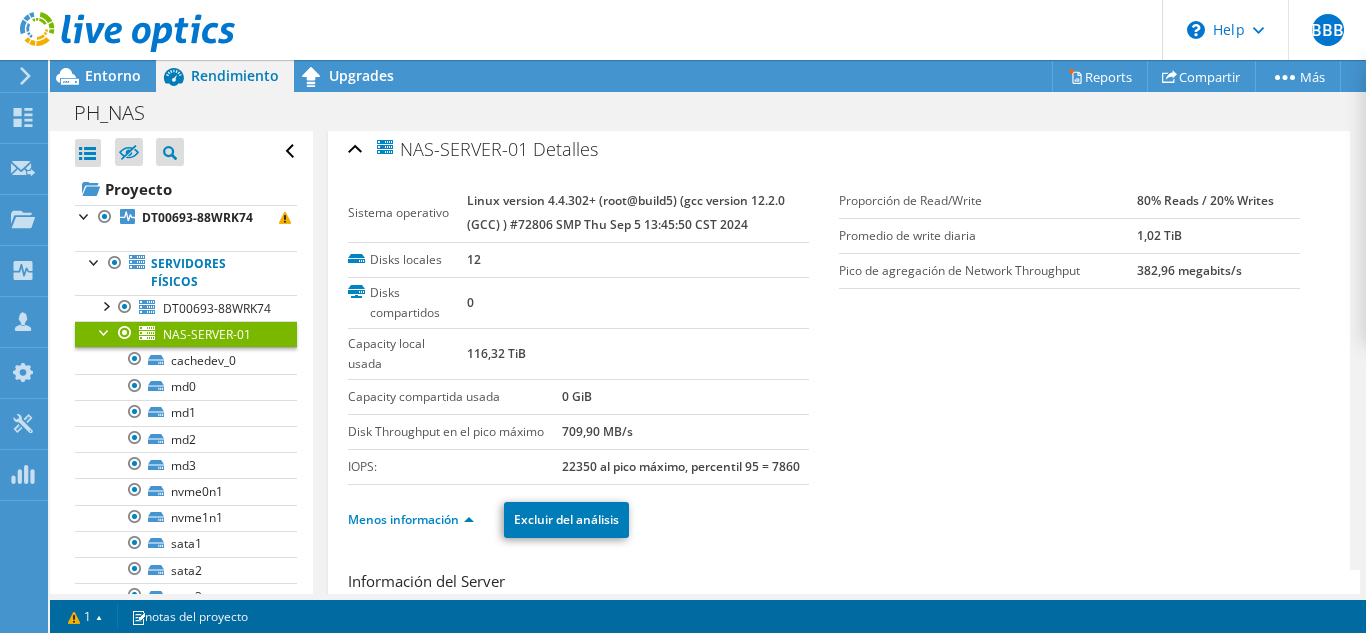 scroll, scrollTop: 0, scrollLeft: 0, axis: both 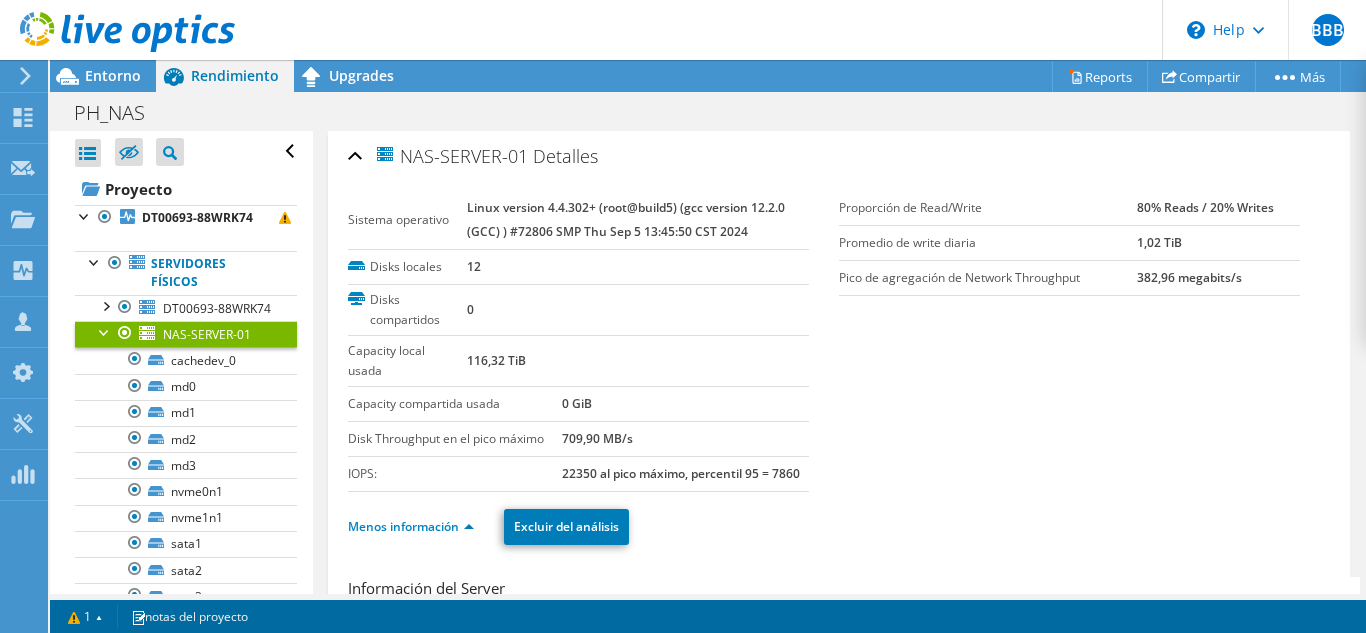 click on "NAS-SERVER-01
Detalles" at bounding box center (839, 157) 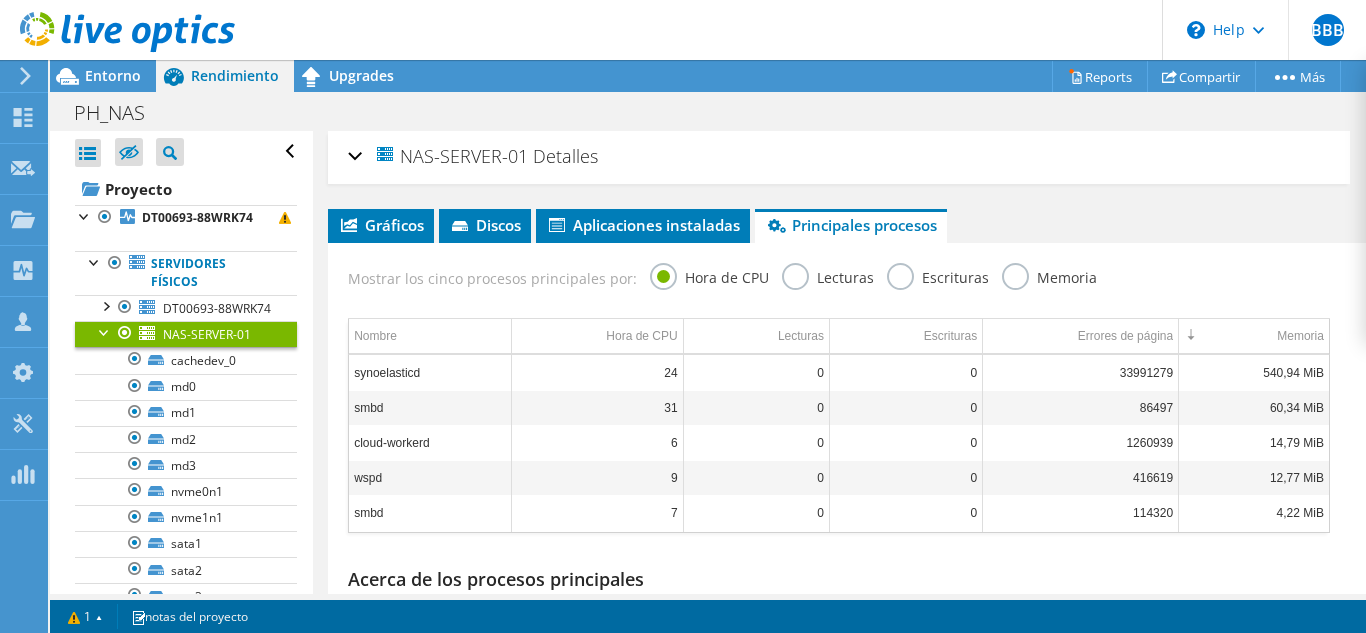 click on "NAS-SERVER-01
Detalles" at bounding box center [839, 157] 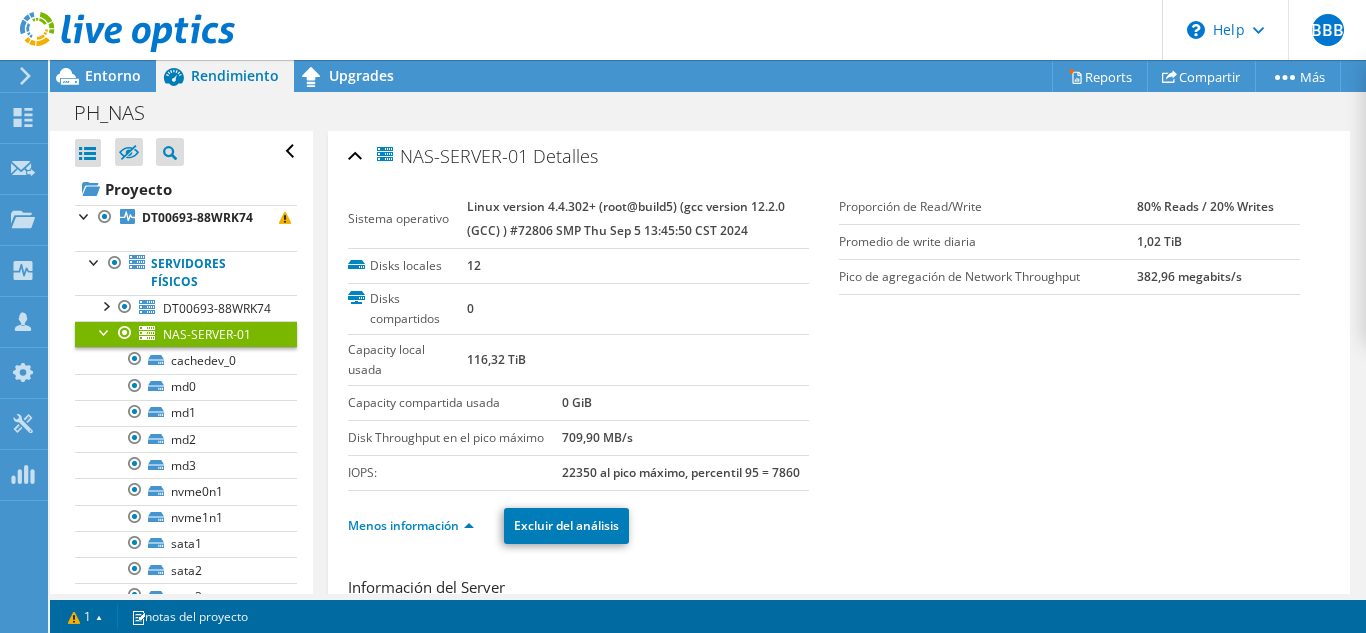 click on "NAS-SERVER-01
Detalles" at bounding box center [839, 157] 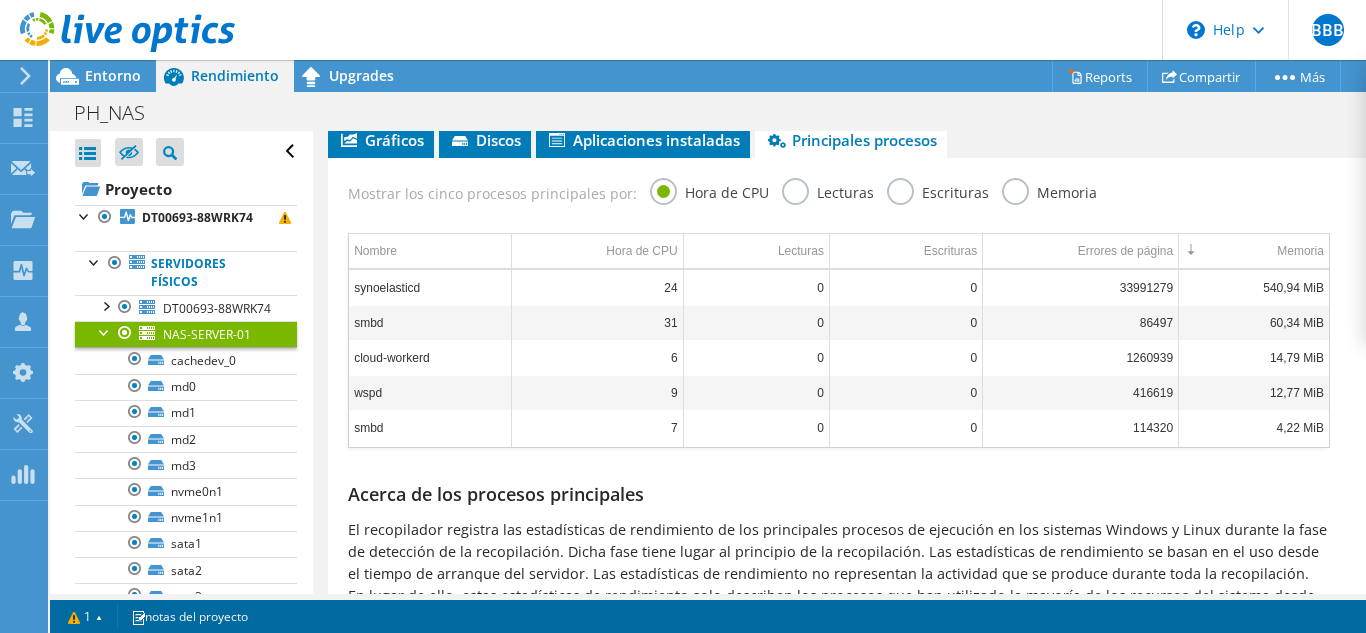 scroll, scrollTop: 179, scrollLeft: 0, axis: vertical 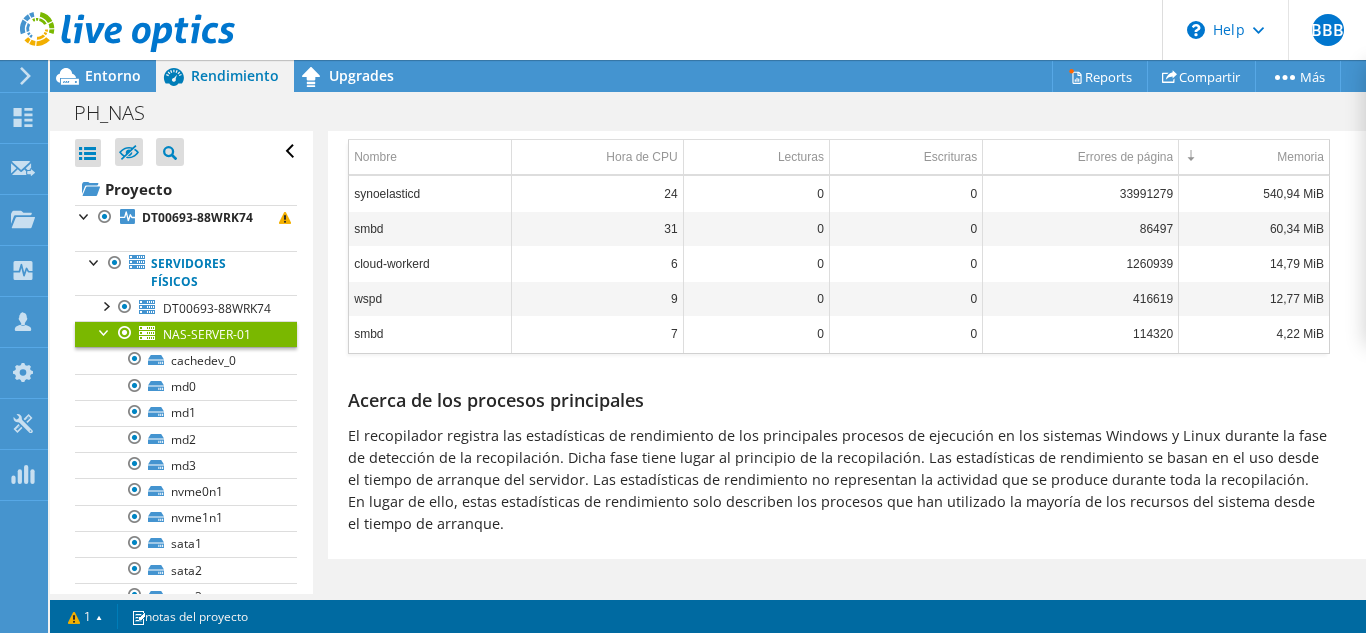 click at bounding box center [105, 331] 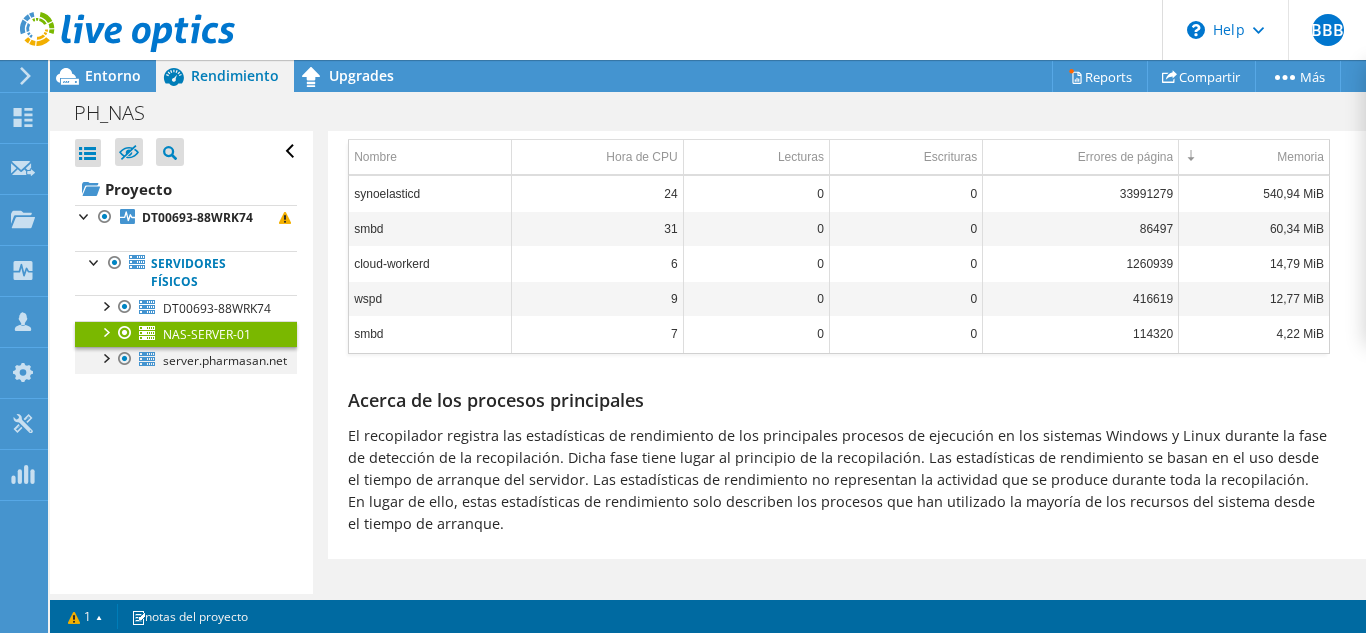 click at bounding box center [105, 357] 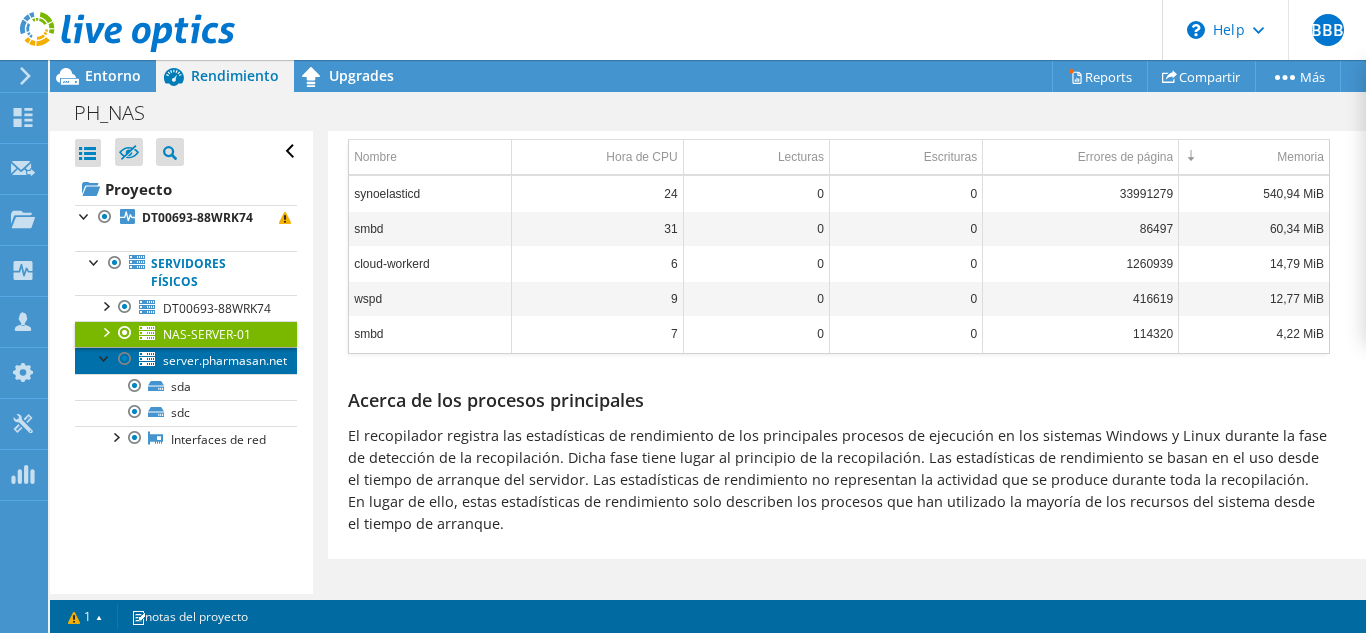 click on "server.pharmasan.net" at bounding box center [225, 360] 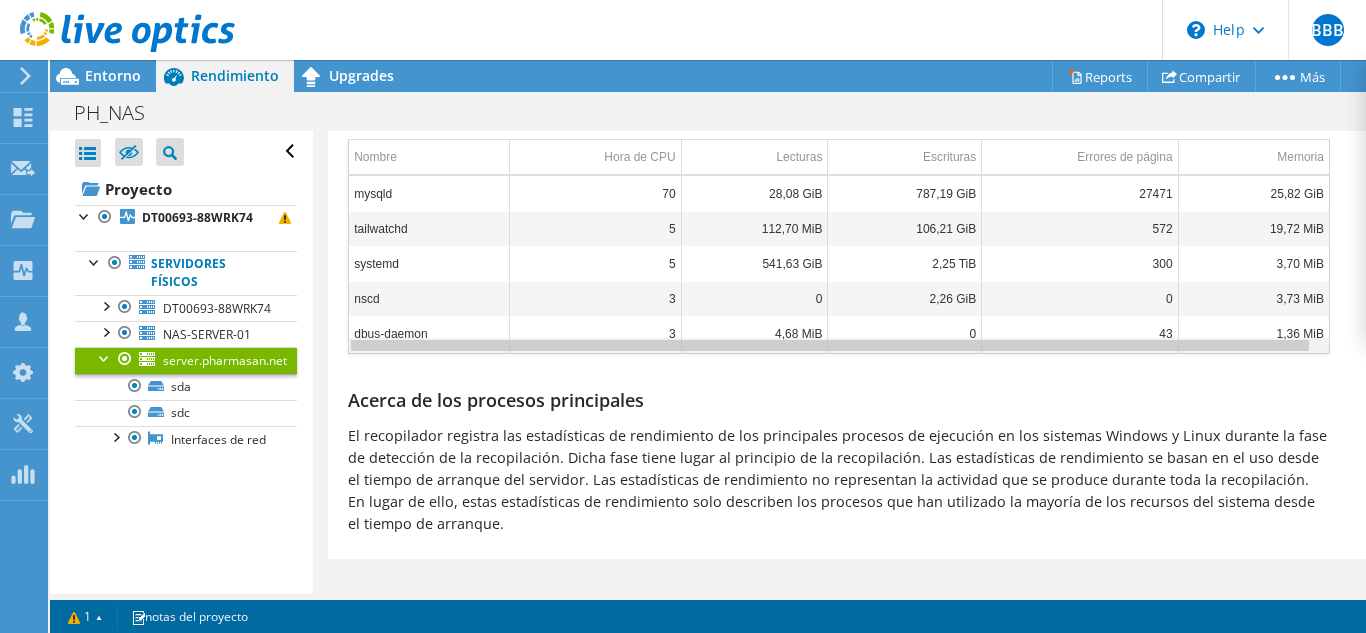 scroll, scrollTop: 0, scrollLeft: 0, axis: both 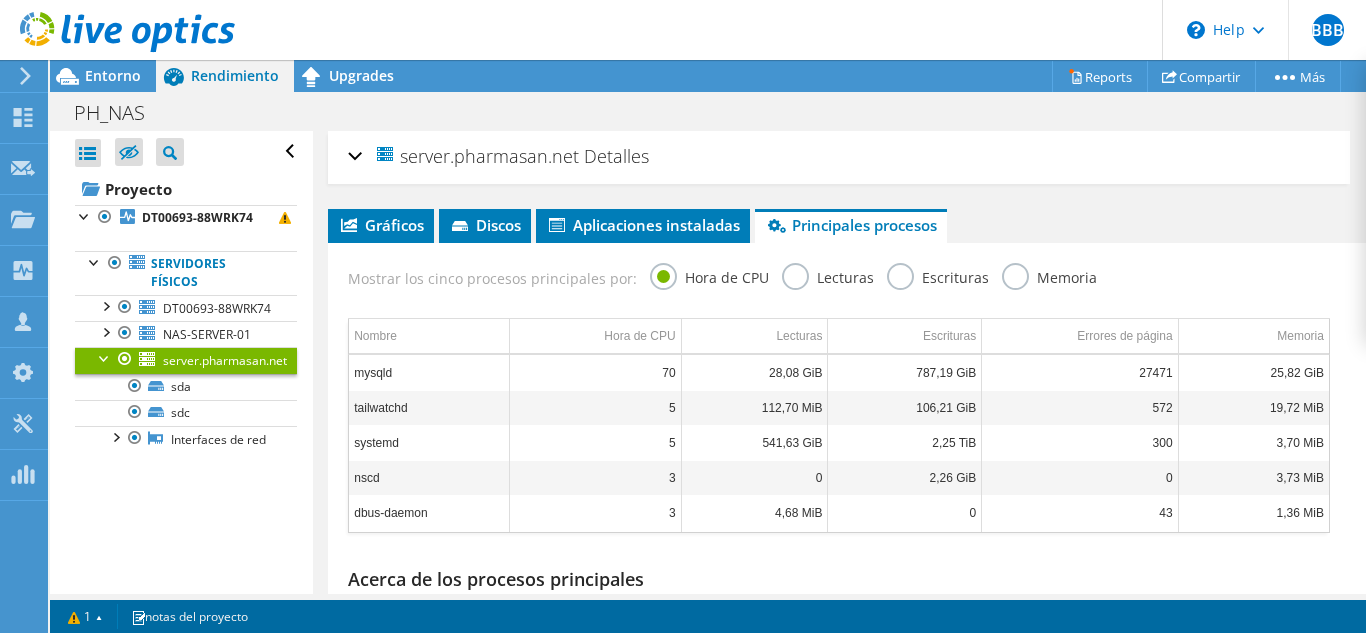click on "server.pharmasan.net
Detalles" at bounding box center (839, 157) 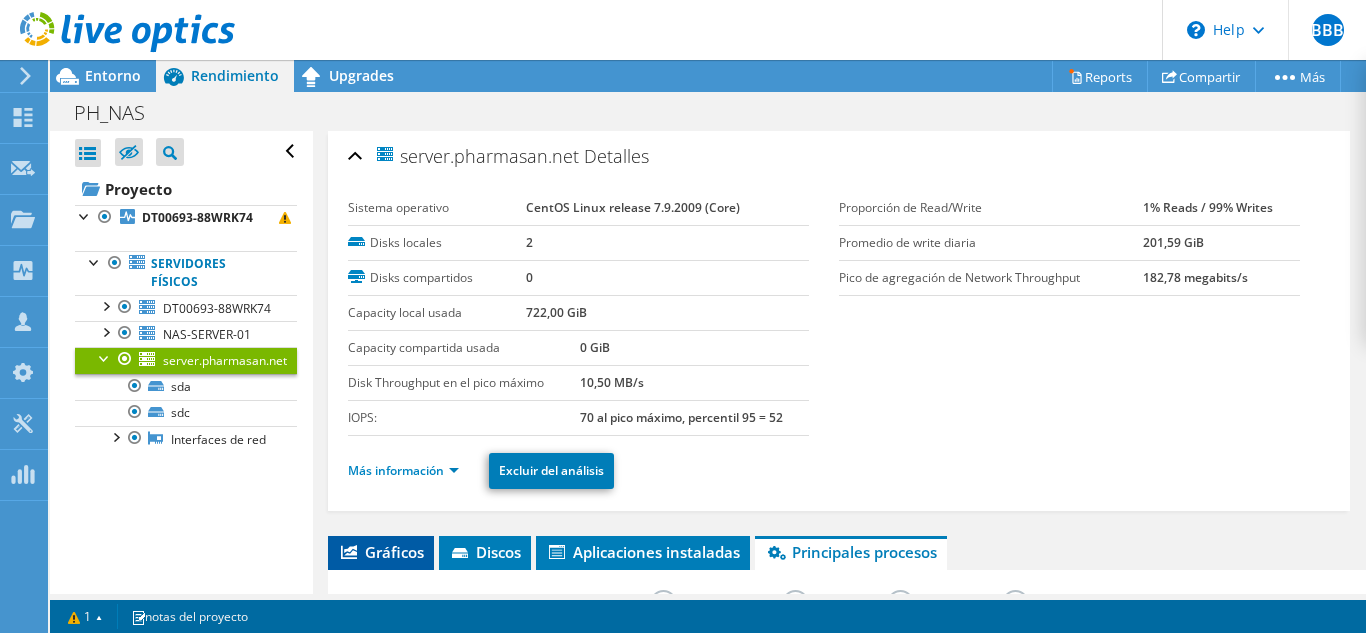 click on "Gráficos" at bounding box center [381, 552] 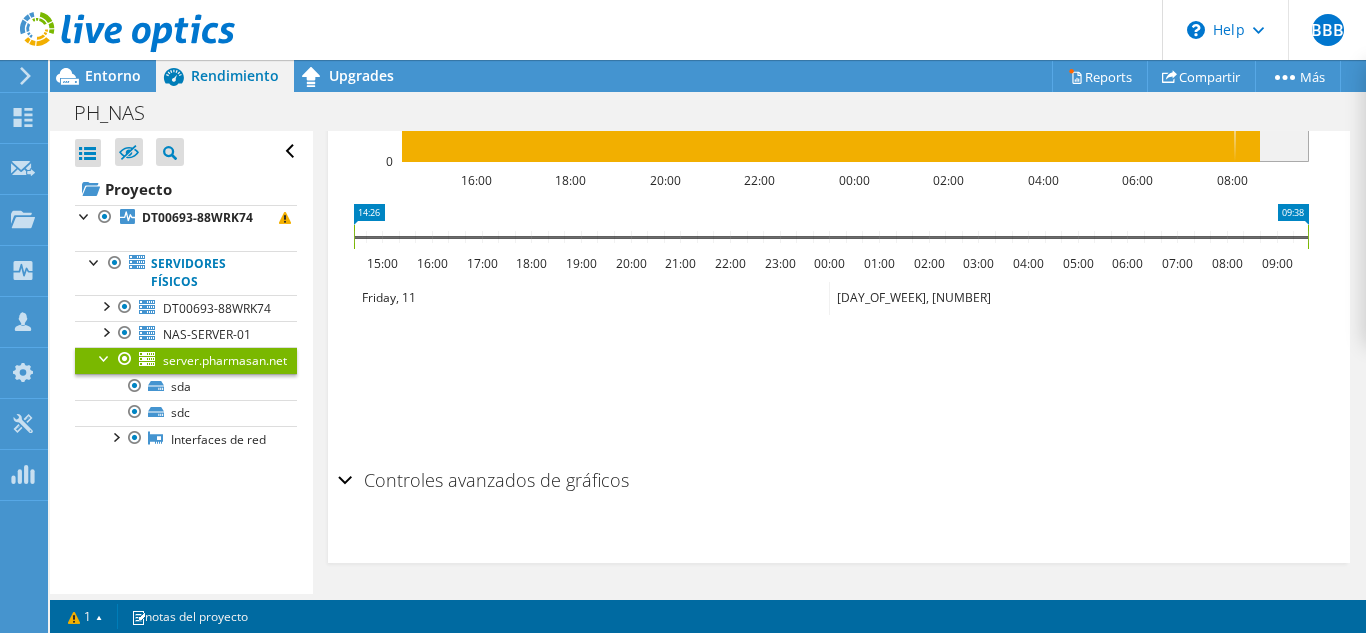 scroll, scrollTop: 3044, scrollLeft: 0, axis: vertical 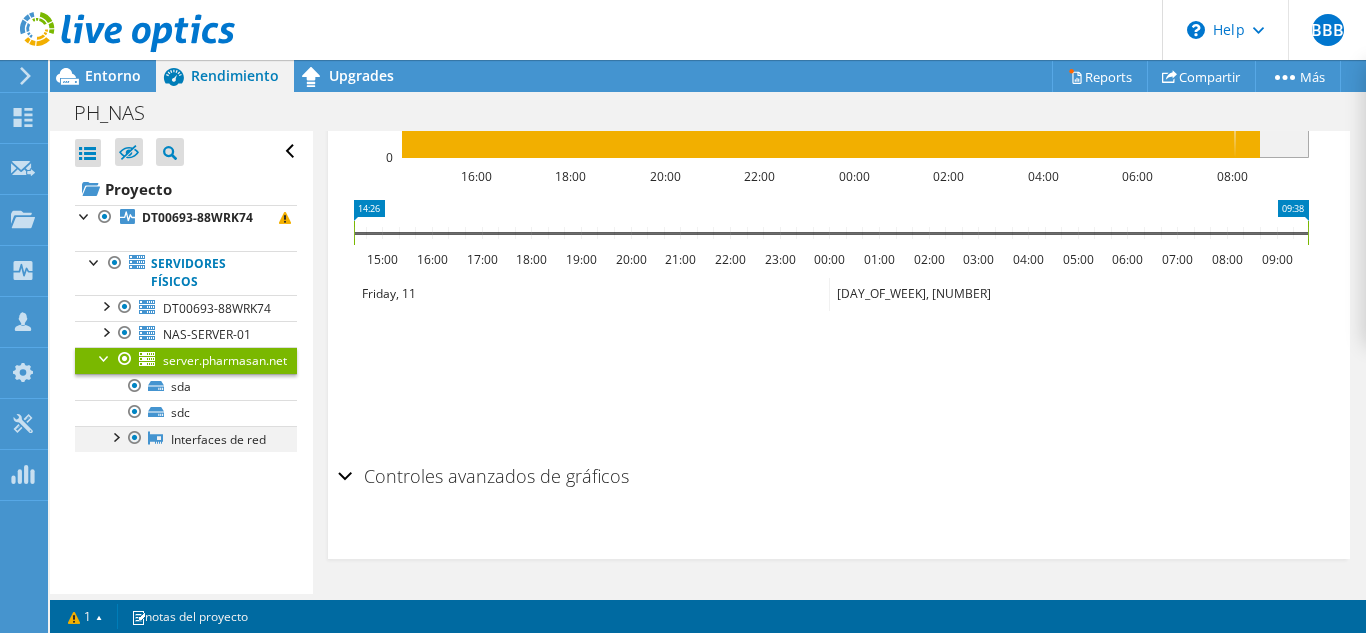 click at bounding box center (115, 436) 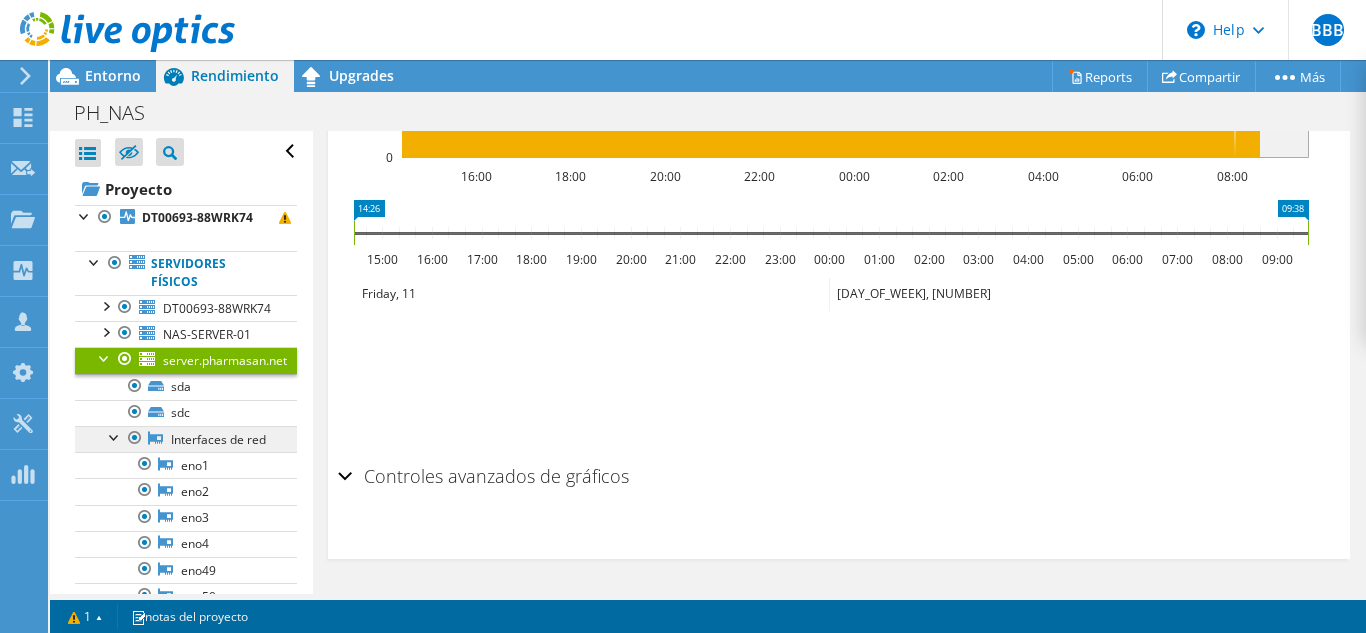scroll, scrollTop: 95, scrollLeft: 0, axis: vertical 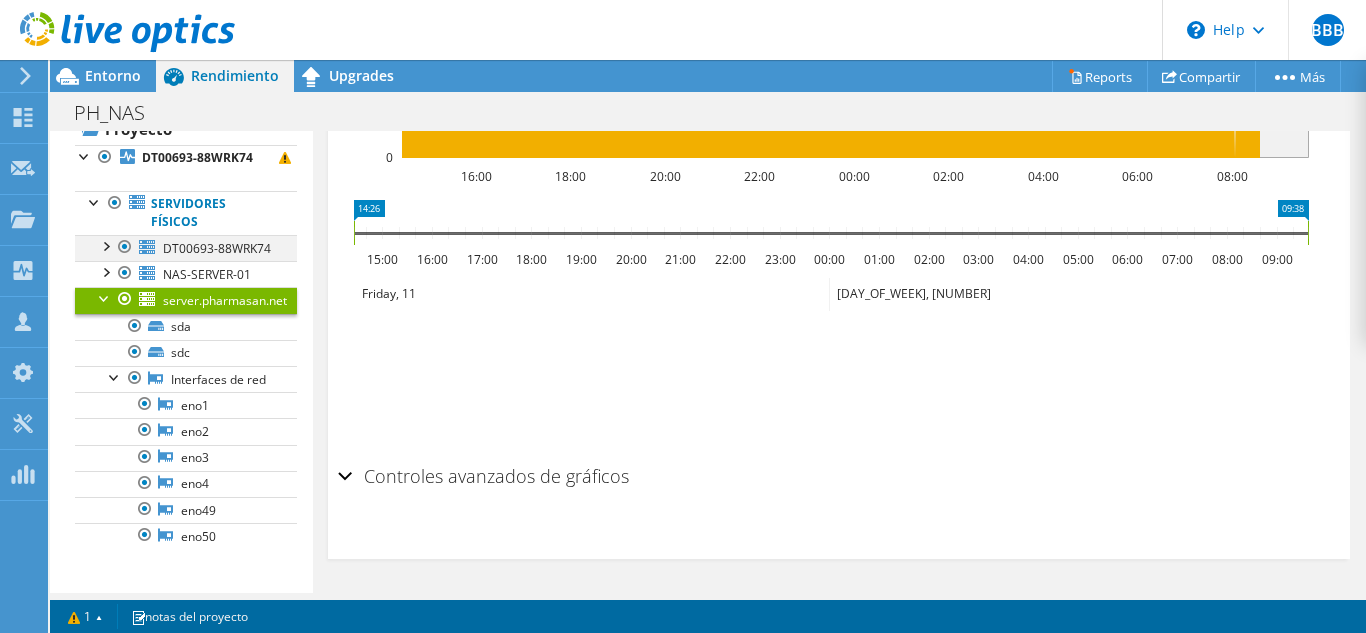 click at bounding box center (105, 245) 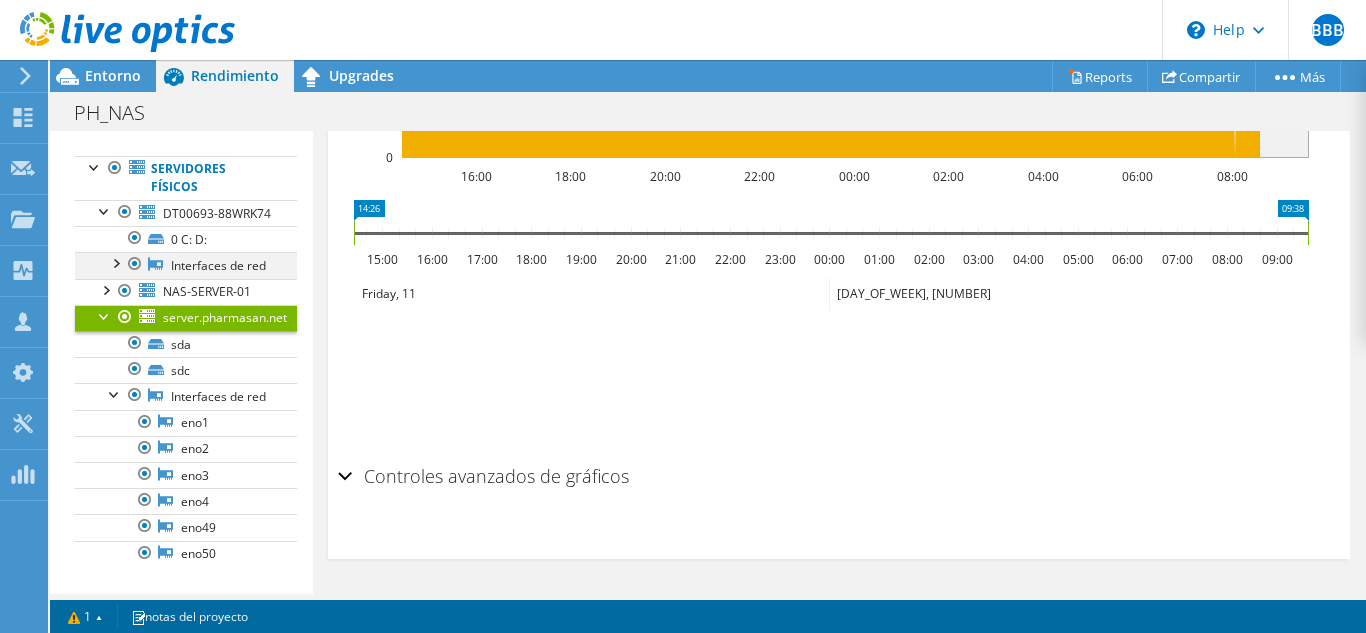 click at bounding box center (135, 264) 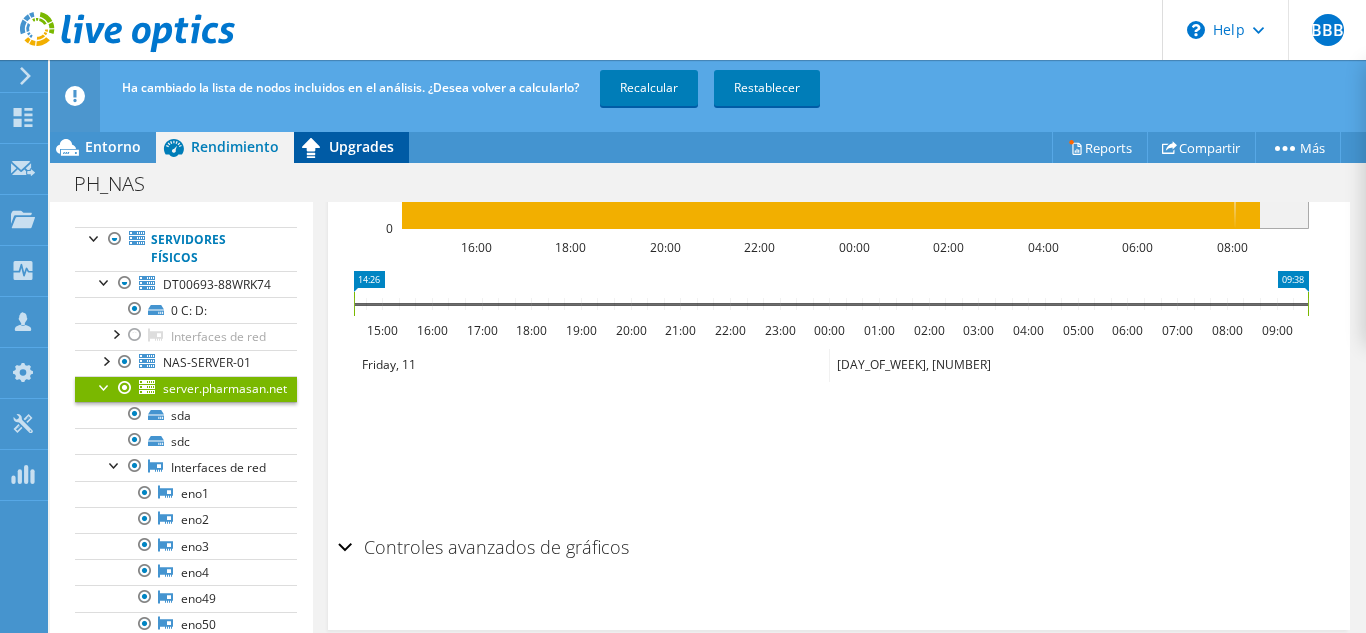 click on "Upgrades" at bounding box center (351, 147) 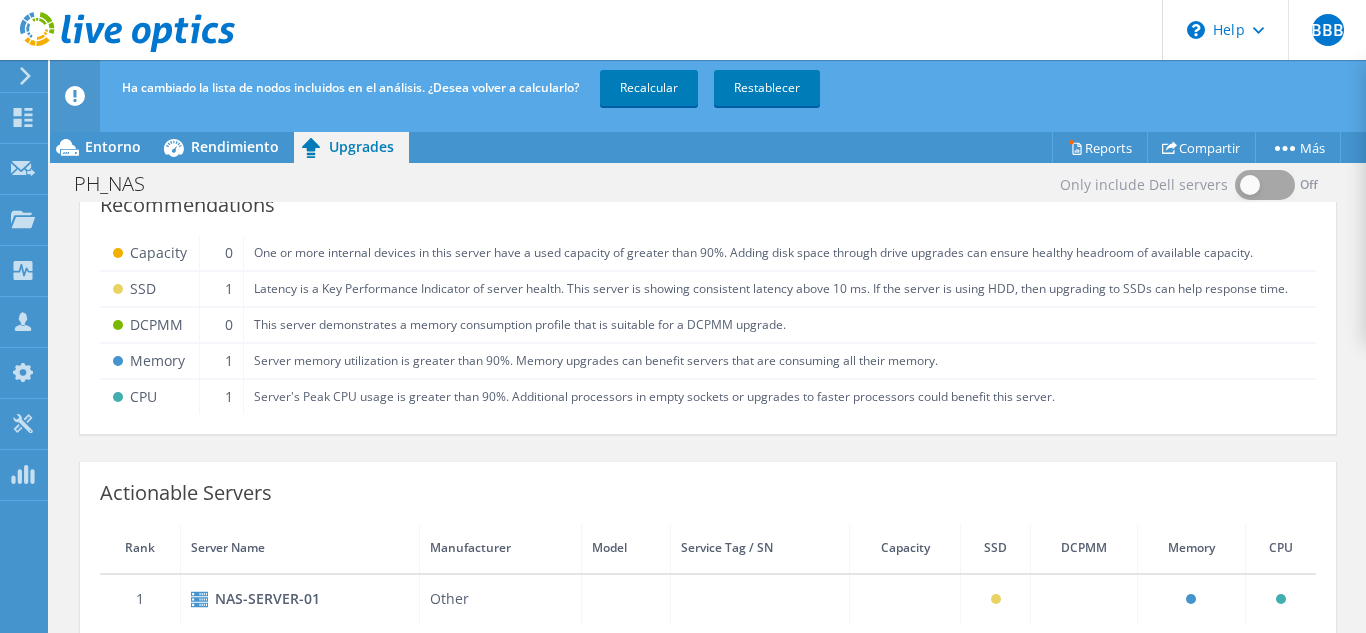 scroll, scrollTop: 0, scrollLeft: 0, axis: both 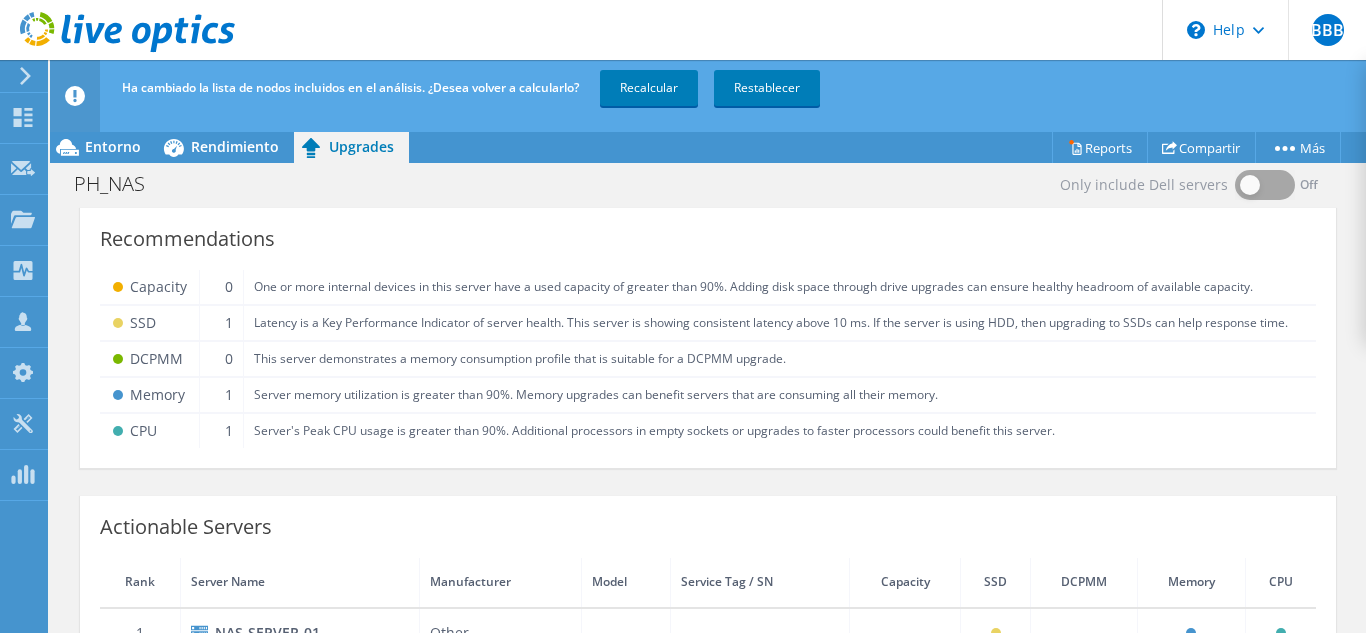 click on "PH_NAS
Imprimir" at bounding box center [708, 183] 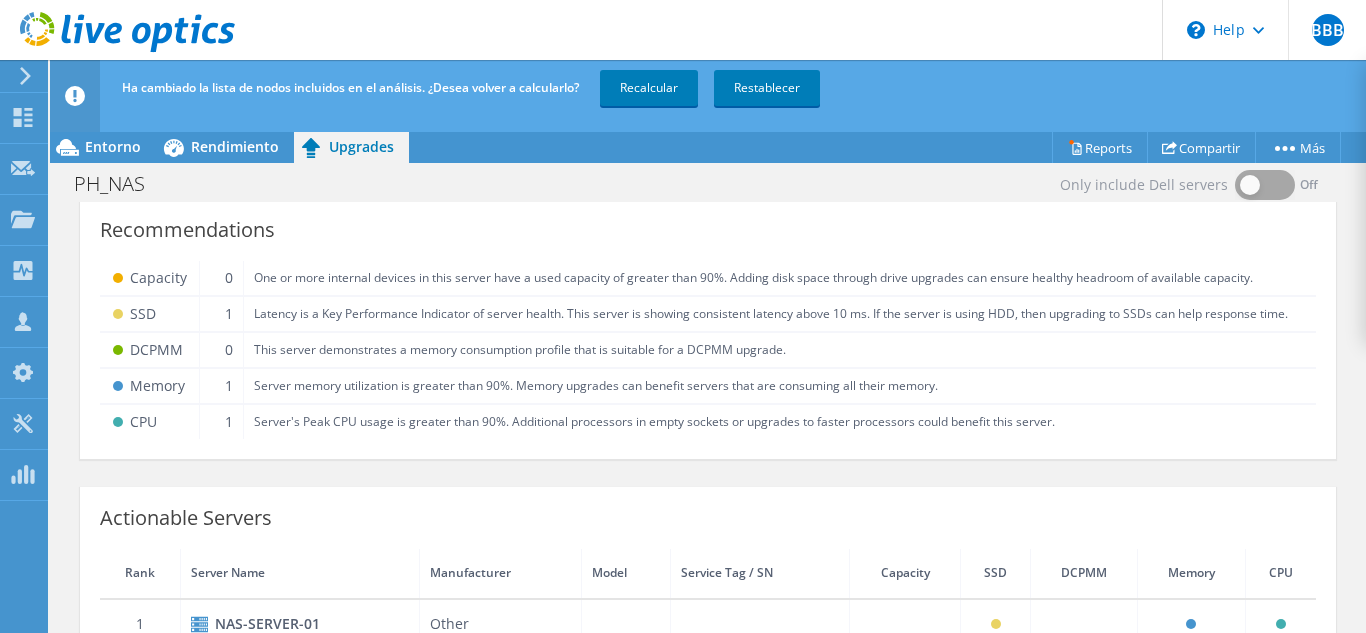 scroll, scrollTop: 0, scrollLeft: 0, axis: both 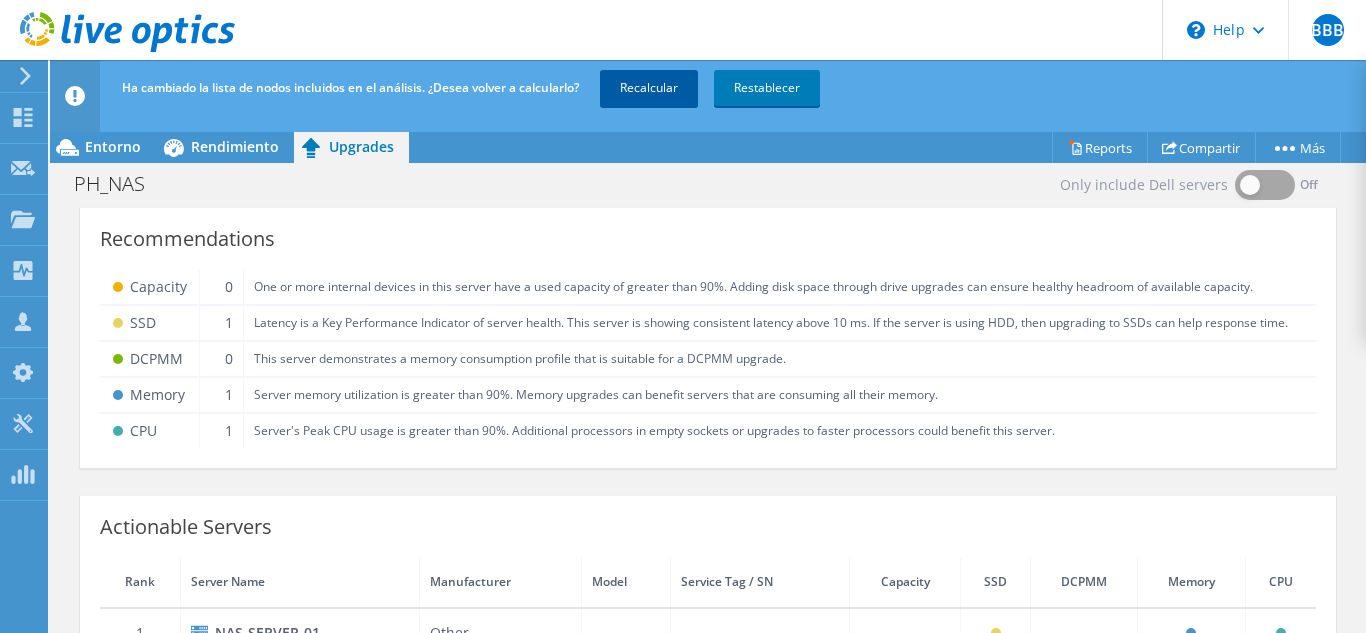 click on "Recalcular" at bounding box center [649, 88] 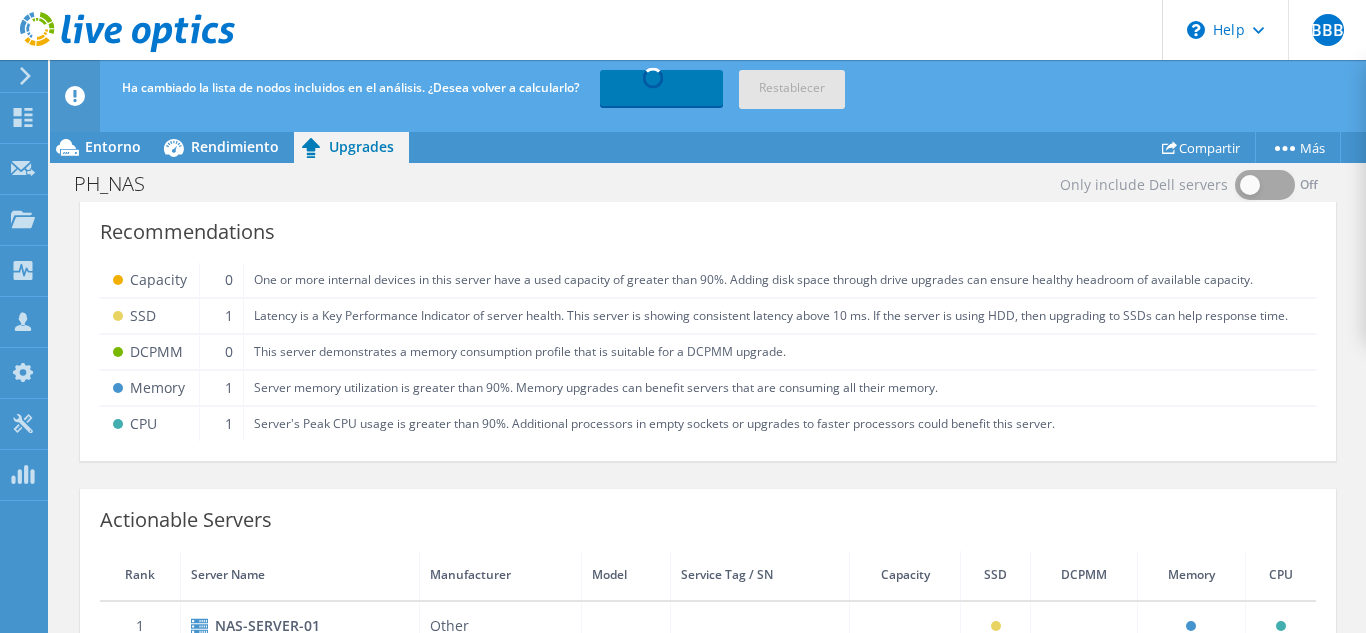scroll, scrollTop: 0, scrollLeft: 0, axis: both 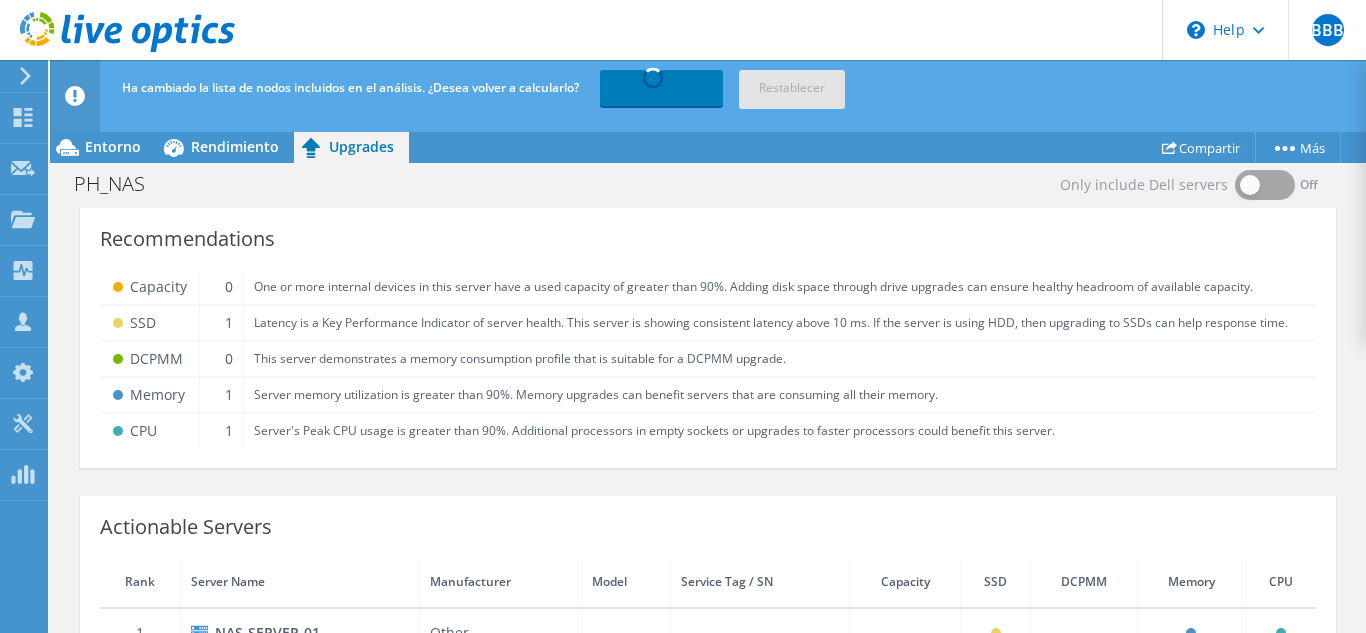 click 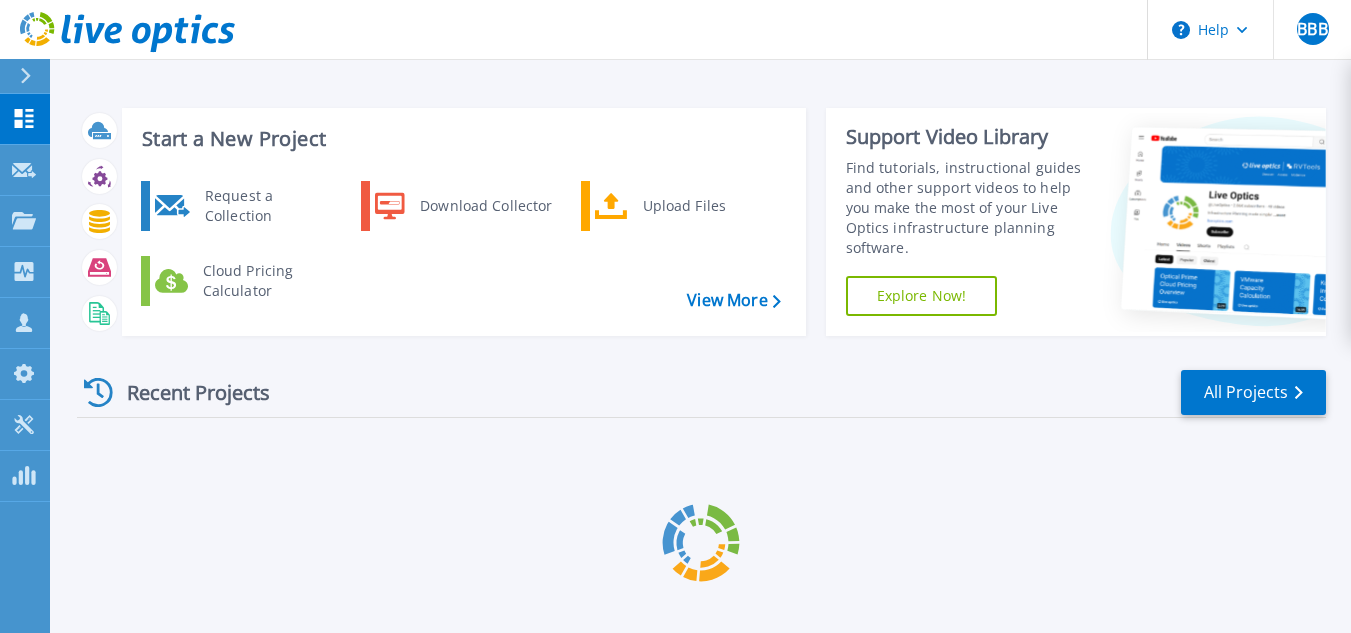 scroll, scrollTop: 0, scrollLeft: 0, axis: both 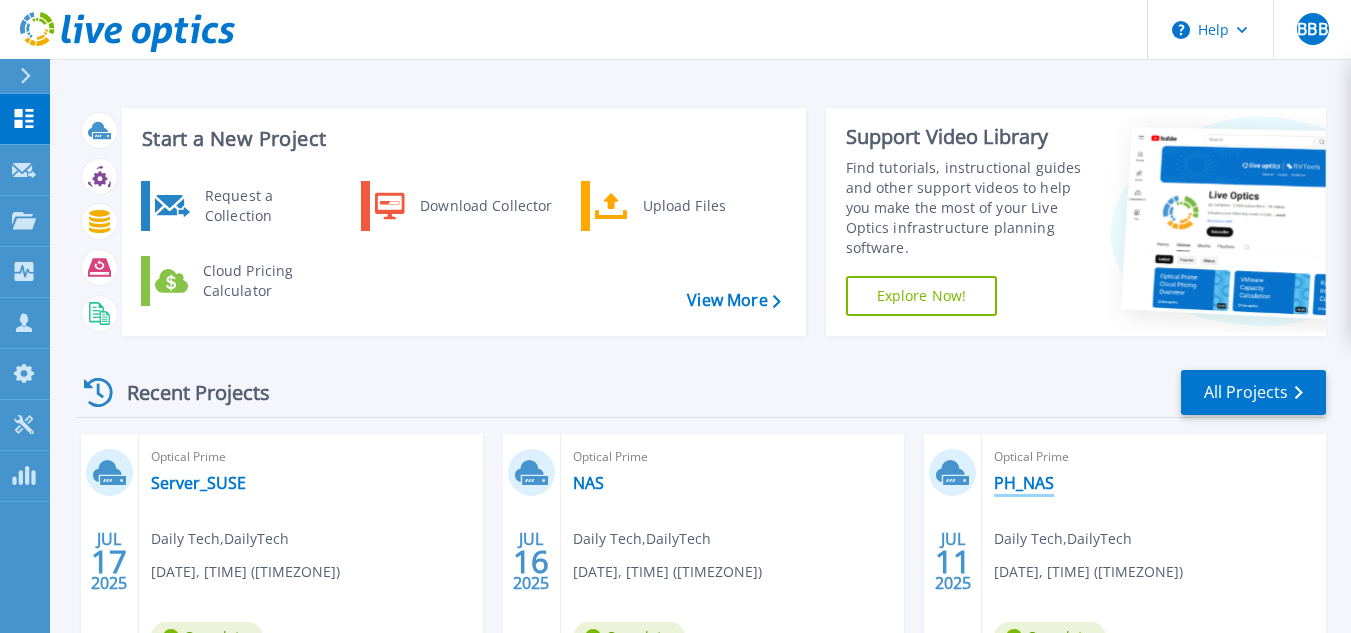 click on "PH_NAS" at bounding box center [1024, 483] 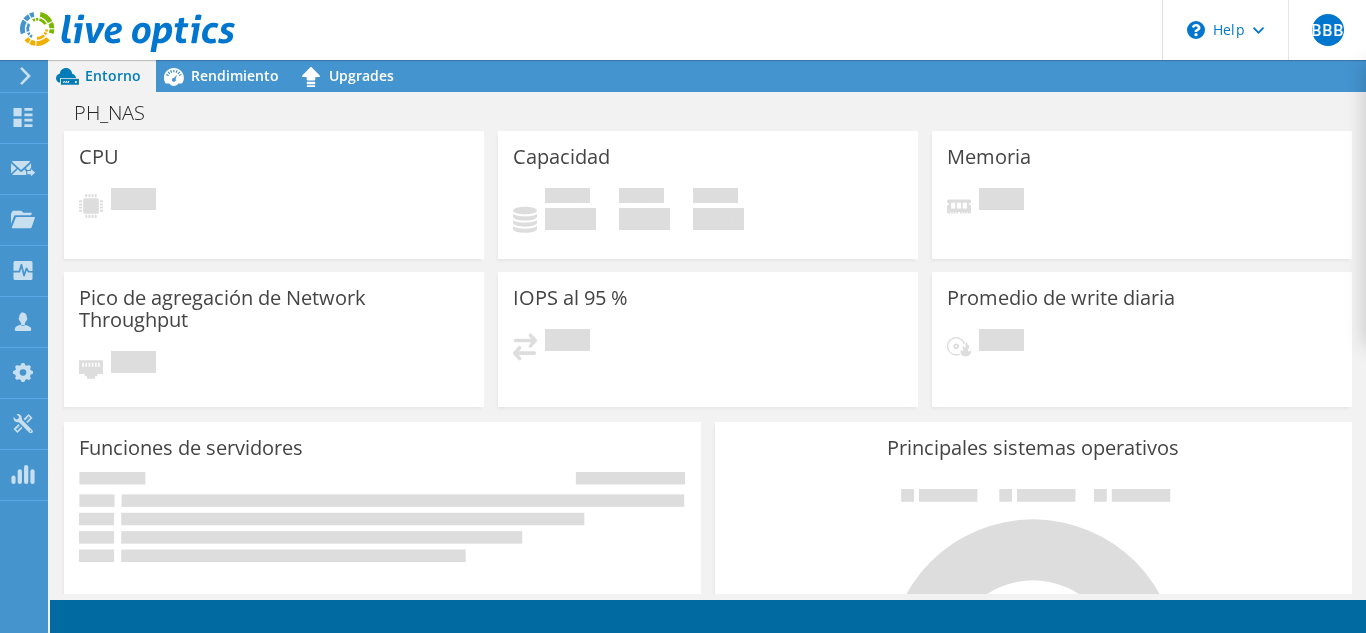 scroll, scrollTop: 0, scrollLeft: 0, axis: both 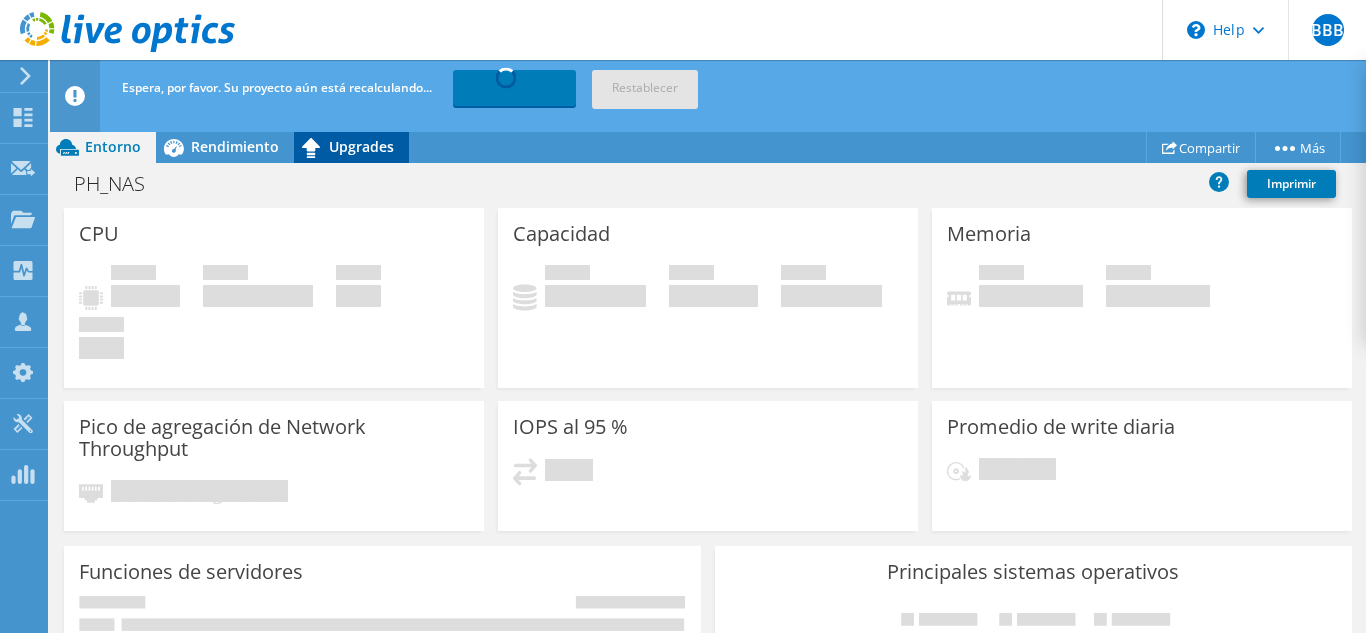 click on "Upgrades" at bounding box center [361, 146] 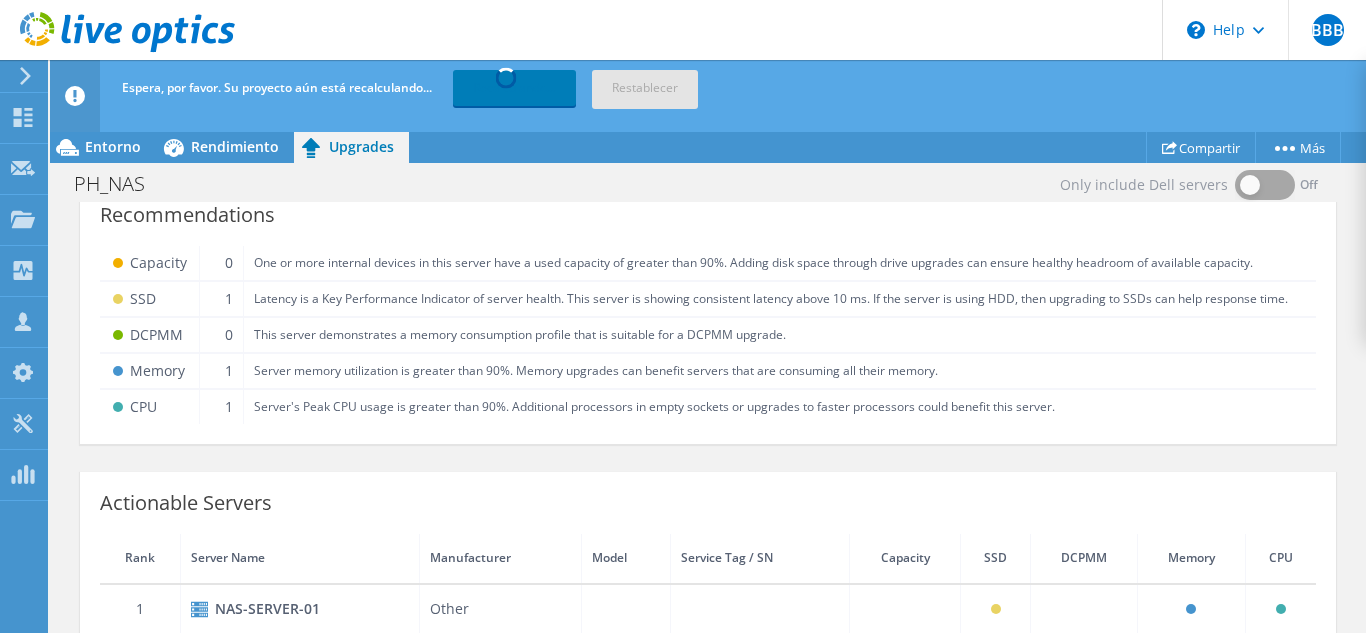 scroll, scrollTop: 34, scrollLeft: 0, axis: vertical 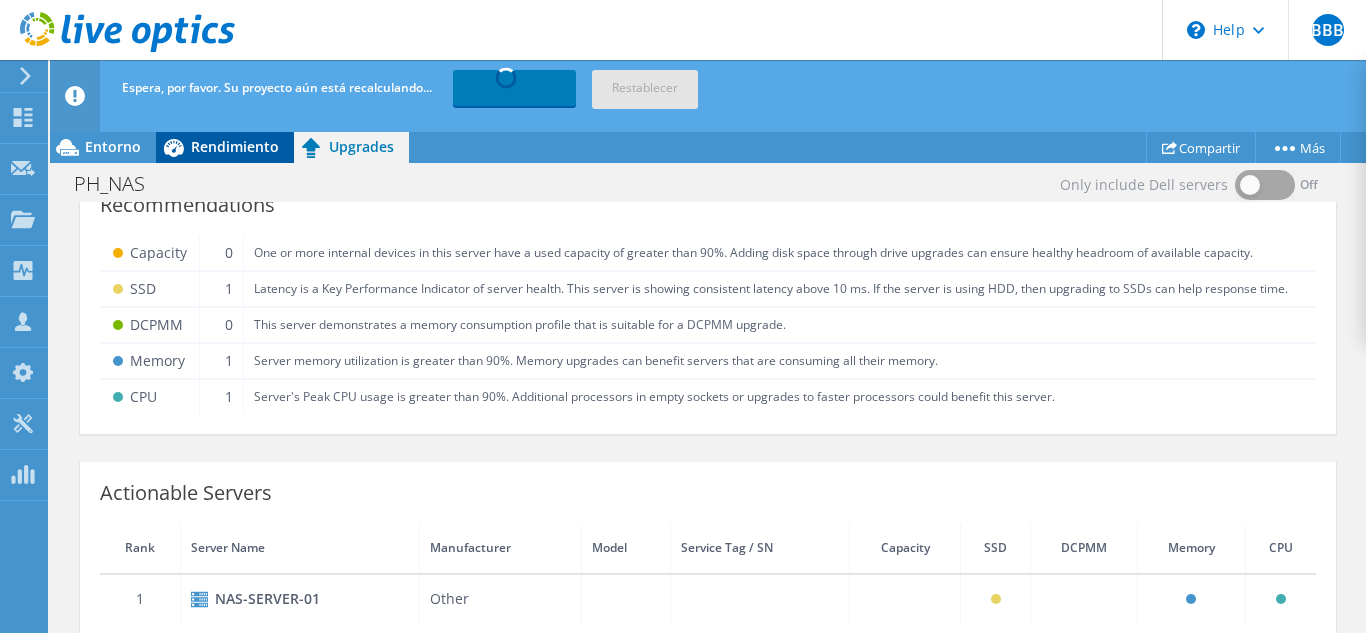 click on "Rendimiento" at bounding box center (235, 146) 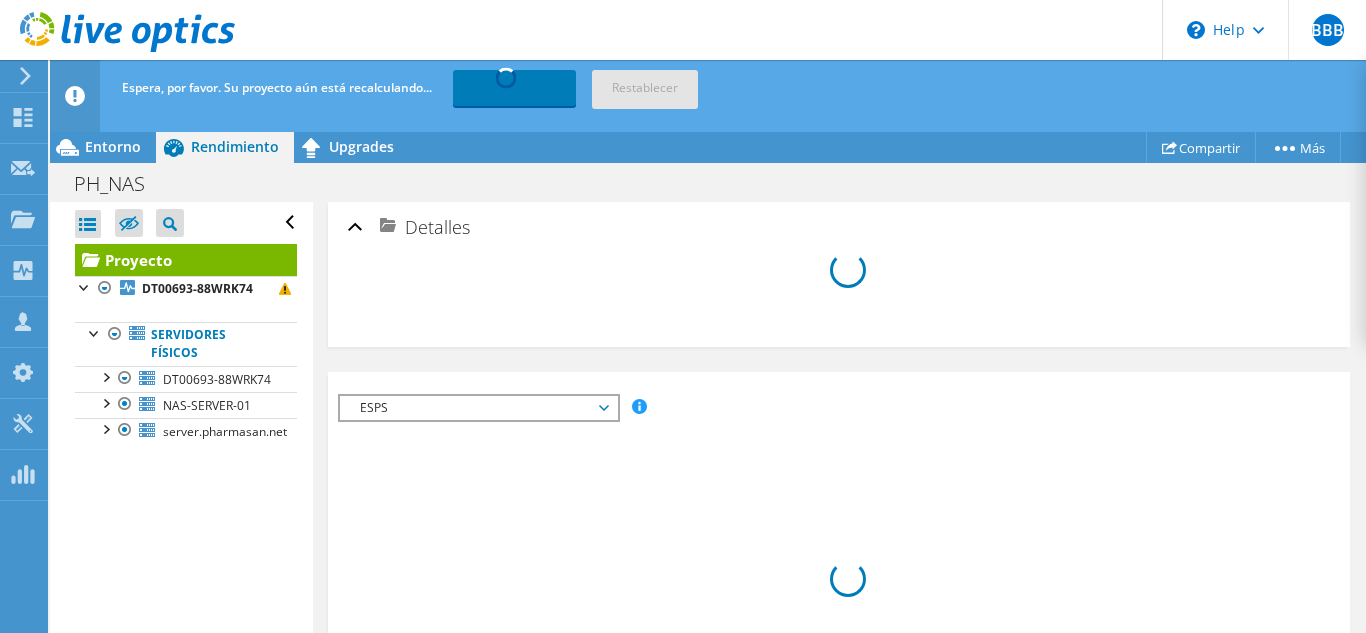 scroll, scrollTop: 0, scrollLeft: 0, axis: both 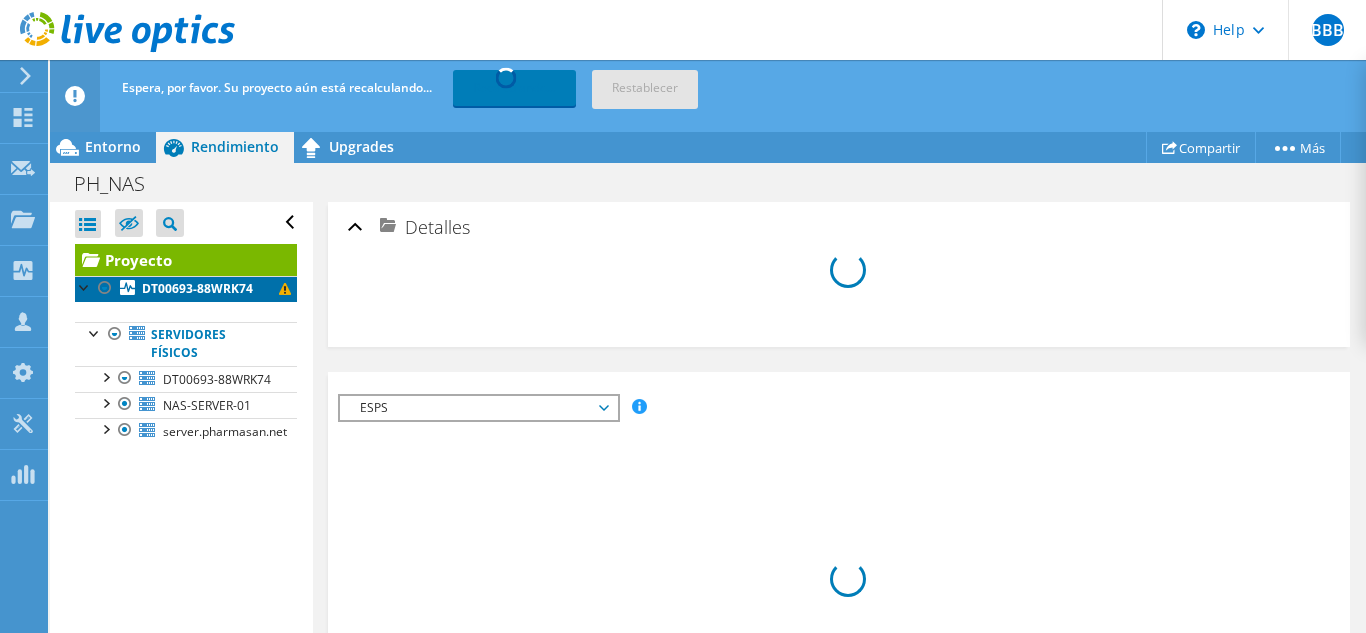 click on "DT00693-88WRK74" at bounding box center (197, 288) 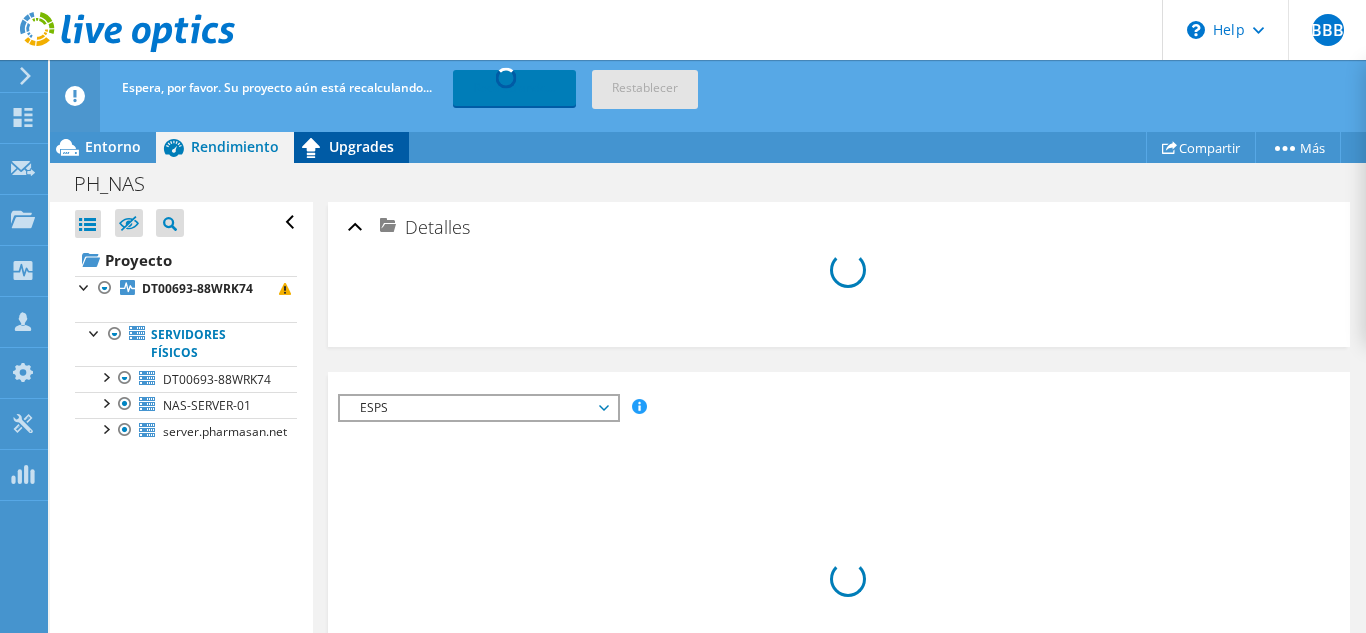 click on "Upgrades" at bounding box center (361, 146) 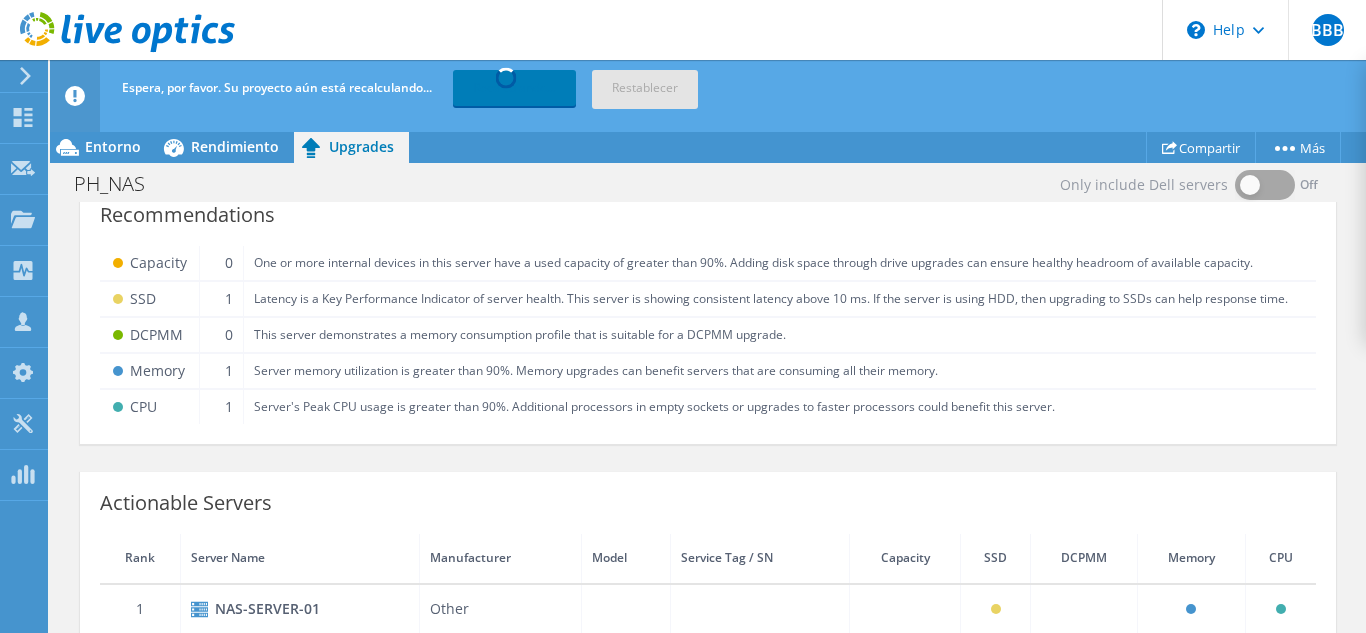 scroll, scrollTop: 34, scrollLeft: 0, axis: vertical 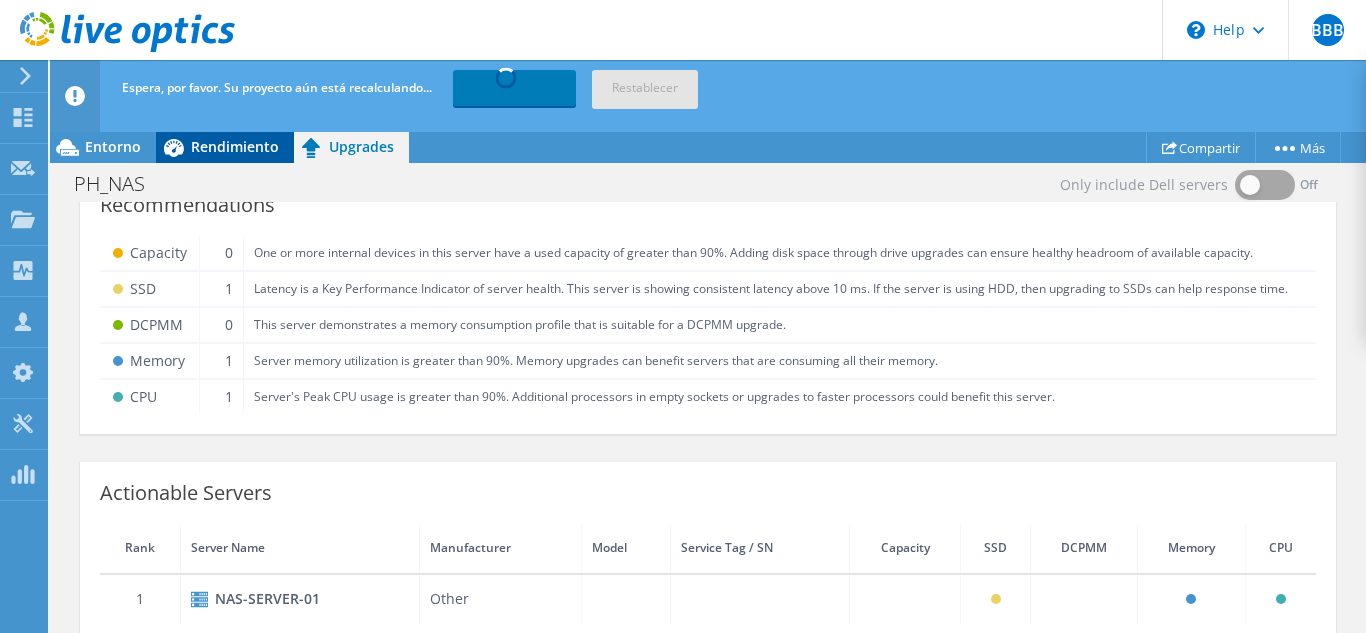 click on "Rendimiento" at bounding box center (235, 146) 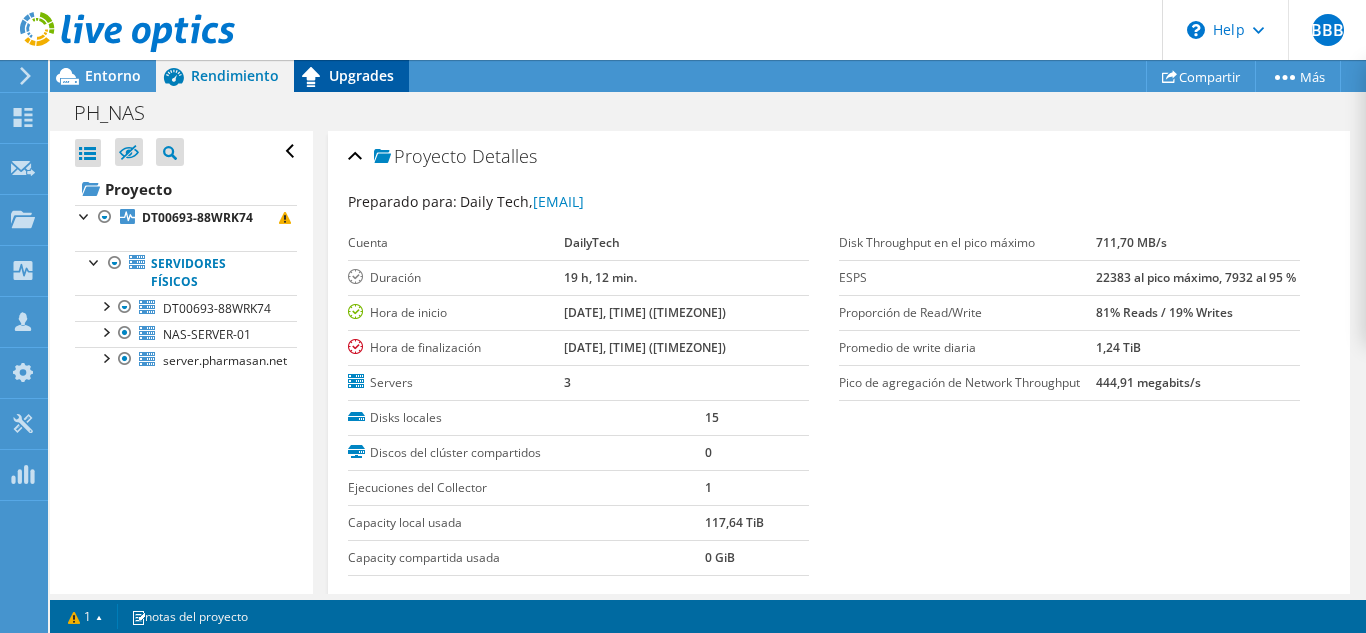 click on "Upgrades" at bounding box center [361, 75] 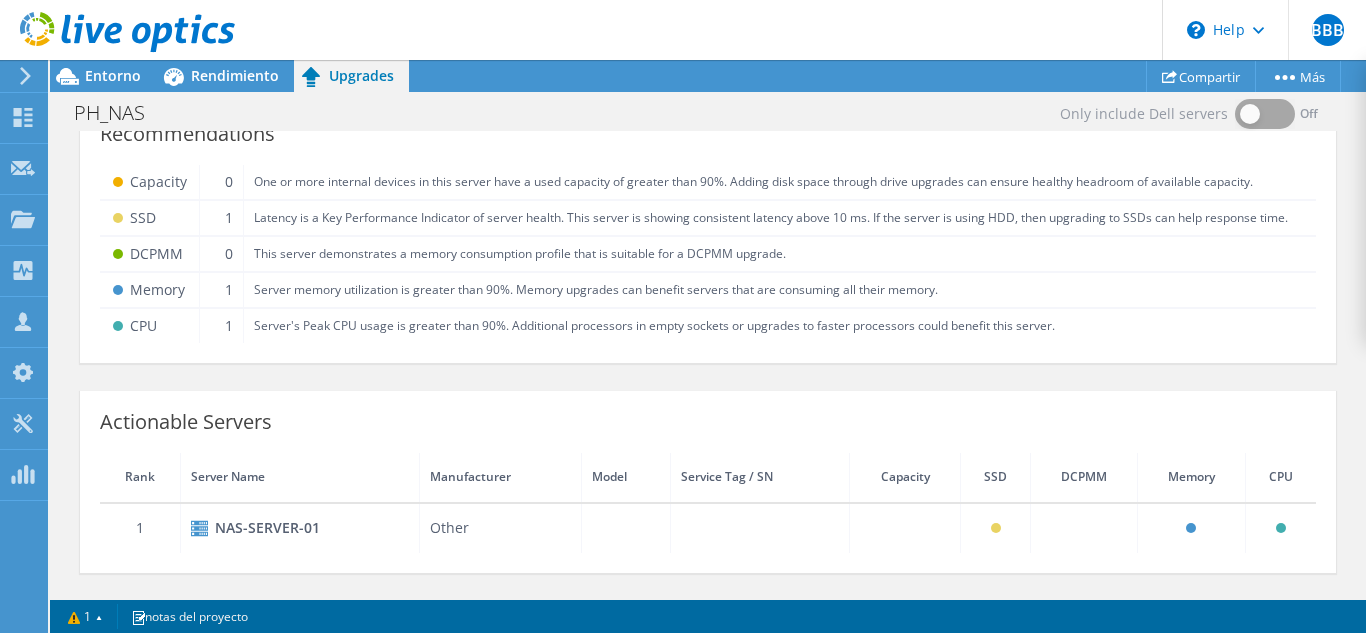 scroll, scrollTop: 0, scrollLeft: 0, axis: both 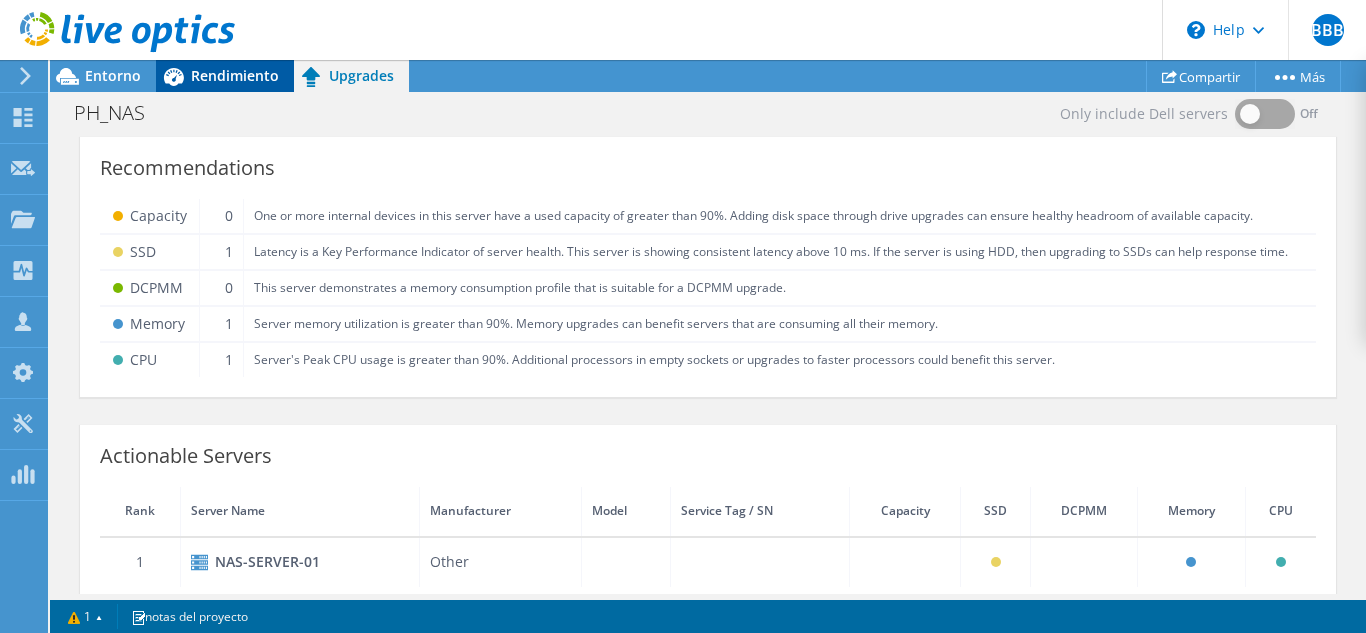 click on "Rendimiento" at bounding box center [235, 75] 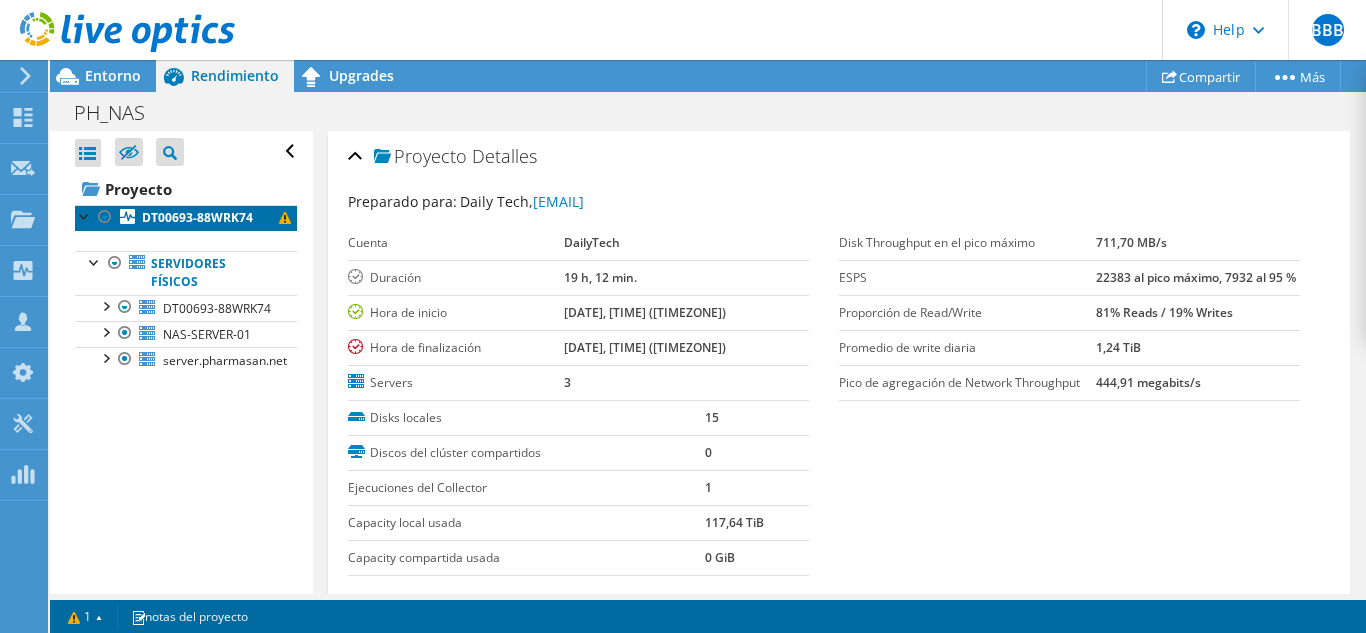 click on "DT00693-88WRK74" at bounding box center (197, 217) 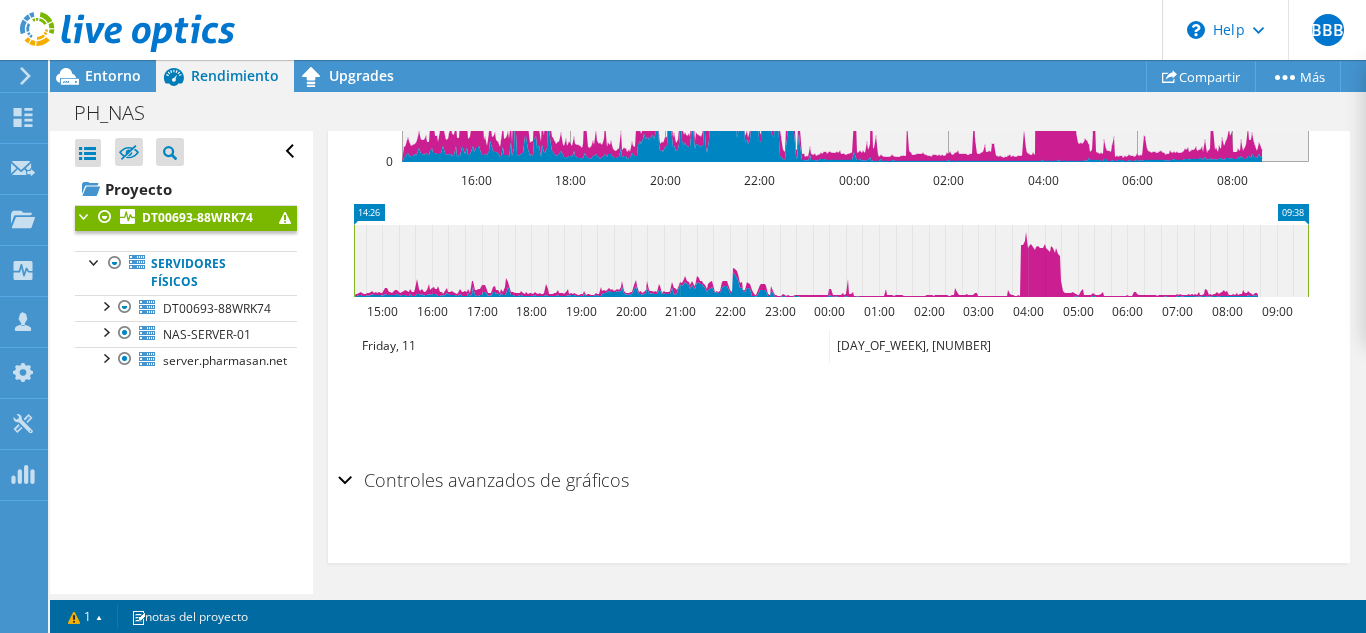 scroll, scrollTop: 904, scrollLeft: 0, axis: vertical 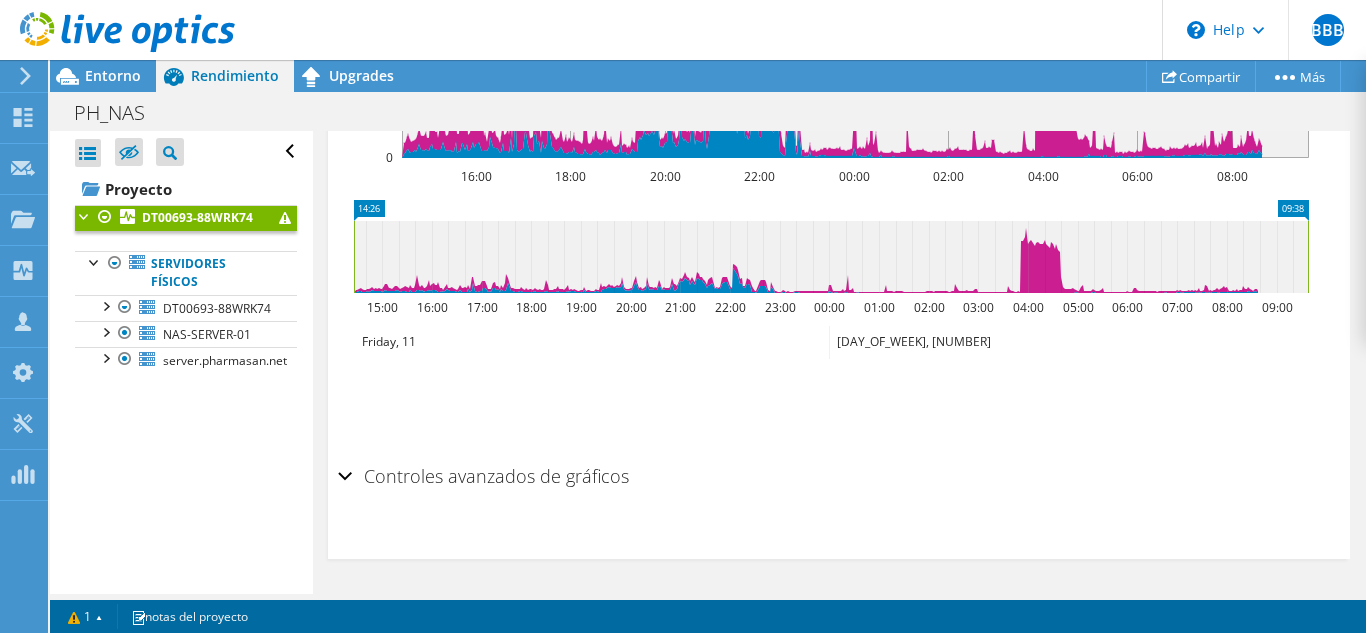 click on "Controles avanzados de gráficos" at bounding box center [839, 477] 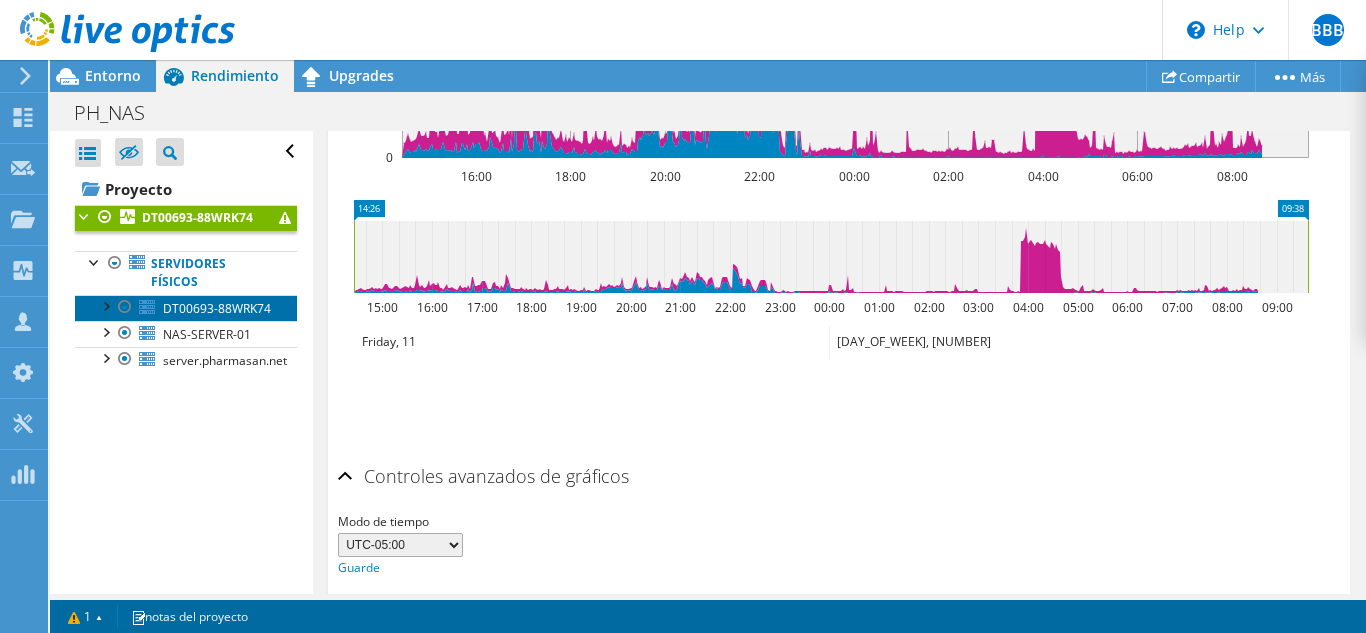 click on "DT00693-88WRK74" at bounding box center [217, 308] 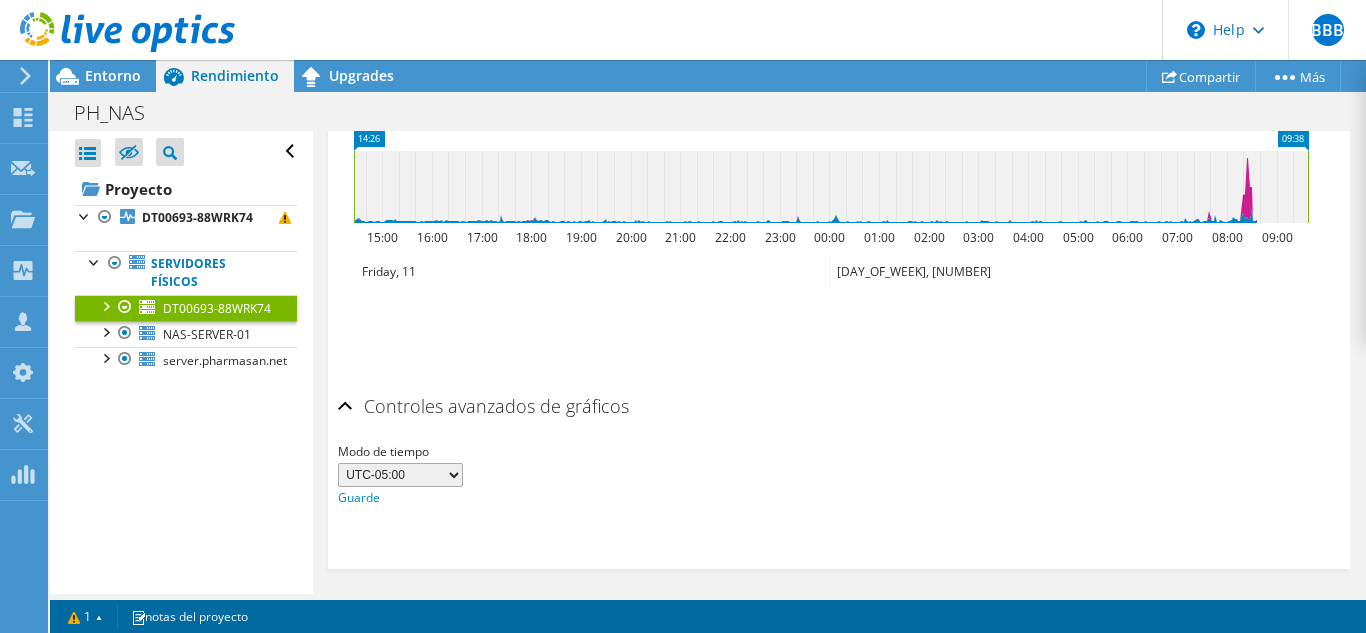 scroll, scrollTop: 834, scrollLeft: 0, axis: vertical 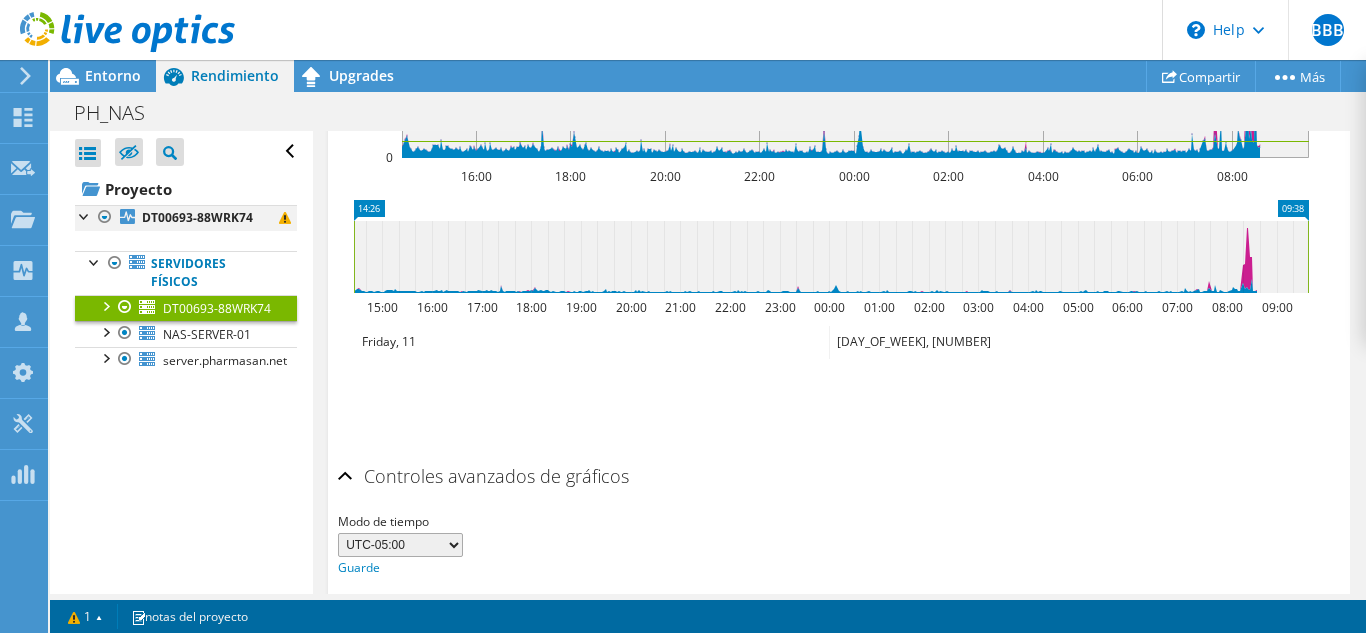 click at bounding box center (85, 215) 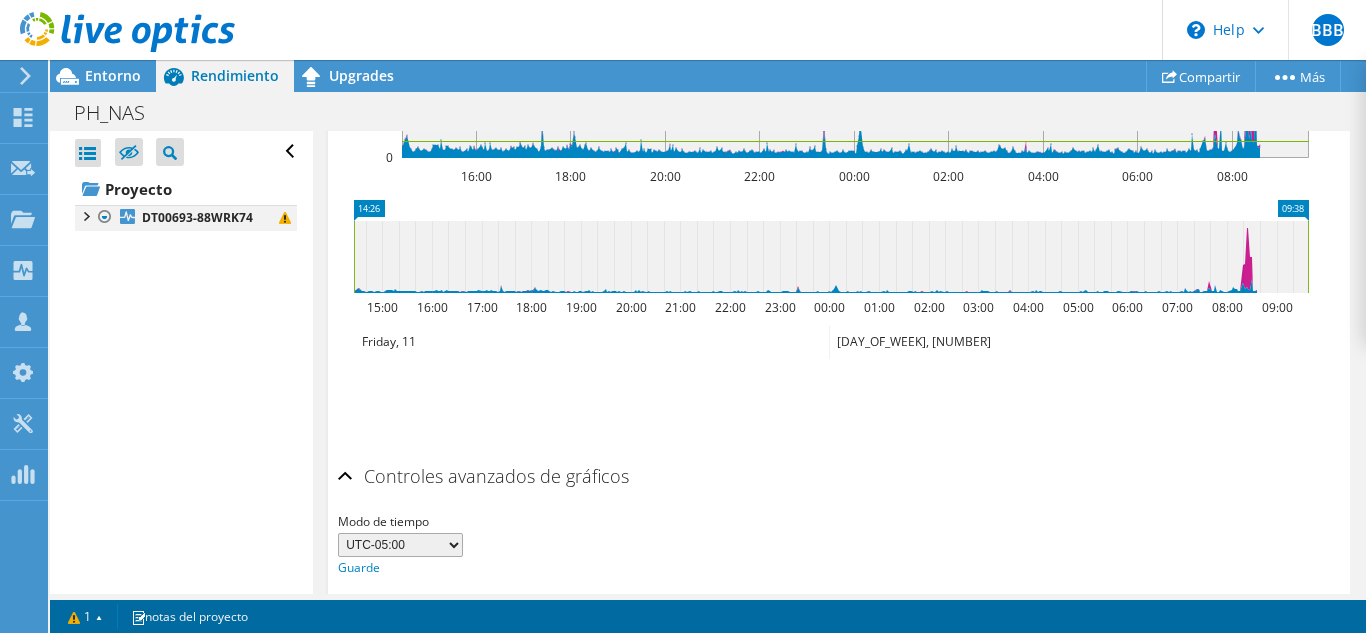 click at bounding box center (85, 215) 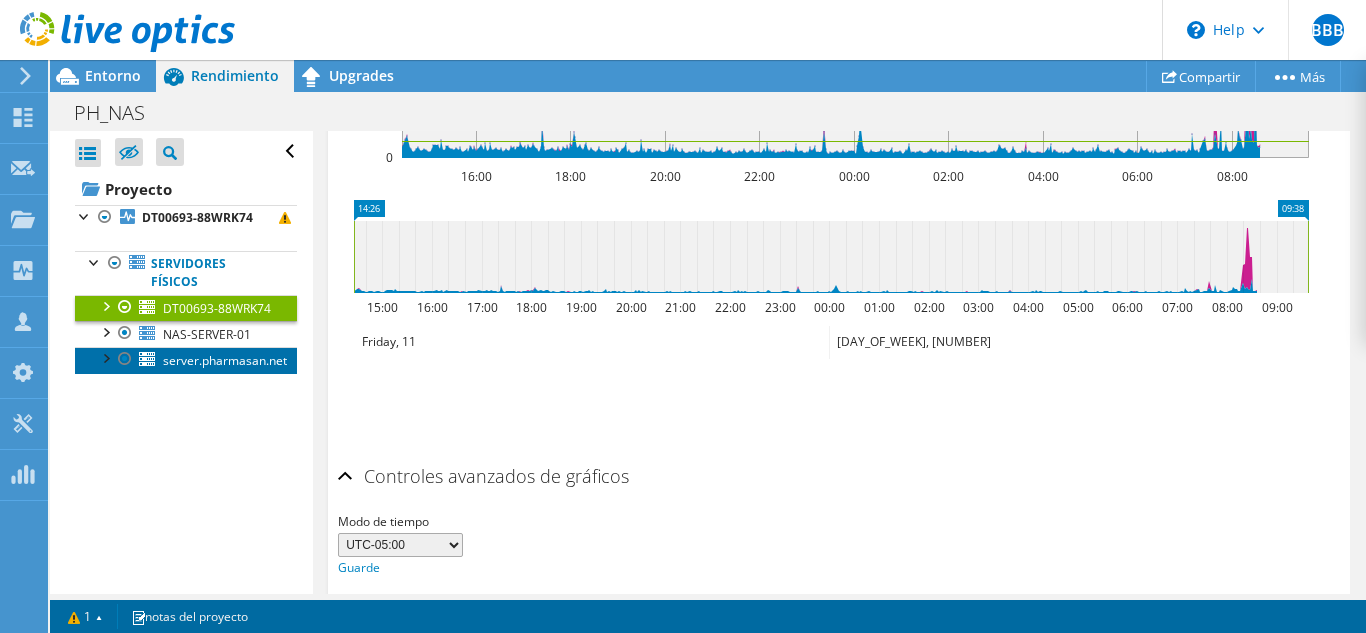 click on "server.pharmasan.net" at bounding box center [225, 360] 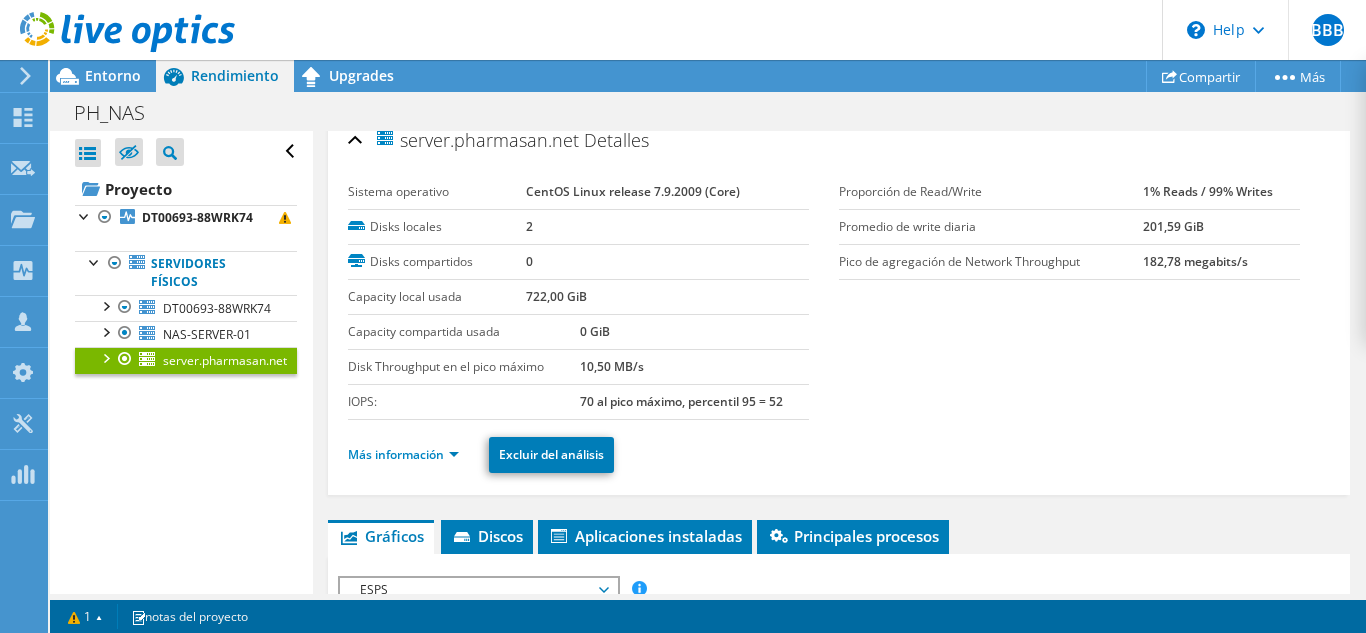 scroll, scrollTop: 0, scrollLeft: 0, axis: both 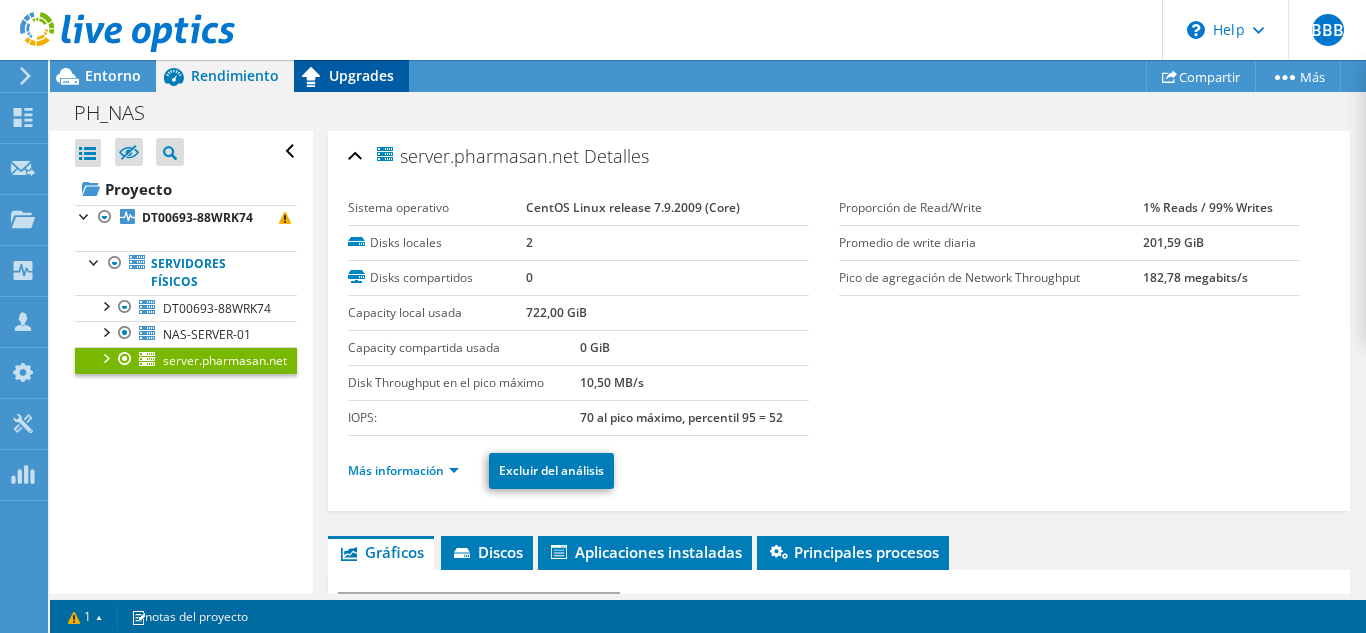 click on "Upgrades" at bounding box center (361, 75) 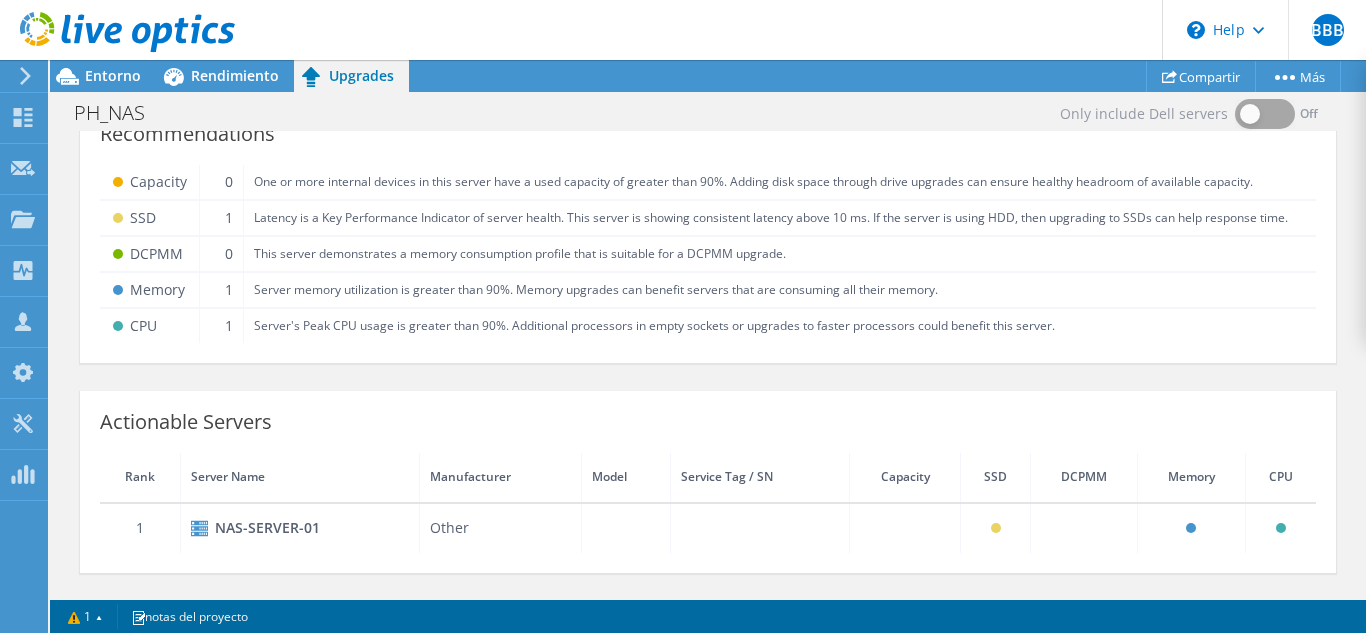 scroll, scrollTop: 0, scrollLeft: 0, axis: both 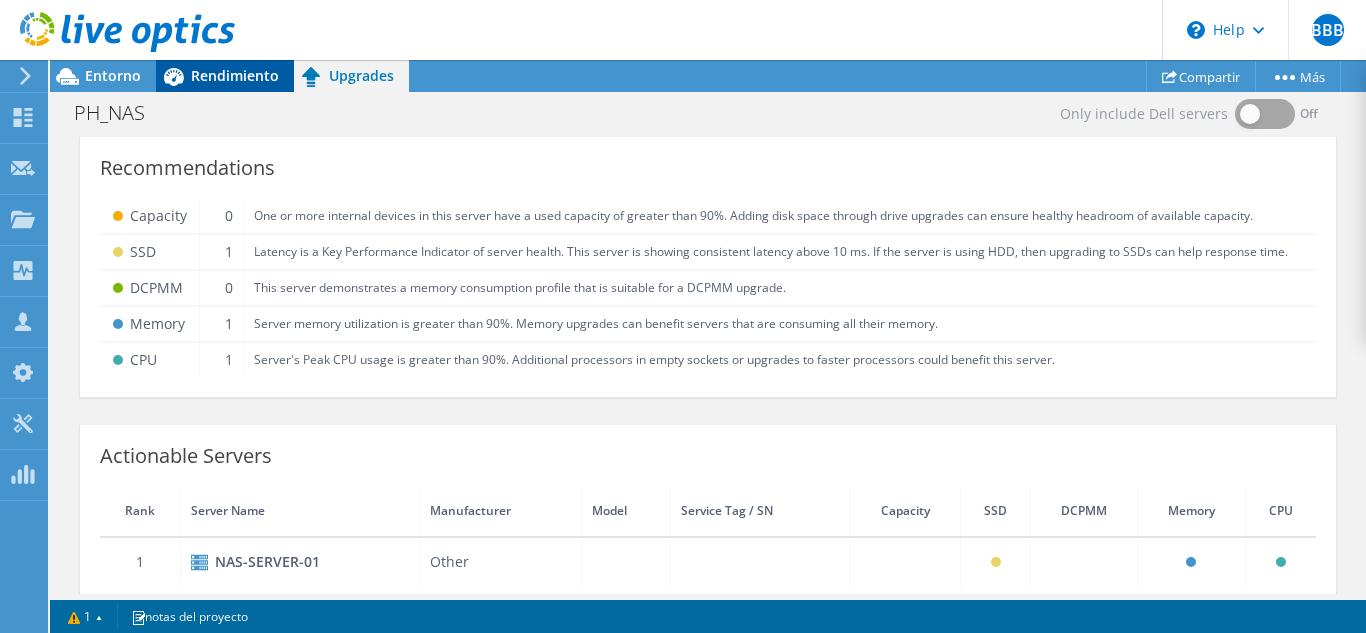 click on "Rendimiento" at bounding box center (225, 76) 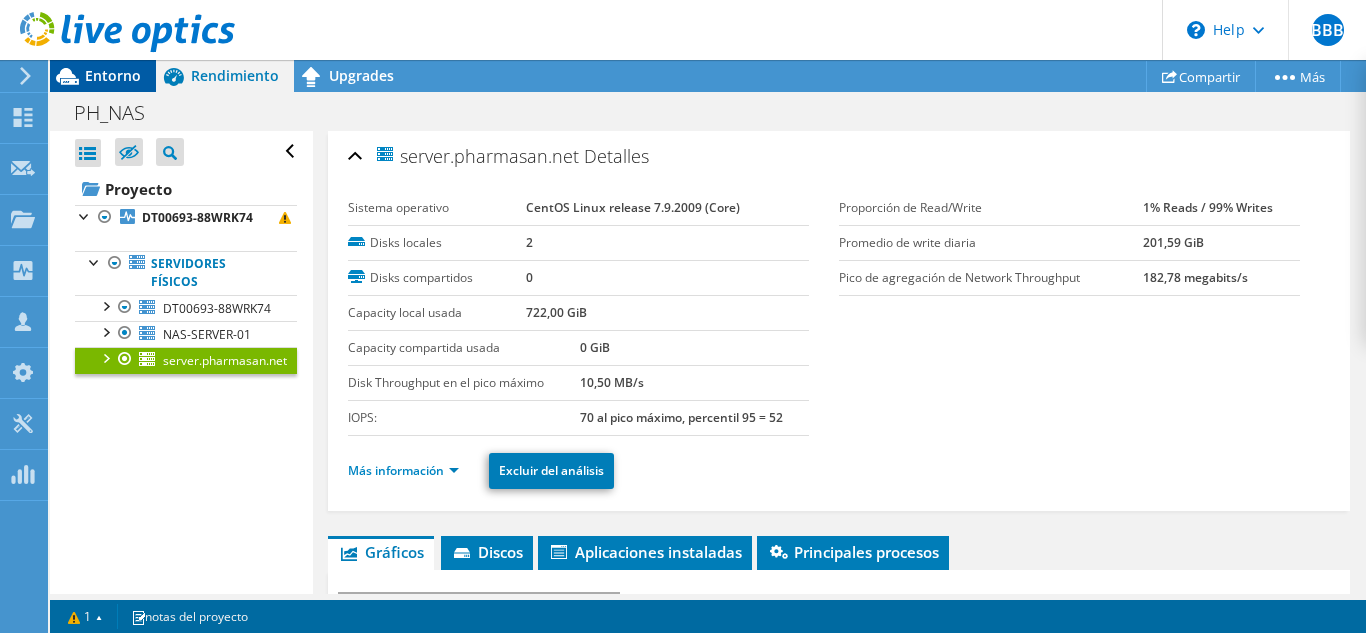 click on "Entorno" at bounding box center (113, 75) 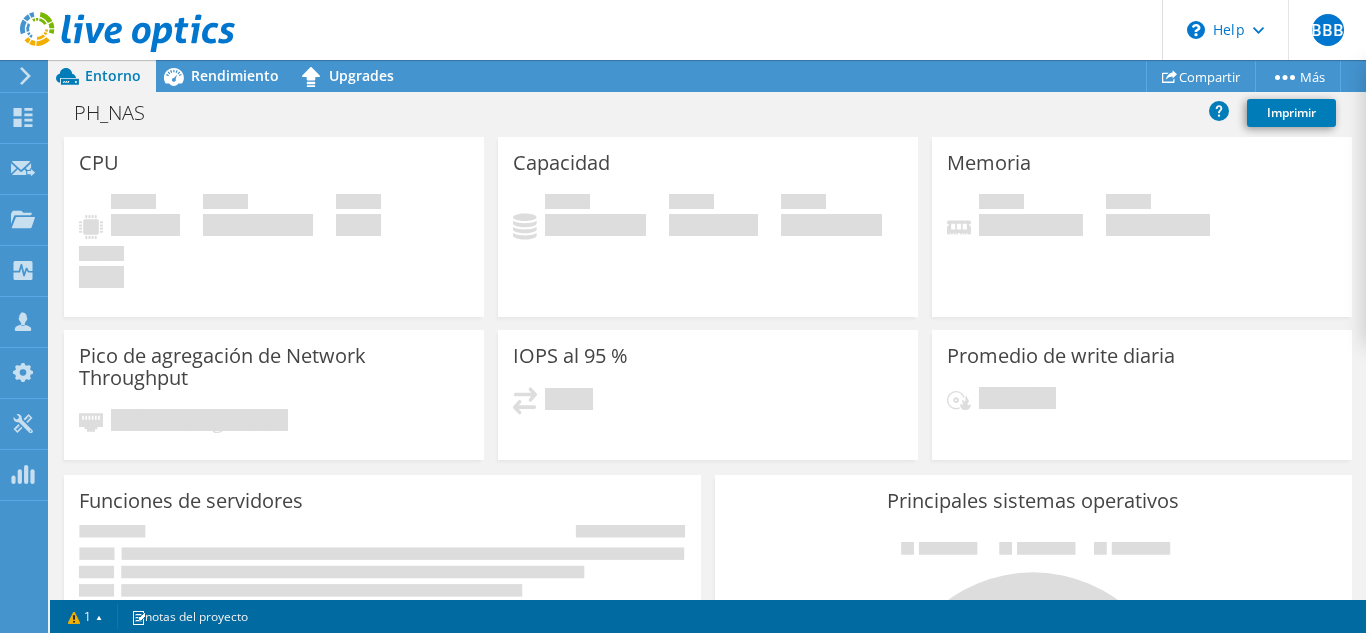 click 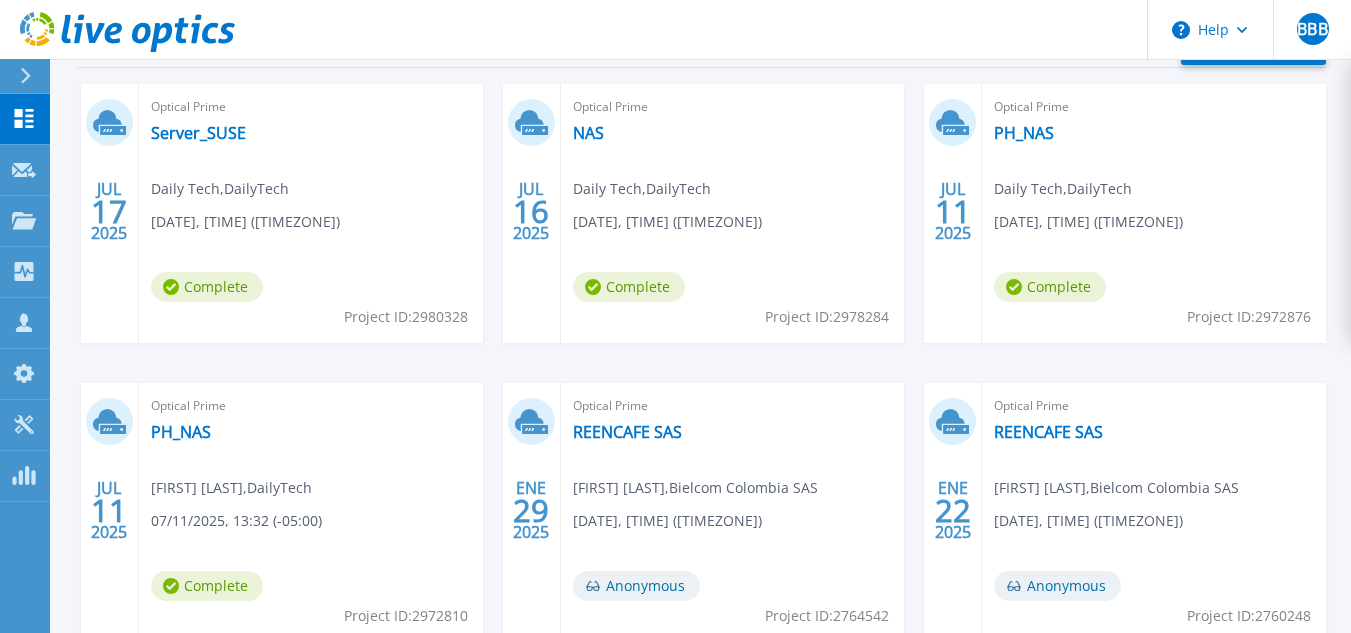 scroll, scrollTop: 400, scrollLeft: 0, axis: vertical 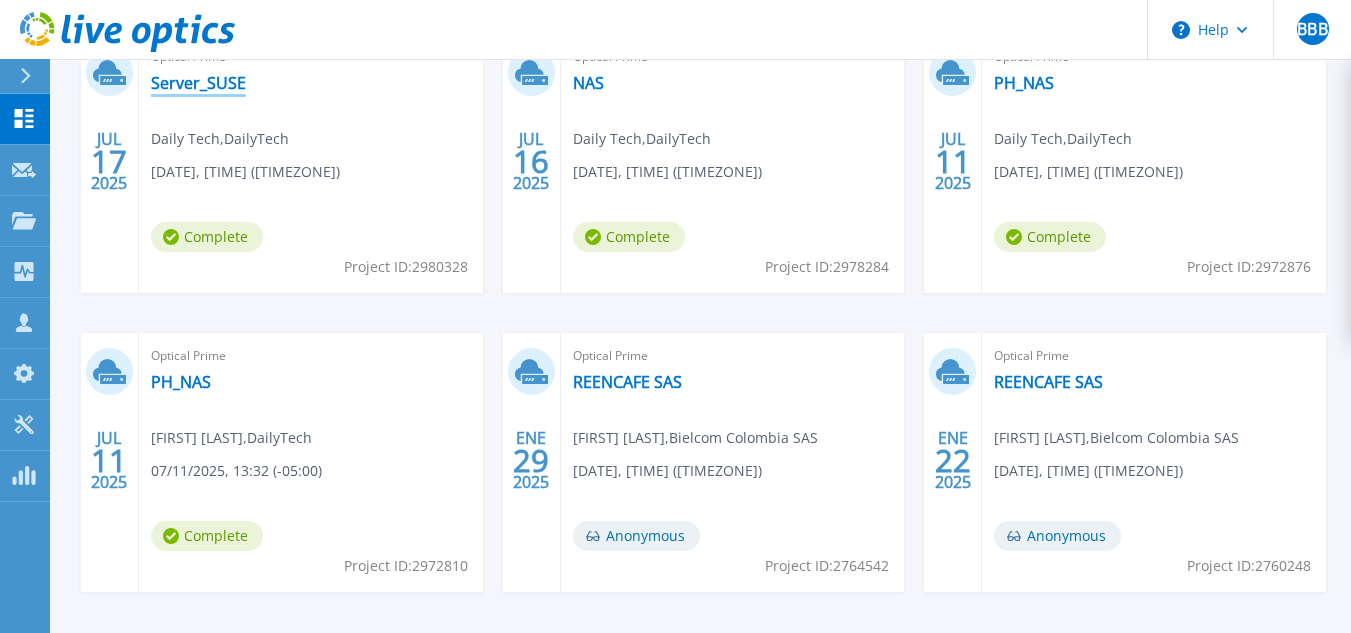 click on "Server_SUSE" at bounding box center [198, 83] 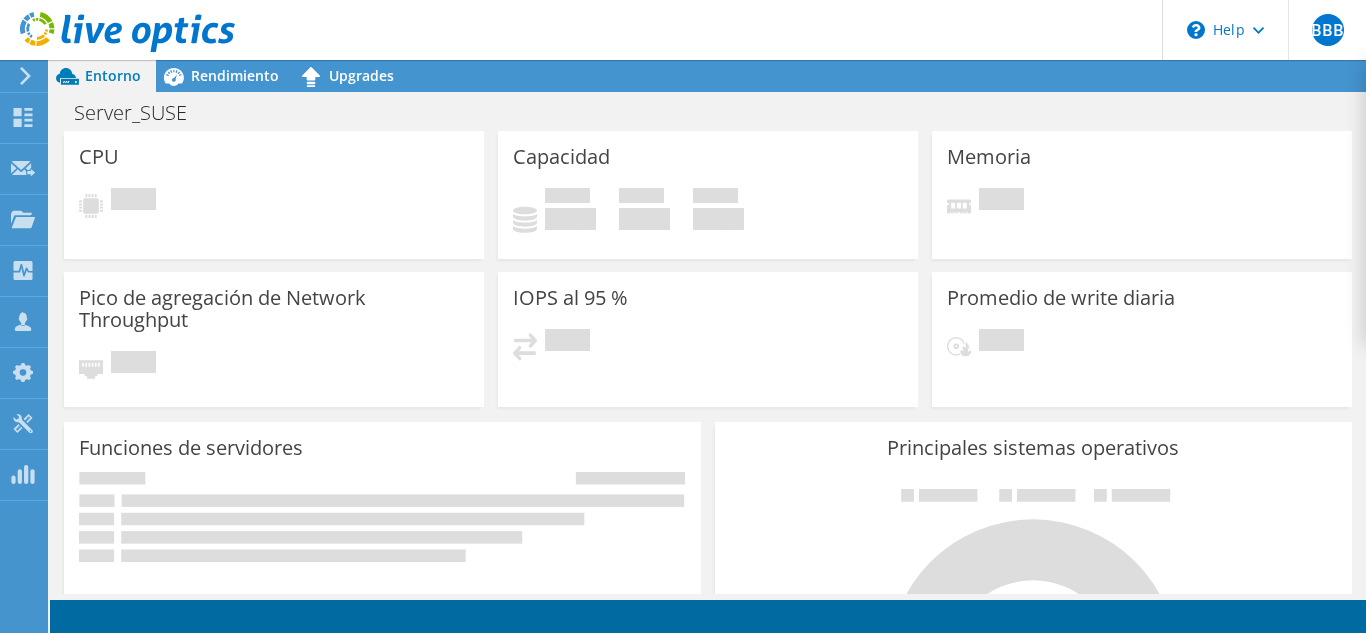 scroll, scrollTop: 0, scrollLeft: 0, axis: both 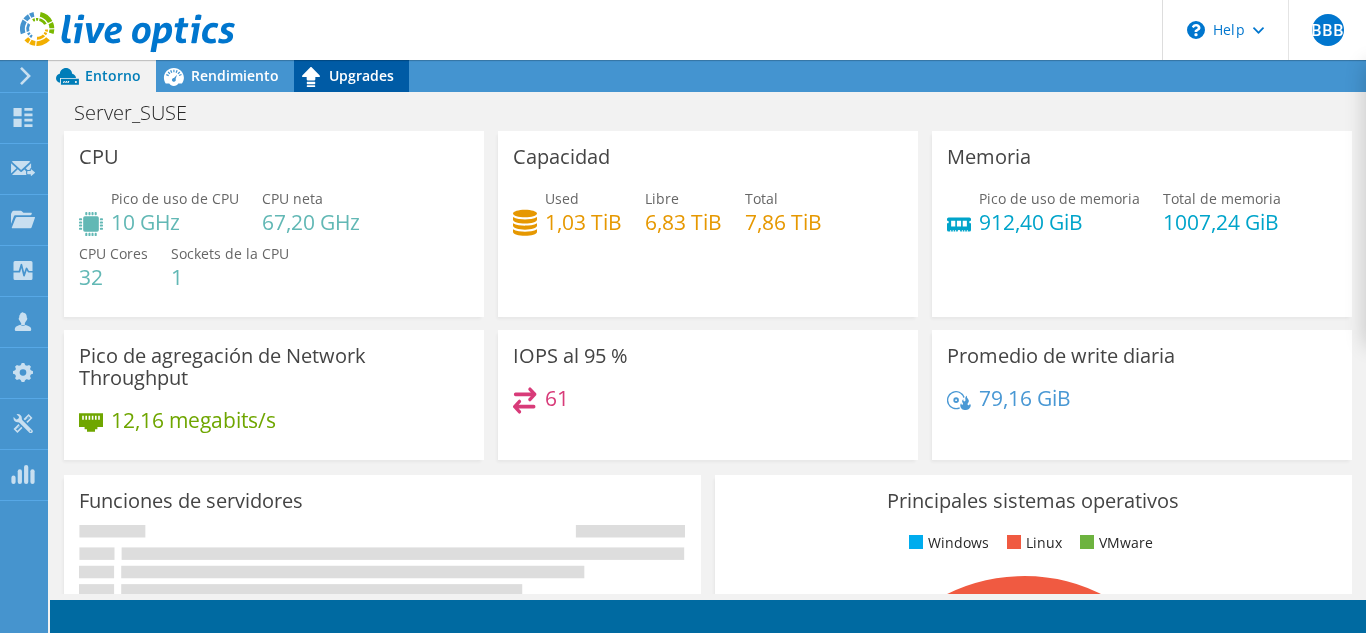click on "Upgrades" at bounding box center (361, 75) 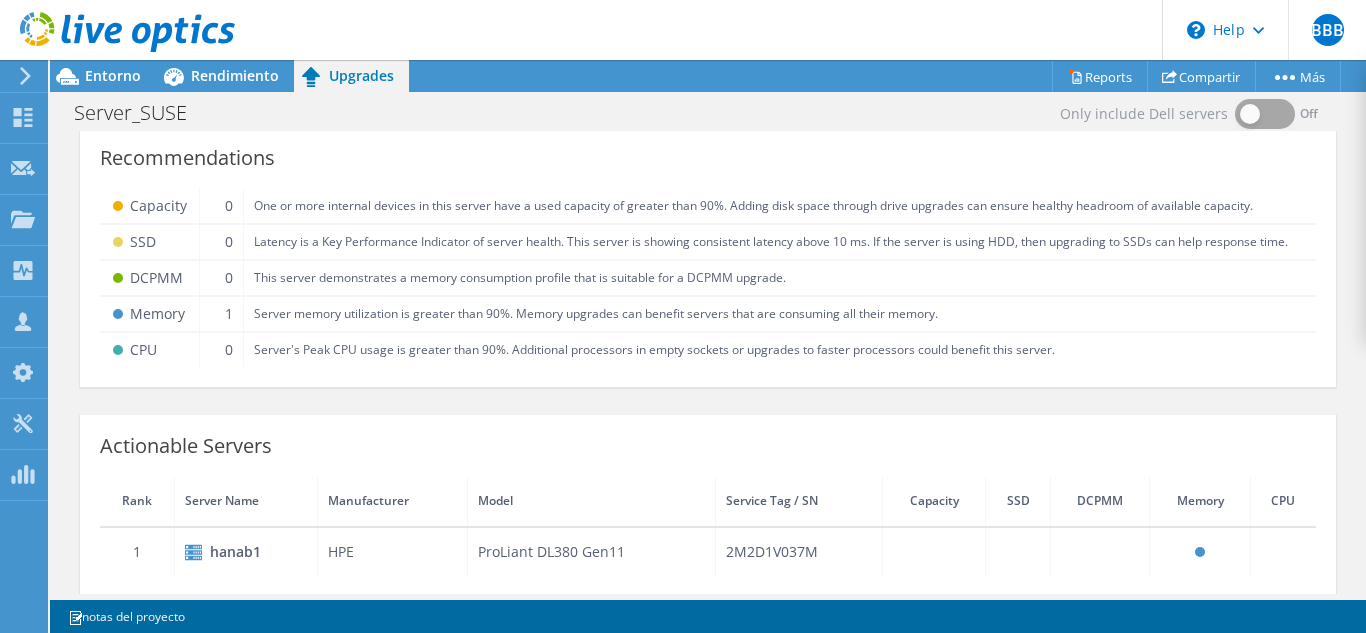 scroll, scrollTop: 0, scrollLeft: 0, axis: both 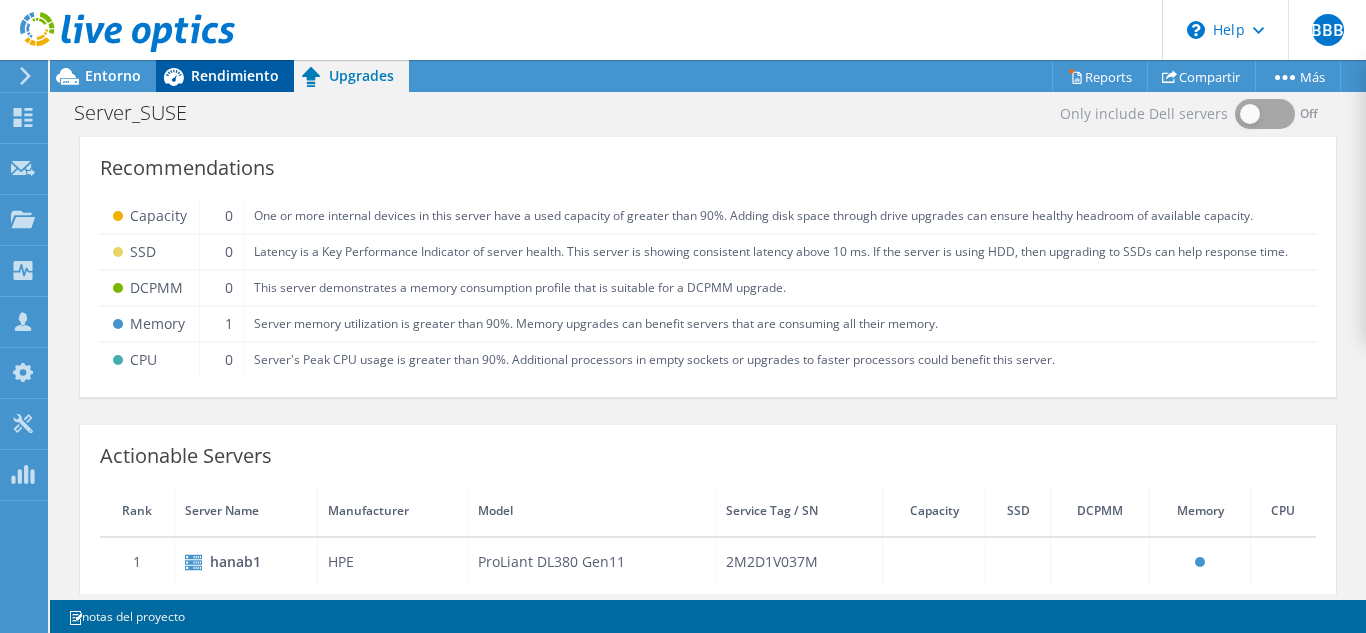 click on "Rendimiento" at bounding box center [235, 75] 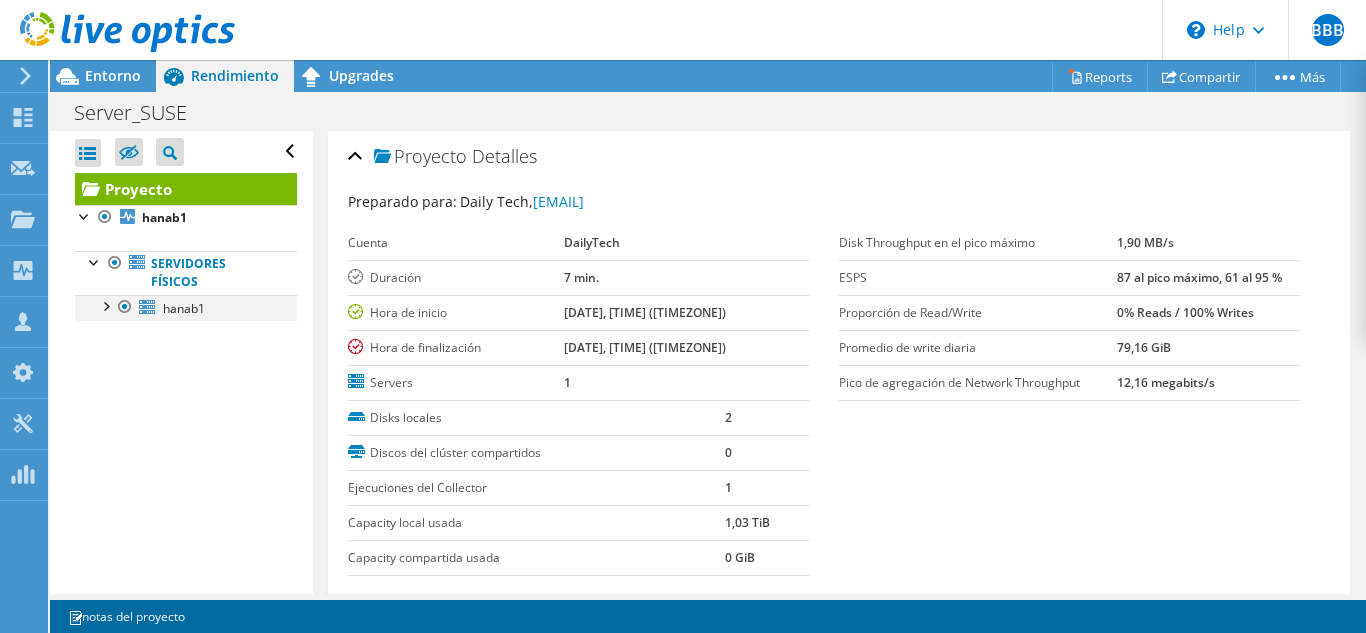 click at bounding box center [105, 305] 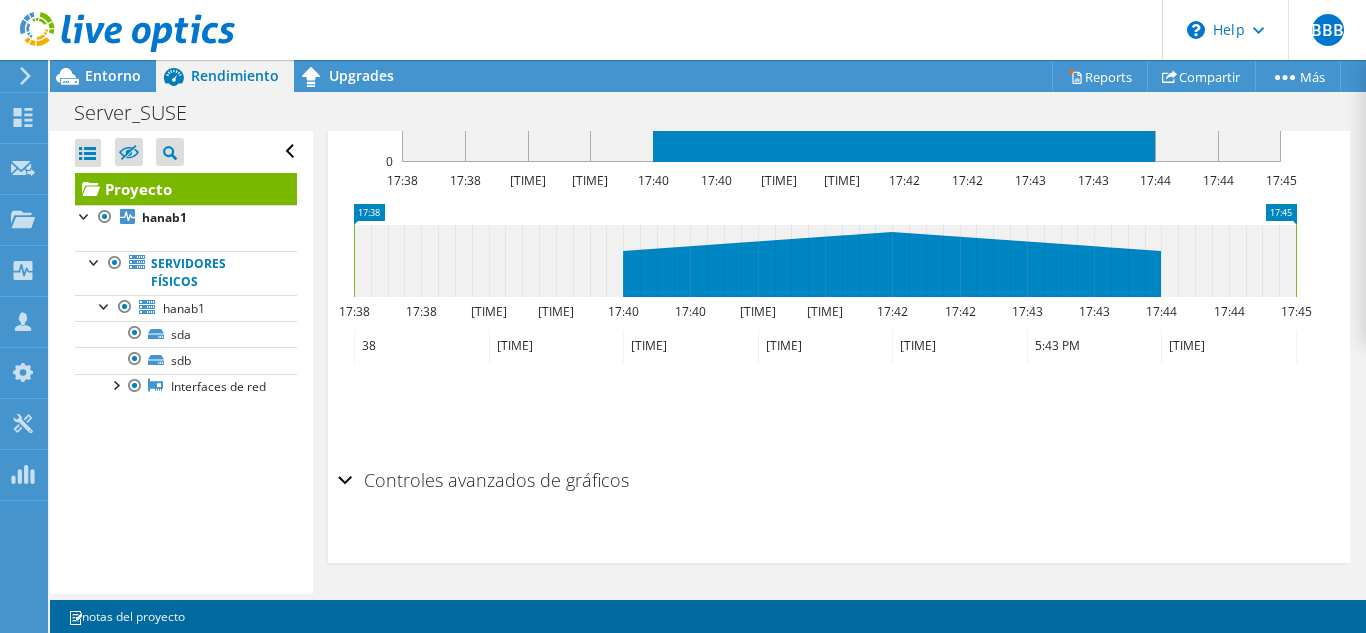 scroll, scrollTop: 945, scrollLeft: 0, axis: vertical 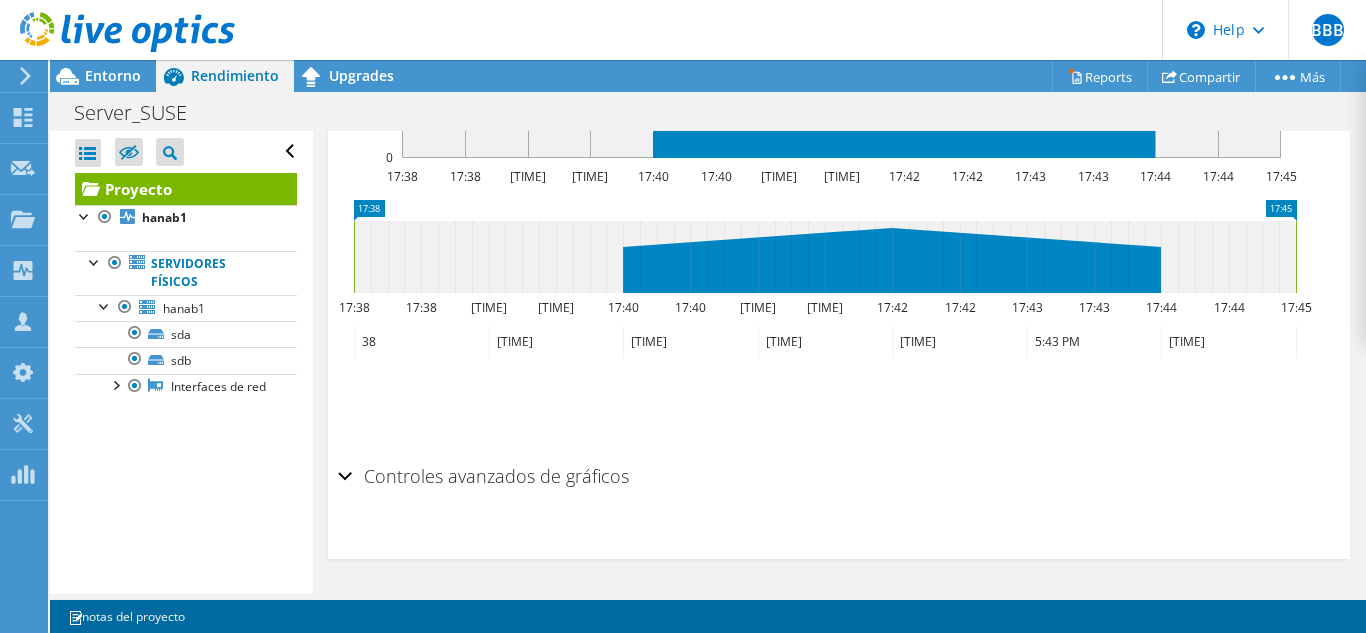 click on "Controles avanzados de gráficos" at bounding box center (839, 477) 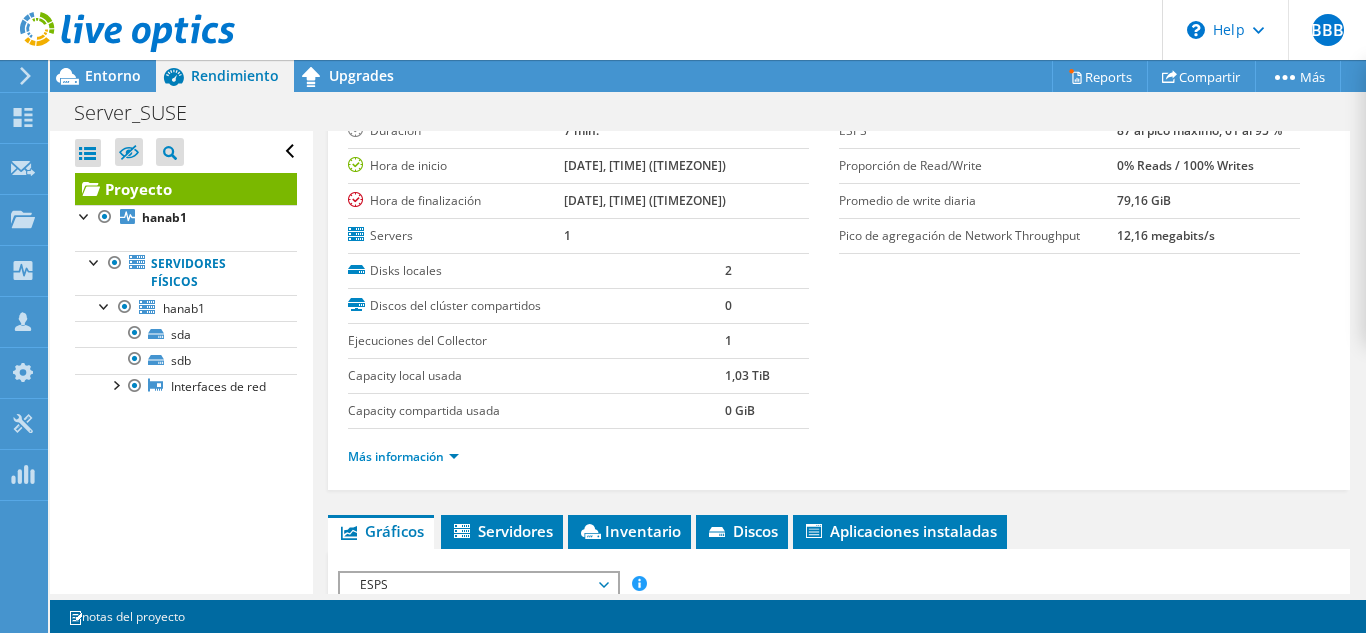 scroll, scrollTop: 125, scrollLeft: 0, axis: vertical 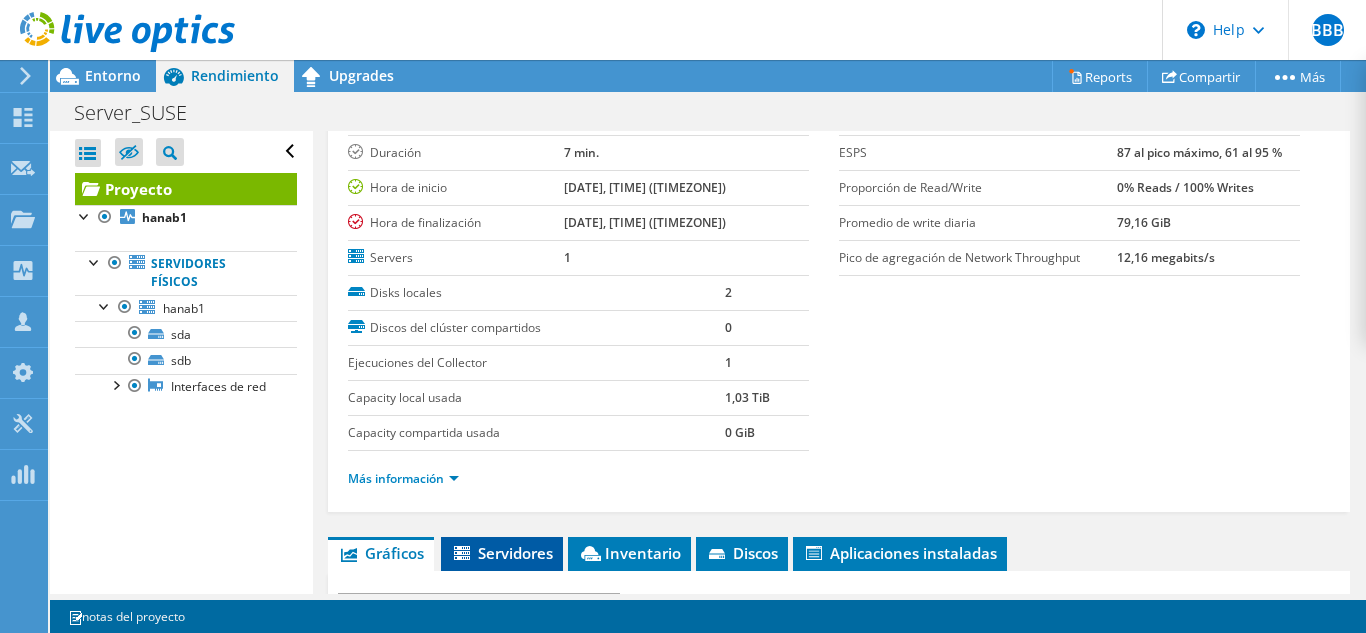 click on "Servidores" at bounding box center (502, 554) 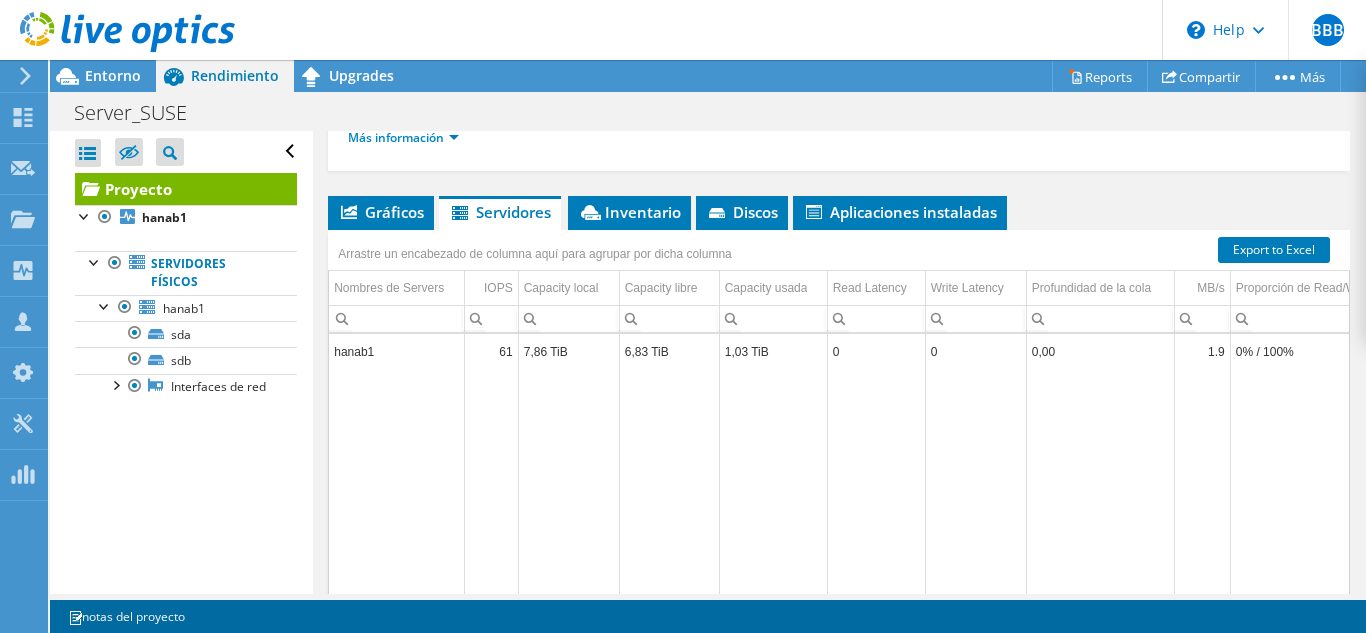 scroll, scrollTop: 525, scrollLeft: 0, axis: vertical 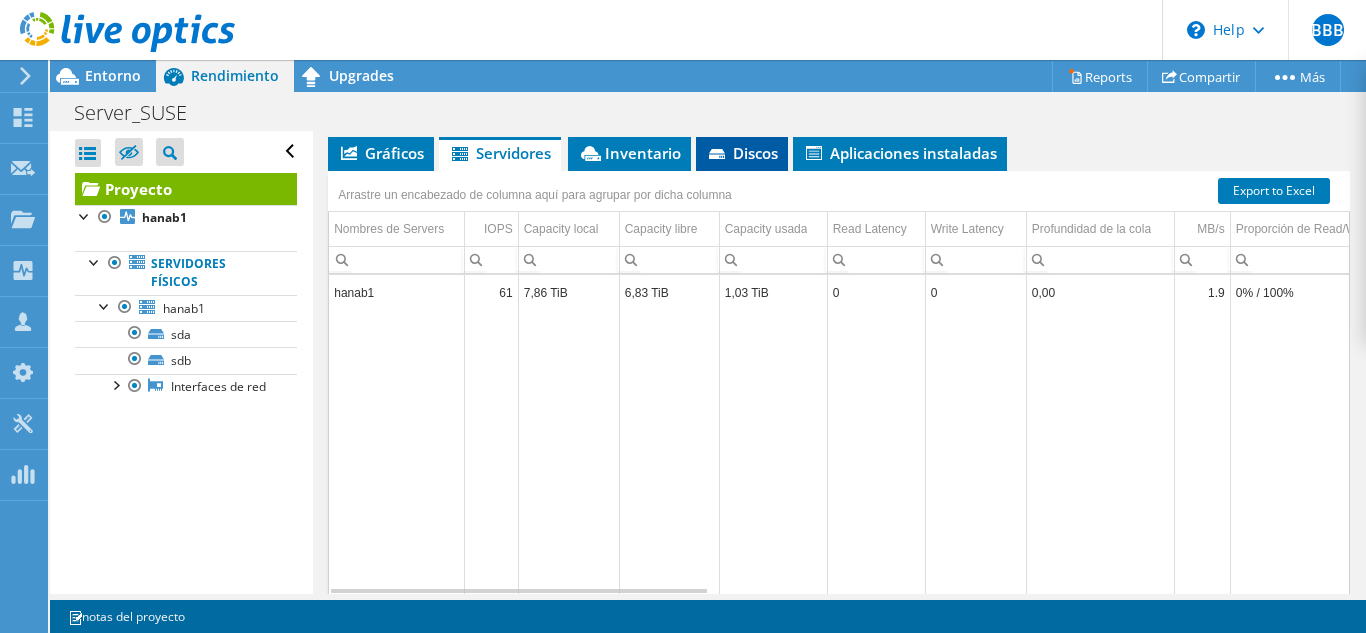 click on "Discos" at bounding box center [742, 153] 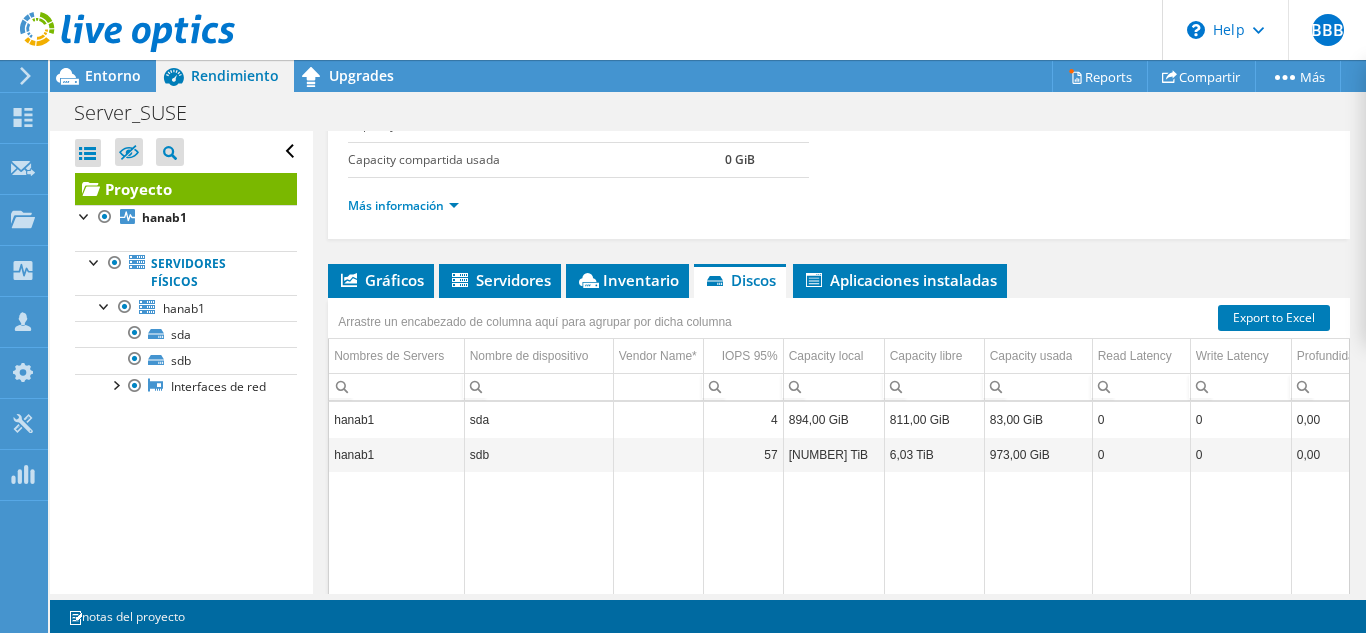scroll, scrollTop: 400, scrollLeft: 0, axis: vertical 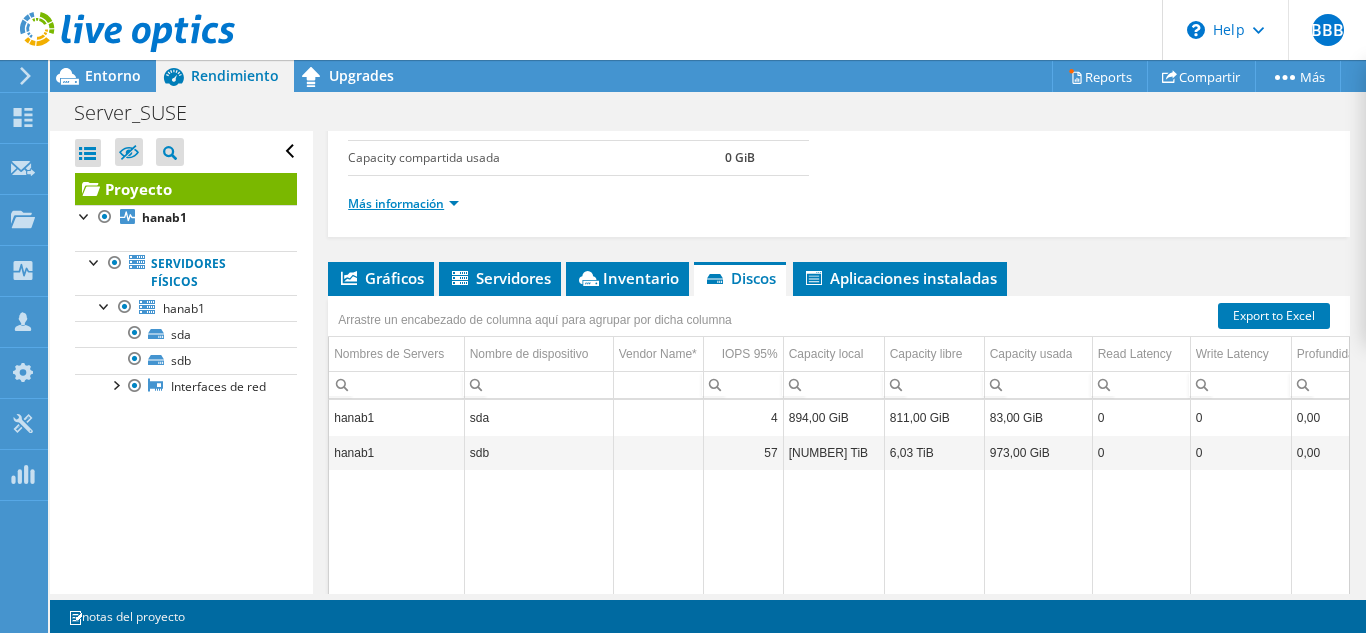 click on "Más información" at bounding box center [403, 203] 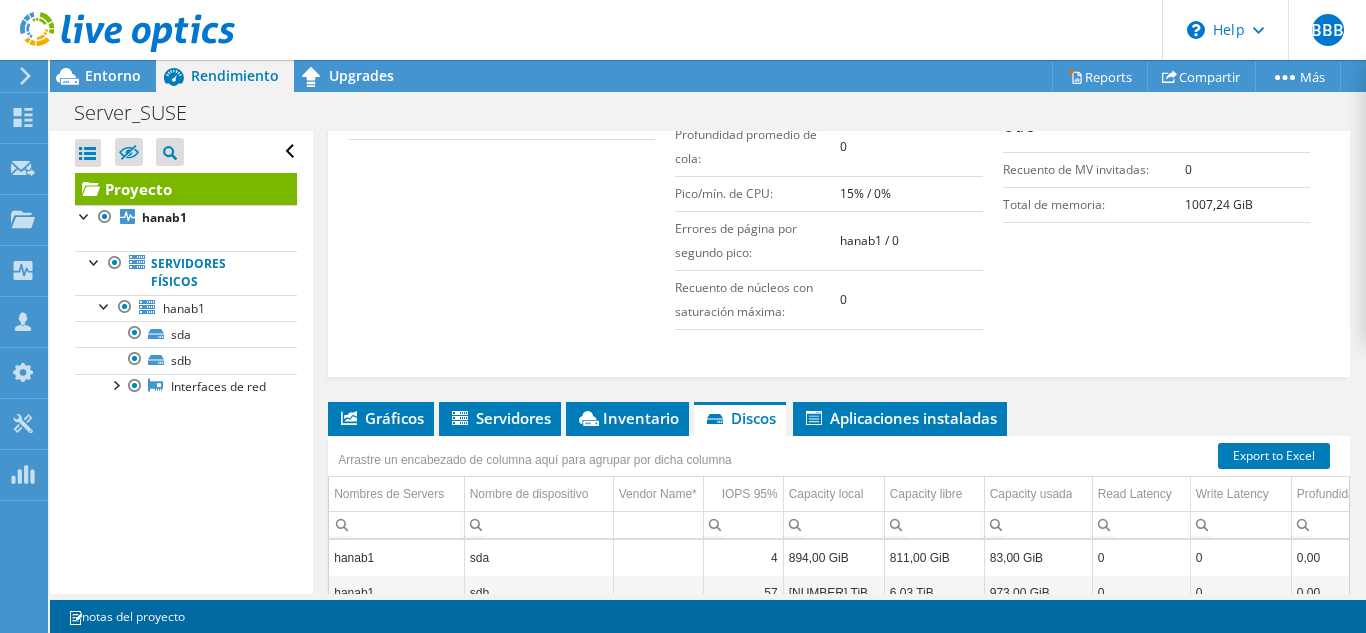 scroll, scrollTop: 700, scrollLeft: 0, axis: vertical 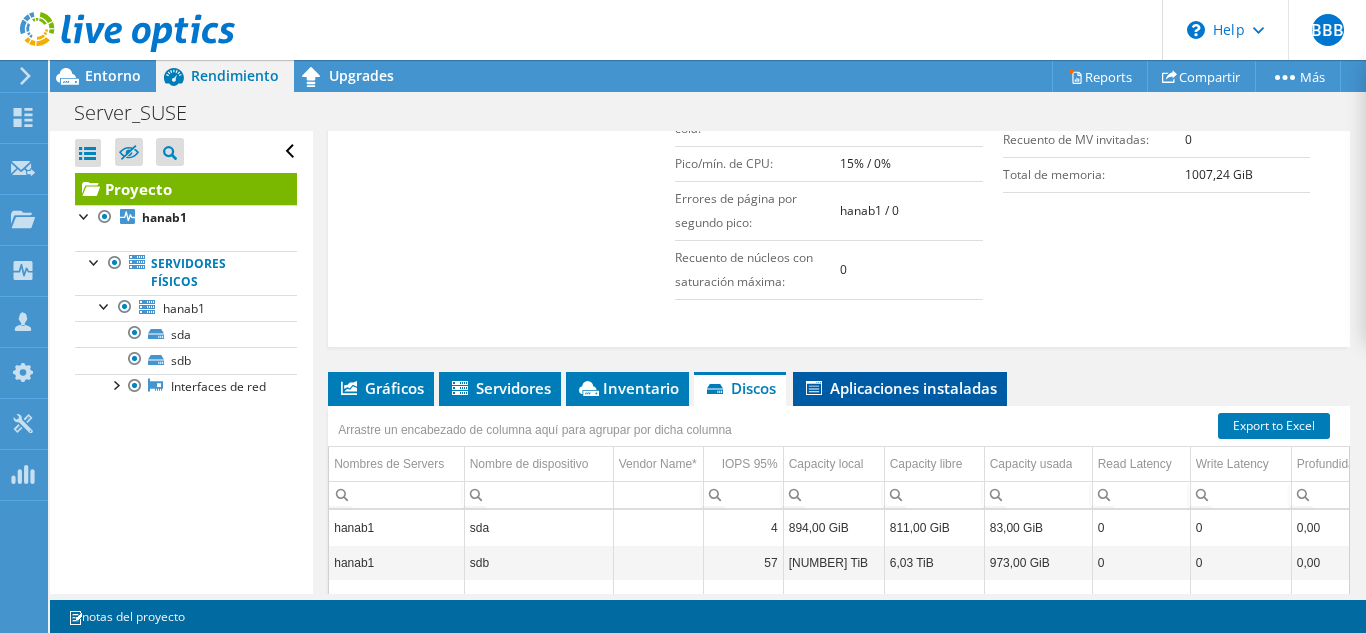click on "Aplicaciones instaladas" at bounding box center [900, 388] 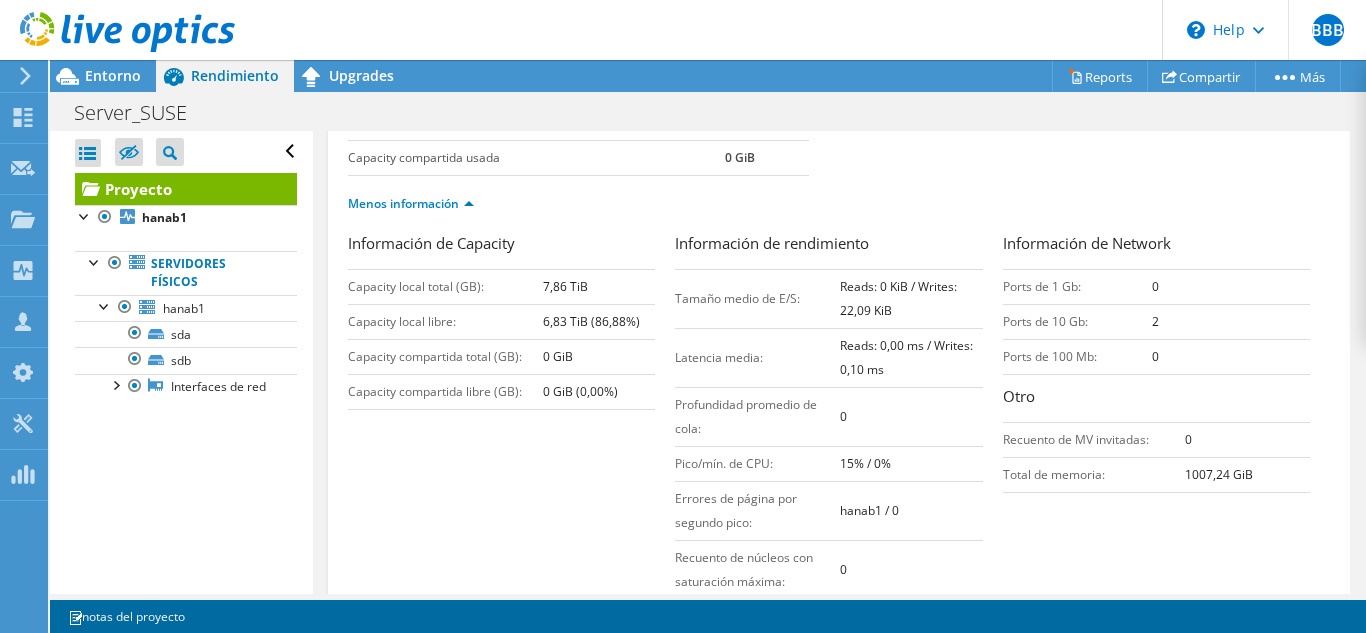 scroll, scrollTop: 700, scrollLeft: 0, axis: vertical 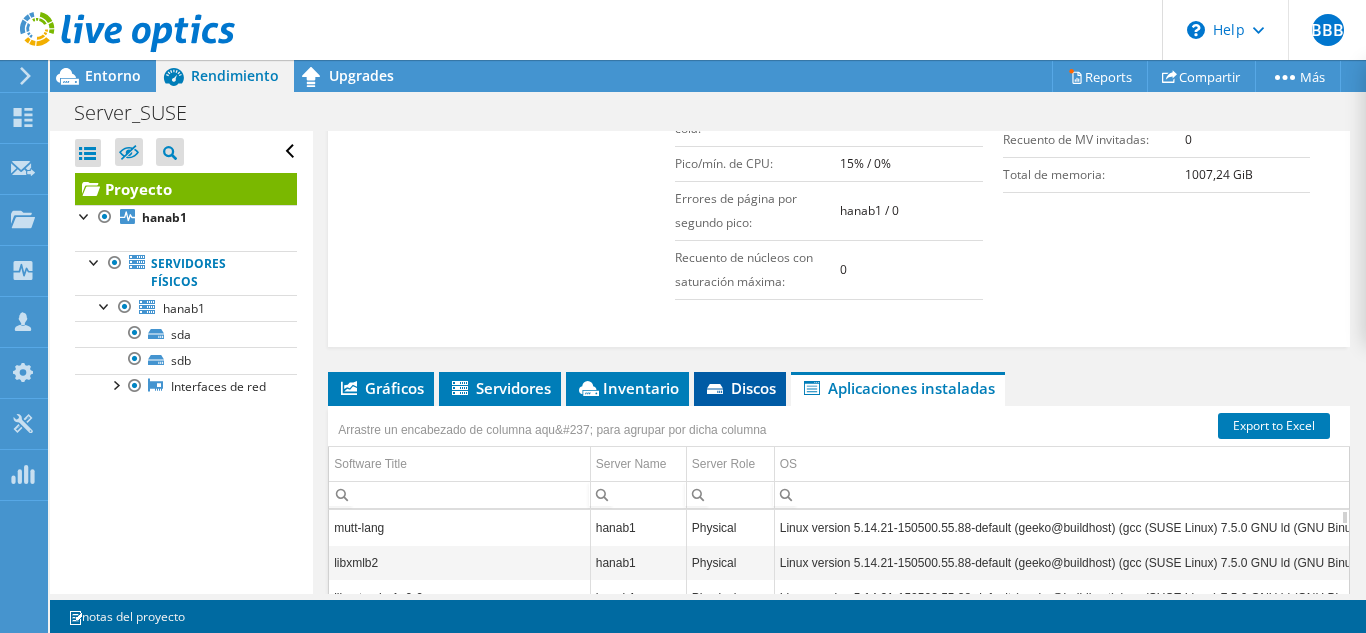click on "Discos" at bounding box center (740, 388) 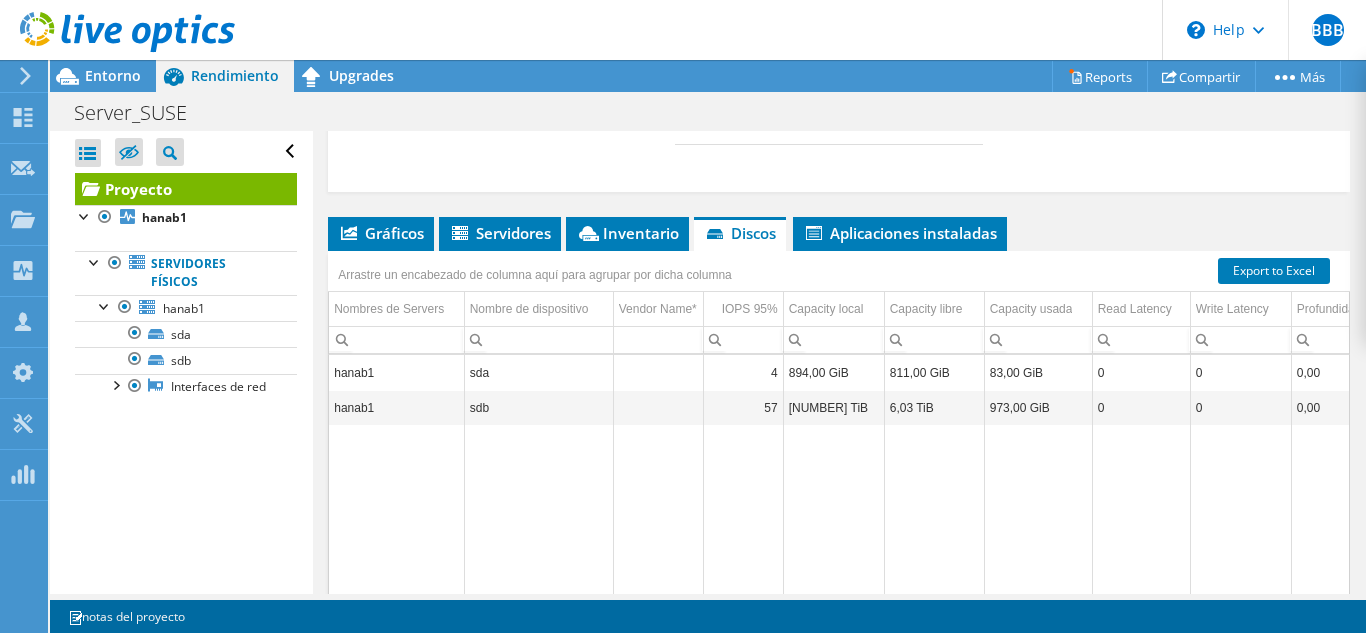 scroll, scrollTop: 900, scrollLeft: 0, axis: vertical 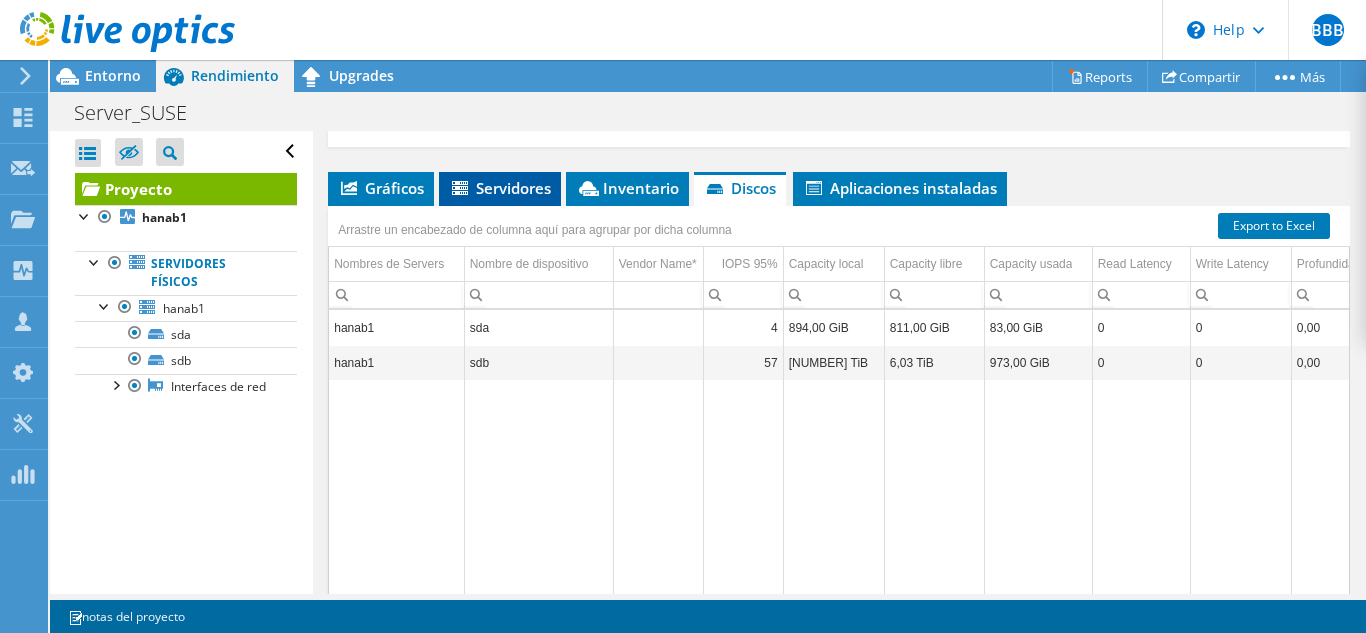 click on "Servidores" at bounding box center [500, 188] 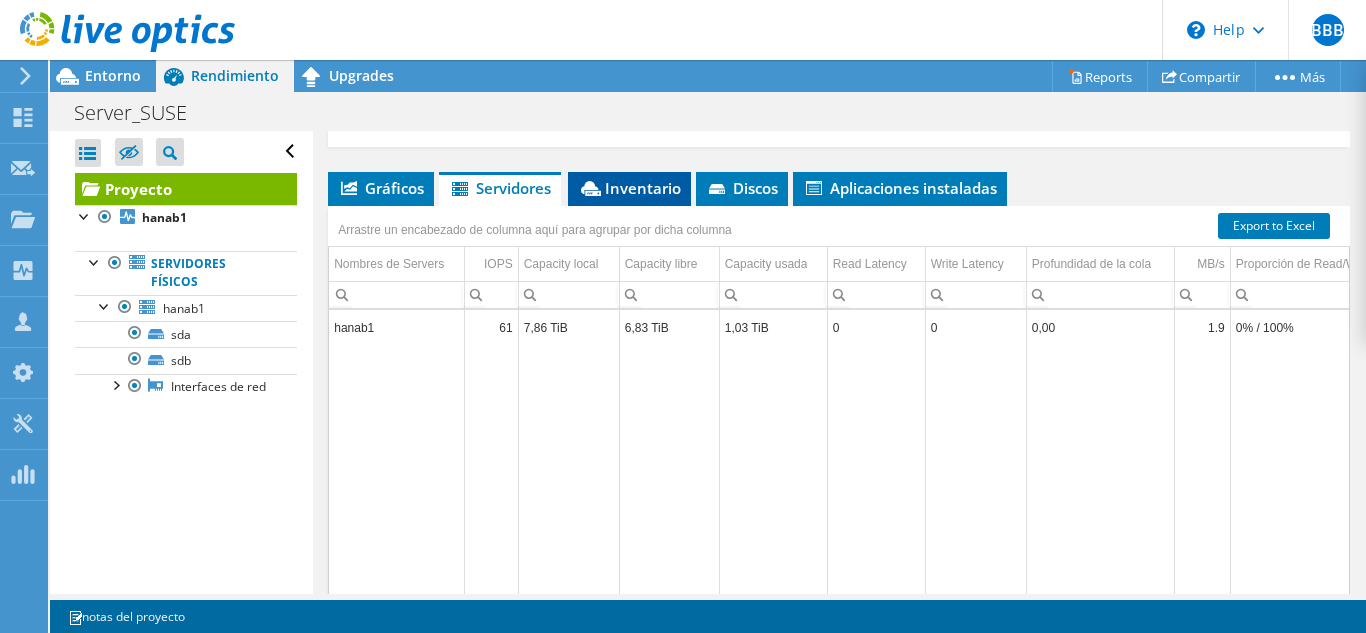 click on "Inventario" at bounding box center (629, 188) 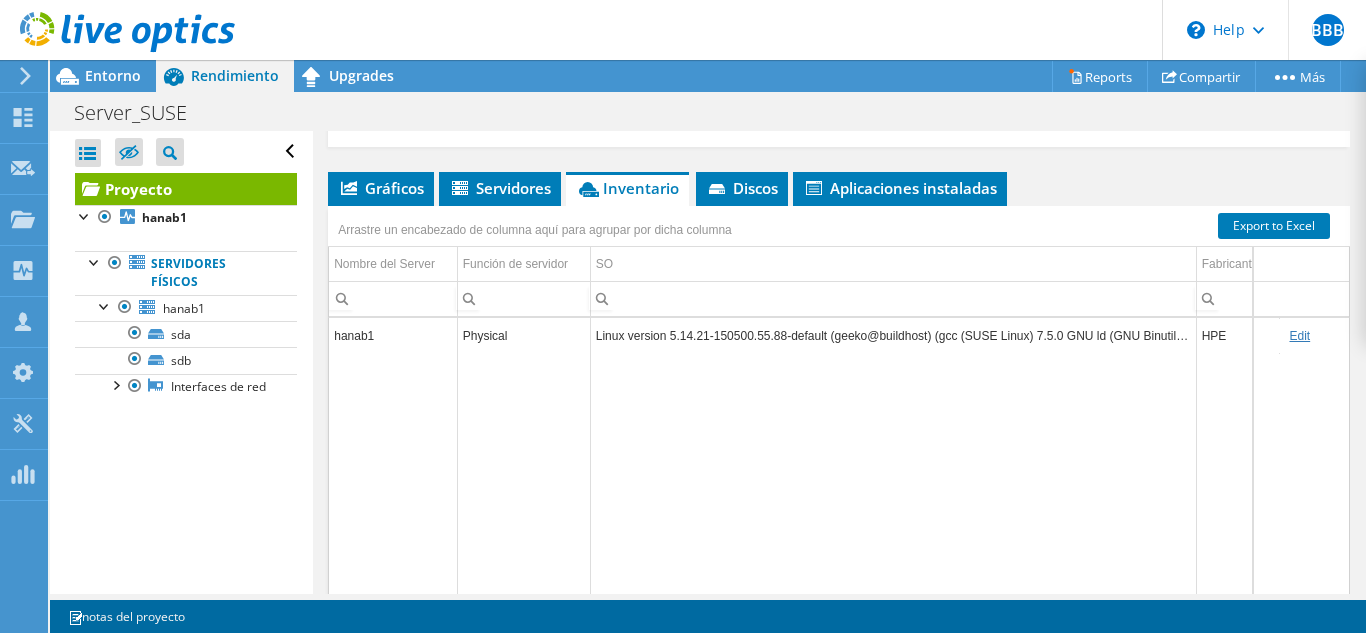 scroll, scrollTop: 8, scrollLeft: 0, axis: vertical 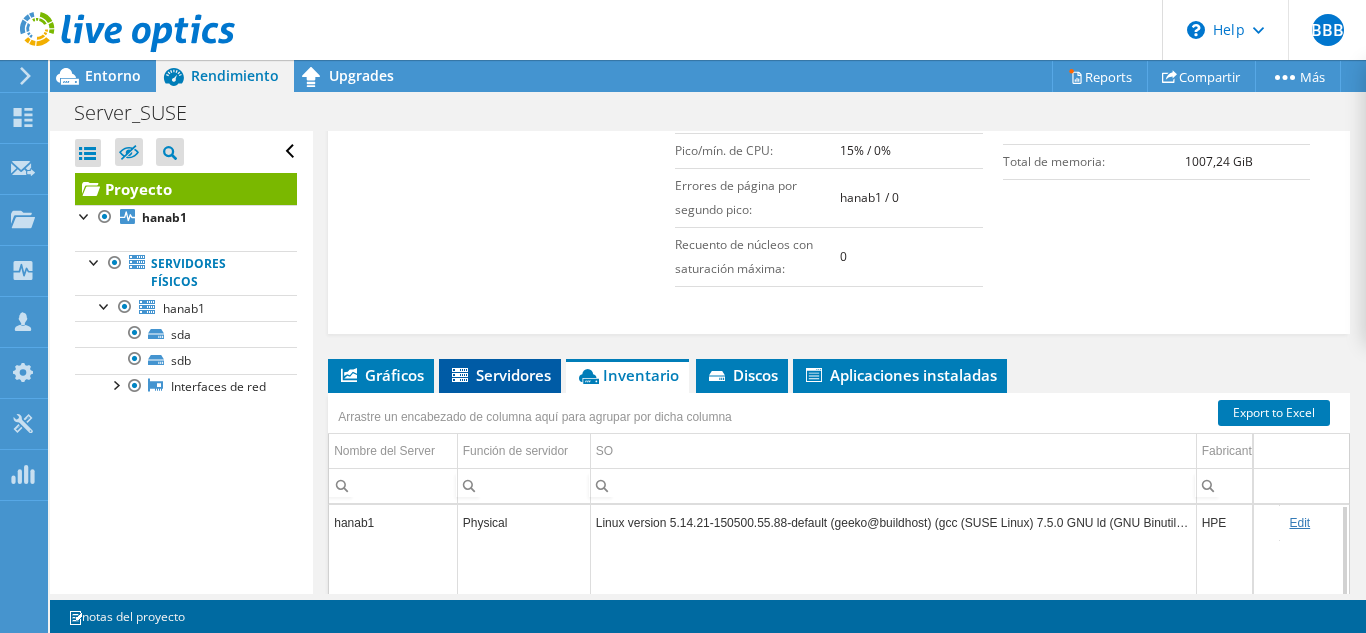 click on "Servidores" at bounding box center (500, 375) 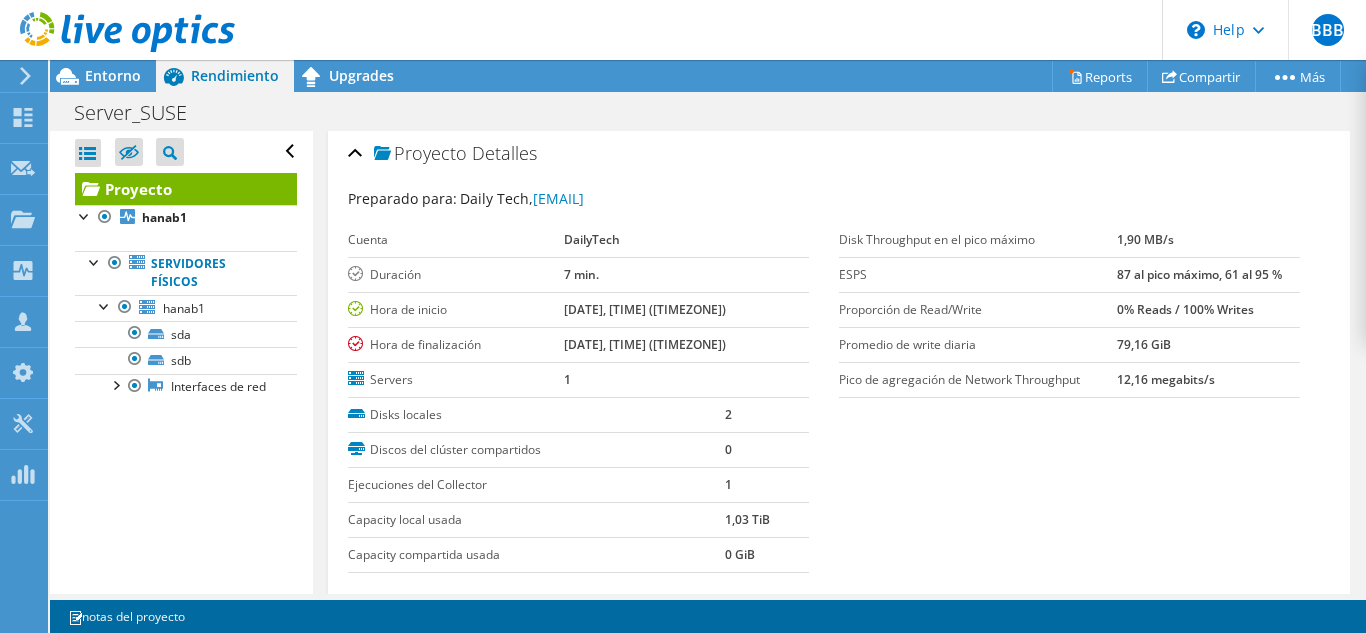 scroll, scrollTop: 0, scrollLeft: 0, axis: both 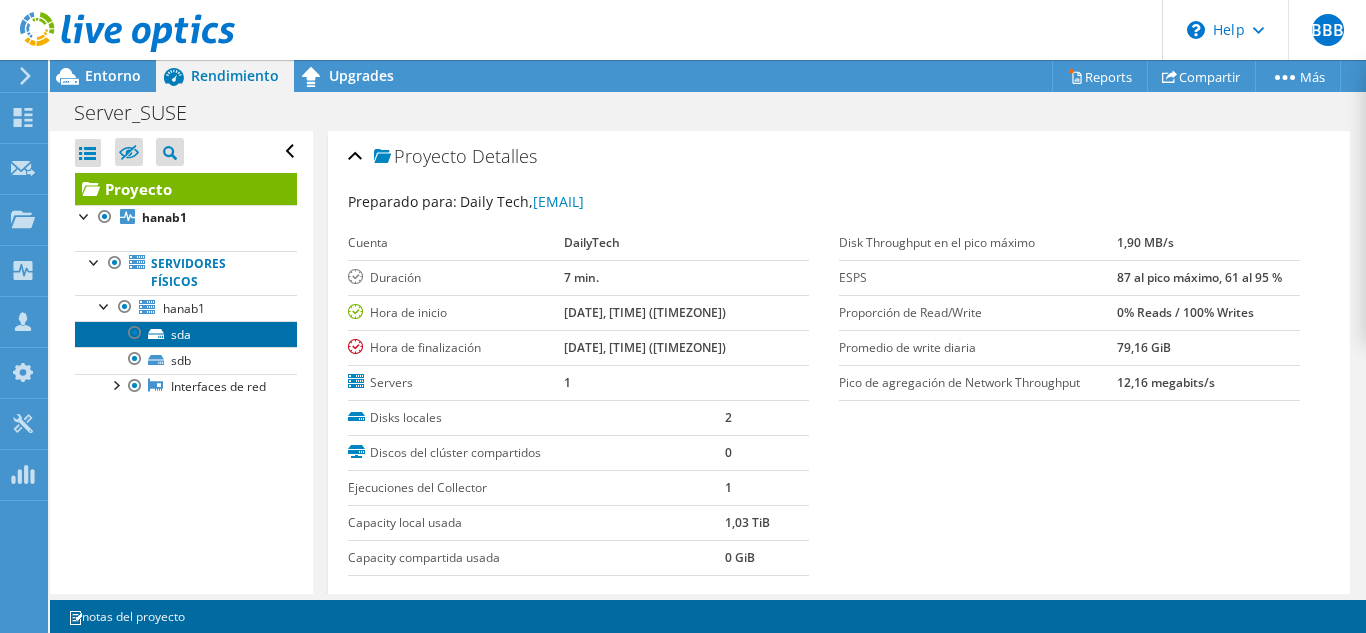 click on "sda" at bounding box center [186, 334] 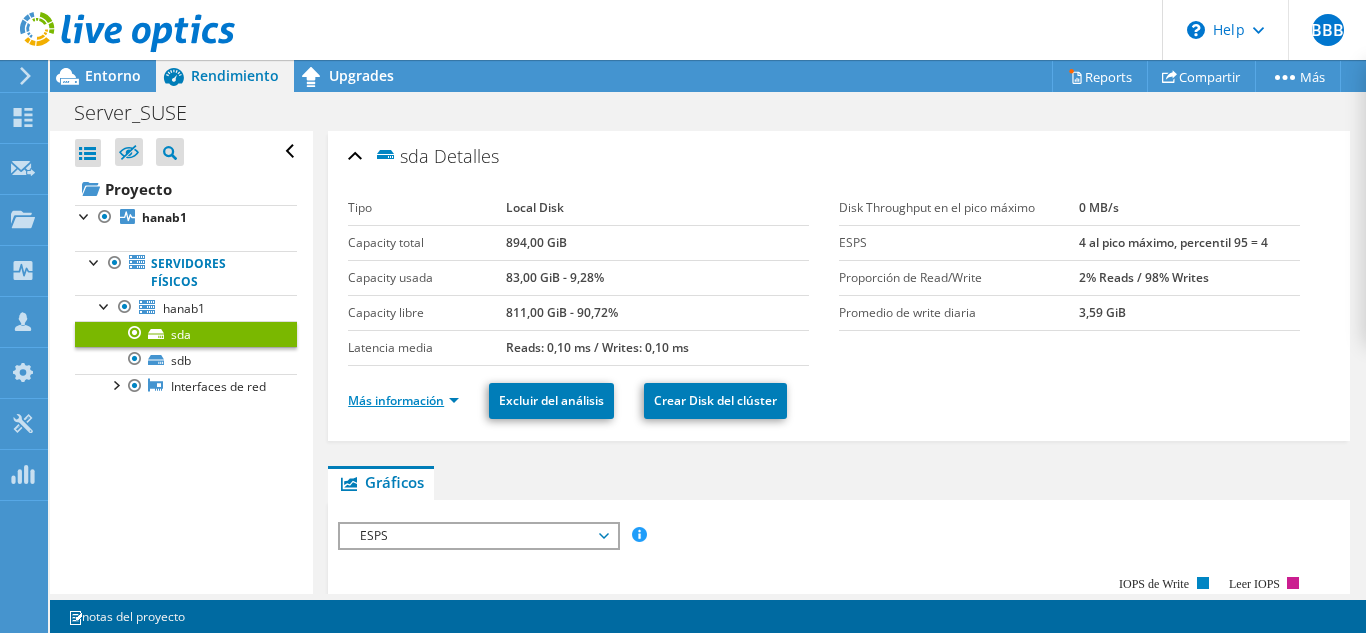 click on "Más información" at bounding box center (403, 400) 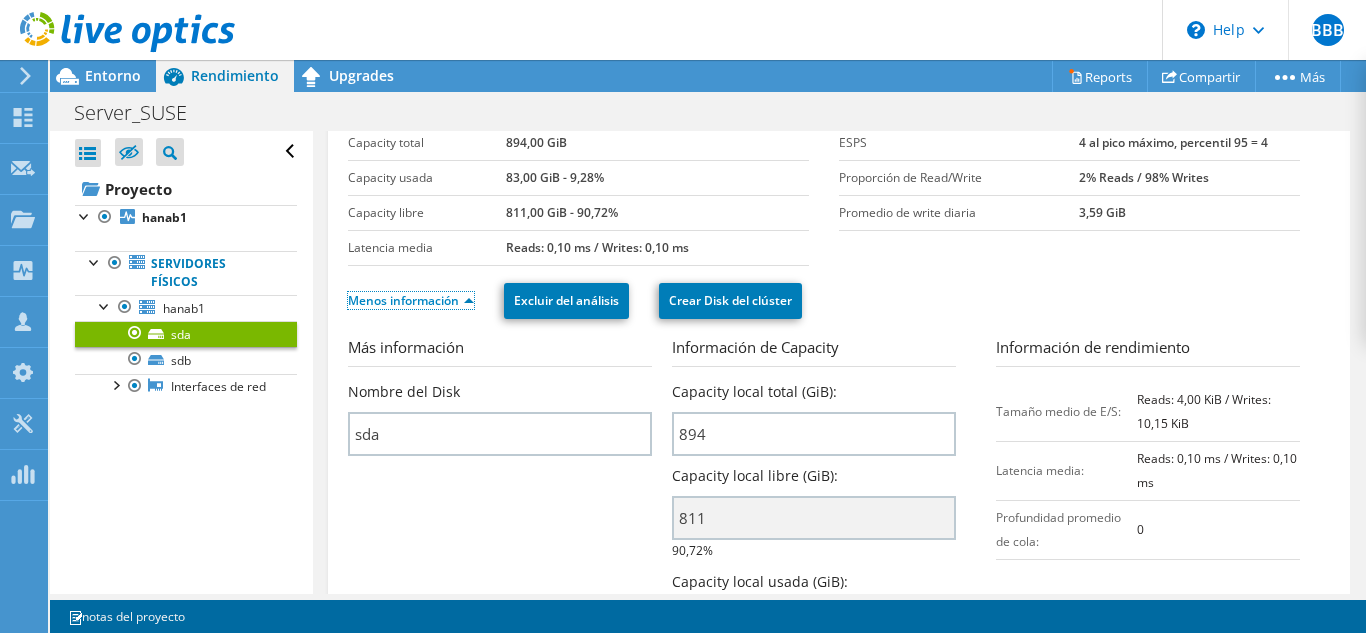 scroll, scrollTop: 0, scrollLeft: 0, axis: both 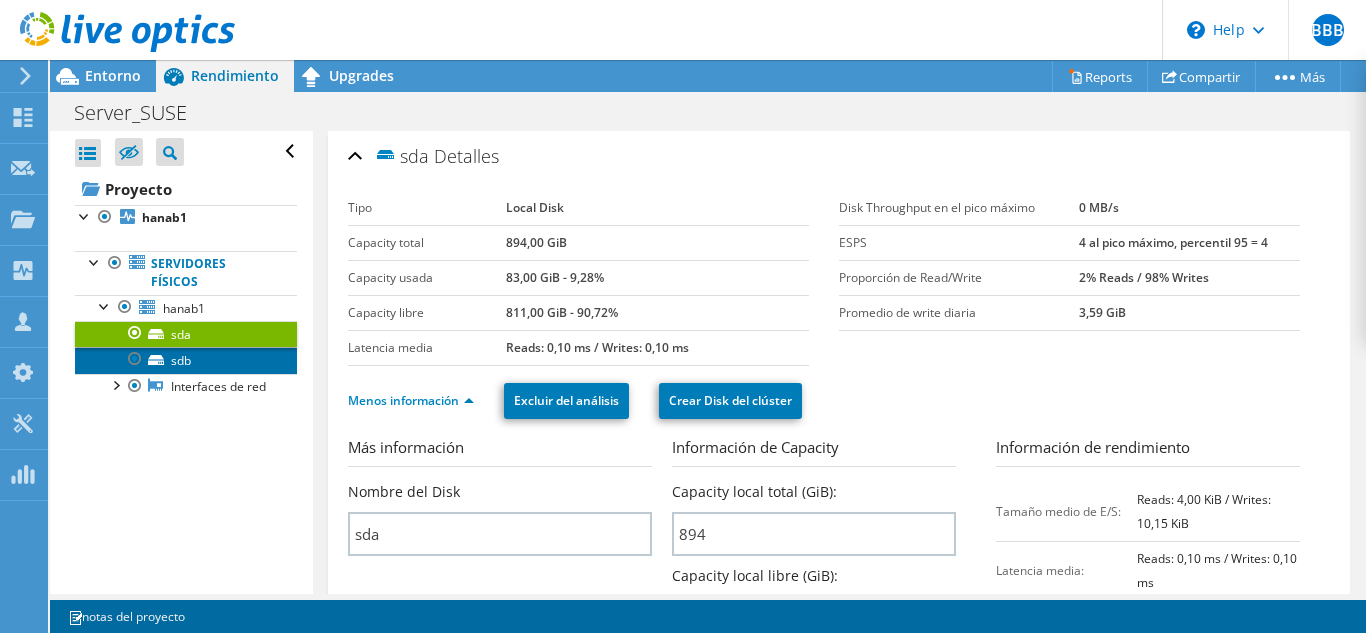 click on "sdb" at bounding box center (186, 360) 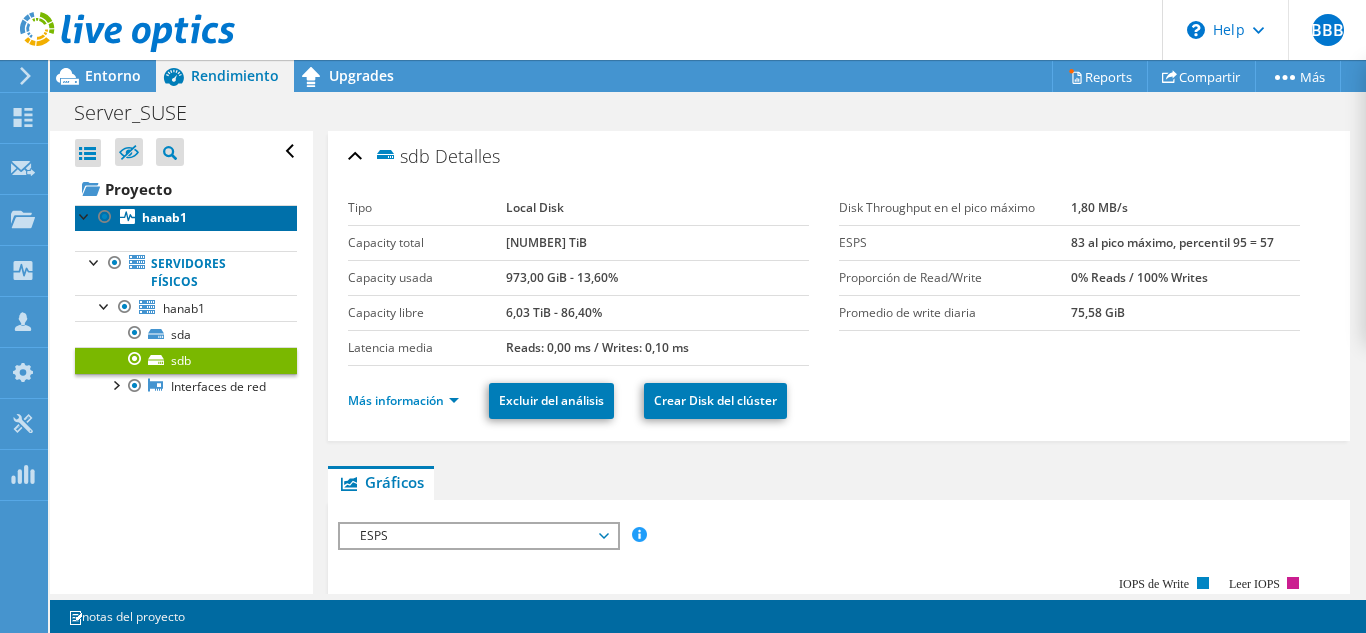 click on "hanab1" at bounding box center [164, 217] 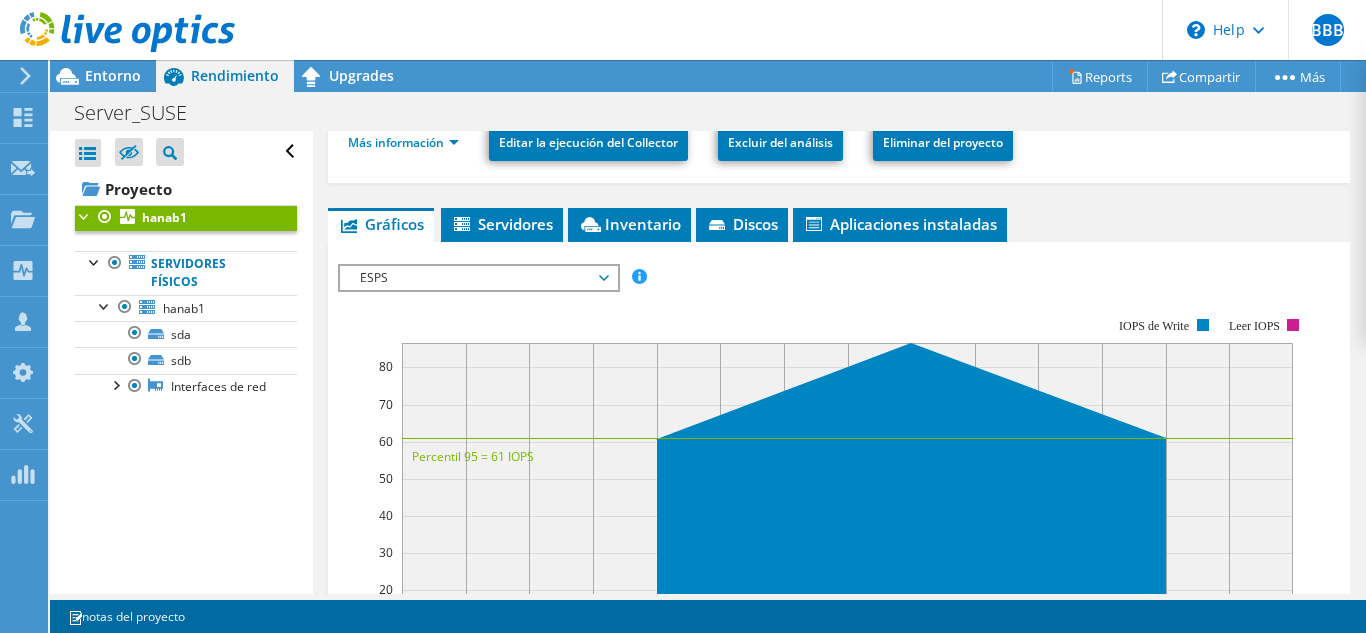 scroll, scrollTop: 400, scrollLeft: 0, axis: vertical 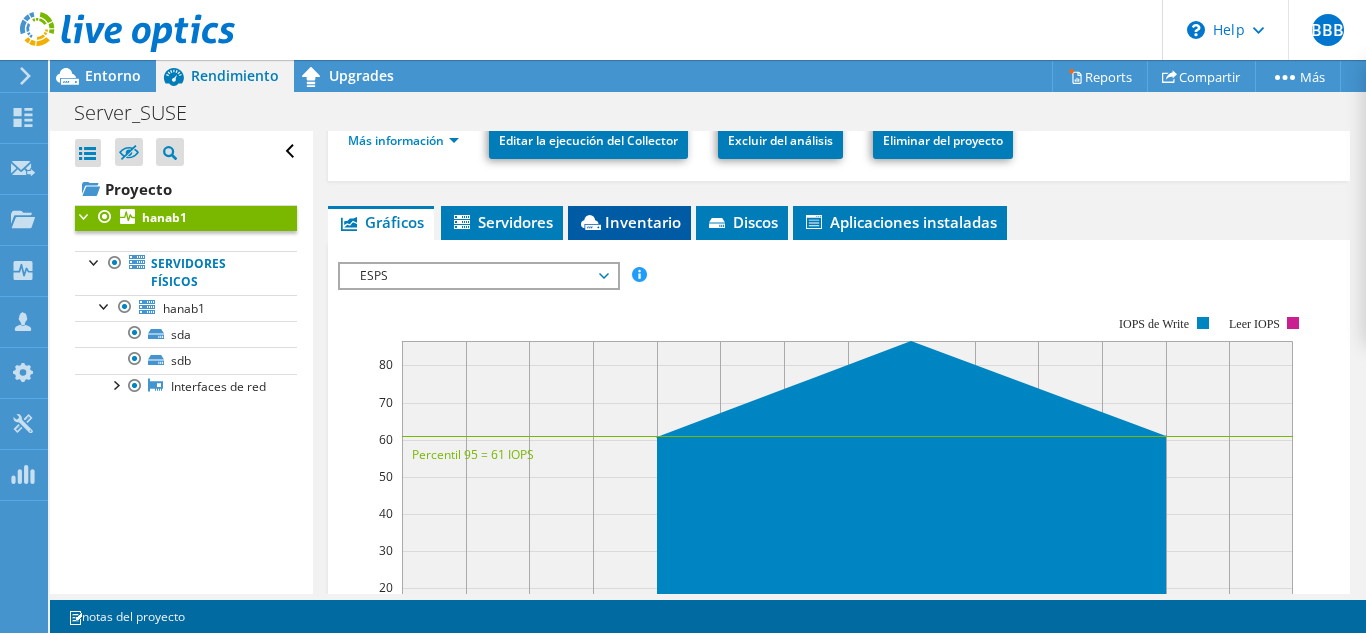 click on "Inventario" at bounding box center (629, 222) 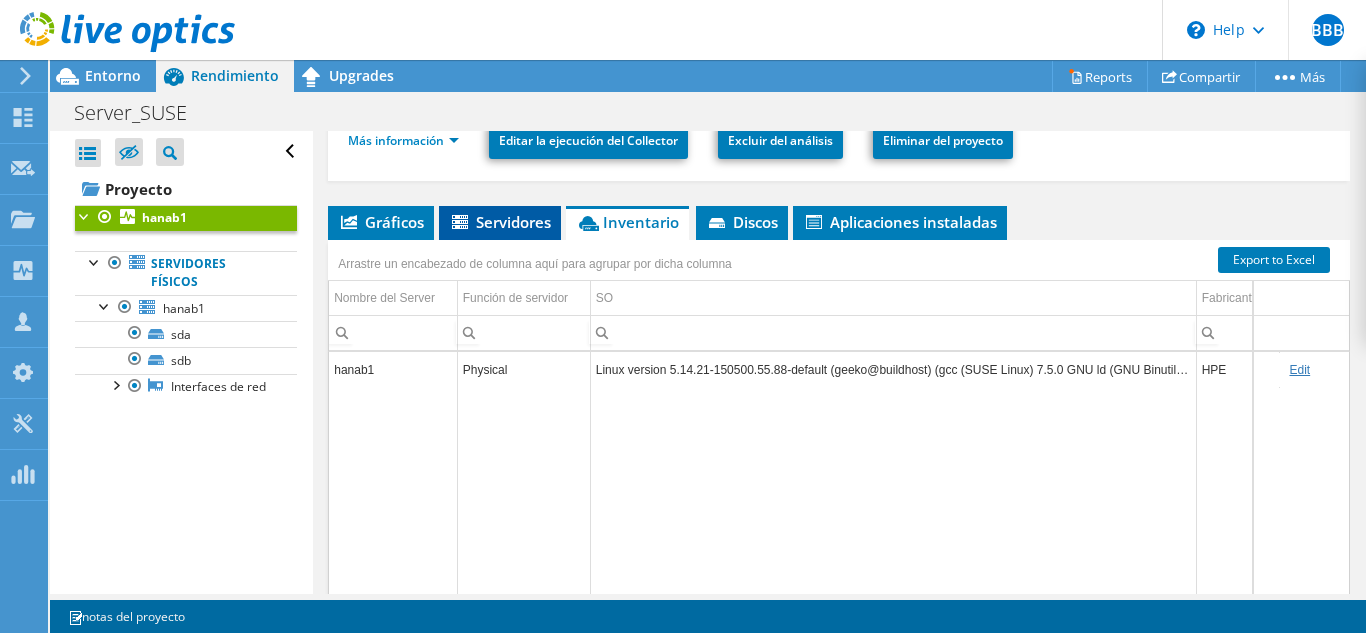 click on "Servidores" at bounding box center (500, 222) 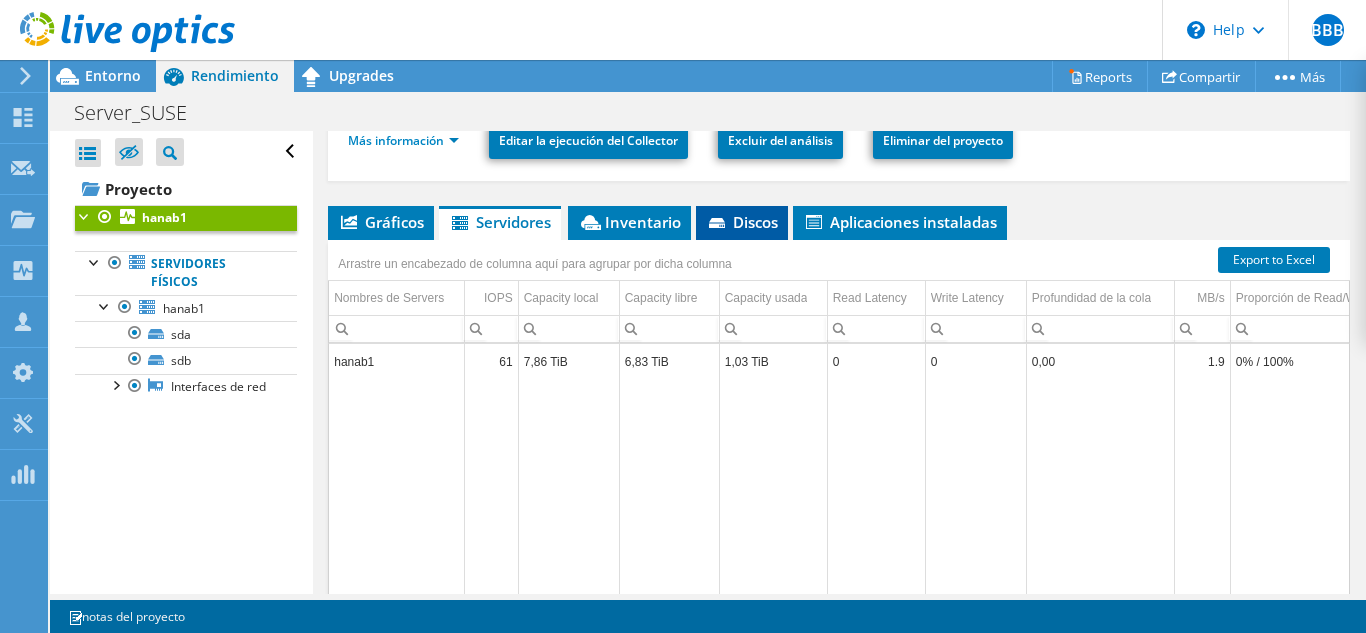 click on "Discos" at bounding box center [742, 222] 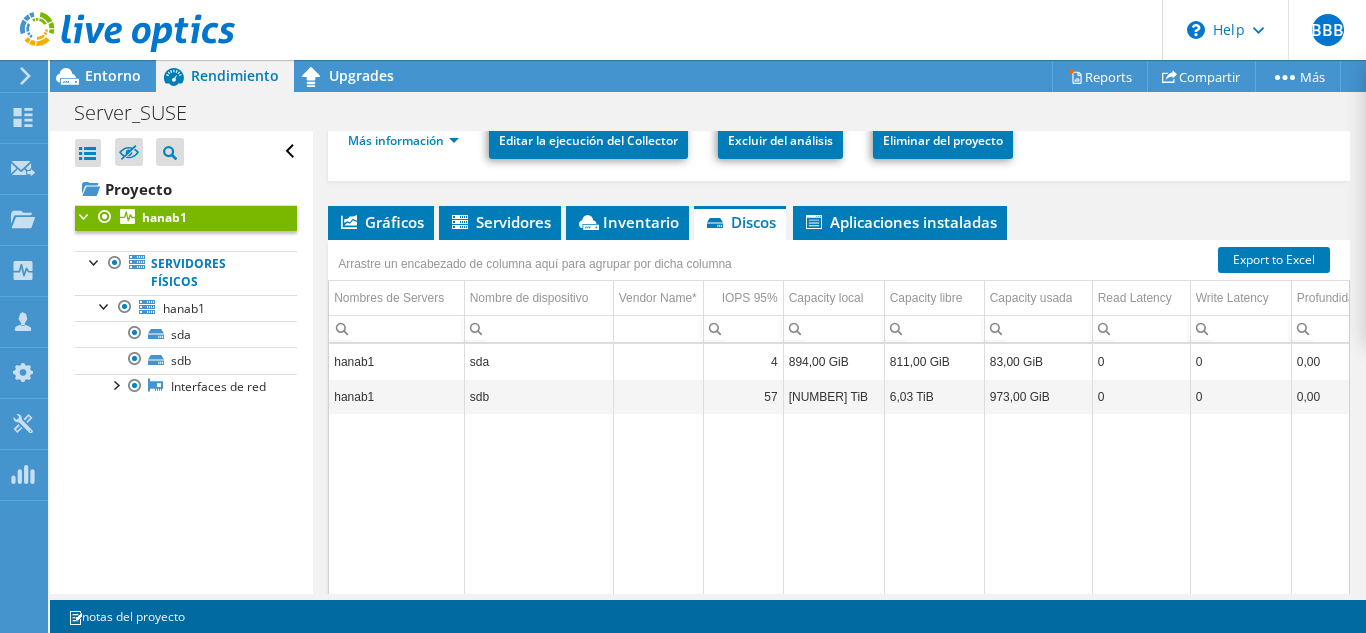 click on "hanab1" at bounding box center [396, 361] 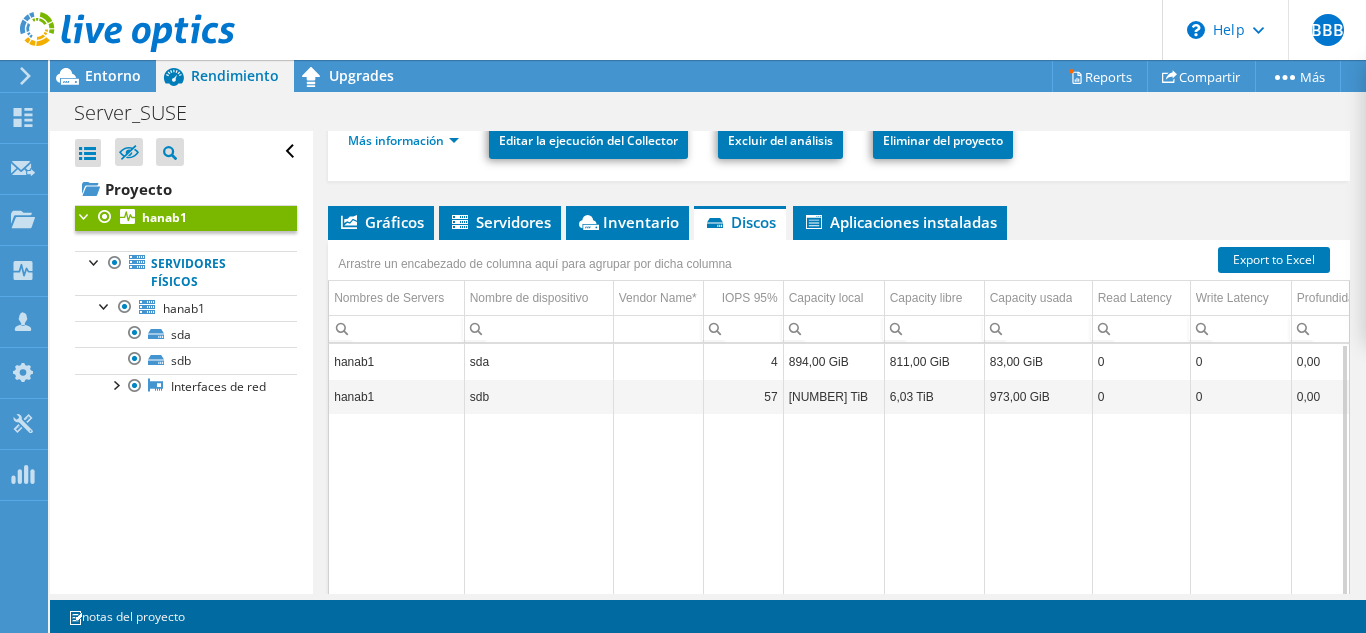 scroll, scrollTop: 8, scrollLeft: 0, axis: vertical 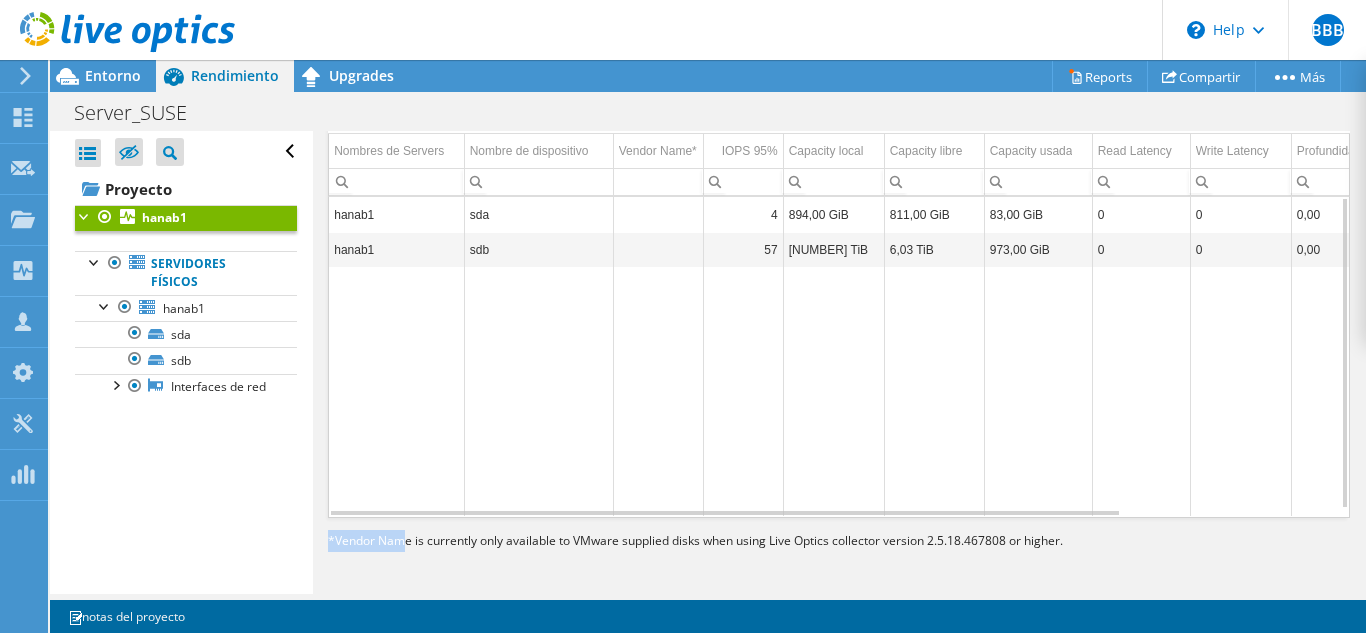 drag, startPoint x: 404, startPoint y: 545, endPoint x: 743, endPoint y: 504, distance: 341.47034 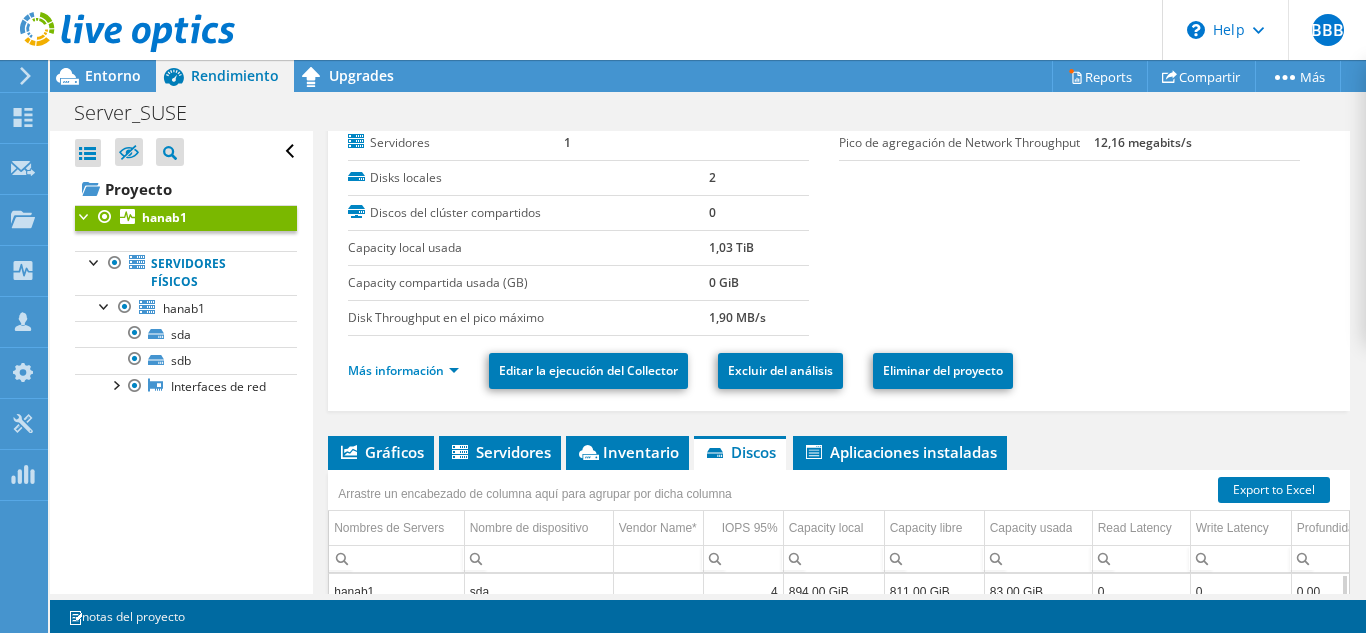 scroll, scrollTop: 147, scrollLeft: 0, axis: vertical 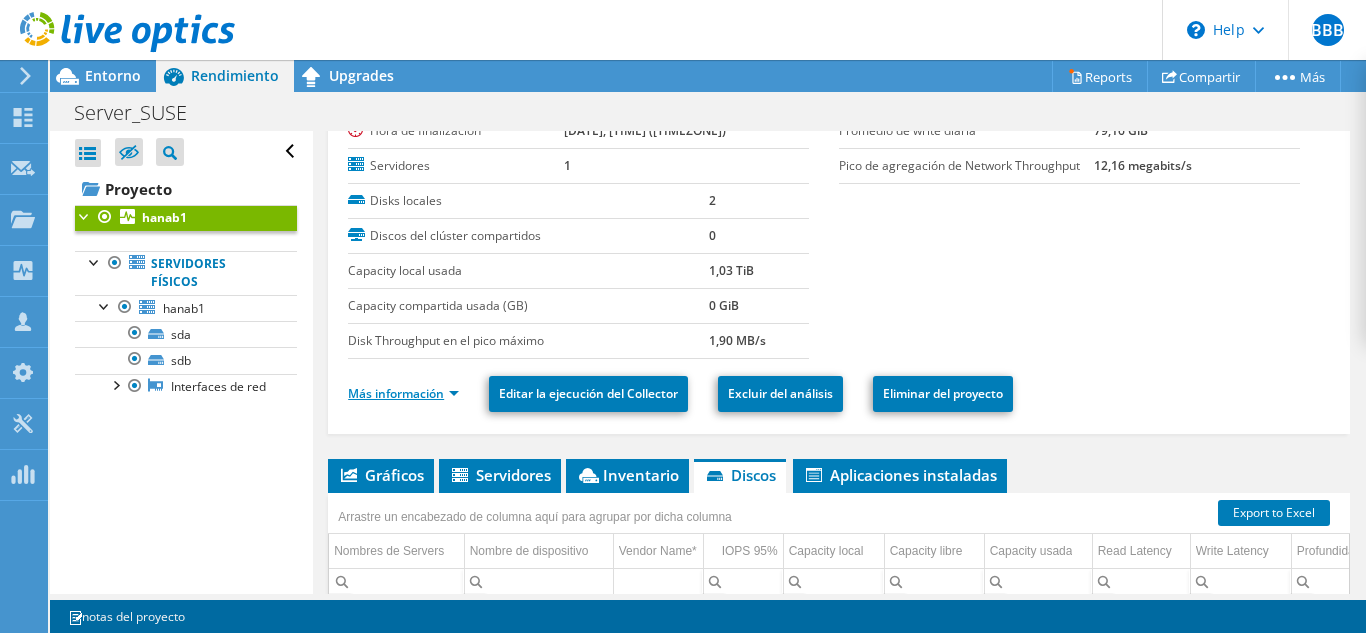click on "Más información" at bounding box center [403, 393] 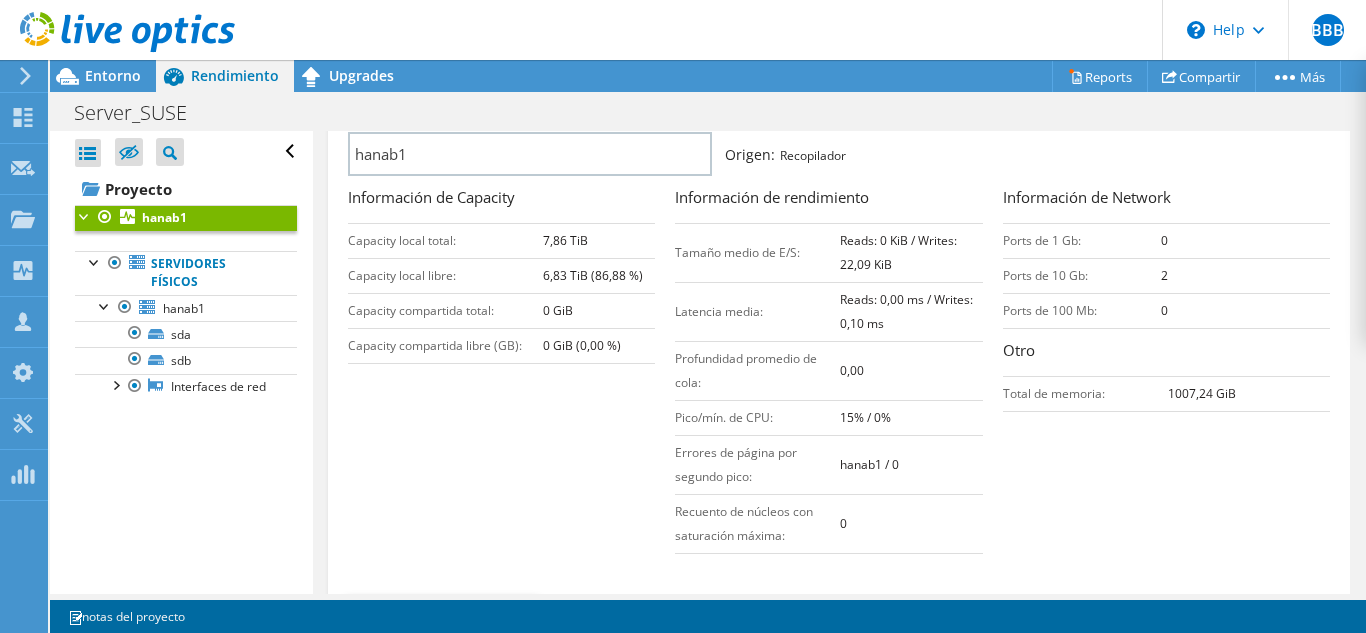 scroll, scrollTop: 547, scrollLeft: 0, axis: vertical 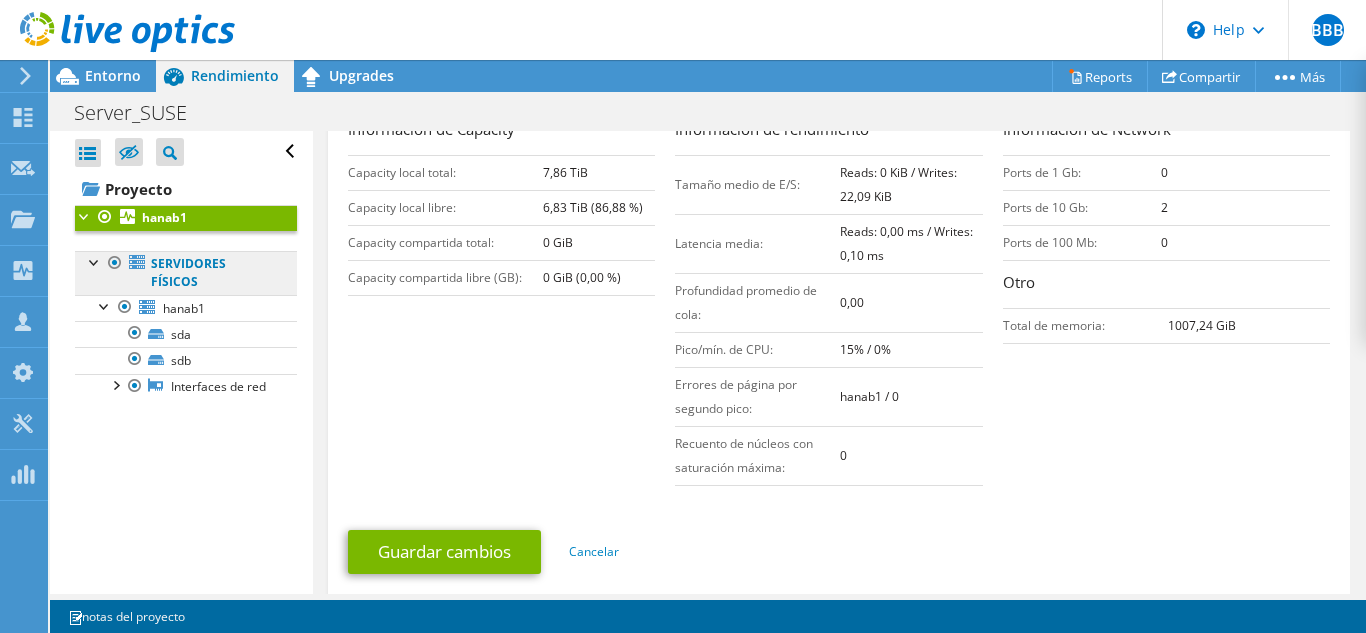 click on "Servidores físicos" at bounding box center (186, 273) 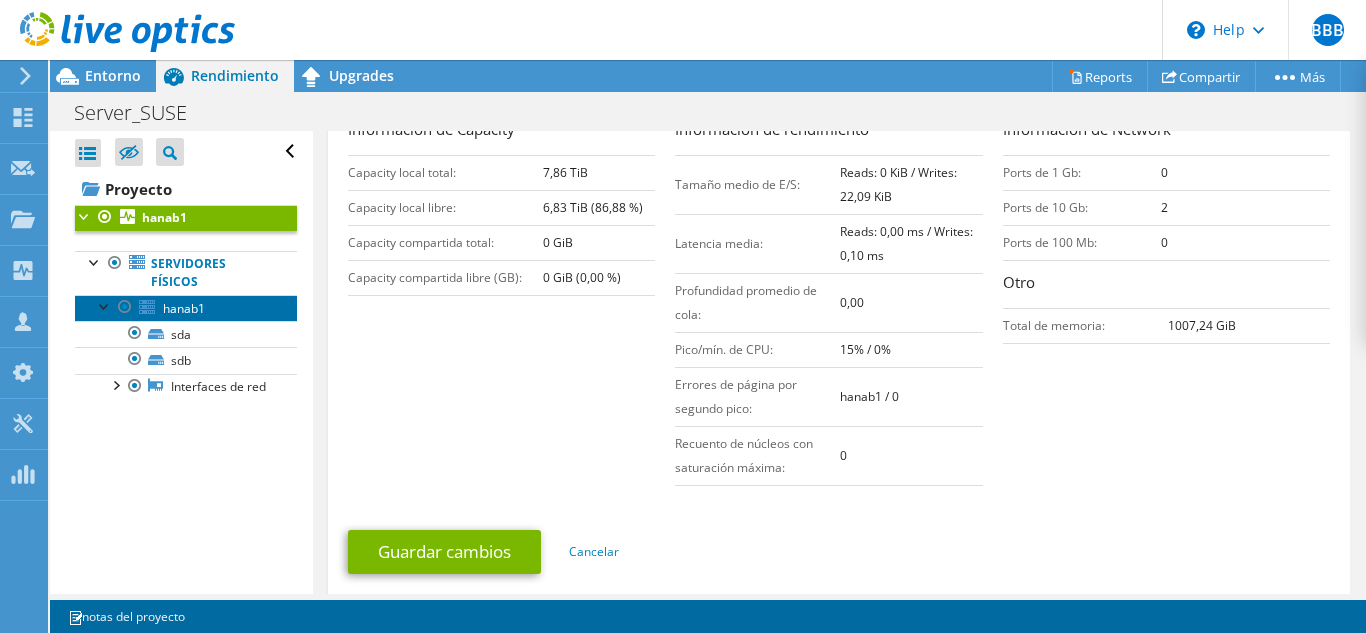 click on "hanab1" at bounding box center (184, 308) 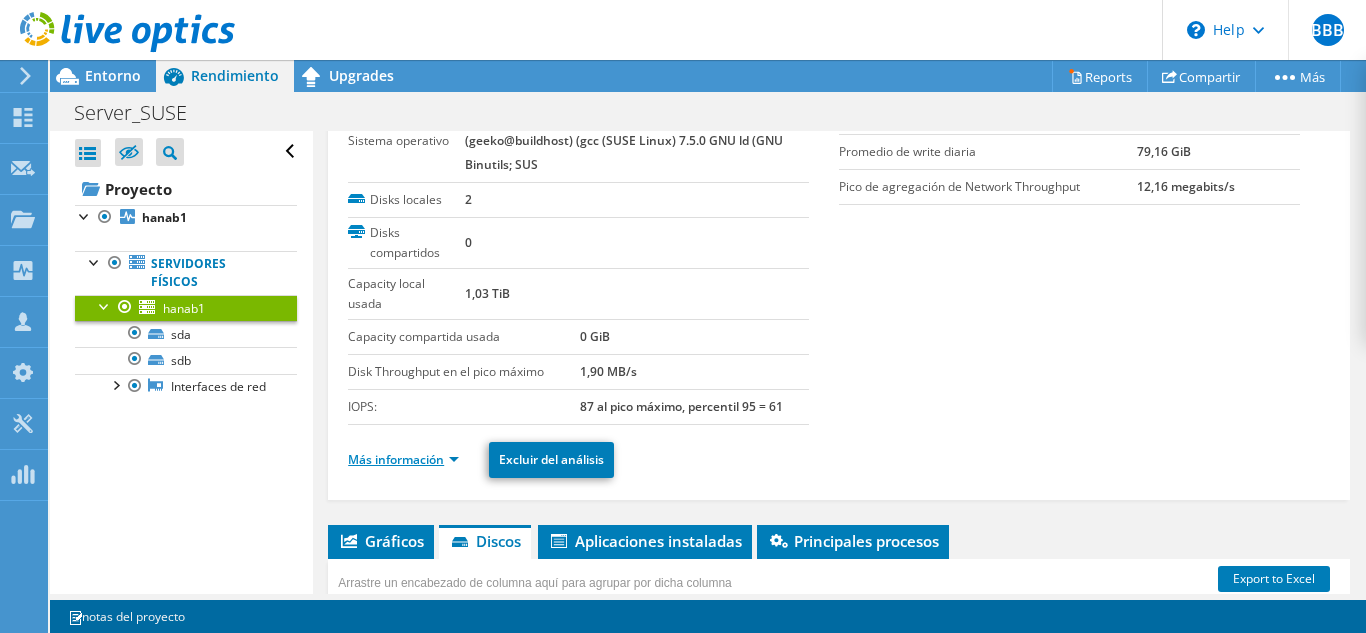 scroll, scrollTop: 135, scrollLeft: 0, axis: vertical 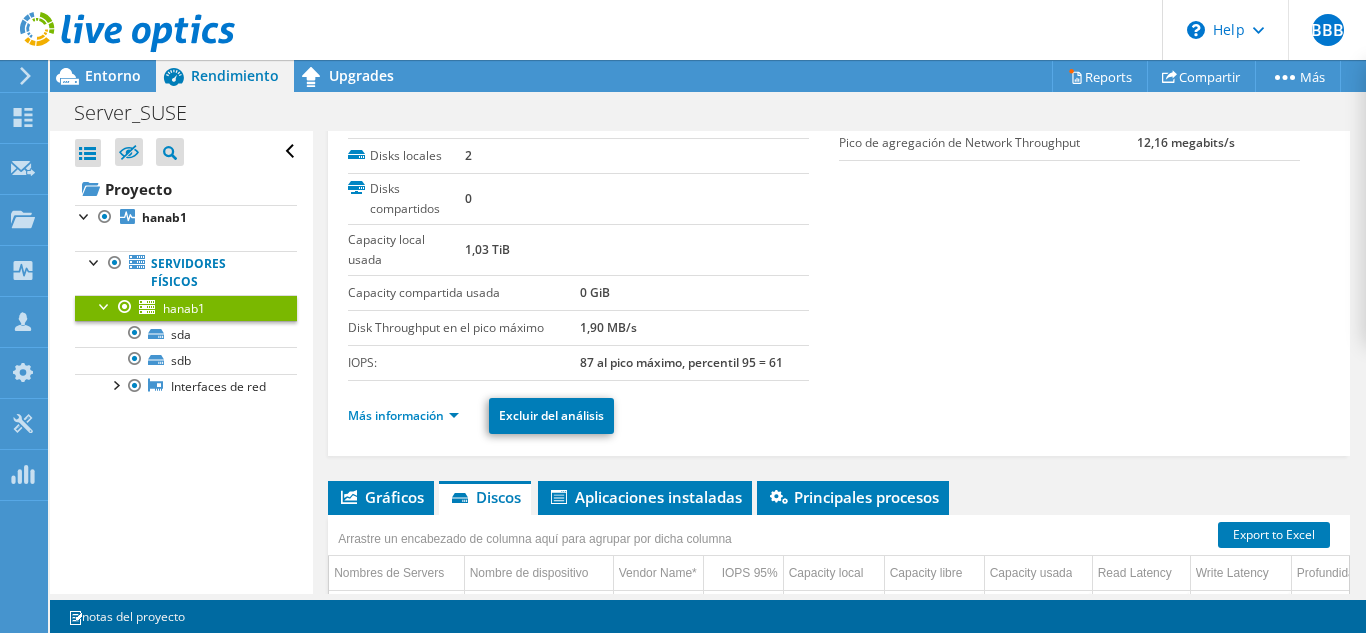 click on "Más información
Excluir del análisis" at bounding box center [839, 413] 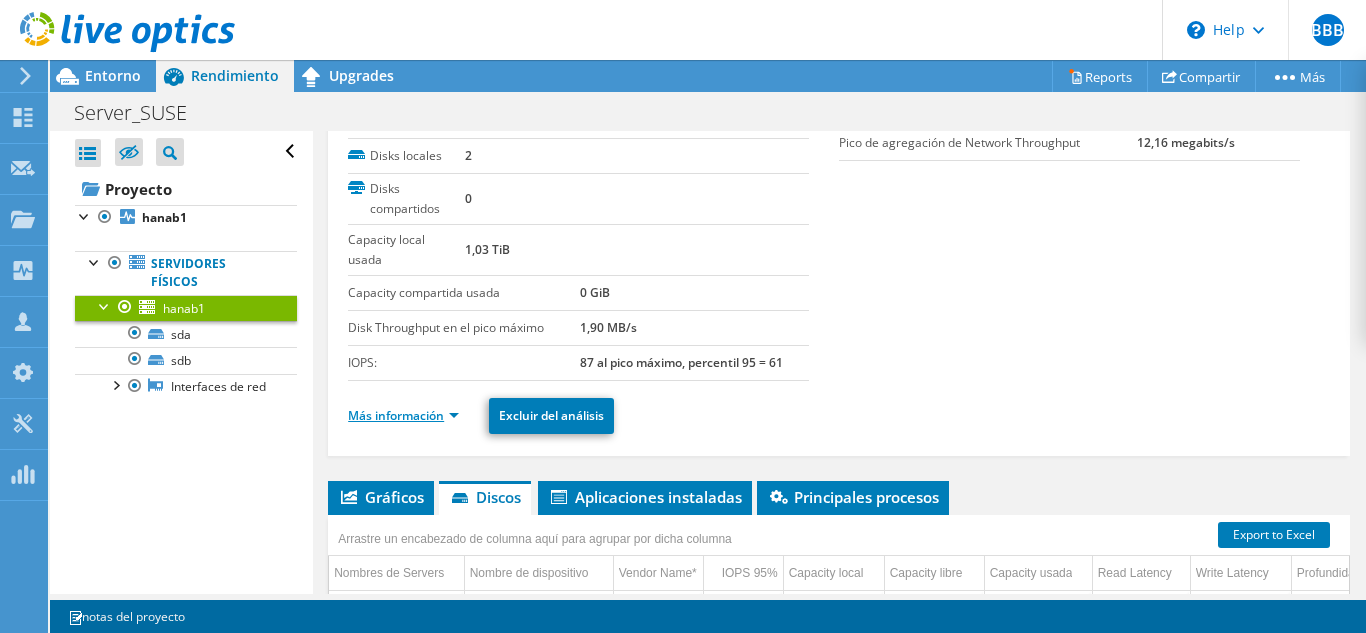 click on "Más información" at bounding box center [403, 415] 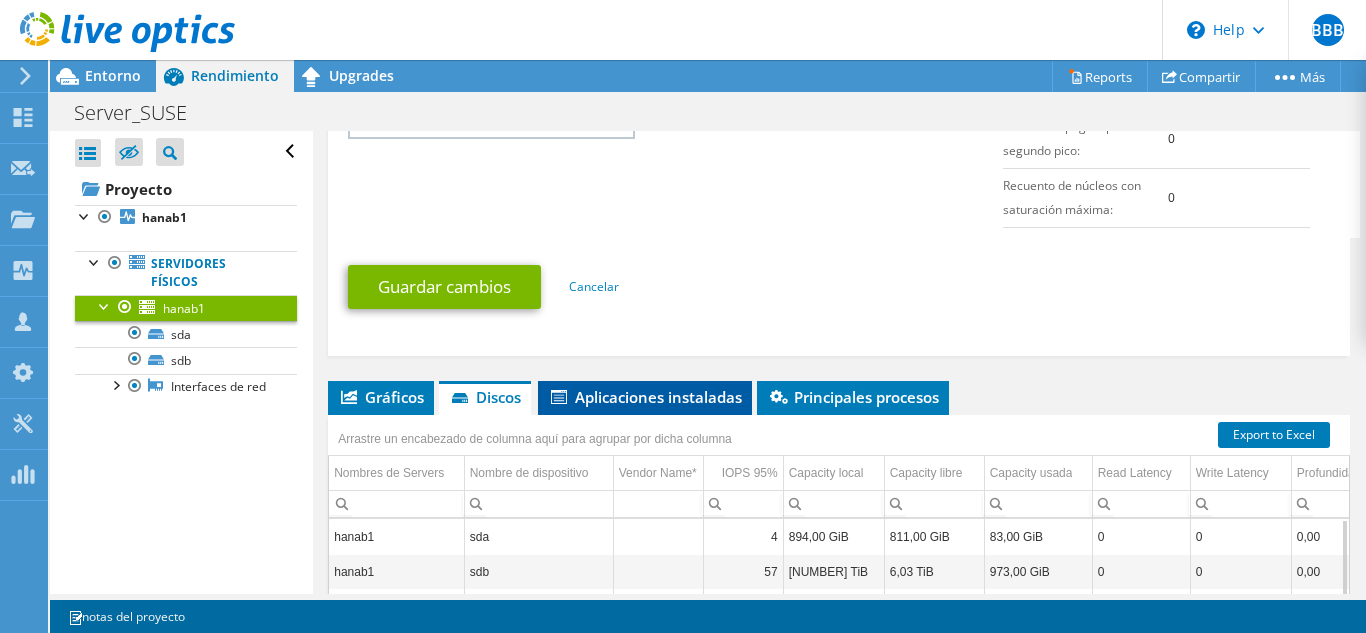 scroll, scrollTop: 1435, scrollLeft: 0, axis: vertical 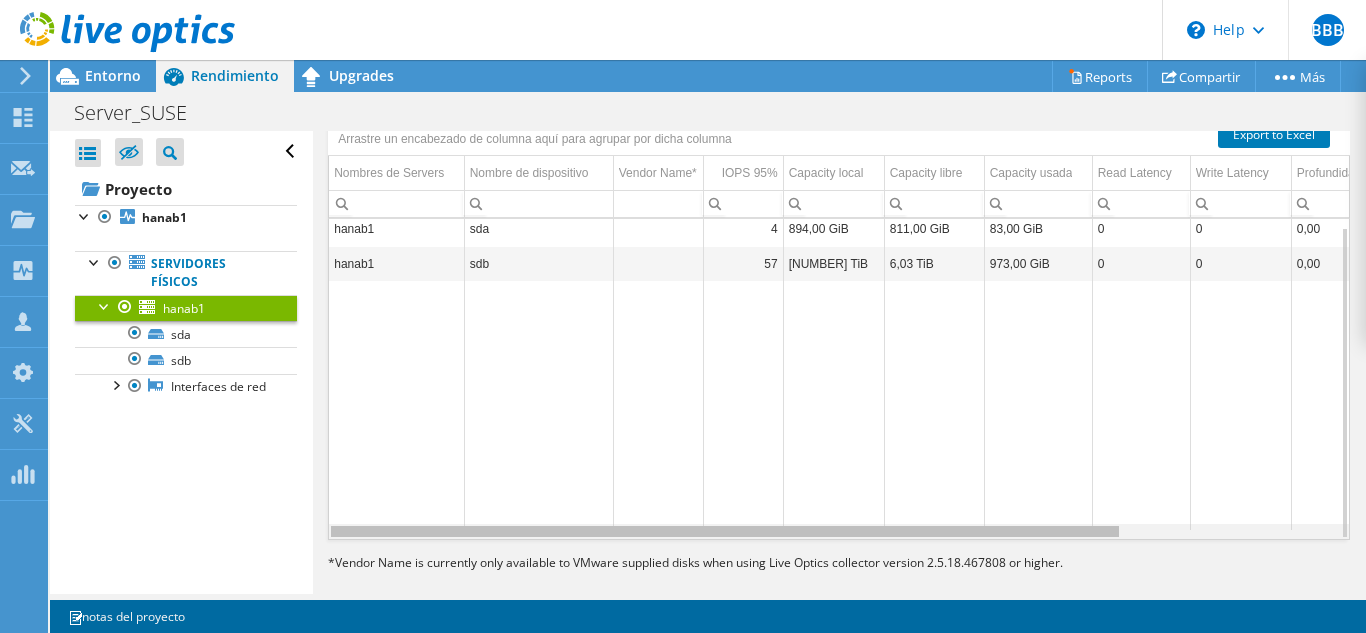 drag, startPoint x: 904, startPoint y: 533, endPoint x: 924, endPoint y: 529, distance: 20.396078 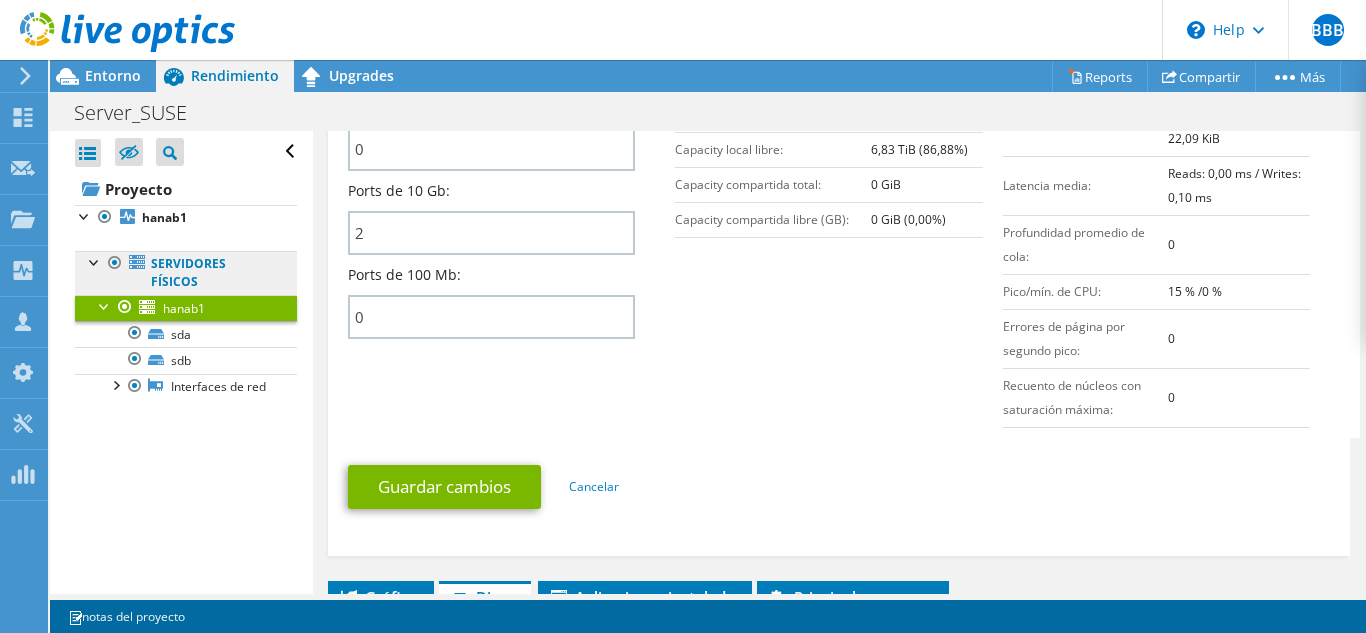 click on "Servidores físicos" at bounding box center (186, 273) 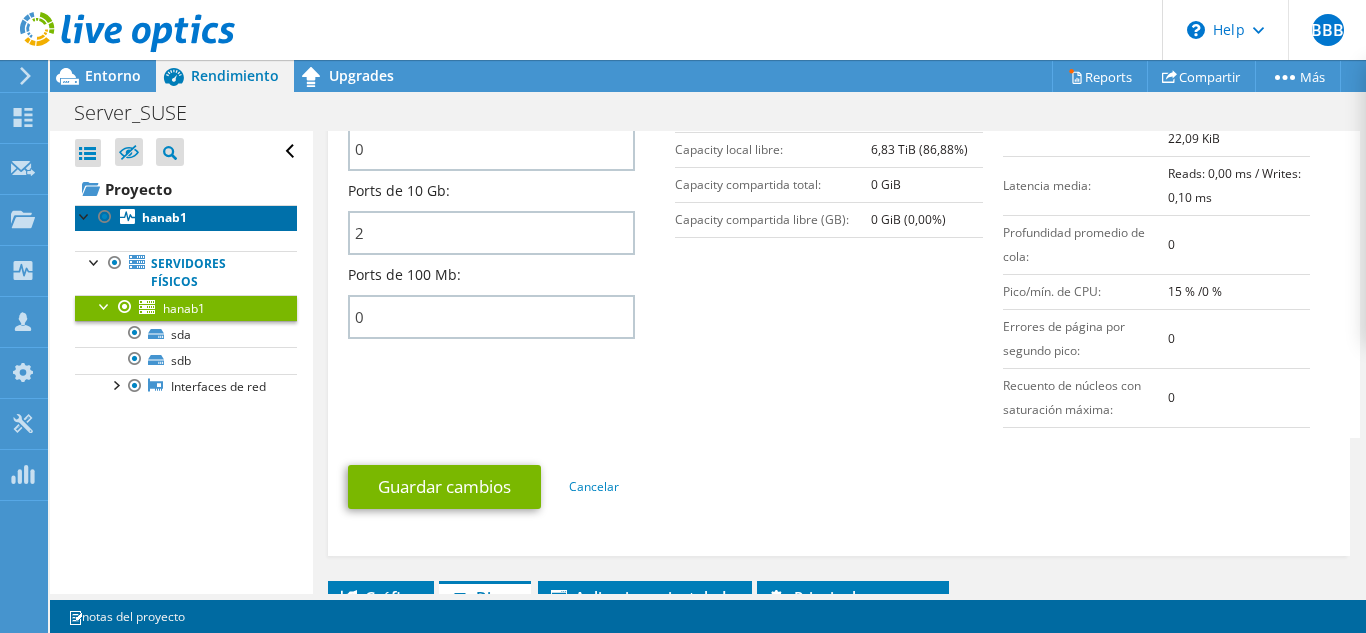 click on "hanab1" at bounding box center (164, 217) 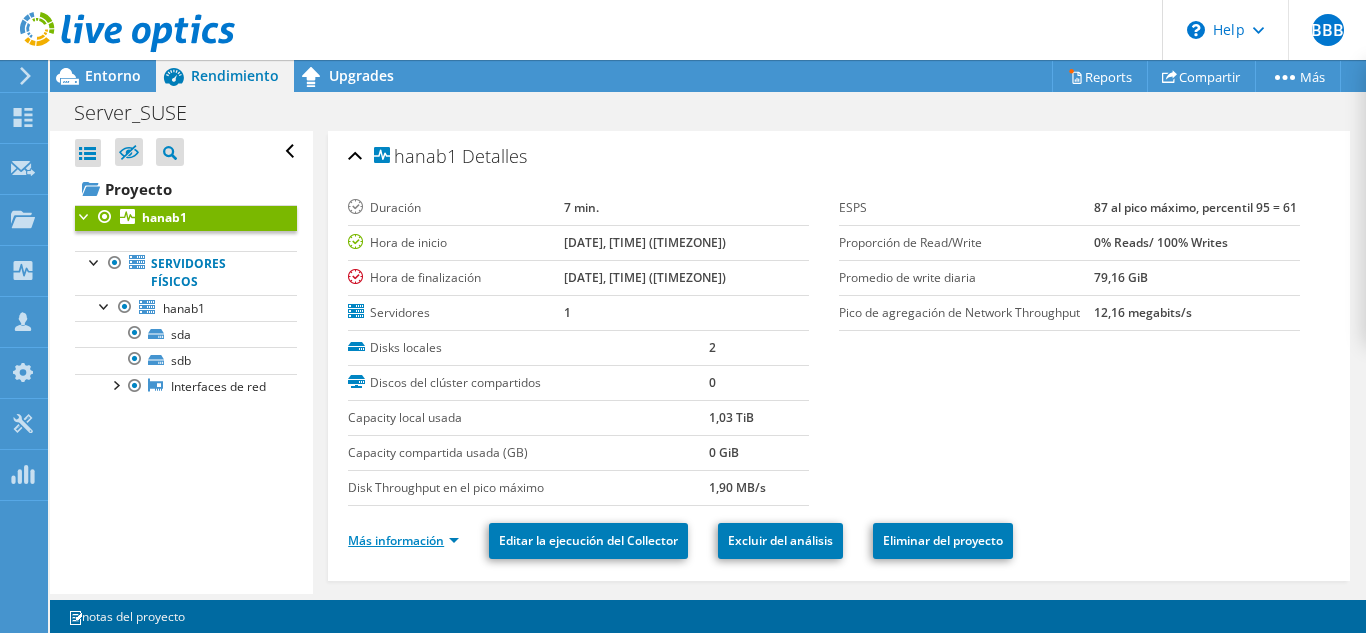 click on "Más información" at bounding box center (403, 540) 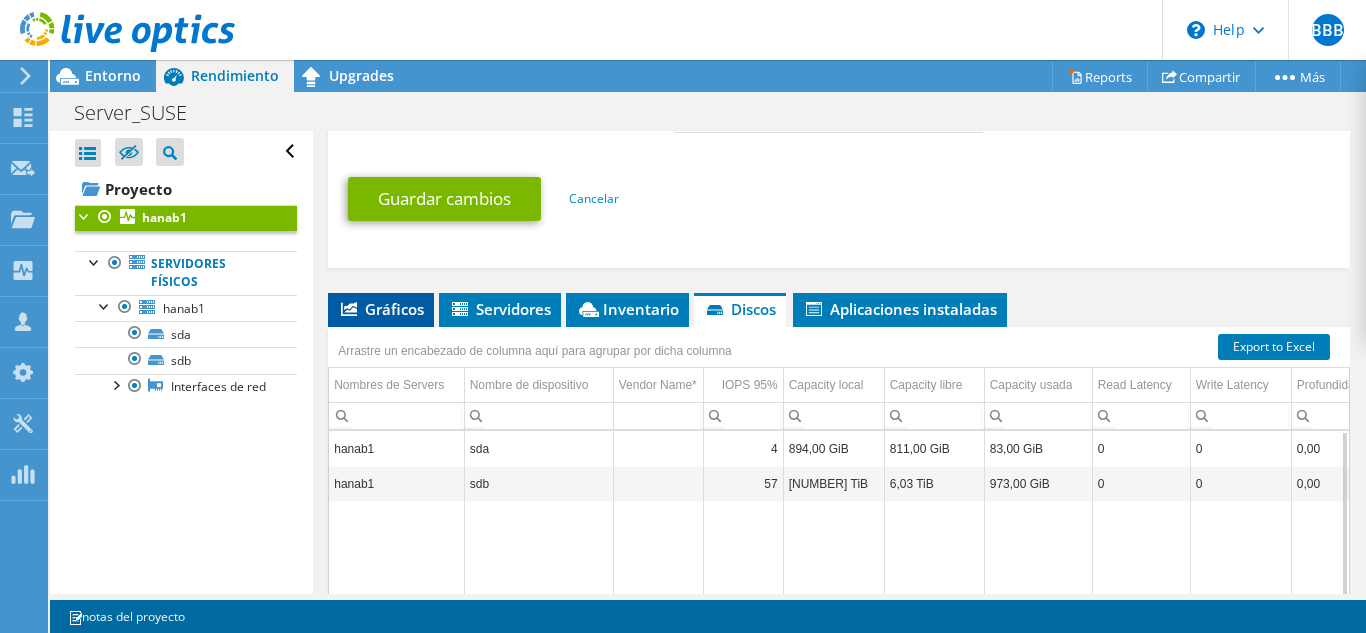 click on "Gráficos" at bounding box center [381, 309] 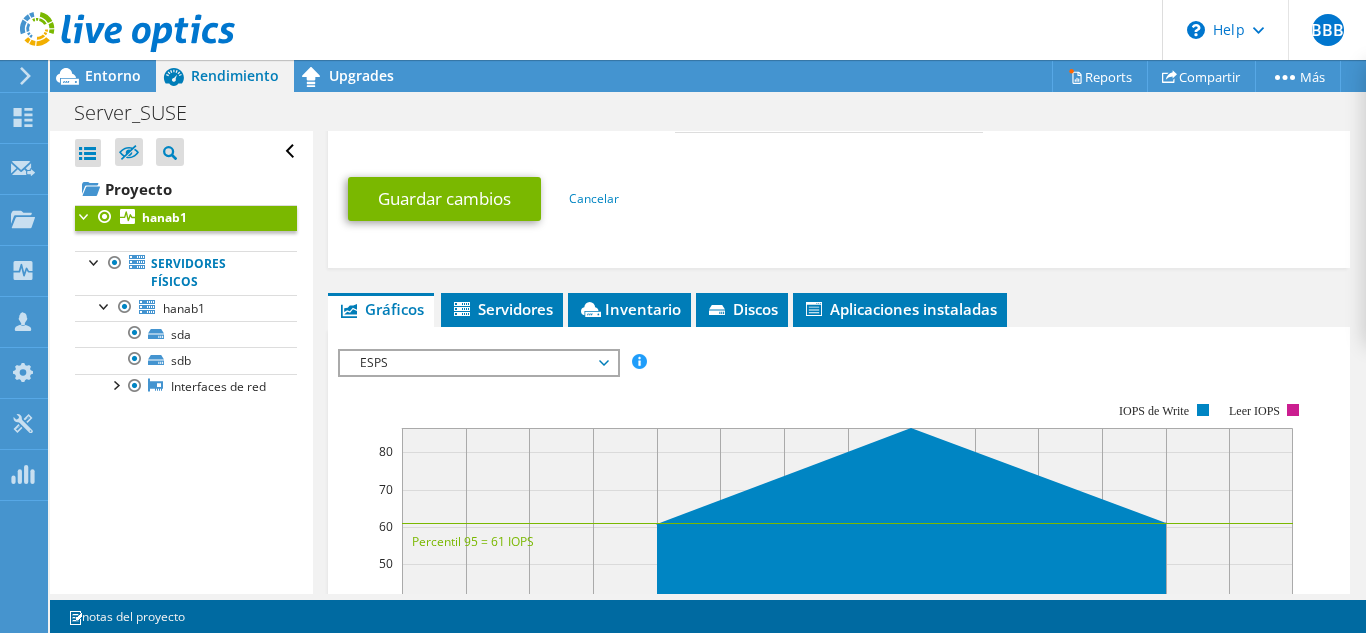 click on "ESPS" at bounding box center [478, 363] 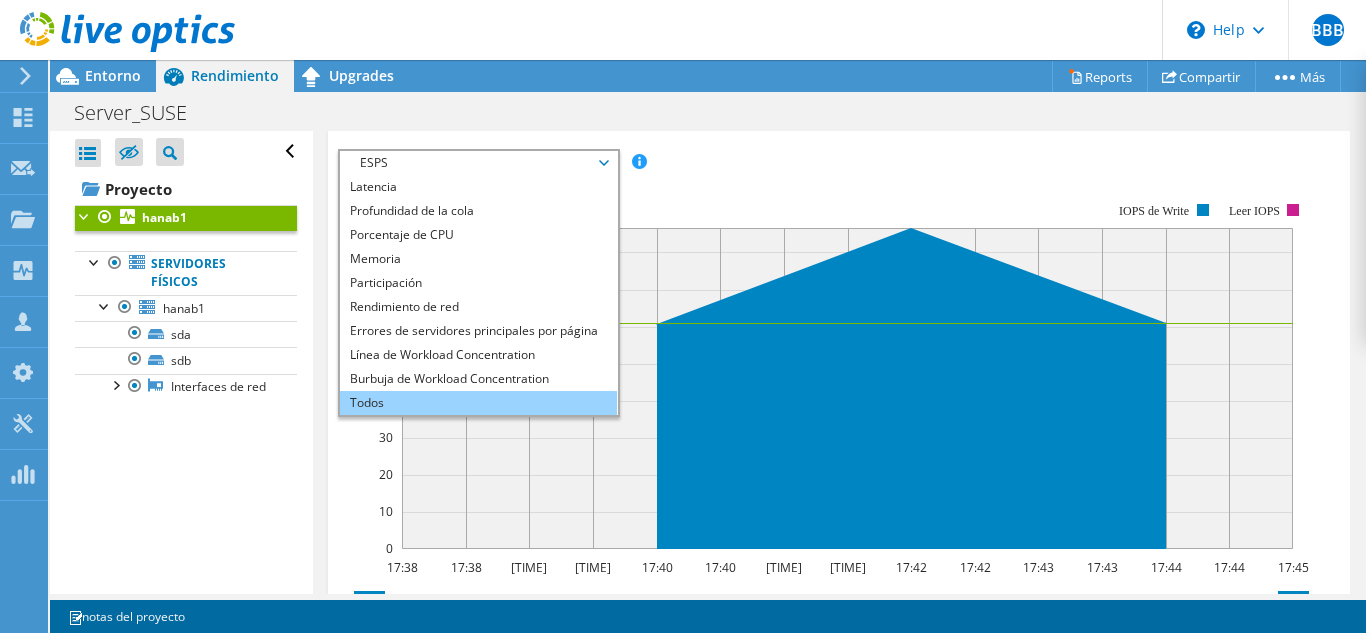 click on "Todos" at bounding box center (478, 403) 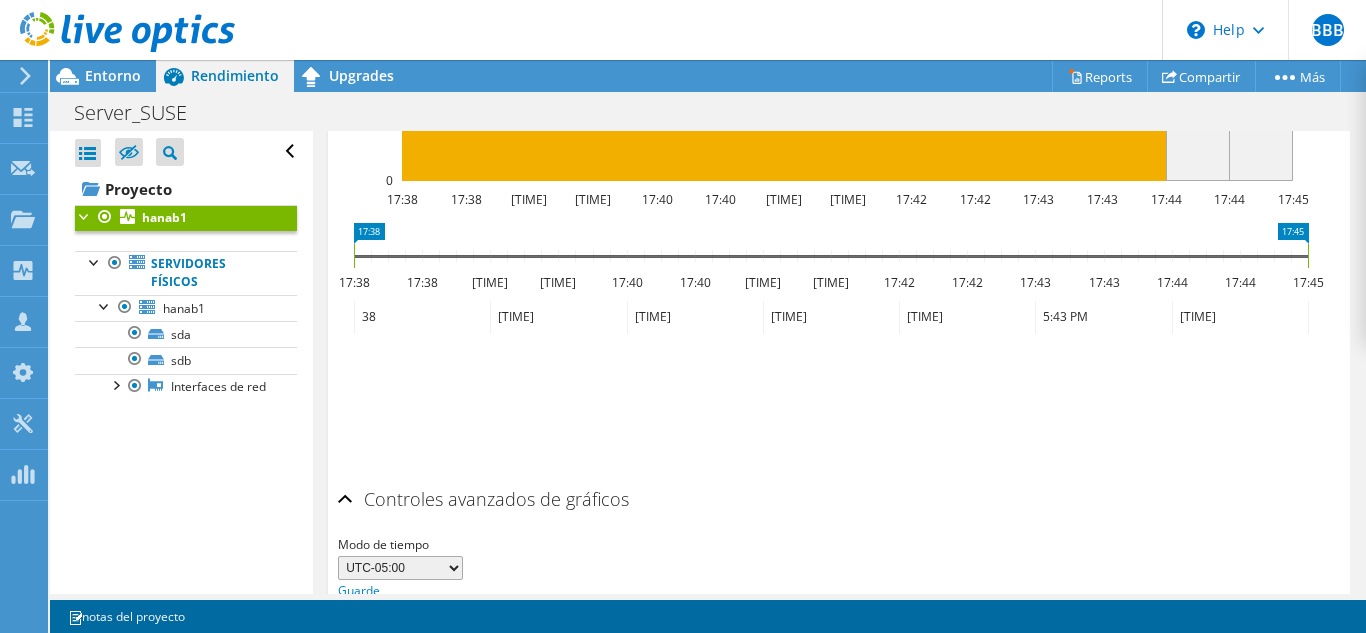 scroll, scrollTop: 3516, scrollLeft: 0, axis: vertical 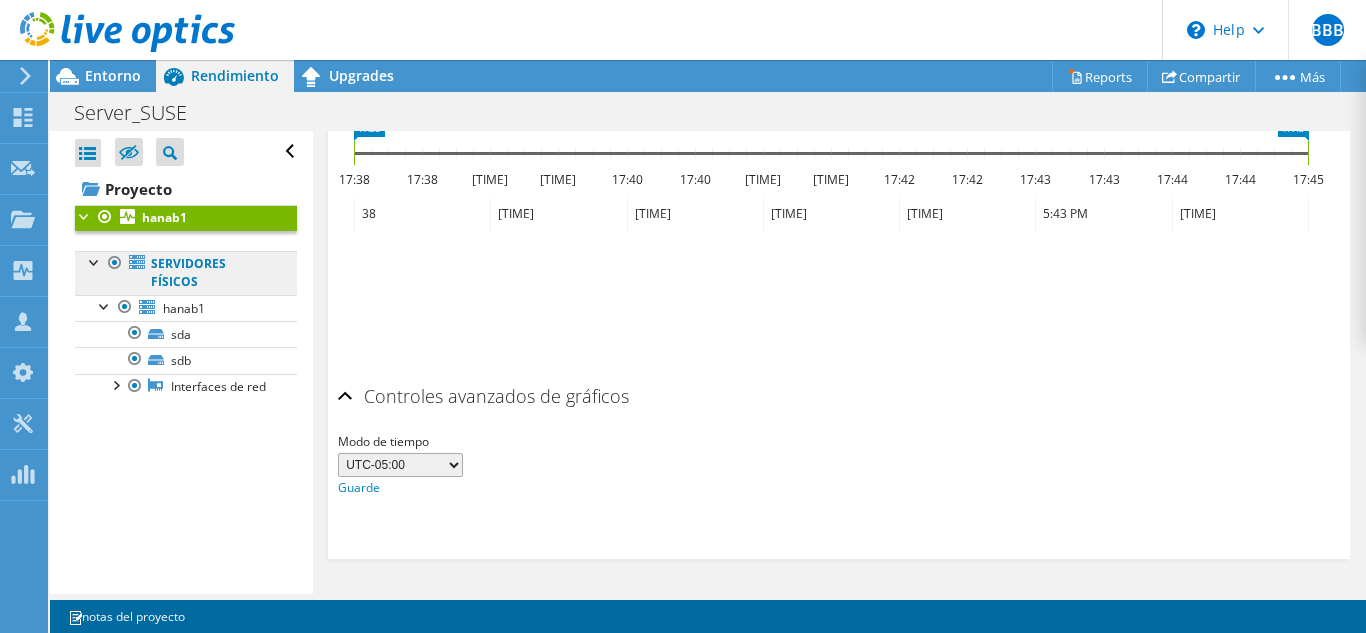 click on "Servidores físicos" at bounding box center (186, 273) 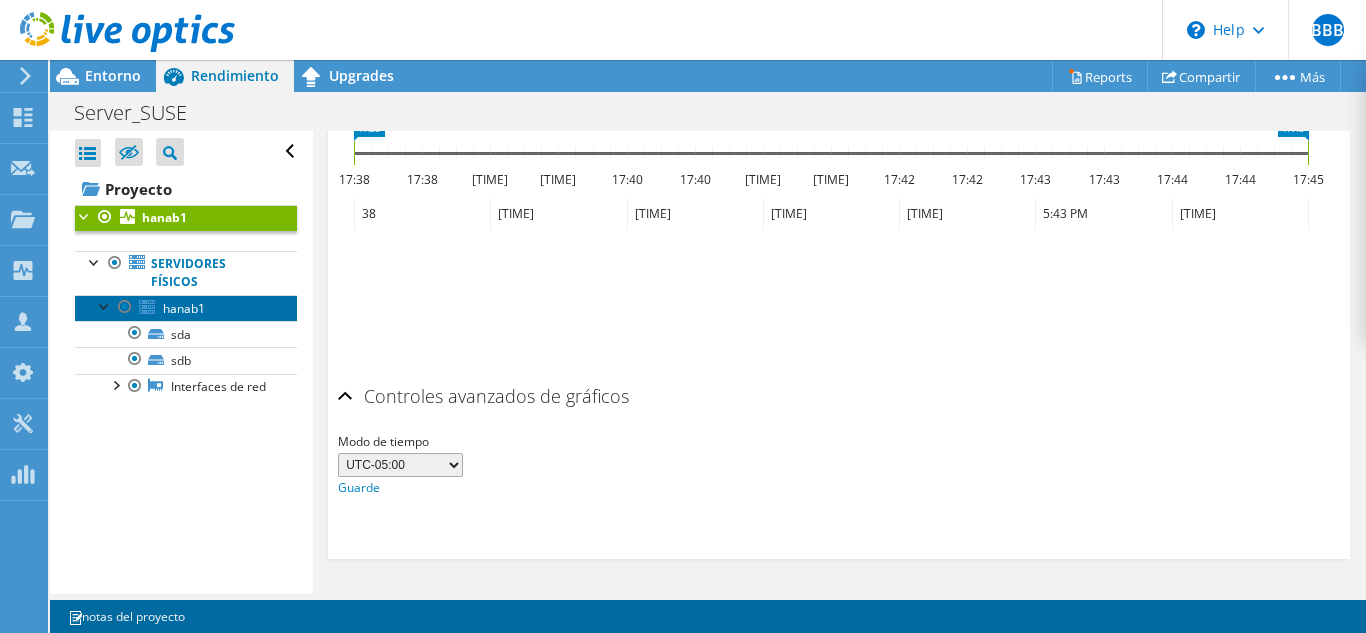 click on "hanab1" at bounding box center [184, 308] 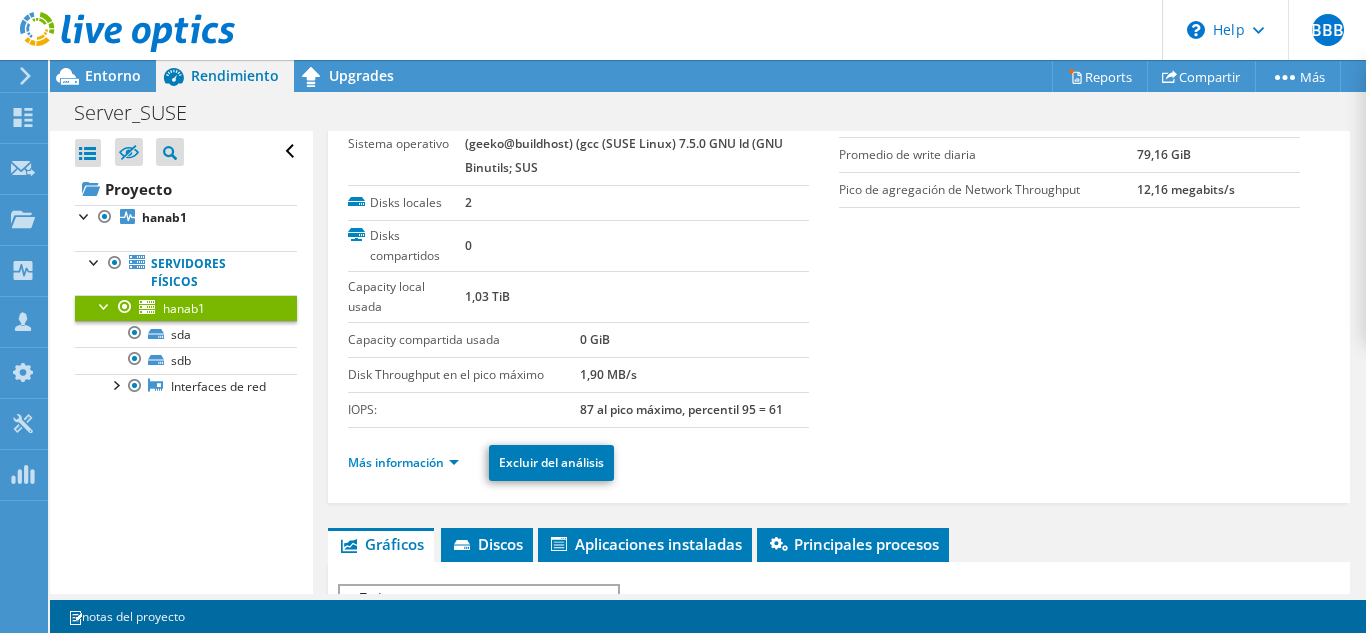 scroll, scrollTop: 200, scrollLeft: 0, axis: vertical 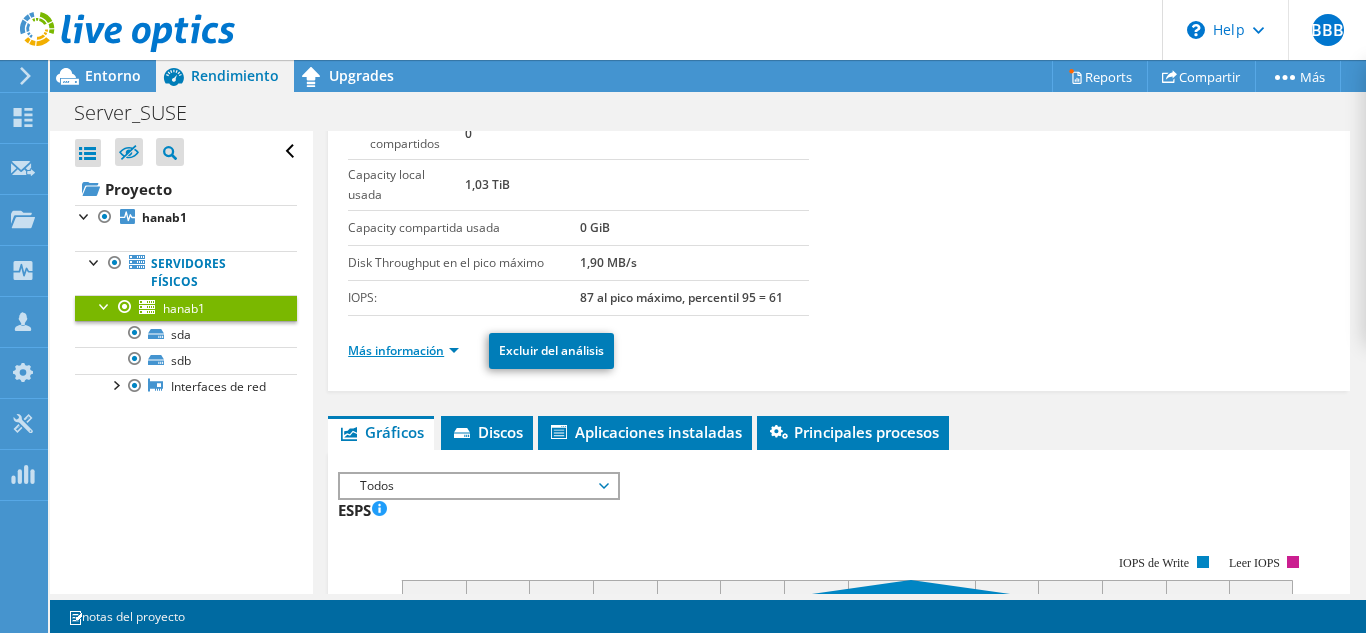 click on "Más información" at bounding box center [403, 350] 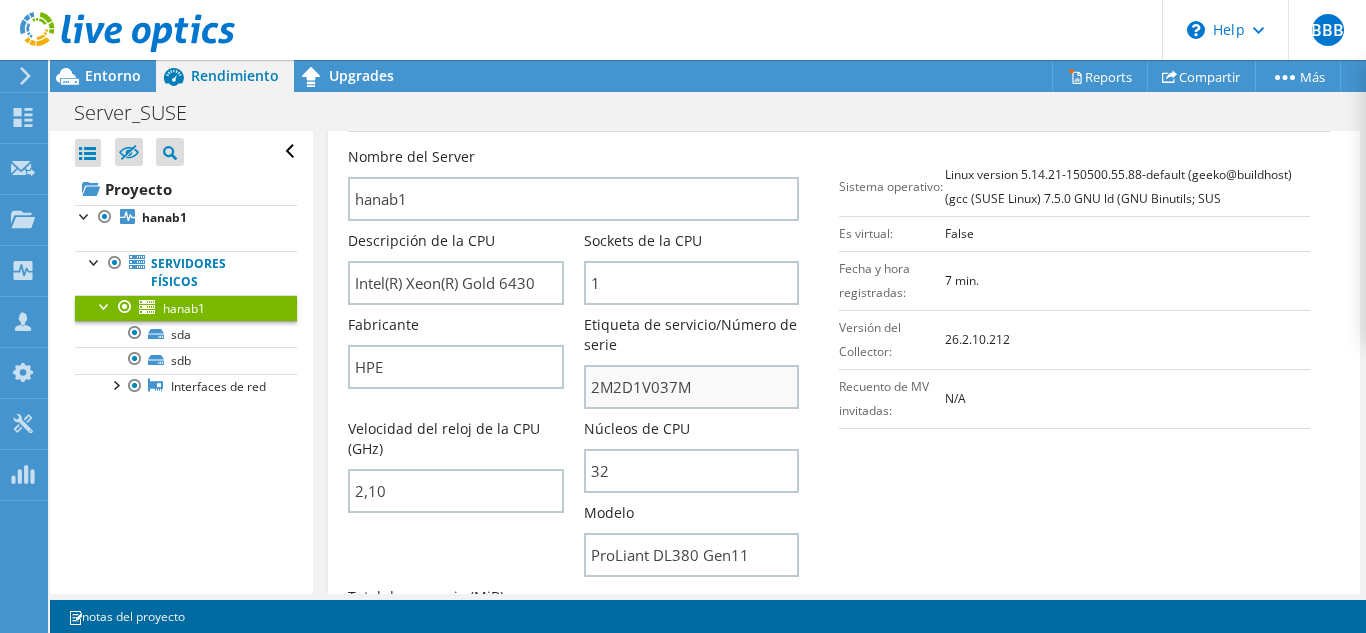 scroll, scrollTop: 600, scrollLeft: 0, axis: vertical 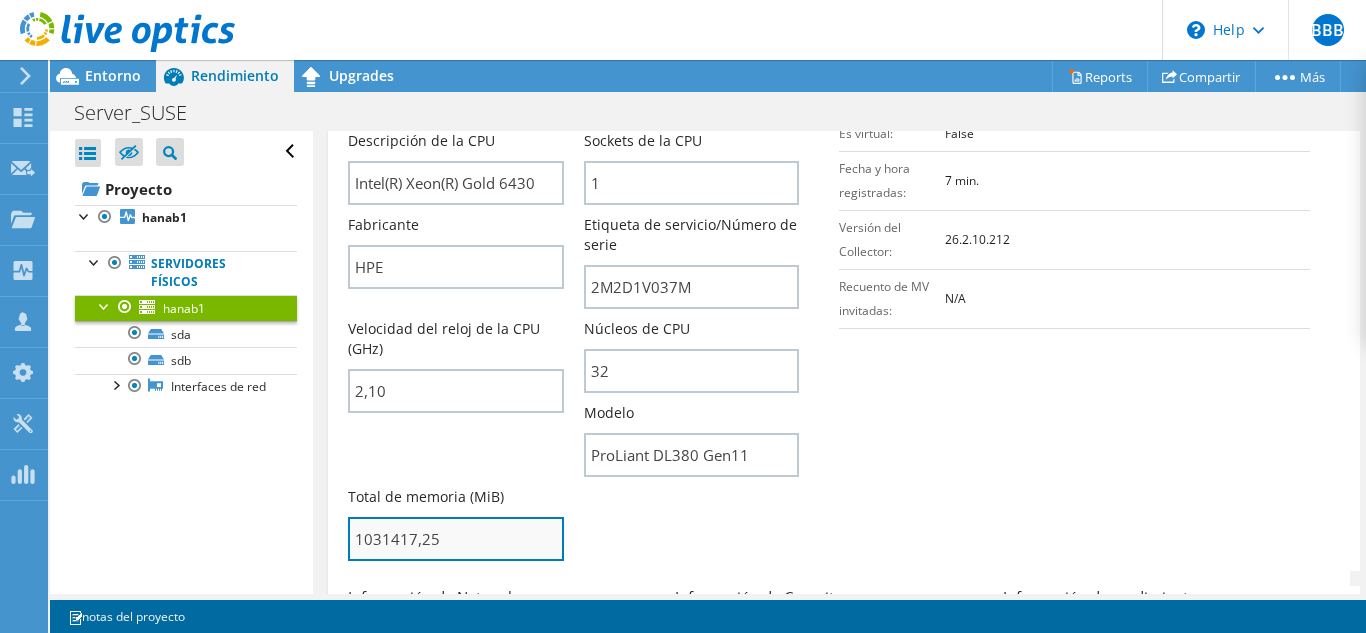 drag, startPoint x: 416, startPoint y: 537, endPoint x: 365, endPoint y: 540, distance: 51.088158 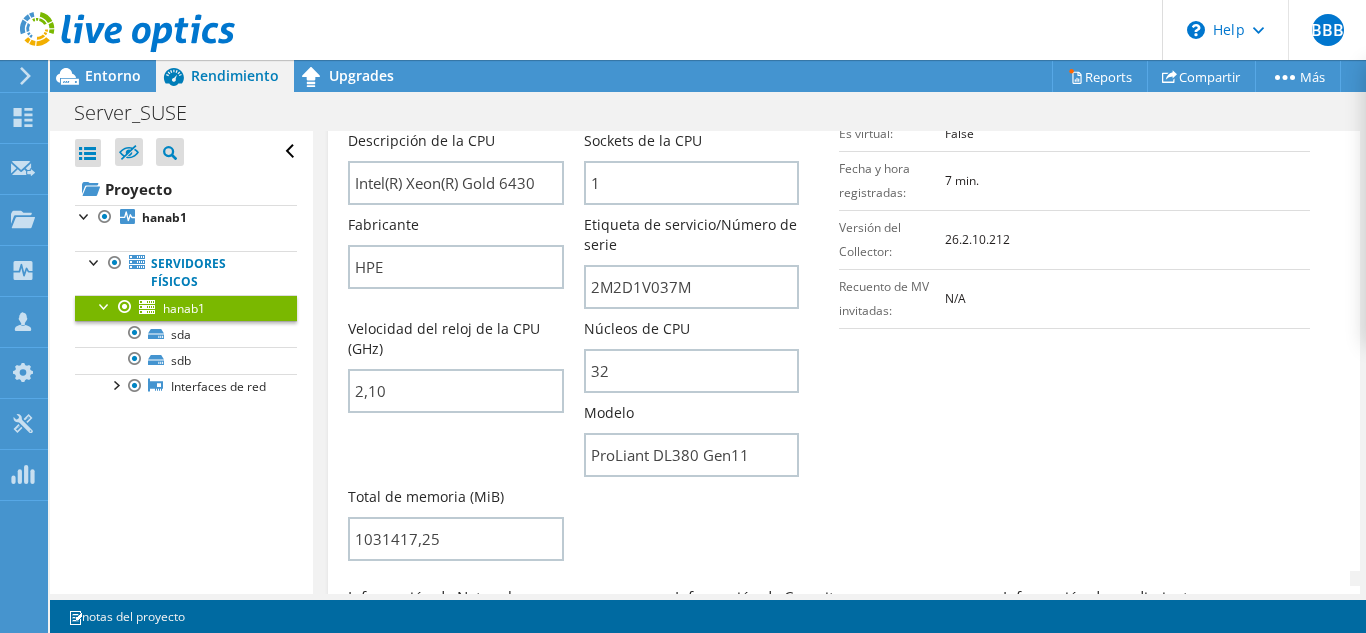 type on "103141725" 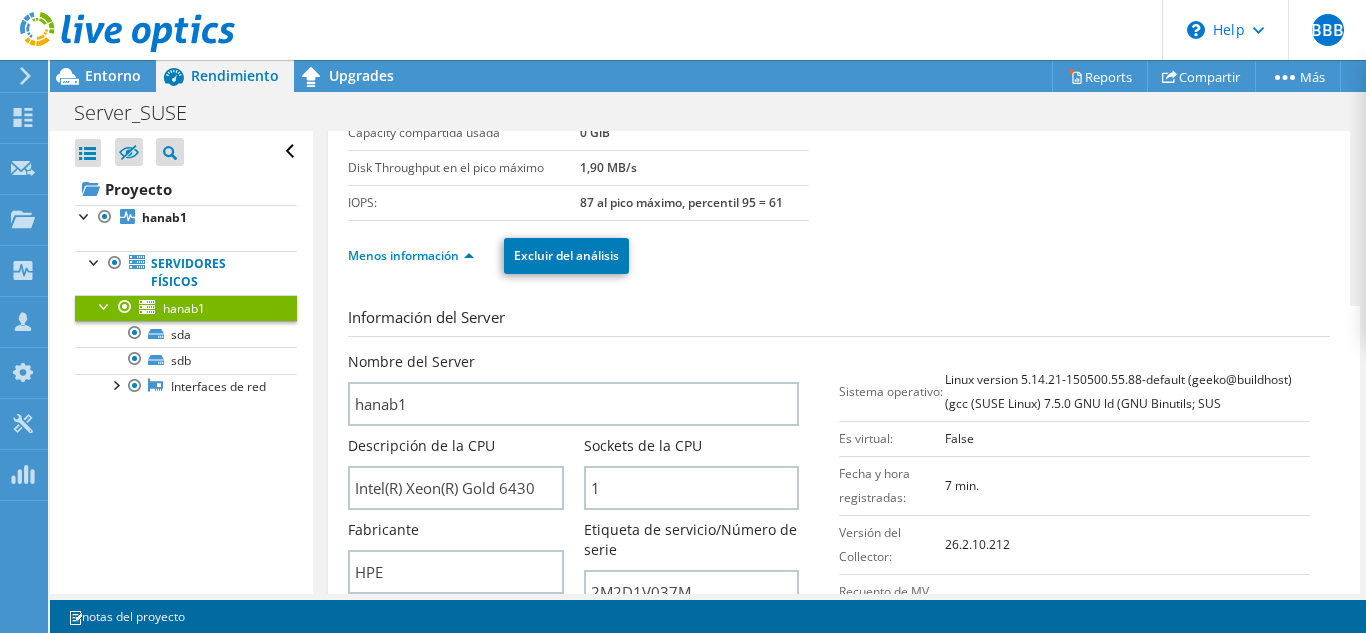 scroll, scrollTop: 400, scrollLeft: 0, axis: vertical 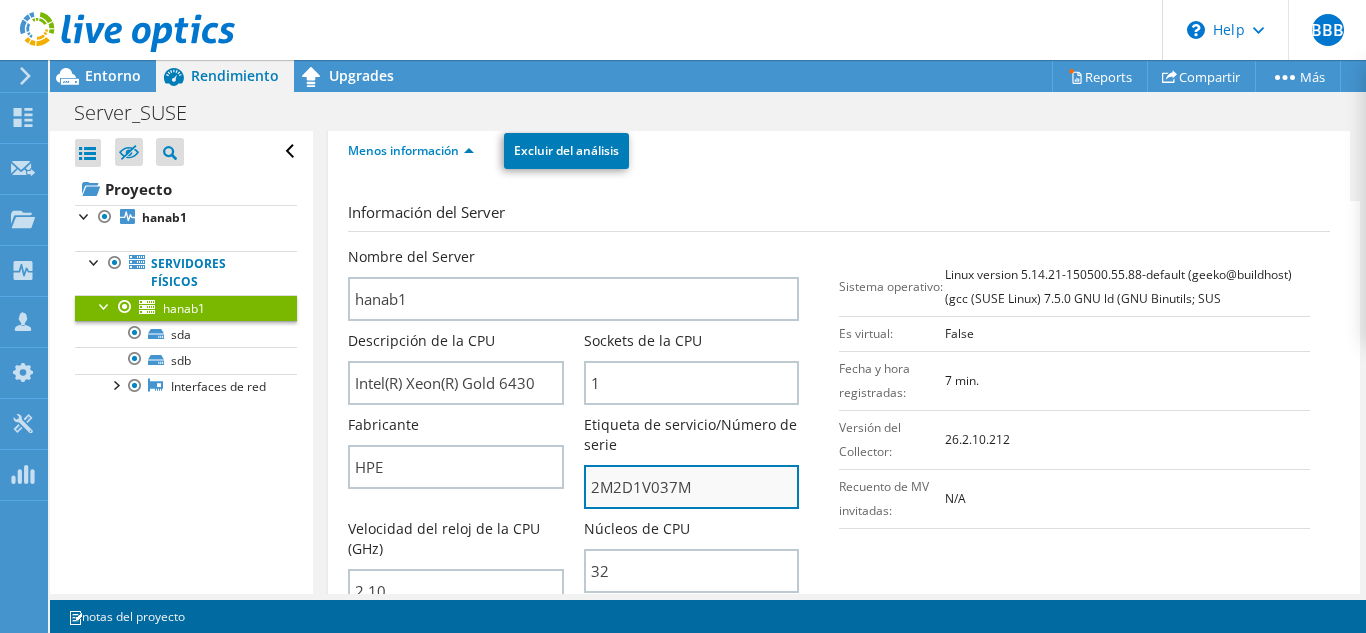 click on "2M2D1V037M" at bounding box center [691, 487] 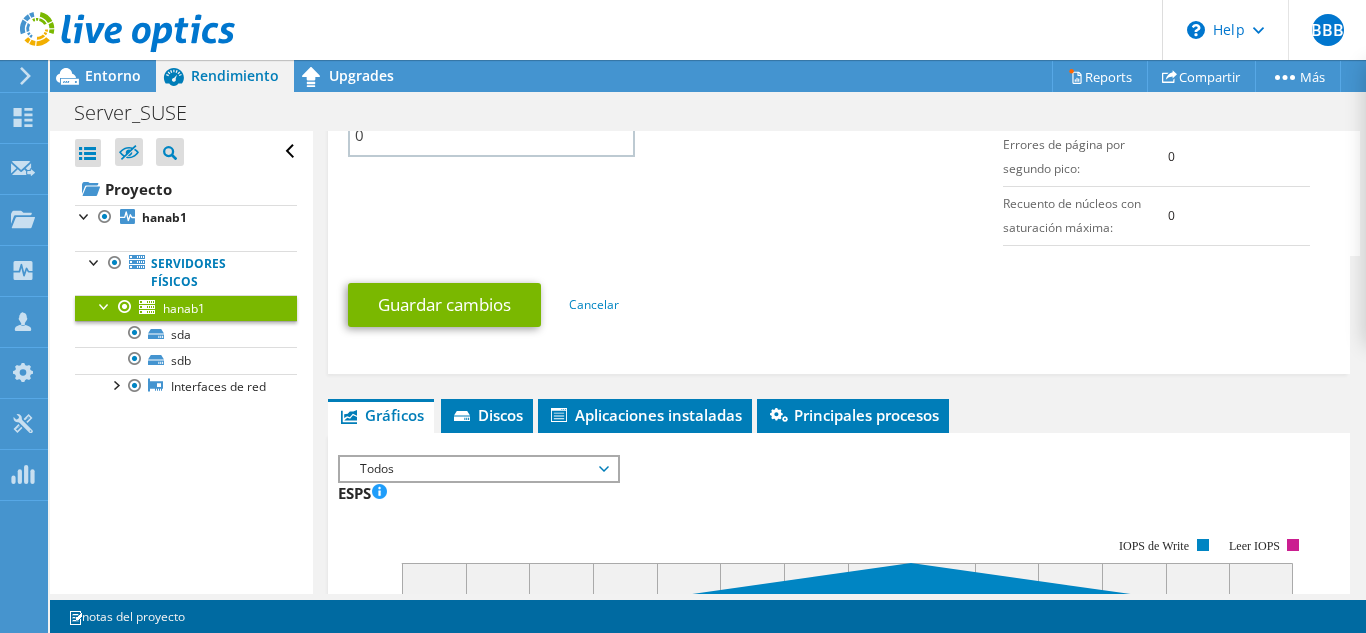 scroll, scrollTop: 1300, scrollLeft: 0, axis: vertical 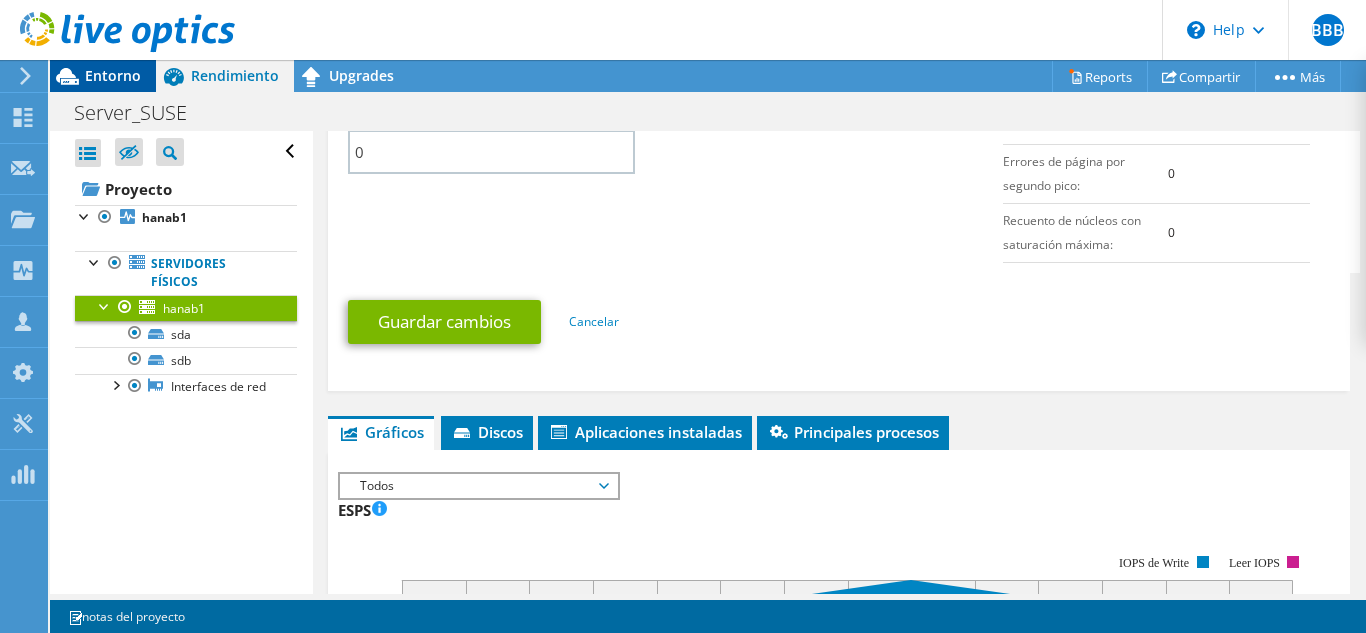 click on "Entorno" at bounding box center (113, 75) 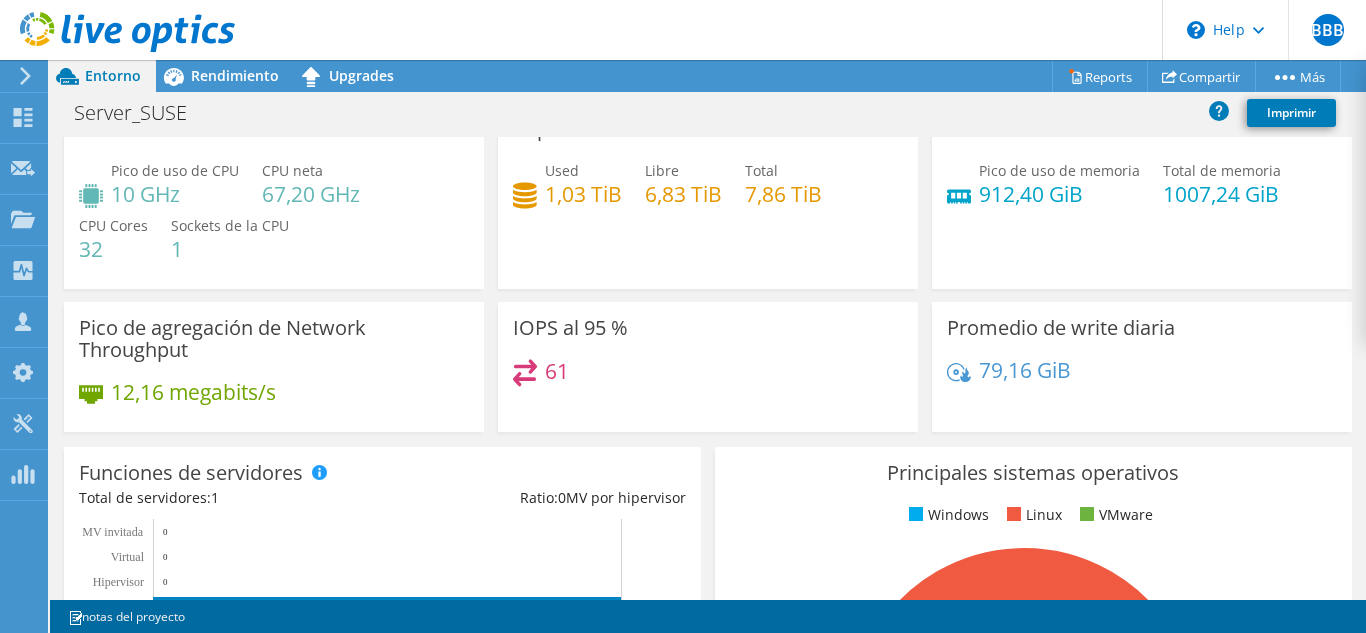 scroll, scrollTop: 0, scrollLeft: 0, axis: both 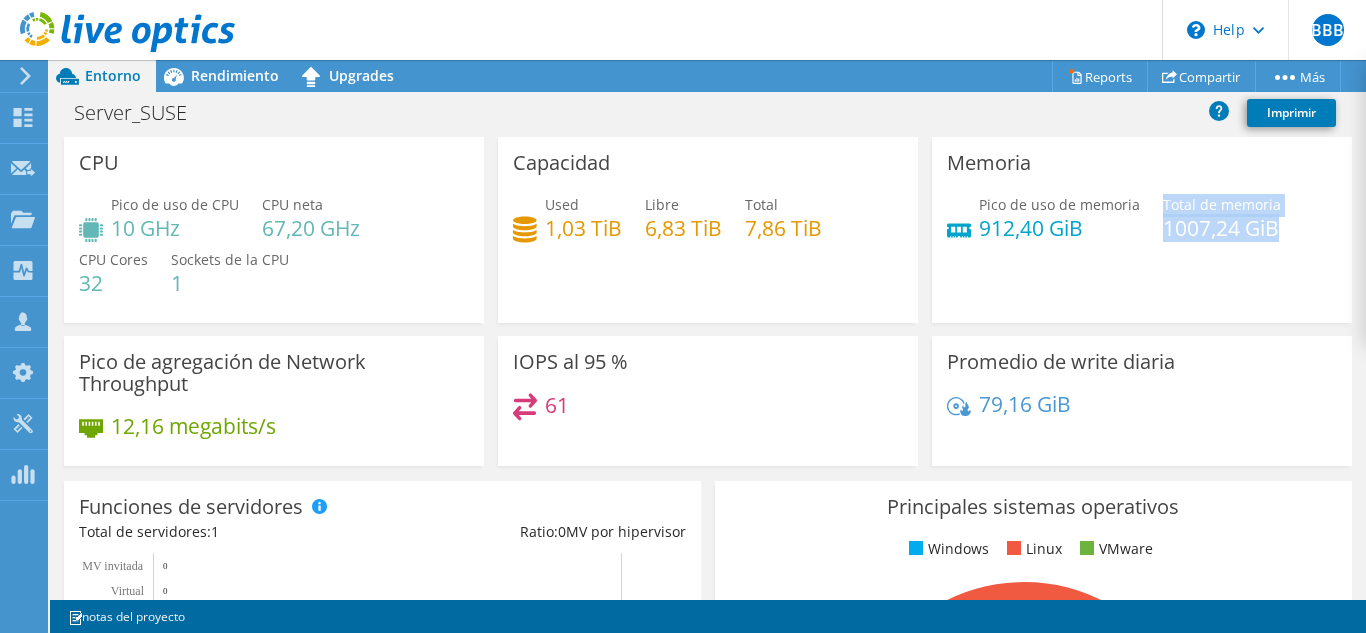 drag, startPoint x: 1148, startPoint y: 229, endPoint x: 1260, endPoint y: 219, distance: 112.44554 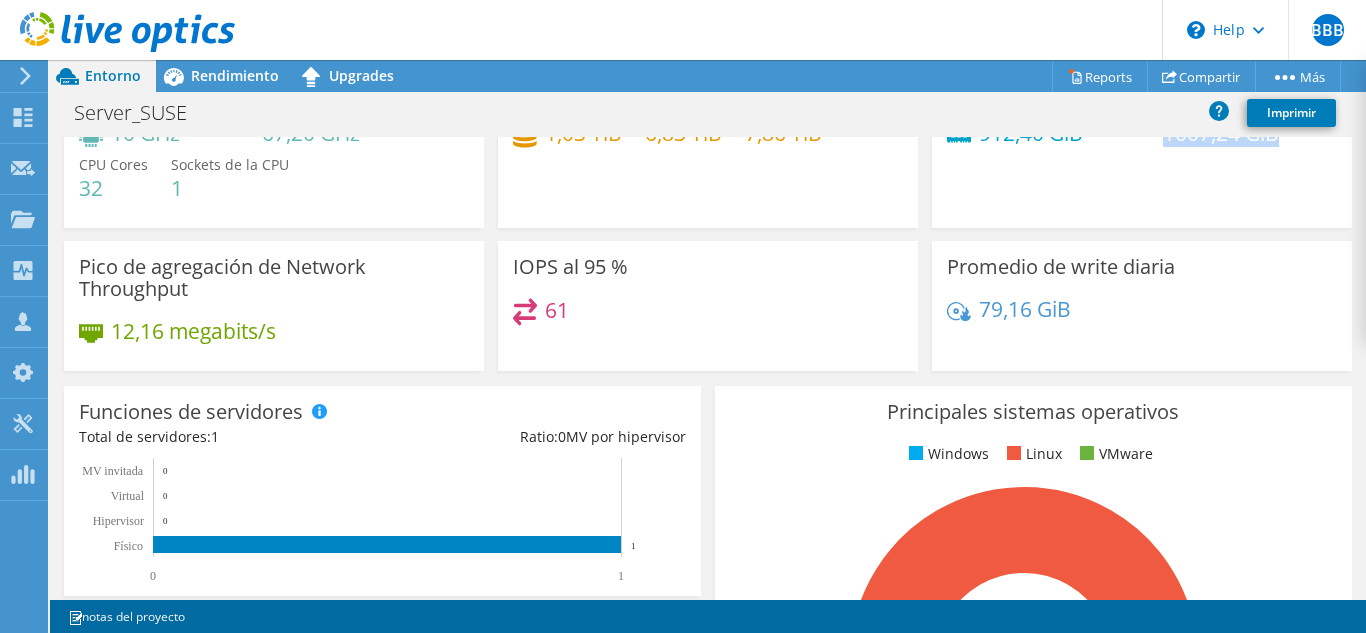 scroll, scrollTop: 78, scrollLeft: 0, axis: vertical 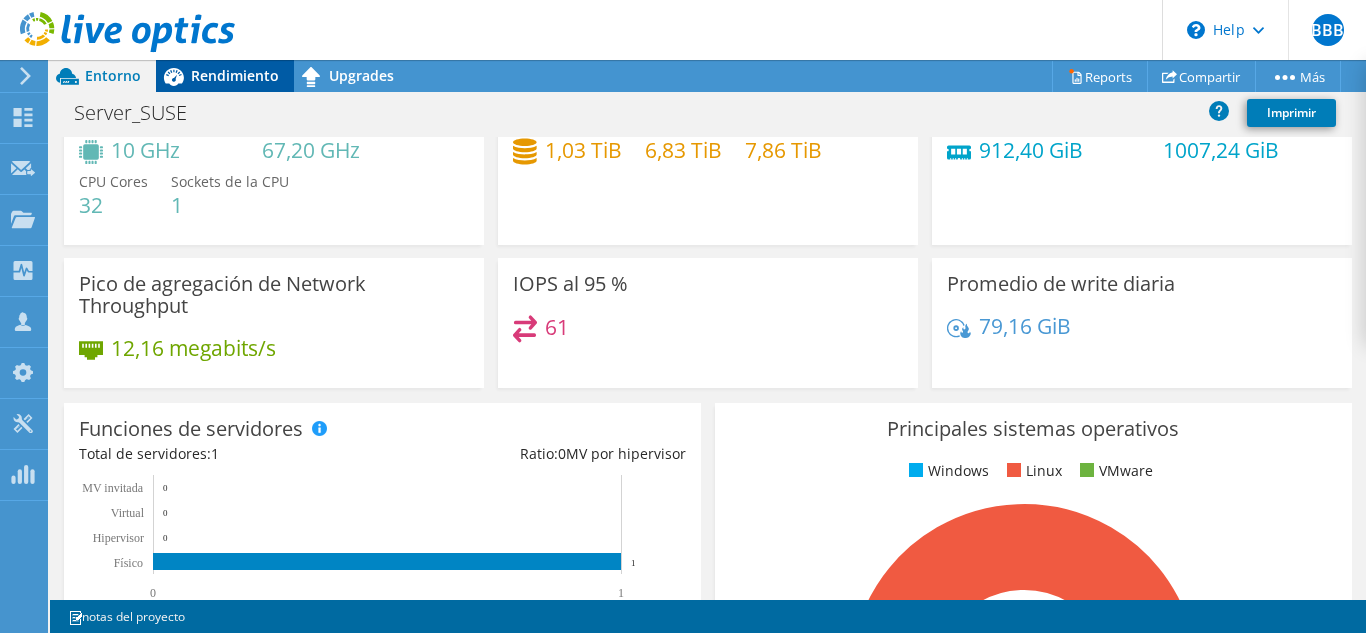 click on "Rendimiento" at bounding box center (235, 75) 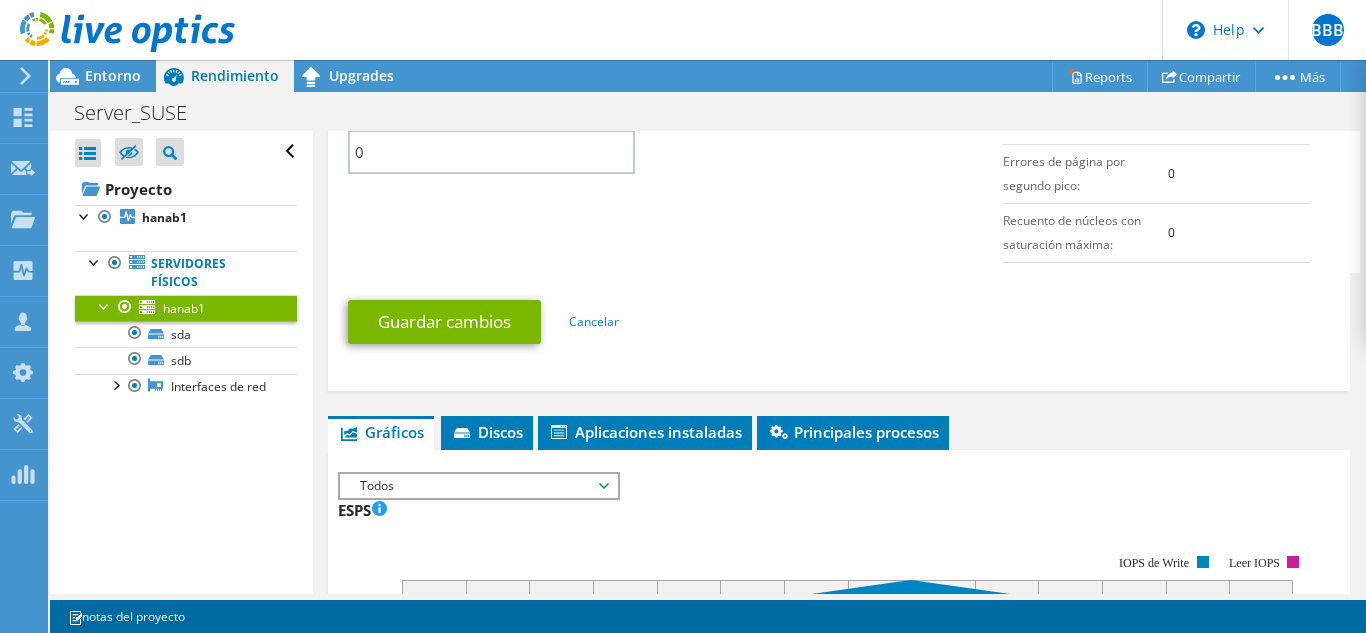 scroll, scrollTop: 0, scrollLeft: 0, axis: both 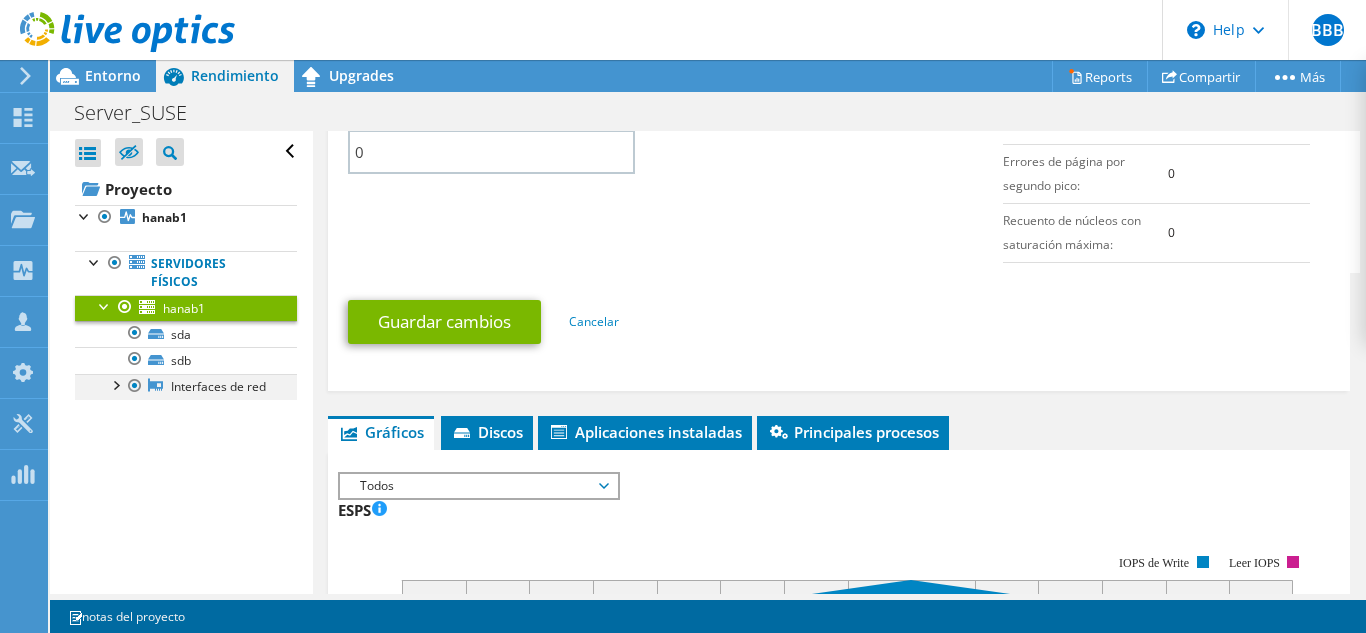 click at bounding box center (115, 384) 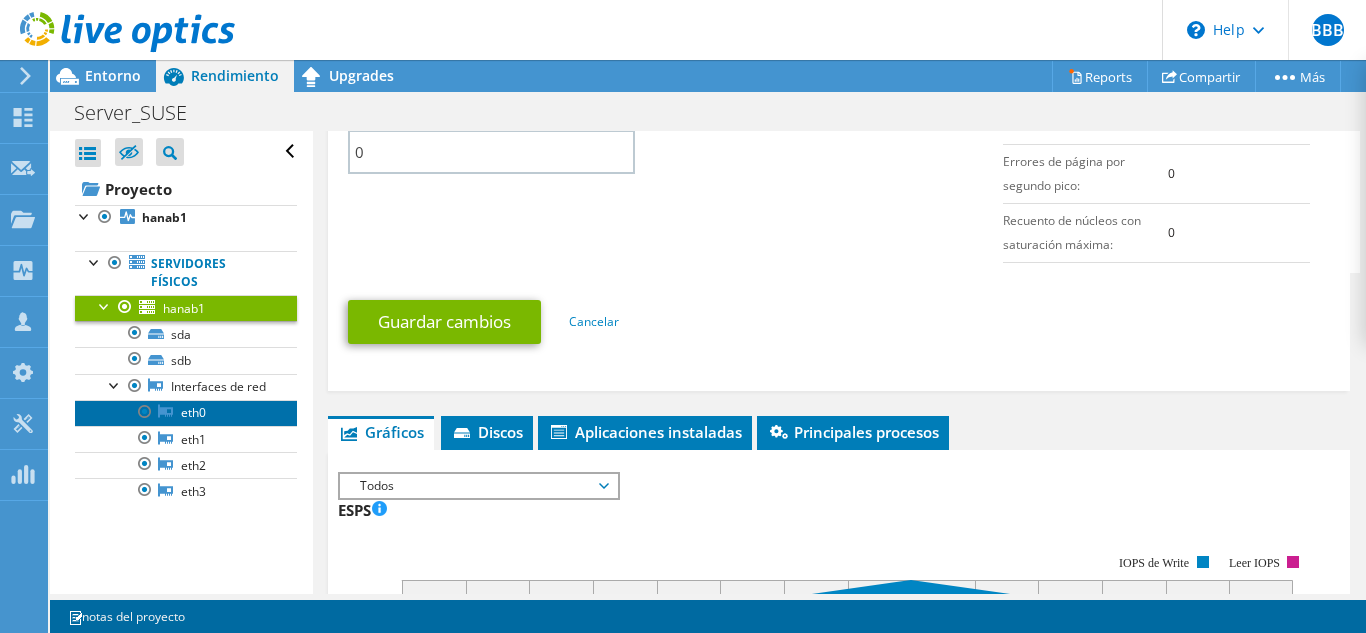 click on "eth0" at bounding box center (186, 413) 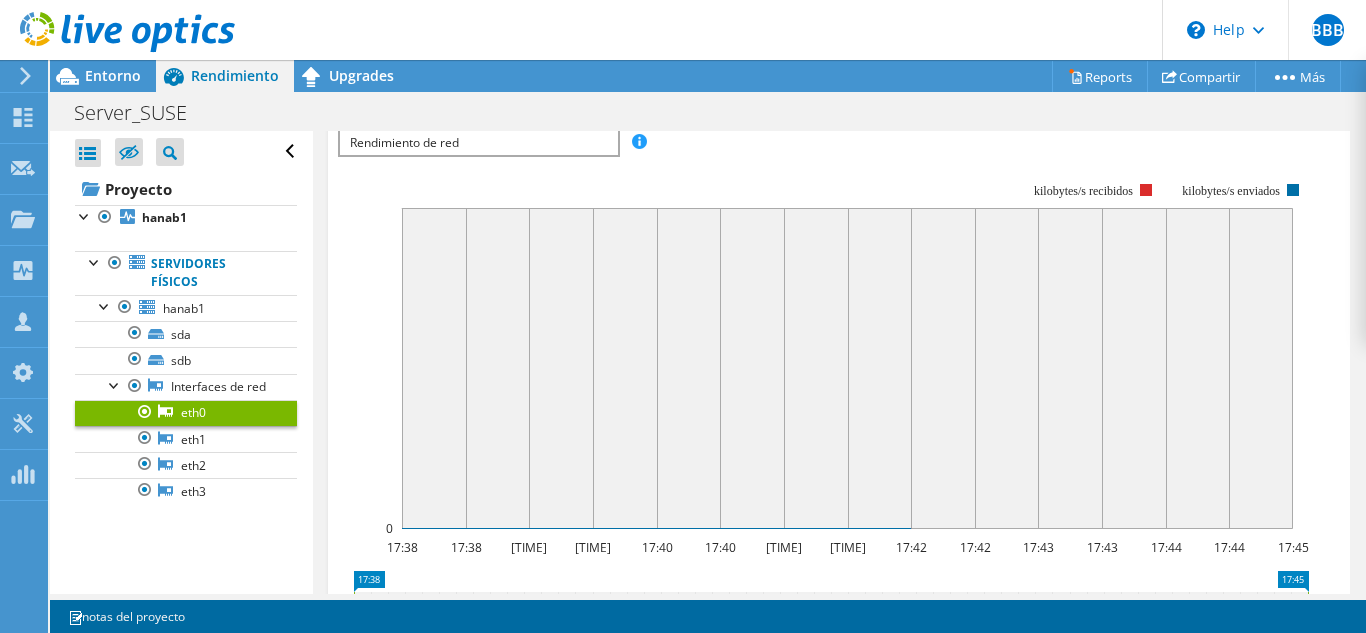 scroll, scrollTop: 224, scrollLeft: 0, axis: vertical 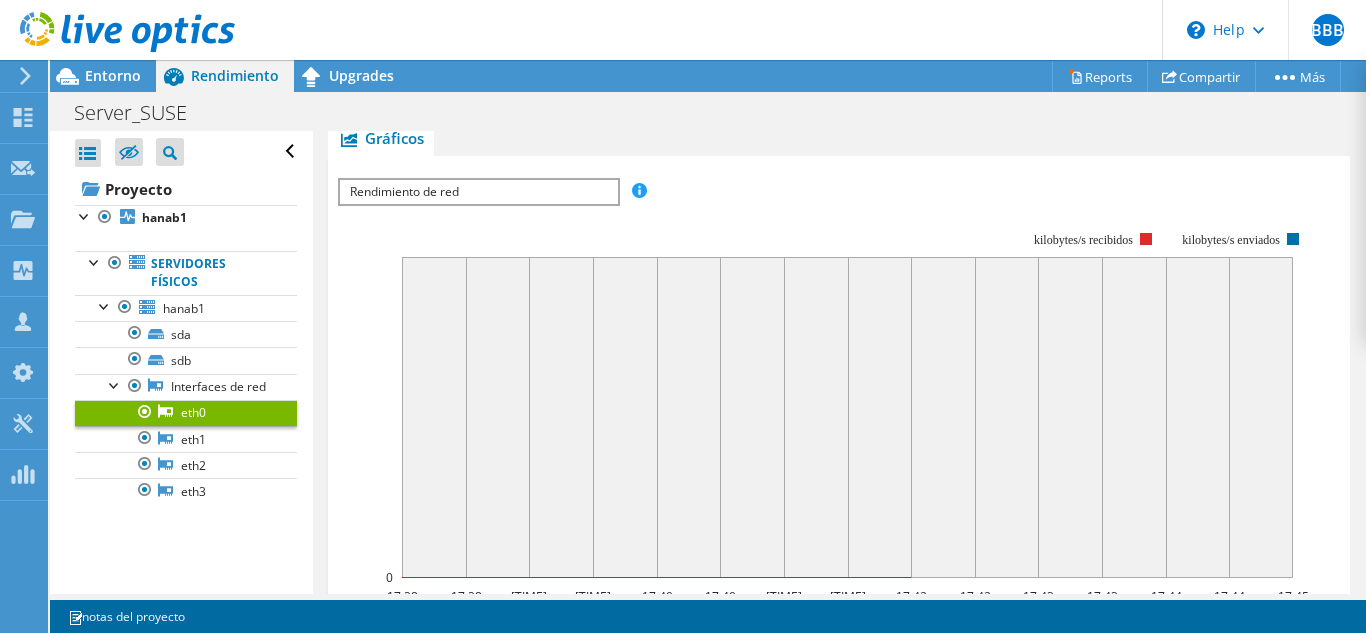 click on "Rendimiento de red" at bounding box center (478, 192) 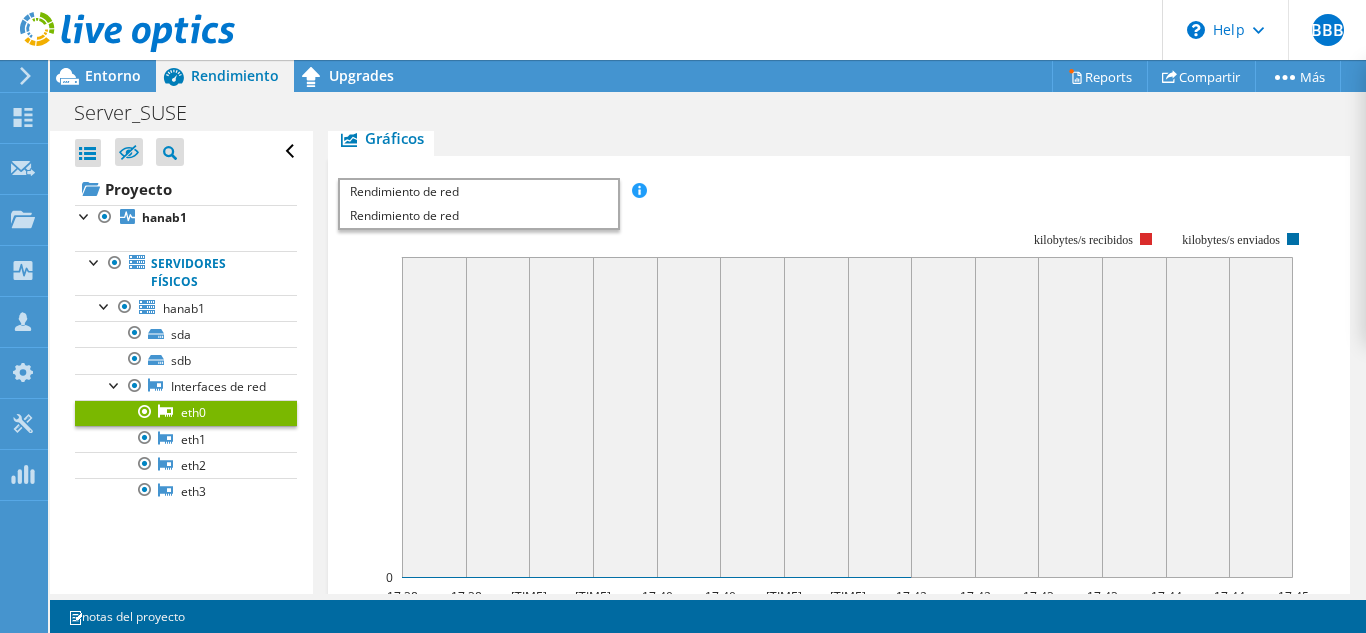 click on "Rendimiento de red" at bounding box center (478, 192) 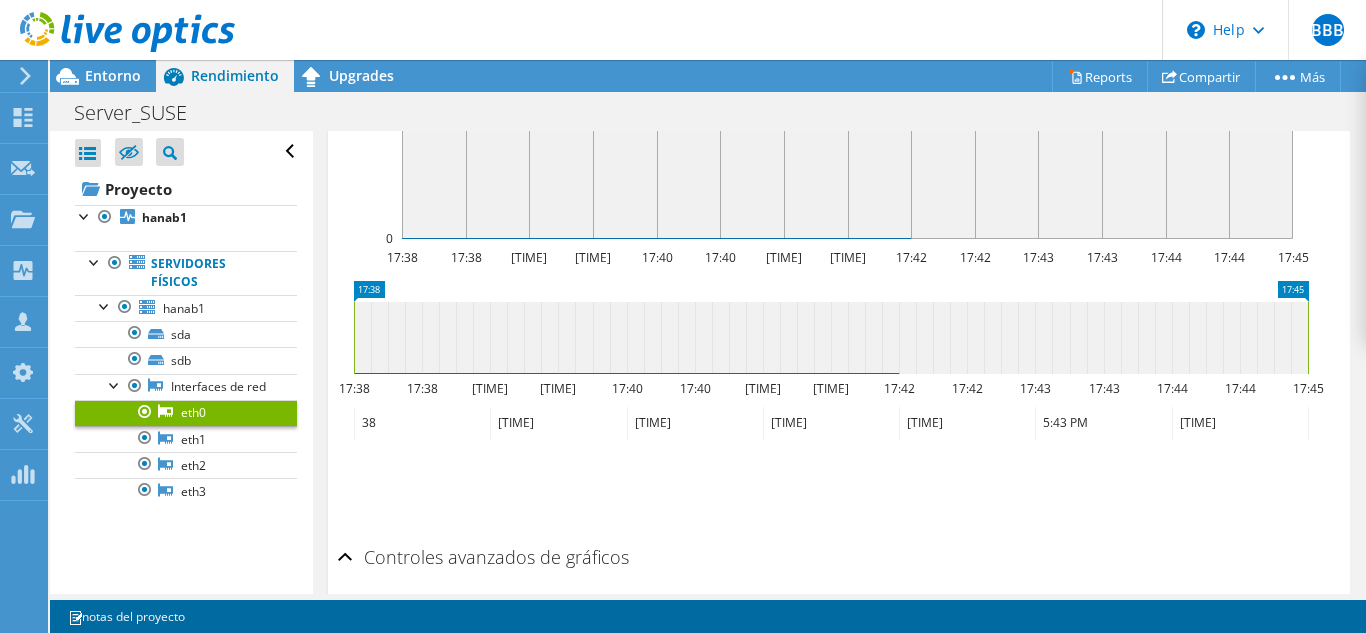scroll, scrollTop: 724, scrollLeft: 0, axis: vertical 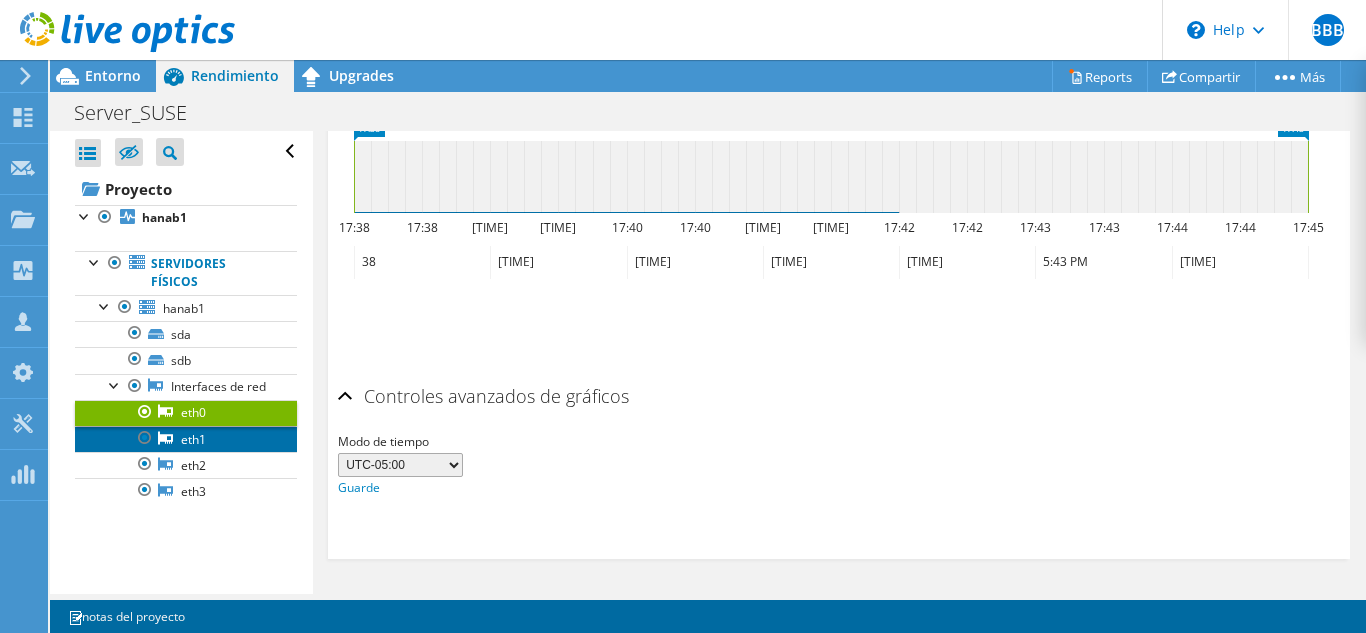 click 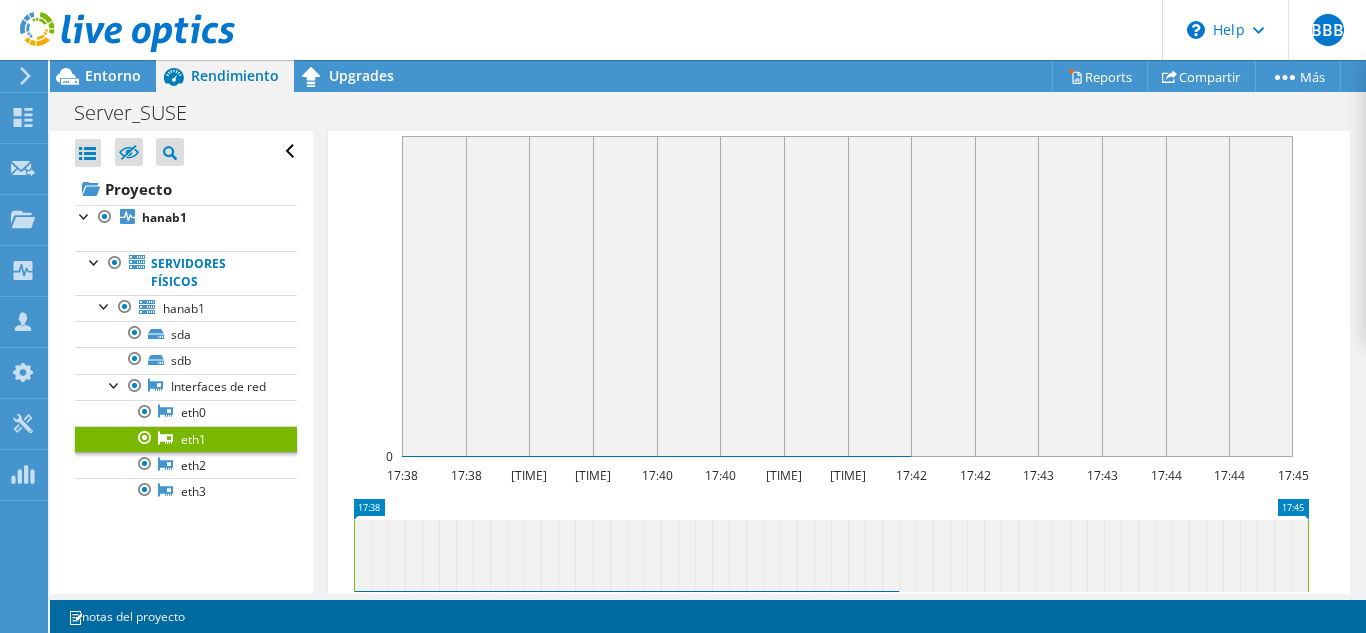 scroll, scrollTop: 424, scrollLeft: 0, axis: vertical 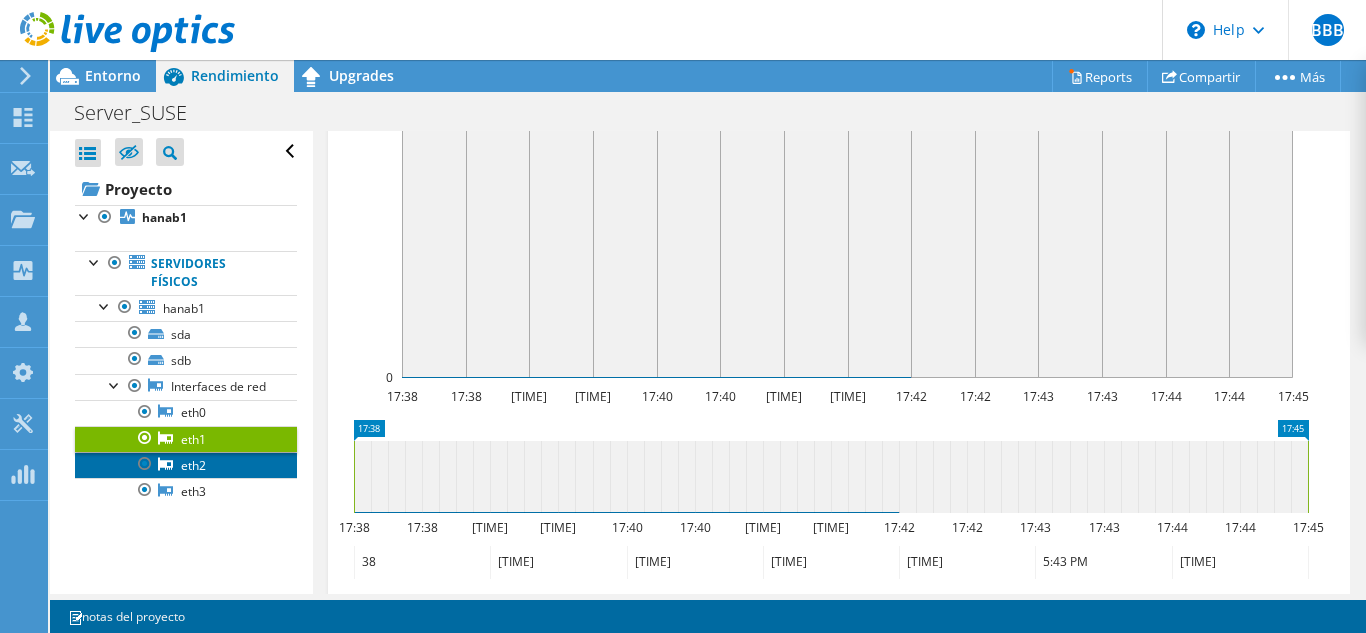 click on "eth2" at bounding box center (186, 465) 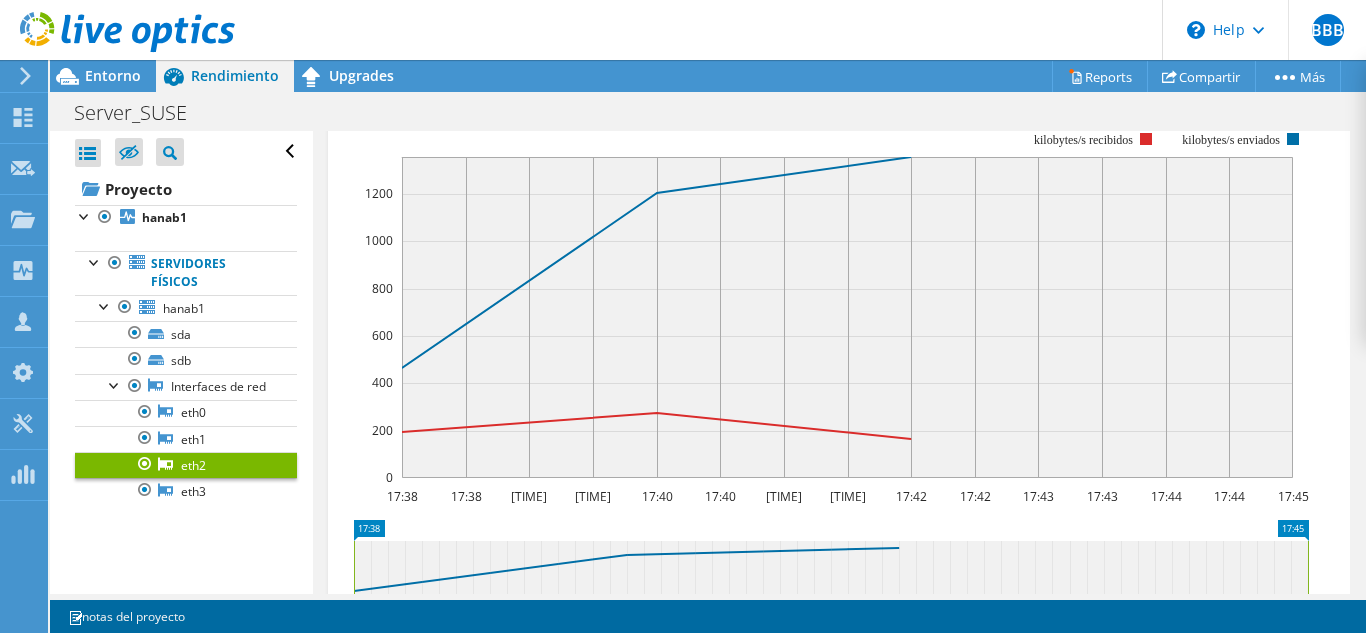 scroll, scrollTop: 424, scrollLeft: 0, axis: vertical 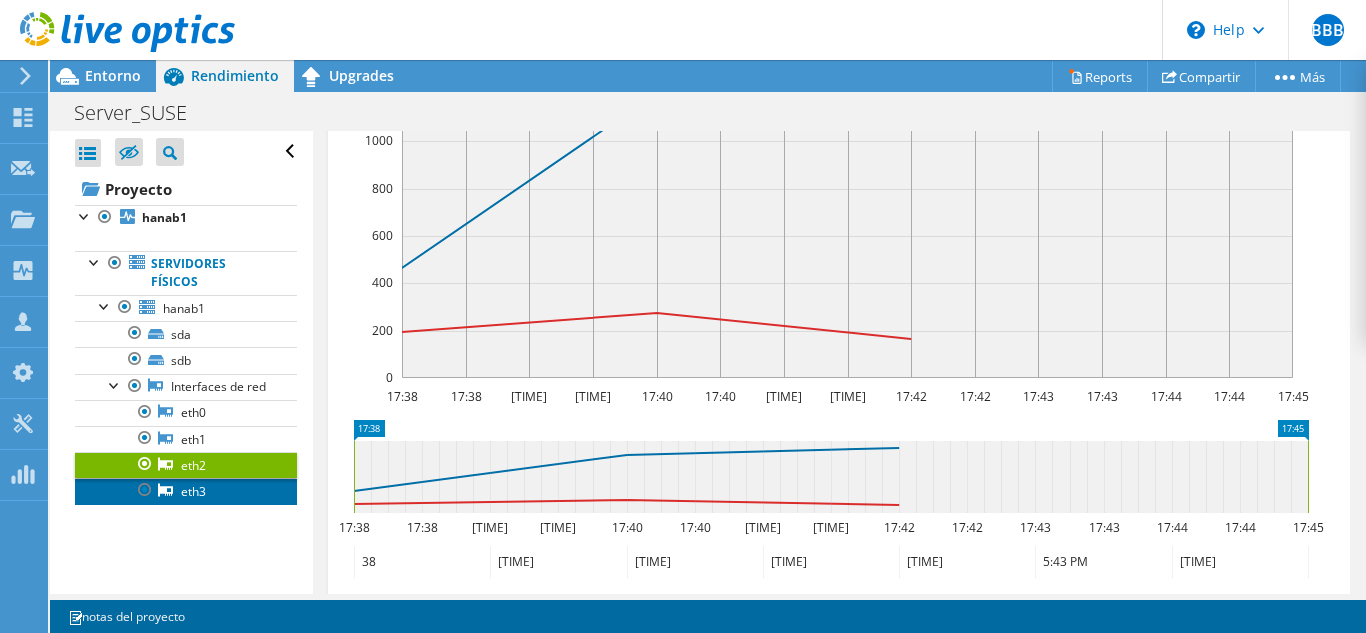 click on "eth3" at bounding box center [186, 491] 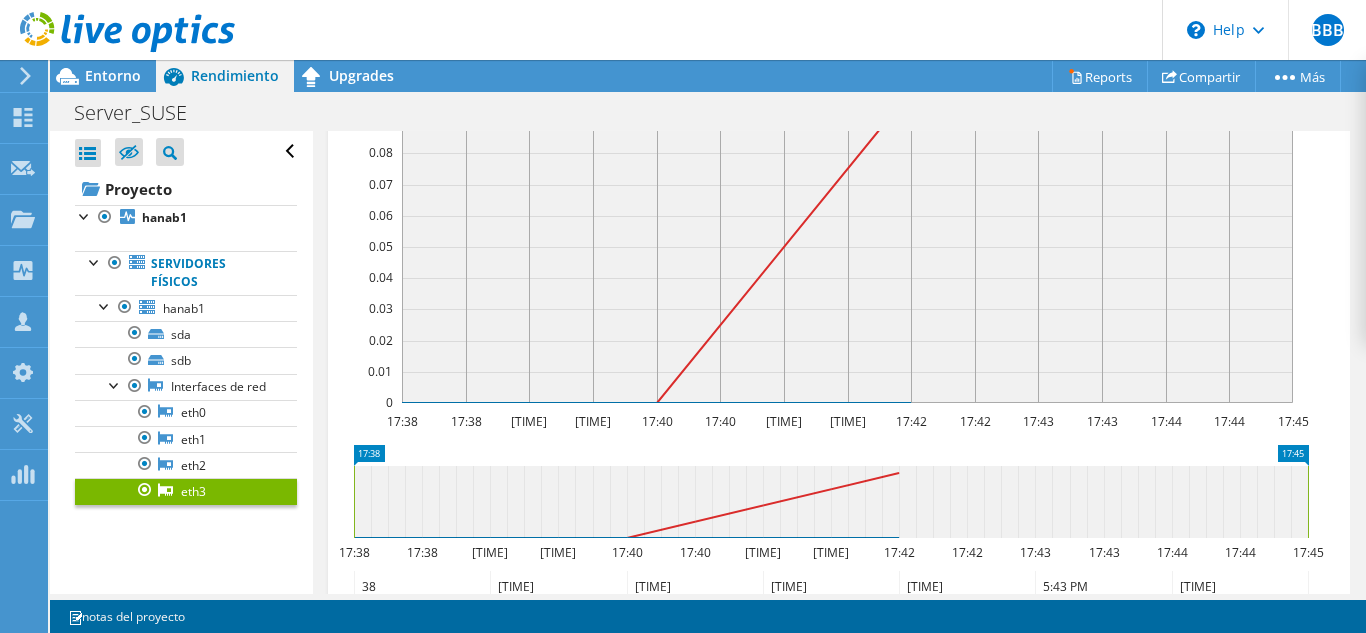 scroll, scrollTop: 424, scrollLeft: 0, axis: vertical 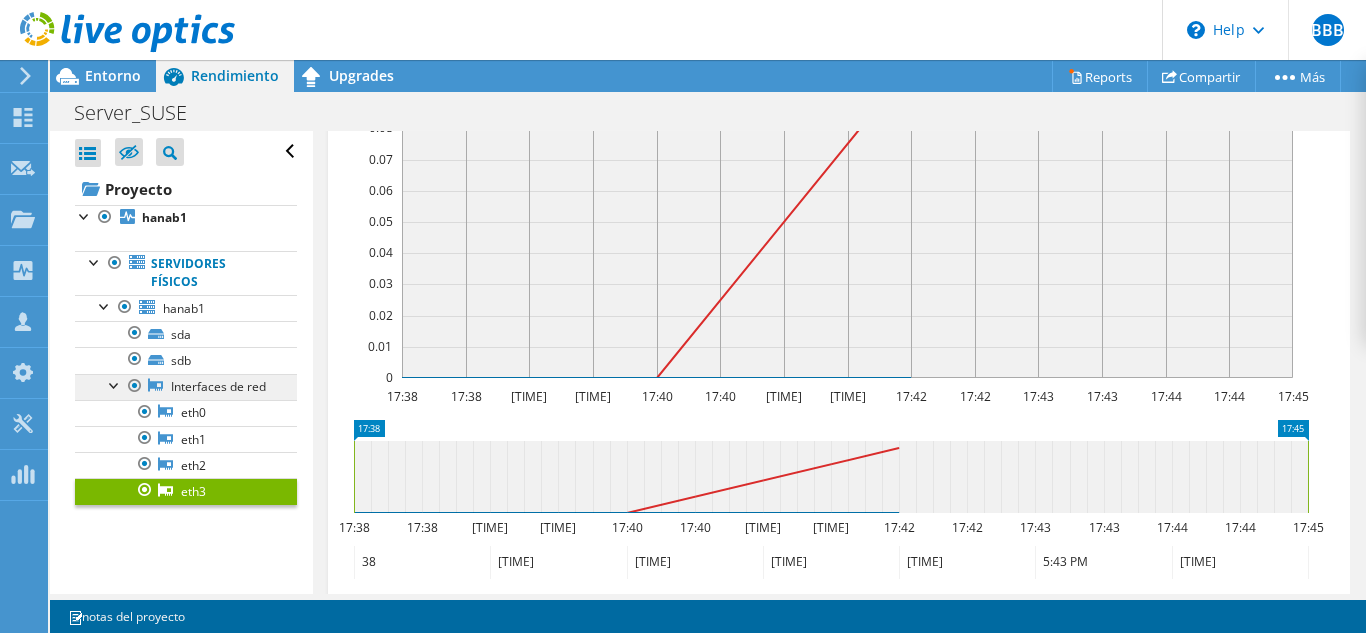 click on "Interfaces de red" at bounding box center [186, 387] 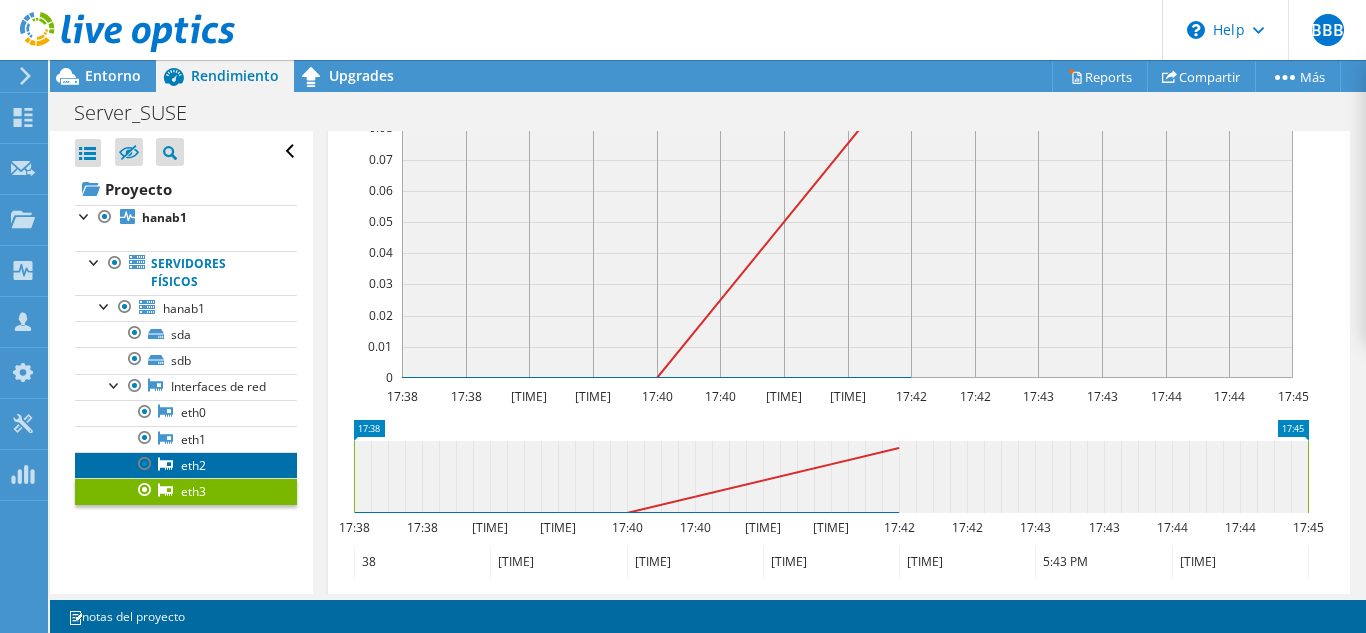 click on "eth2" at bounding box center [186, 465] 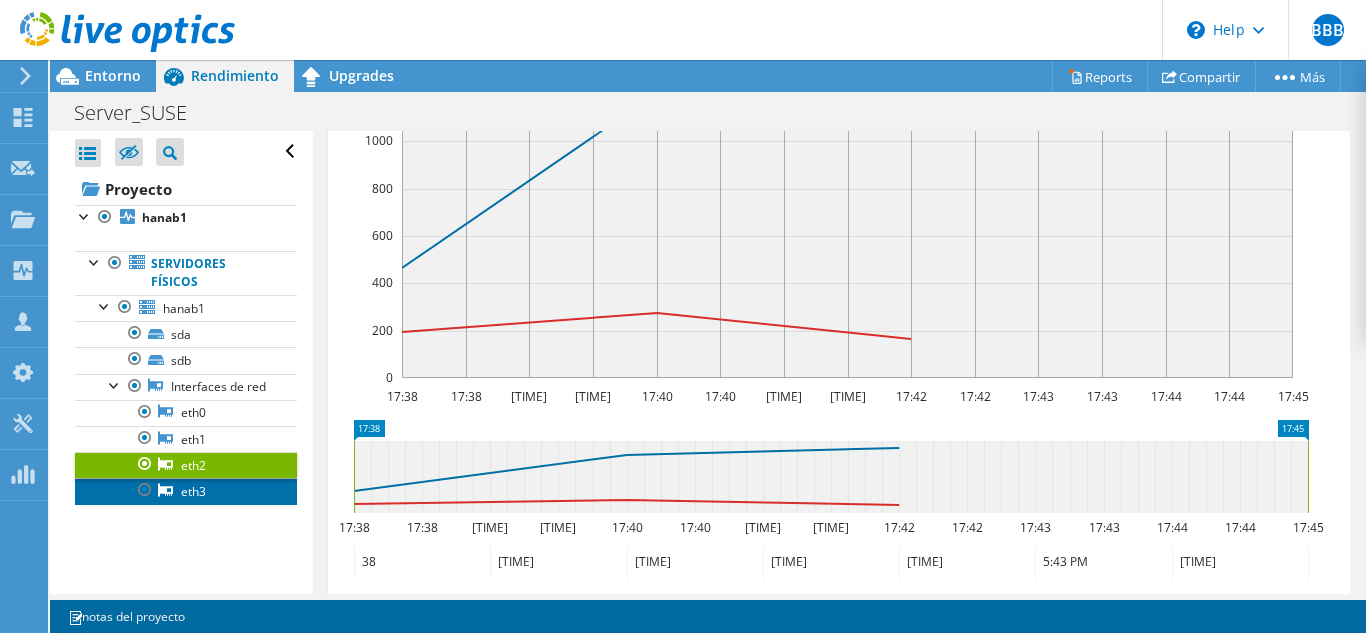 click on "eth3" at bounding box center (186, 491) 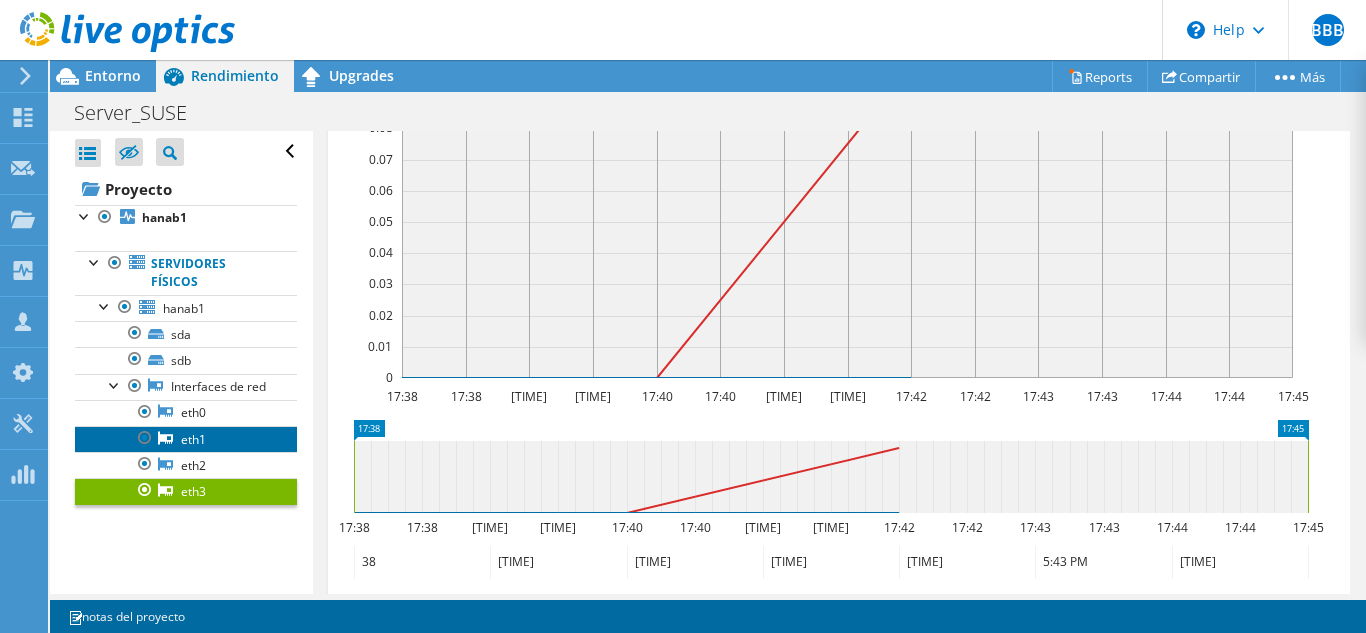 click on "eth1" at bounding box center [186, 439] 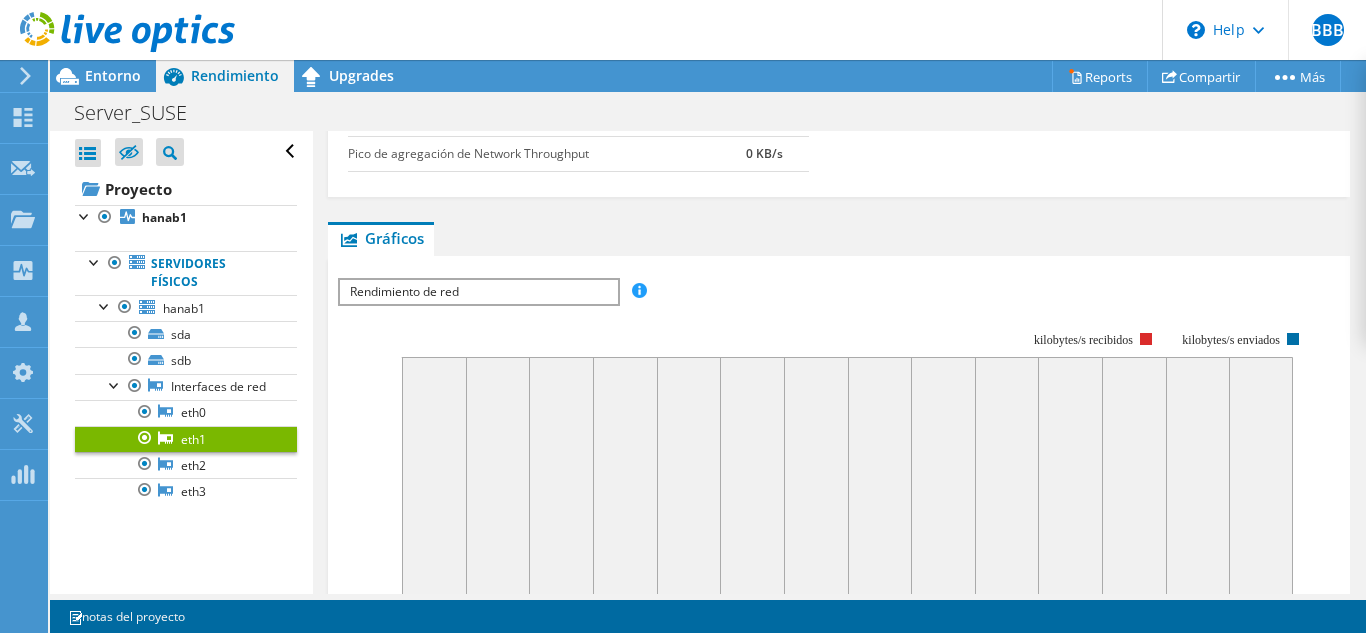 scroll, scrollTop: 0, scrollLeft: 0, axis: both 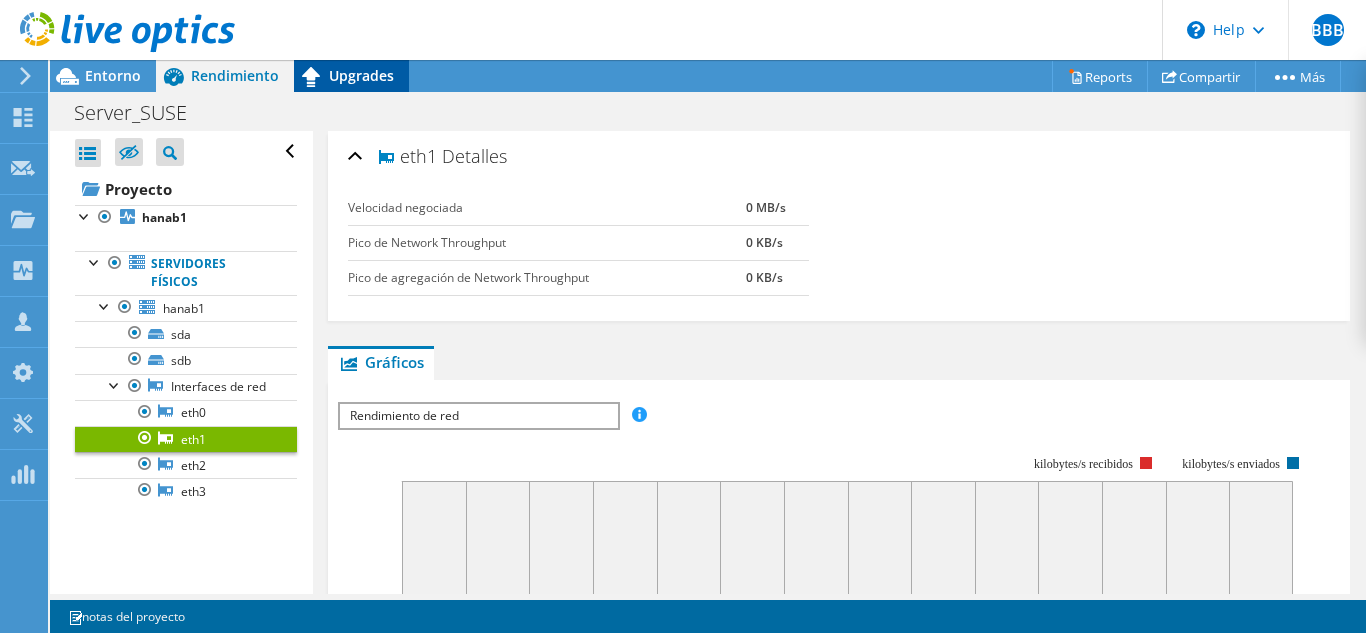click on "Upgrades" at bounding box center [361, 75] 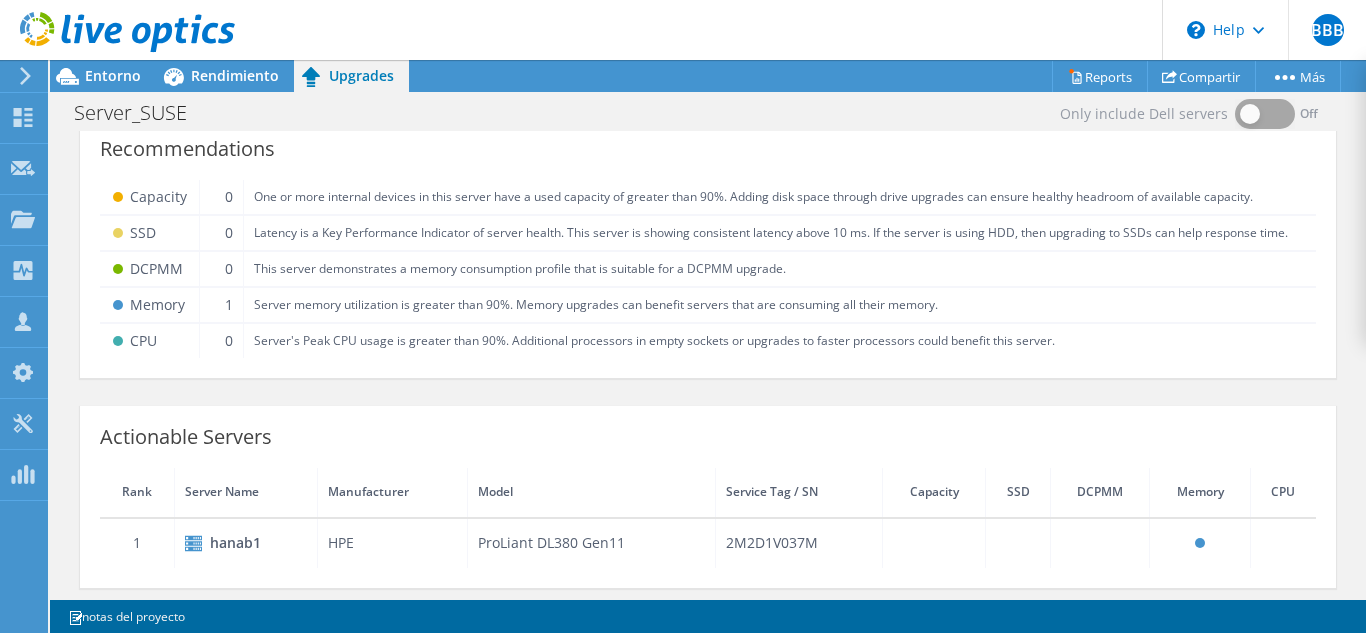 scroll, scrollTop: 34, scrollLeft: 0, axis: vertical 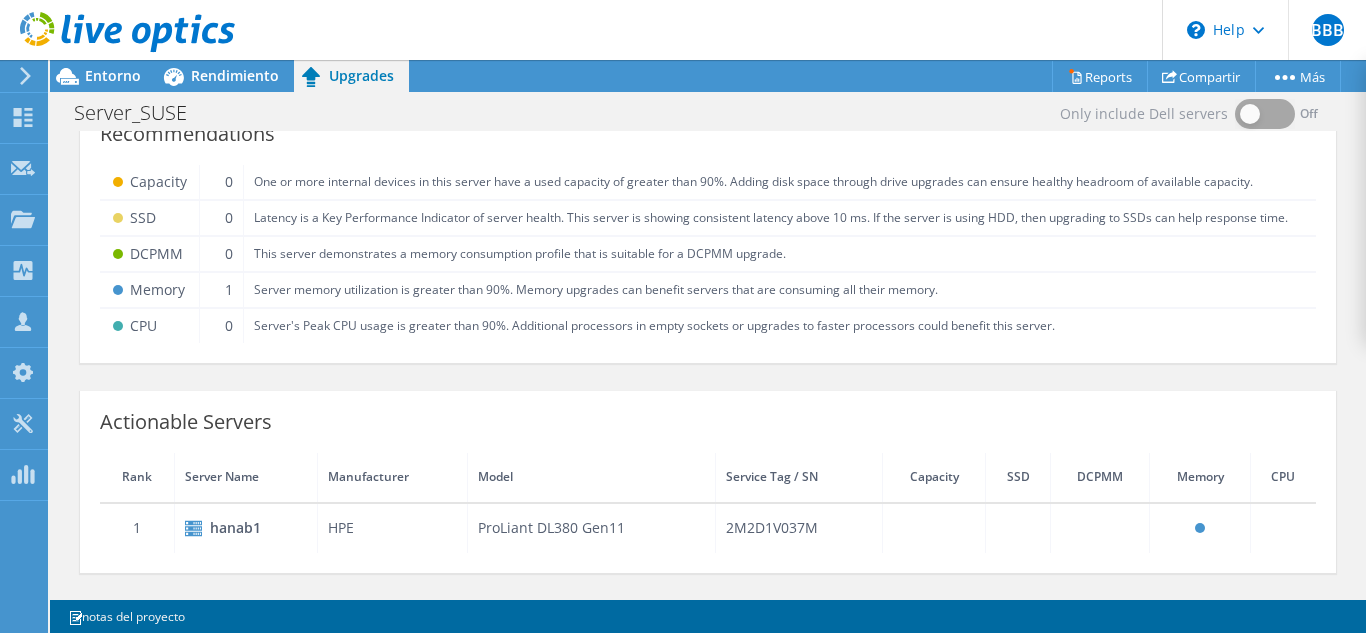 click on "Server_SUSE
Imprimir" at bounding box center [708, 112] 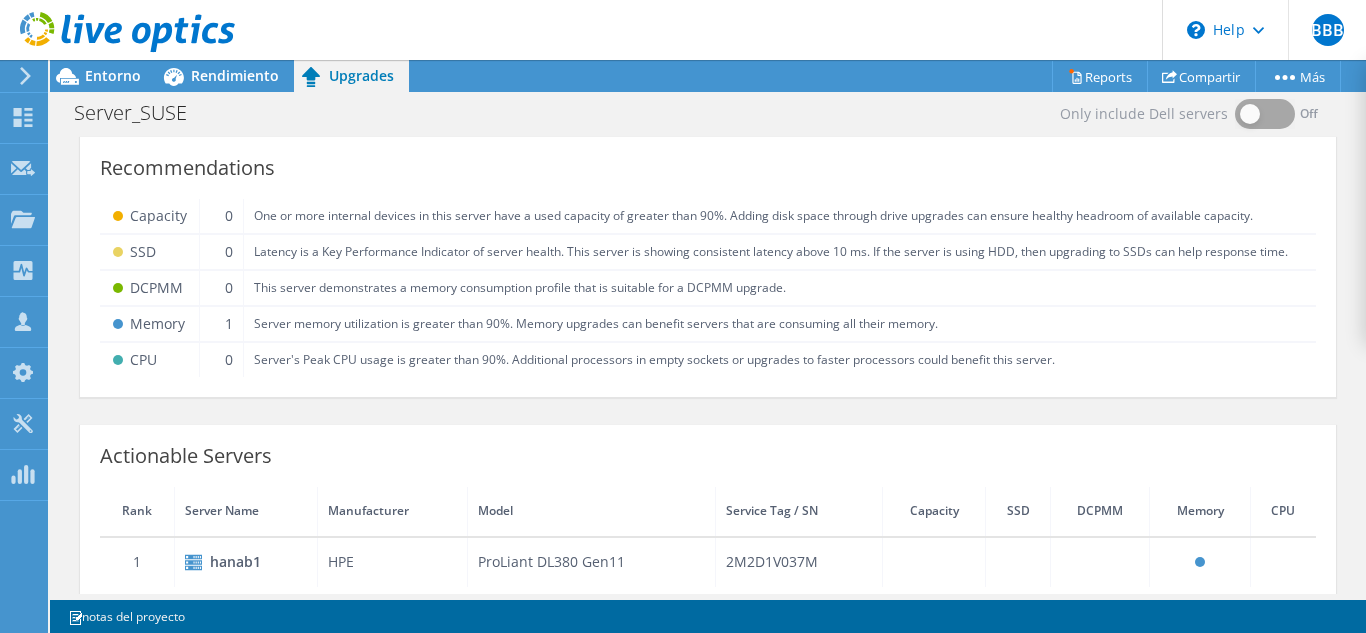 scroll, scrollTop: 34, scrollLeft: 0, axis: vertical 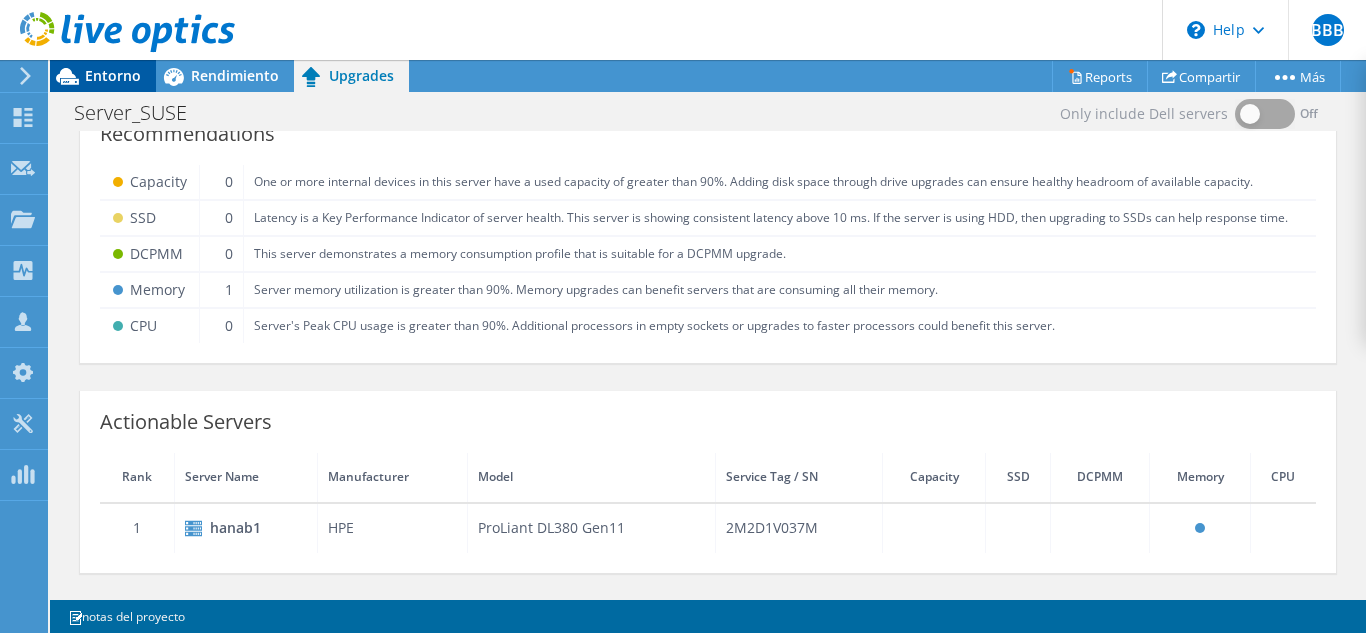 click on "Entorno" at bounding box center [113, 75] 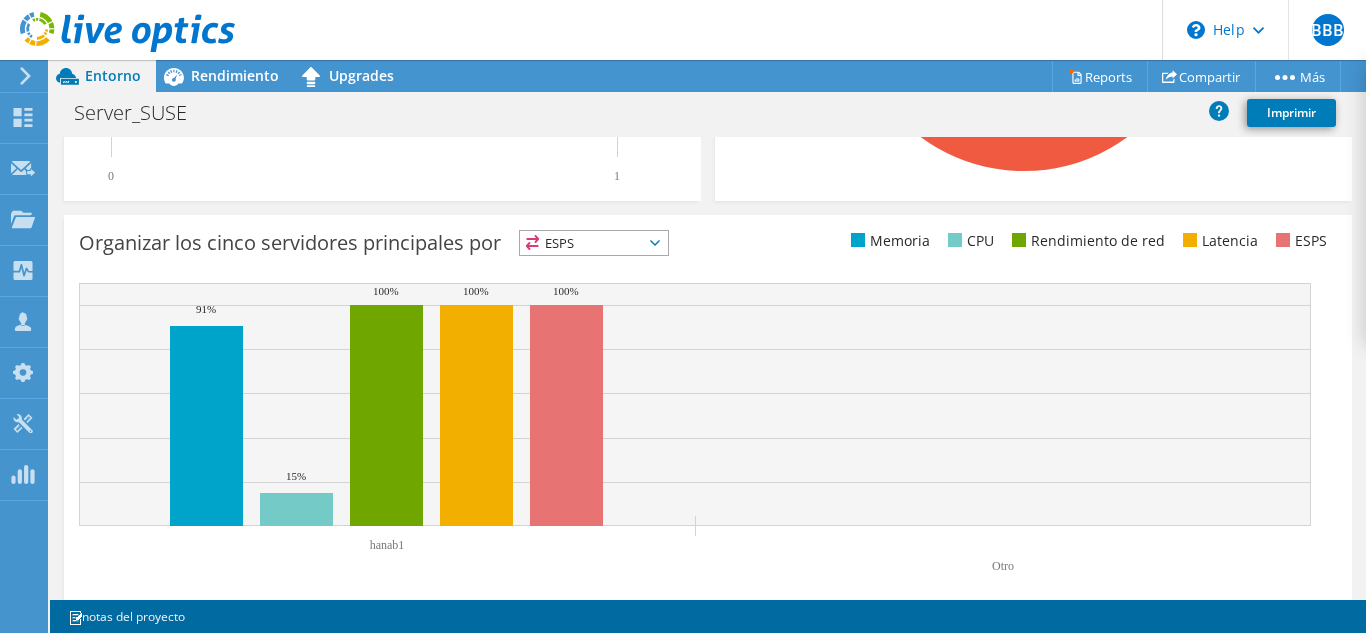scroll, scrollTop: 778, scrollLeft: 0, axis: vertical 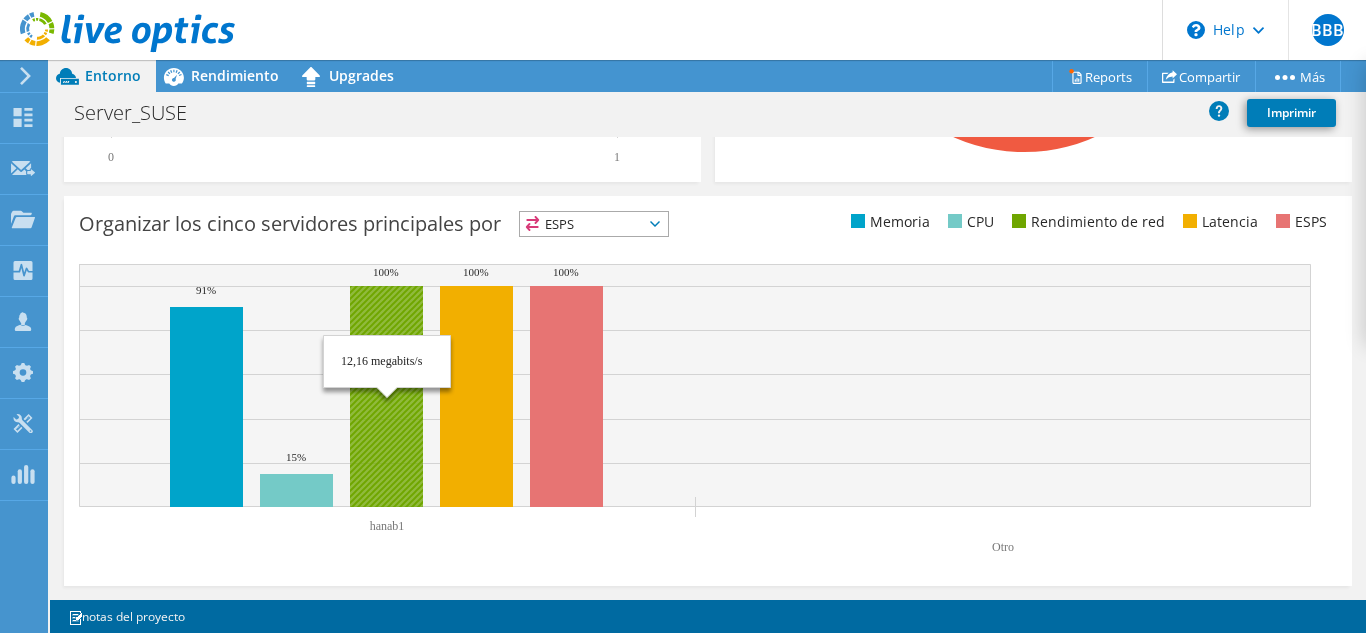 click 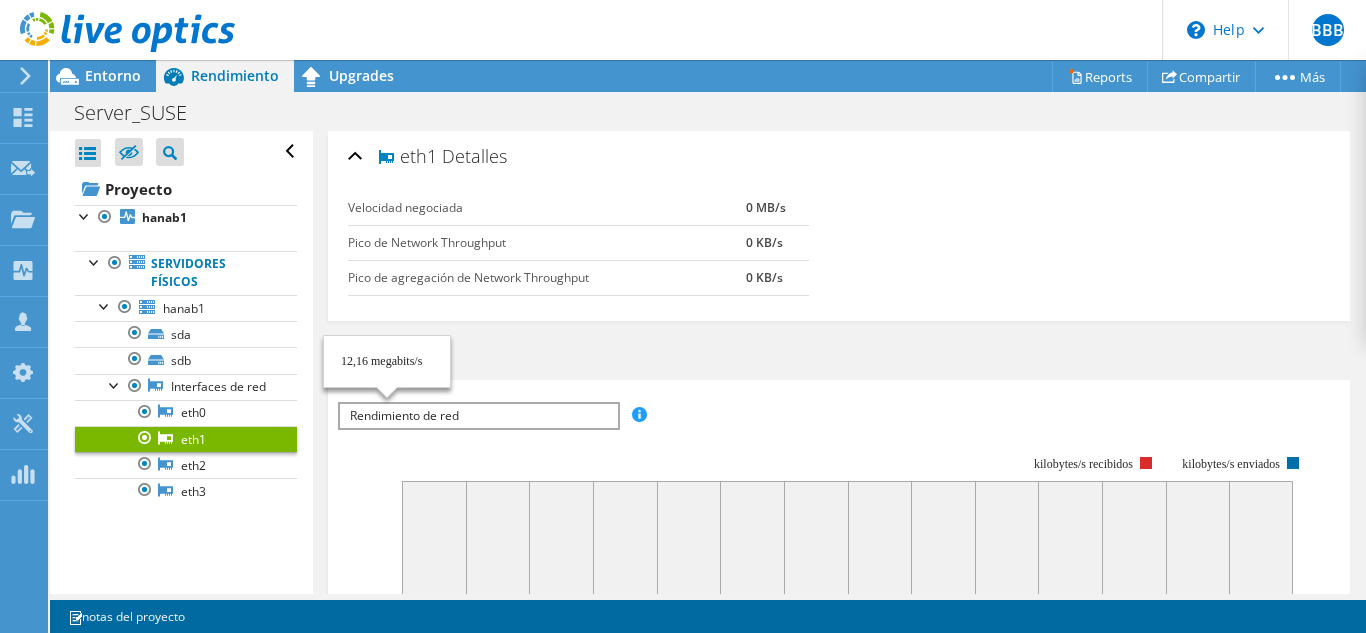scroll, scrollTop: 0, scrollLeft: 0, axis: both 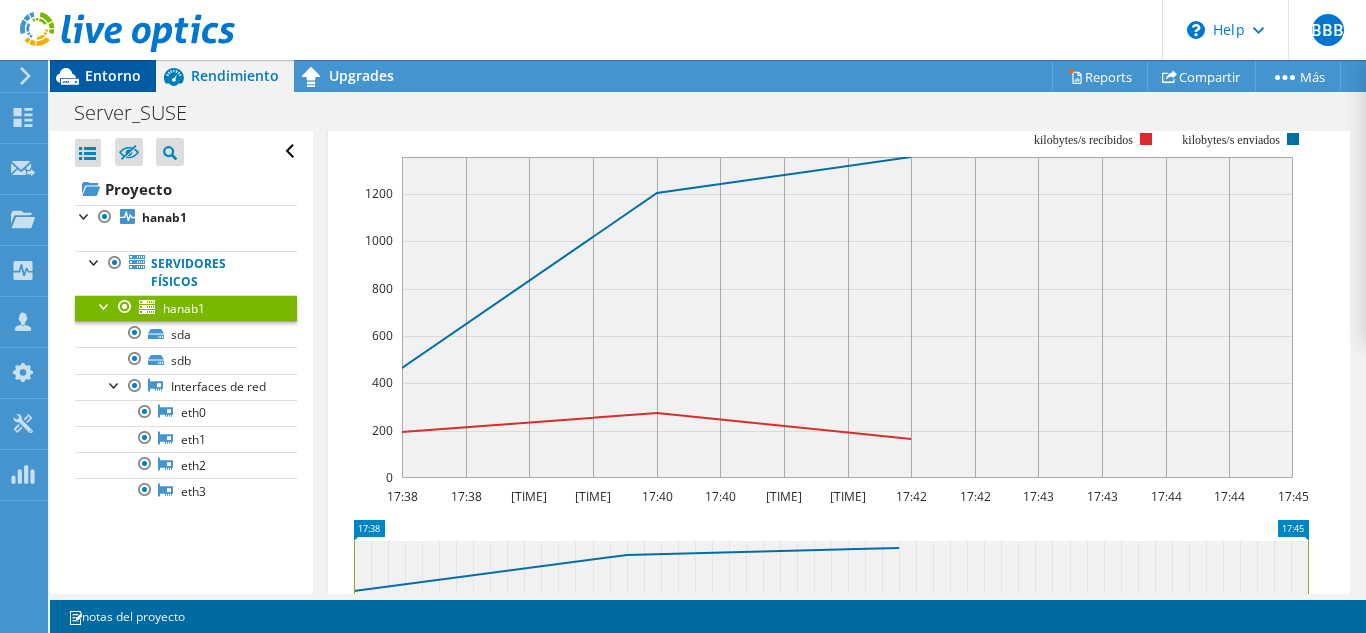 click on "Entorno" at bounding box center (113, 75) 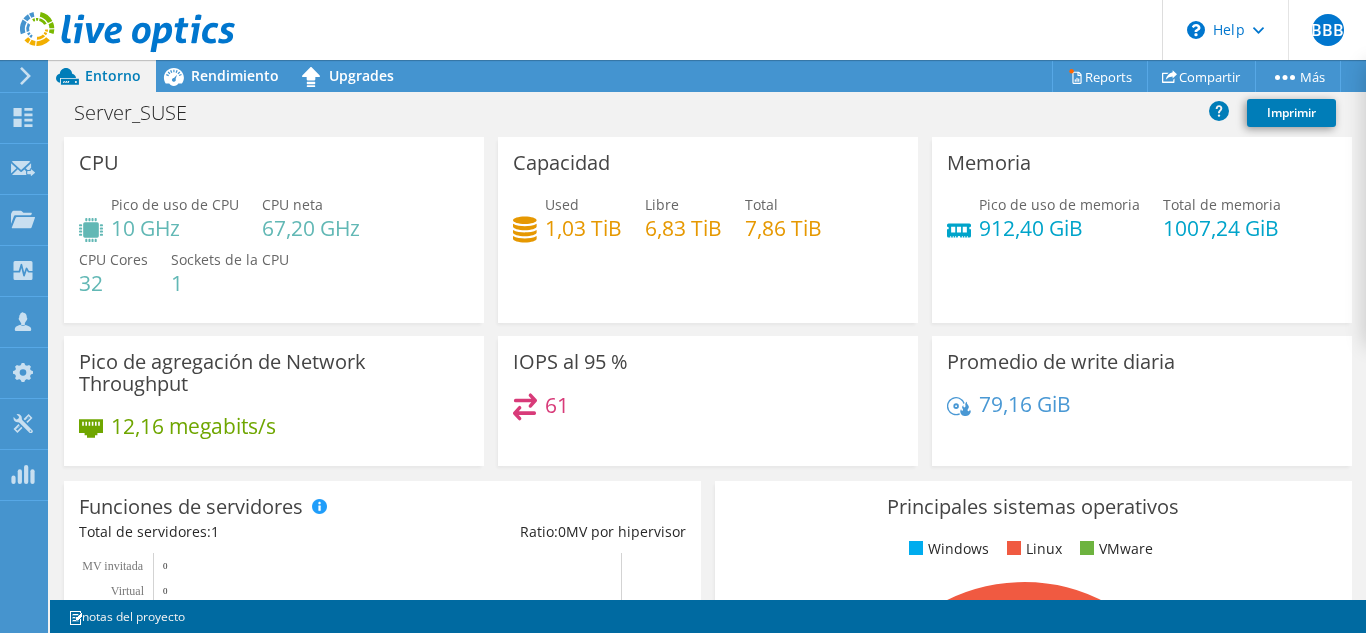click 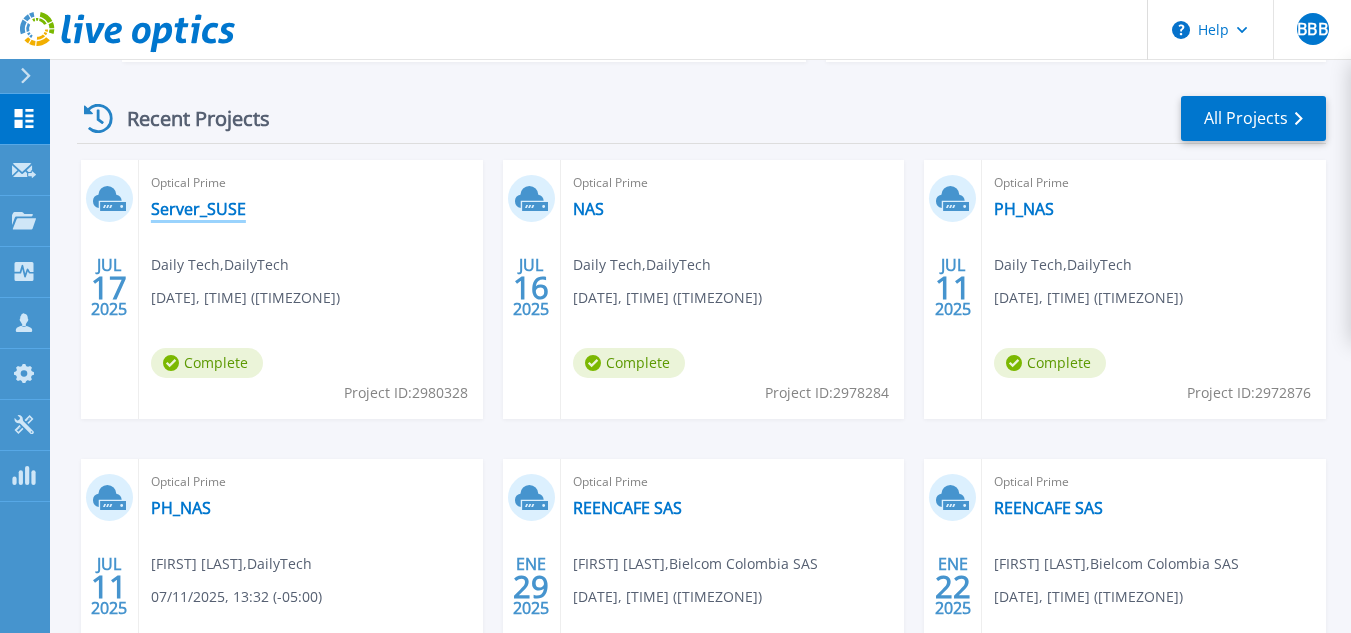 scroll, scrollTop: 300, scrollLeft: 0, axis: vertical 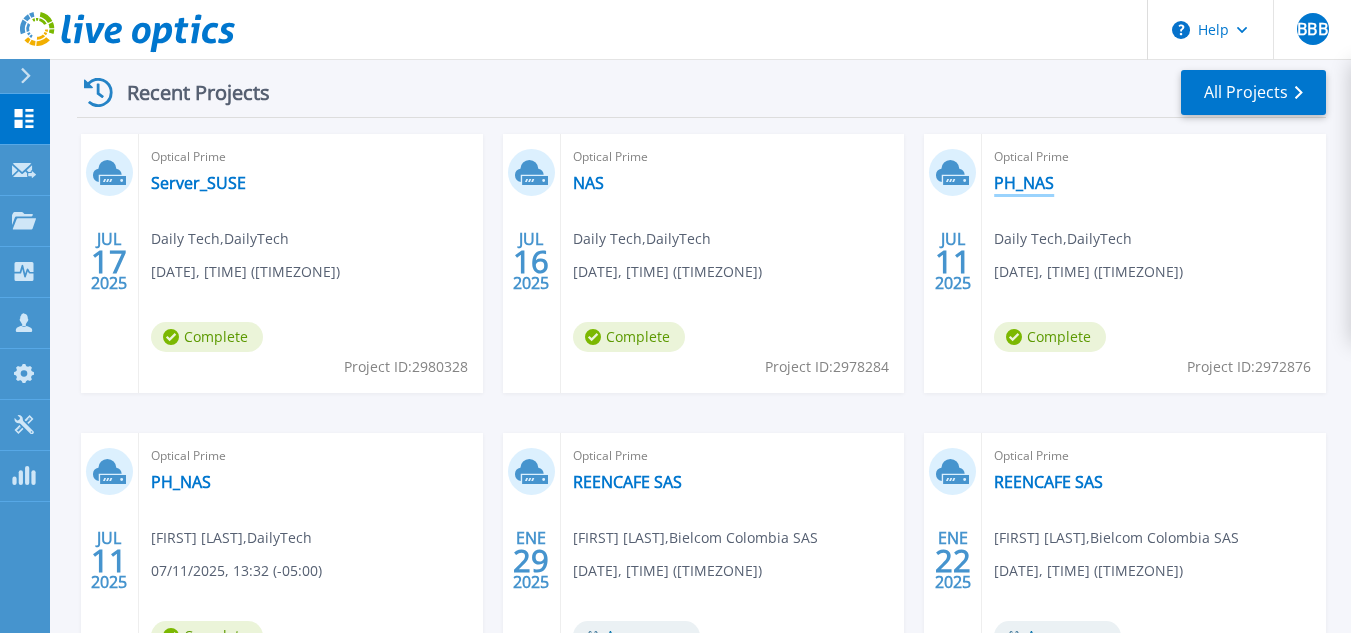 click on "PH_NAS" at bounding box center (1024, 183) 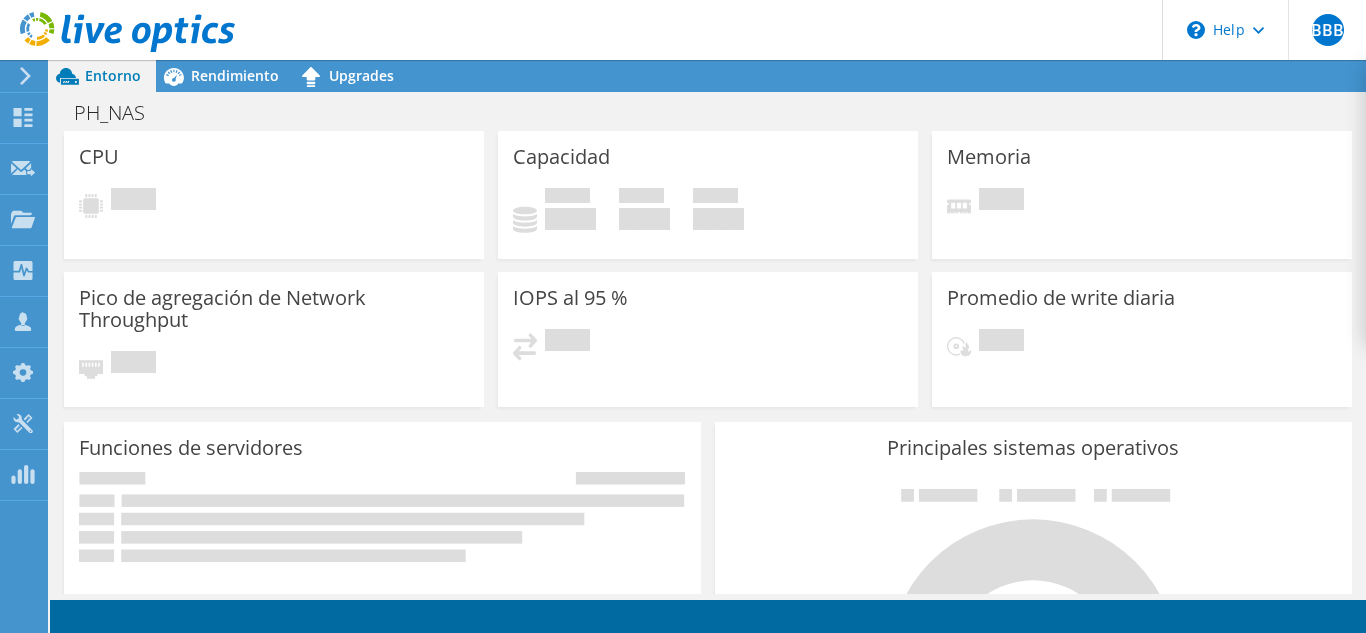 scroll, scrollTop: 0, scrollLeft: 0, axis: both 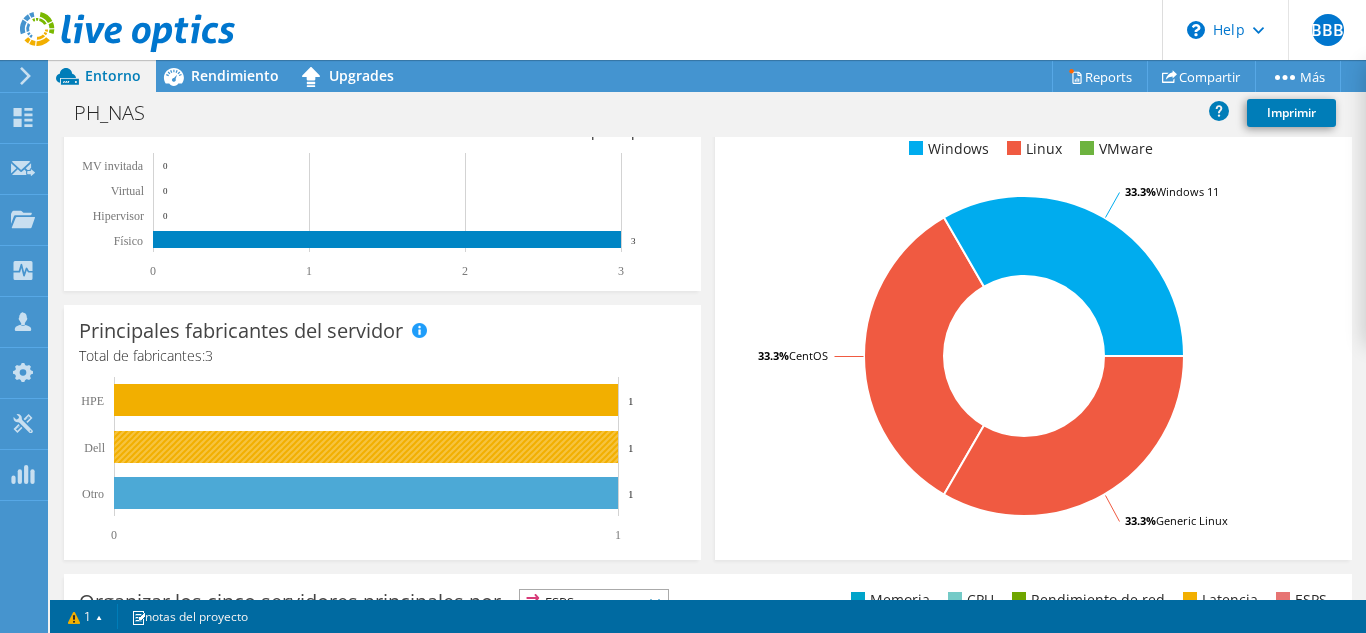 click 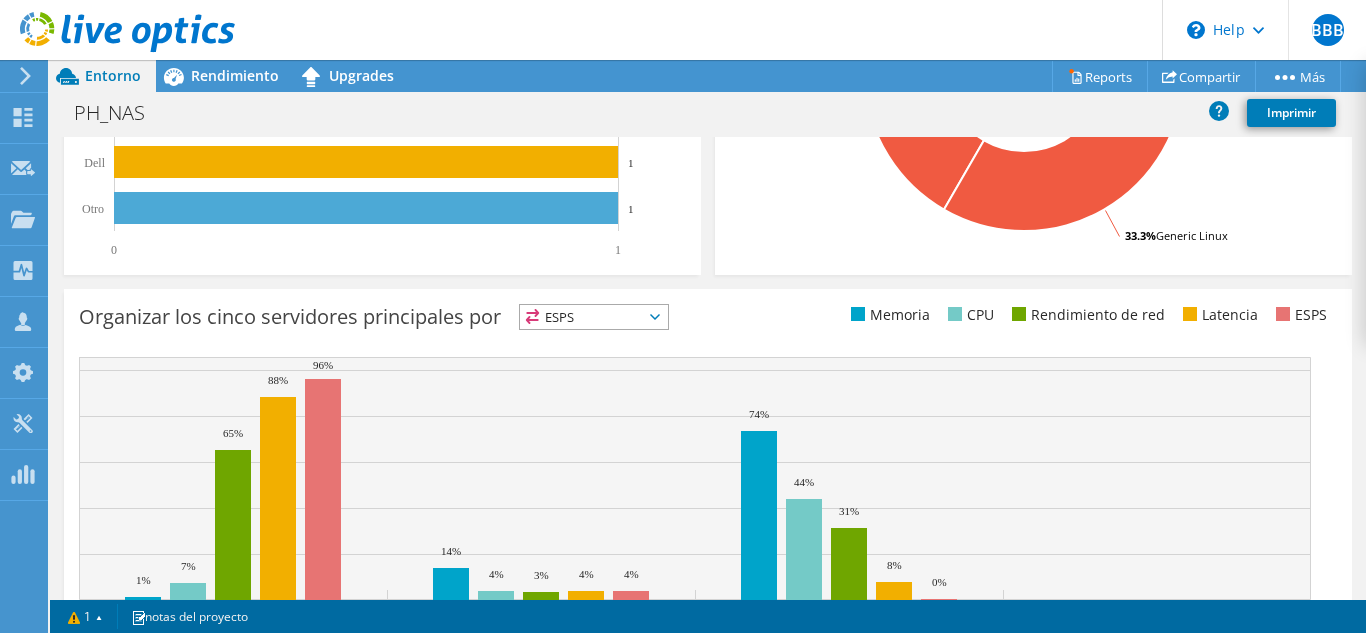 scroll, scrollTop: 778, scrollLeft: 0, axis: vertical 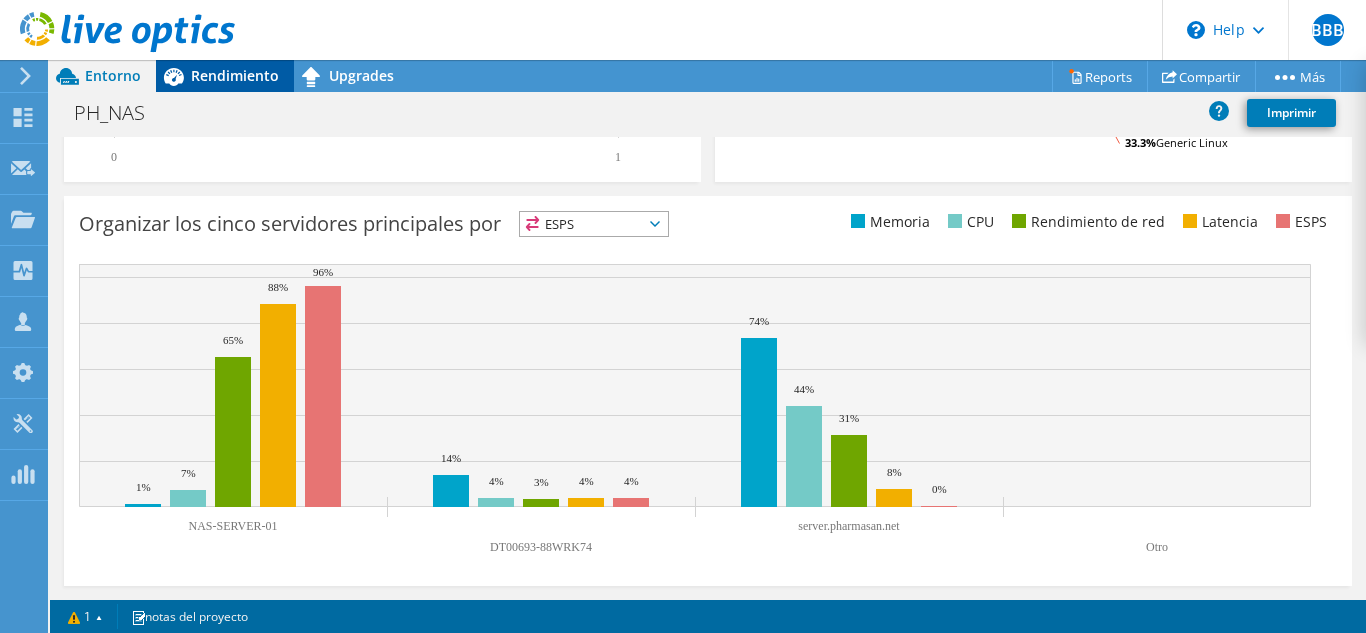 click on "Rendimiento" at bounding box center (225, 76) 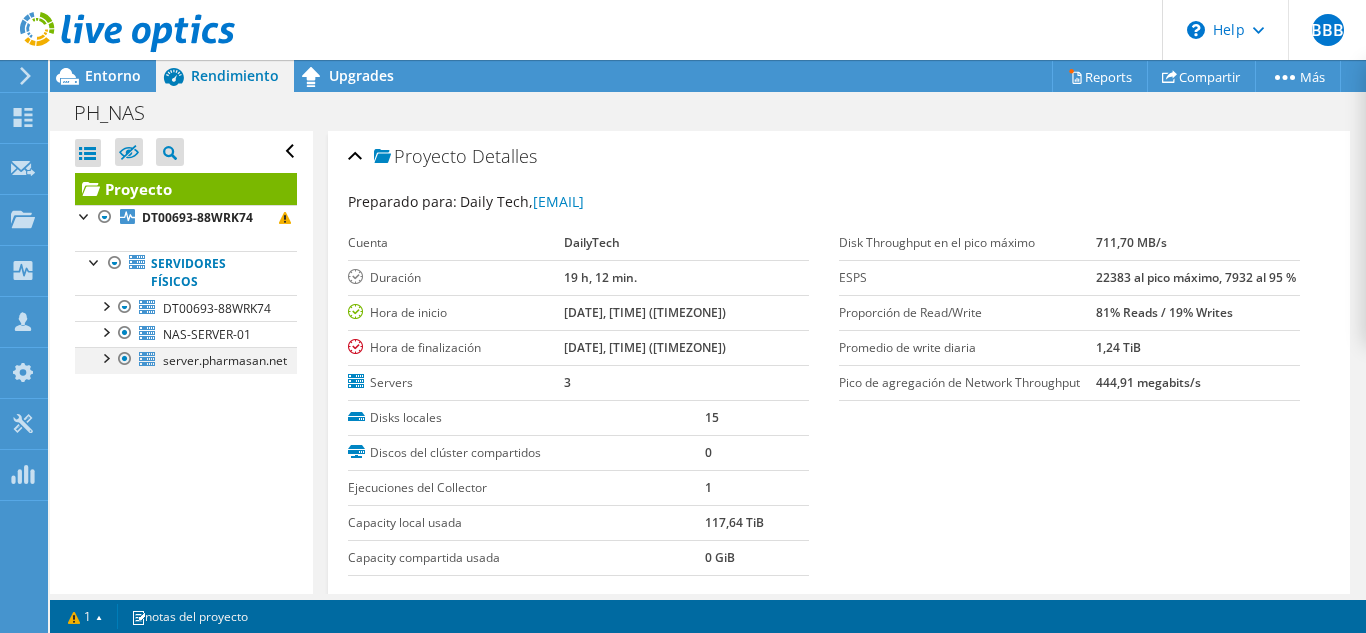 click at bounding box center (105, 357) 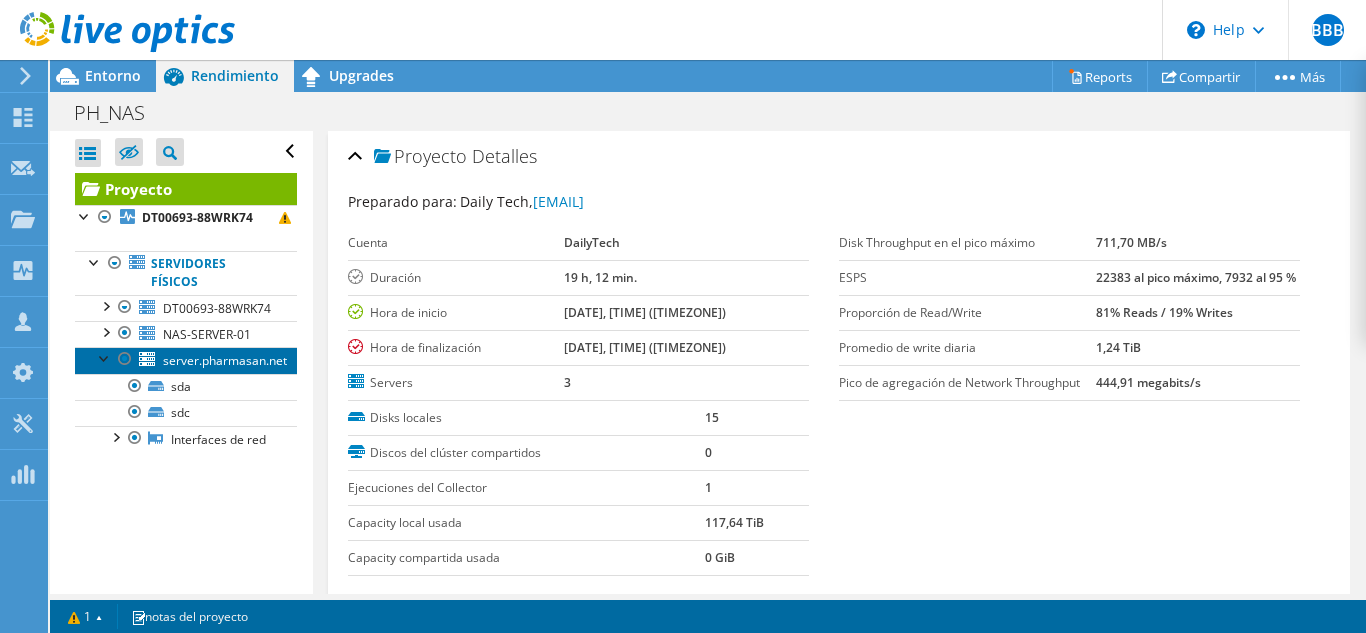 click on "server.pharmasan.net" at bounding box center (225, 360) 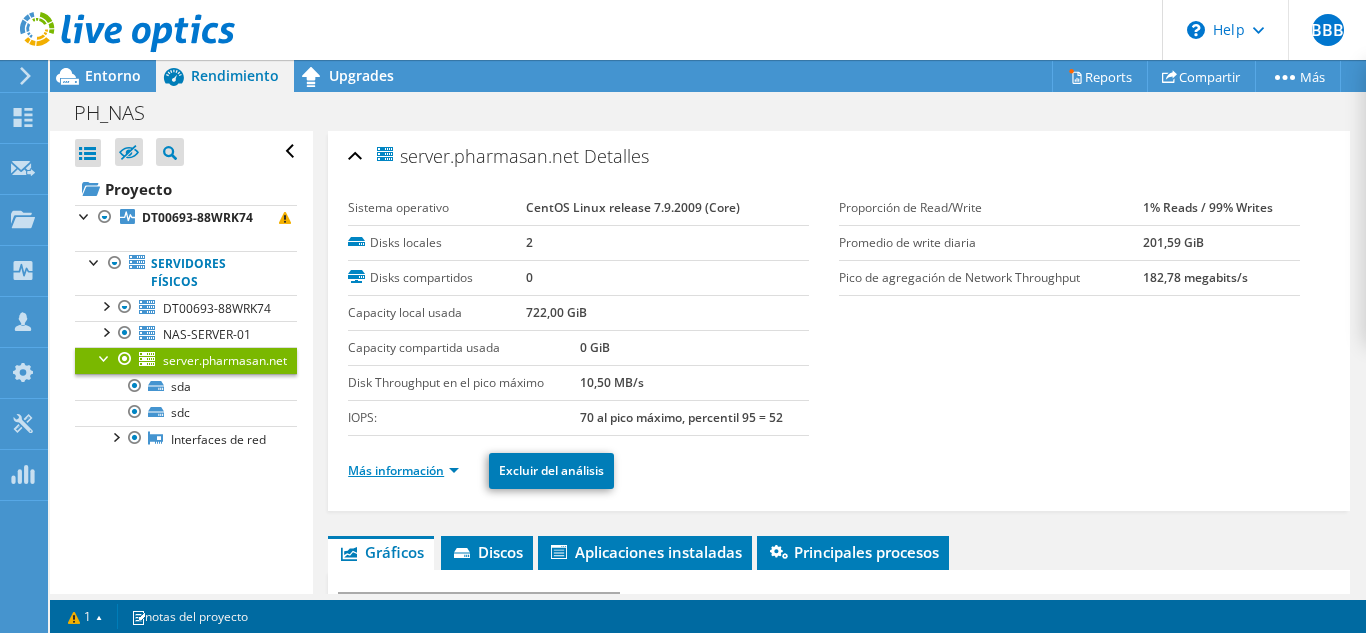 click on "Más información" at bounding box center [403, 470] 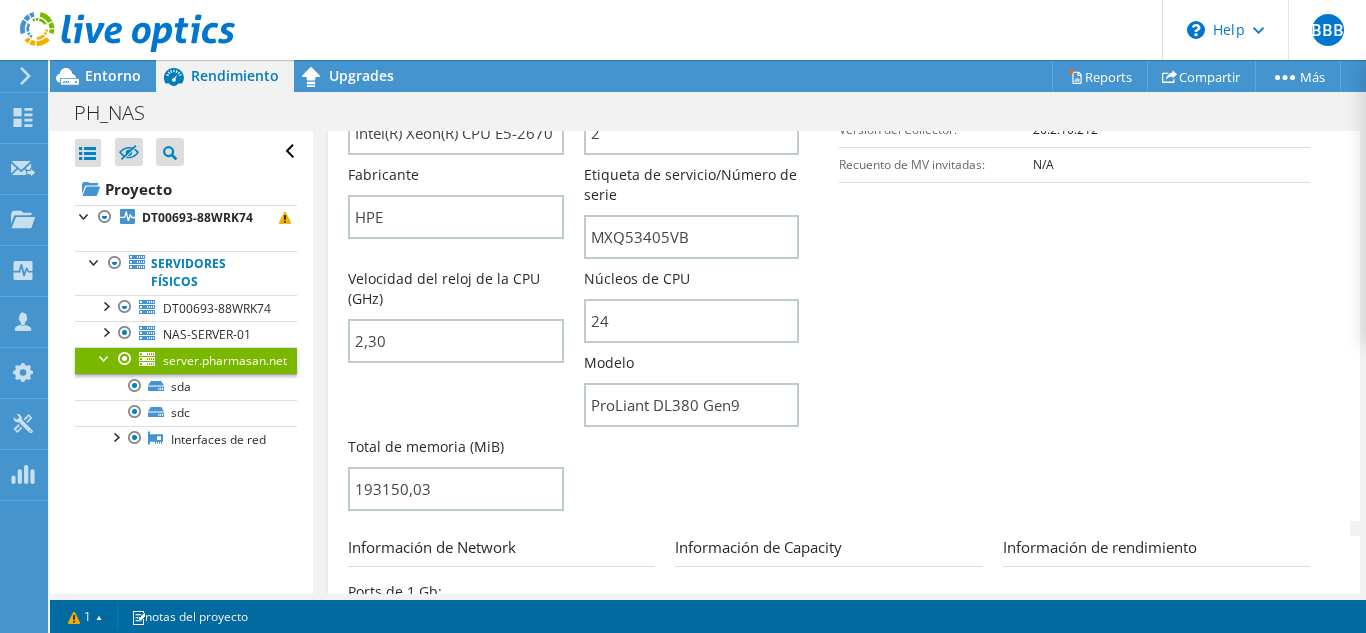 scroll, scrollTop: 600, scrollLeft: 0, axis: vertical 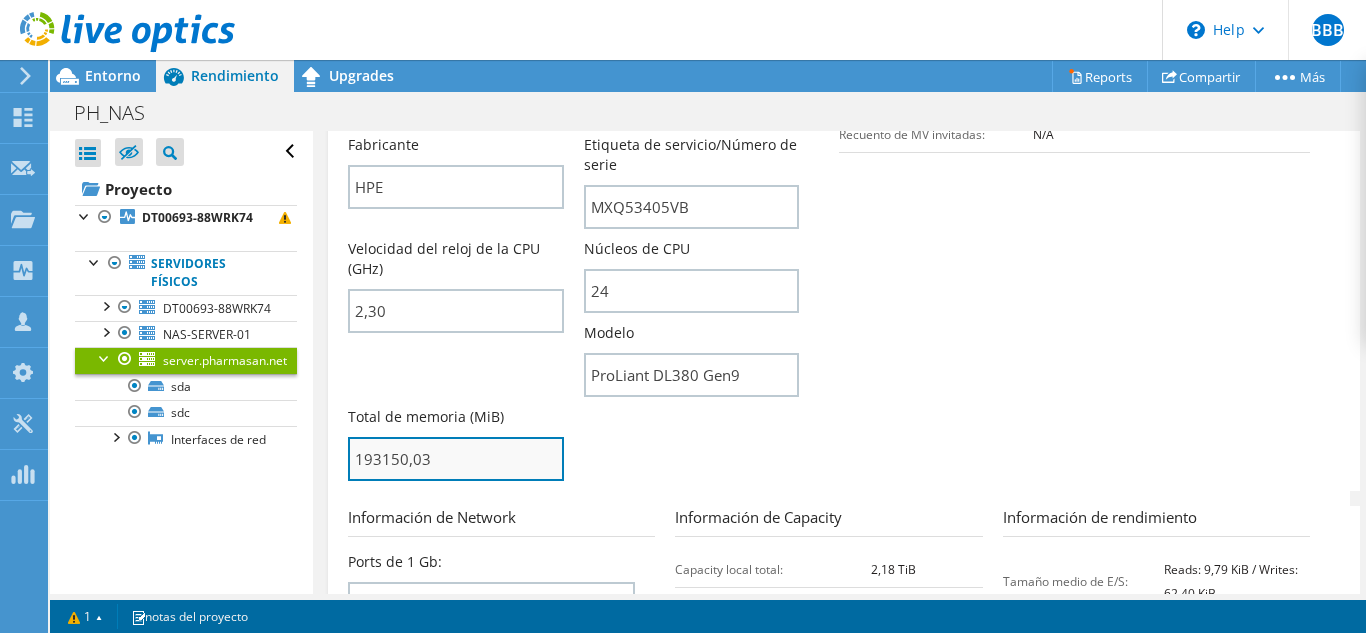 click on "193150,03" at bounding box center [455, 459] 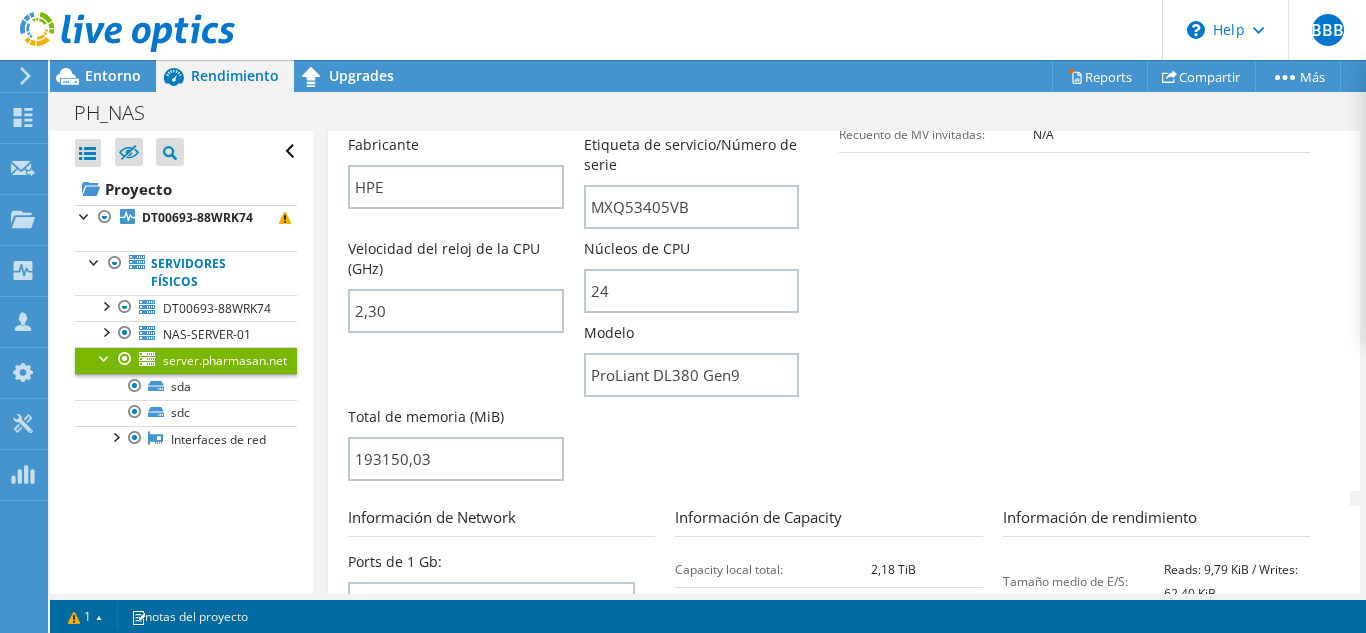 type on "[NUMBER]" 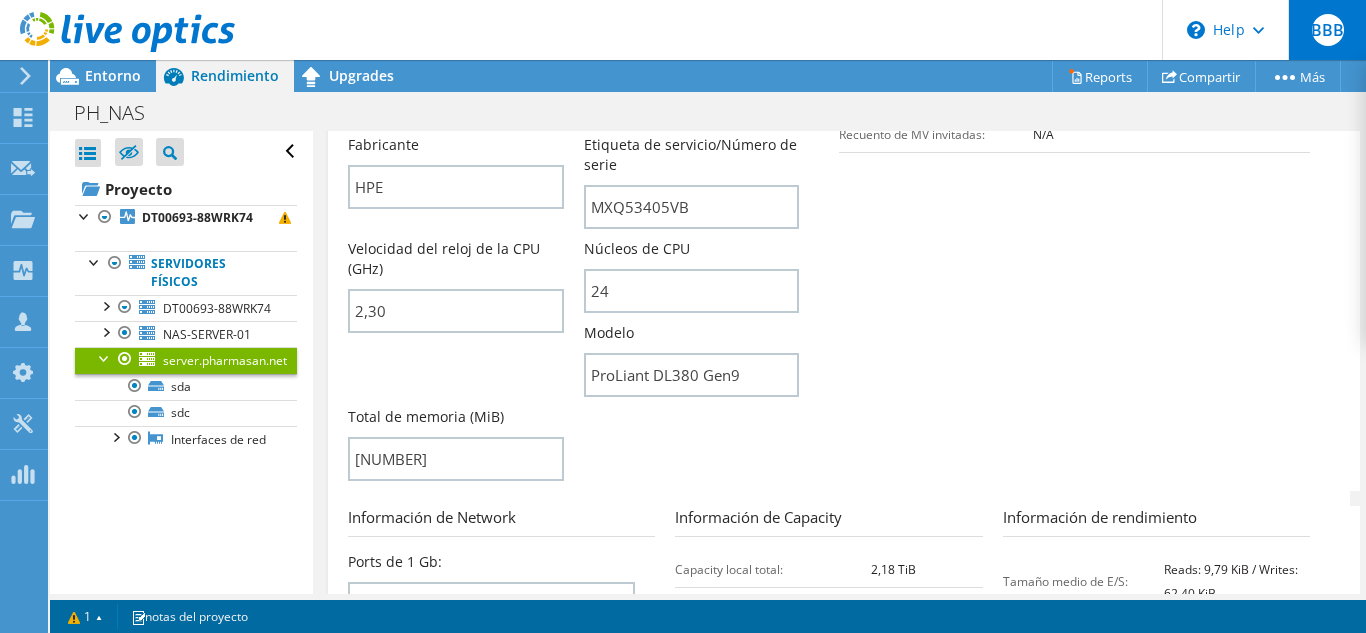 click on "BBB" at bounding box center (1328, 30) 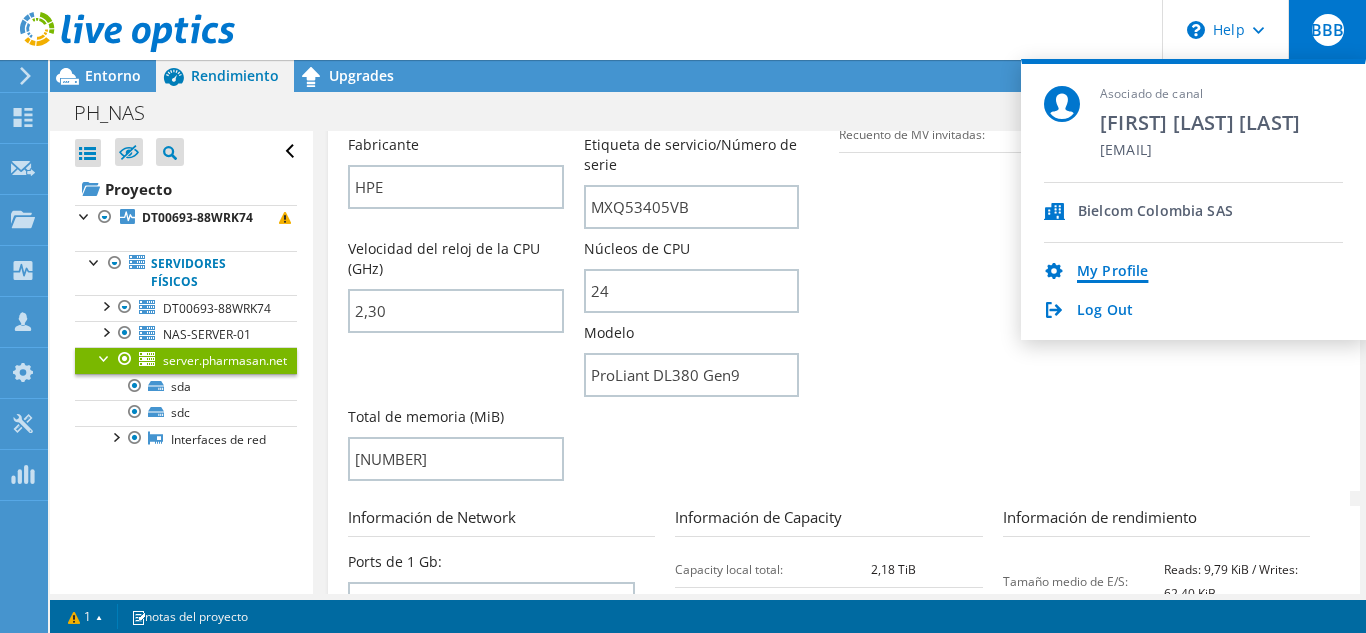 click on "My Profile" at bounding box center [1112, 272] 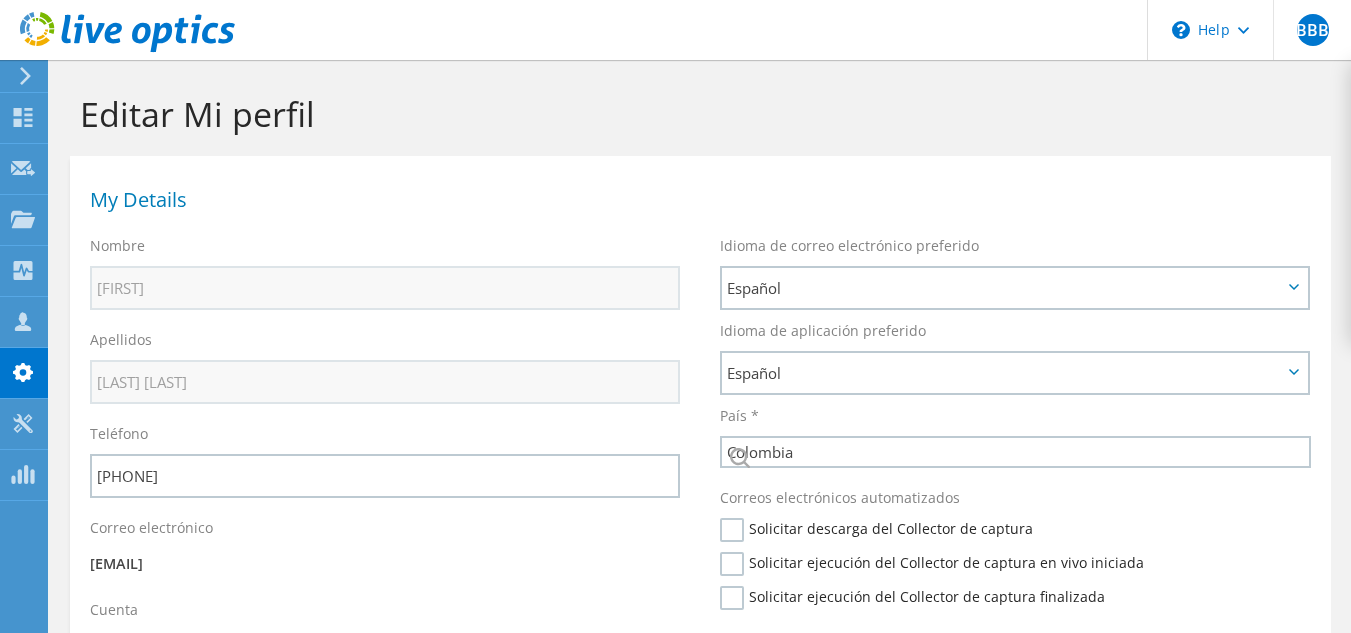 select on "48" 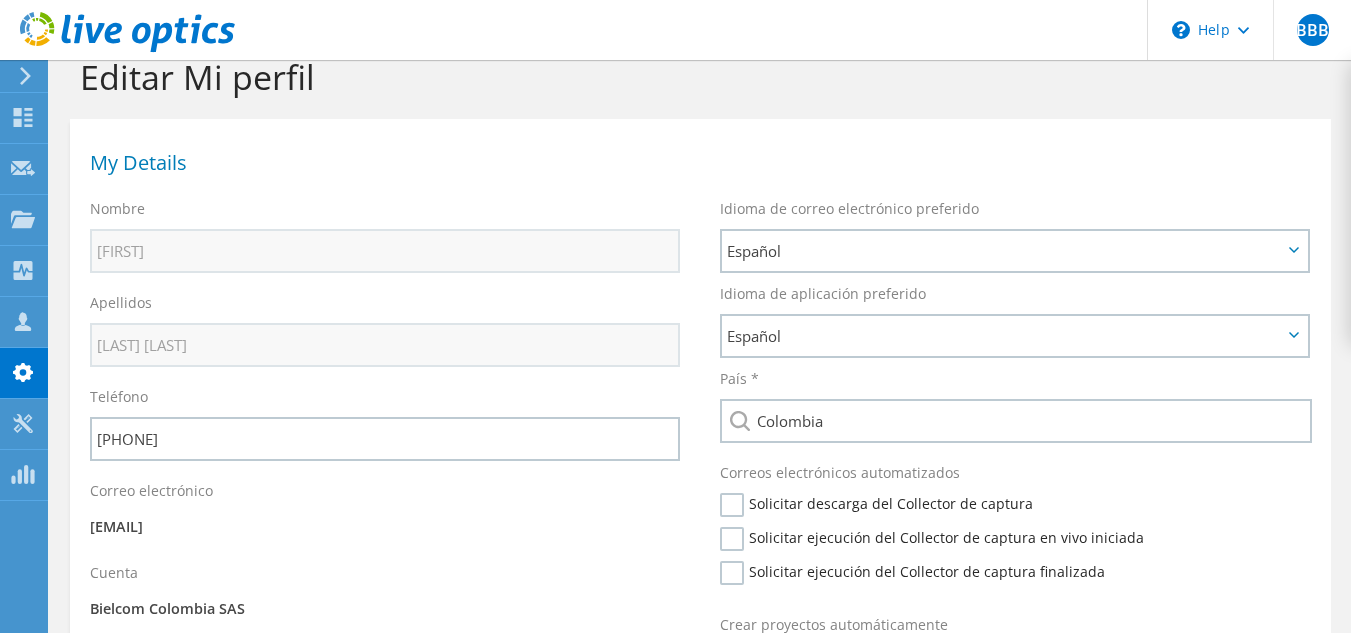 scroll, scrollTop: 0, scrollLeft: 0, axis: both 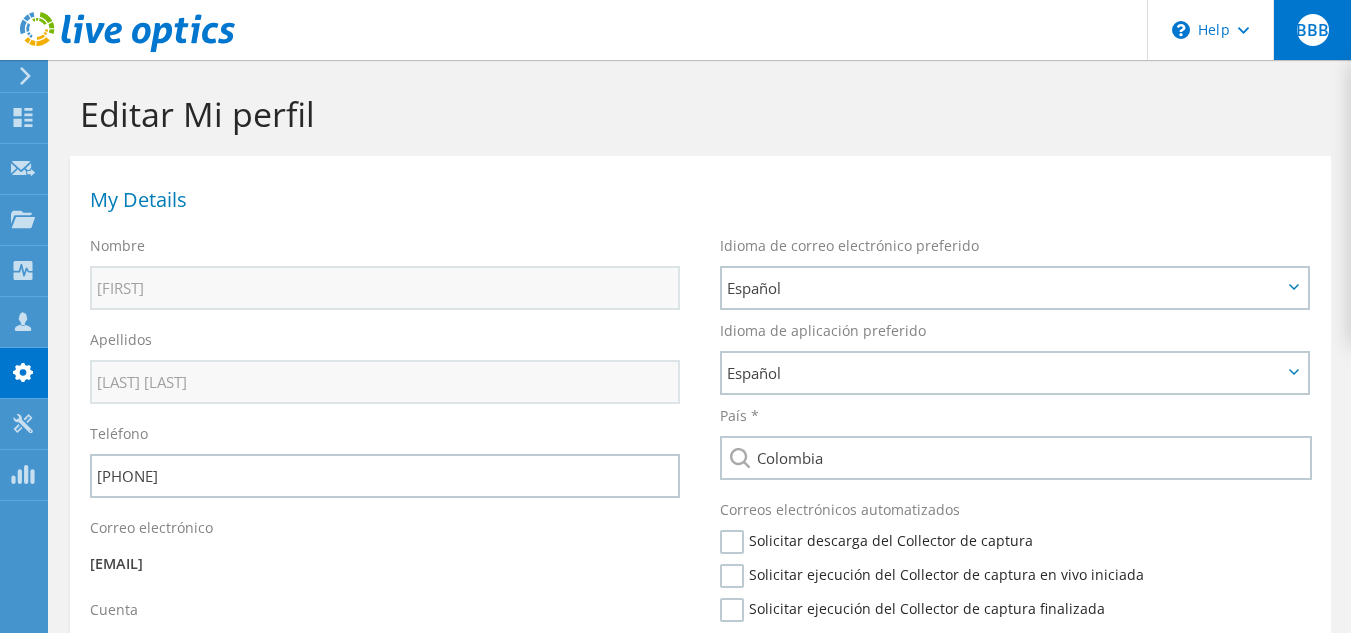click on "BBB" at bounding box center [1313, 30] 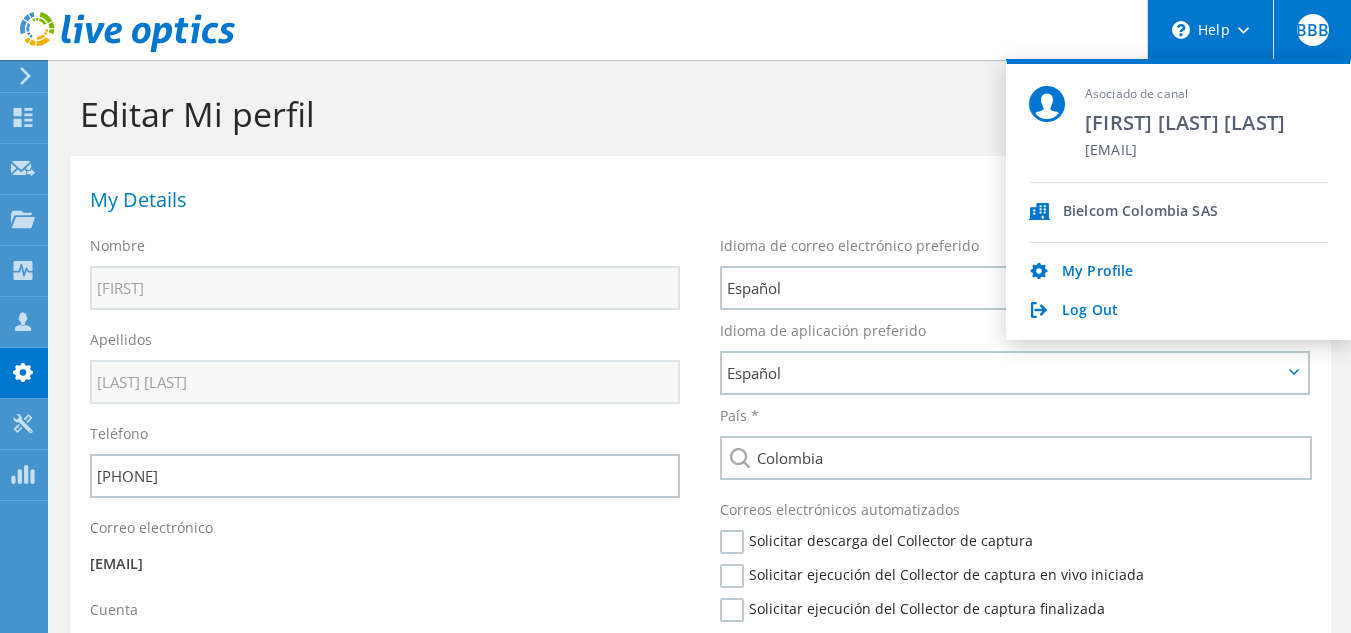 click on "\n
Help" at bounding box center (1210, 30) 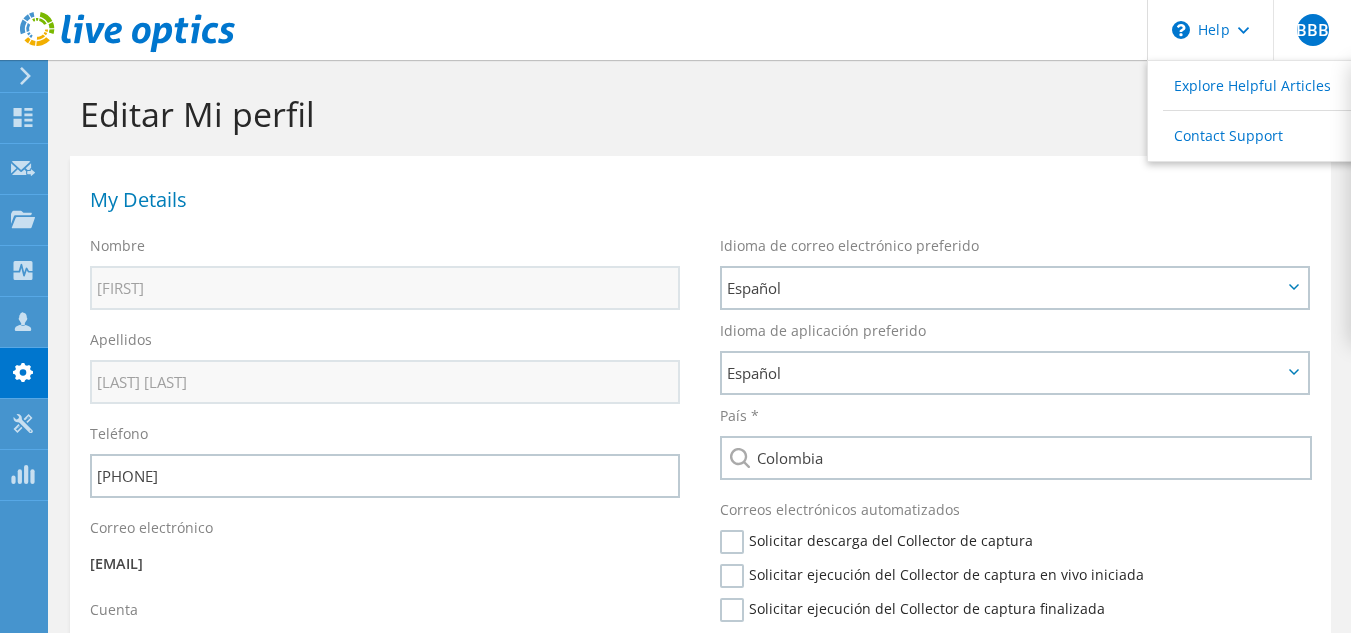 click on "BBB
Asociado de canal
[FIRST] [LAST] [LAST]
[EMAIL]
Bielcom Colombia SAS
My Profile
Log Out
Help
Explore Helpful Articles
Contact Support" at bounding box center [675, 30] 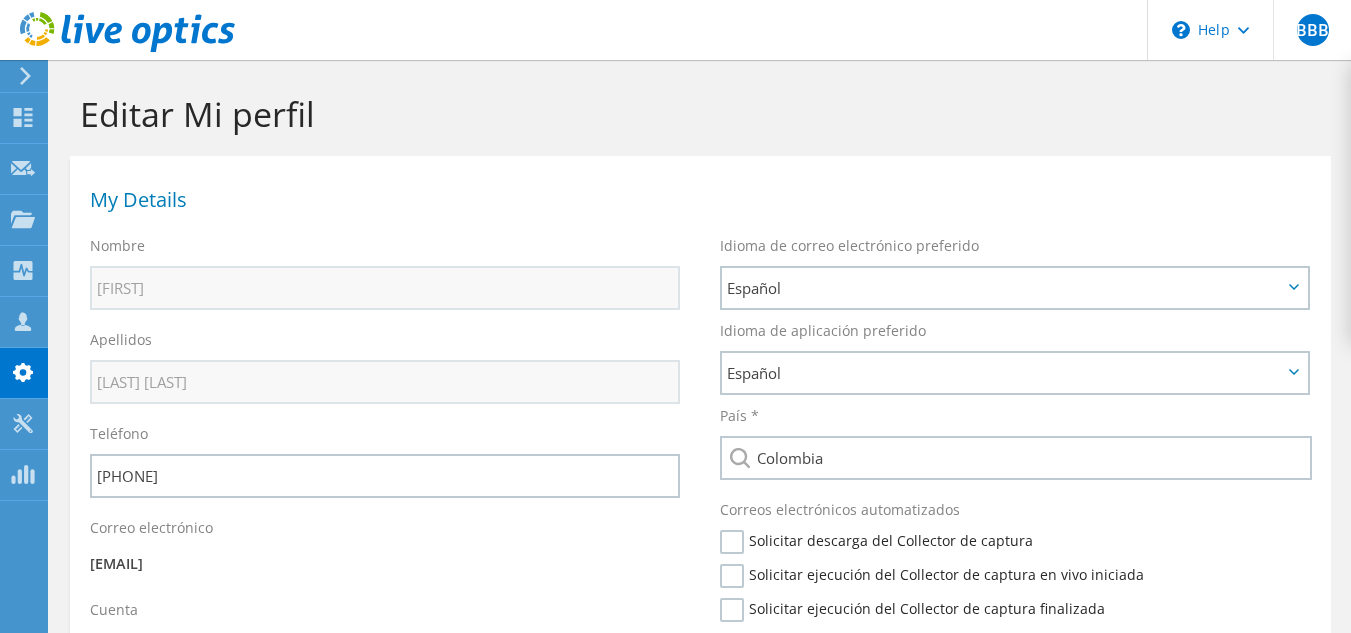 click 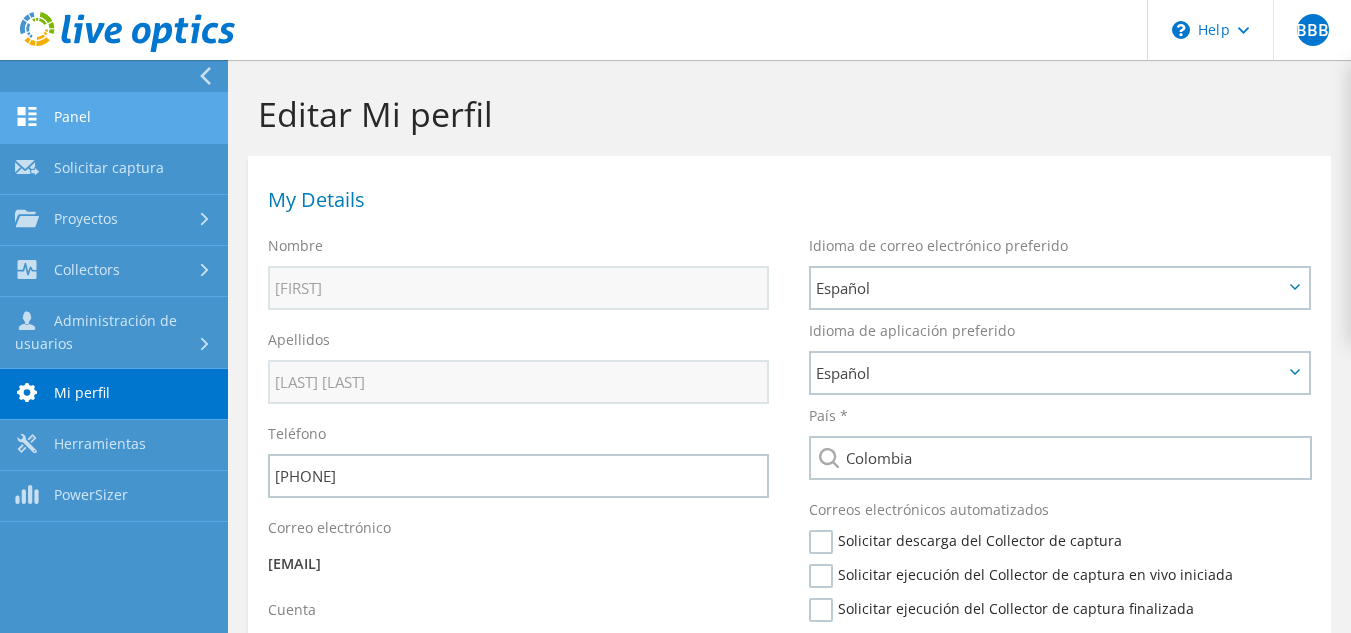 click on "Panel" at bounding box center [114, 118] 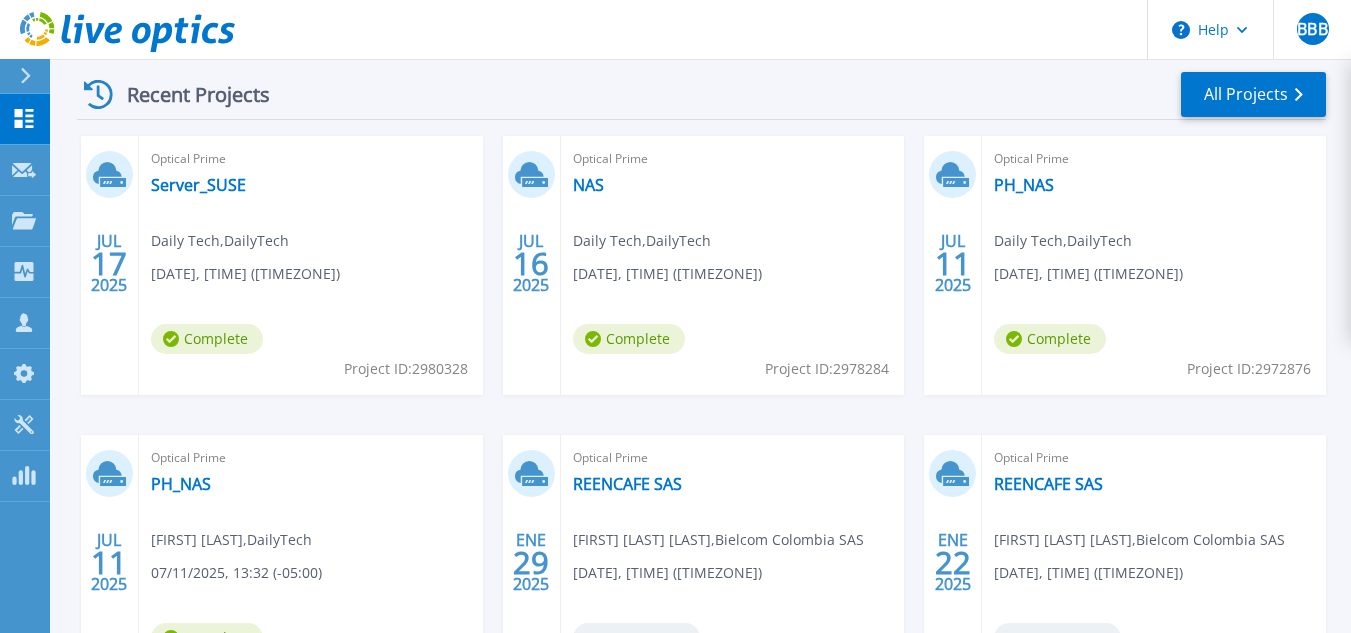 scroll, scrollTop: 300, scrollLeft: 0, axis: vertical 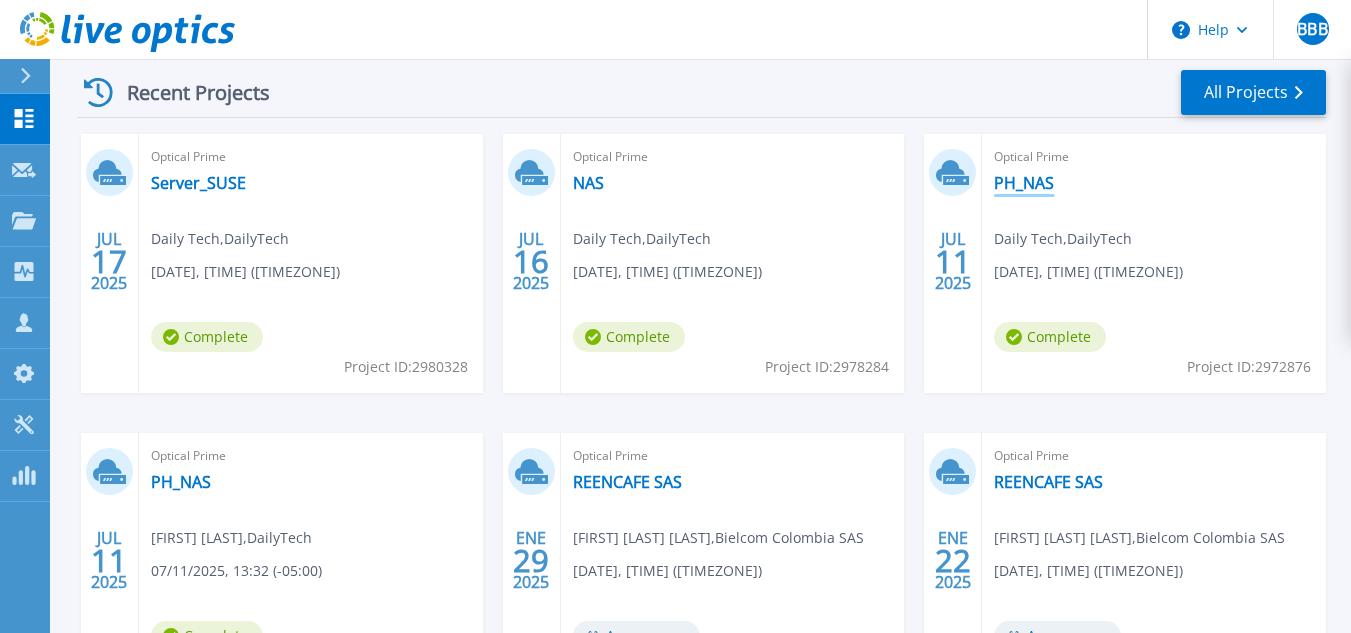 click on "PH_NAS" at bounding box center [1024, 183] 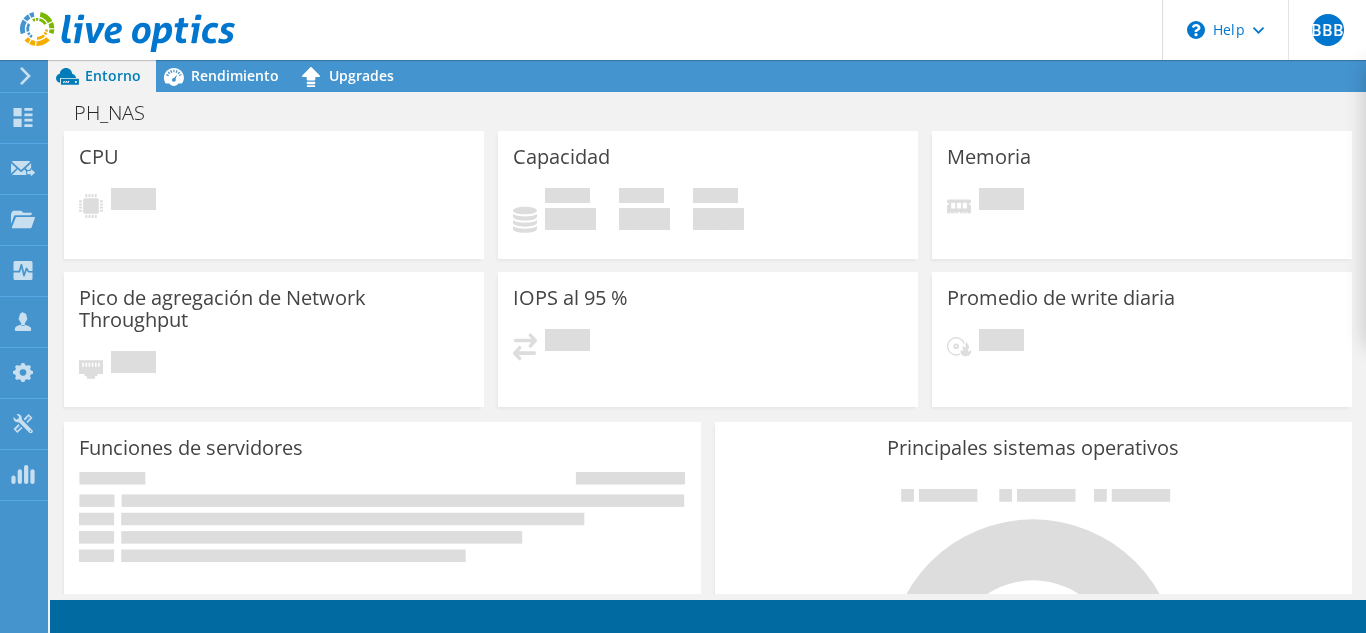 scroll, scrollTop: 0, scrollLeft: 0, axis: both 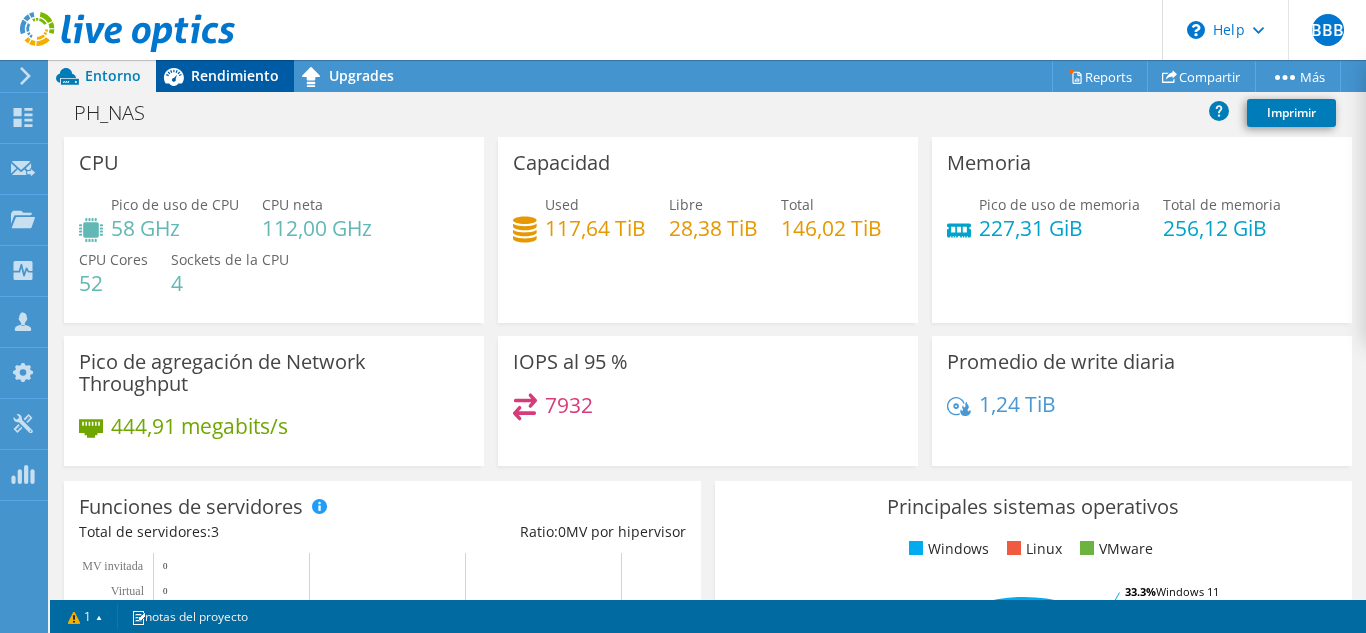 click on "Rendimiento" at bounding box center [235, 75] 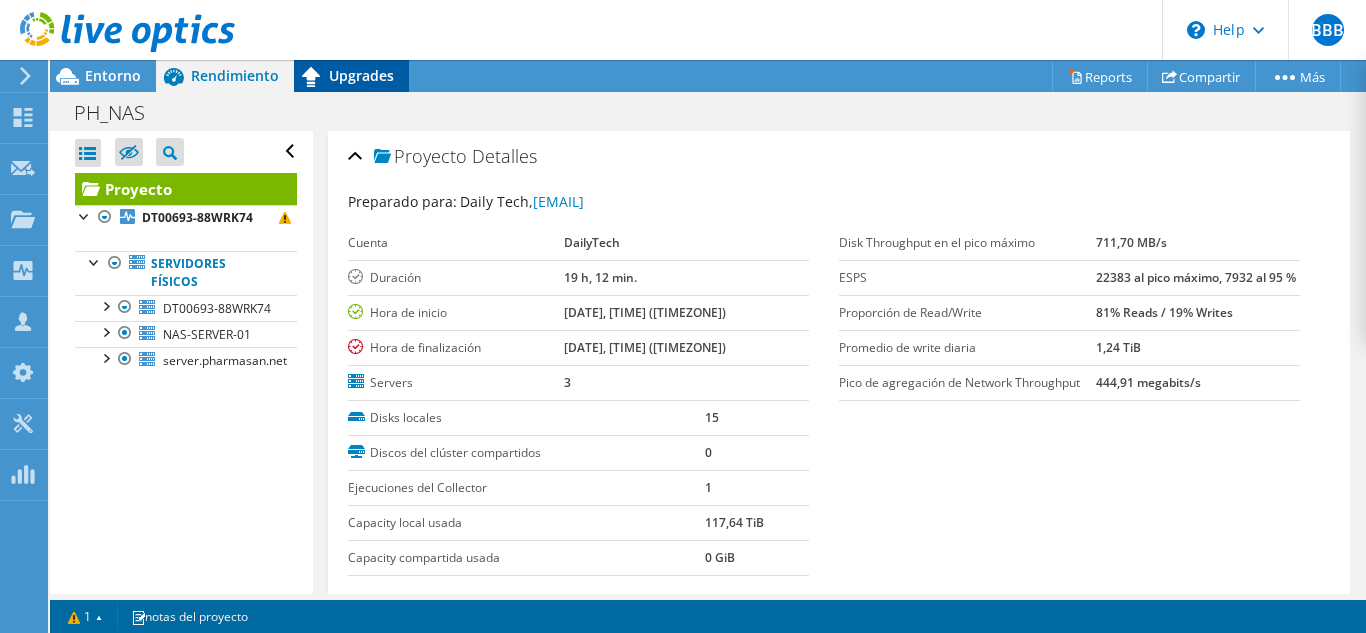 click on "Upgrades" at bounding box center (361, 75) 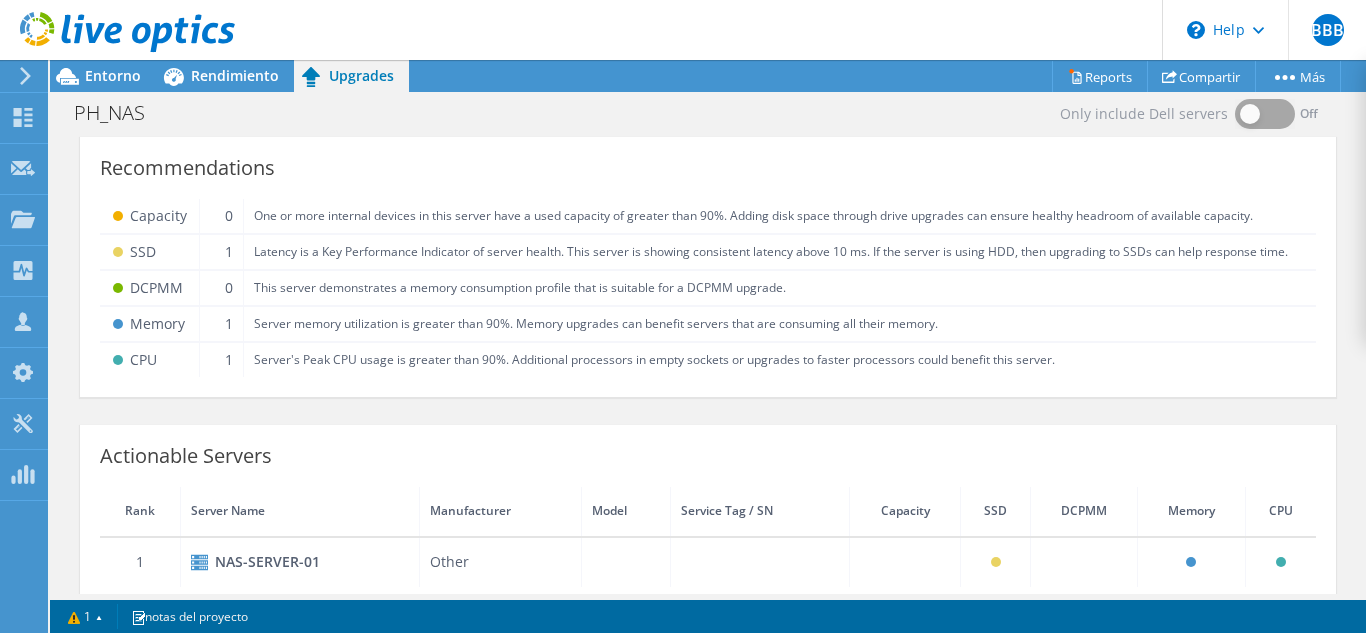 scroll, scrollTop: 34, scrollLeft: 0, axis: vertical 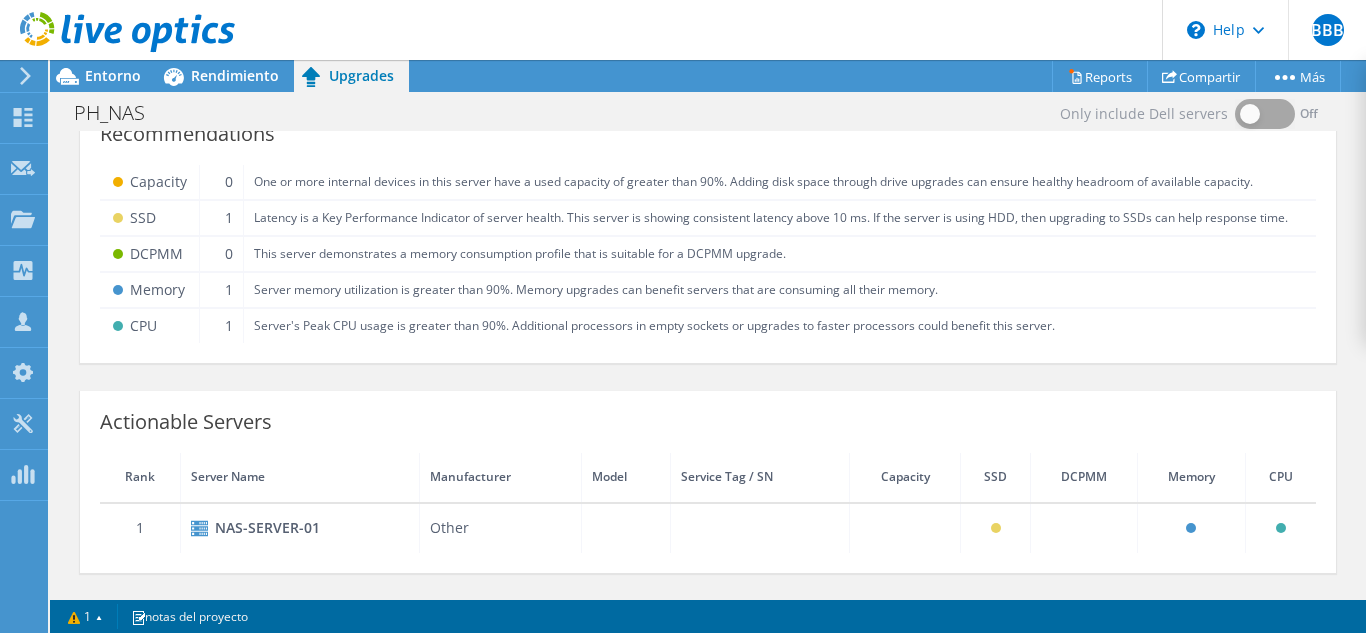 click at bounding box center [117, 33] 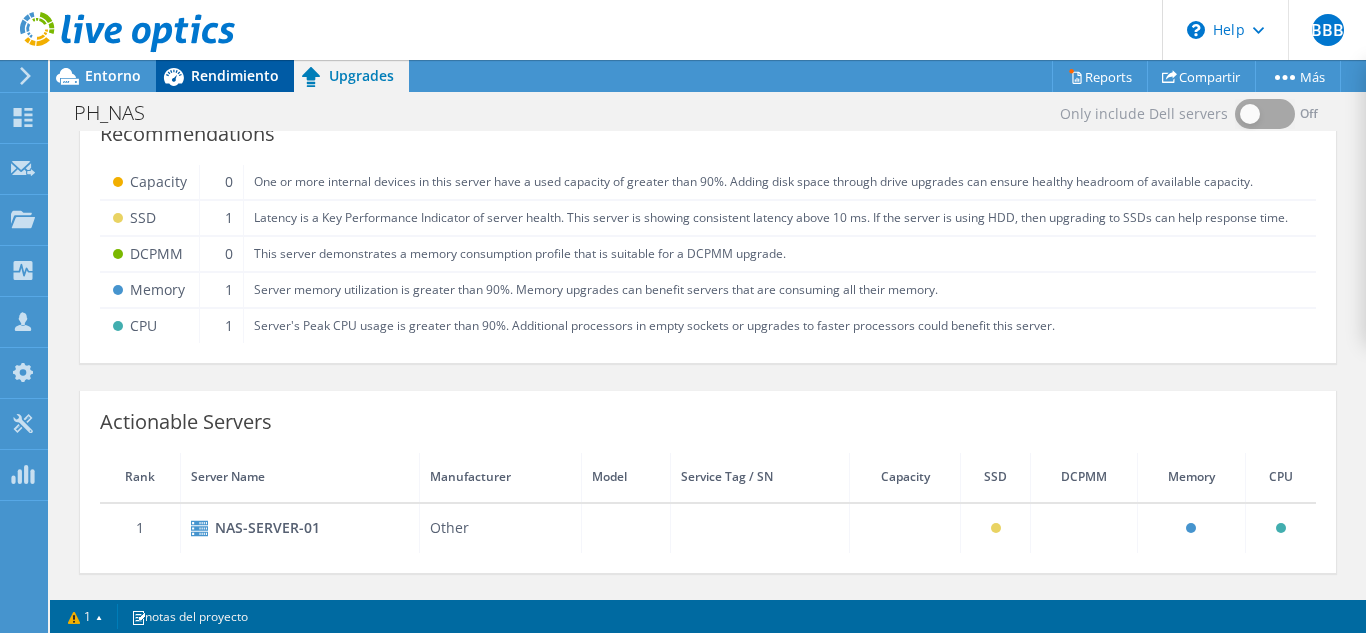 click on "Rendimiento" at bounding box center (235, 75) 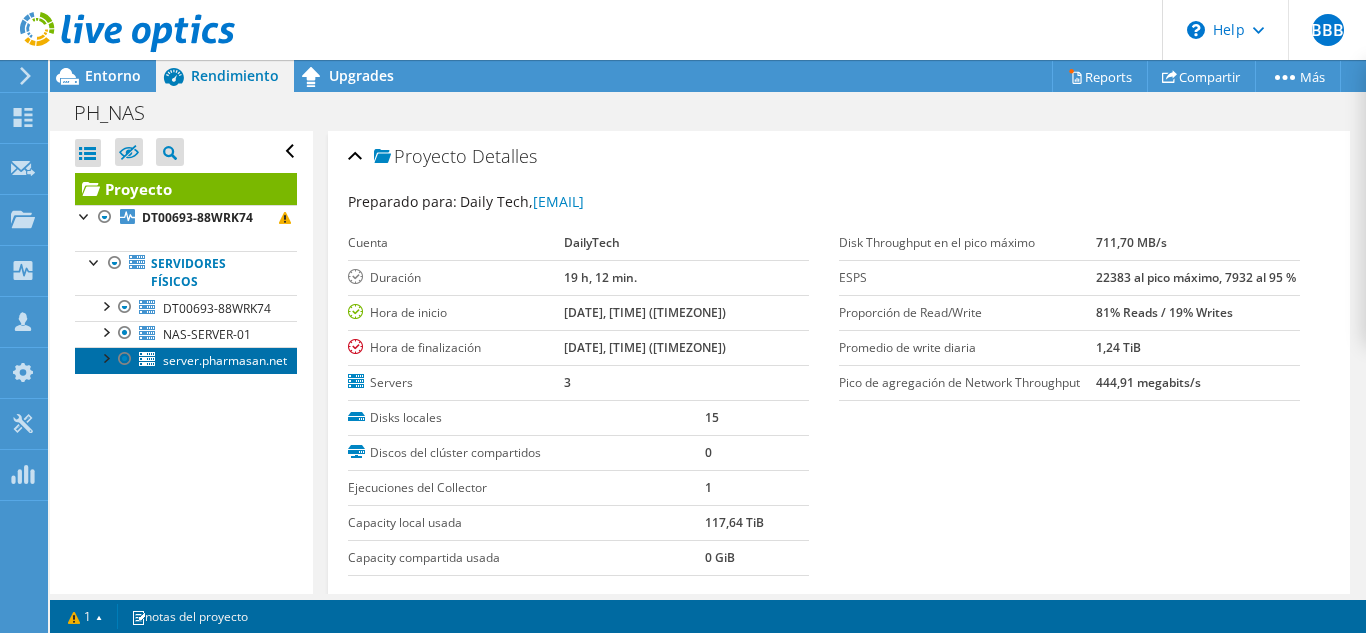 click on "server.pharmasan.net" at bounding box center (225, 360) 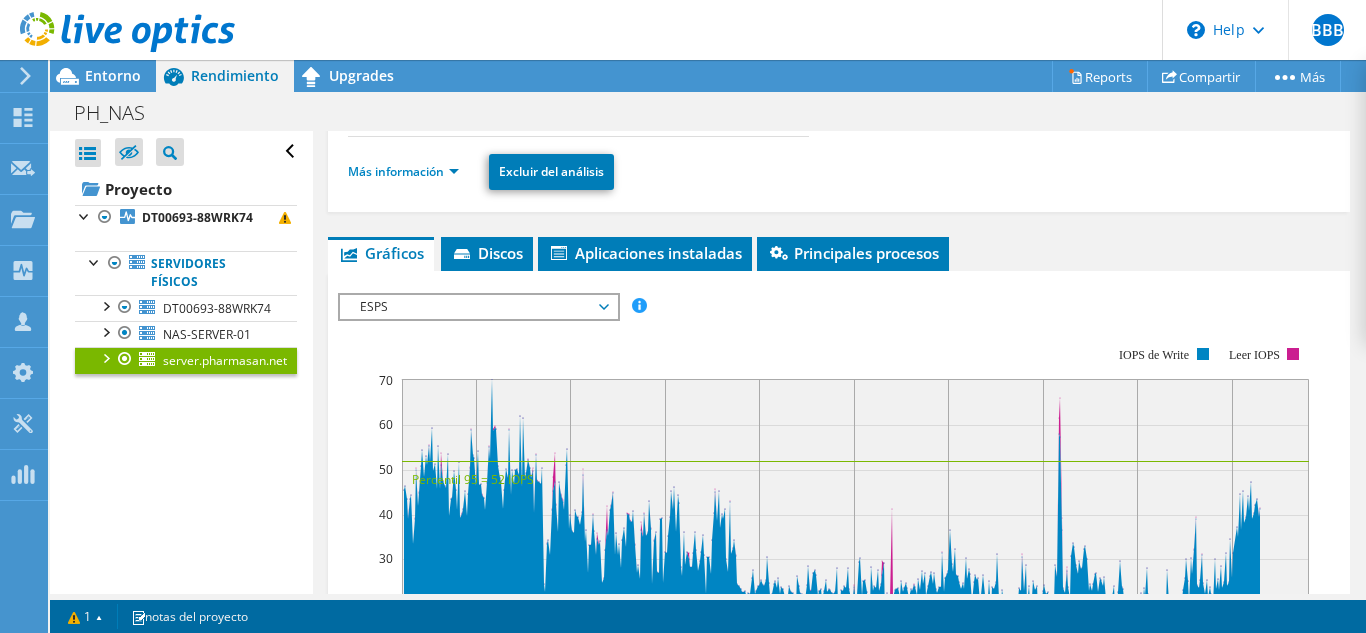 scroll, scrollTop: 300, scrollLeft: 0, axis: vertical 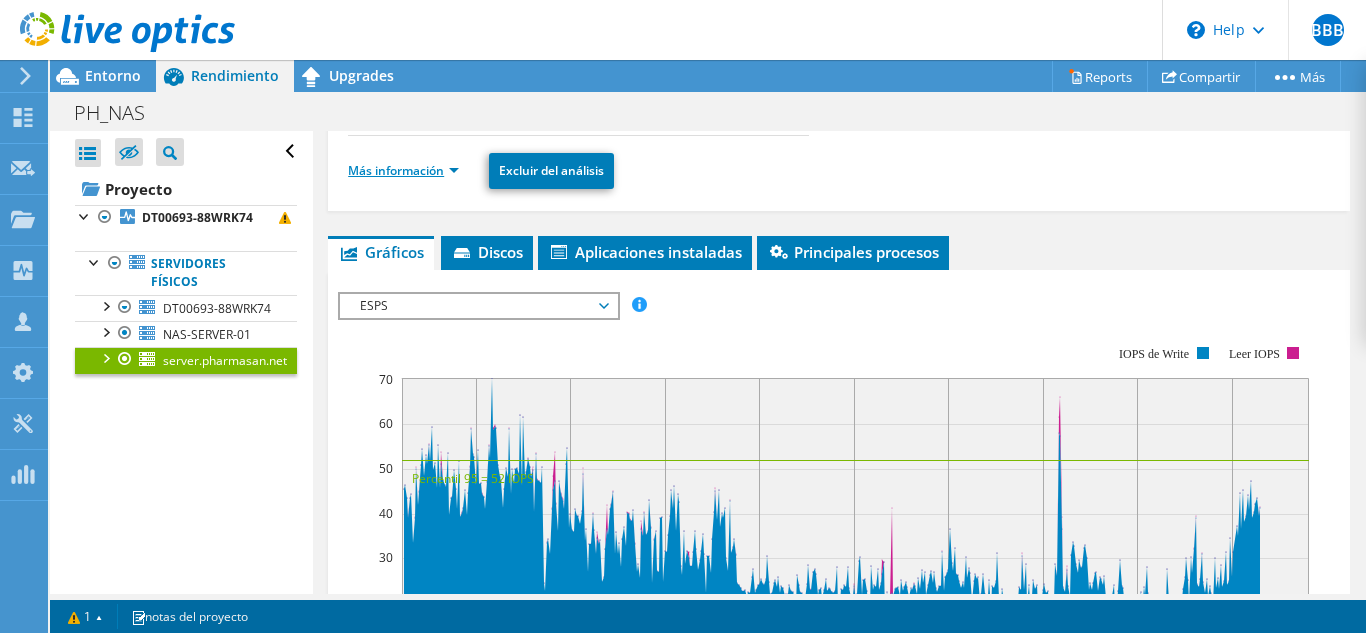 click on "Más información" at bounding box center (403, 170) 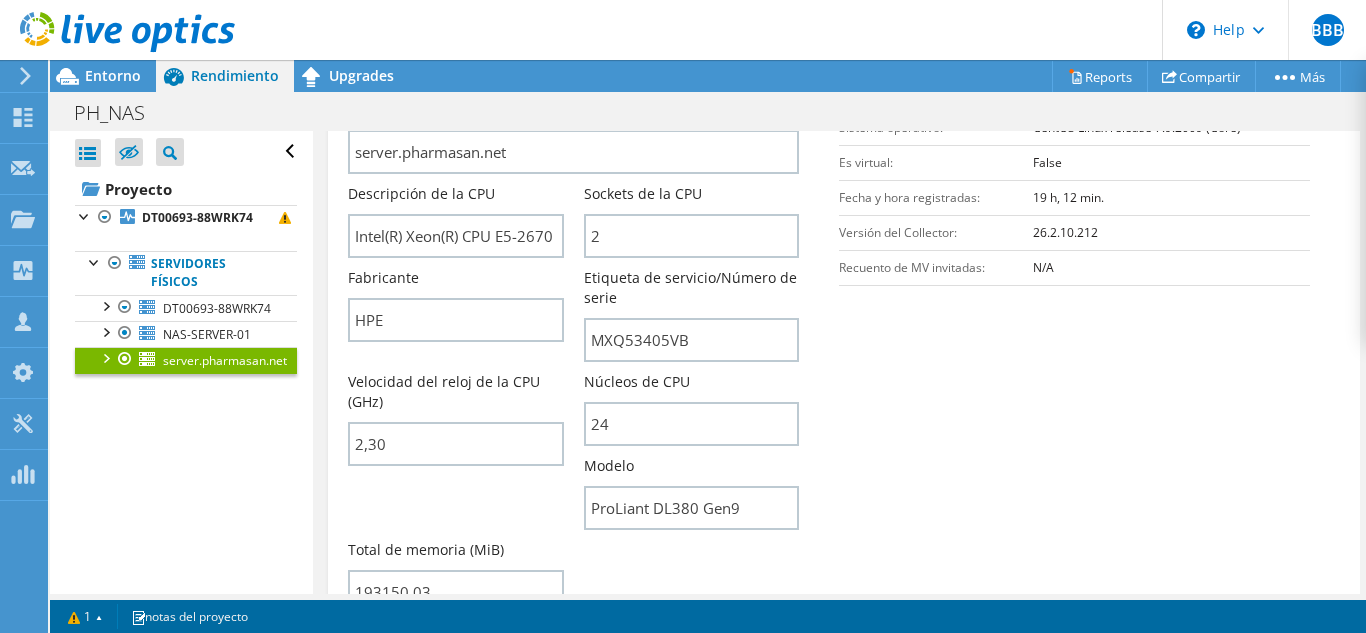 scroll, scrollTop: 500, scrollLeft: 0, axis: vertical 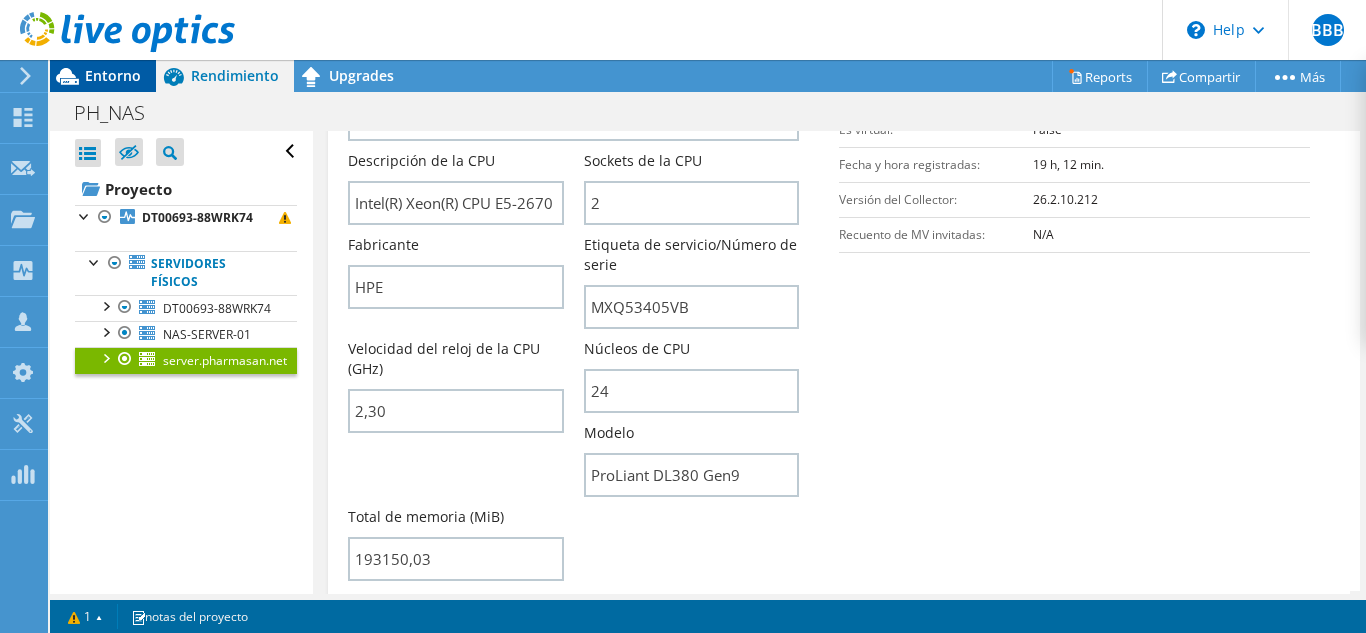click on "Entorno" at bounding box center [113, 75] 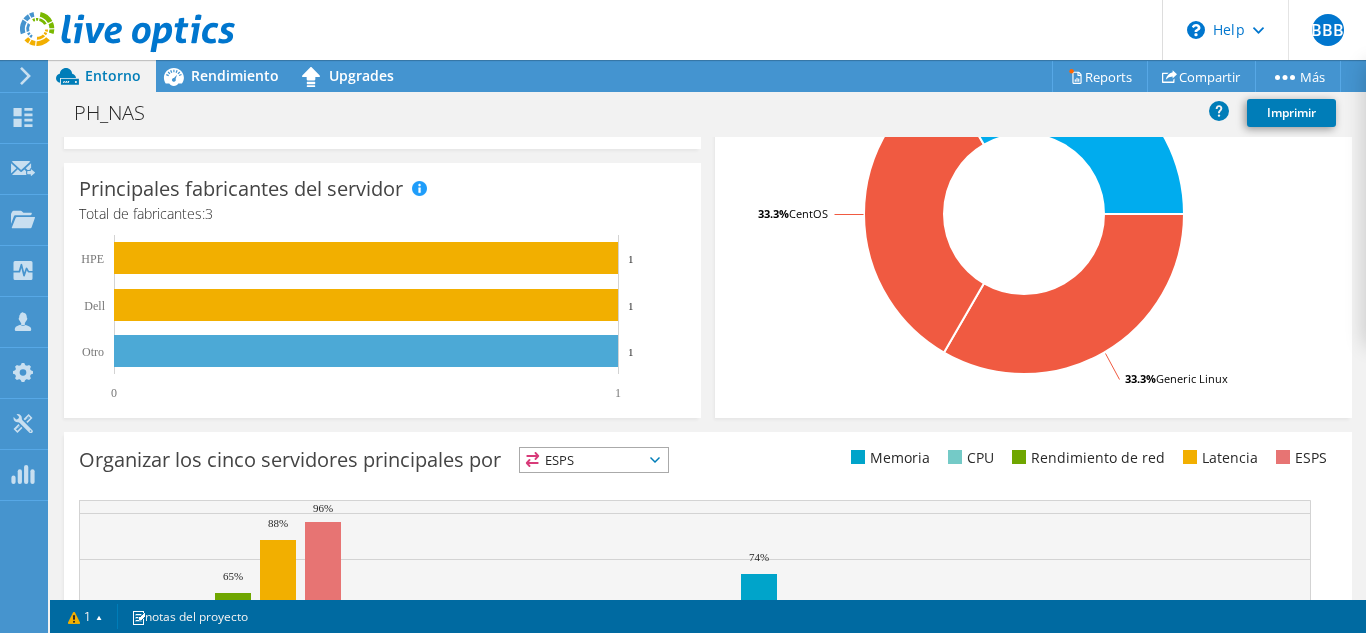 scroll, scrollTop: 178, scrollLeft: 0, axis: vertical 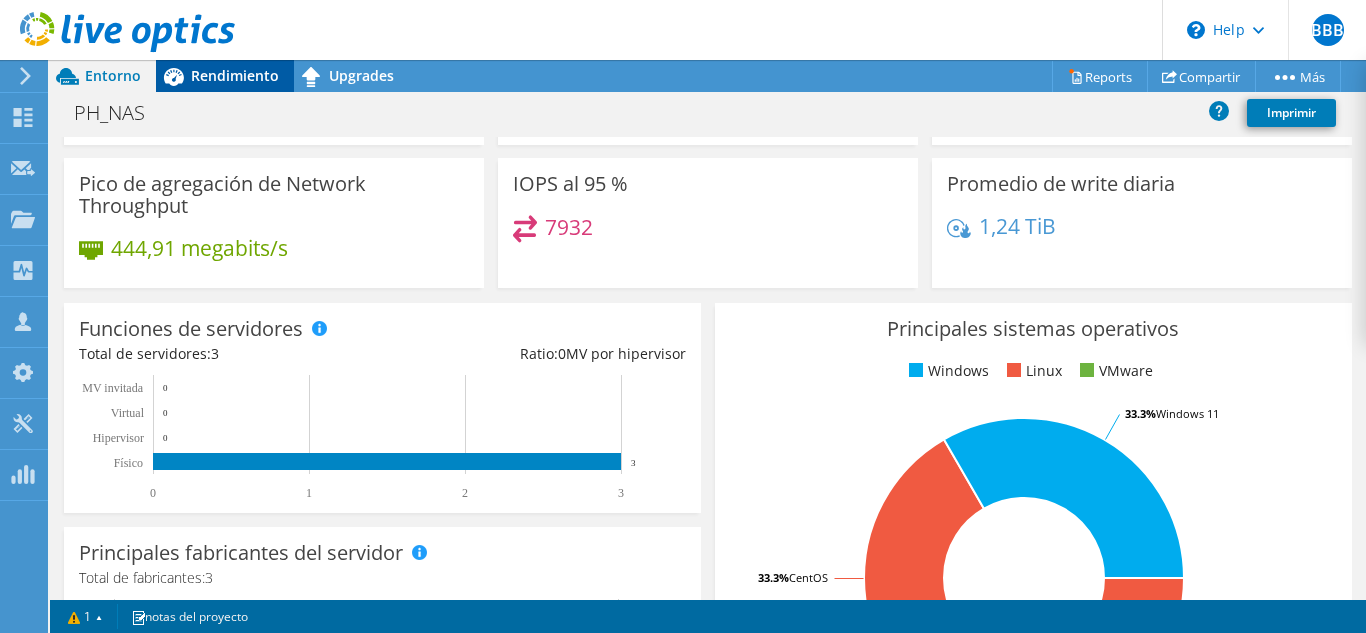 click on "Rendimiento" at bounding box center (235, 75) 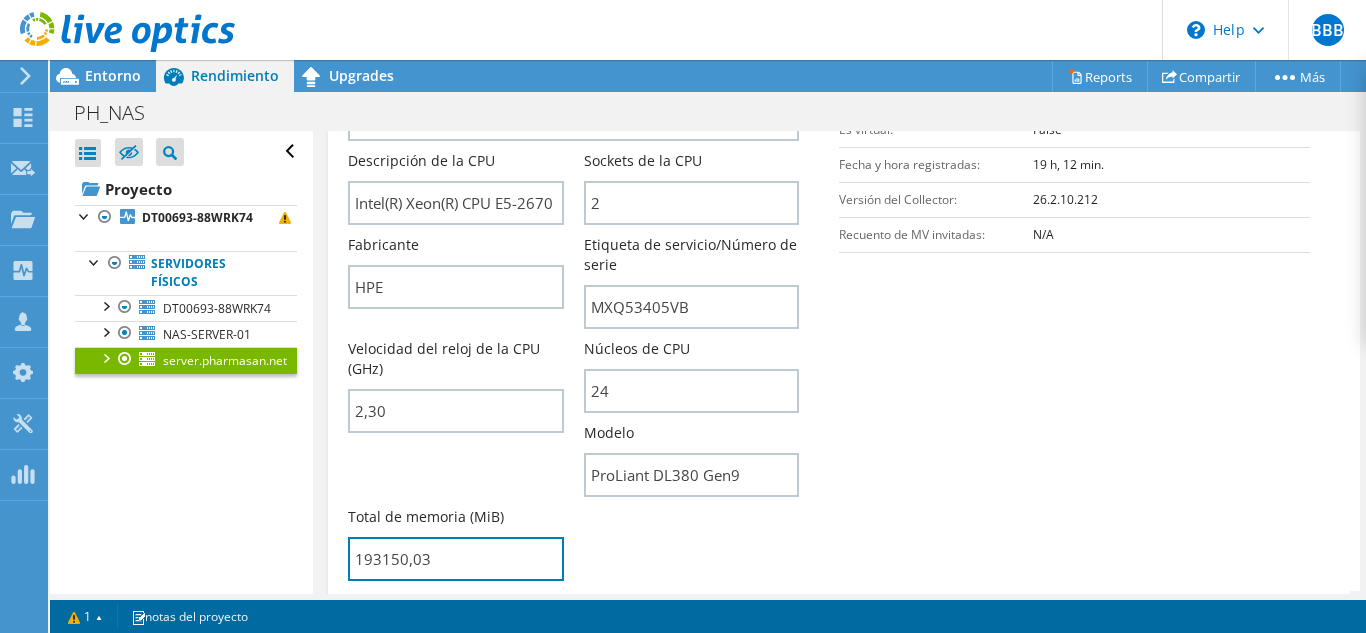drag, startPoint x: 461, startPoint y: 567, endPoint x: 299, endPoint y: 565, distance: 162.01234 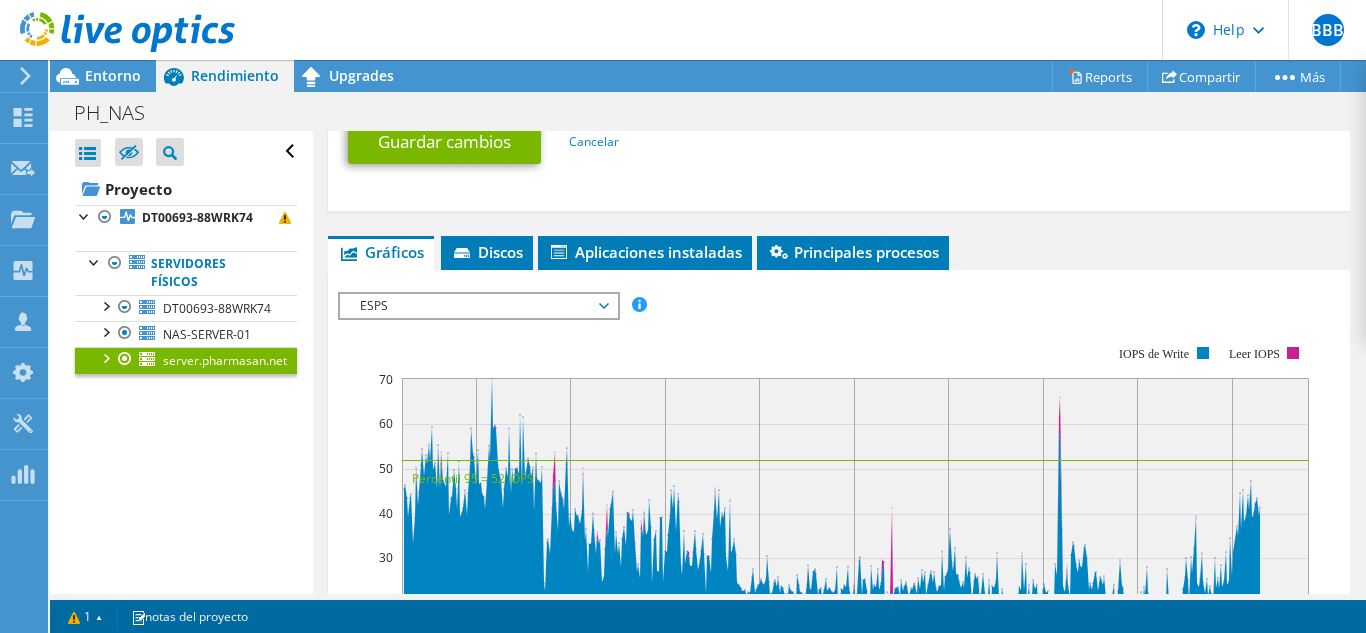 scroll, scrollTop: 1500, scrollLeft: 0, axis: vertical 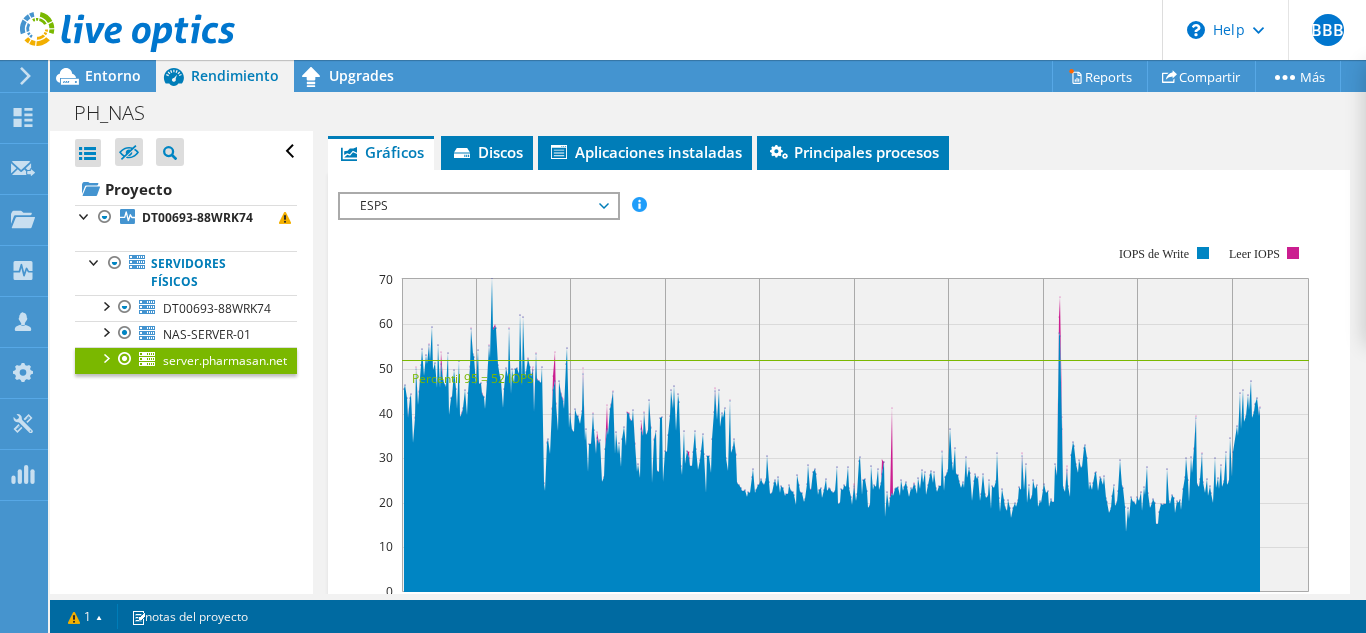 click on "ESPS" at bounding box center (478, 206) 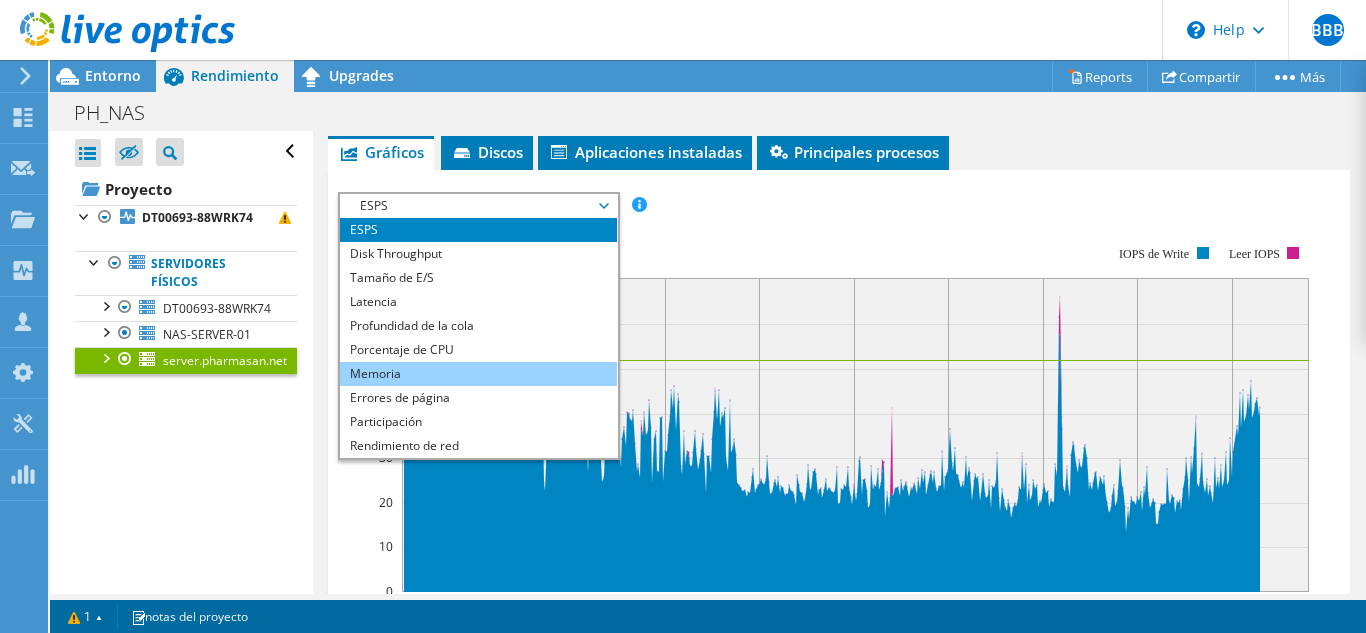 click on "Memoria" at bounding box center [478, 374] 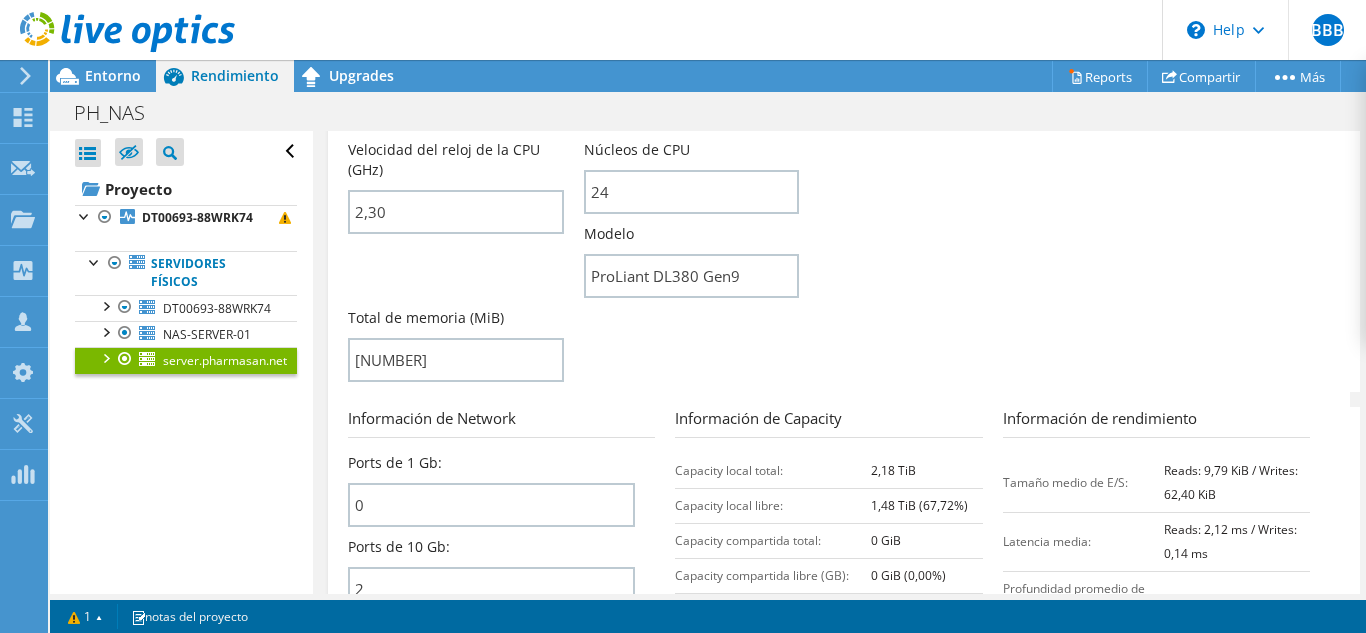 scroll, scrollTop: 700, scrollLeft: 0, axis: vertical 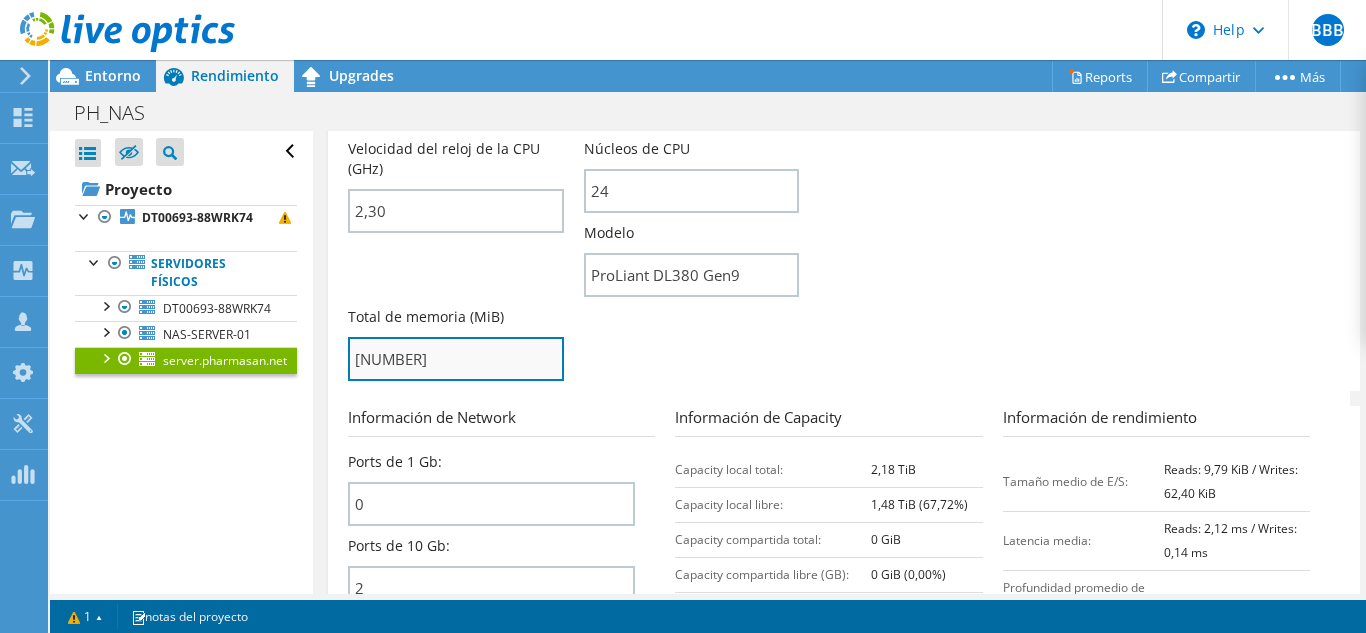 click on "19315003" at bounding box center (455, 359) 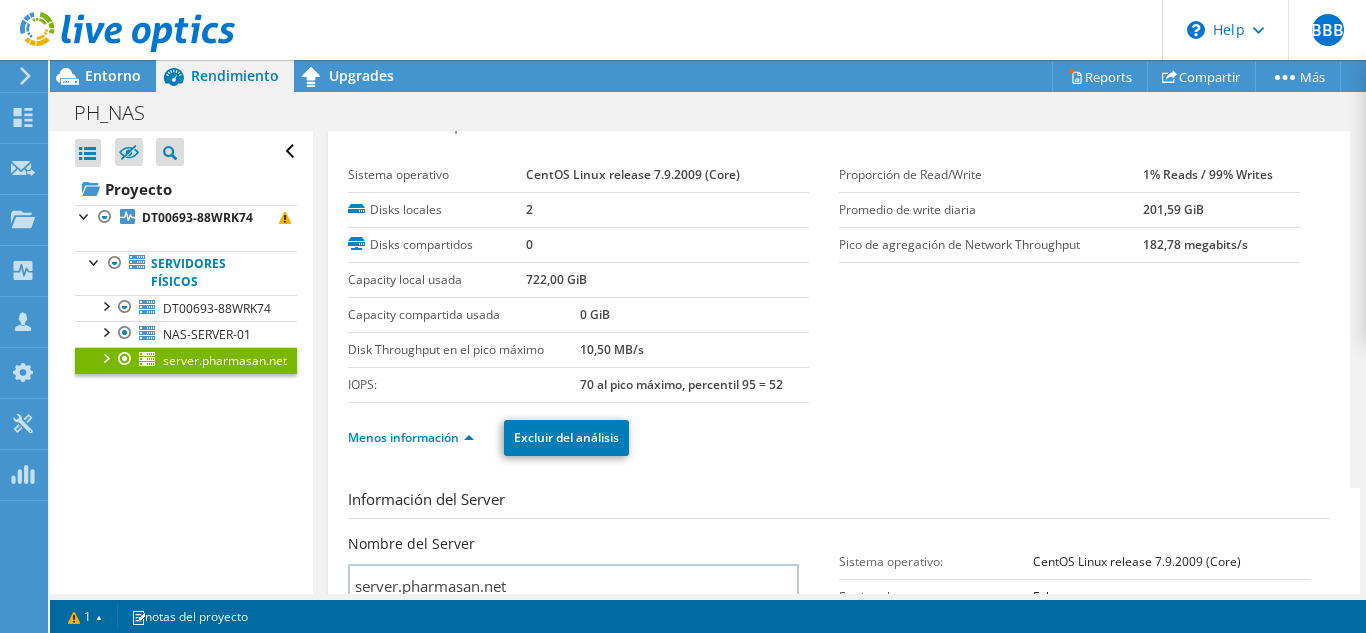 scroll, scrollTop: 0, scrollLeft: 0, axis: both 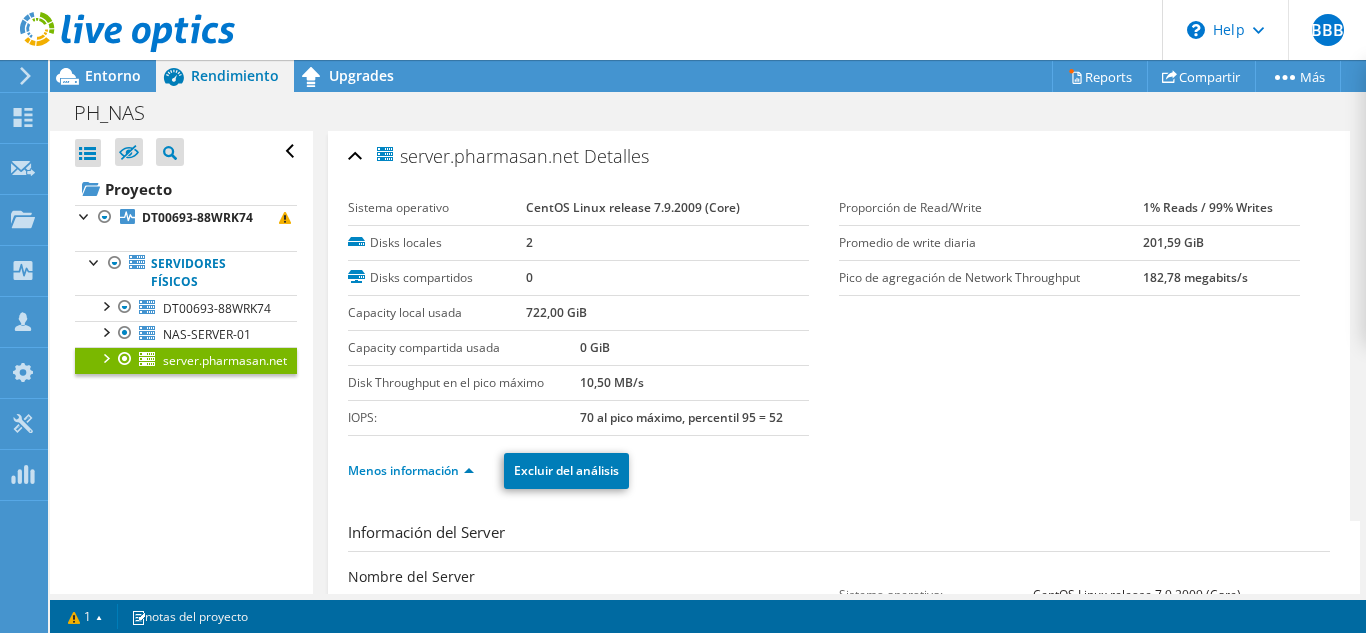 click on "server.pharmasan.net" at bounding box center [225, 360] 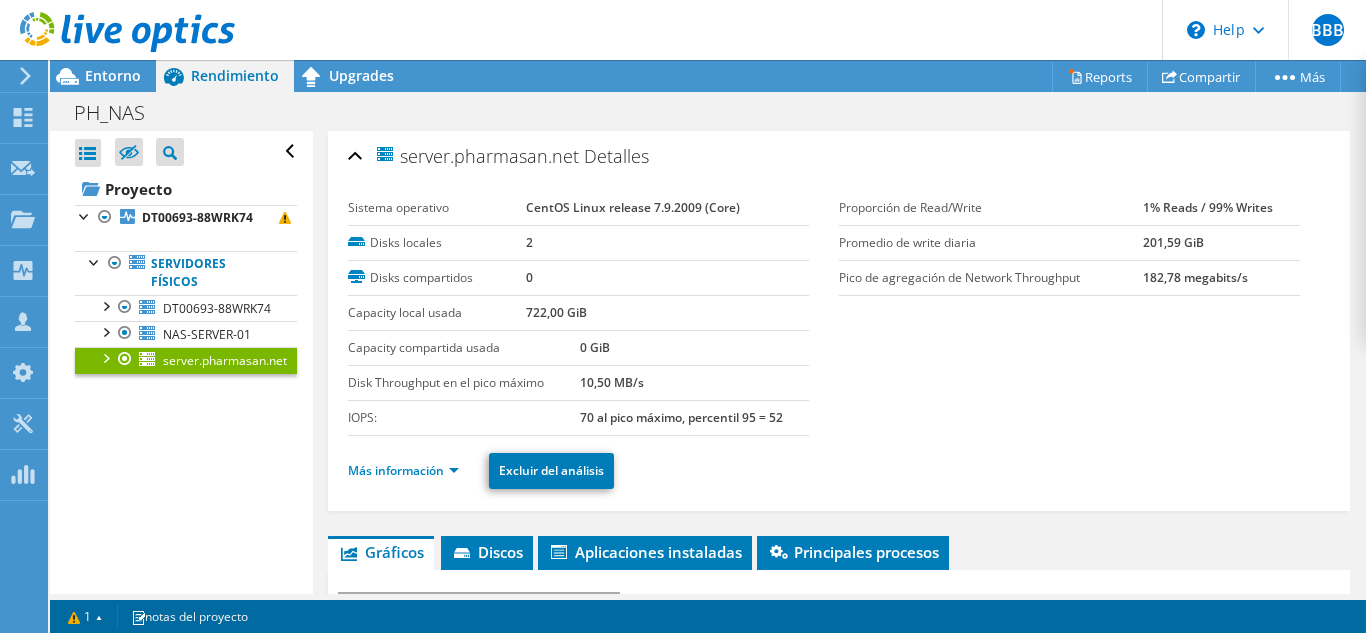 click at bounding box center [105, 357] 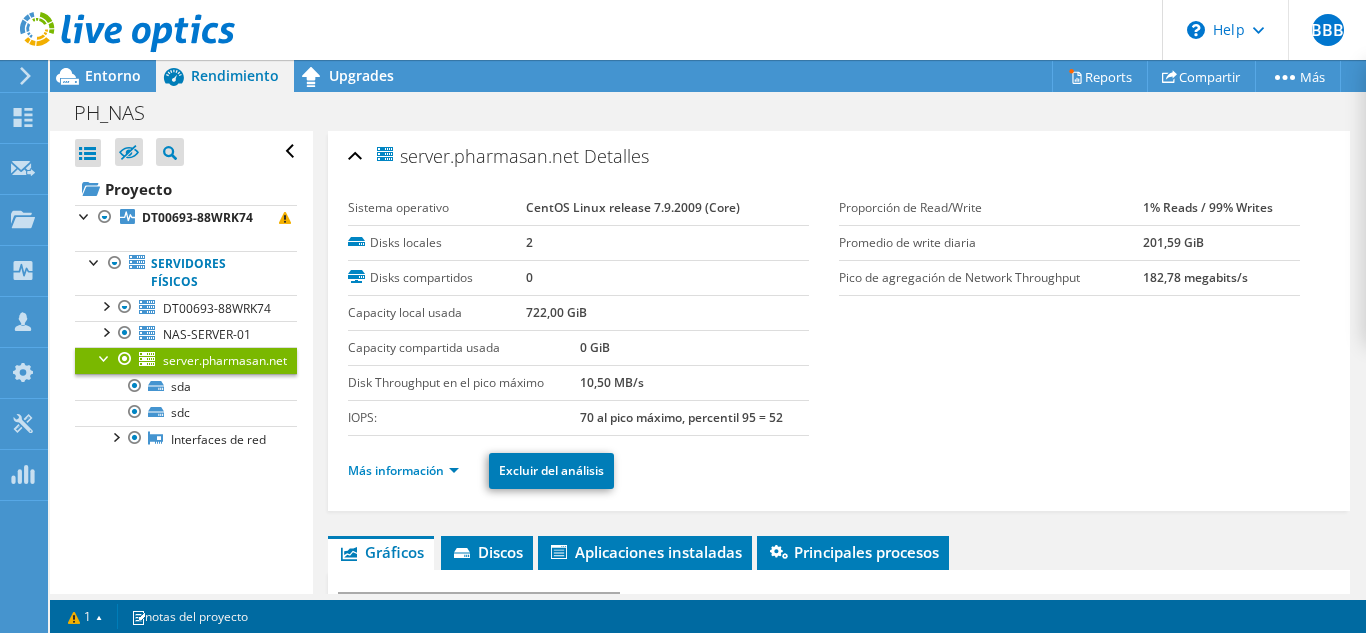 click on "Más información" at bounding box center [409, 471] 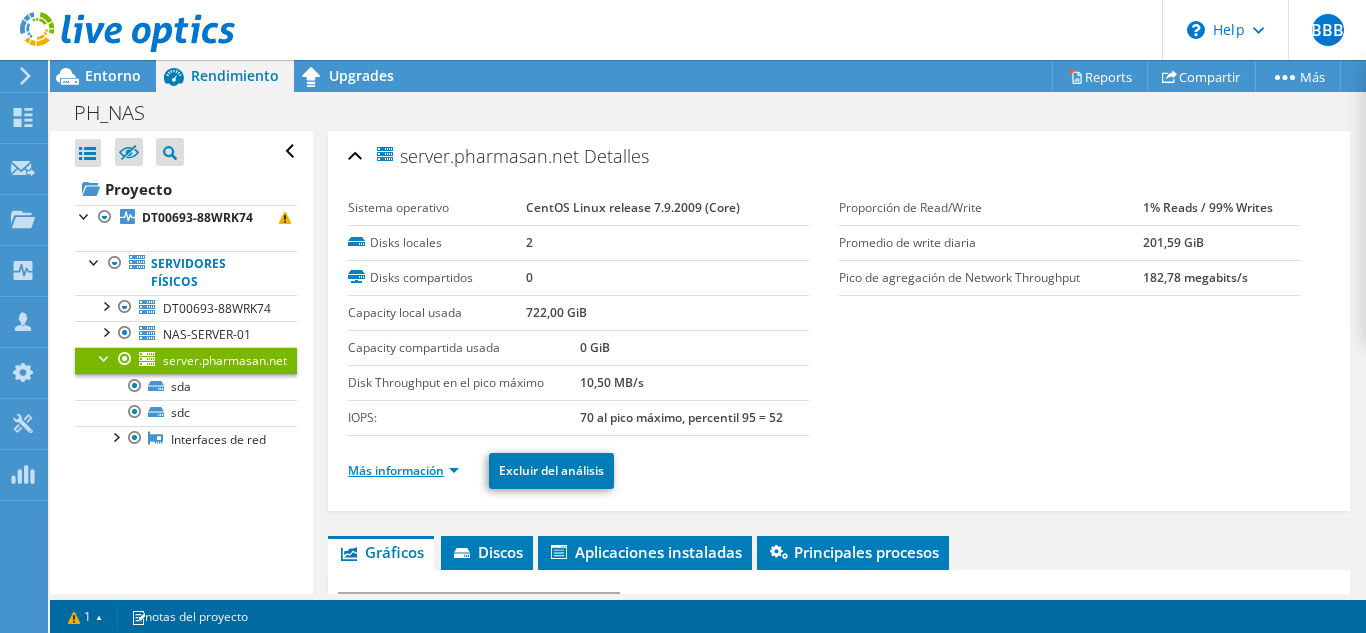 click on "Más información" at bounding box center (403, 470) 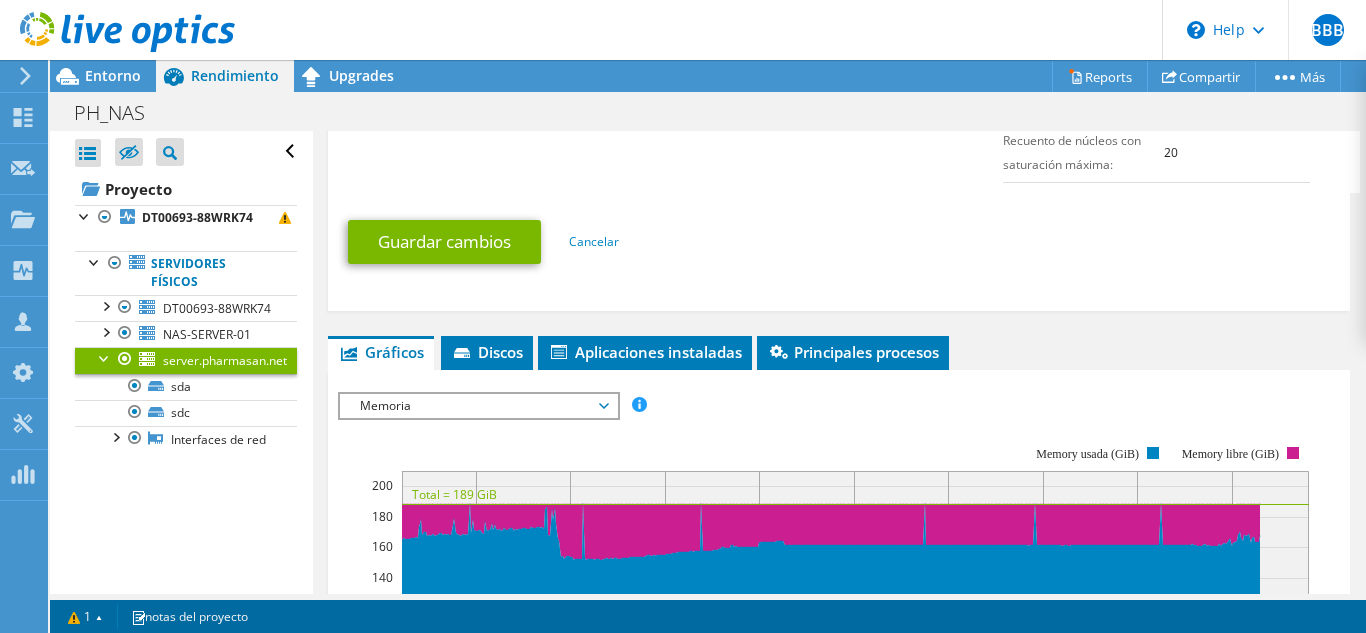 scroll, scrollTop: 1400, scrollLeft: 0, axis: vertical 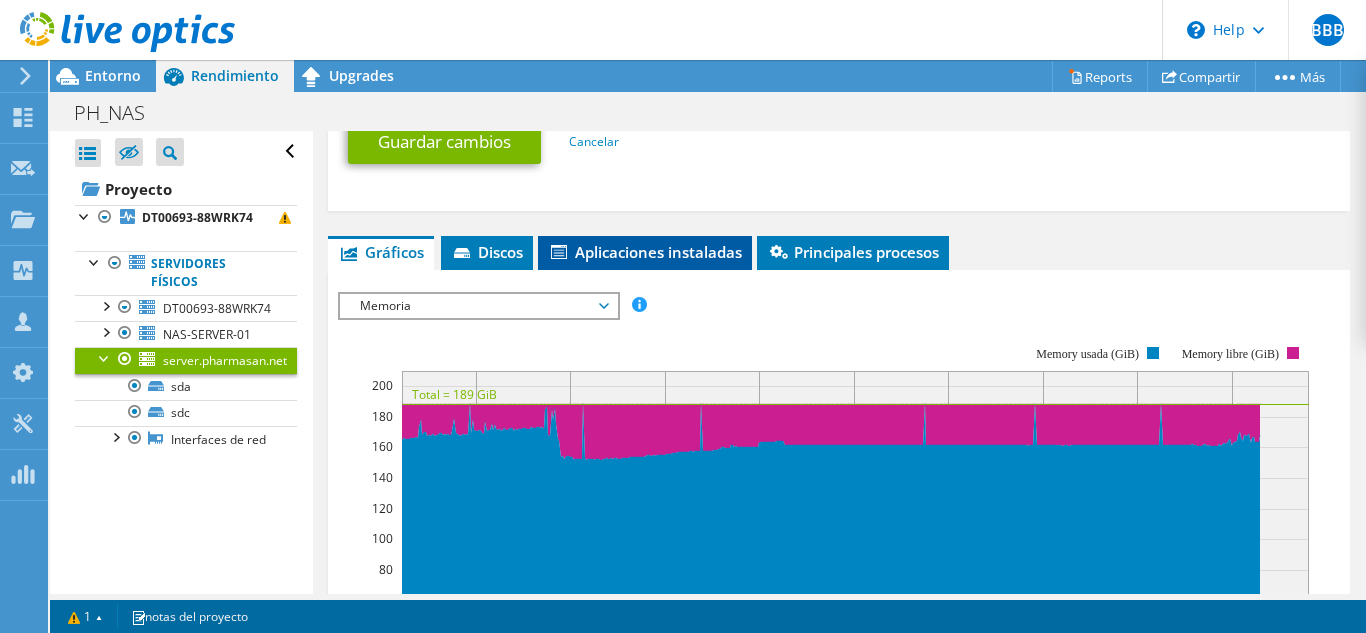 click on "Aplicaciones instaladas" at bounding box center [645, 252] 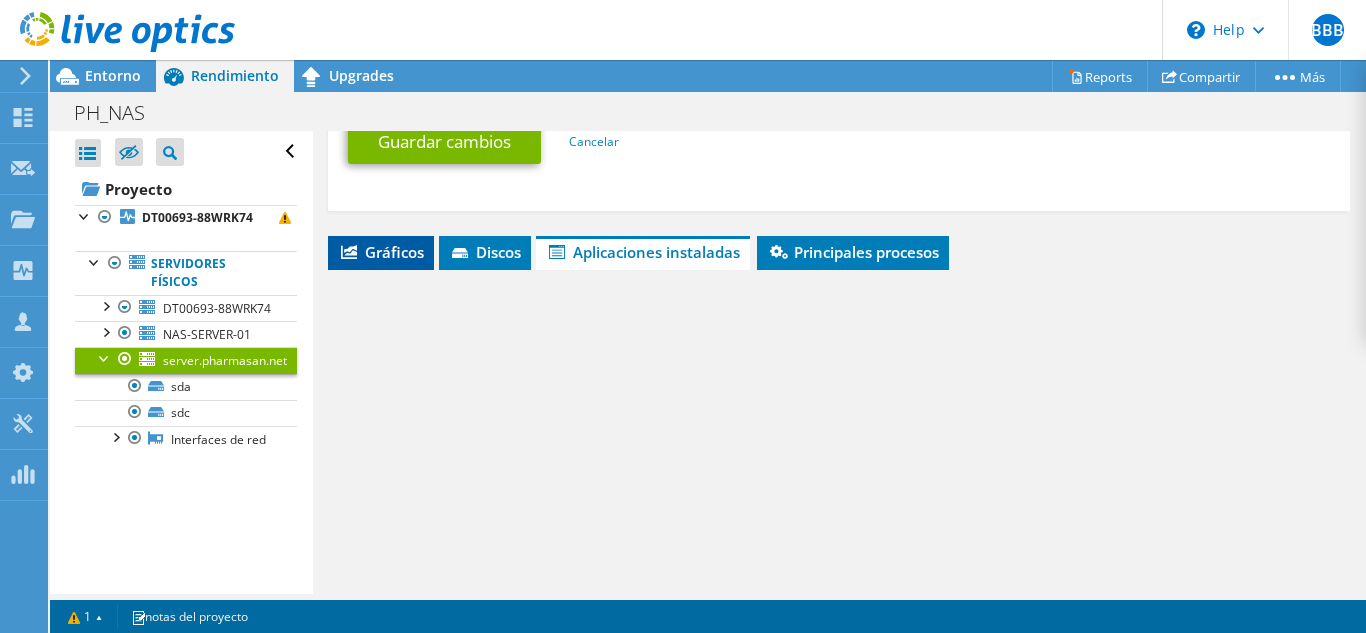 click 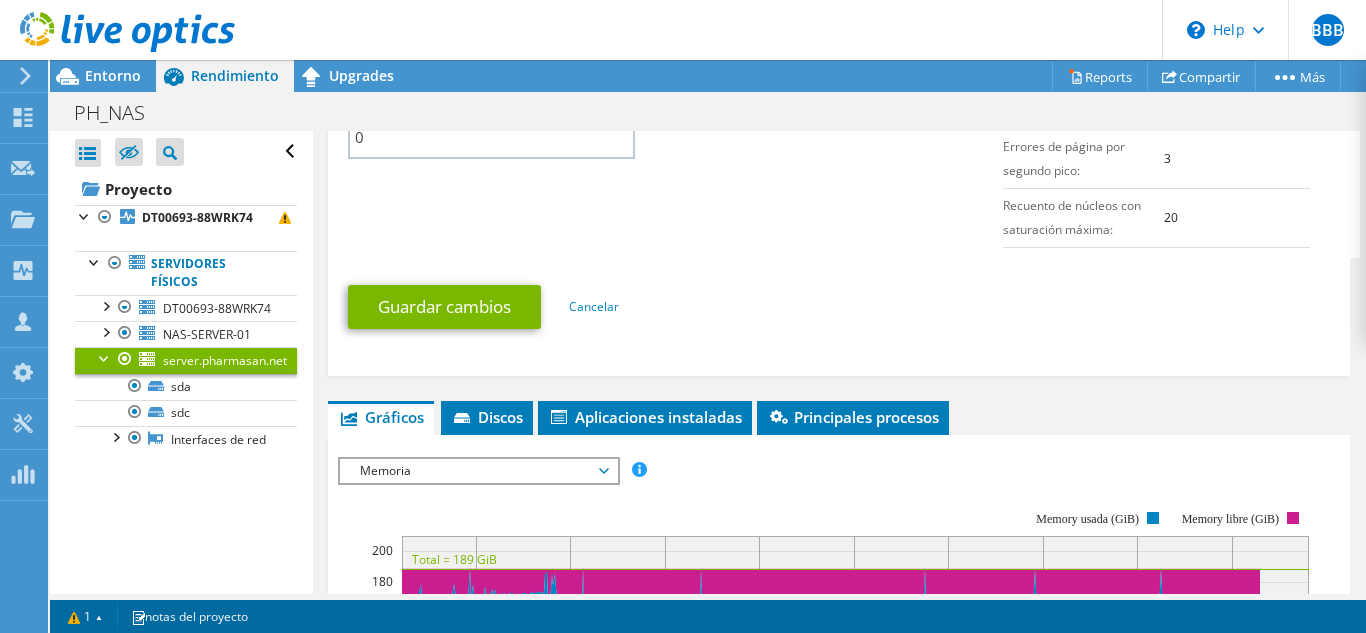 scroll, scrollTop: 1234, scrollLeft: 0, axis: vertical 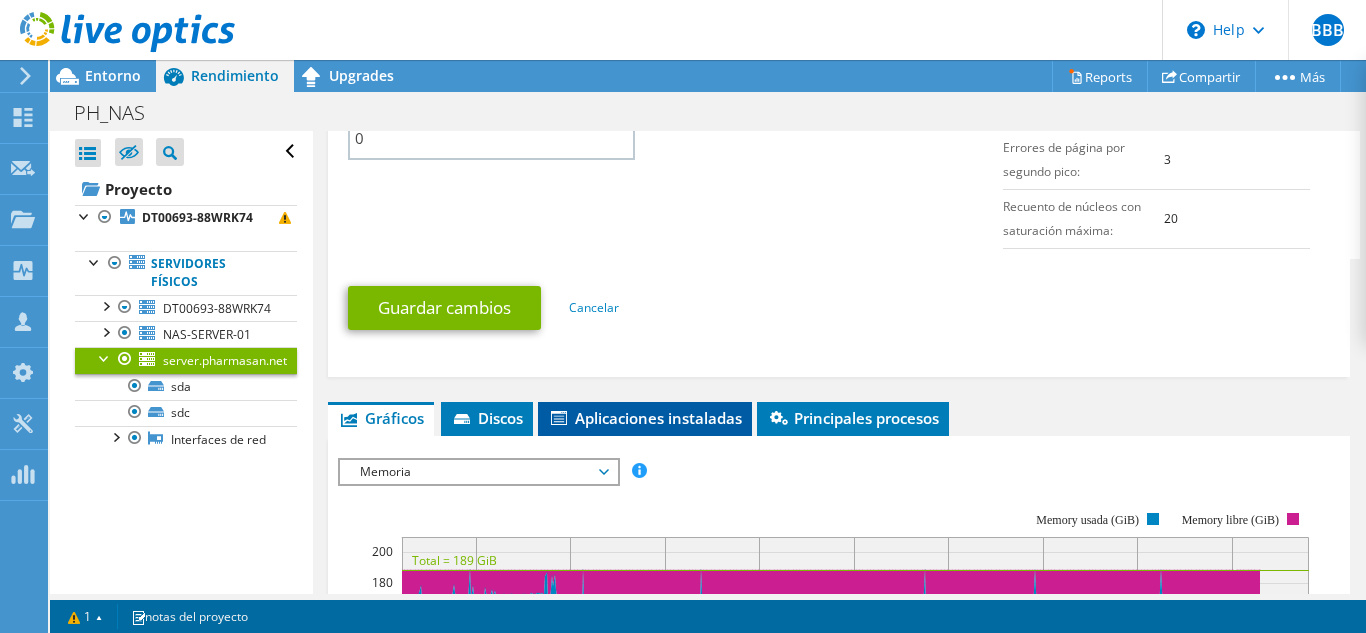 click on "Aplicaciones instaladas" at bounding box center (645, 418) 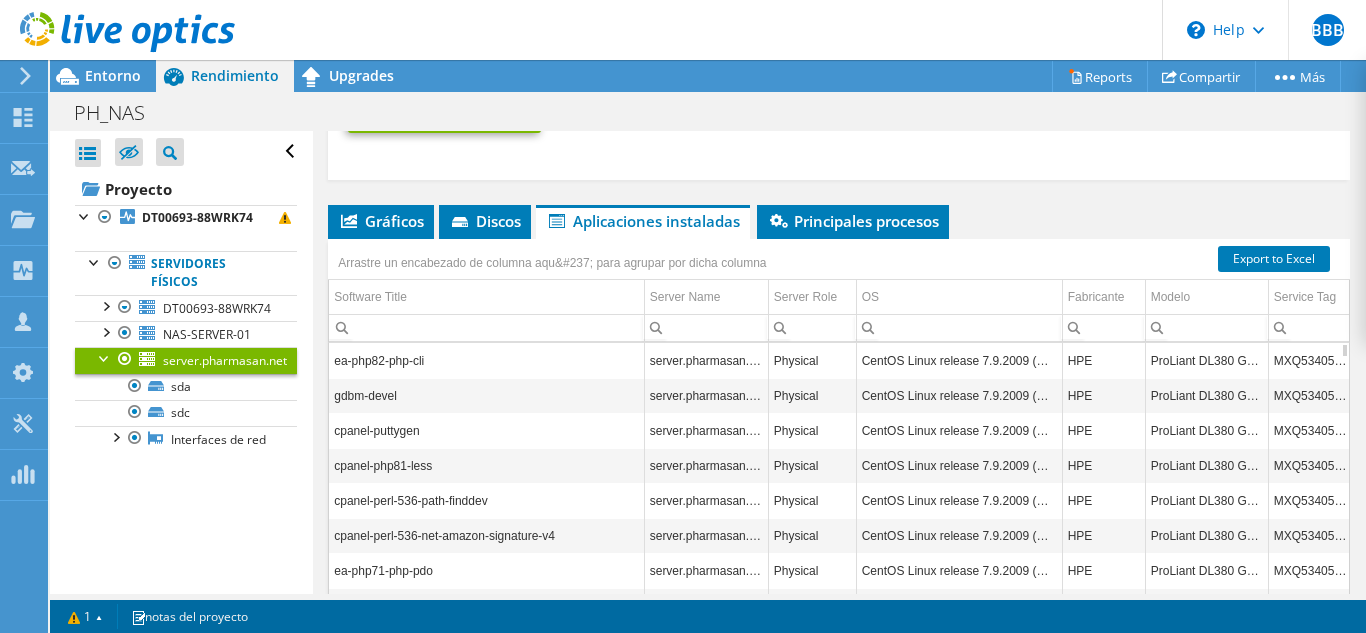 scroll, scrollTop: 1434, scrollLeft: 0, axis: vertical 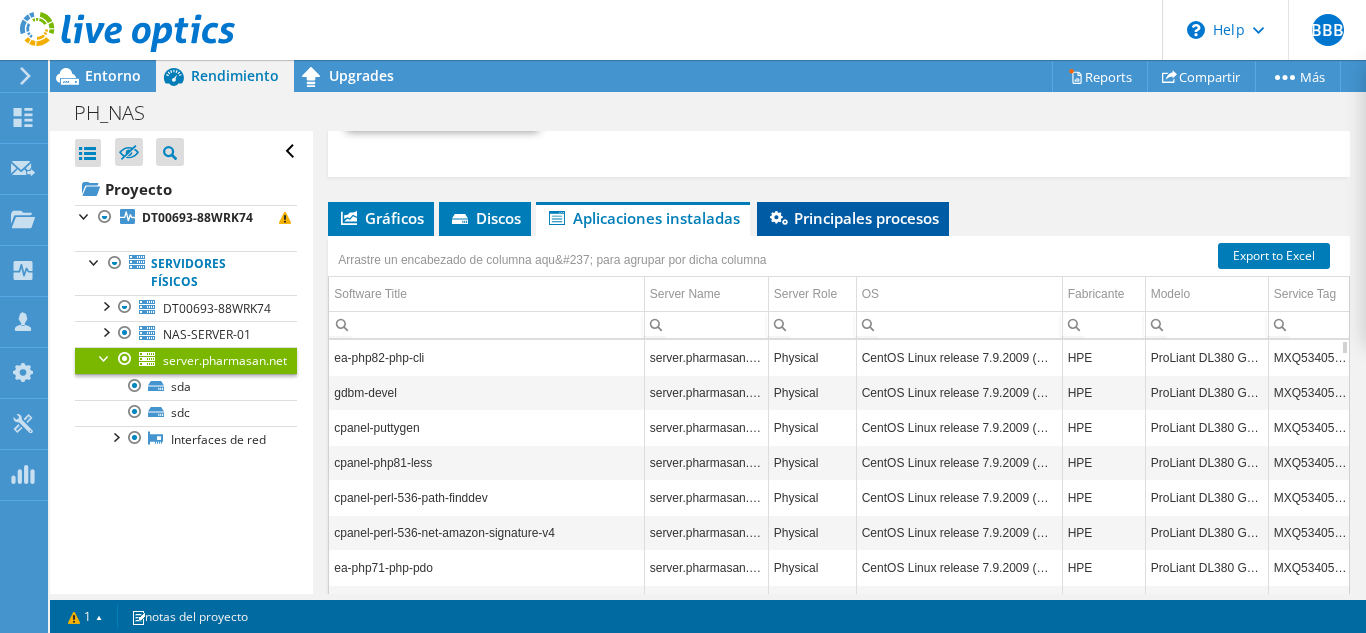 click on "Principales procesos" at bounding box center [853, 218] 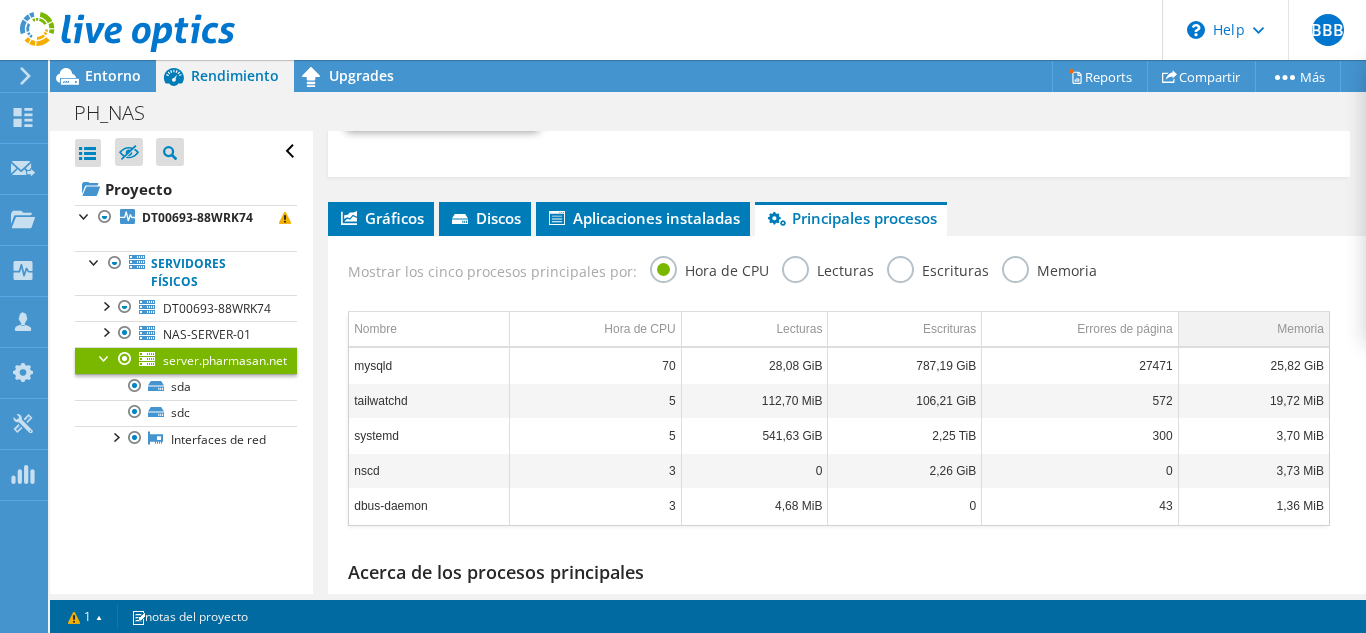 click on "Memoria" at bounding box center [1300, 329] 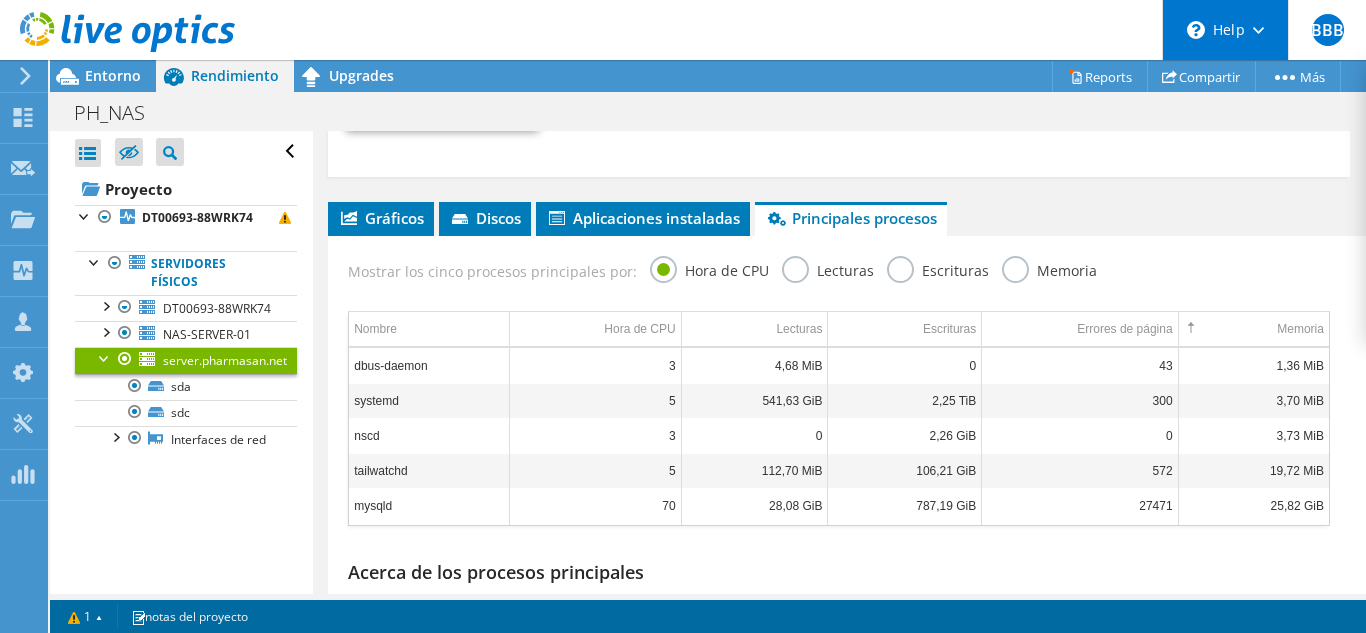 click on "\n
Help" at bounding box center (1225, 30) 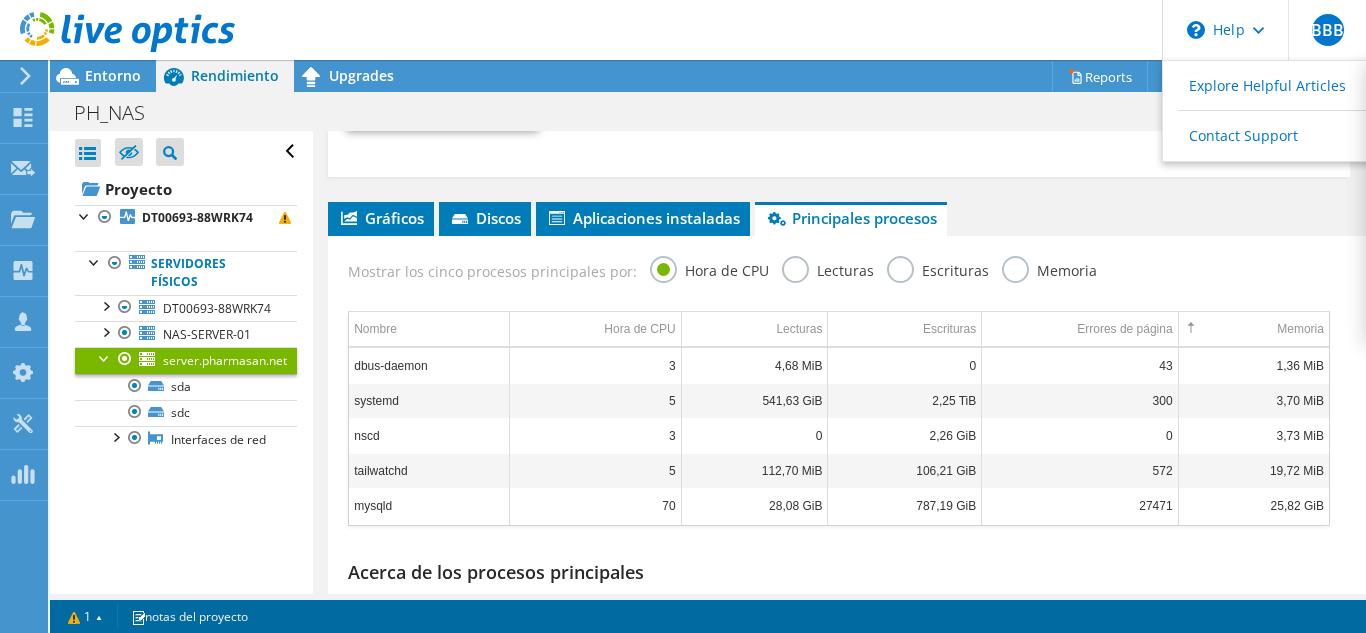 click on "BBB
Asociado de canal
Bernardo Bielostotzky Bermudez
b.bermudez@bielcom.com.co
Bielcom Colombia SAS
My Profile
Log Out
\n
Help
Explore Helpful Articles
Contact Support" at bounding box center (683, 30) 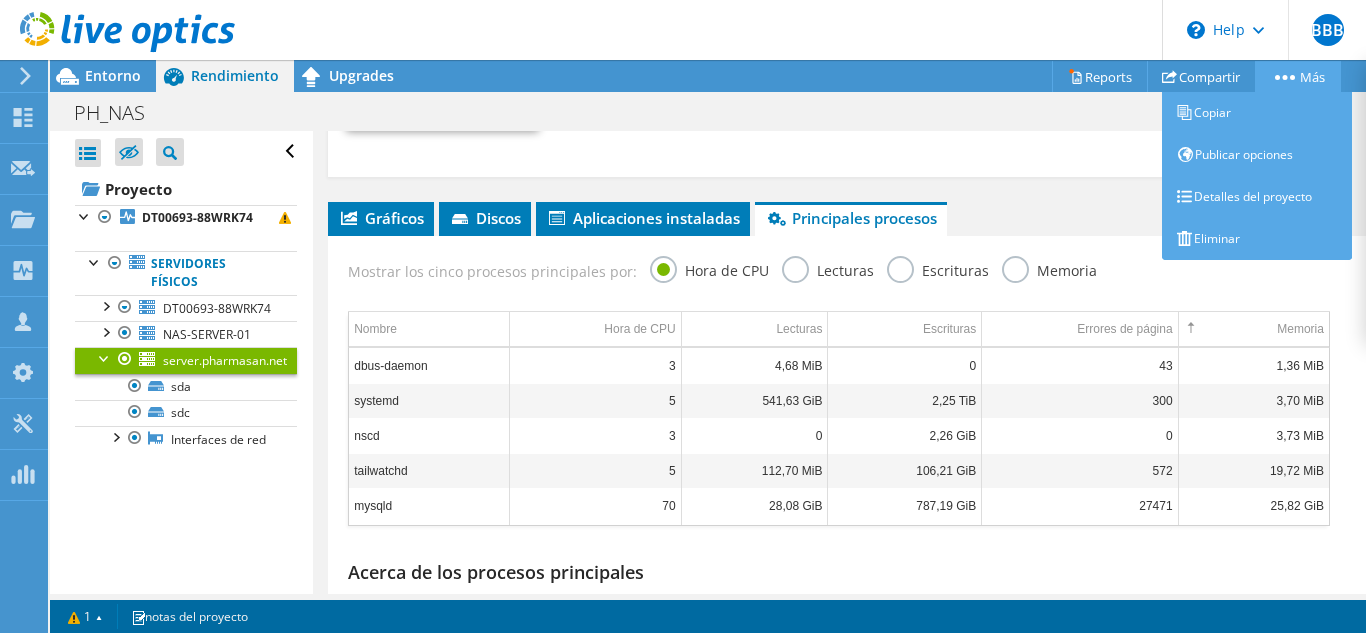 click 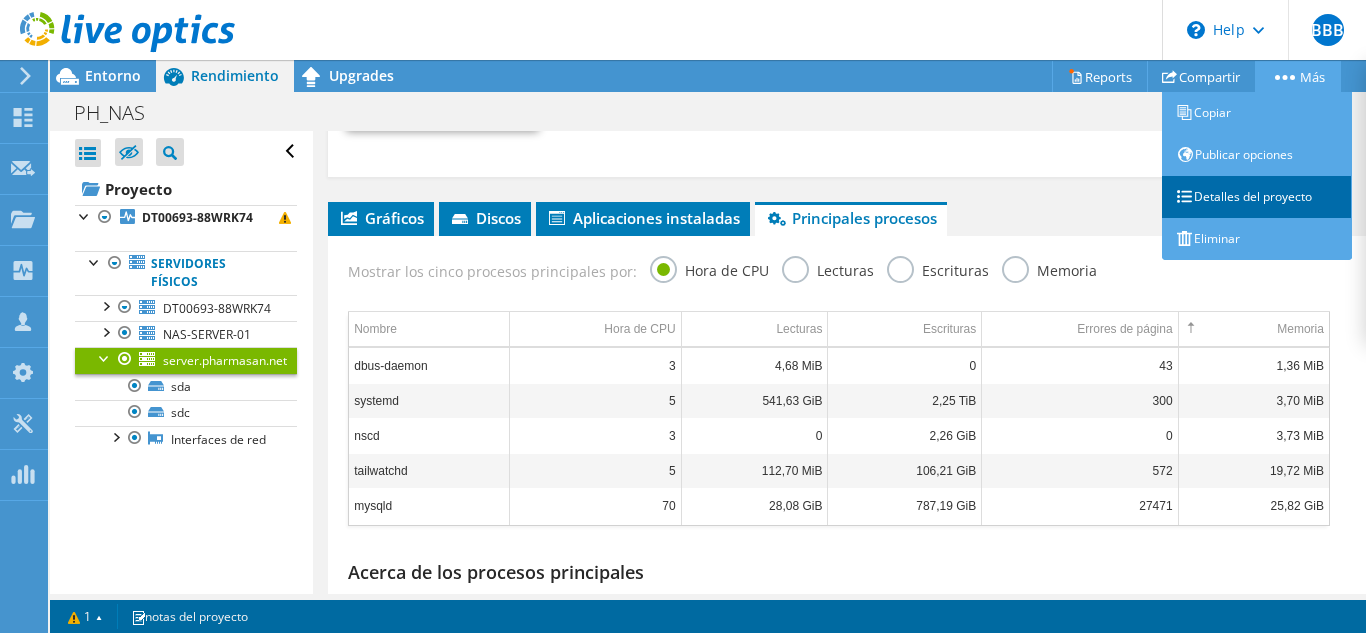 click on "Detalles del proyecto" at bounding box center [1257, 197] 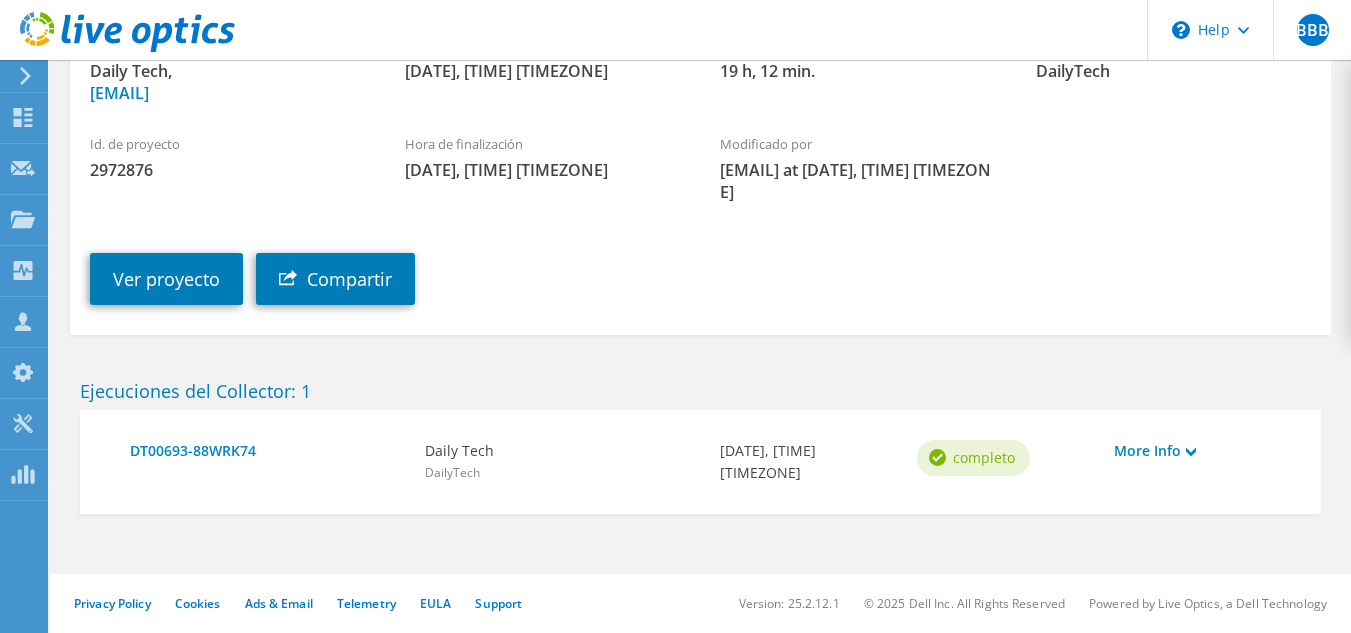 scroll, scrollTop: 273, scrollLeft: 0, axis: vertical 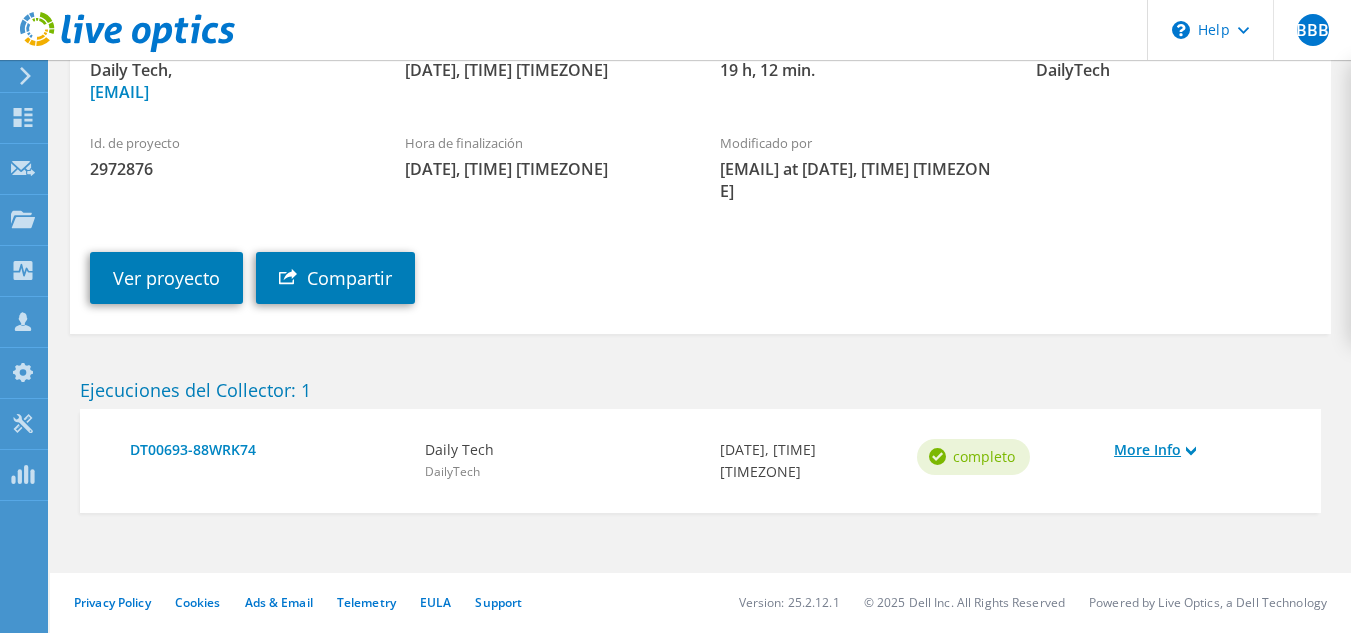 click on "More Info" at bounding box center (1202, 450) 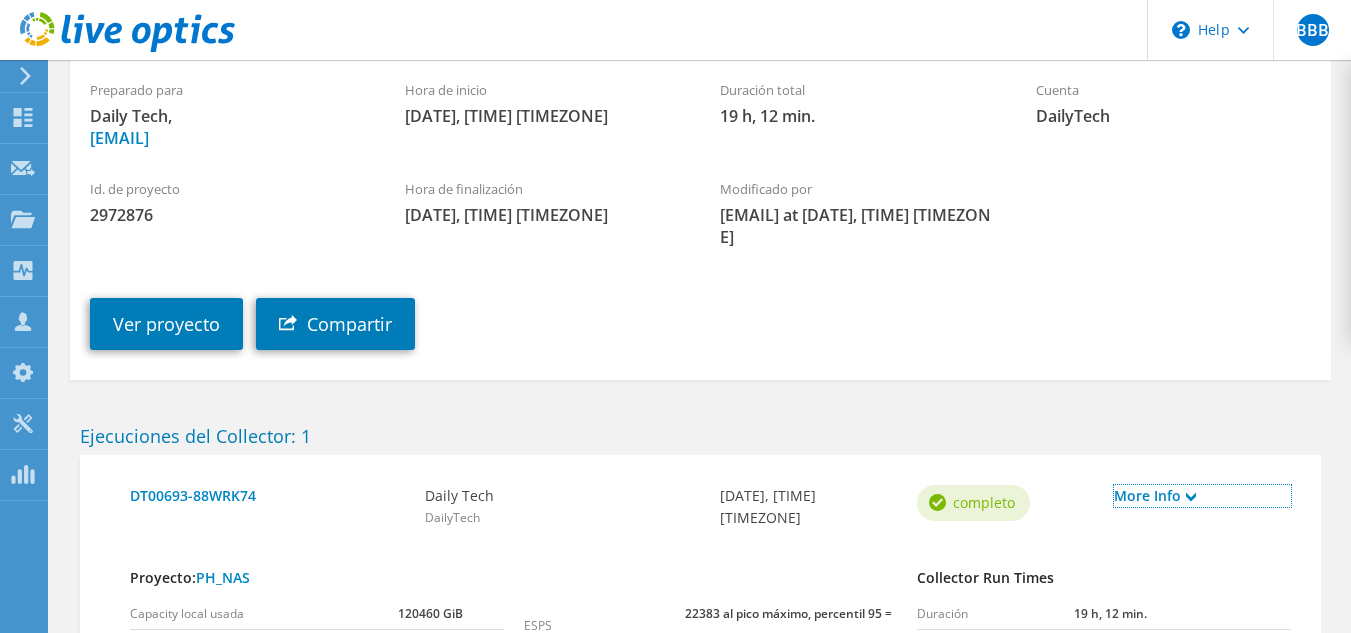 scroll, scrollTop: 183, scrollLeft: 0, axis: vertical 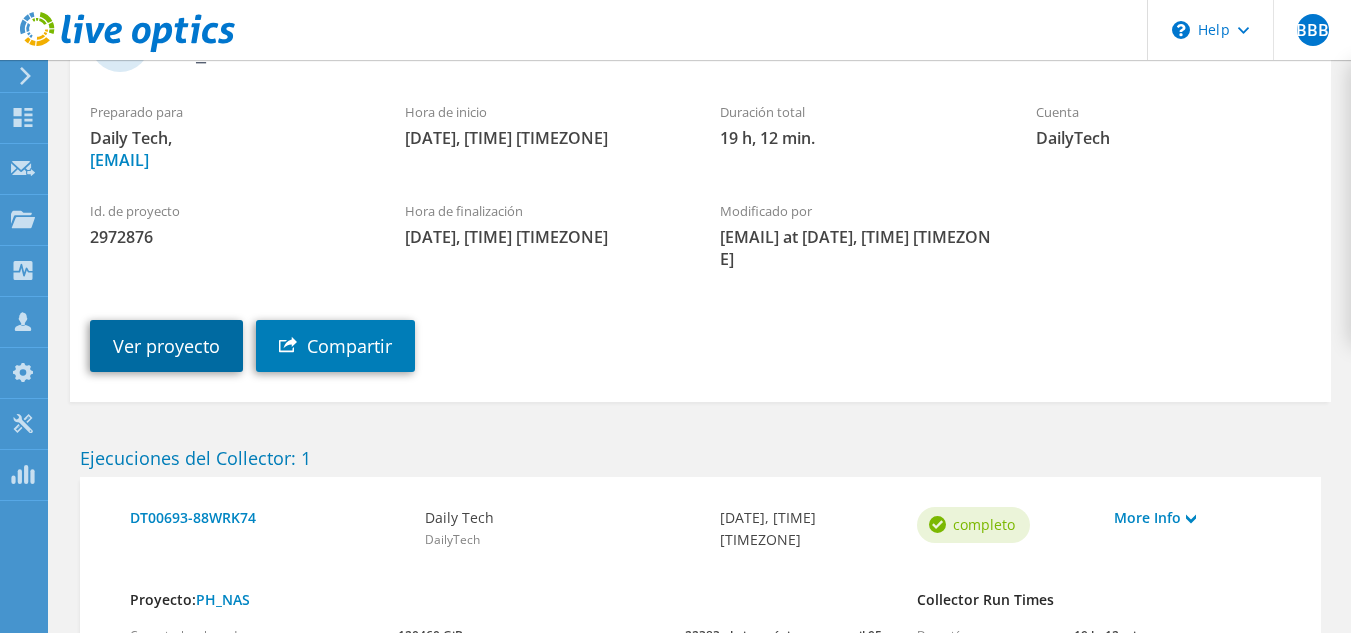 click on "Ver proyecto" at bounding box center (166, 346) 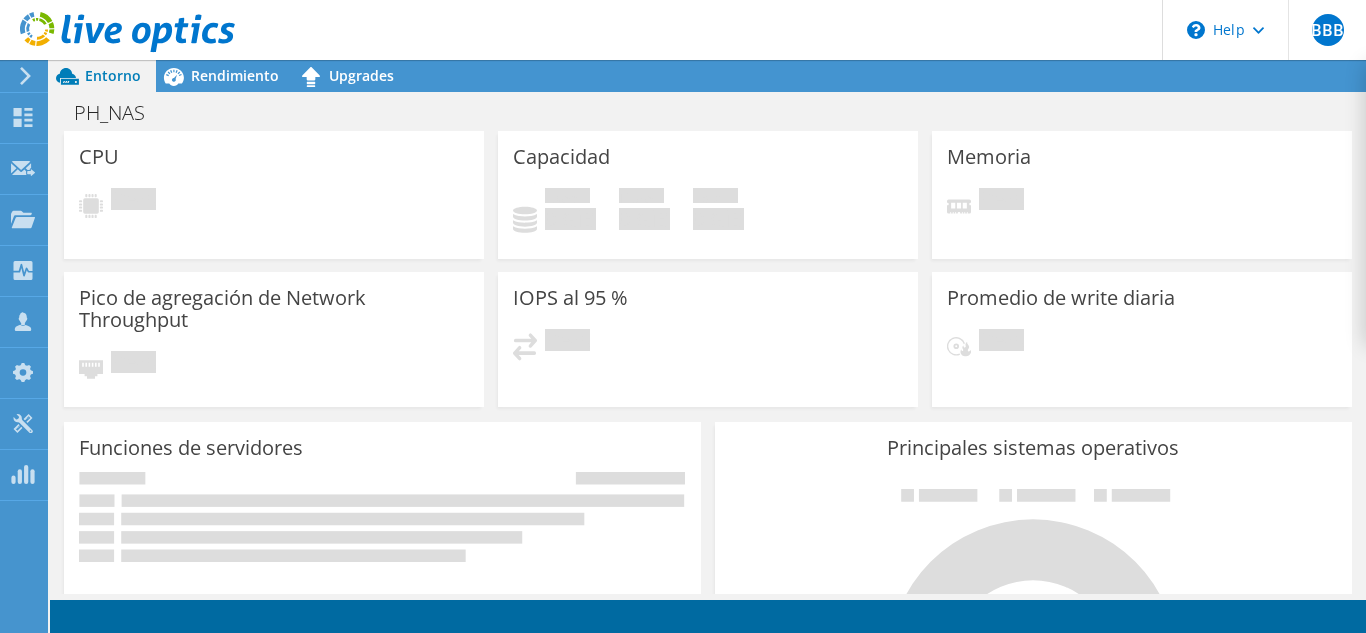 scroll, scrollTop: 0, scrollLeft: 0, axis: both 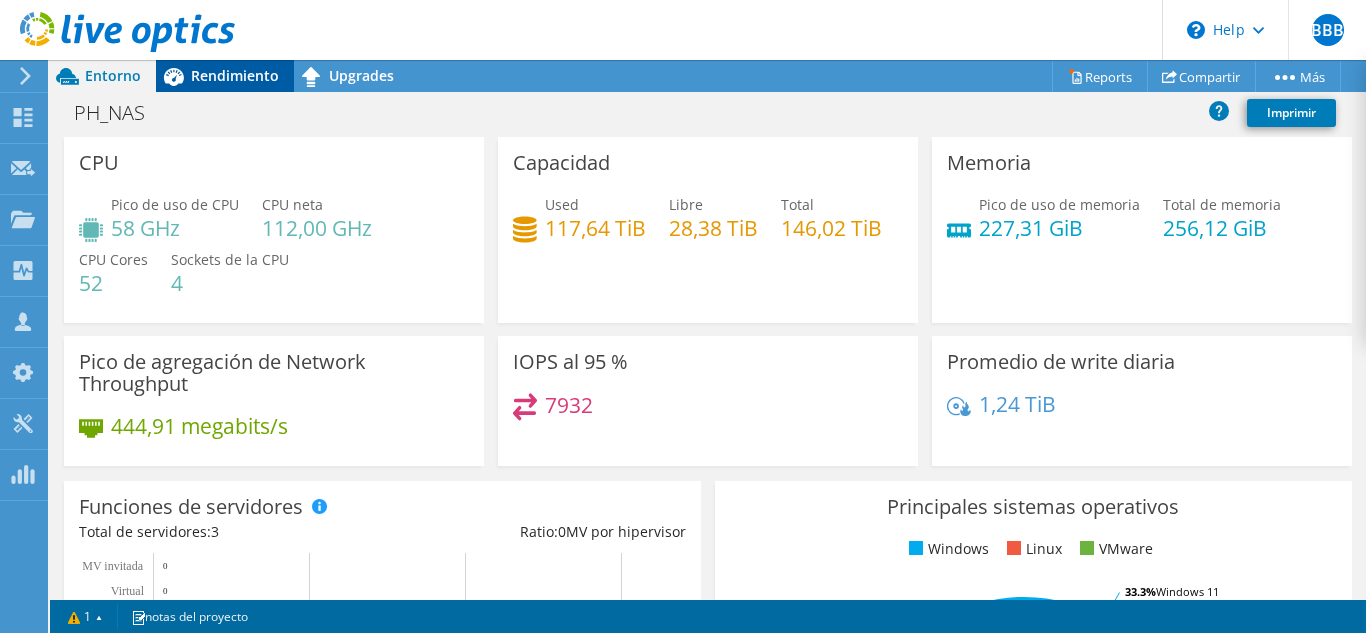 click on "Rendimiento" at bounding box center [235, 75] 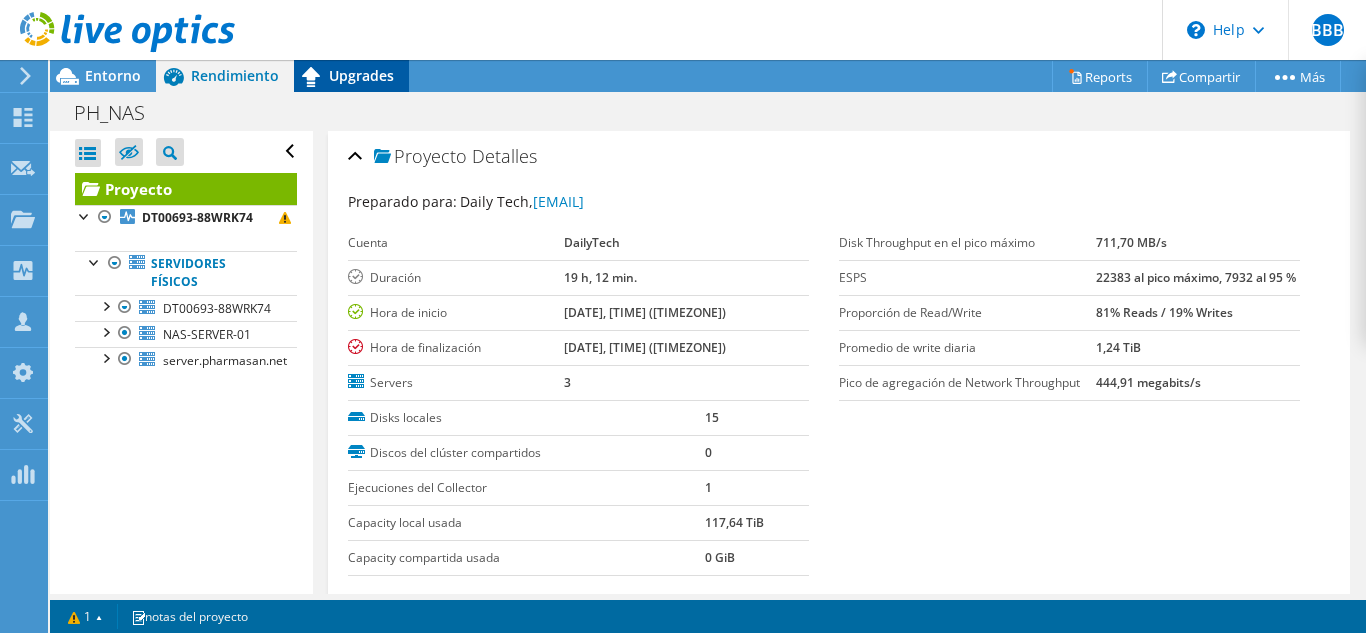 click on "Upgrades" at bounding box center [361, 75] 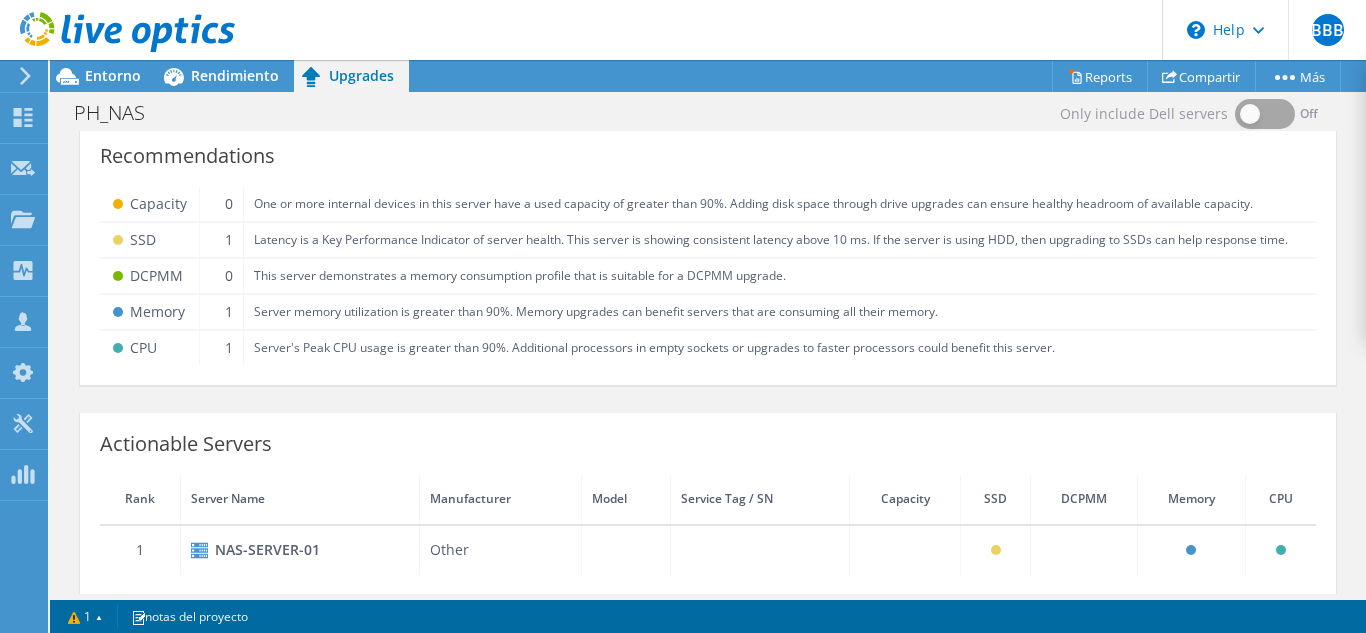 scroll, scrollTop: 0, scrollLeft: 0, axis: both 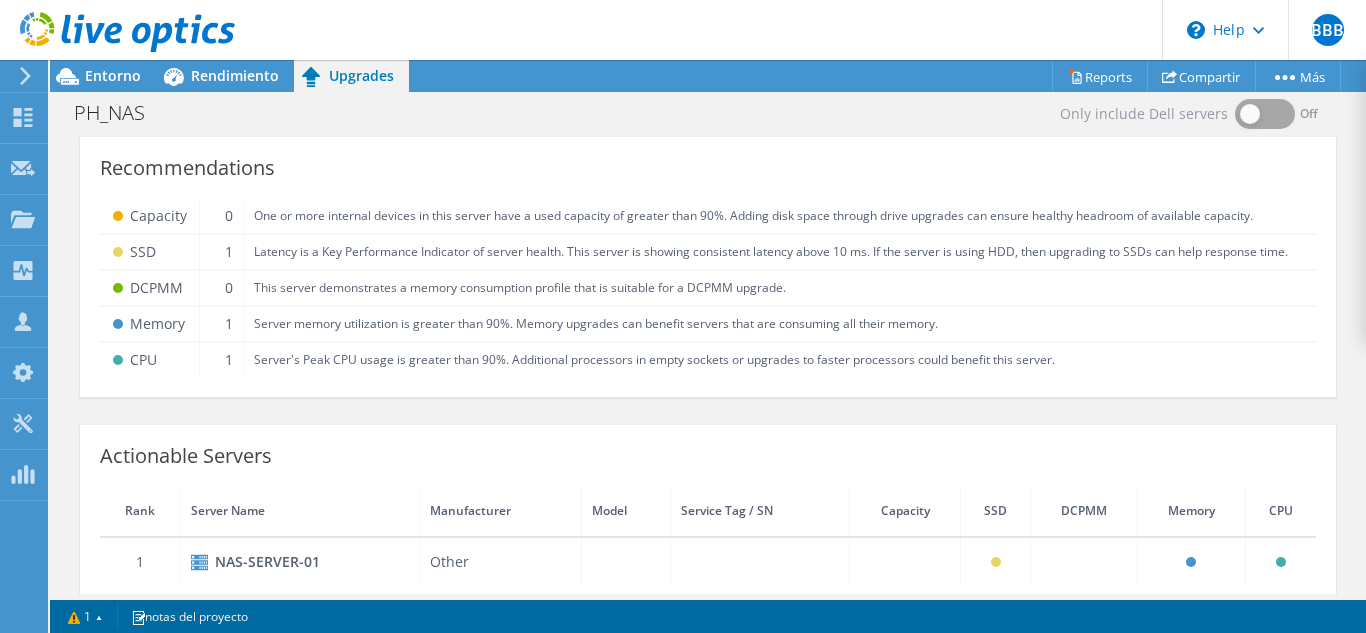 click at bounding box center [-78, 76] 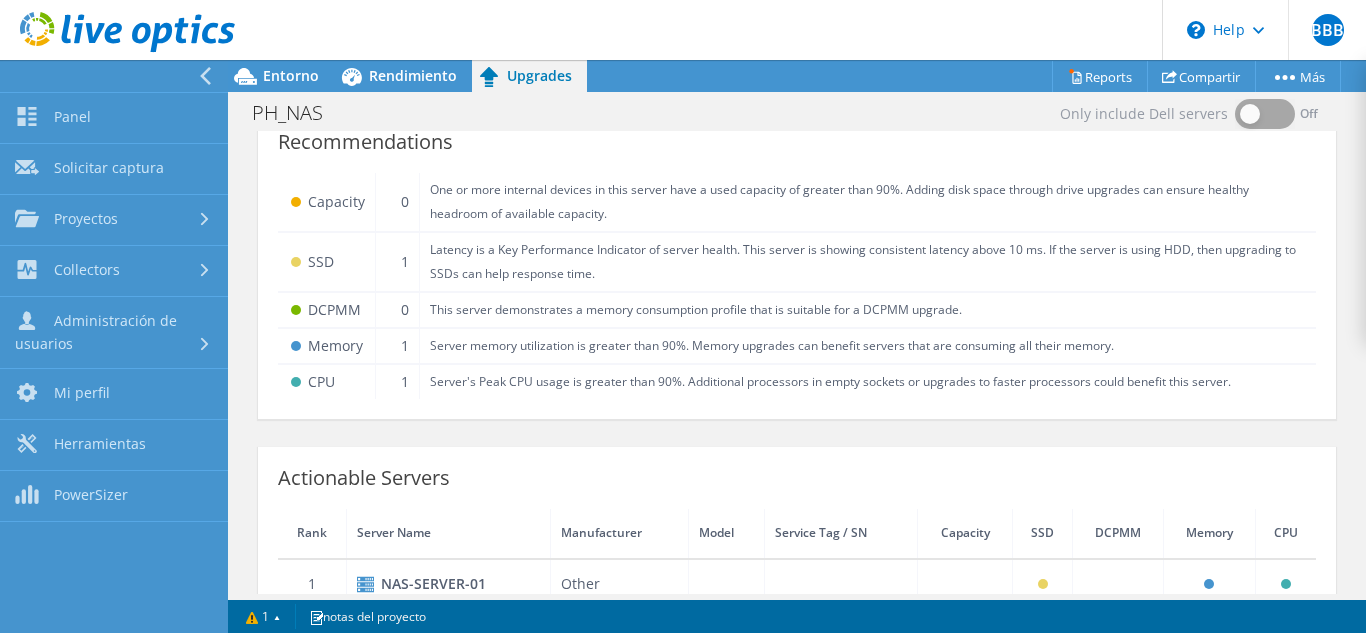 scroll, scrollTop: 0, scrollLeft: 0, axis: both 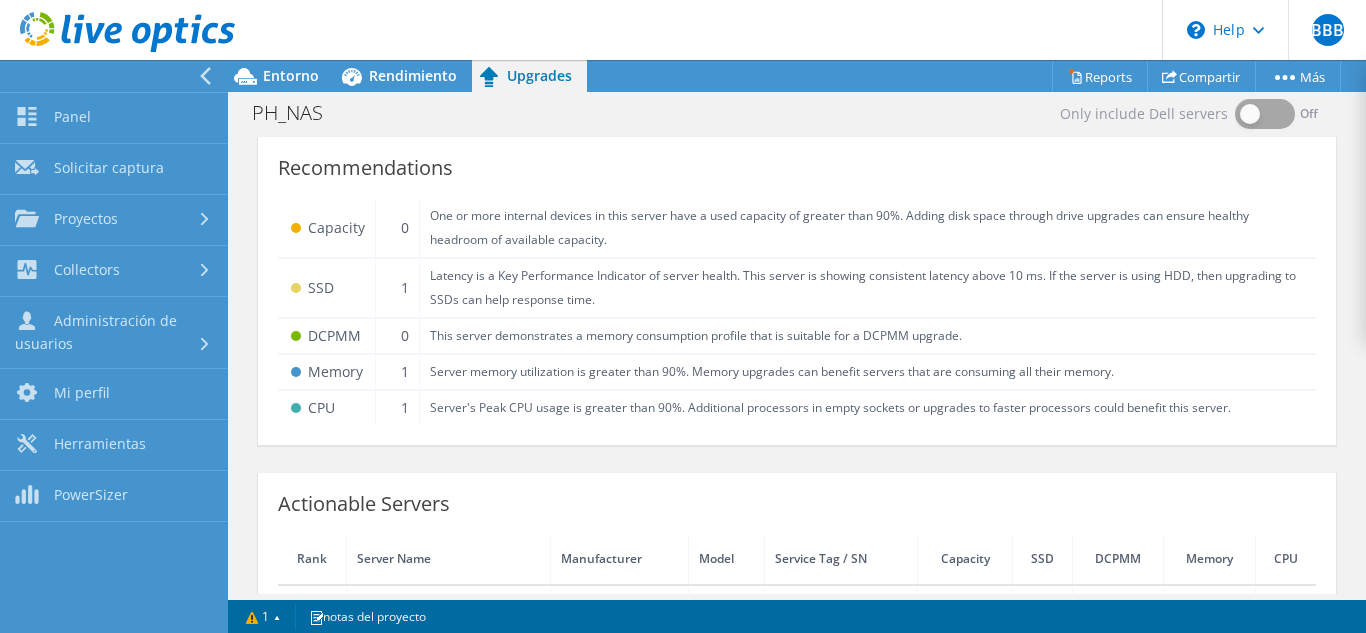 click 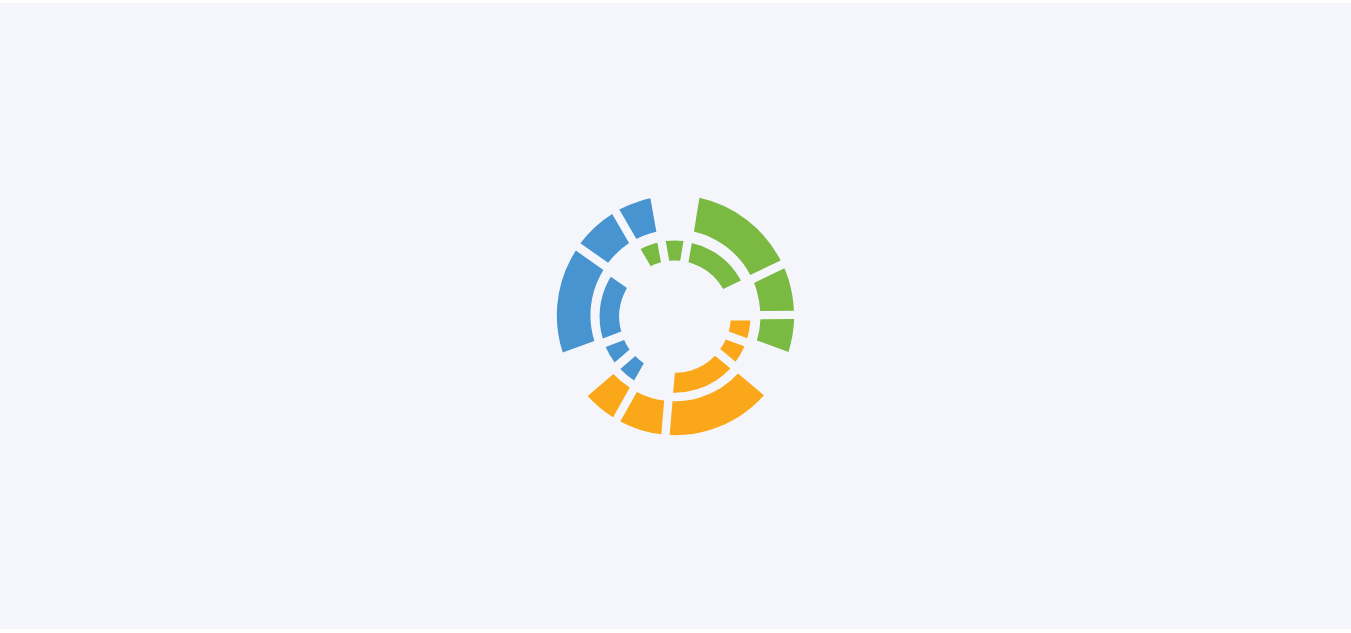 scroll, scrollTop: 0, scrollLeft: 0, axis: both 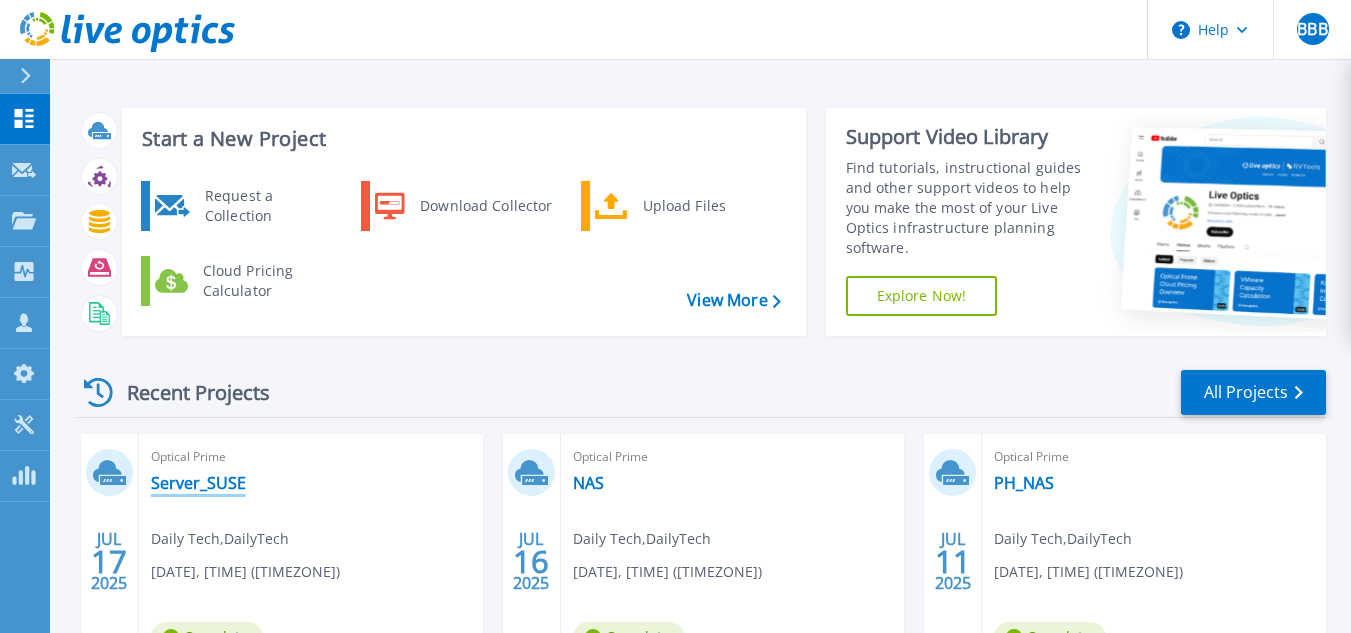 click on "Server_SUSE" at bounding box center [198, 483] 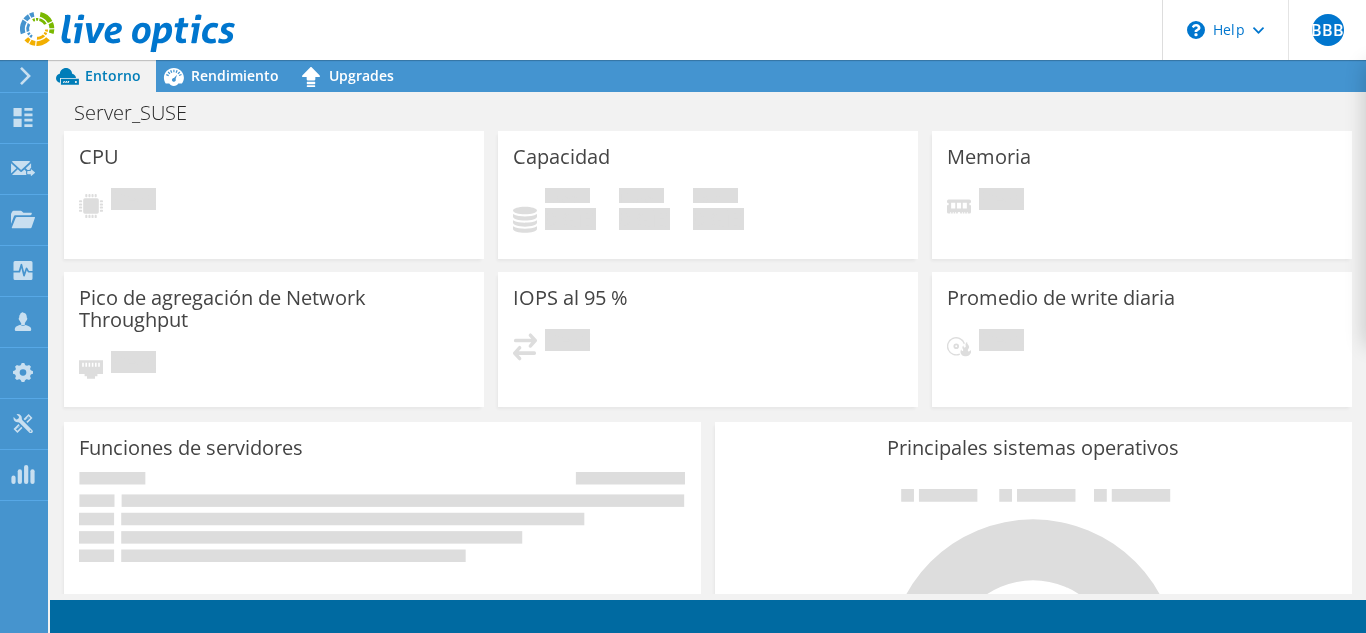scroll, scrollTop: 0, scrollLeft: 0, axis: both 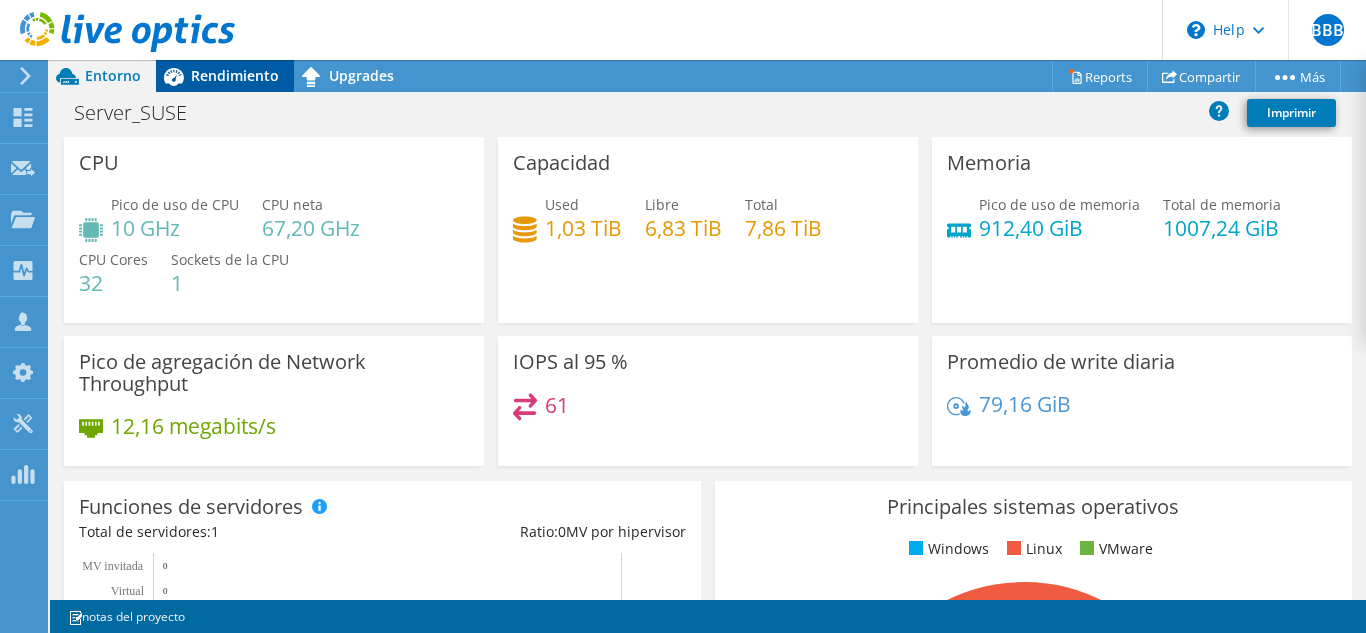 click on "Rendimiento" at bounding box center [235, 75] 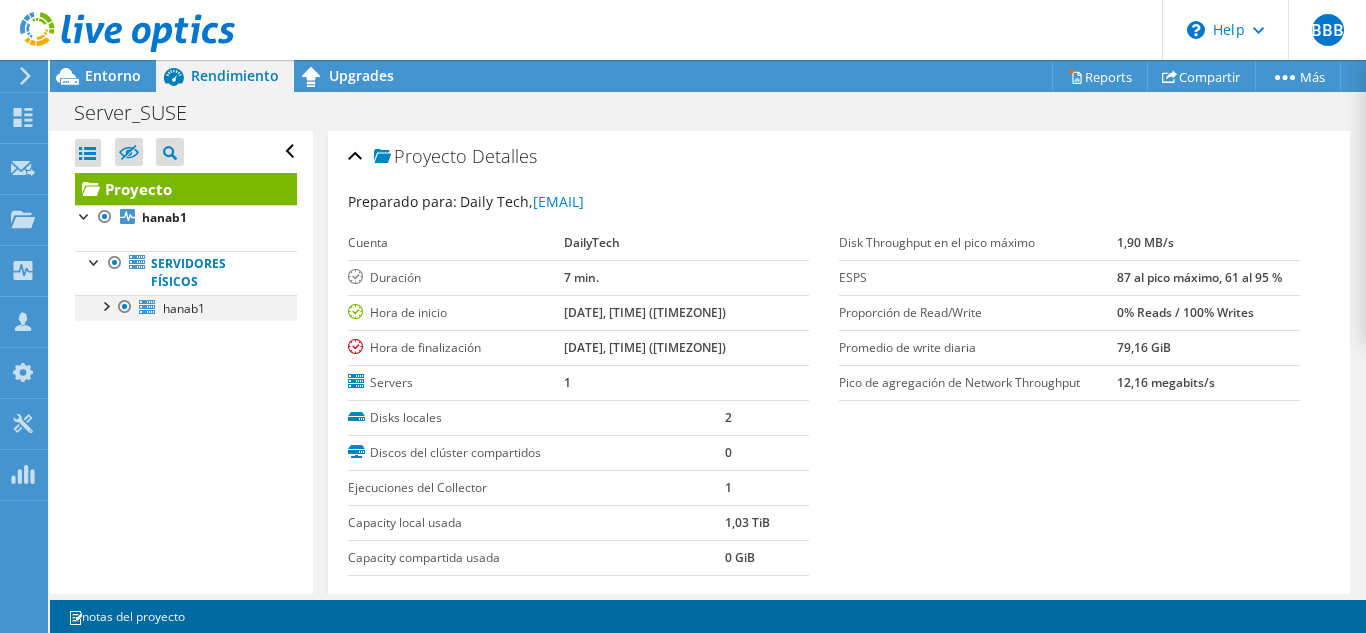 click at bounding box center (105, 305) 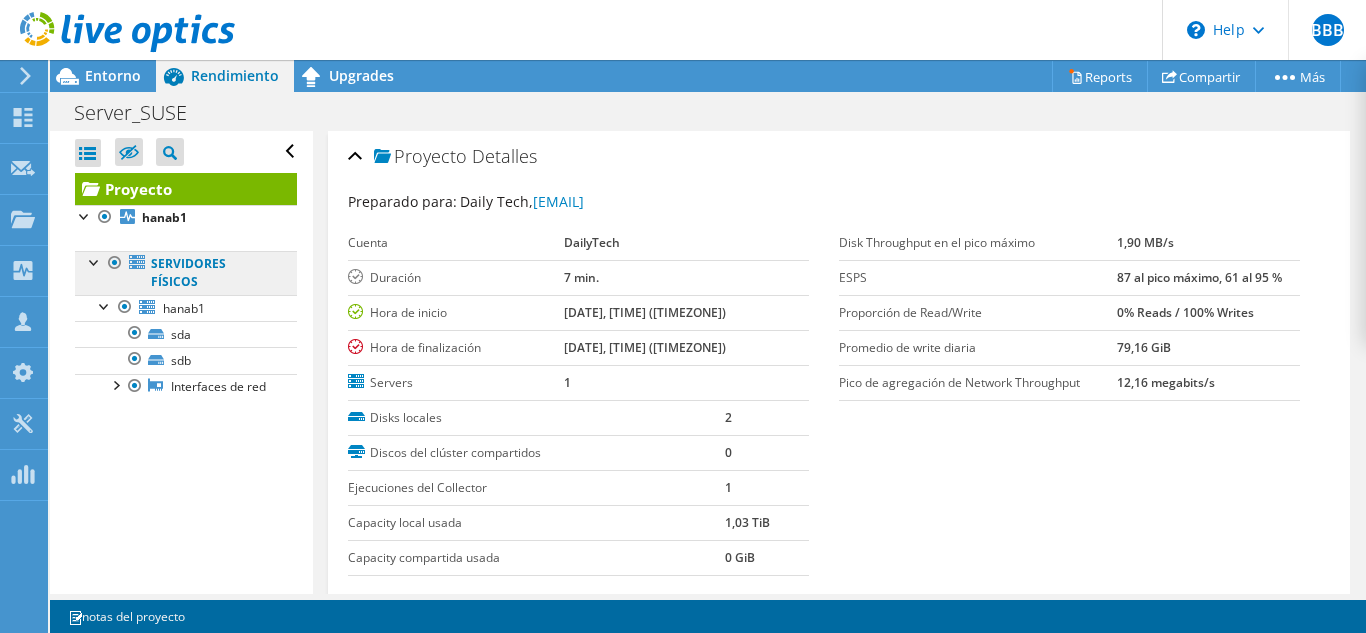 click on "Servidores físicos" at bounding box center (186, 273) 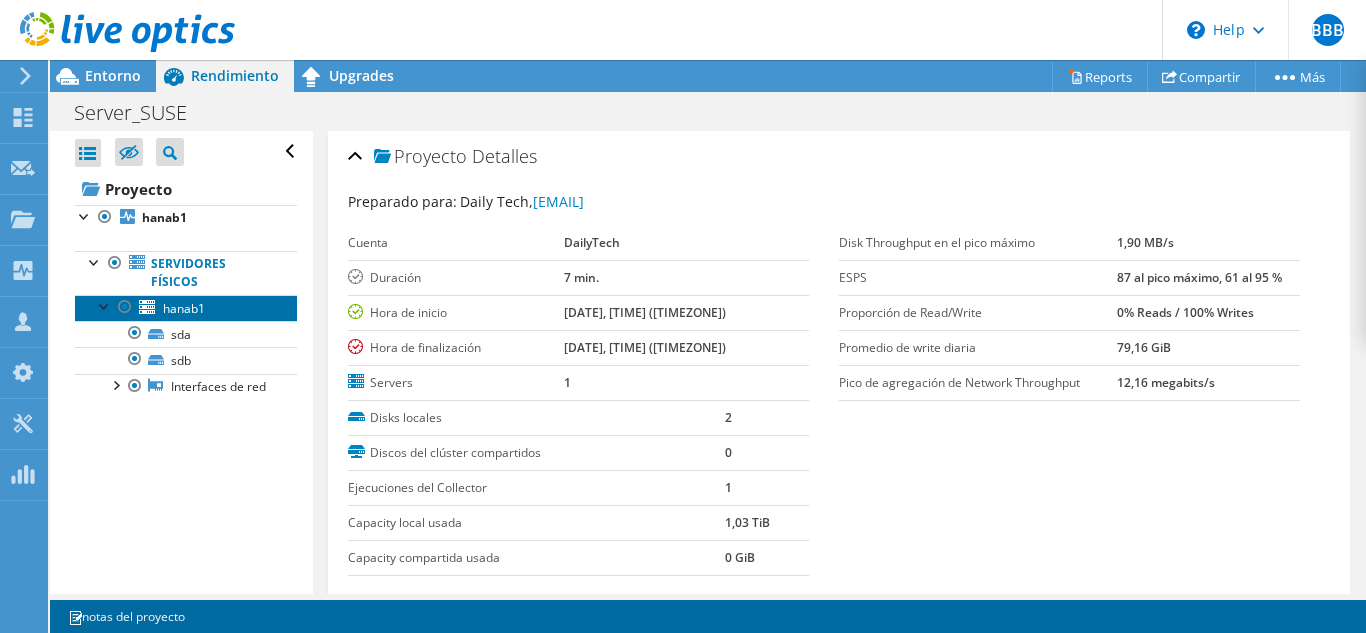 click on "hanab1" at bounding box center (184, 308) 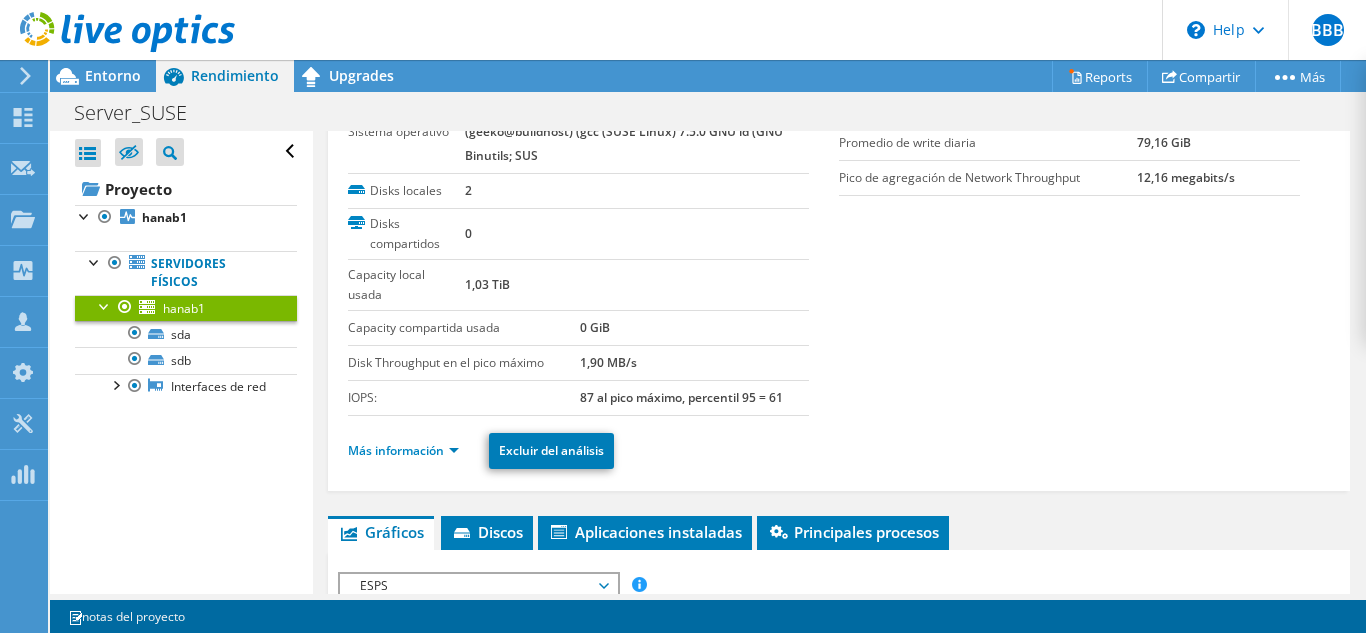 scroll, scrollTop: 0, scrollLeft: 0, axis: both 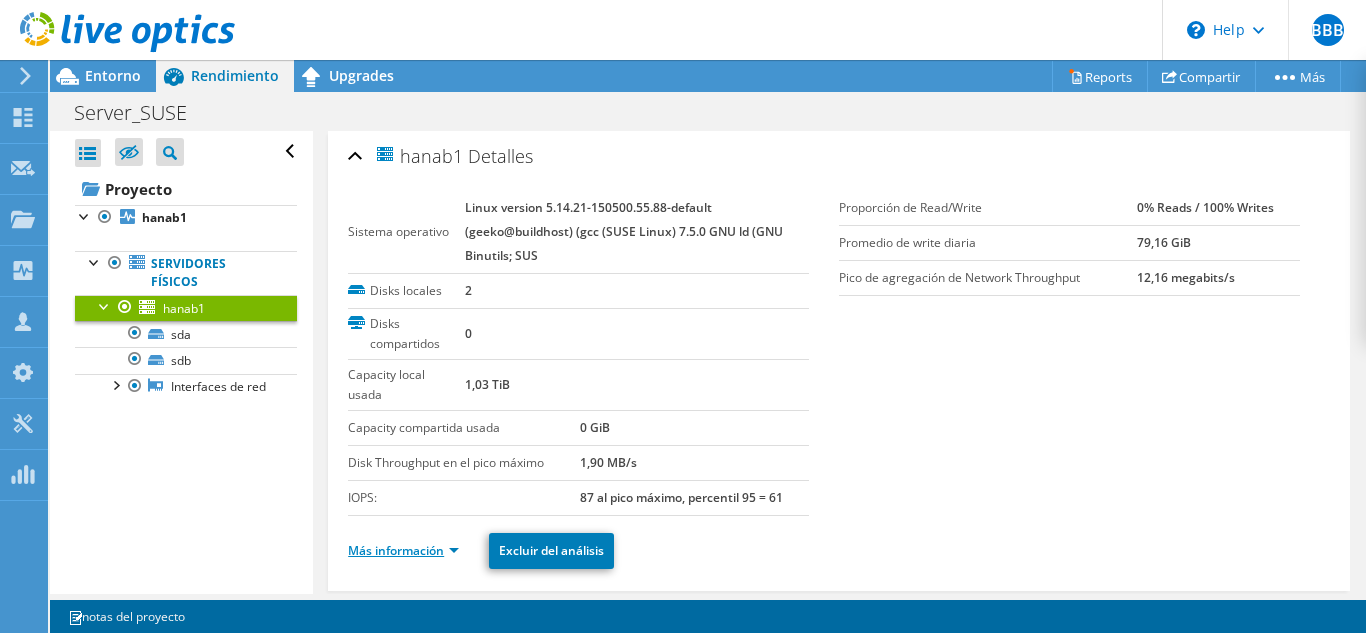 click on "Más información" at bounding box center [403, 550] 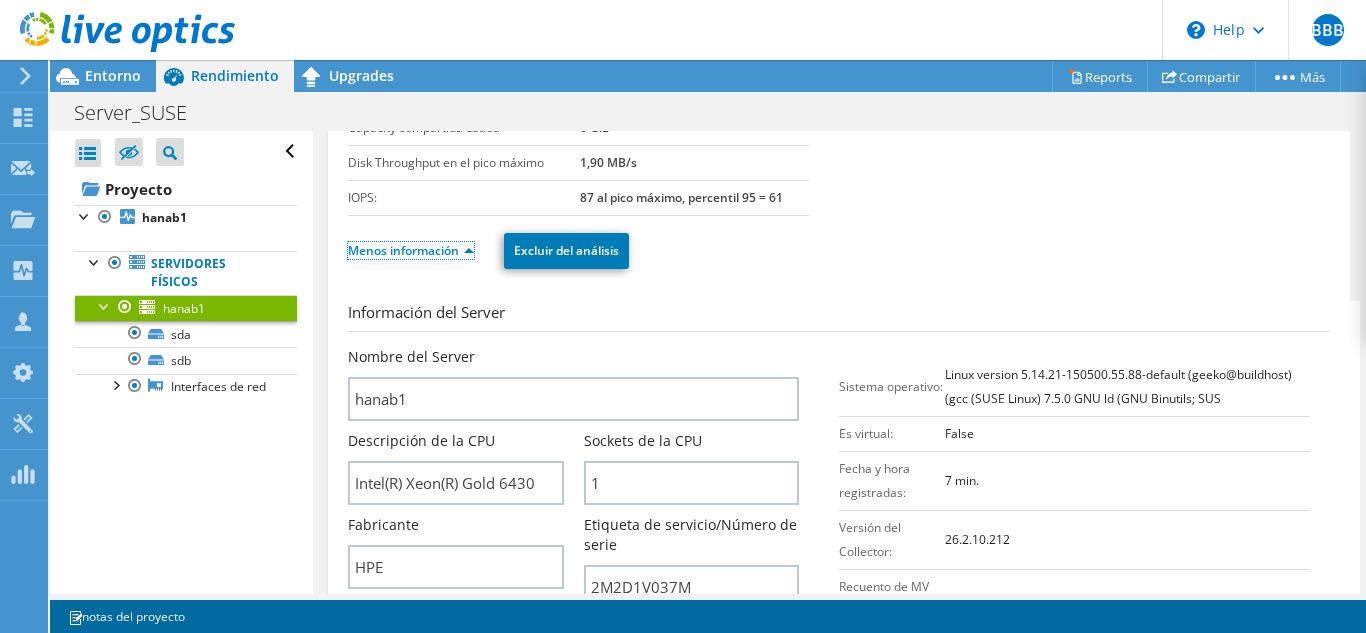 scroll, scrollTop: 400, scrollLeft: 0, axis: vertical 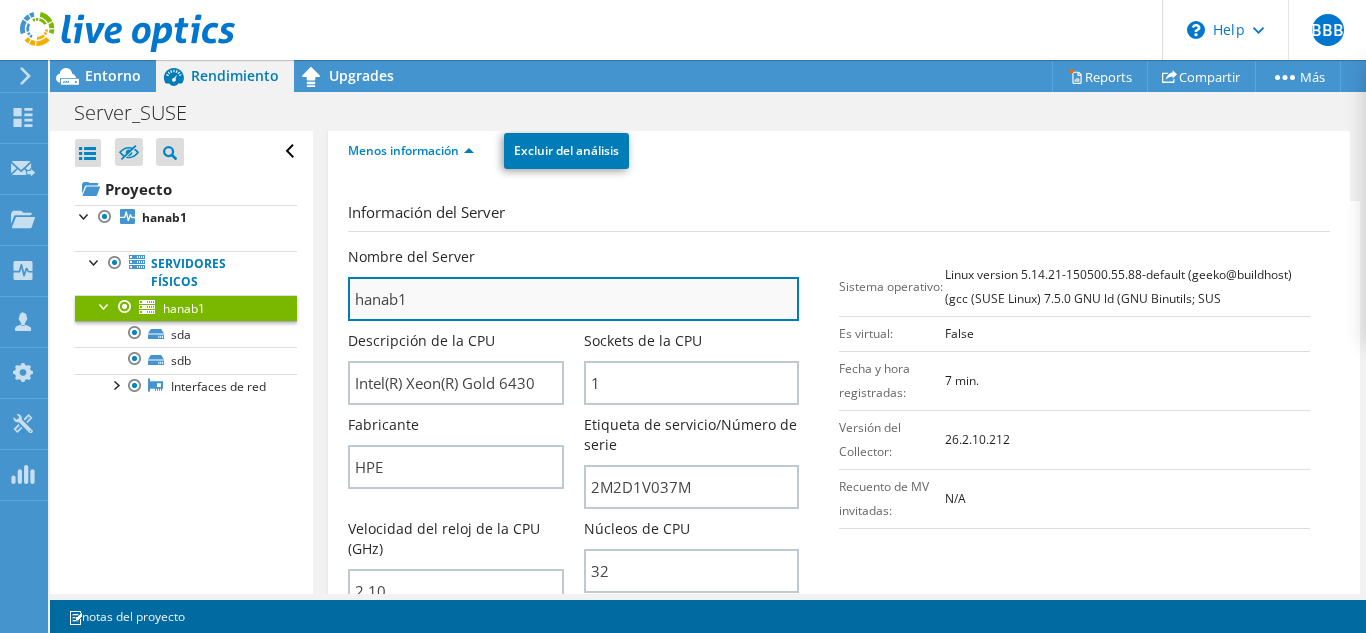 drag, startPoint x: 421, startPoint y: 303, endPoint x: 356, endPoint y: 304, distance: 65.00769 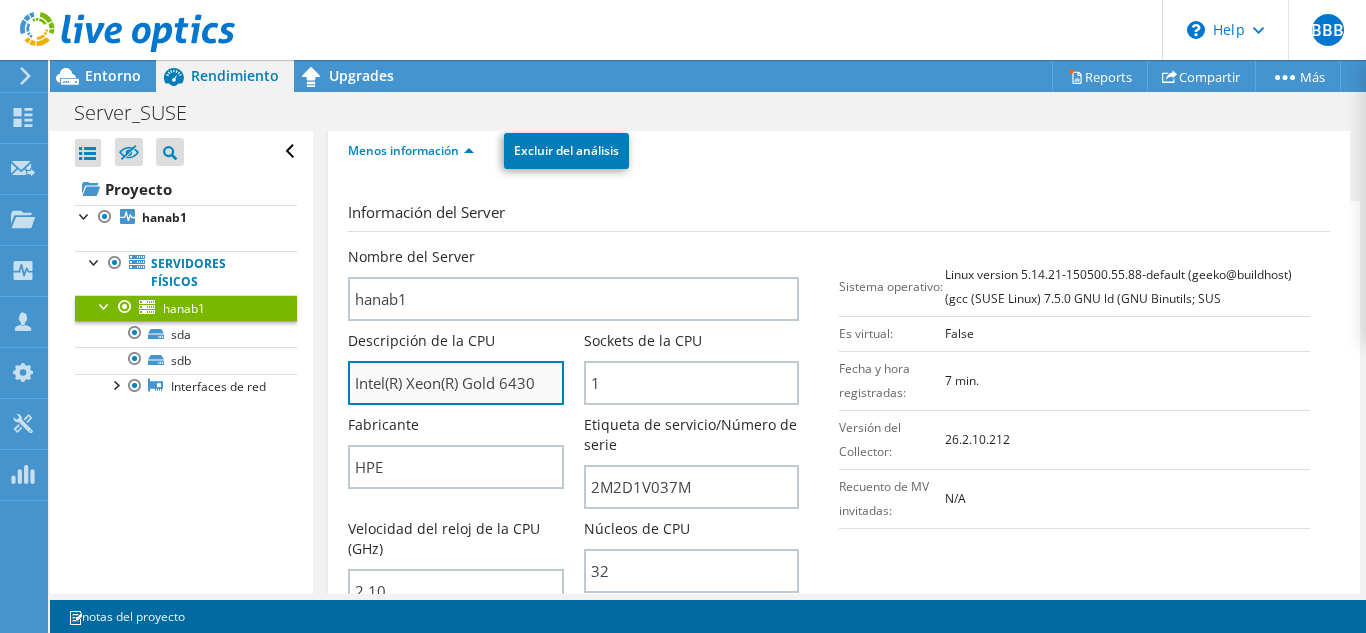 drag, startPoint x: 547, startPoint y: 381, endPoint x: 349, endPoint y: 385, distance: 198.0404 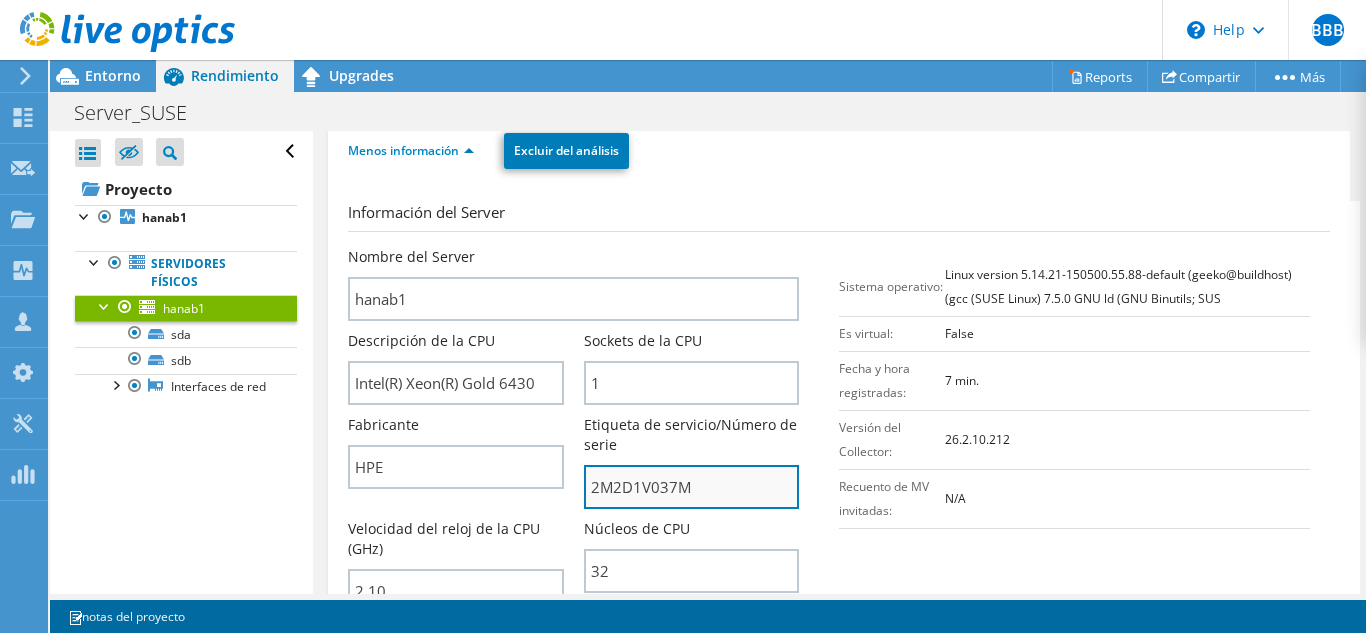 click on "2M2D1V037M" at bounding box center (691, 487) 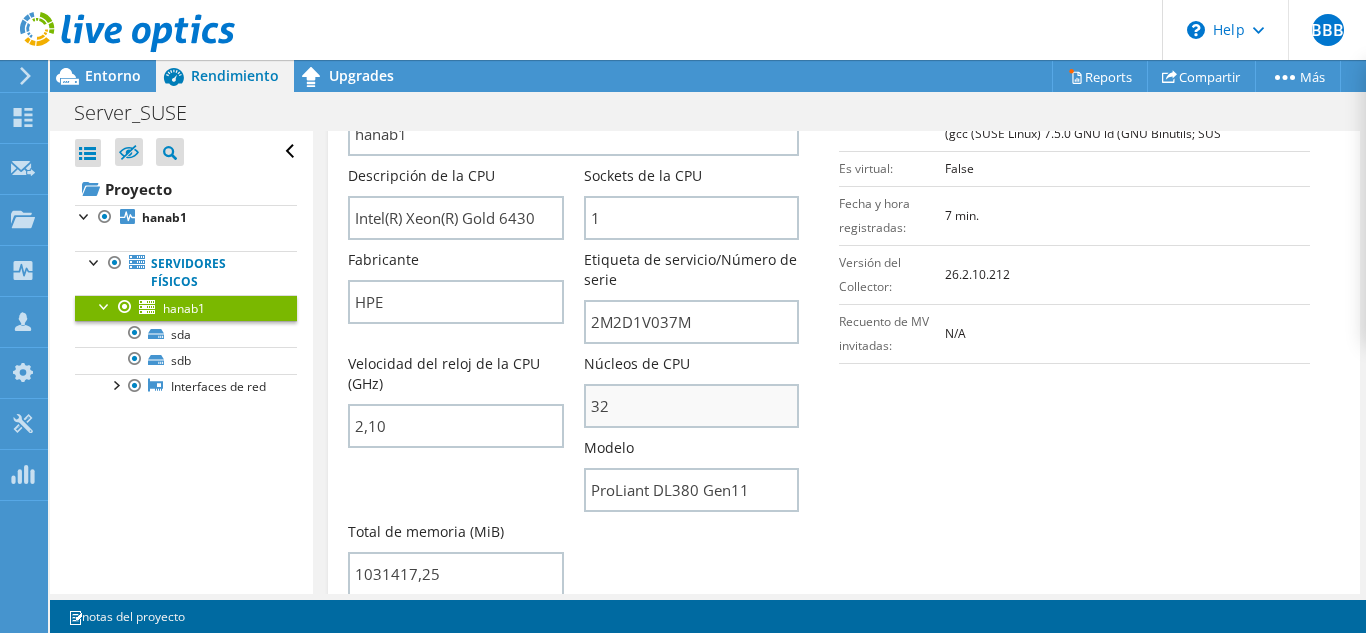 scroll, scrollTop: 600, scrollLeft: 0, axis: vertical 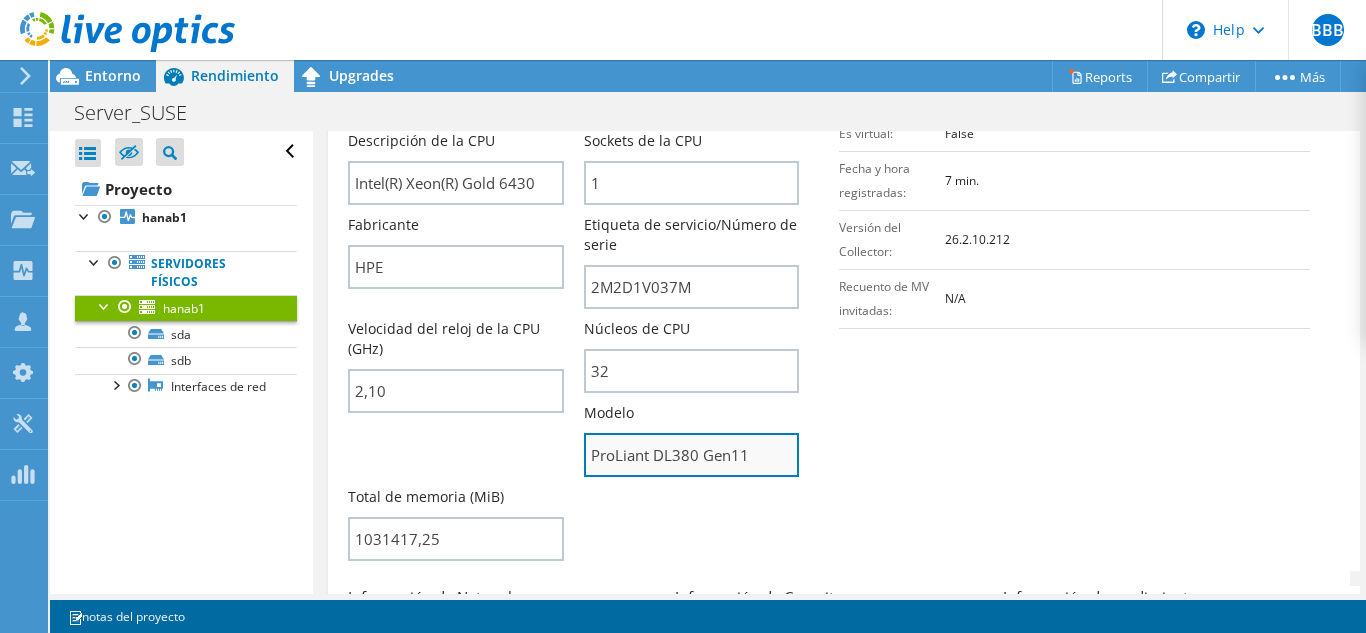 drag, startPoint x: 749, startPoint y: 458, endPoint x: 585, endPoint y: 452, distance: 164.10973 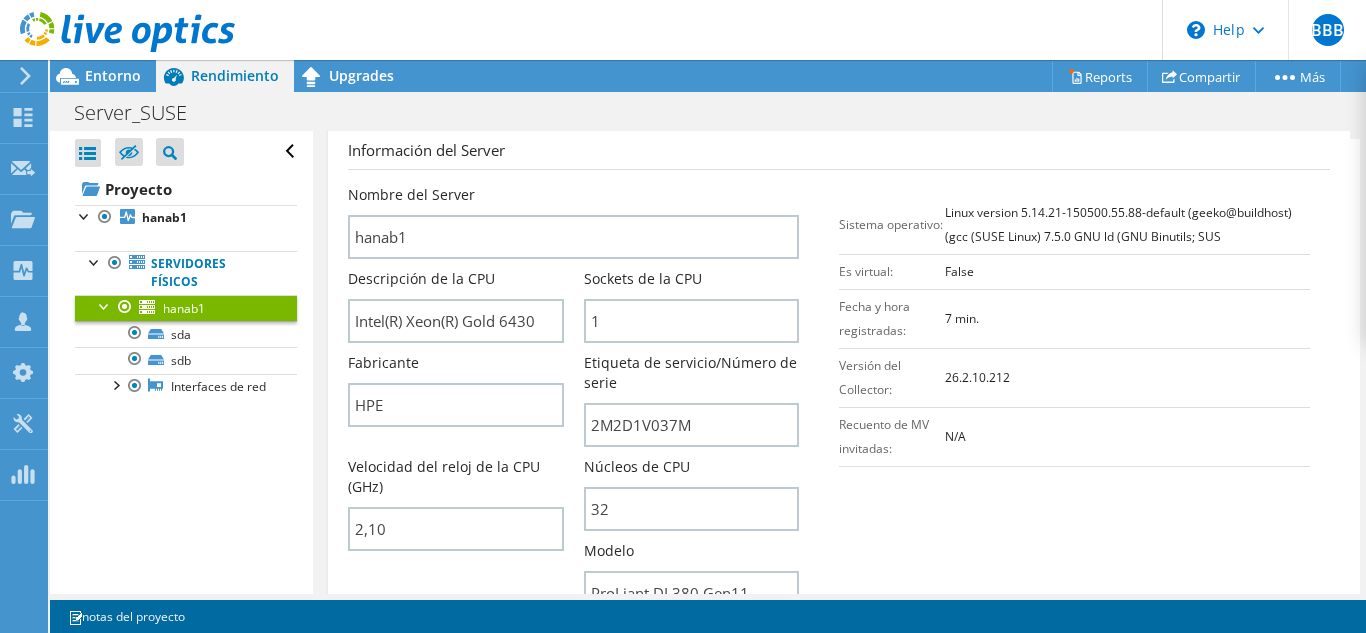scroll, scrollTop: 400, scrollLeft: 0, axis: vertical 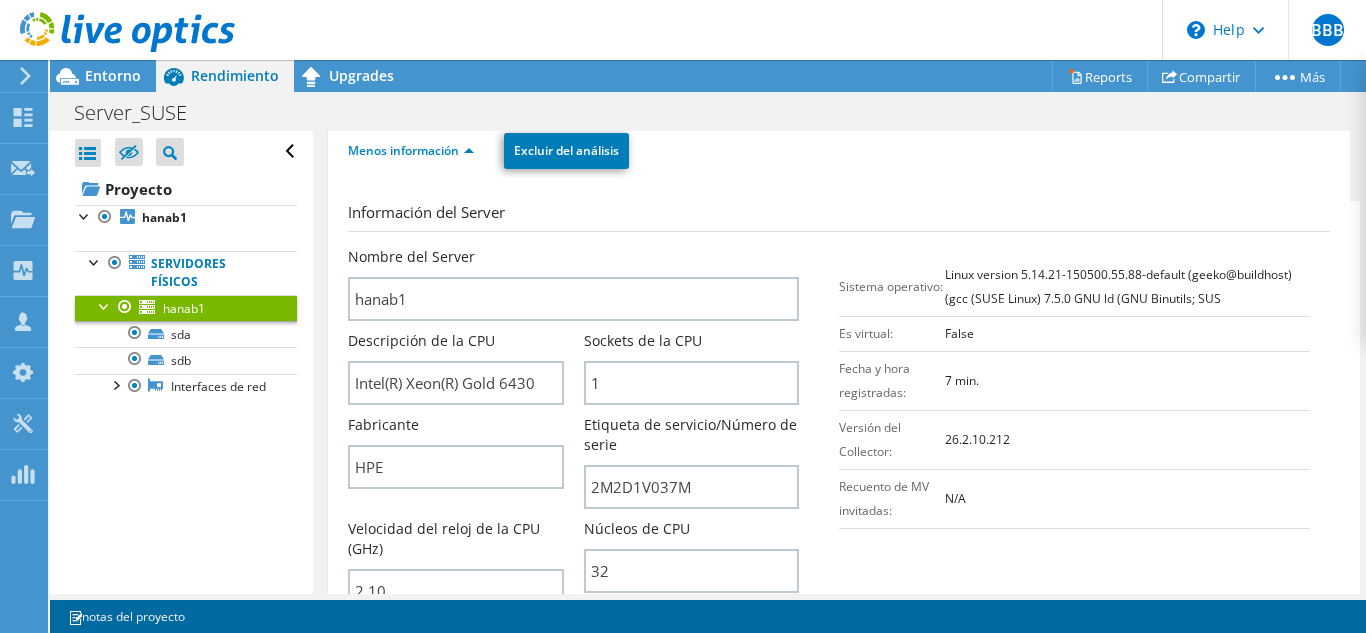 drag, startPoint x: 936, startPoint y: 270, endPoint x: 1135, endPoint y: 265, distance: 199.0628 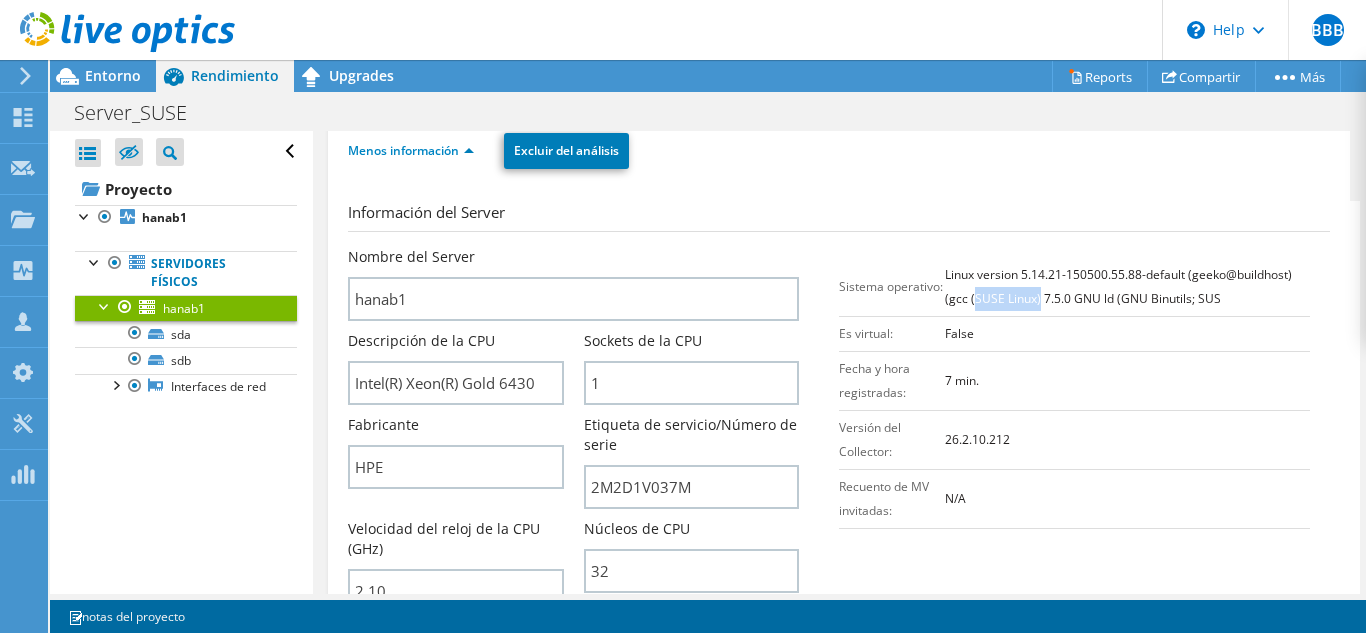 drag, startPoint x: 967, startPoint y: 296, endPoint x: 1030, endPoint y: 295, distance: 63.007935 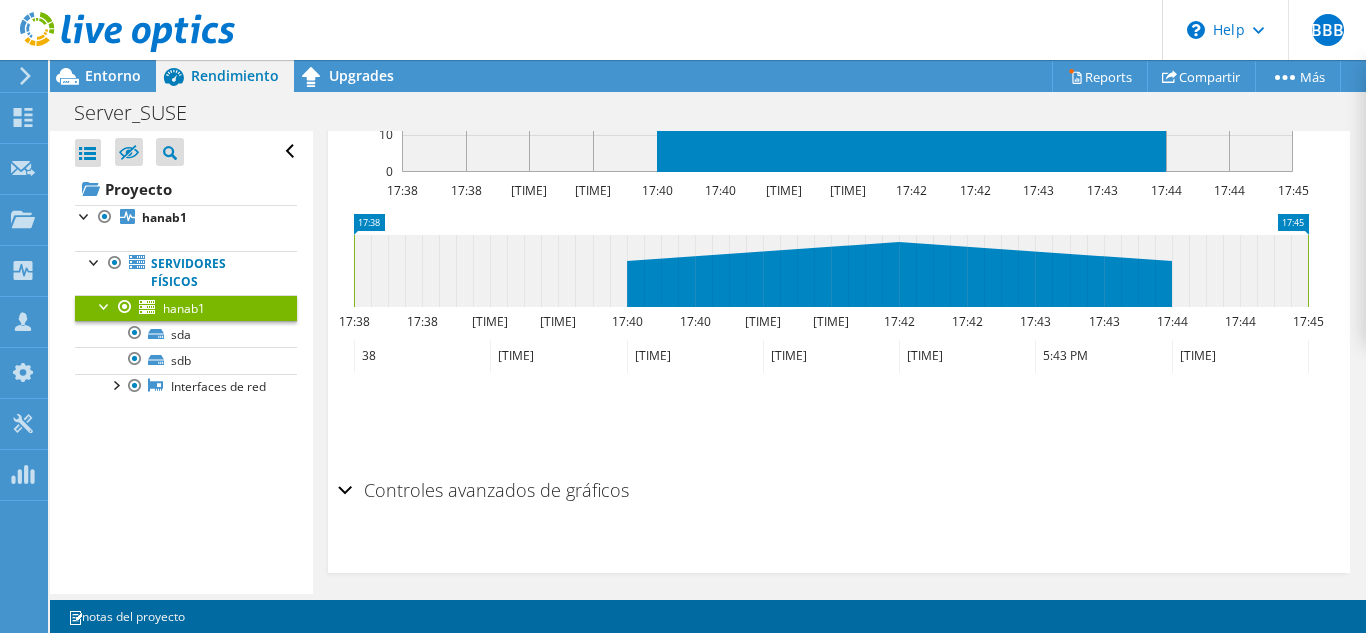scroll, scrollTop: 2014, scrollLeft: 0, axis: vertical 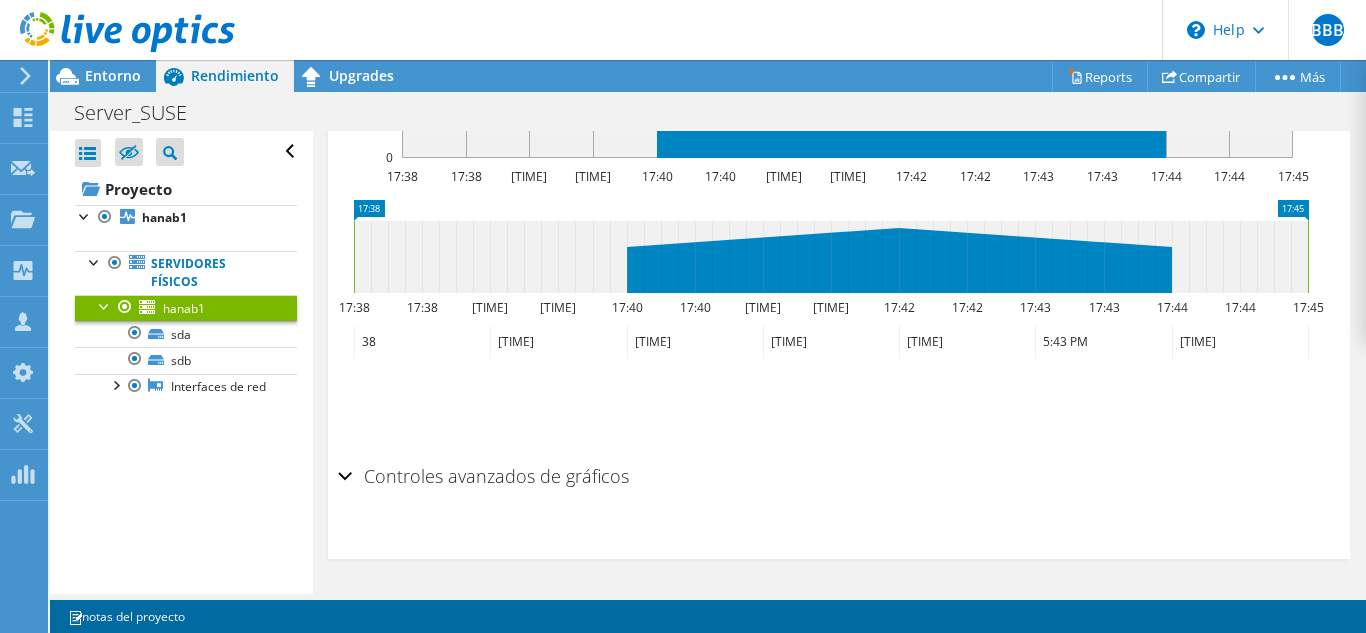 click on "Controles avanzados de gráficos" at bounding box center (483, 476) 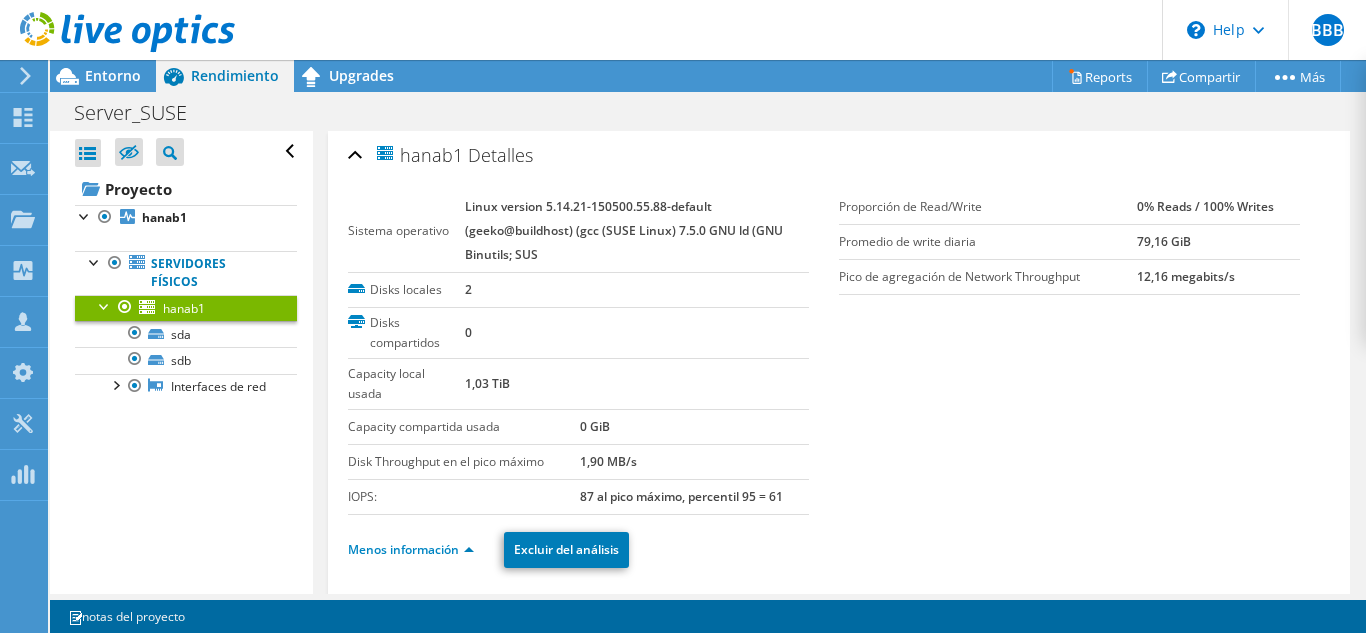 scroll, scrollTop: 0, scrollLeft: 0, axis: both 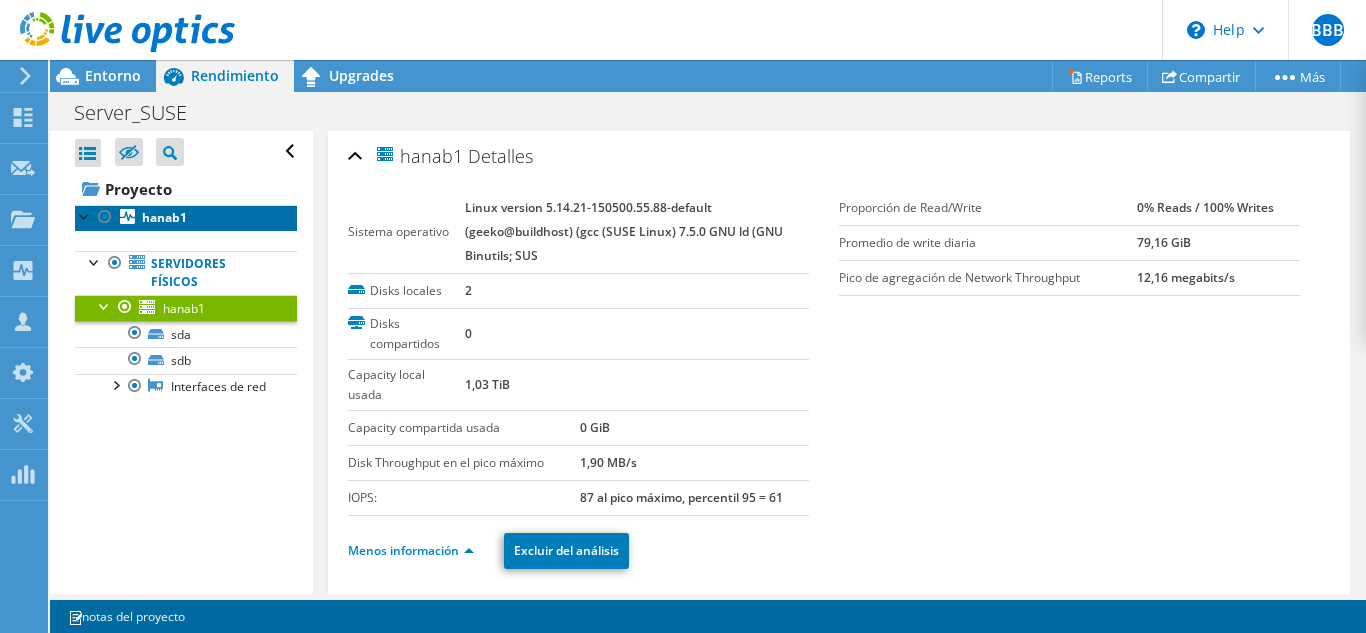 click on "hanab1" at bounding box center (164, 217) 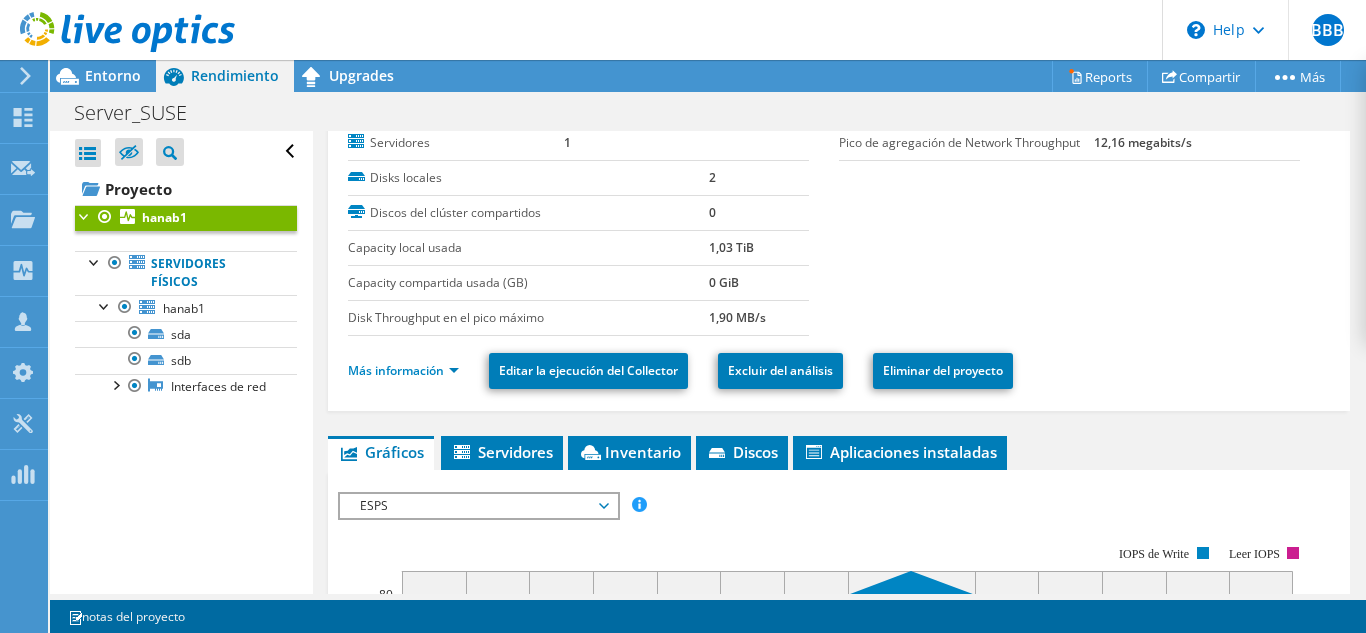 scroll, scrollTop: 200, scrollLeft: 0, axis: vertical 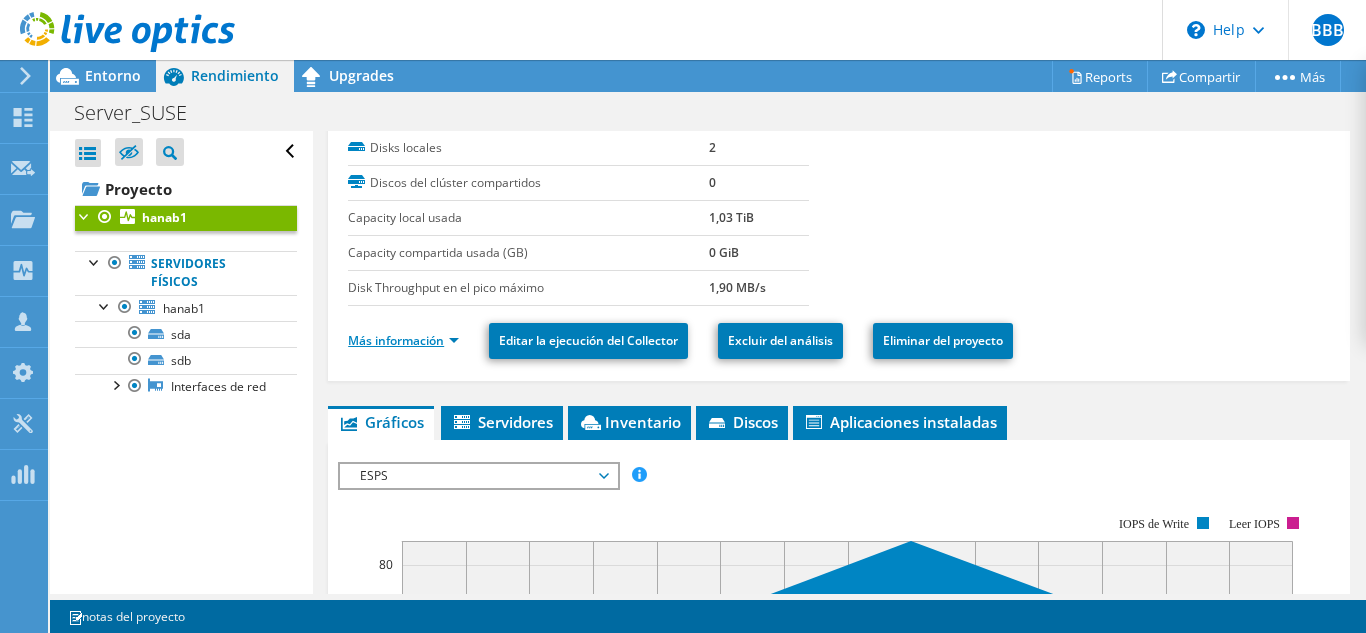 click on "Más información" at bounding box center (403, 340) 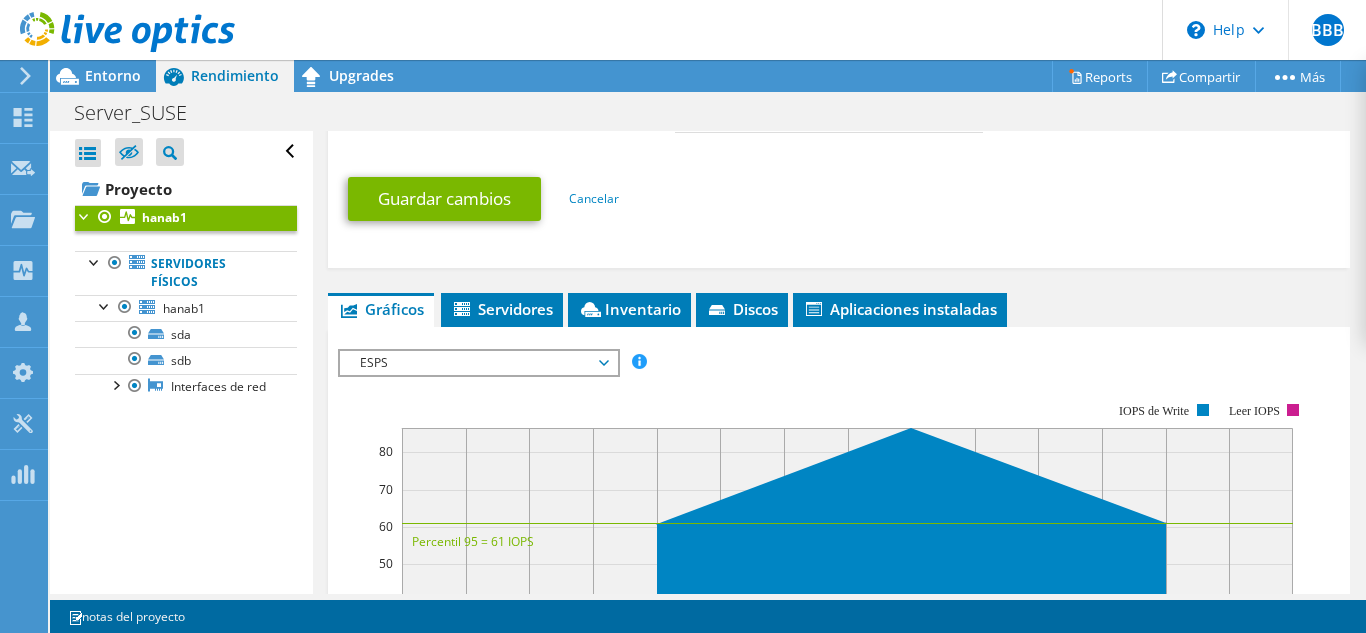 scroll, scrollTop: 1000, scrollLeft: 0, axis: vertical 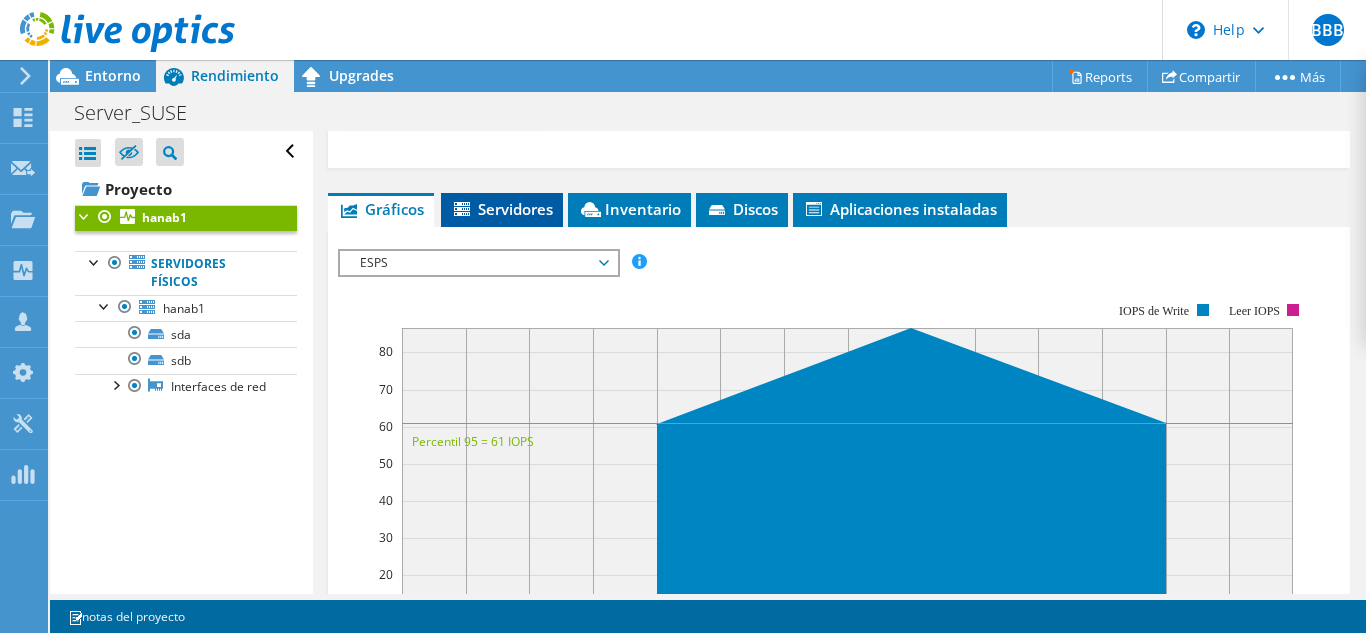 click on "Servidores" at bounding box center (502, 209) 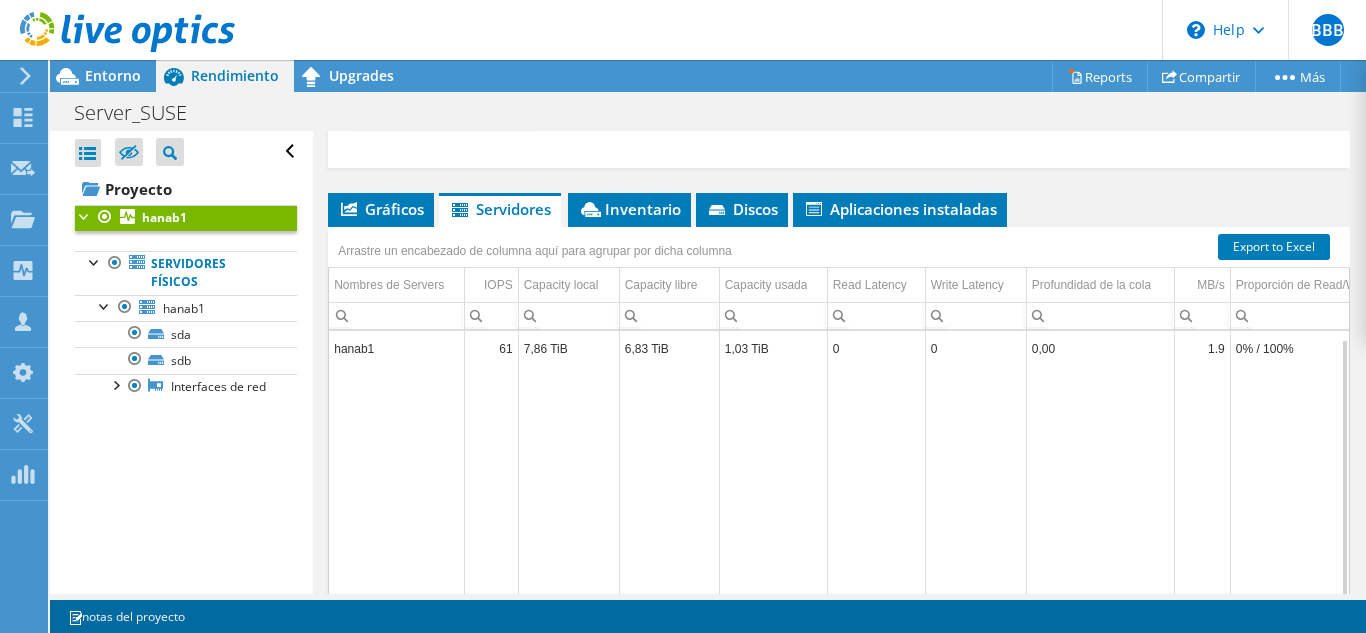 scroll, scrollTop: 8, scrollLeft: 0, axis: vertical 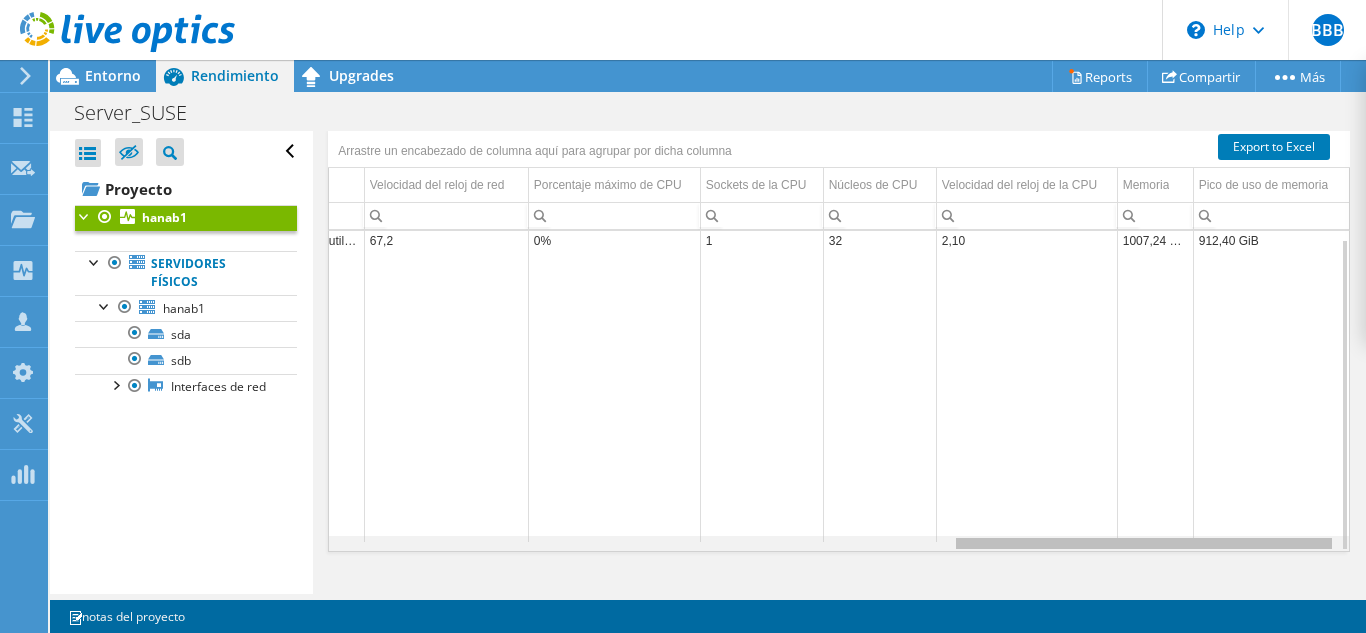 drag, startPoint x: 655, startPoint y: 539, endPoint x: 1299, endPoint y: 519, distance: 644.3105 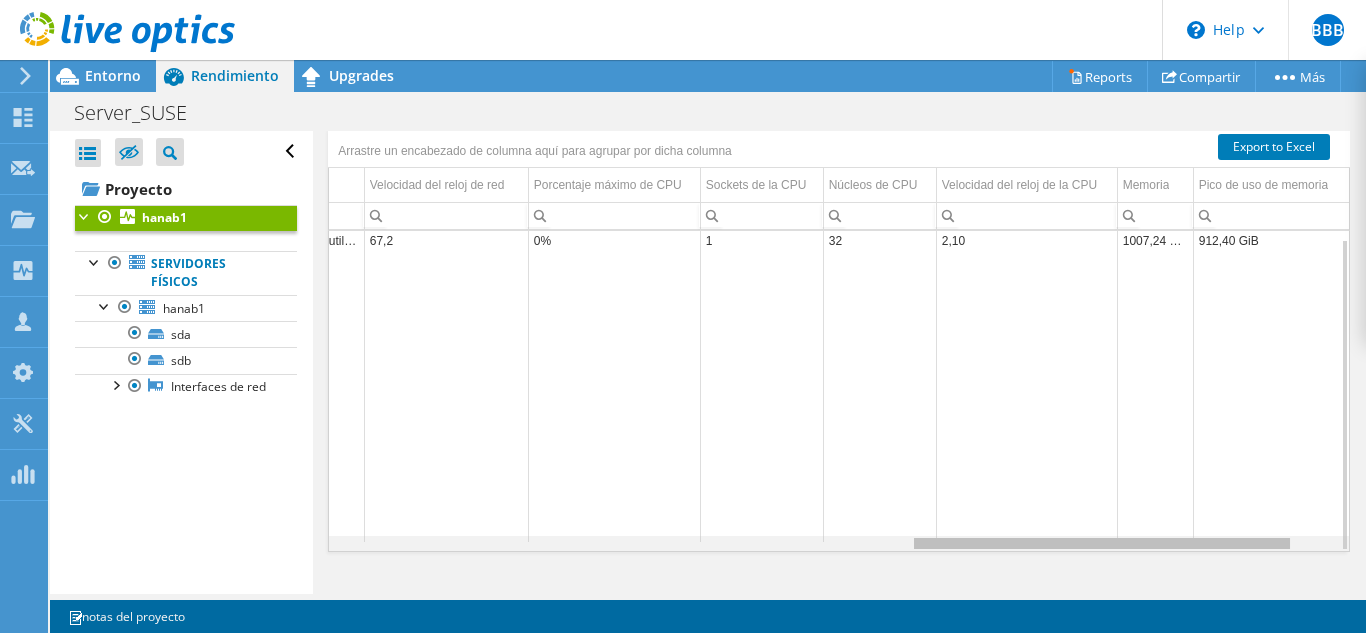 scroll, scrollTop: 8, scrollLeft: 1436, axis: both 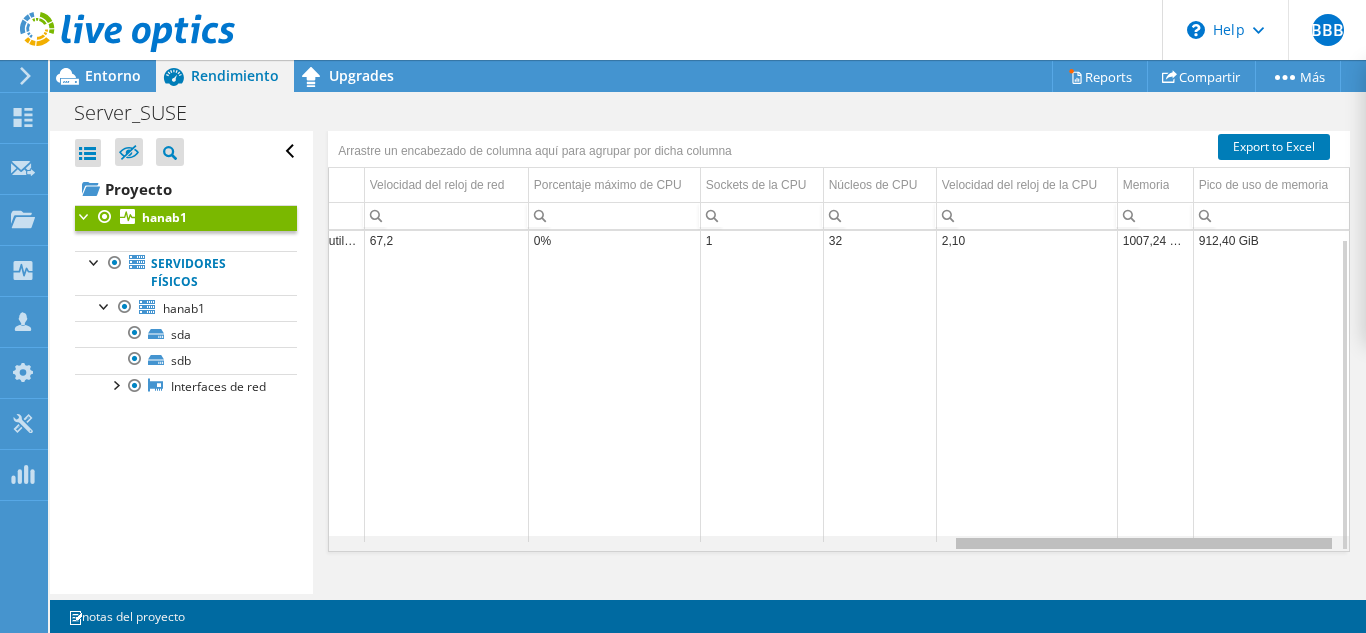 drag, startPoint x: 1022, startPoint y: 545, endPoint x: 1064, endPoint y: 523, distance: 47.41308 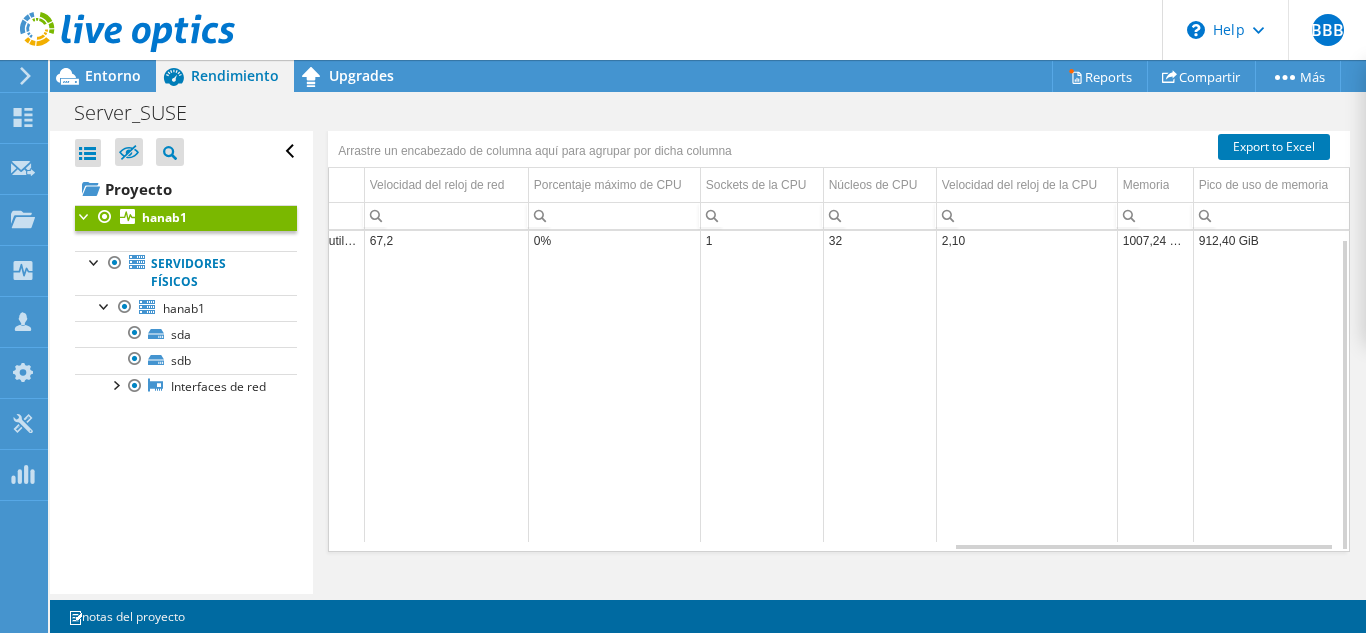 click on "1007,24 GiB" at bounding box center [1155, 240] 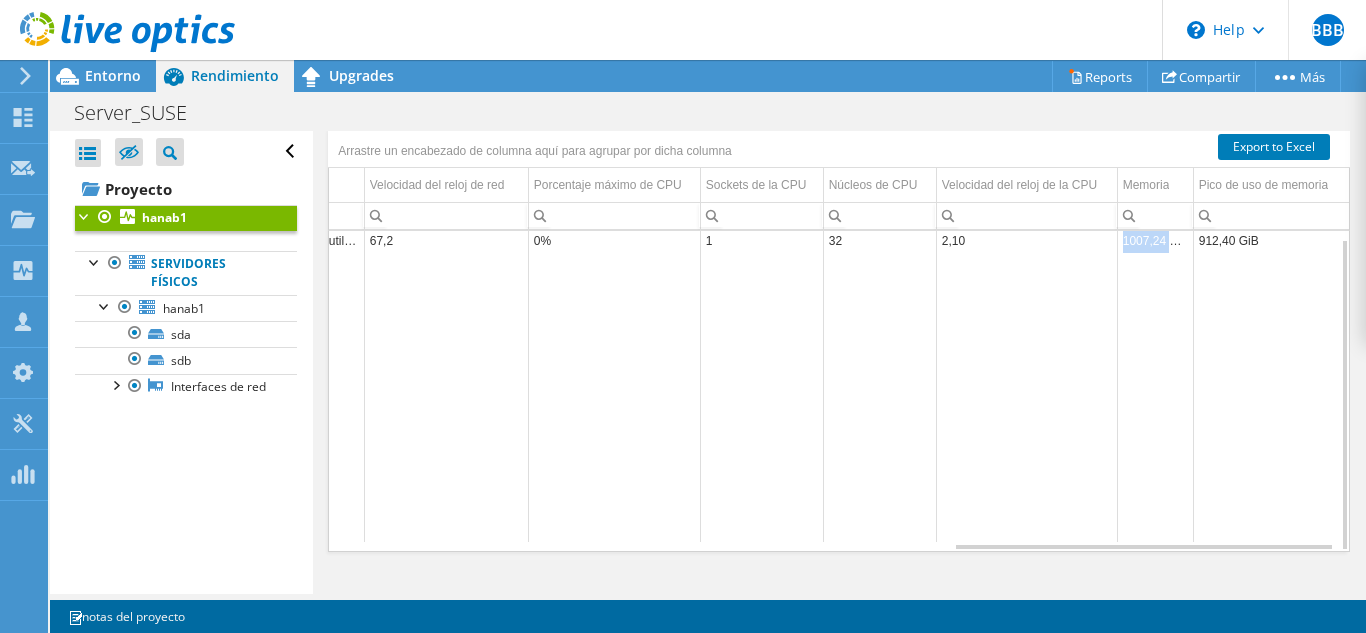 click on "1007,24 GiB" at bounding box center (1155, 240) 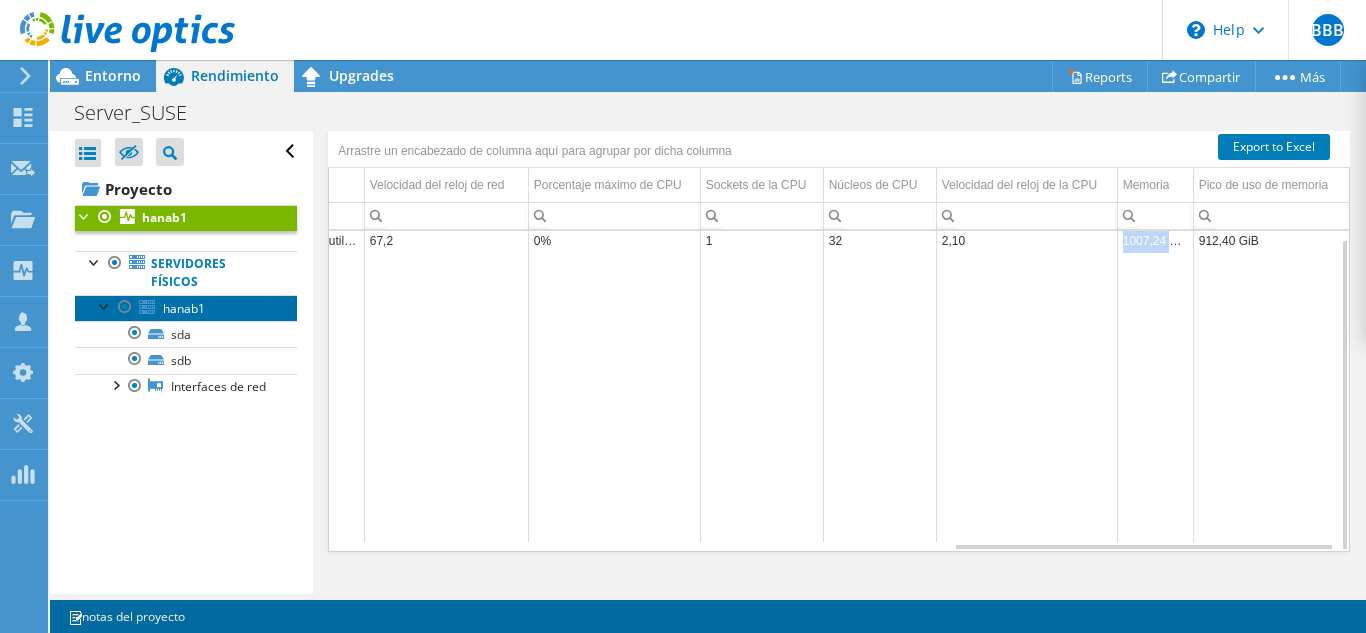 click on "hanab1" at bounding box center (184, 308) 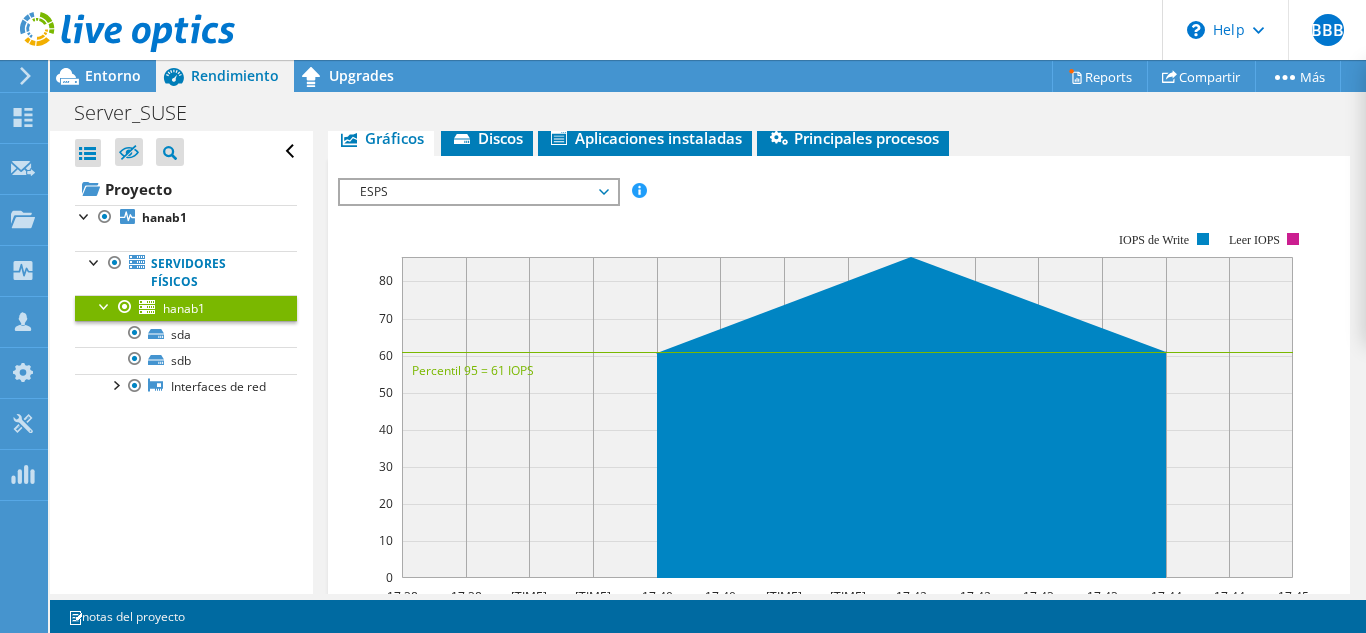 click on "ESPS" at bounding box center (478, 192) 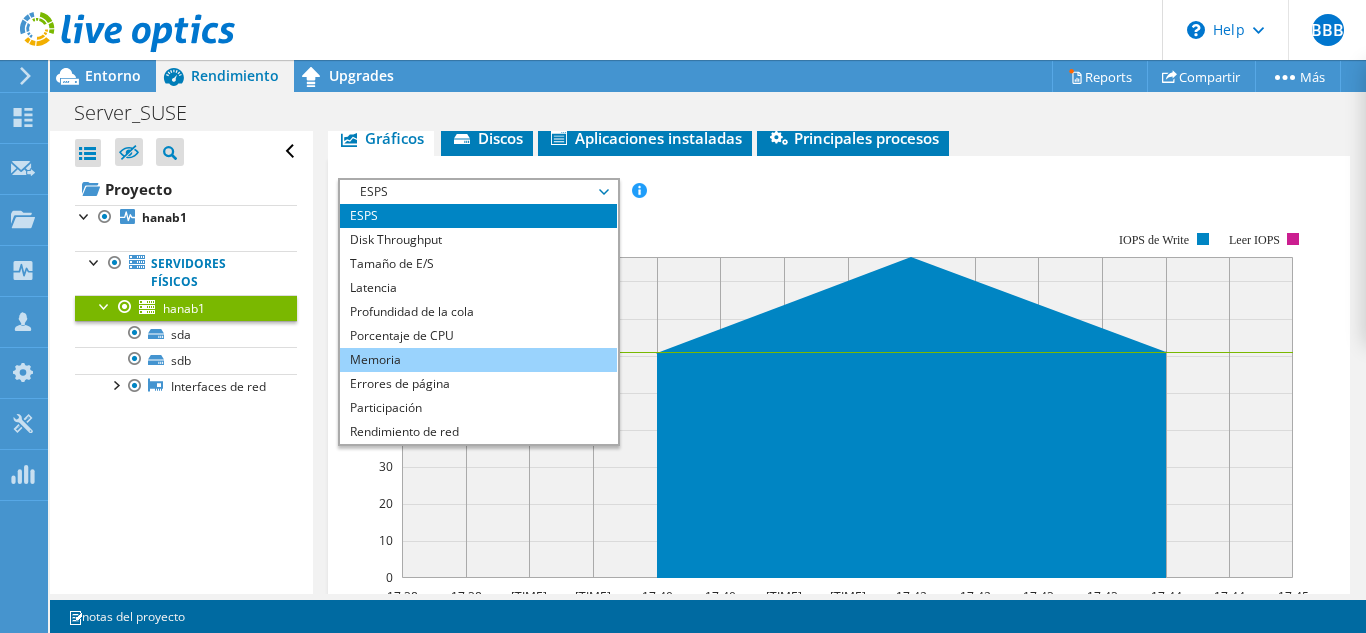 click on "Memoria" at bounding box center [478, 360] 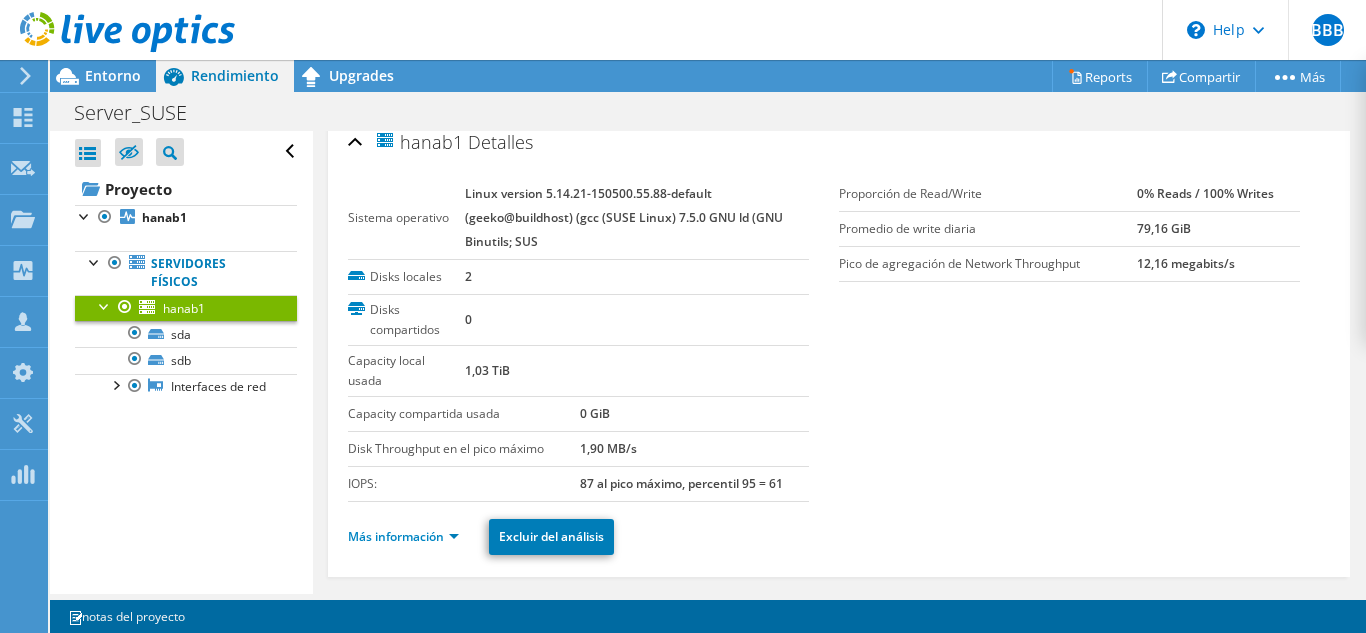 scroll, scrollTop: 0, scrollLeft: 0, axis: both 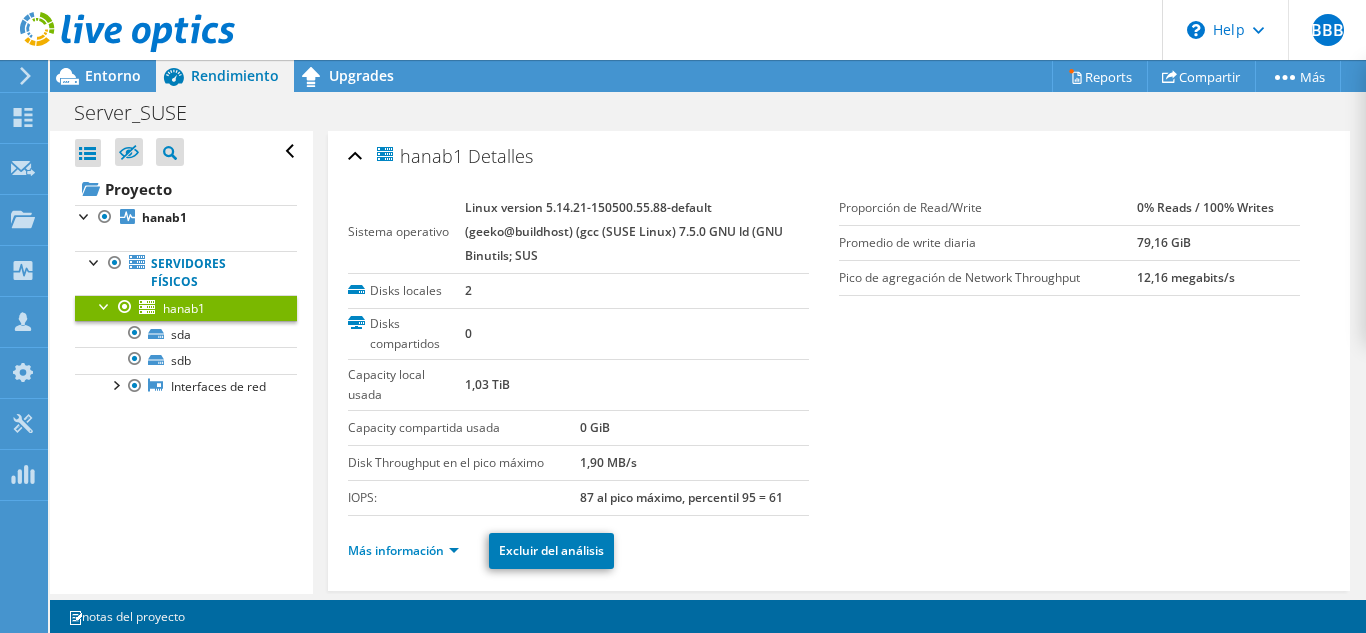 click 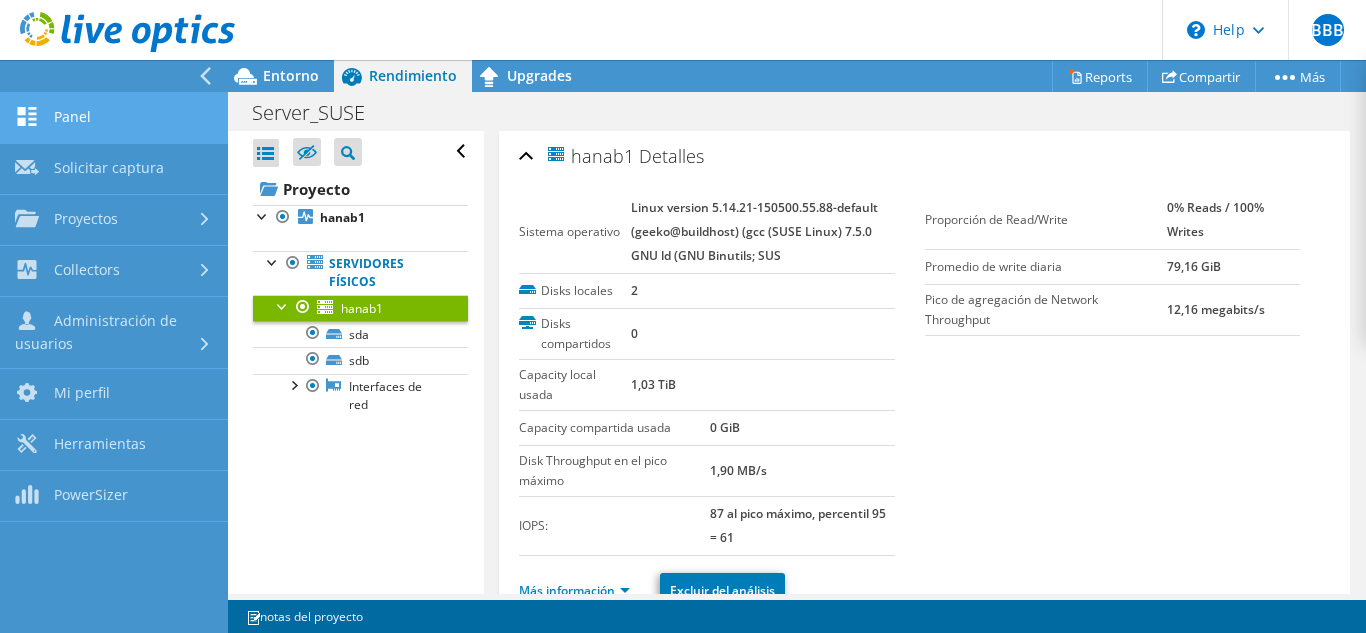 click on "Panel" at bounding box center [114, 118] 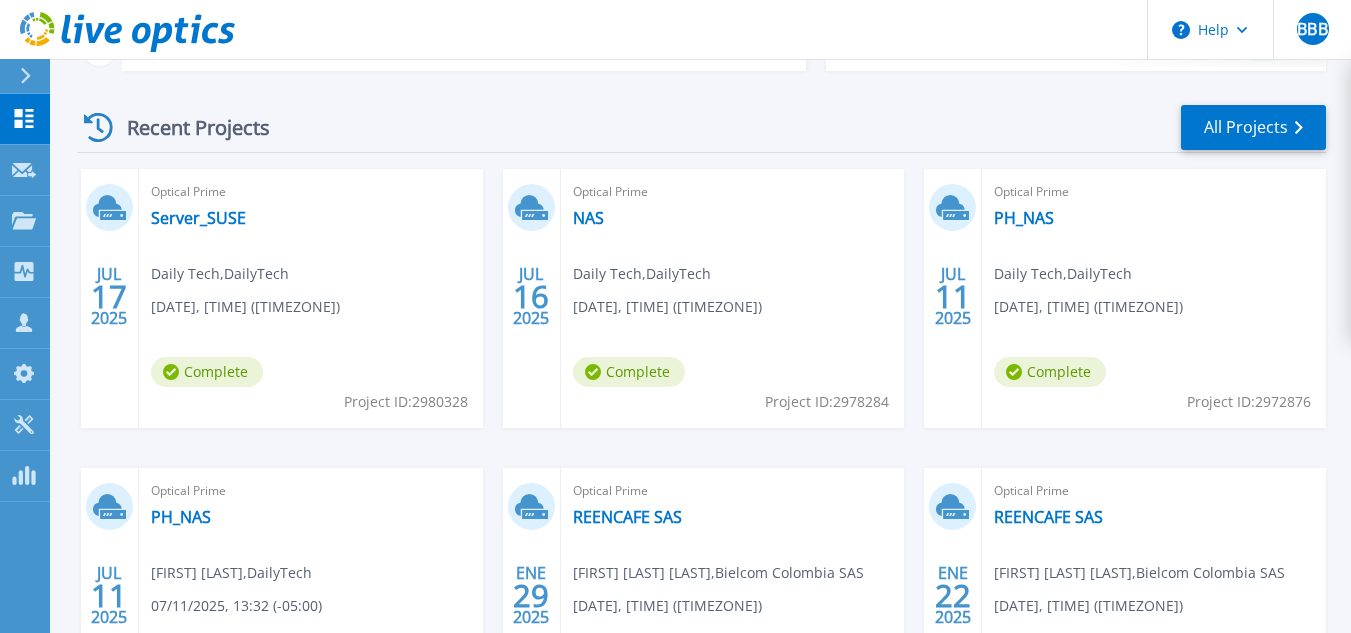 scroll, scrollTop: 300, scrollLeft: 0, axis: vertical 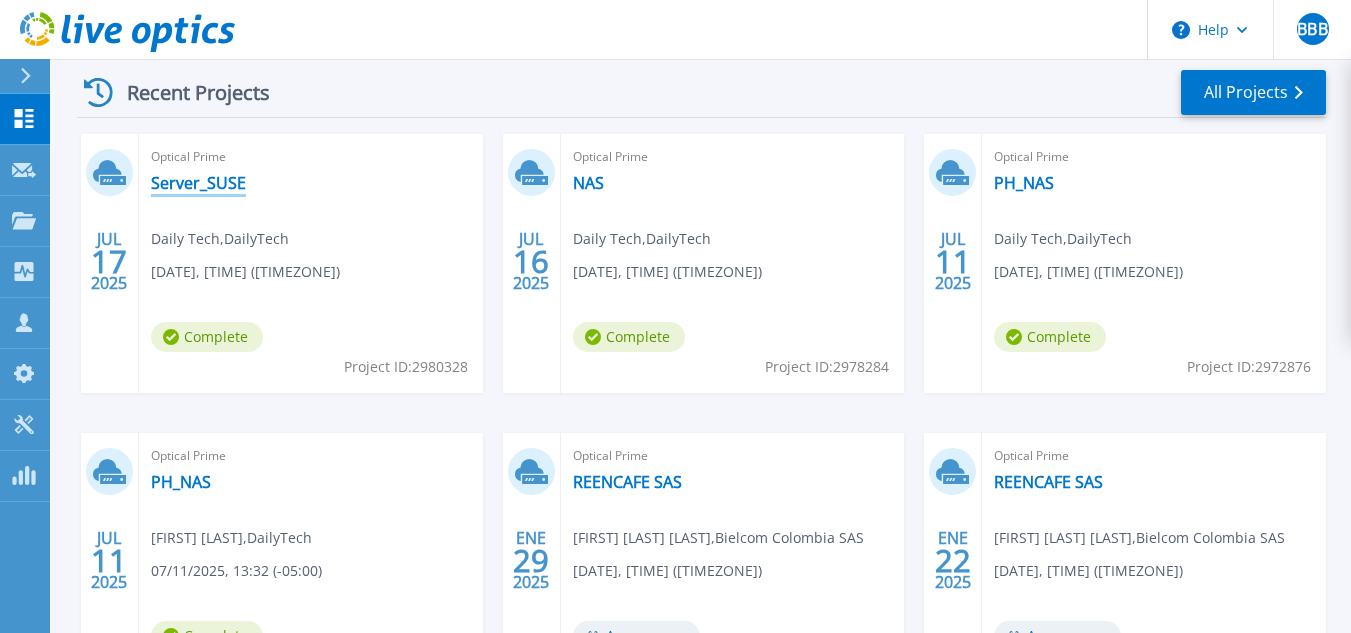 click on "Server_SUSE" at bounding box center [198, 183] 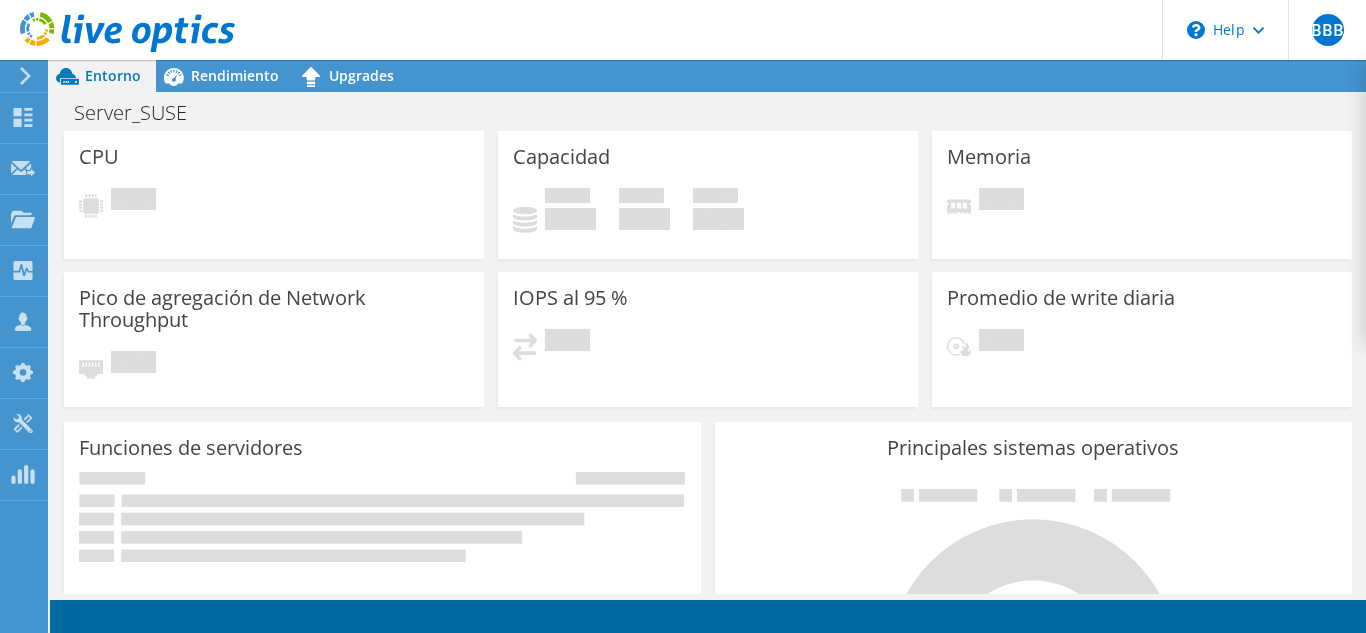 scroll, scrollTop: 0, scrollLeft: 0, axis: both 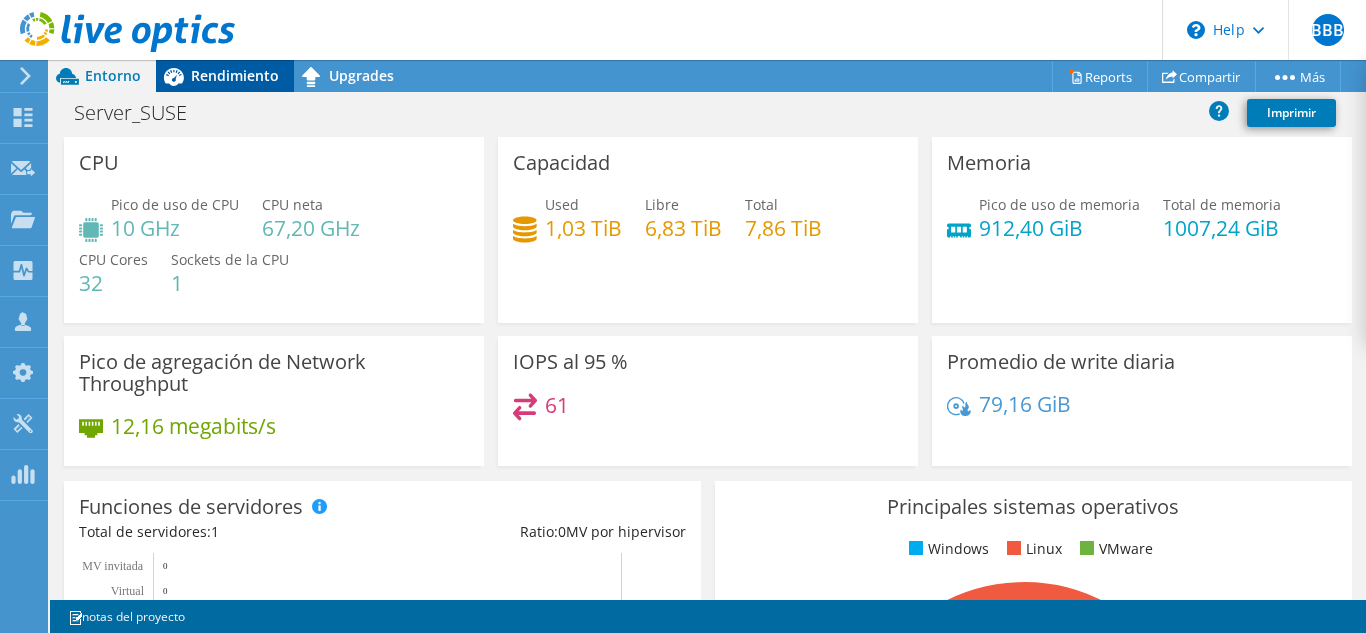 click on "Rendimiento" at bounding box center (225, 76) 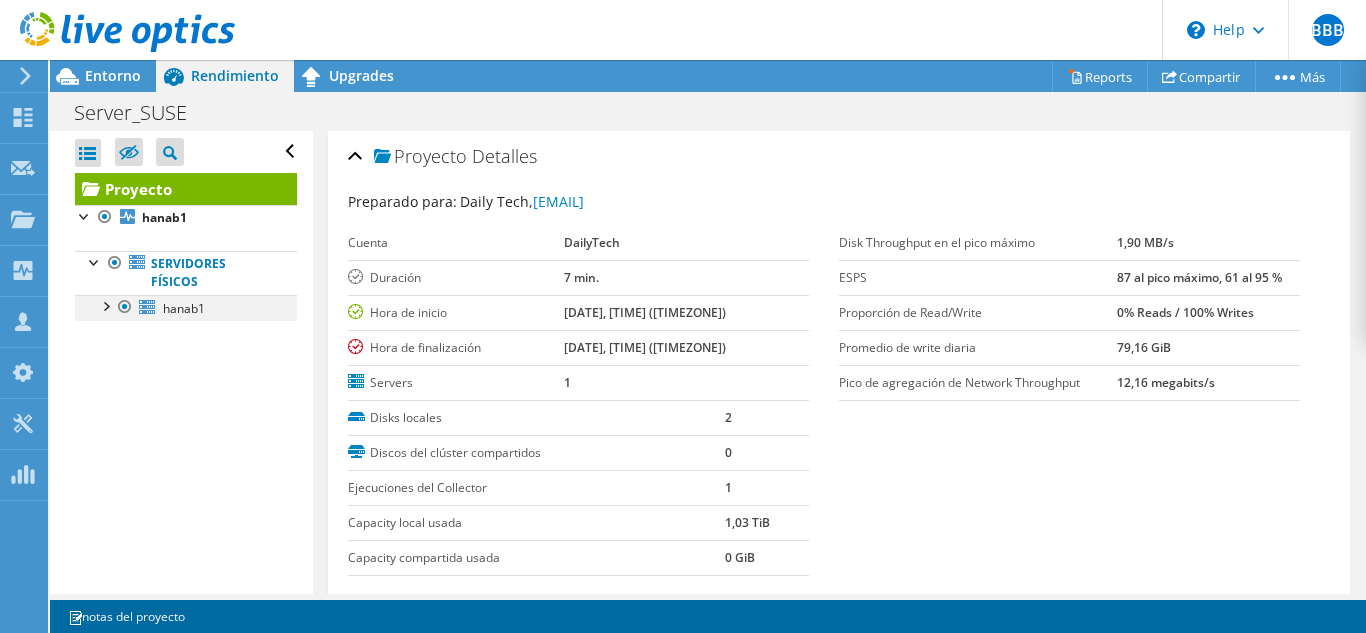 click at bounding box center [105, 305] 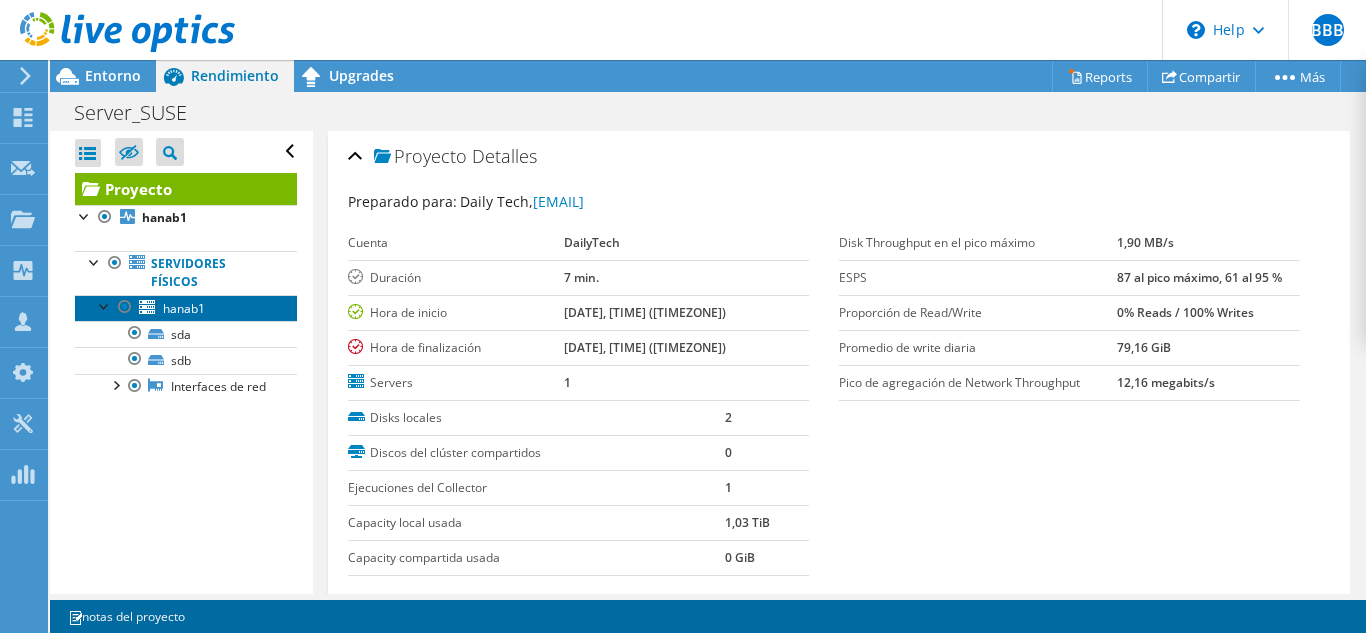 click on "hanab1" at bounding box center [184, 308] 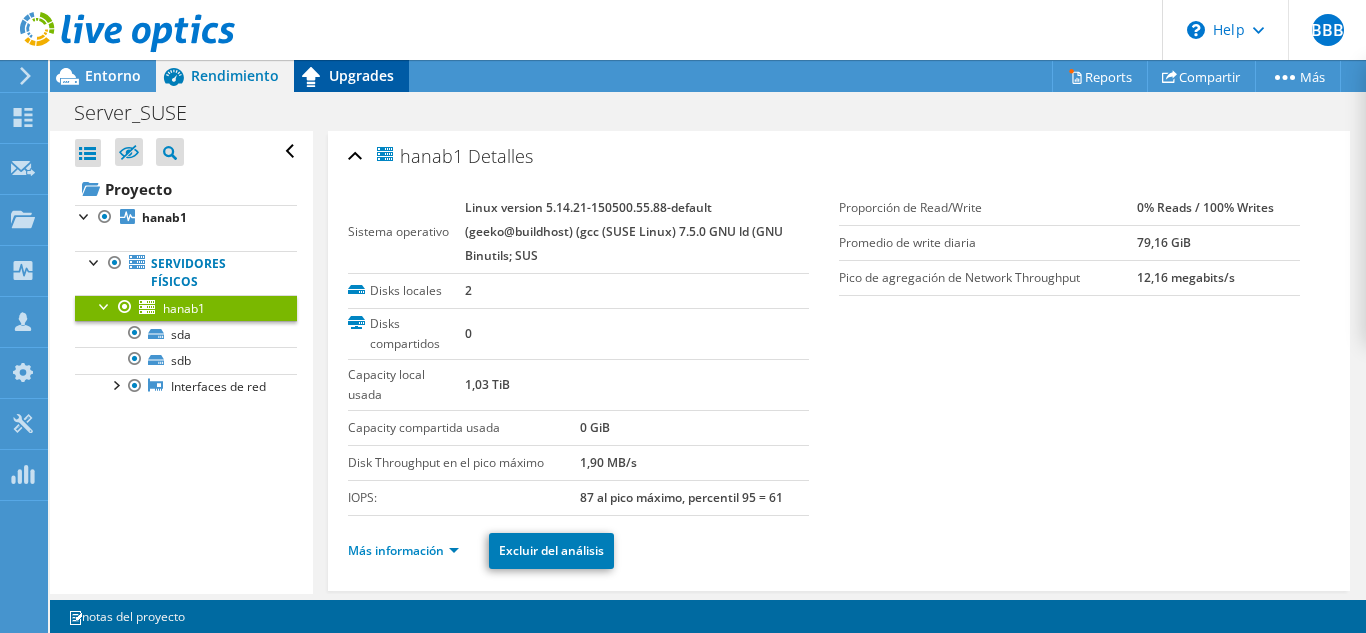 click on "Upgrades" at bounding box center (361, 75) 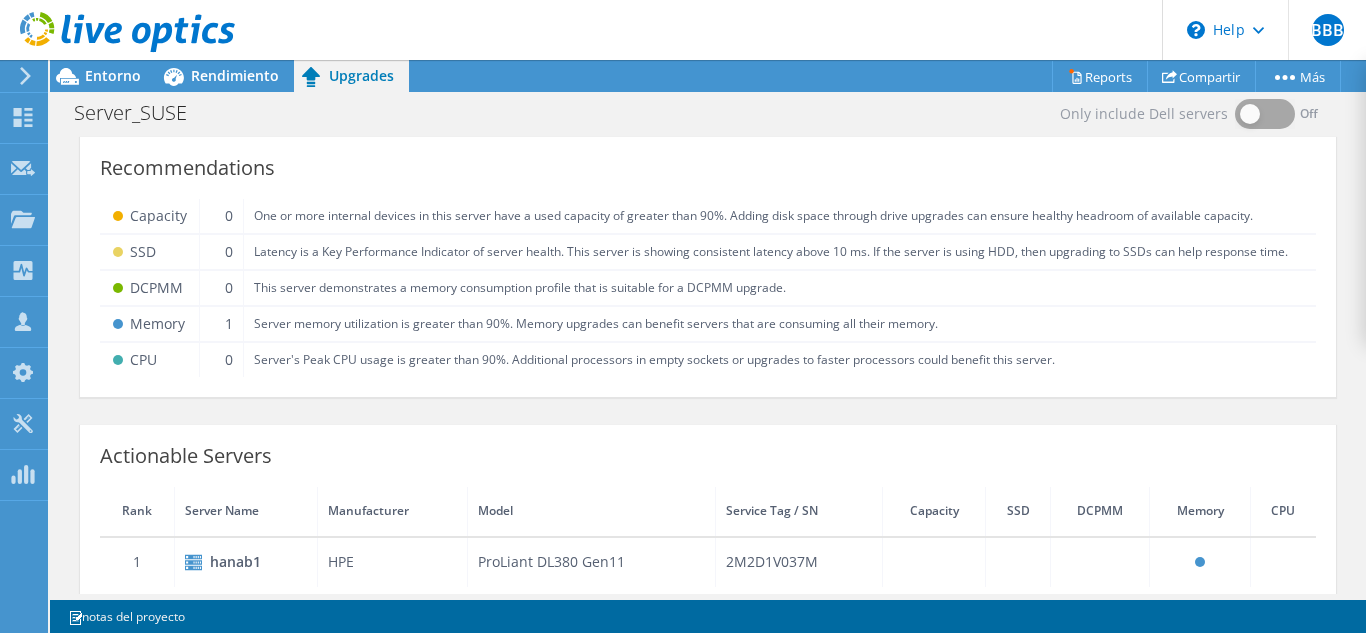 click 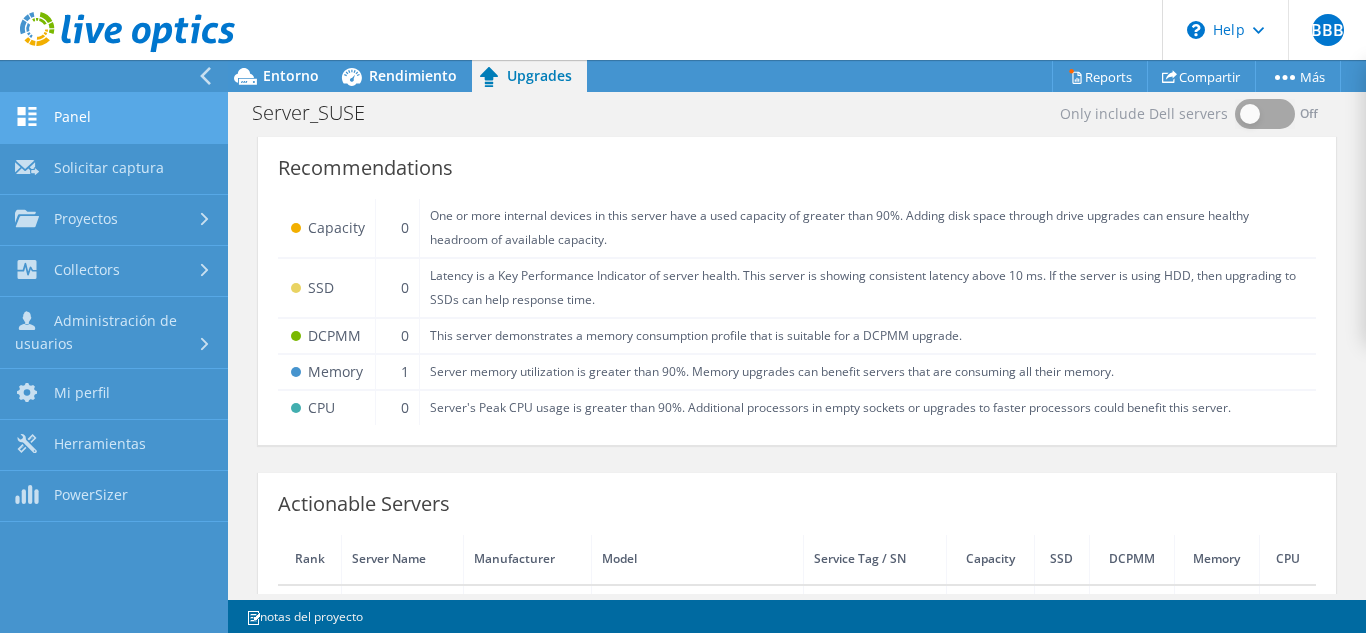 click on "Panel" at bounding box center [114, 118] 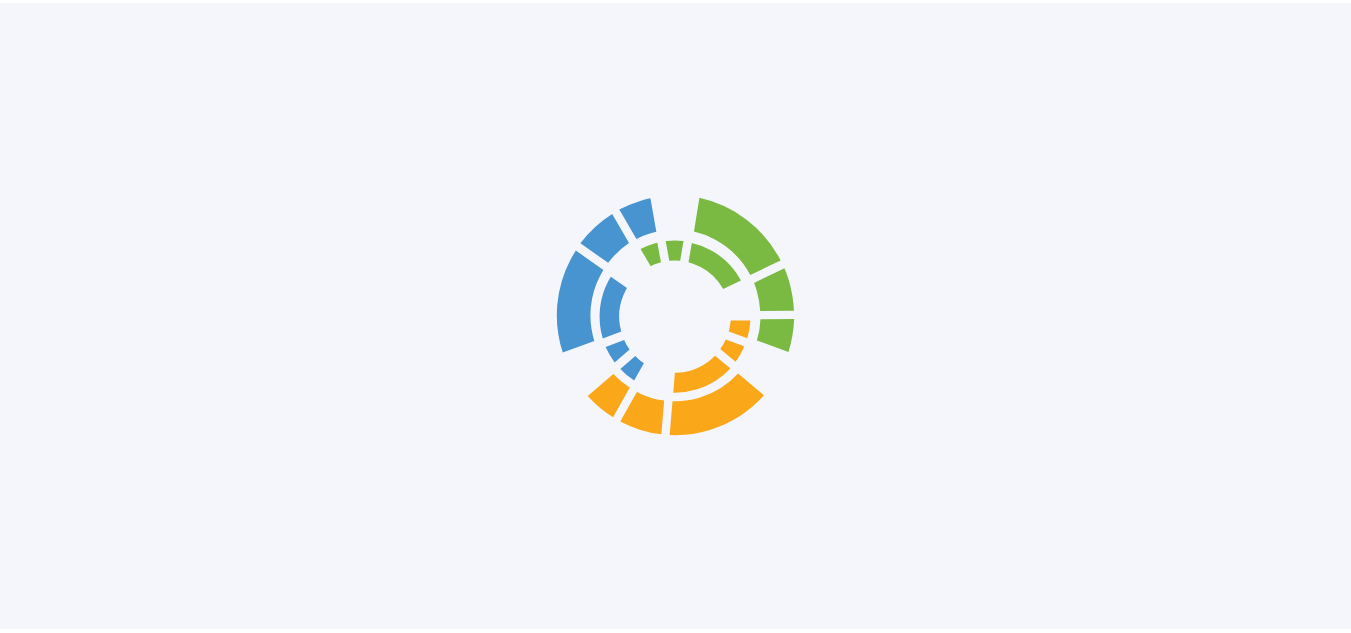 scroll, scrollTop: 0, scrollLeft: 0, axis: both 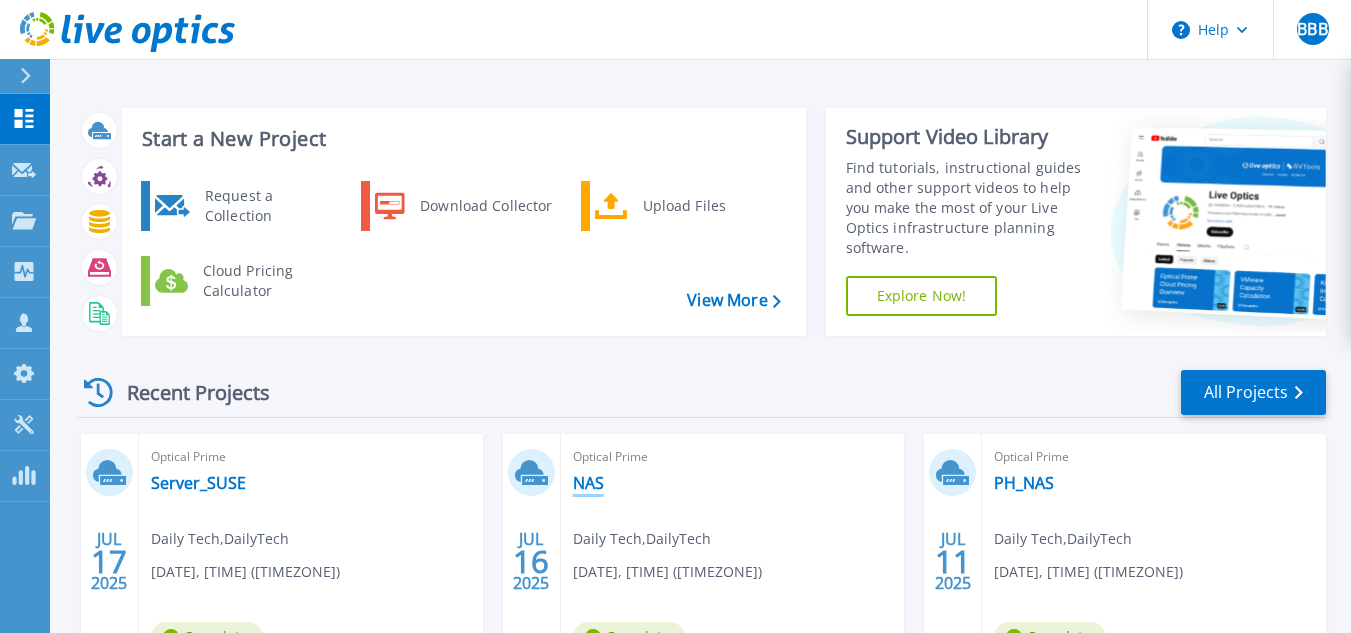 click on "NAS" at bounding box center (588, 483) 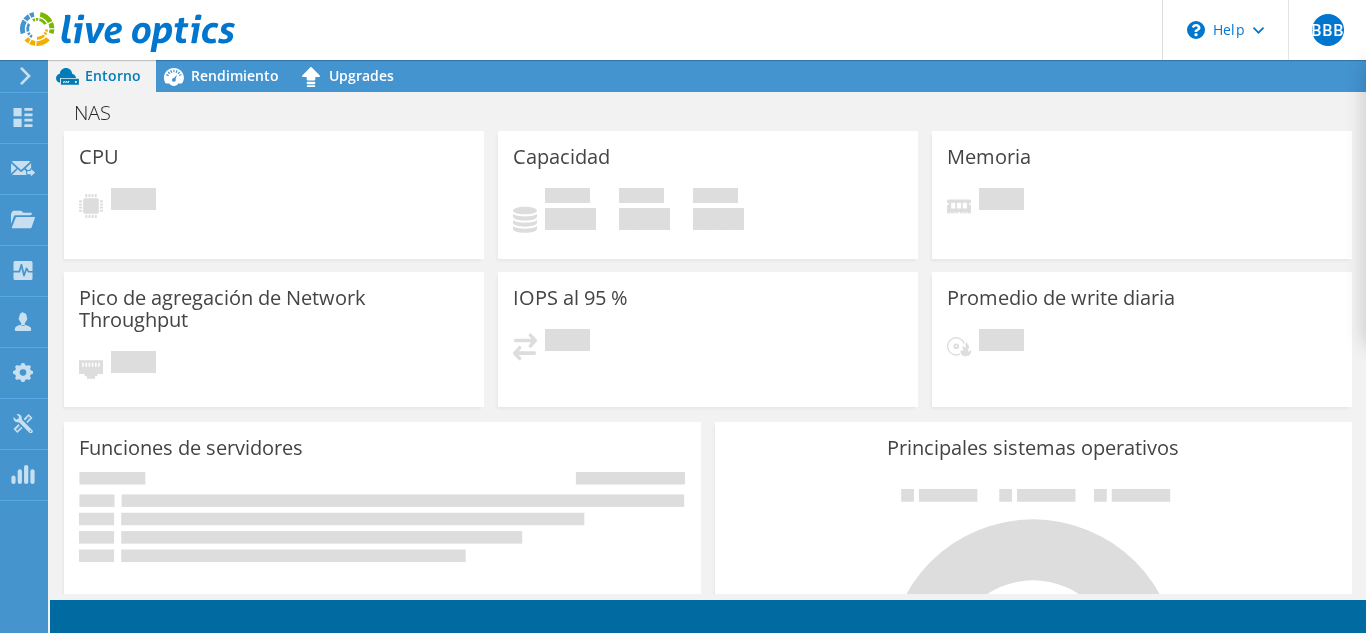 scroll, scrollTop: 0, scrollLeft: 0, axis: both 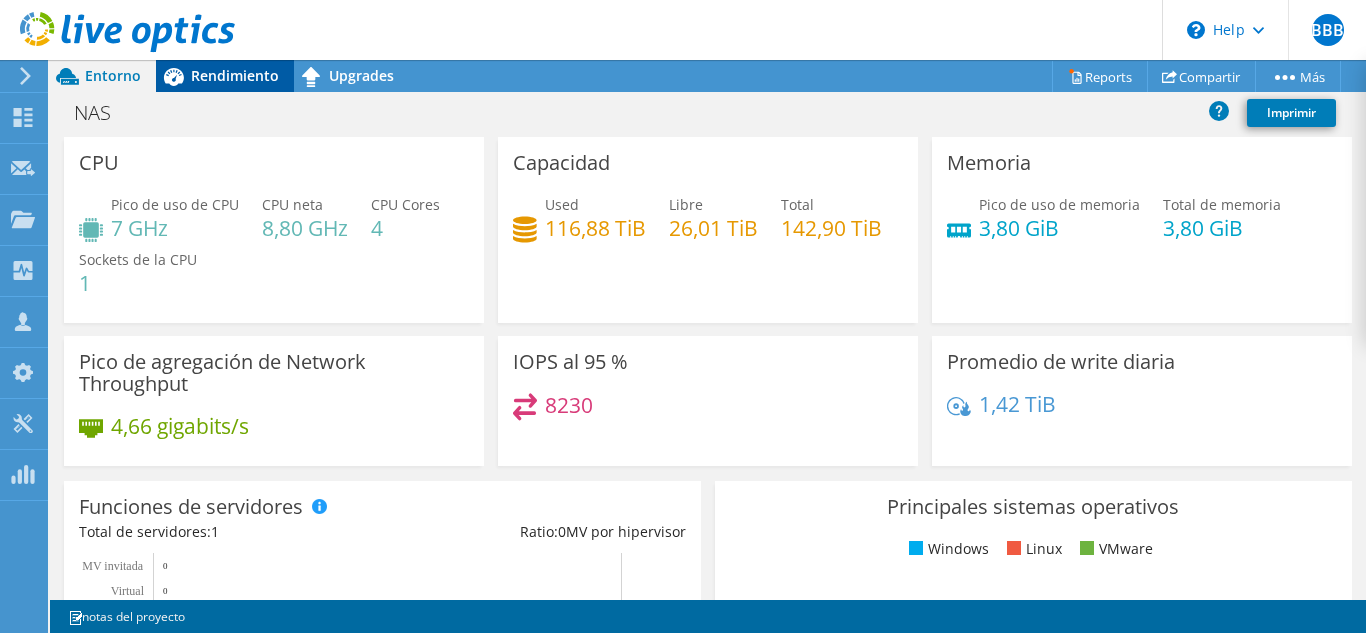 click on "Rendimiento" at bounding box center (235, 75) 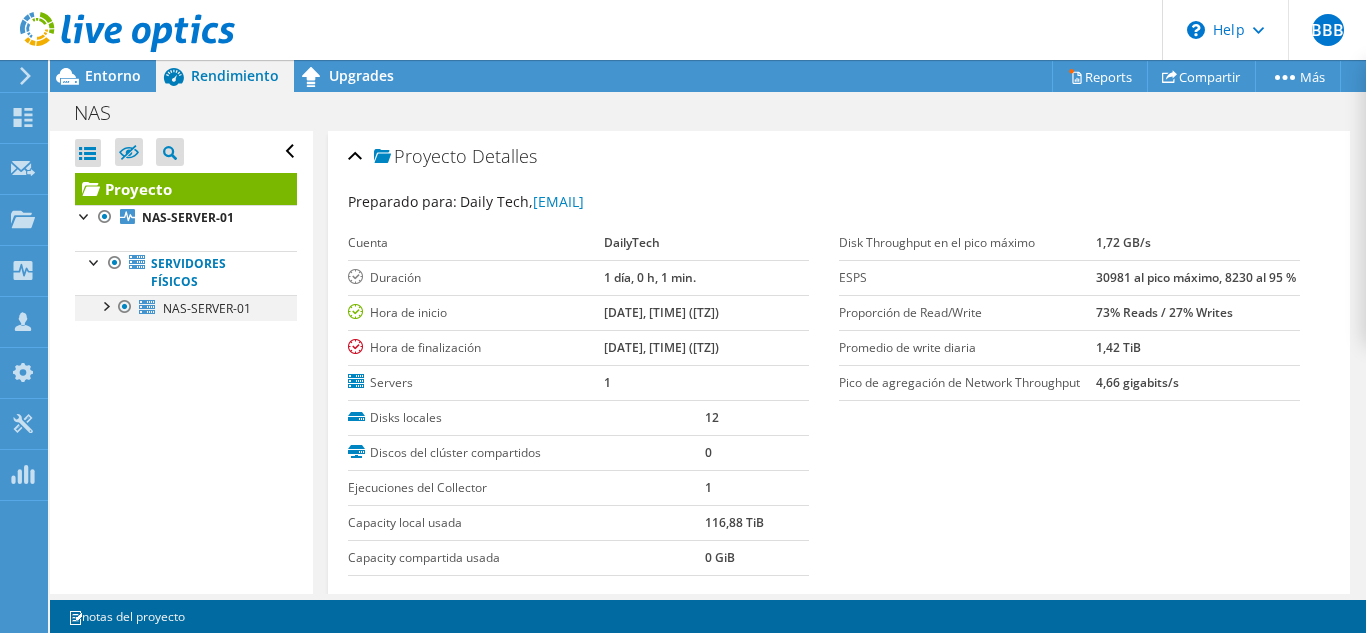 click at bounding box center [105, 305] 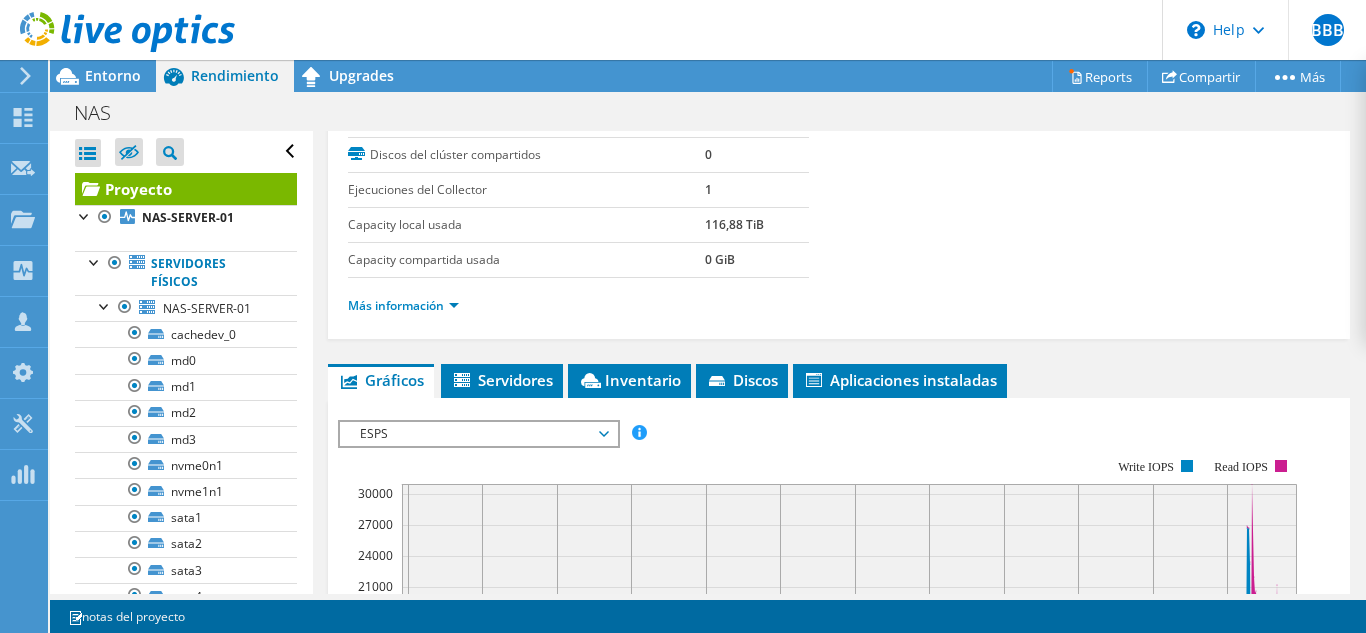 scroll, scrollTop: 300, scrollLeft: 0, axis: vertical 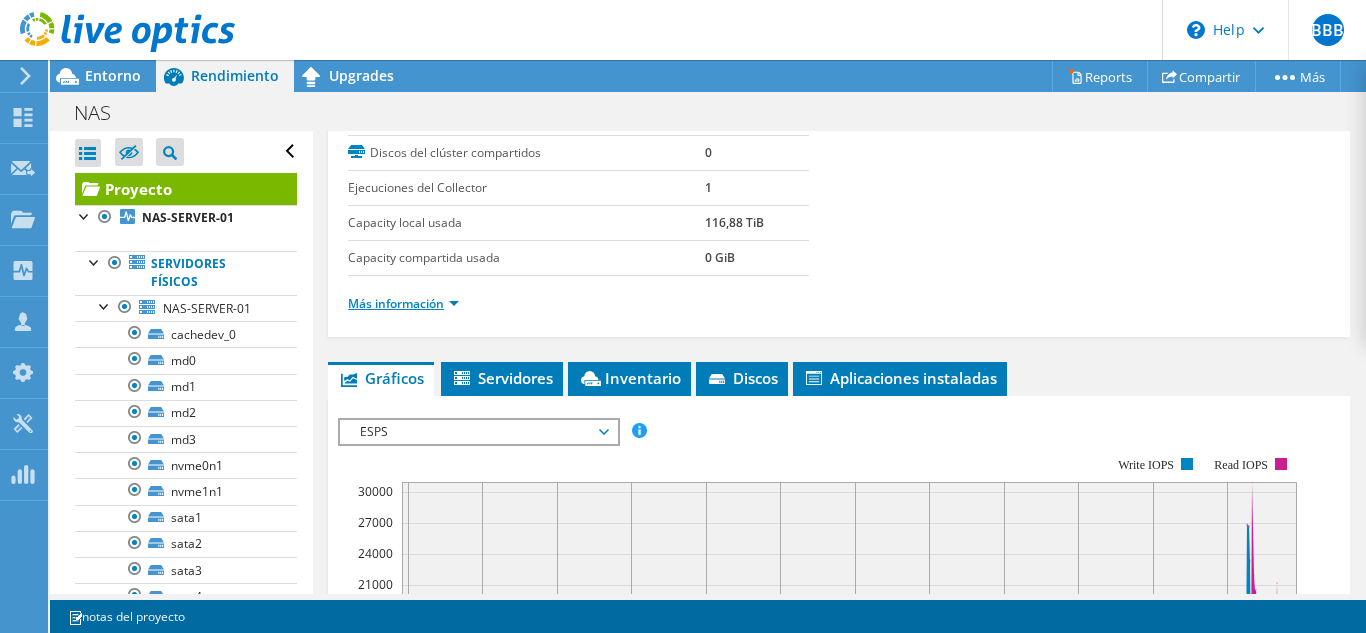 click on "Más información" at bounding box center [403, 303] 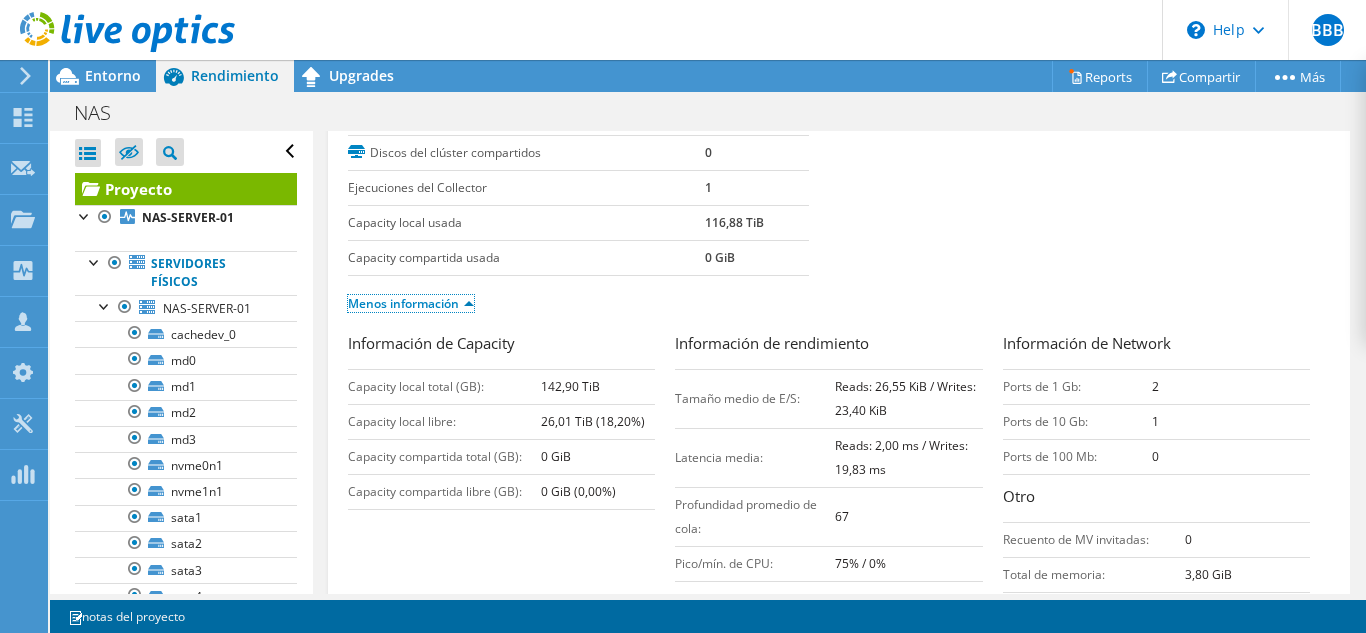 scroll, scrollTop: 0, scrollLeft: 0, axis: both 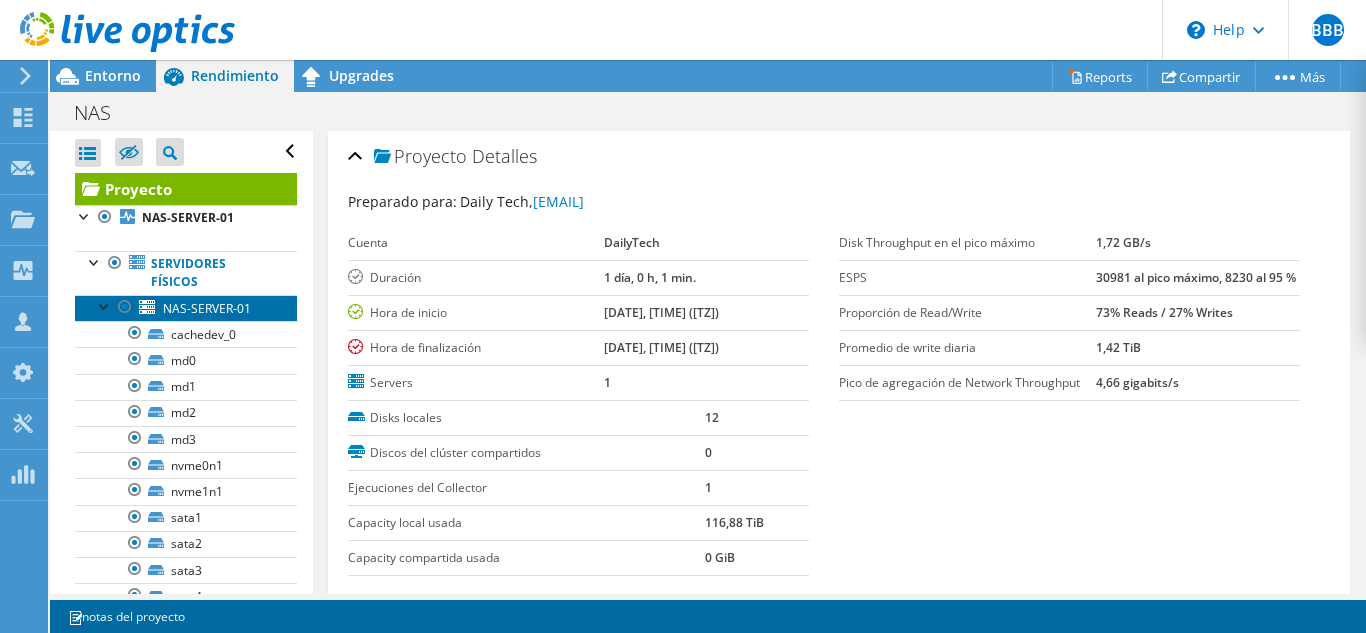 click on "NAS-SERVER-01" at bounding box center (207, 308) 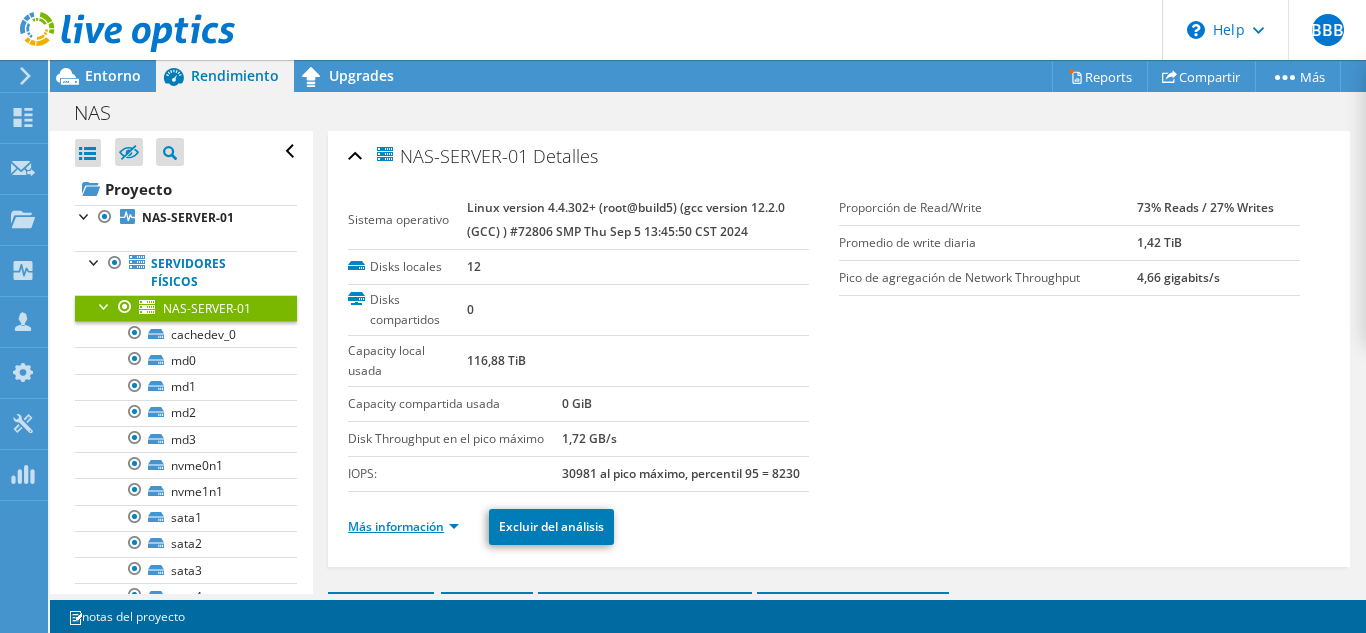 click on "Más información" at bounding box center (403, 526) 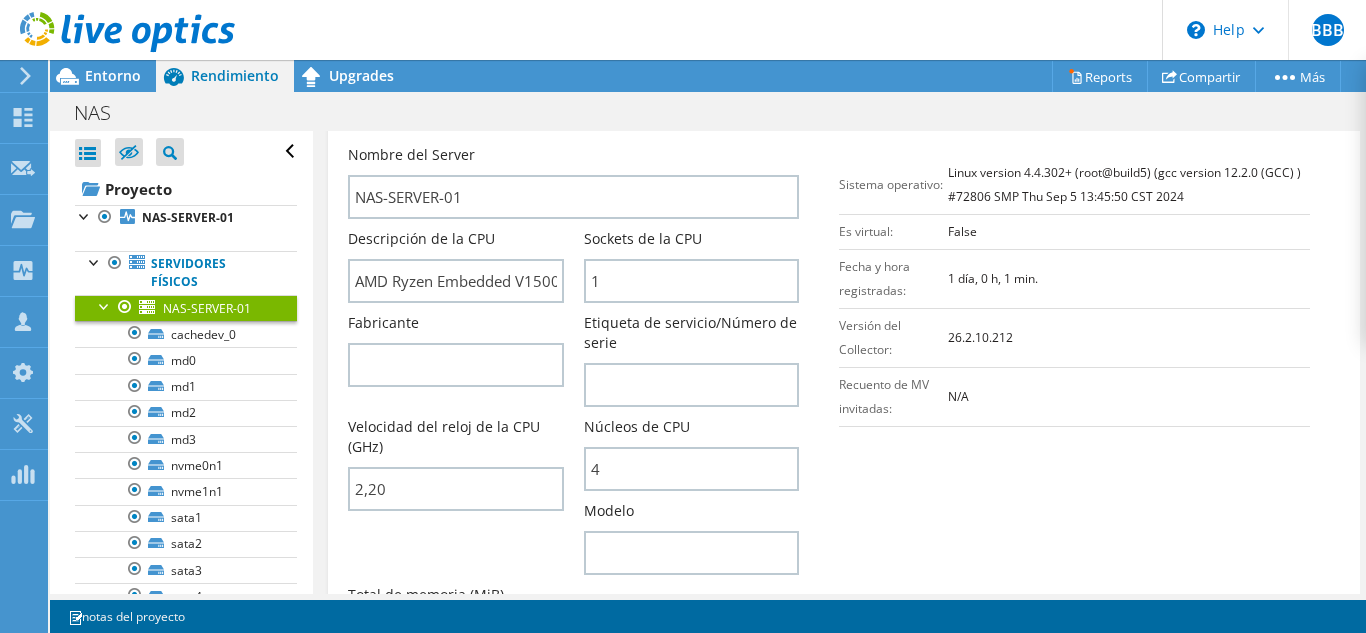 scroll, scrollTop: 500, scrollLeft: 0, axis: vertical 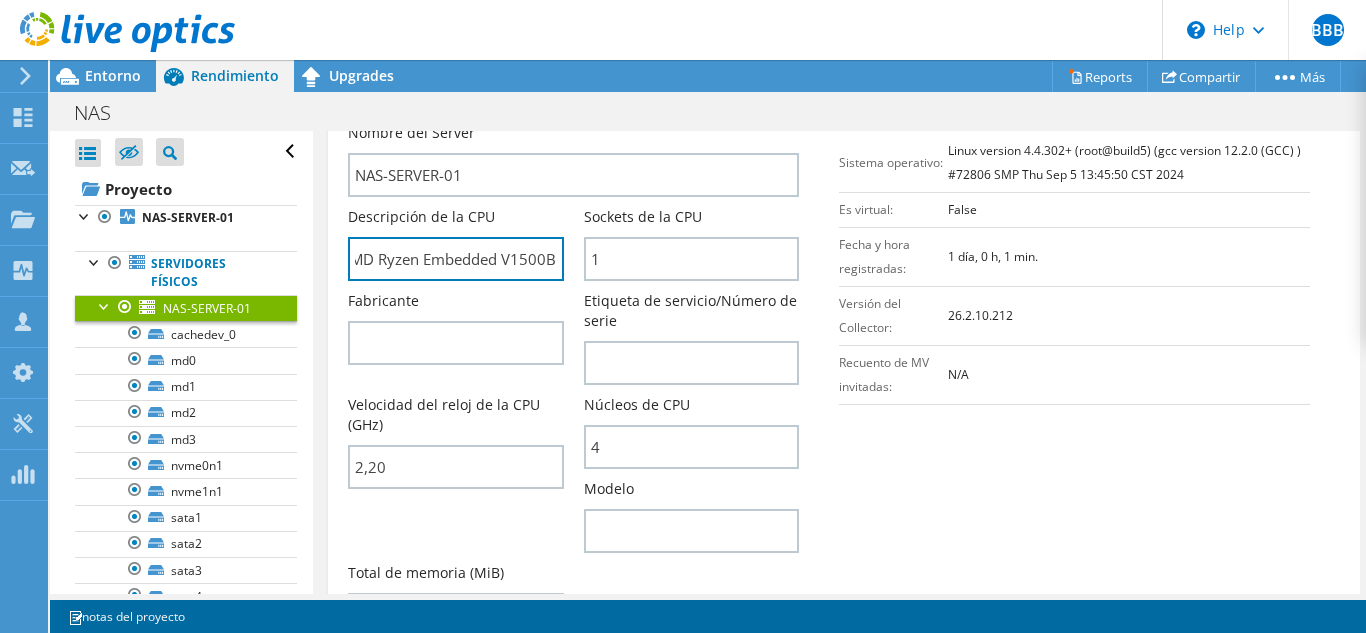 drag, startPoint x: 355, startPoint y: 262, endPoint x: 561, endPoint y: 265, distance: 206.02185 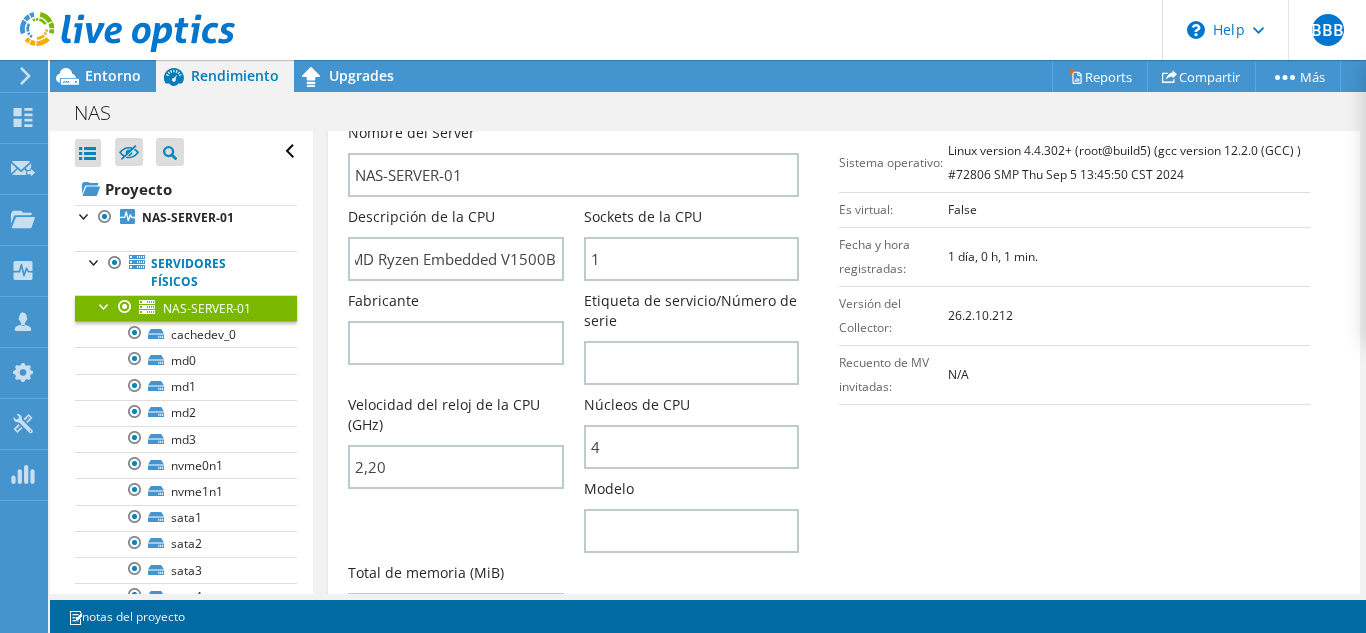 scroll, scrollTop: 0, scrollLeft: 0, axis: both 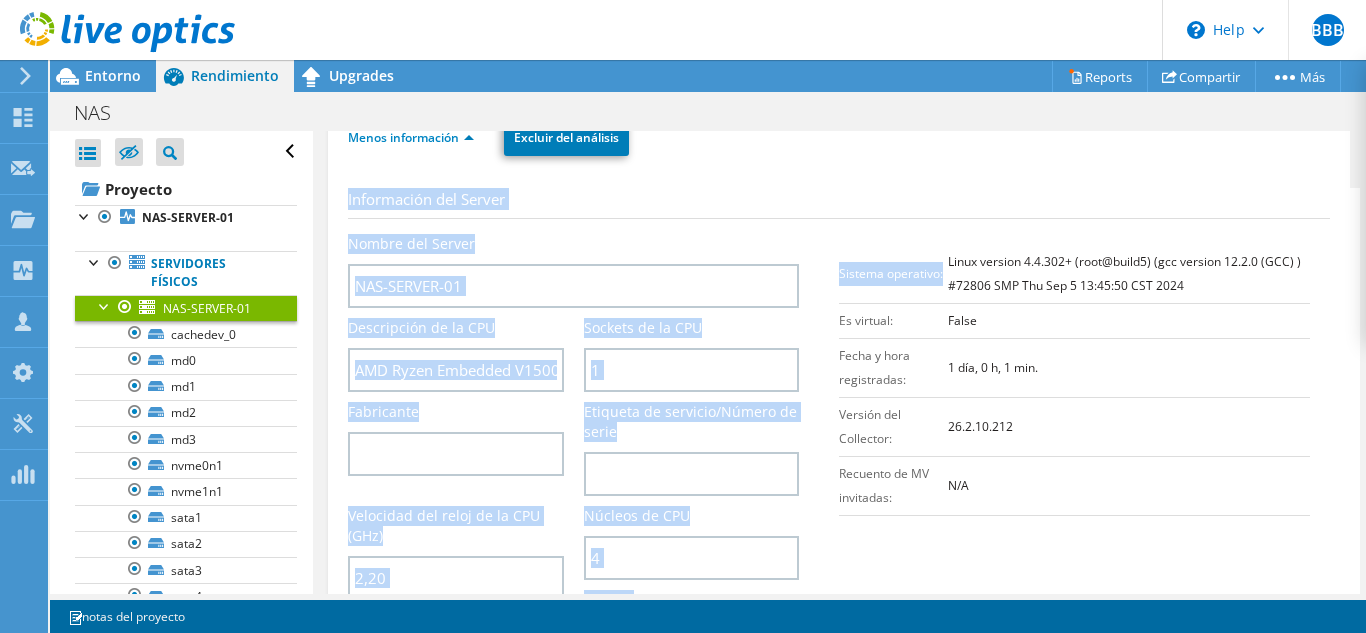 click on "Sistema operativo
Linux version 4.4.302+ ([USER]@[HOST]) (gcc version 12.2.0 (GCC) ) #72806 SMP Thu Sep 5 13:45:50 CST 2024
Disks locales
12
Disks compartidos
0
Capacity local usada
116,88 TiB
Capacity compartida usada  0 GiB
1" at bounding box center (839, 531) 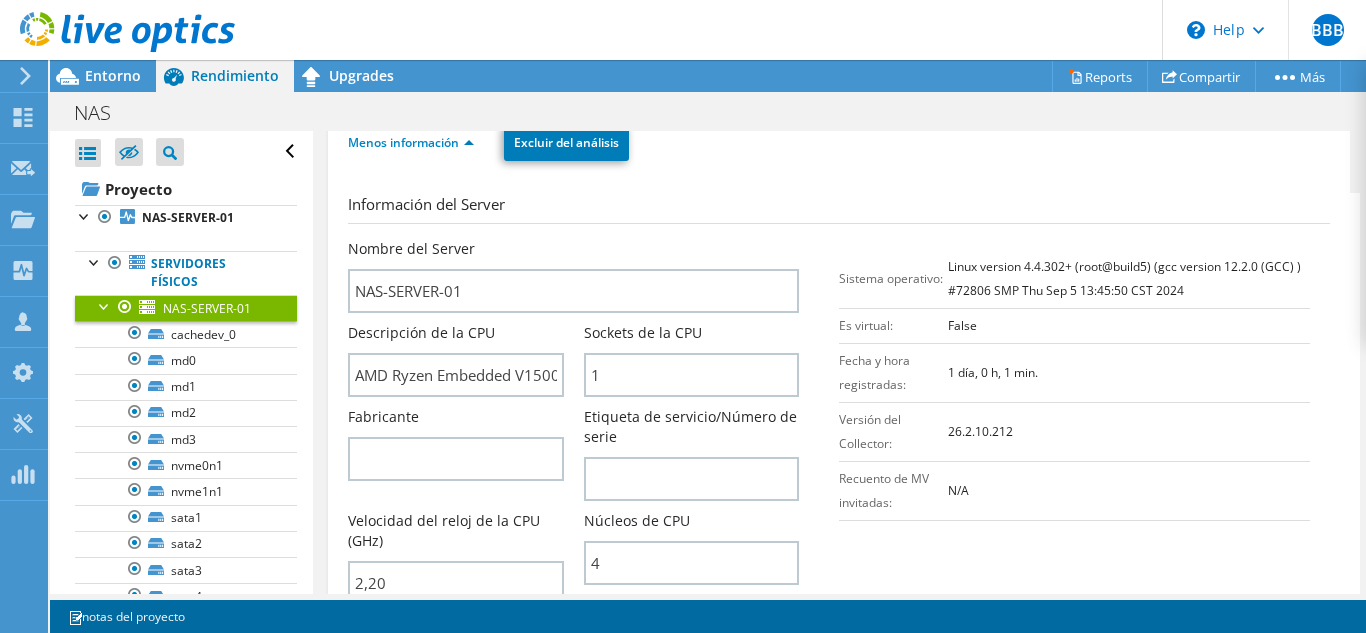click on "Linux version 4.4.302+ (root@build5) (gcc version 12.2.0 (GCC) ) #72806 SMP Thu Sep 5 13:45:50 CST 2024" at bounding box center [1129, 278] 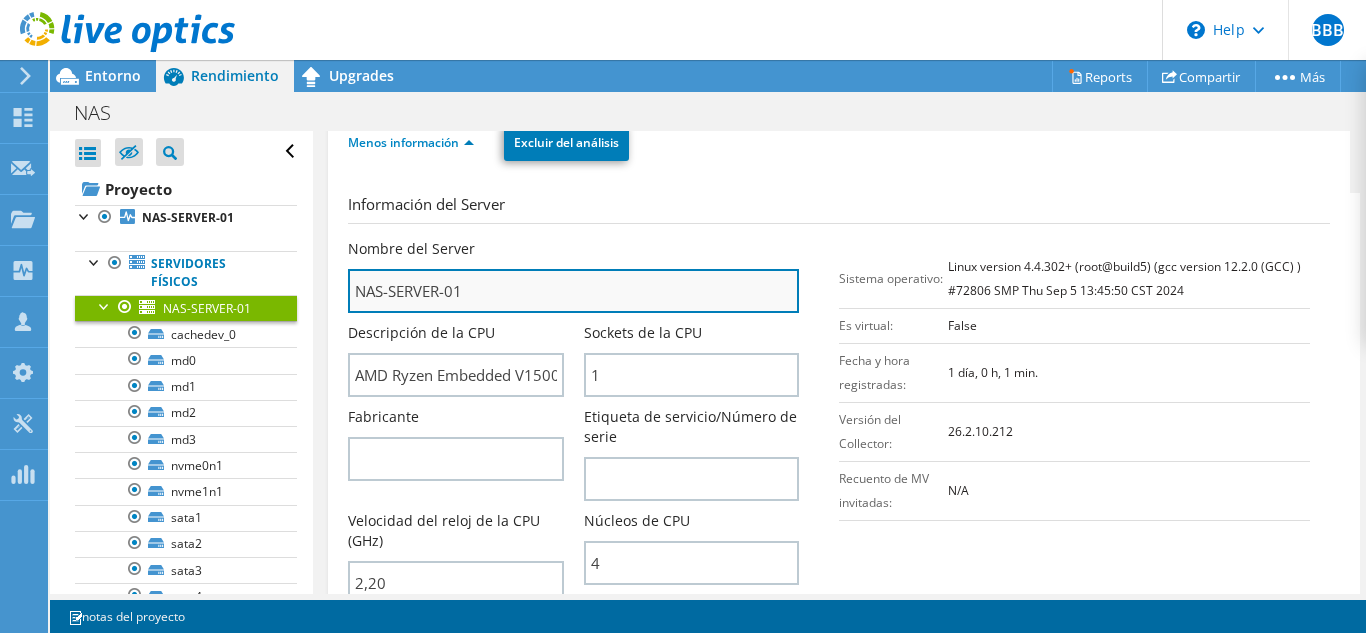 drag, startPoint x: 475, startPoint y: 299, endPoint x: 353, endPoint y: 298, distance: 122.0041 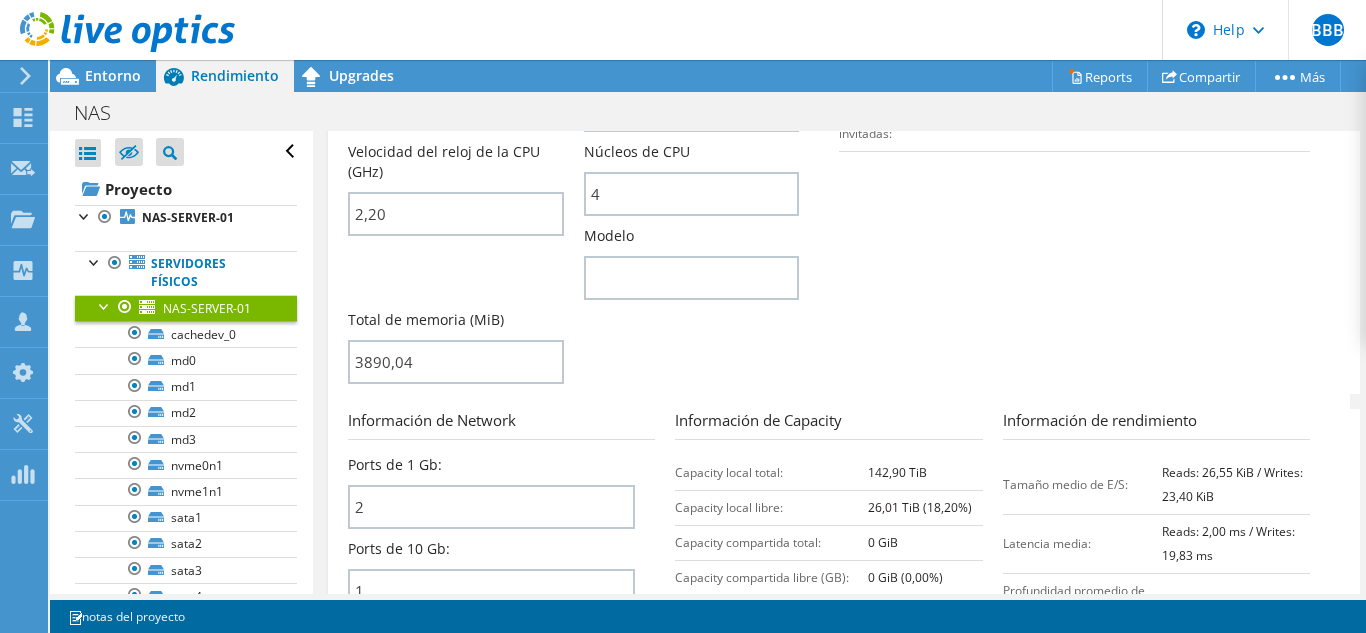 scroll, scrollTop: 784, scrollLeft: 0, axis: vertical 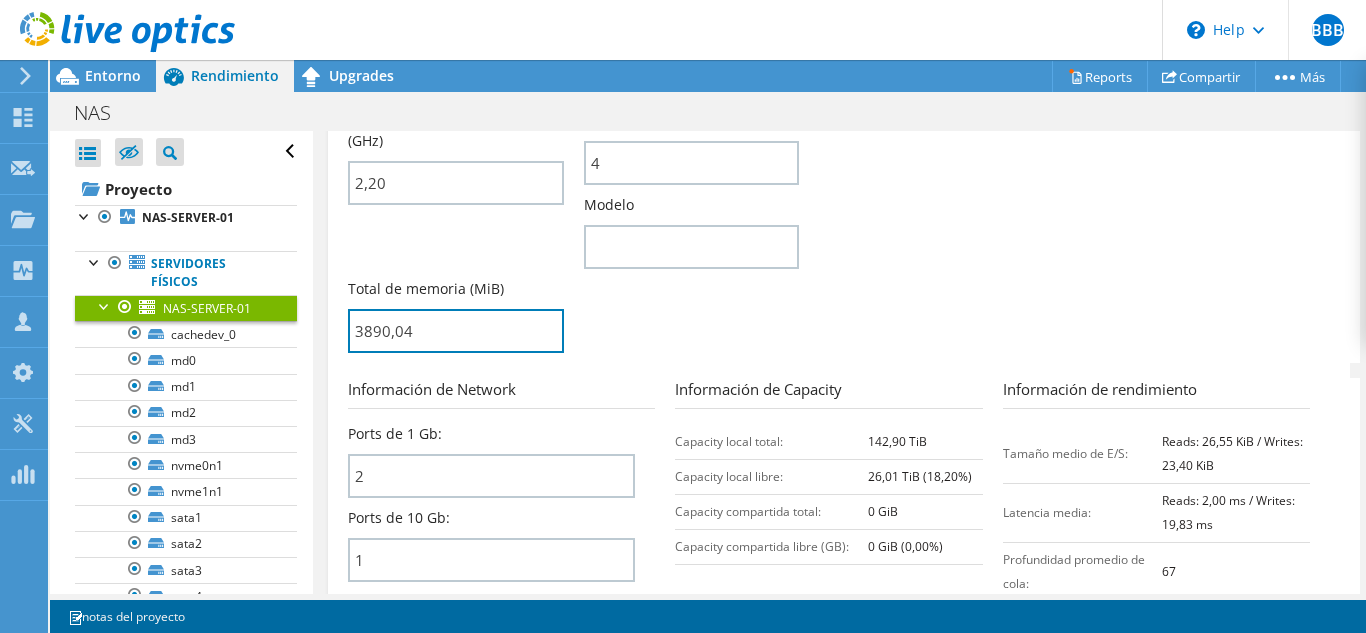 drag, startPoint x: 414, startPoint y: 333, endPoint x: 345, endPoint y: 334, distance: 69.00725 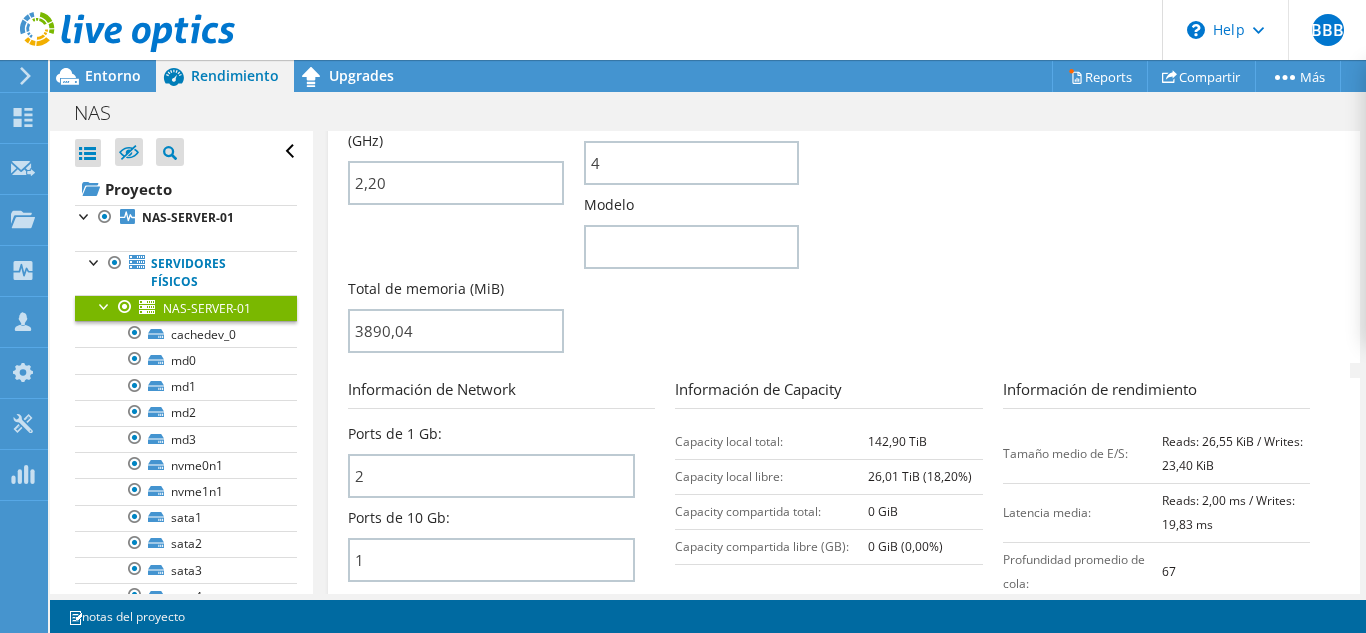 type on "389004" 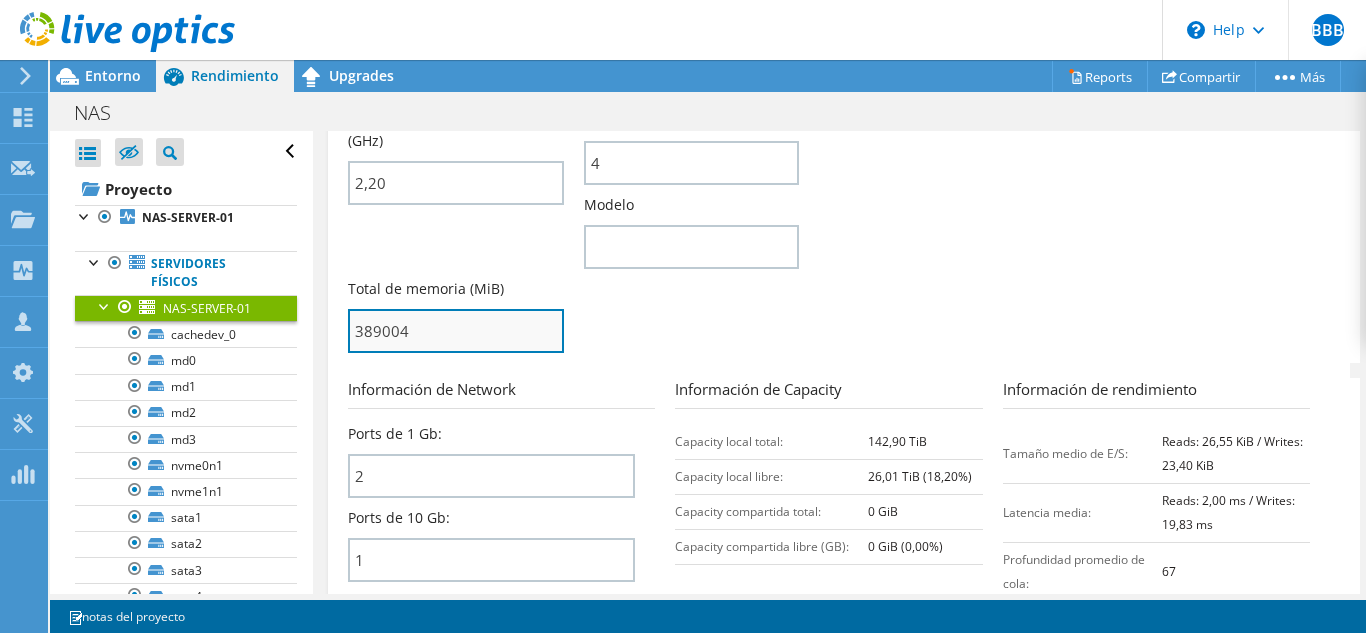 drag, startPoint x: 357, startPoint y: 331, endPoint x: 404, endPoint y: 332, distance: 47.010635 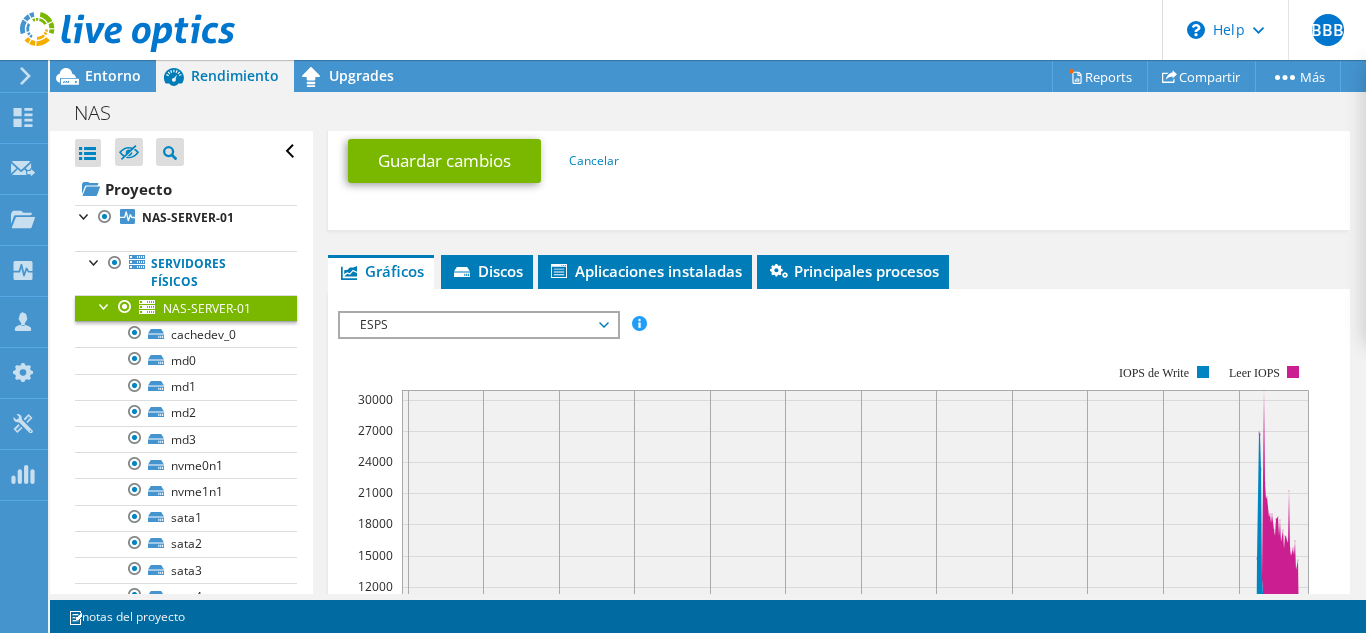 scroll, scrollTop: 1484, scrollLeft: 0, axis: vertical 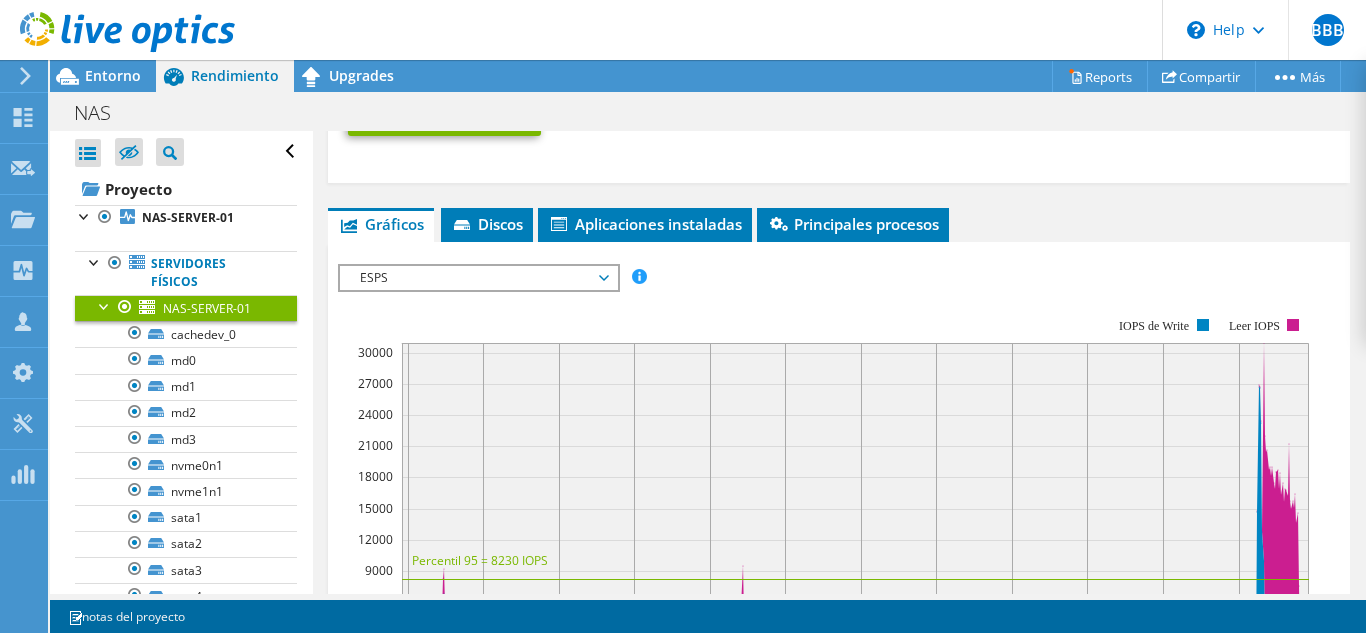 click on "ESPS" at bounding box center [478, 278] 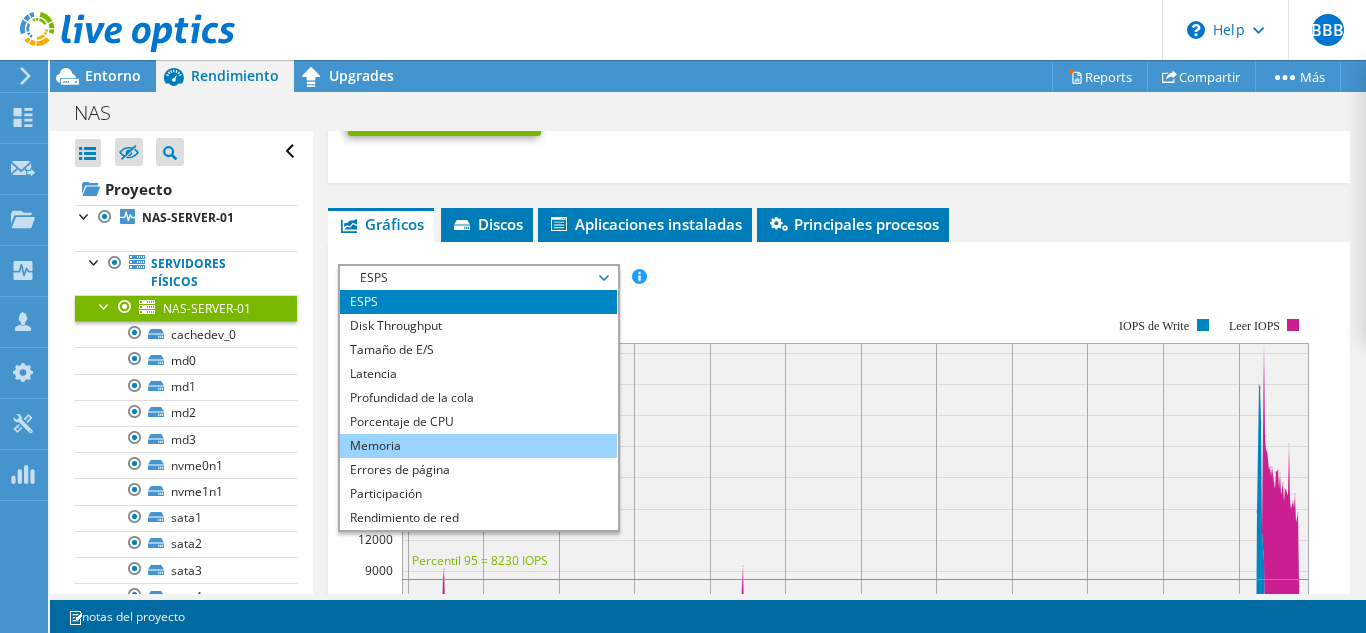 click on "Memoria" at bounding box center (478, 446) 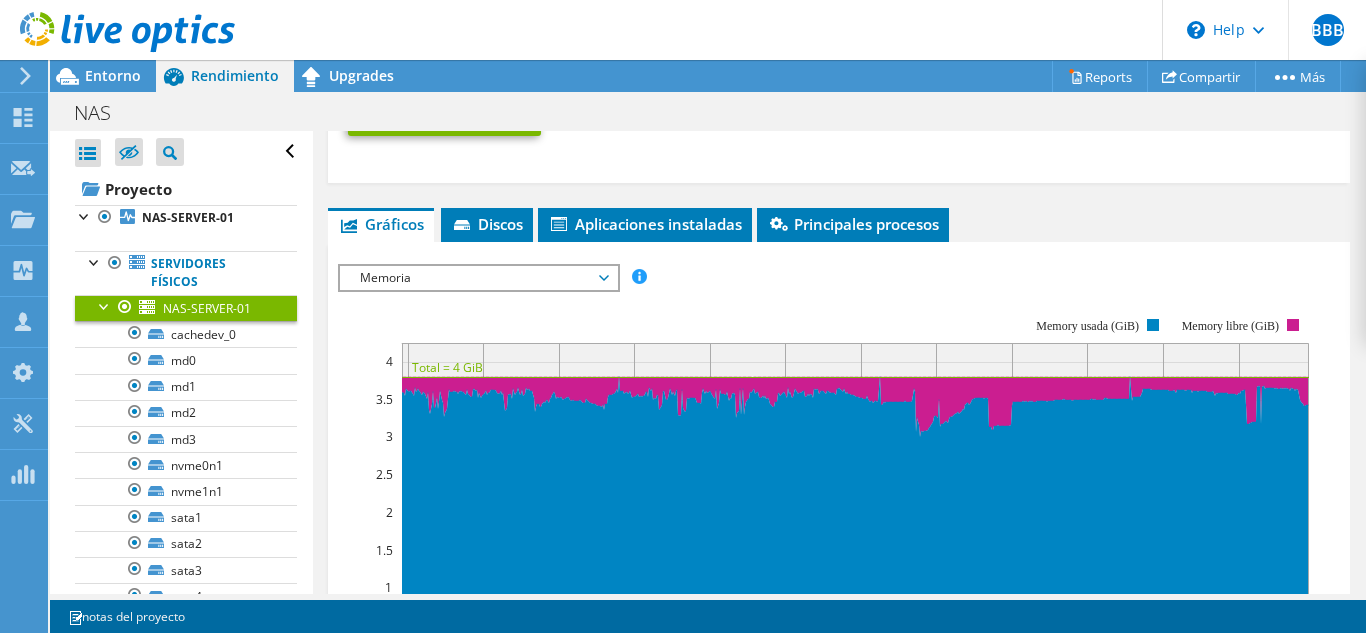 scroll, scrollTop: 1384, scrollLeft: 0, axis: vertical 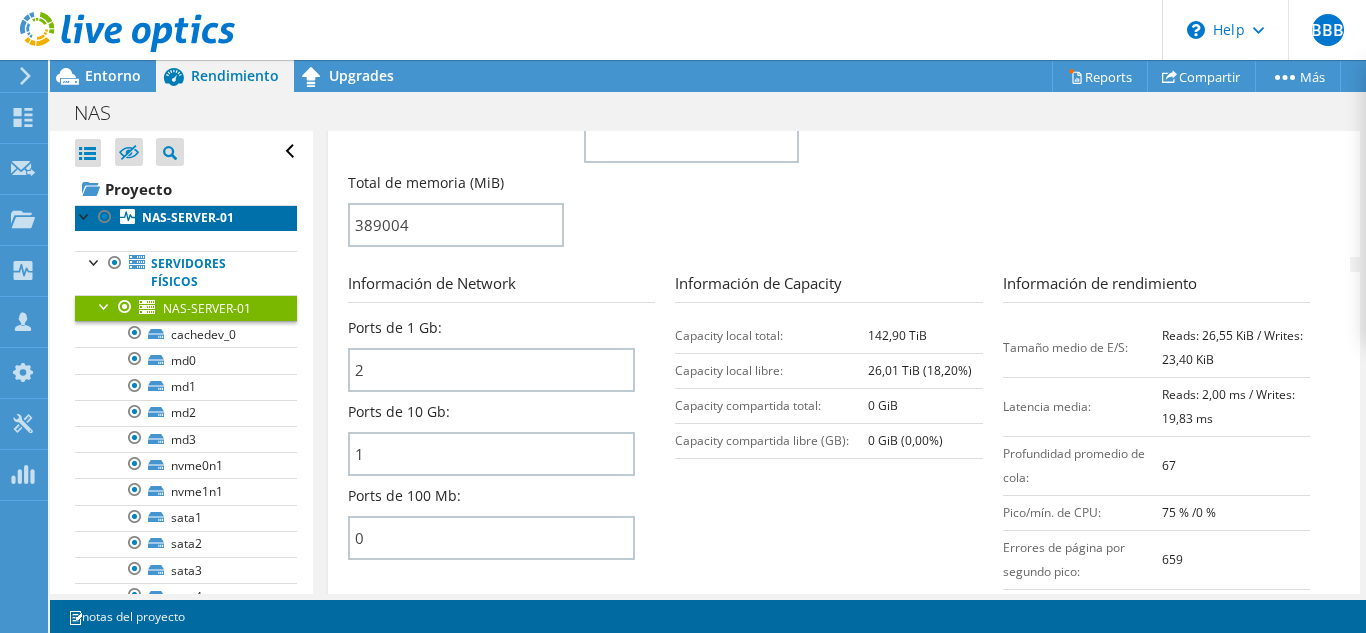 click on "NAS-SERVER-01" at bounding box center [188, 217] 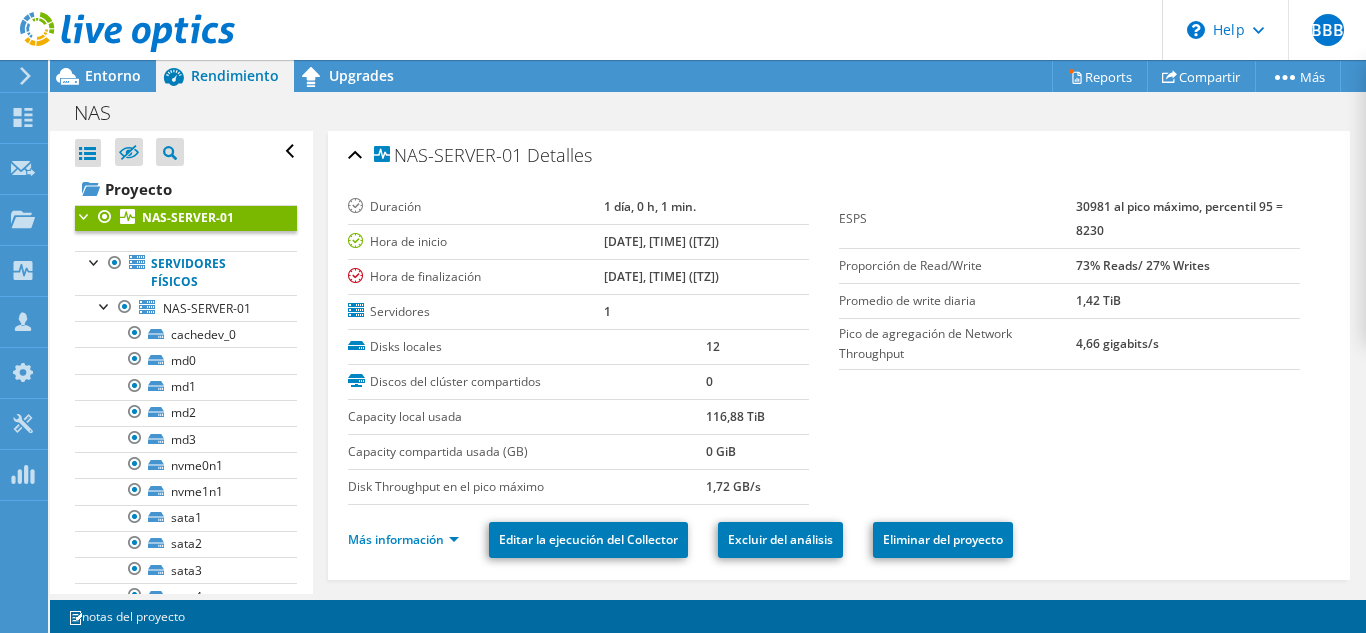 scroll, scrollTop: 0, scrollLeft: 0, axis: both 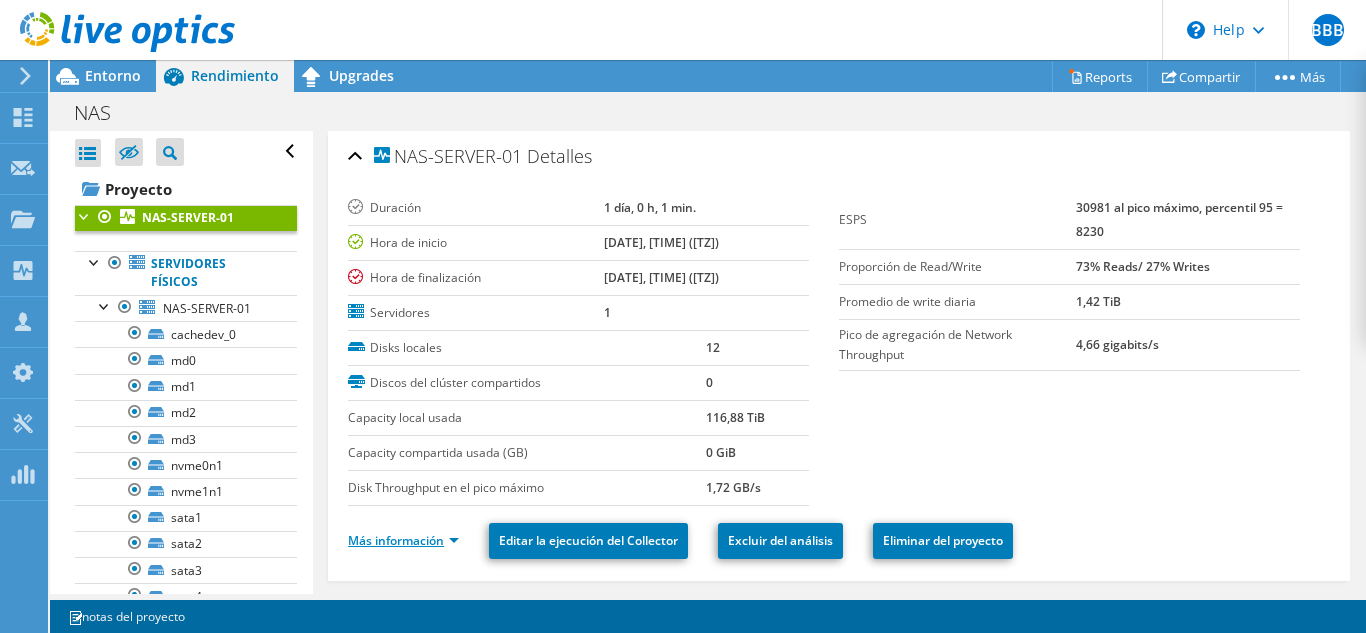 click on "Más información" at bounding box center (403, 540) 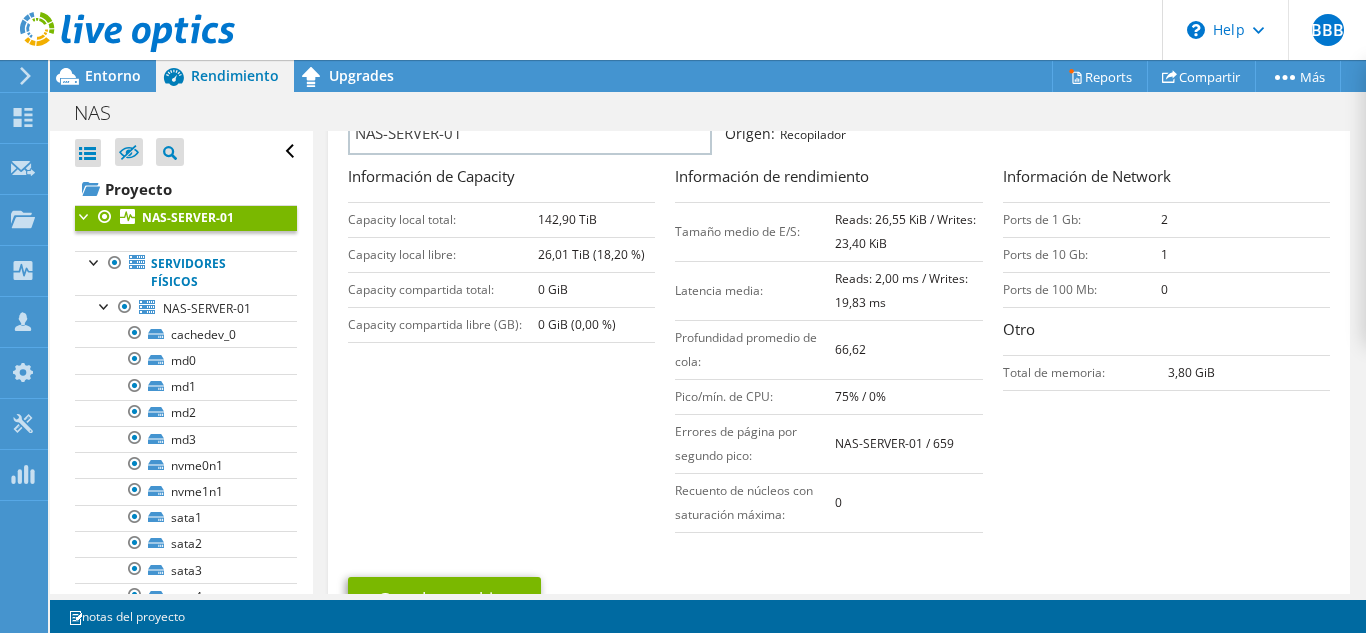 scroll, scrollTop: 700, scrollLeft: 0, axis: vertical 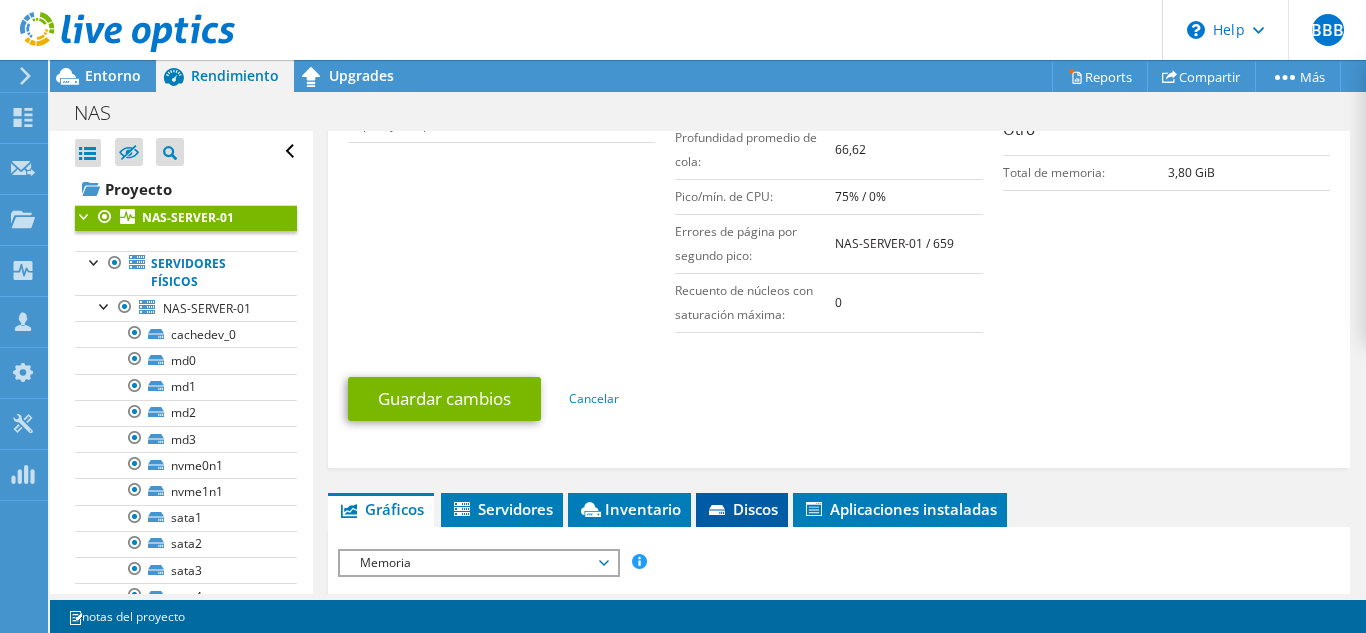 click on "Discos" at bounding box center [742, 509] 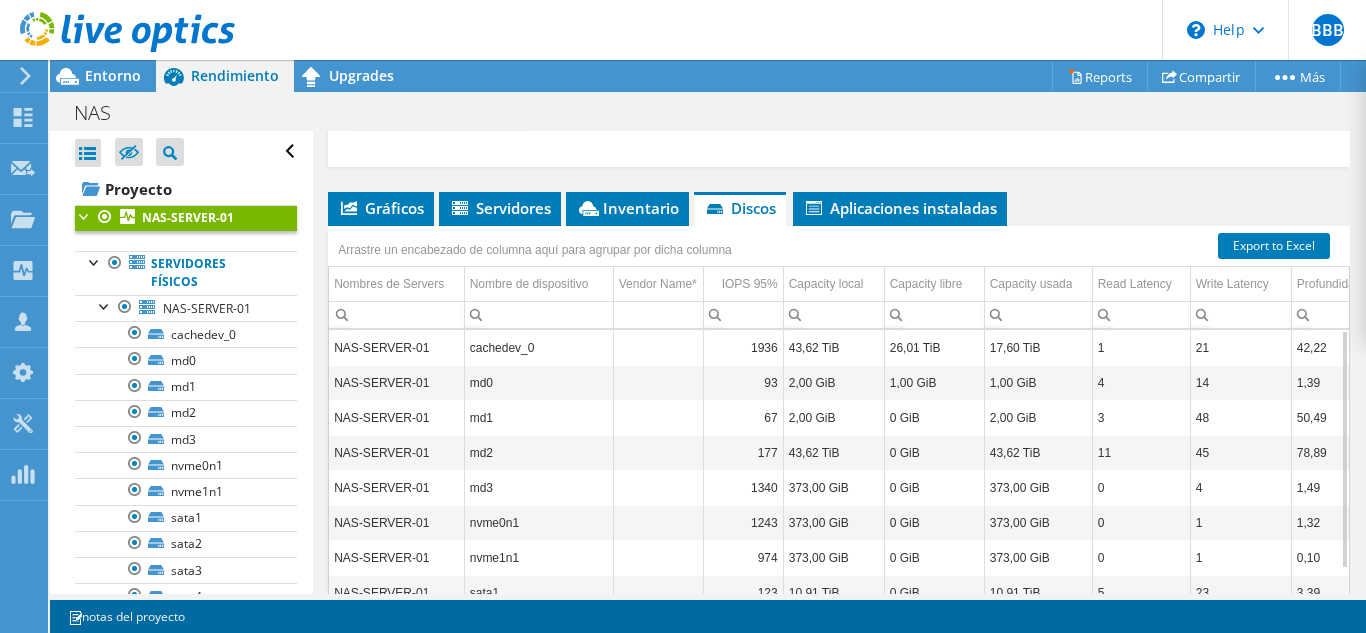 scroll, scrollTop: 1100, scrollLeft: 0, axis: vertical 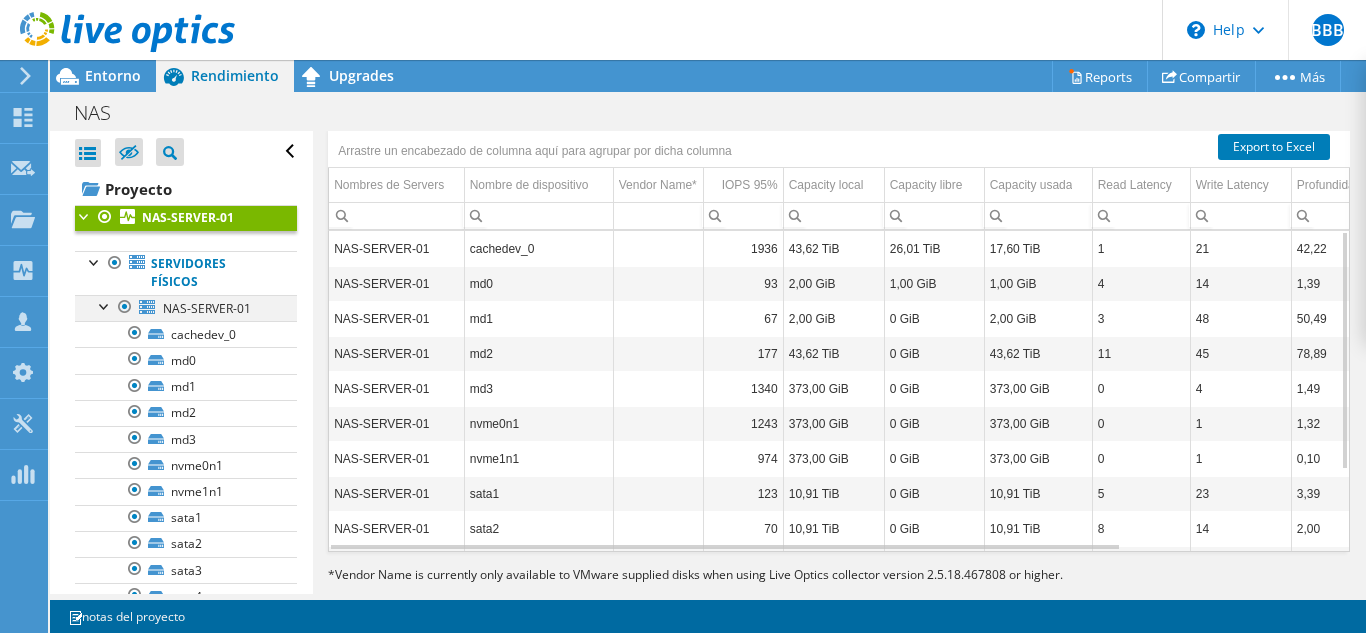 click at bounding box center (105, 305) 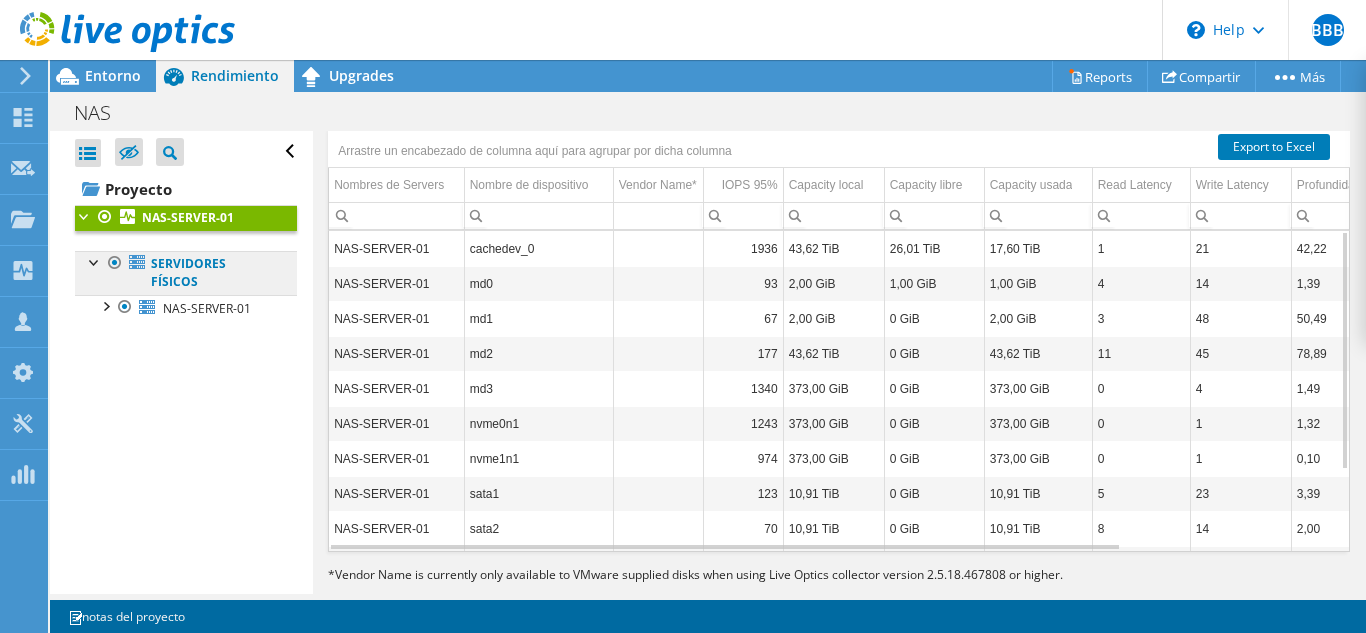 click on "Servidores físicos" at bounding box center (186, 273) 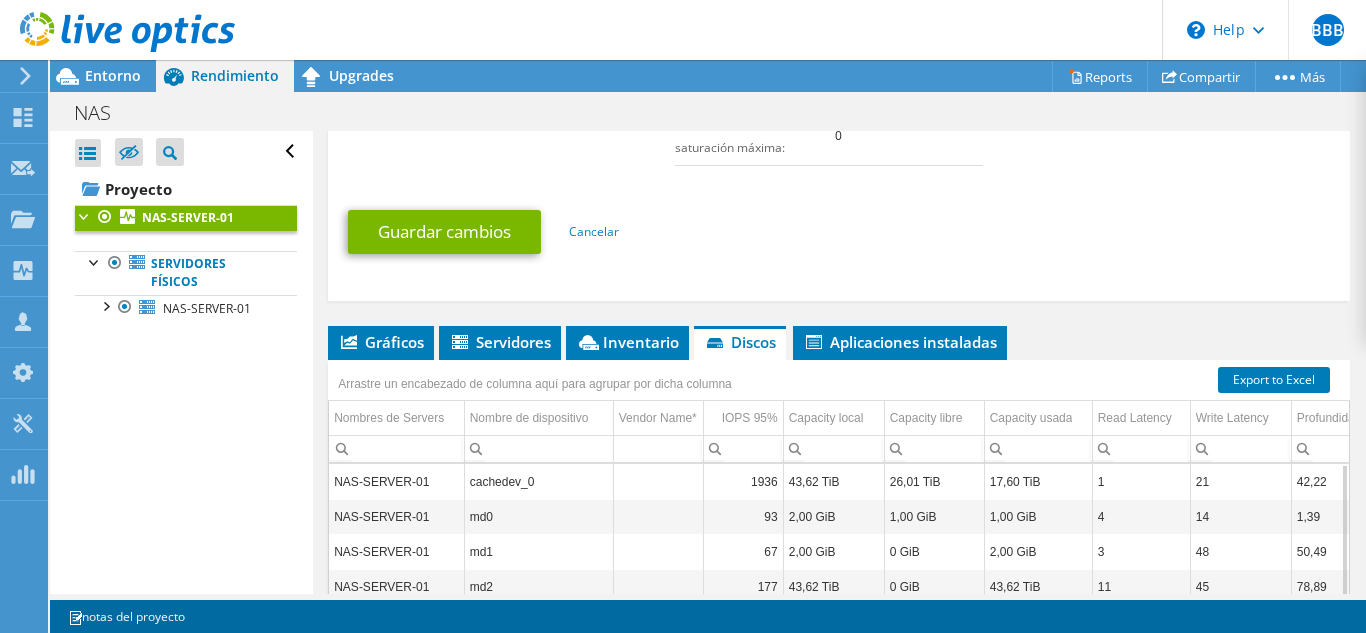scroll, scrollTop: 900, scrollLeft: 0, axis: vertical 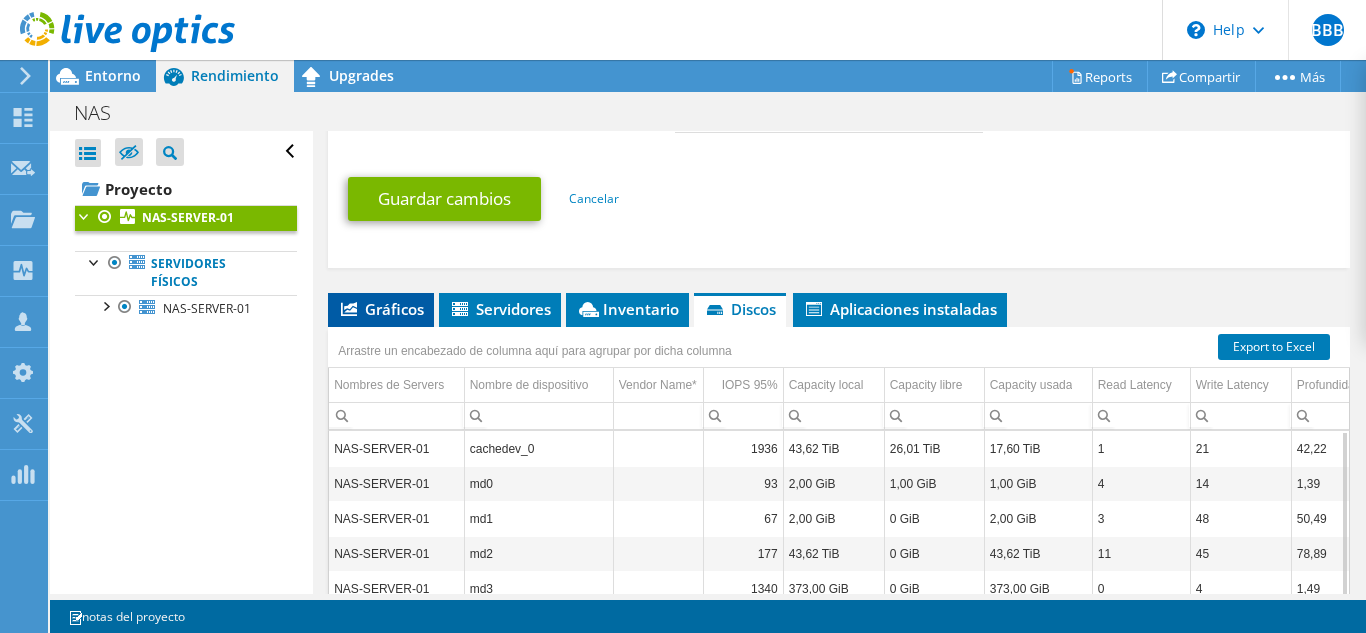 click on "Gráficos" at bounding box center (381, 309) 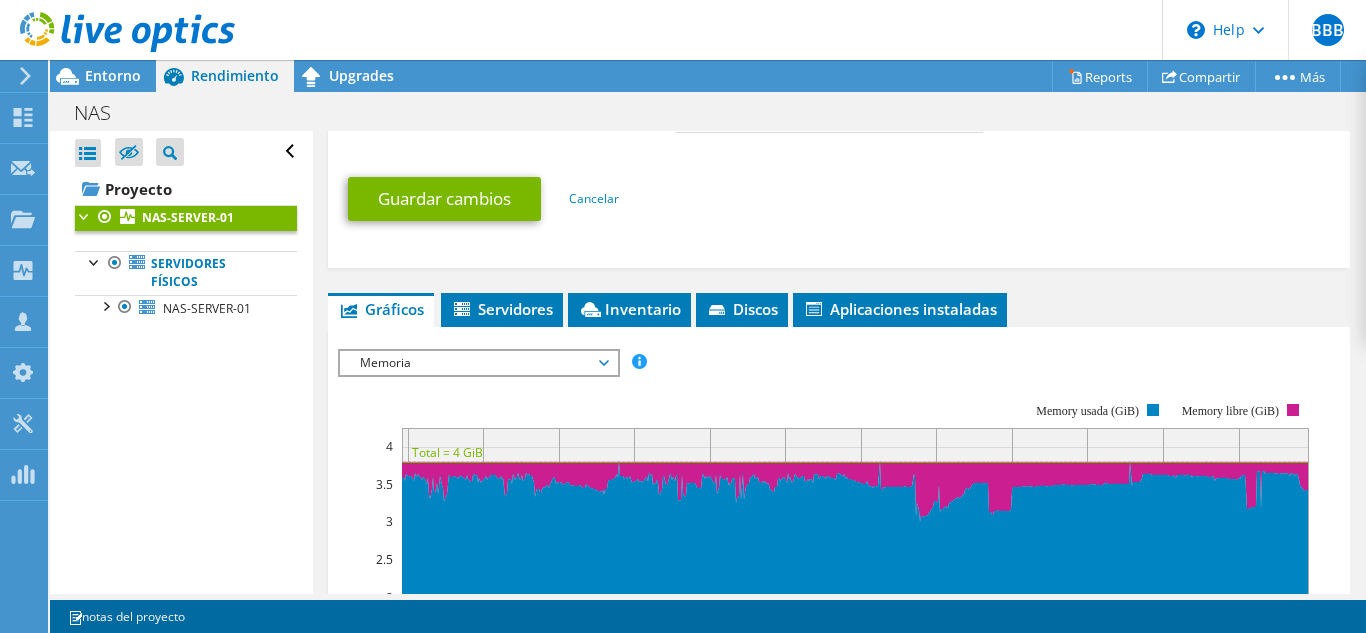 click on "Memoria" at bounding box center [478, 363] 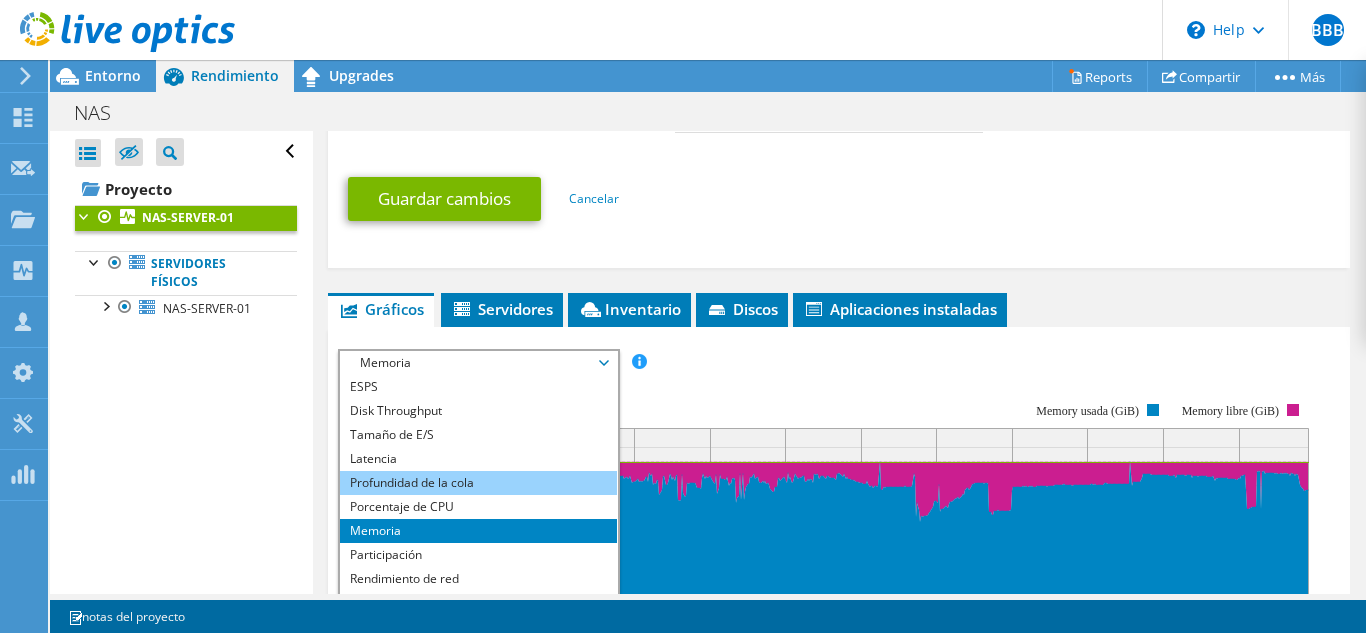 scroll, scrollTop: 72, scrollLeft: 0, axis: vertical 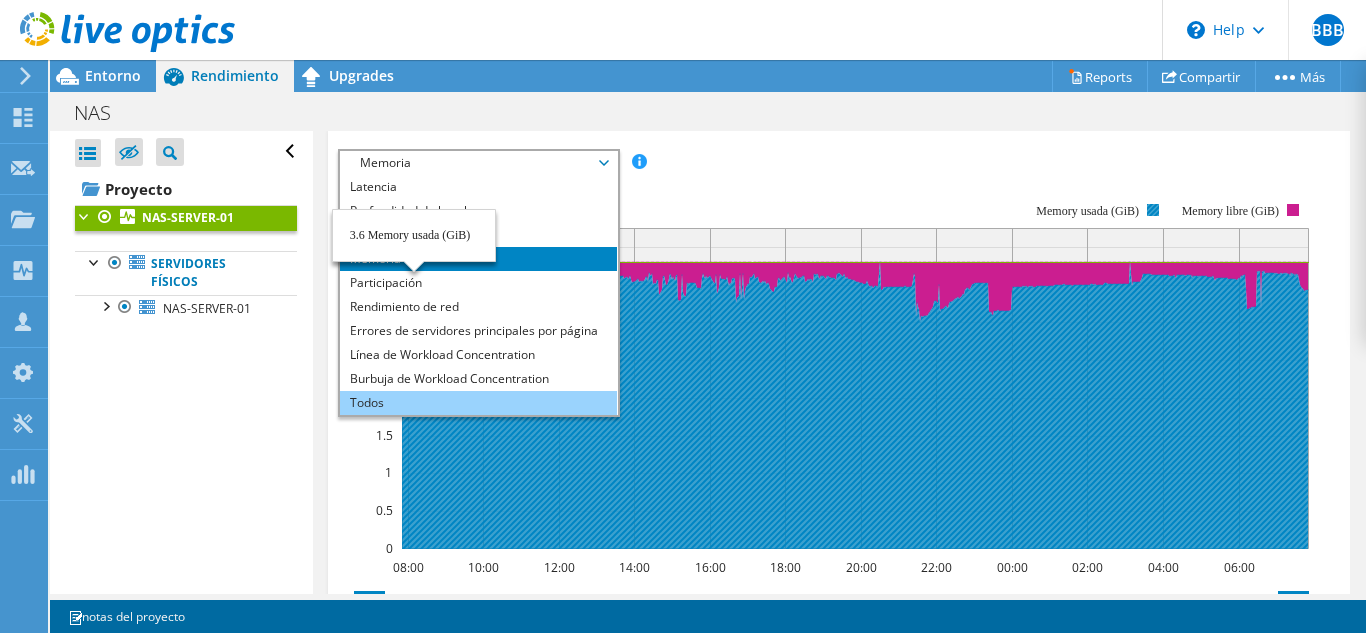 click on "Todos" at bounding box center (478, 403) 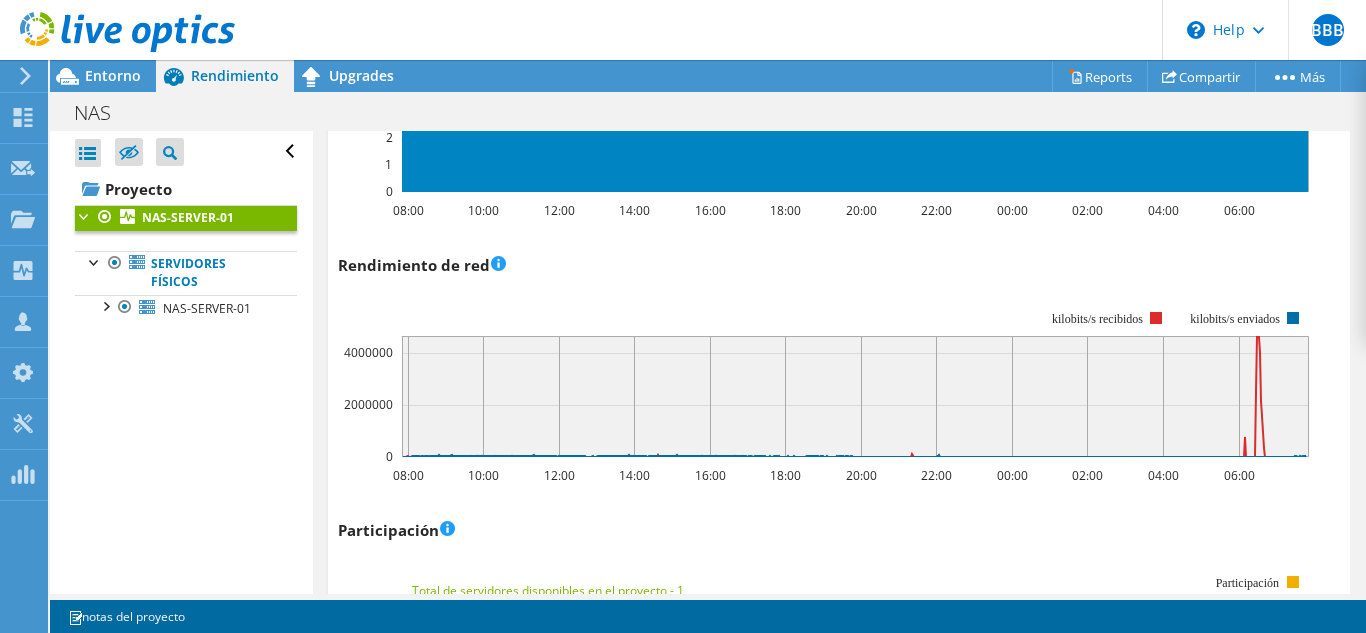 scroll, scrollTop: 2836, scrollLeft: 0, axis: vertical 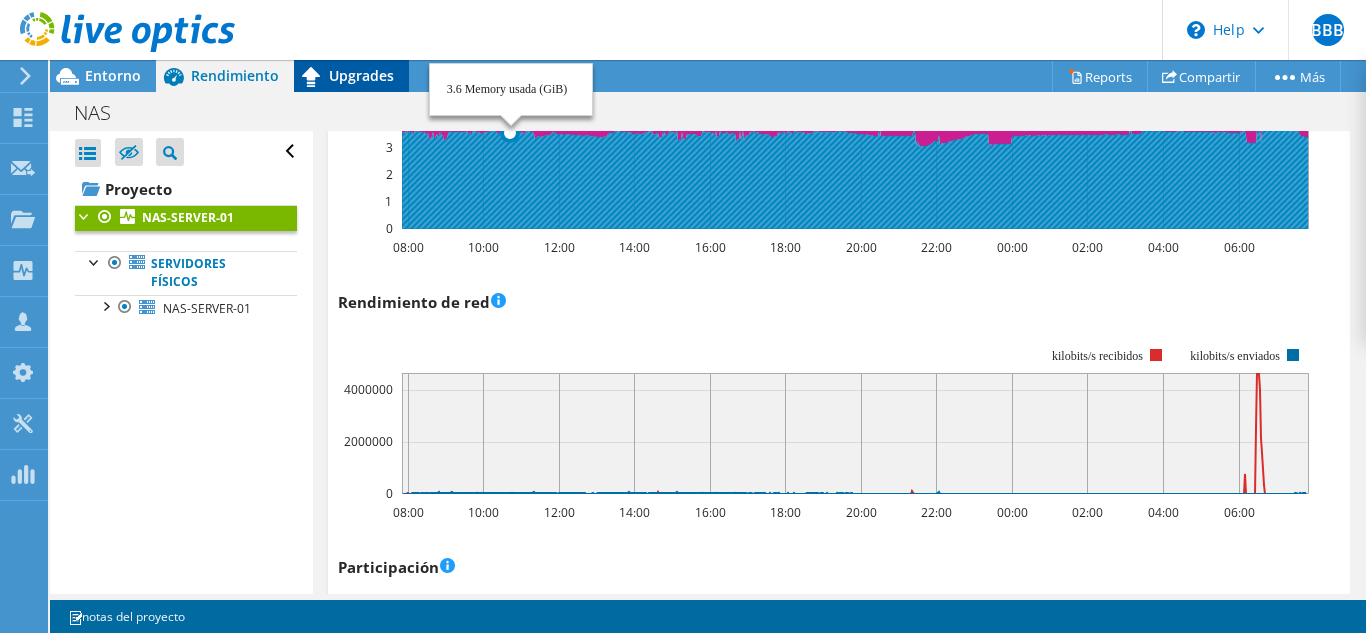 click on "Upgrades" at bounding box center [361, 75] 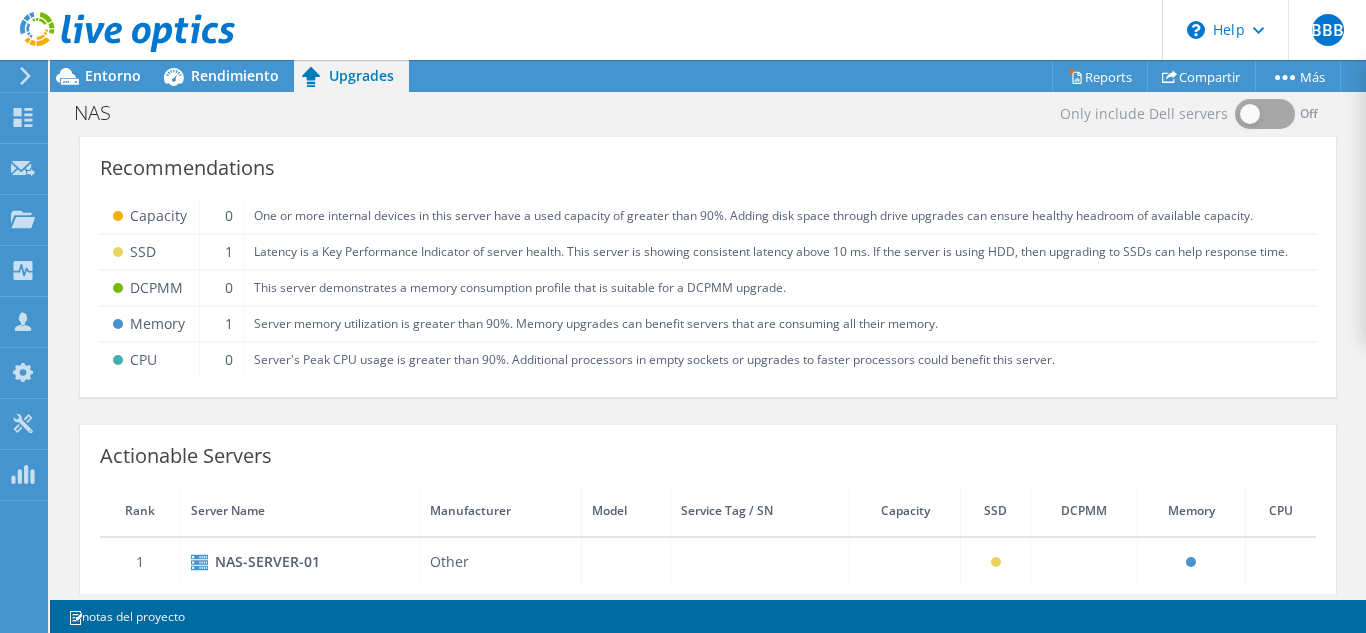 scroll, scrollTop: 34, scrollLeft: 0, axis: vertical 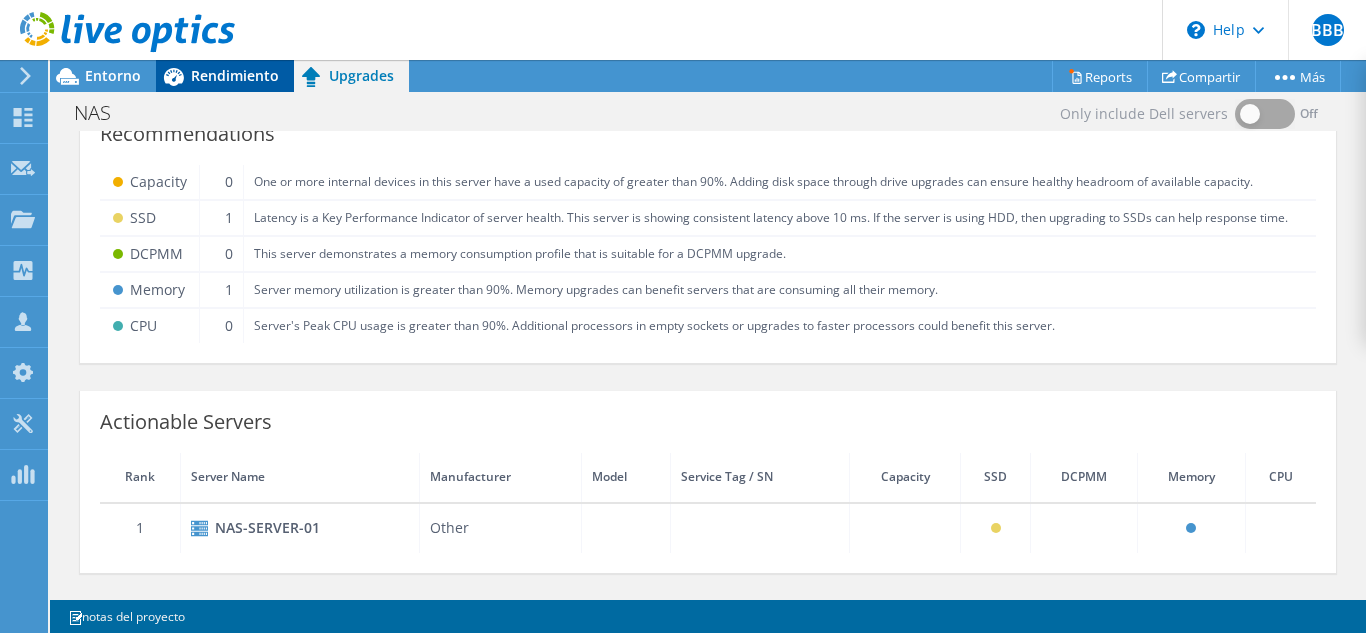 click on "Rendimiento" at bounding box center [235, 75] 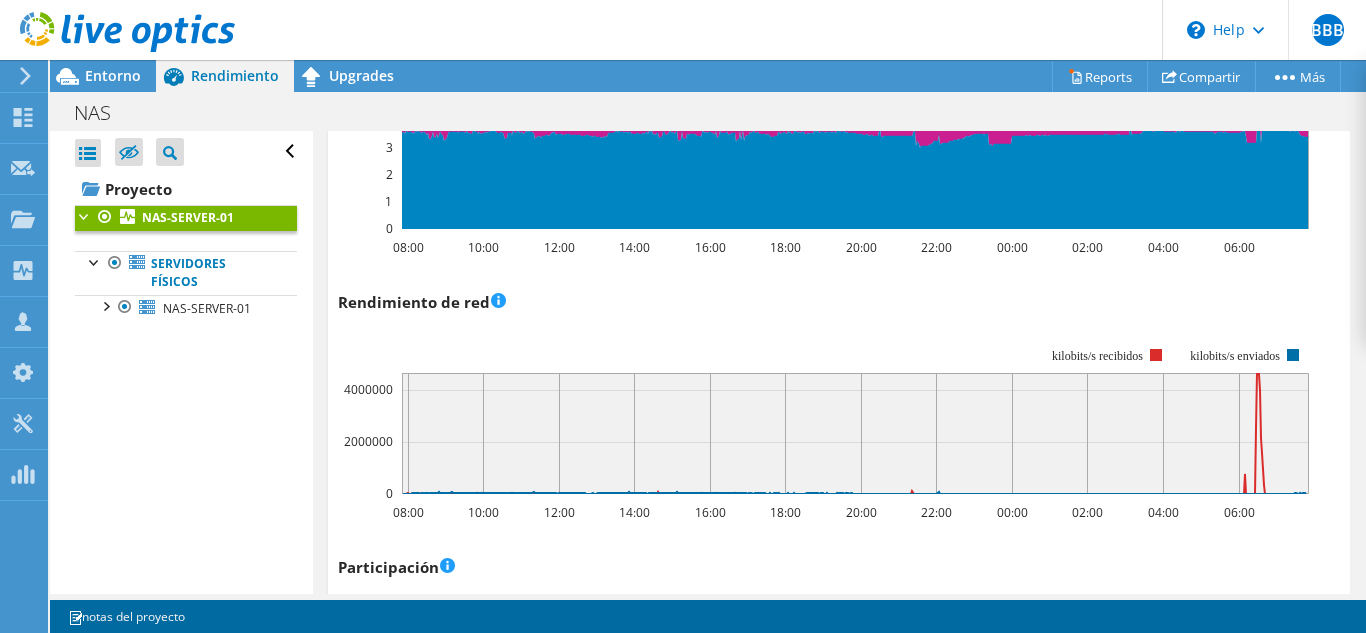 scroll, scrollTop: 0, scrollLeft: 0, axis: both 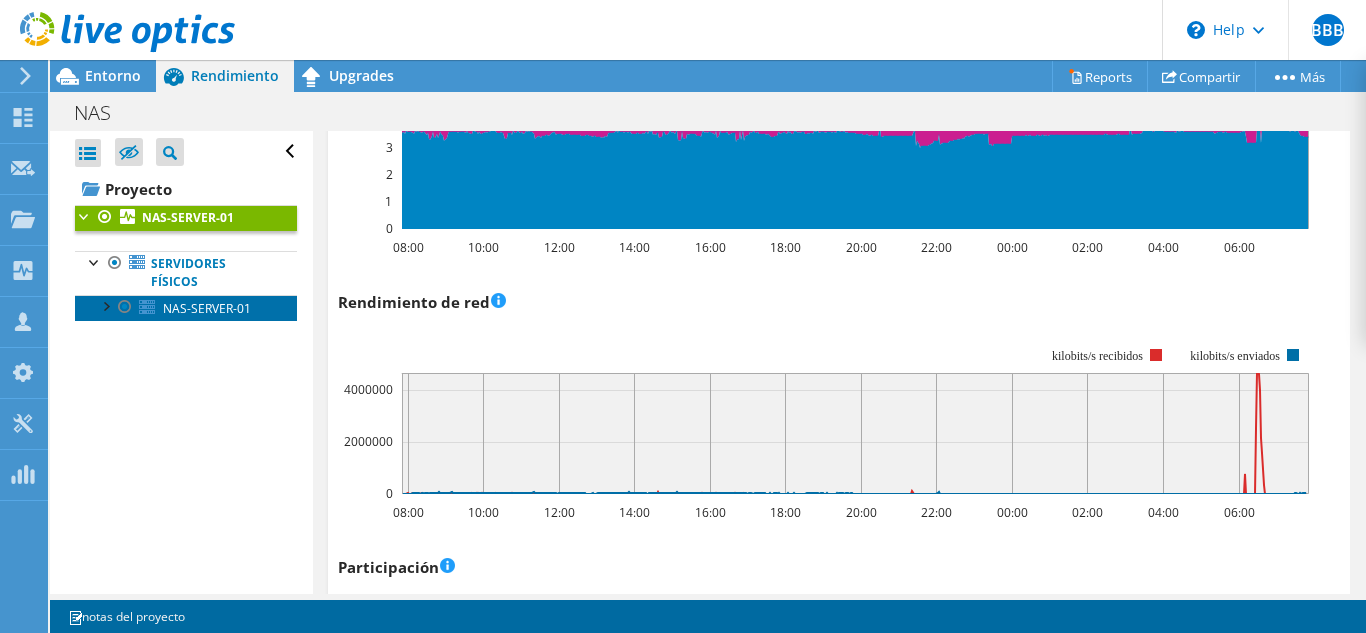 click on "NAS-SERVER-01" at bounding box center [207, 308] 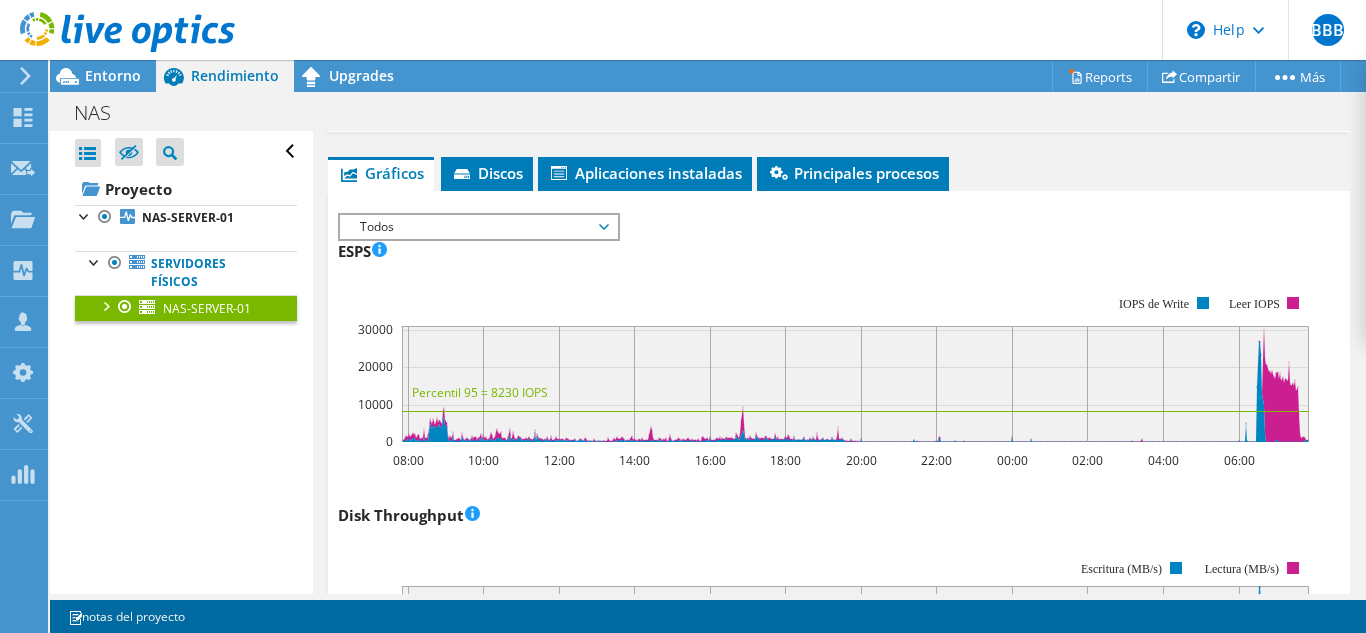 scroll, scrollTop: 0, scrollLeft: 0, axis: both 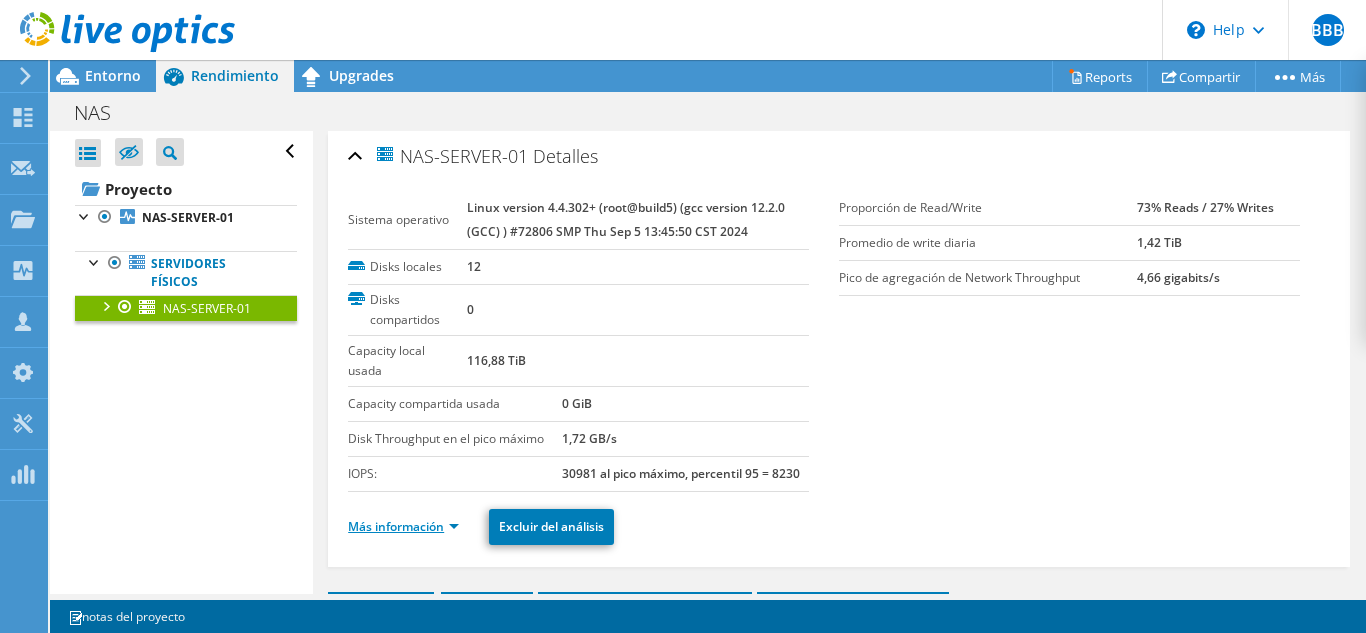 click on "Más información" at bounding box center [403, 526] 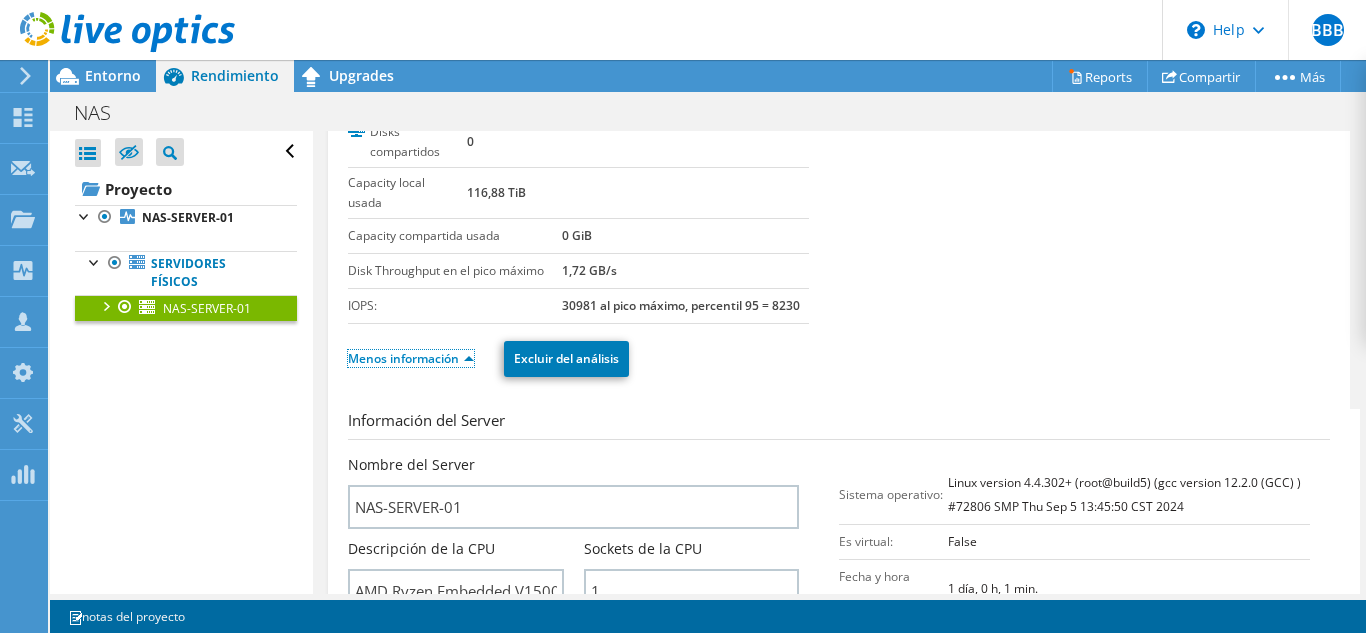 scroll, scrollTop: 0, scrollLeft: 0, axis: both 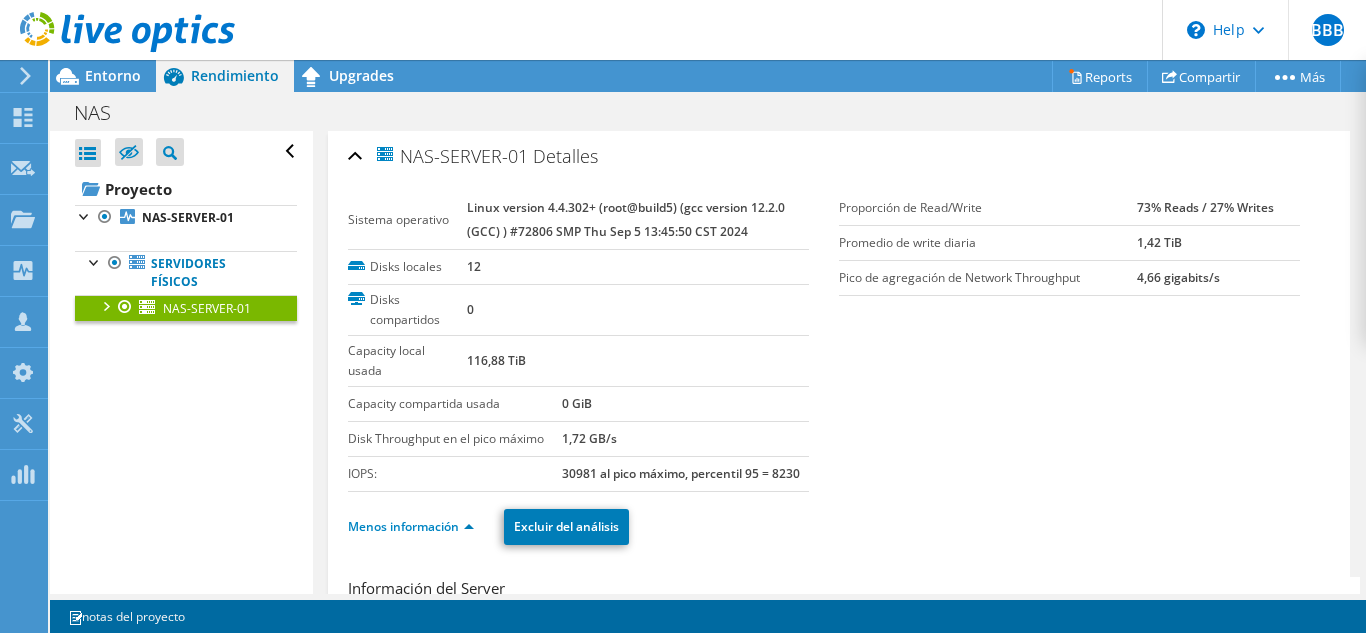 click 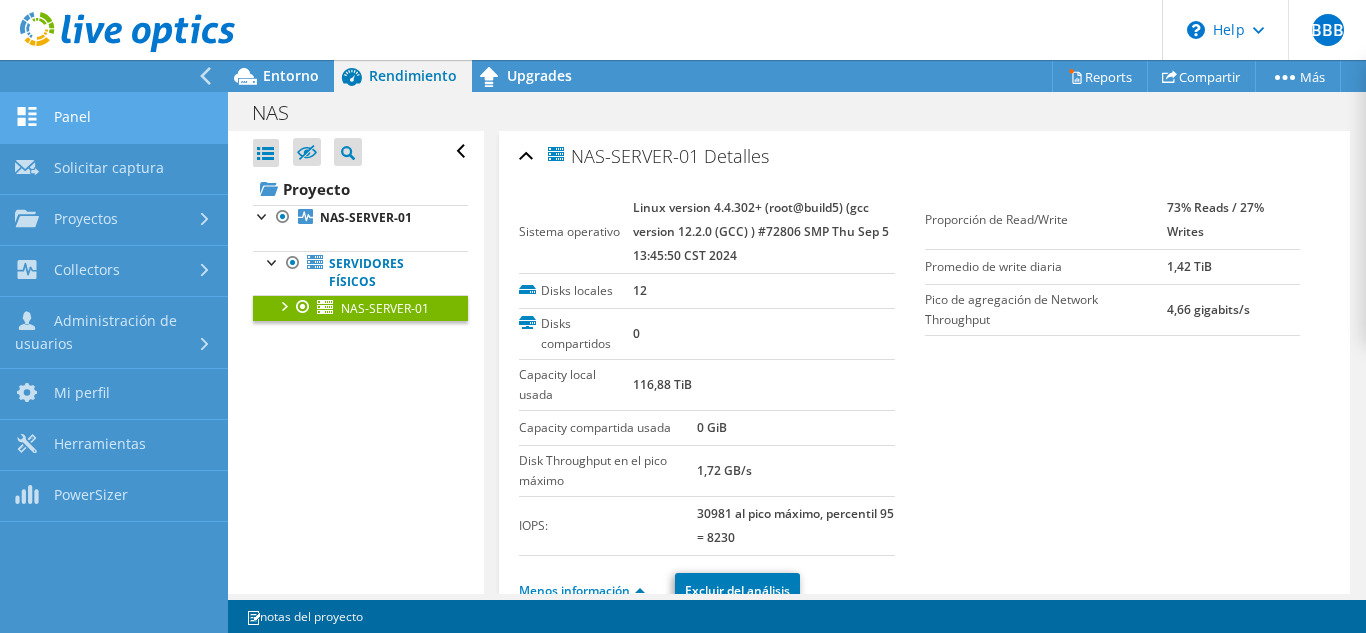 click on "Panel" at bounding box center (114, 118) 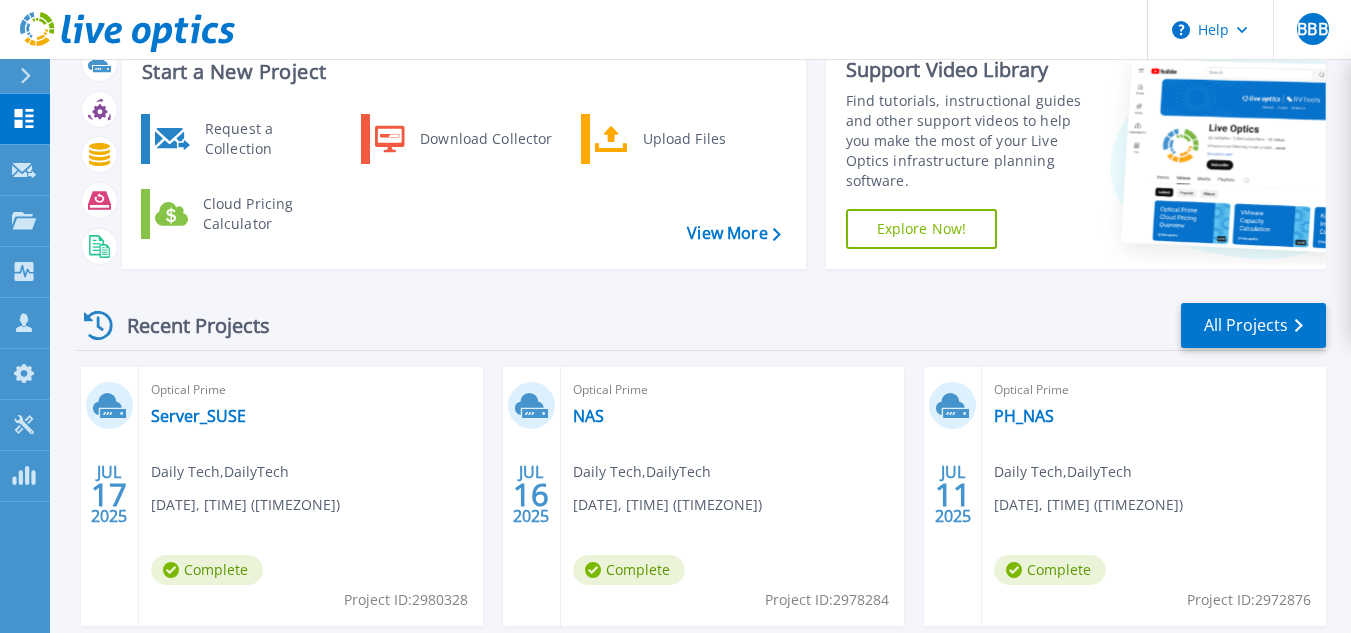 scroll, scrollTop: 100, scrollLeft: 0, axis: vertical 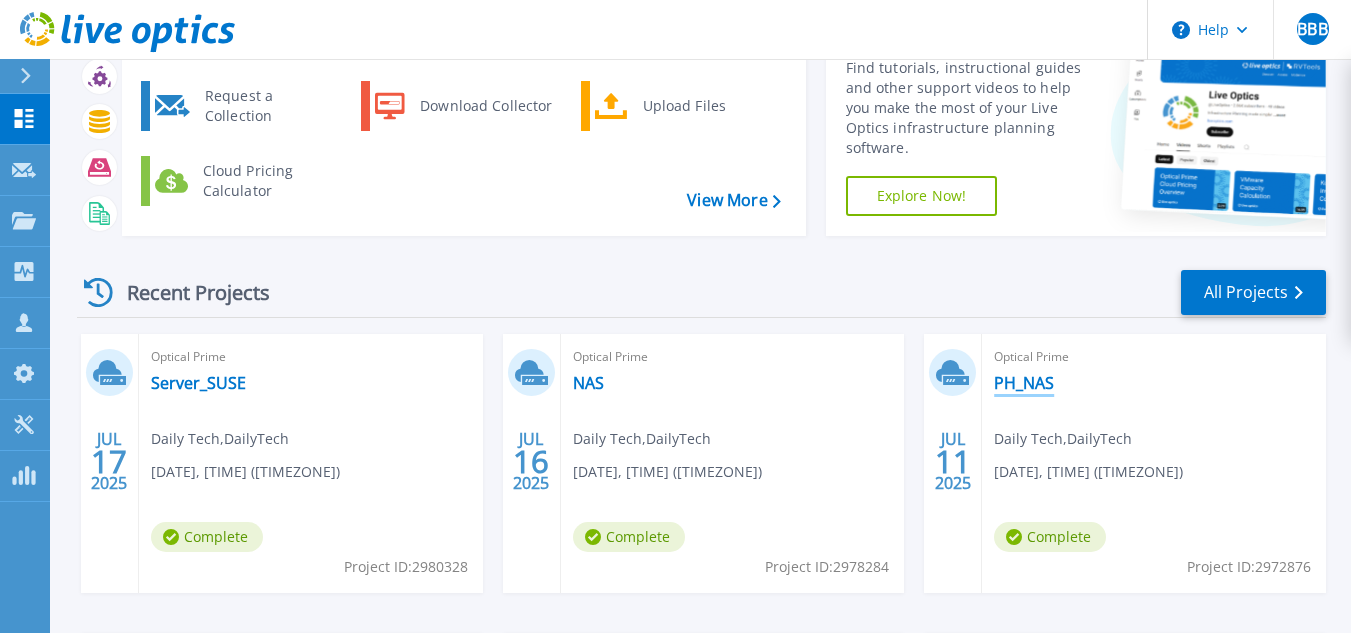 click on "PH_NAS" at bounding box center (1024, 383) 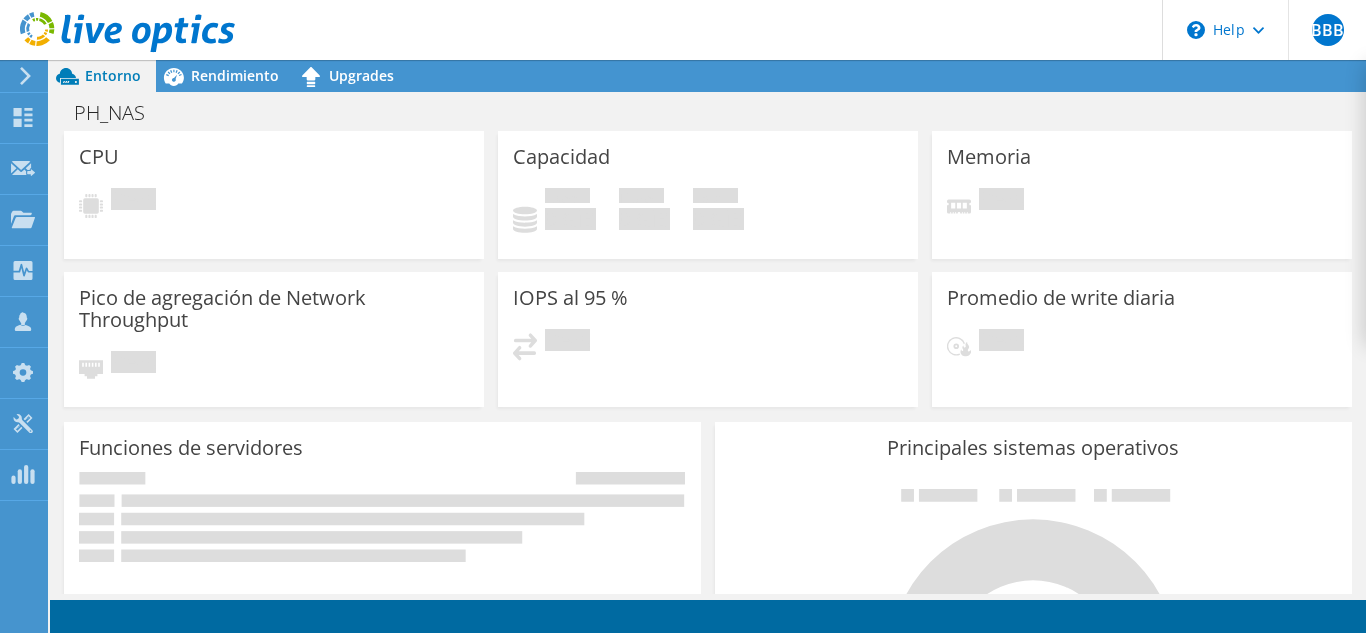scroll, scrollTop: 0, scrollLeft: 0, axis: both 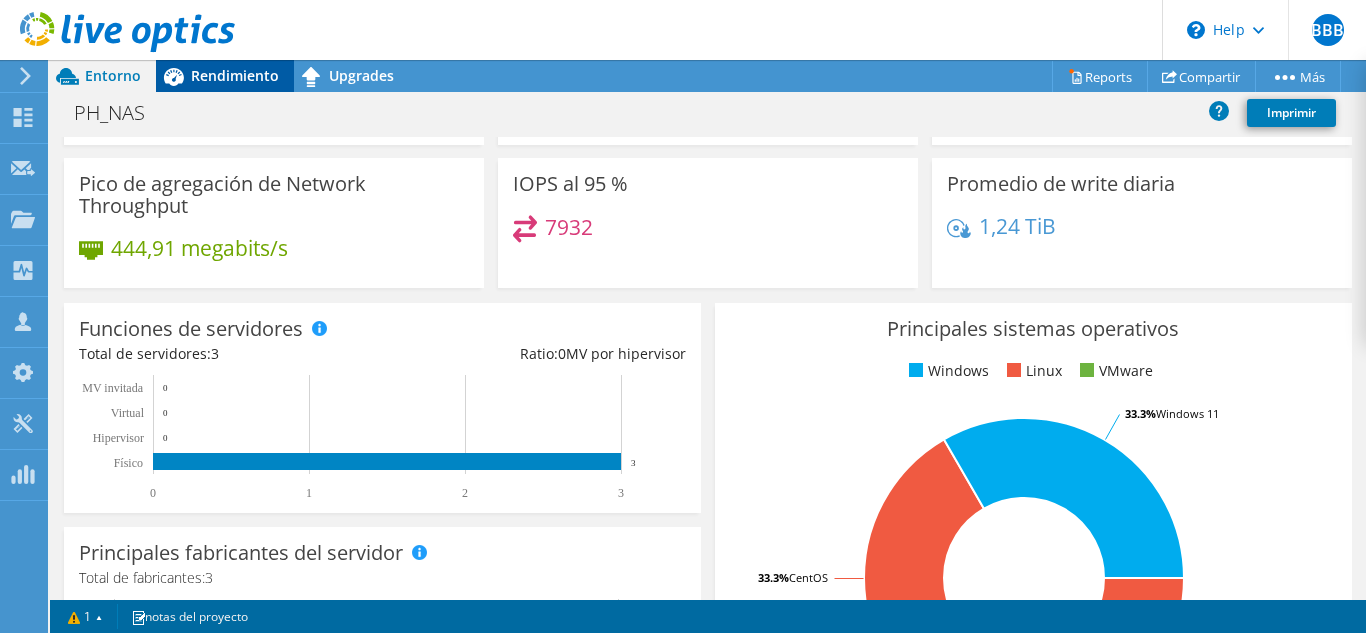 click on "Rendimiento" at bounding box center [235, 75] 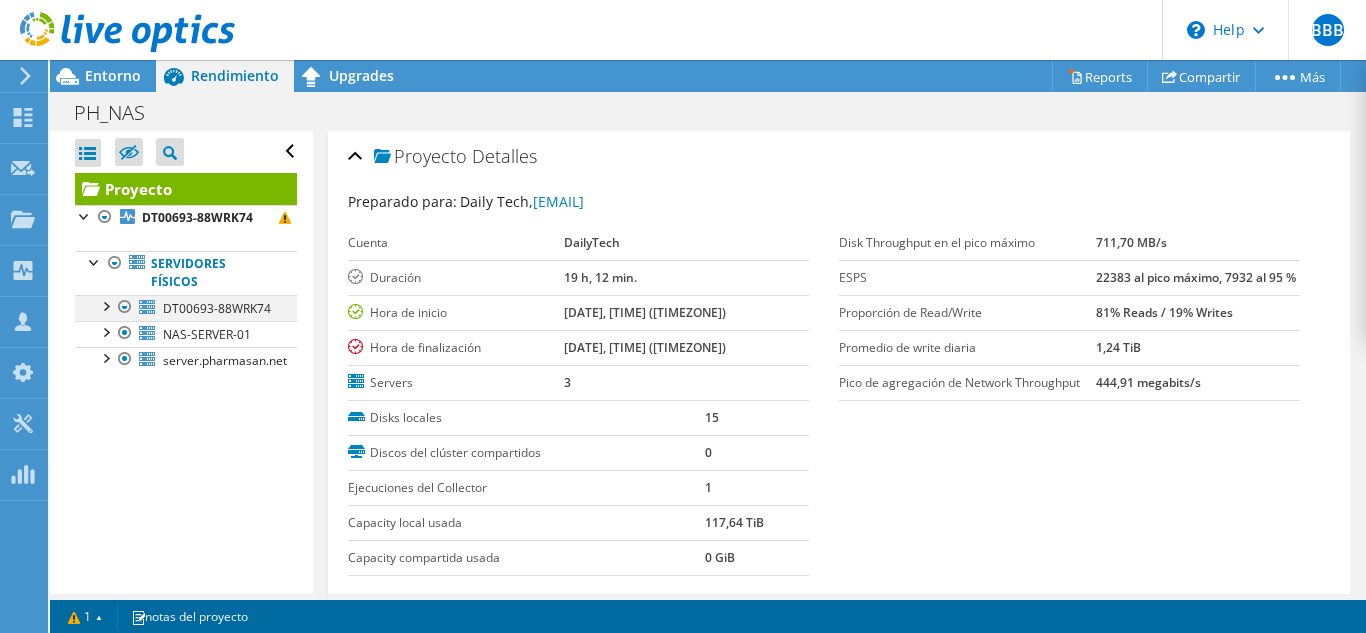 click at bounding box center (105, 305) 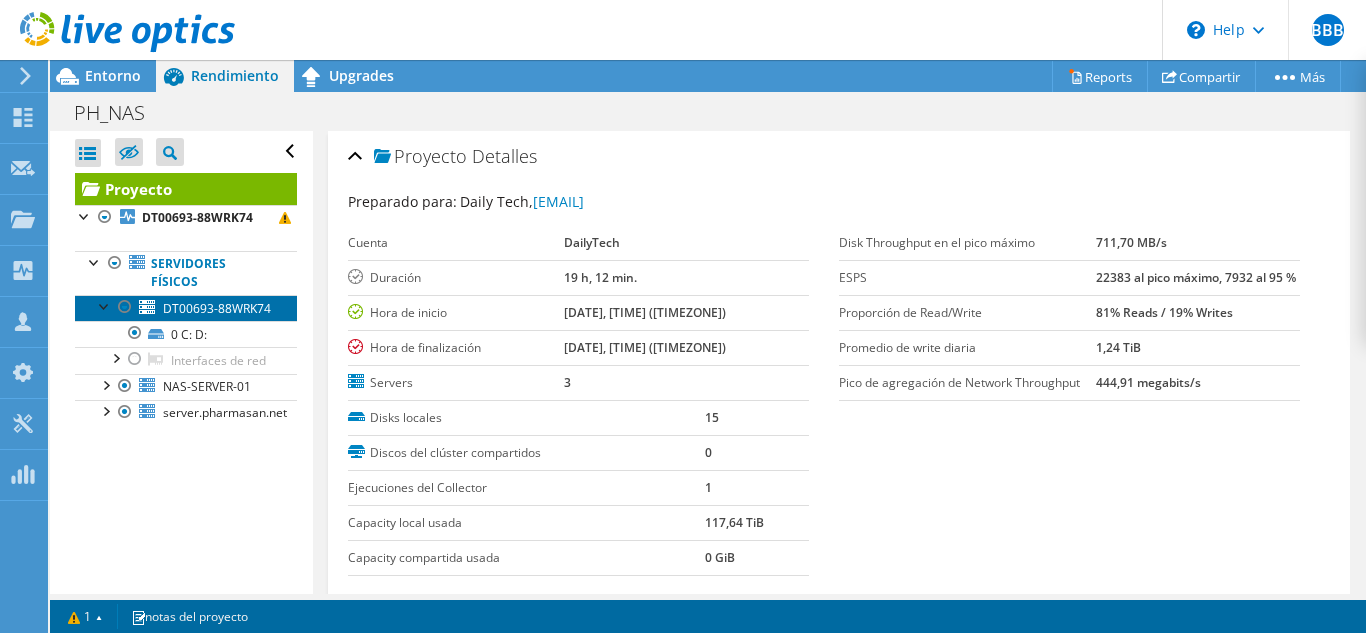 click on "DT00693-88WRK74" at bounding box center [217, 308] 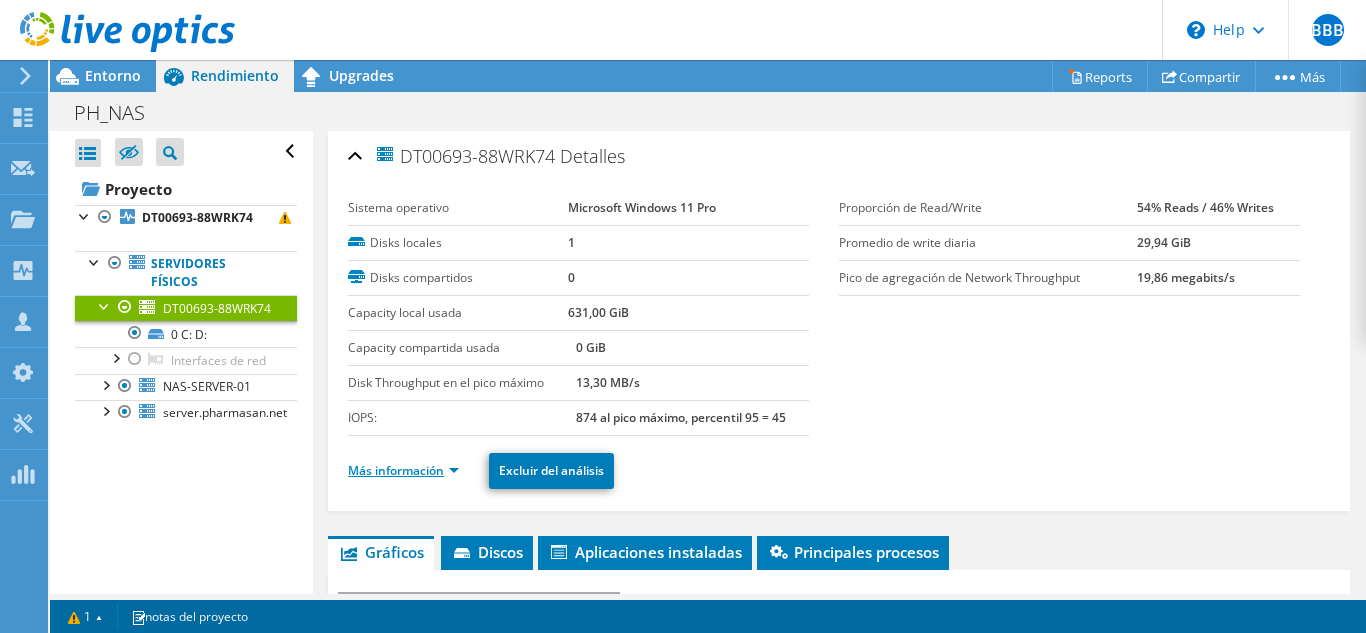 click on "Más información" at bounding box center (403, 470) 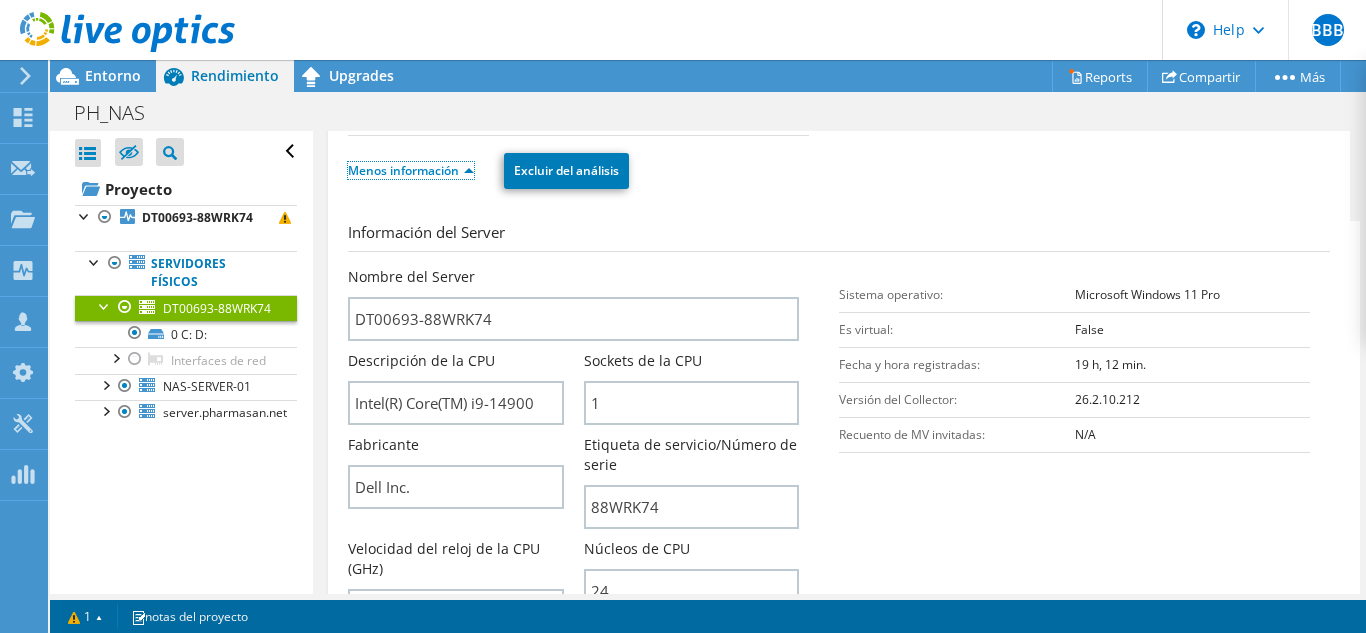 scroll, scrollTop: 400, scrollLeft: 0, axis: vertical 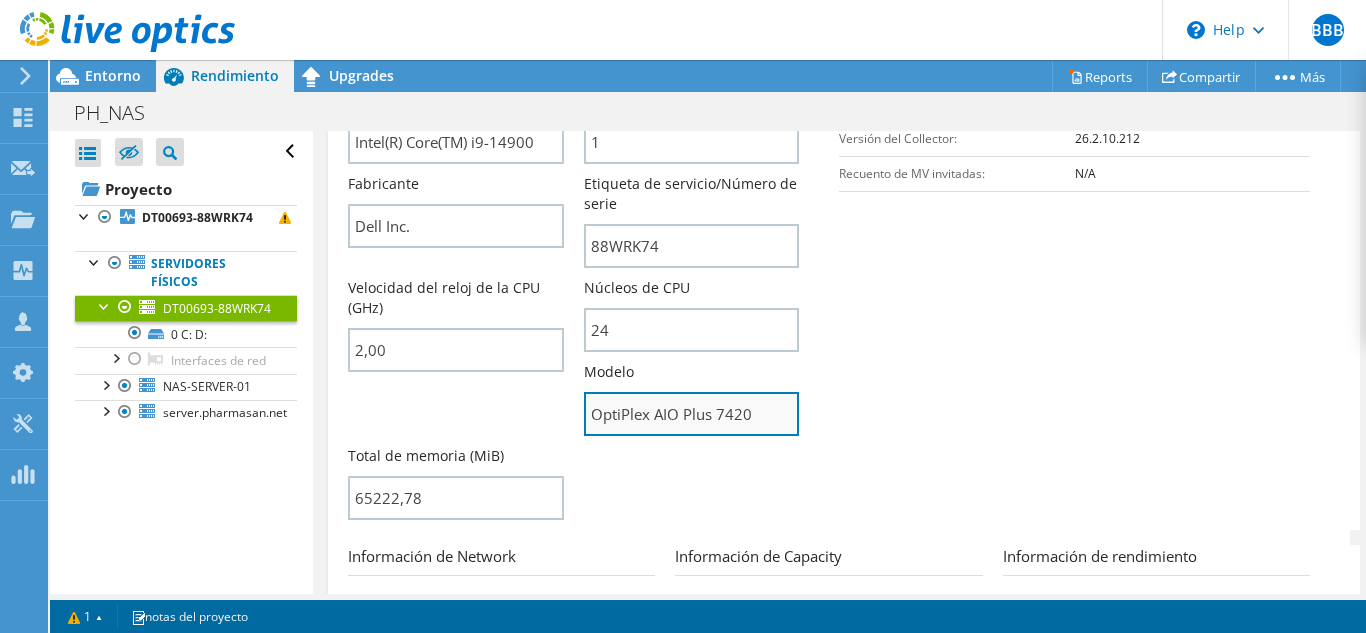 drag, startPoint x: 763, startPoint y: 576, endPoint x: 641, endPoint y: 424, distance: 194.9051 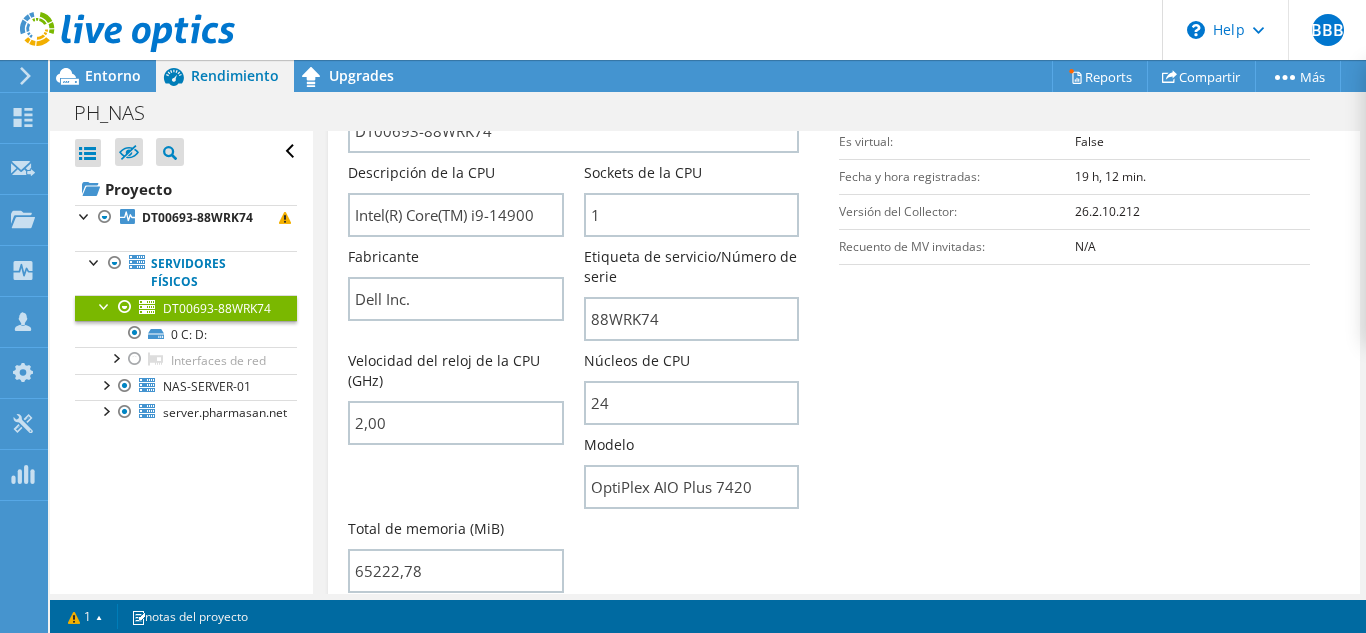 scroll, scrollTop: 461, scrollLeft: 0, axis: vertical 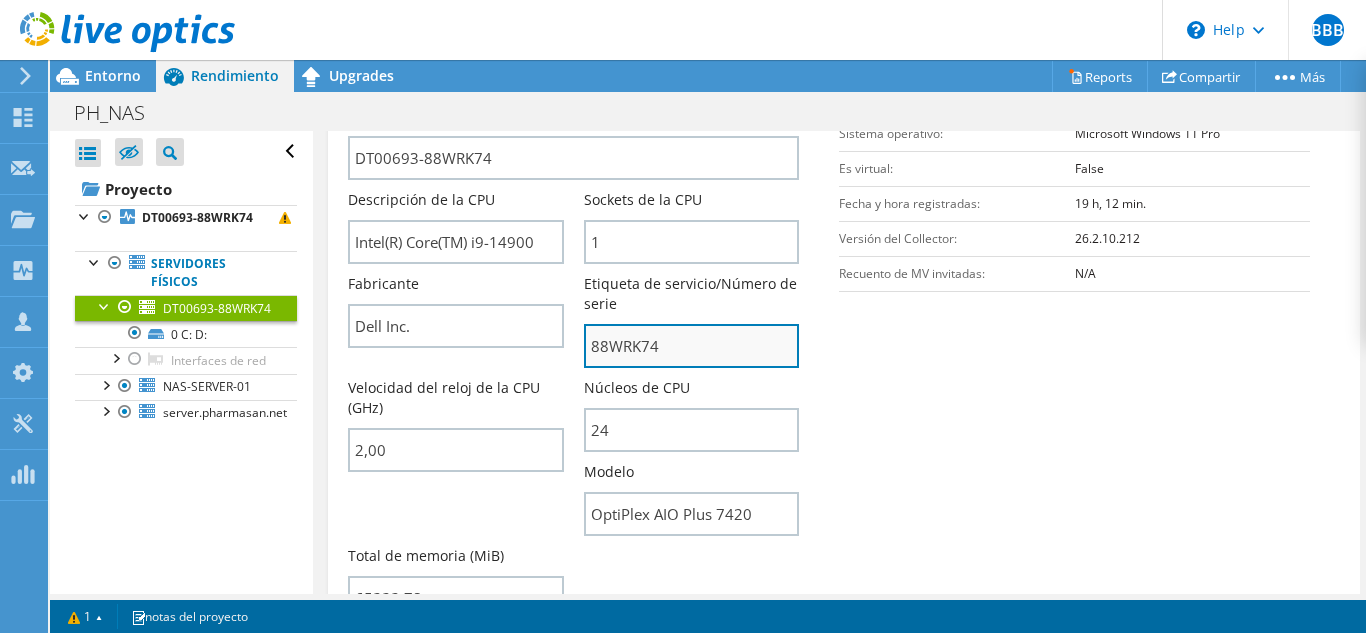 click on "88WRK74" at bounding box center (691, 346) 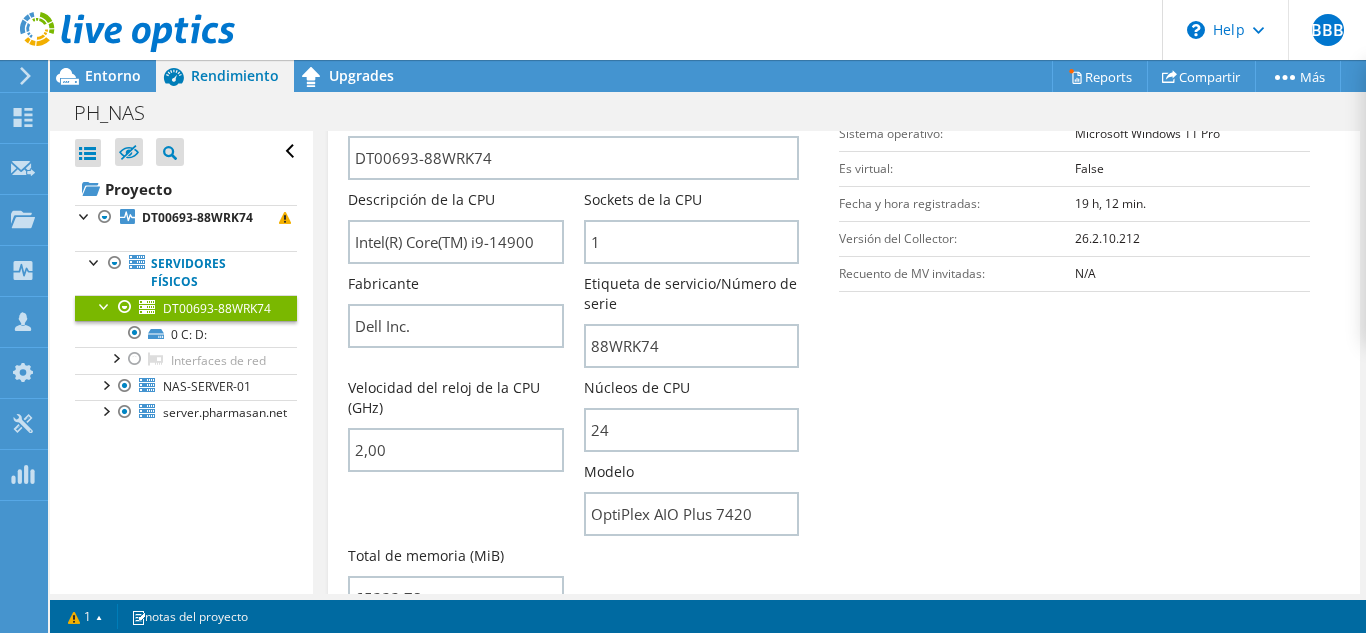 scroll, scrollTop: 361, scrollLeft: 0, axis: vertical 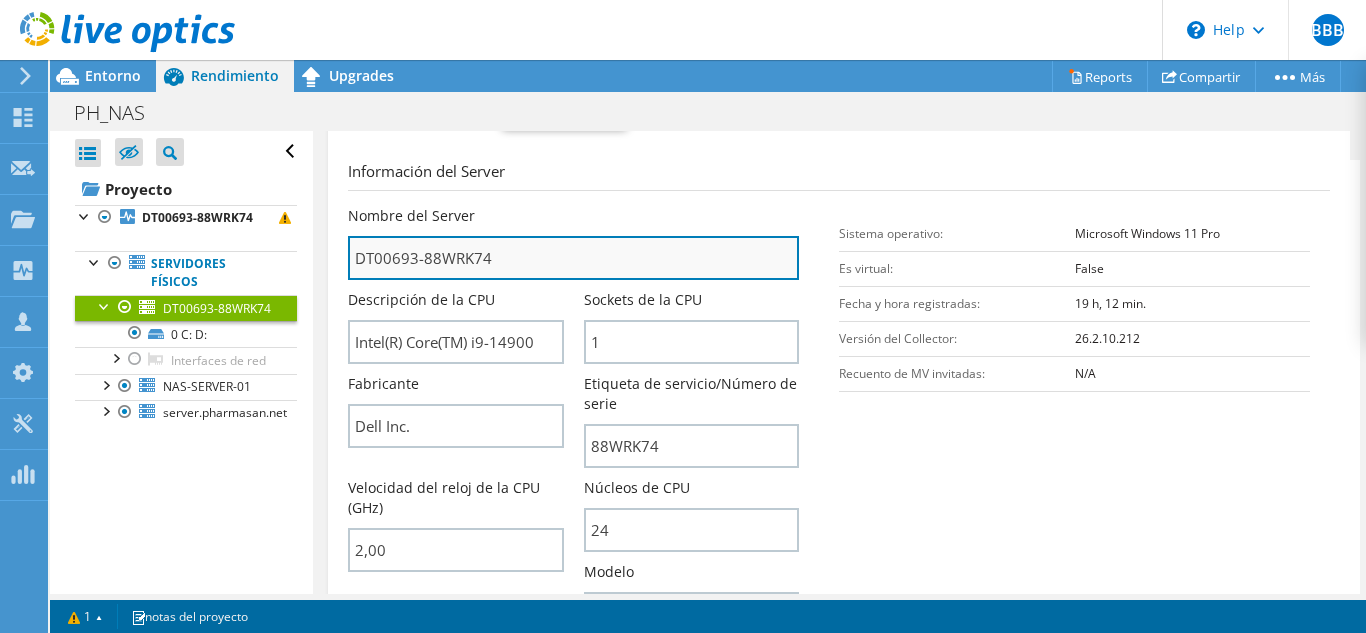 drag, startPoint x: 498, startPoint y: 252, endPoint x: 355, endPoint y: 252, distance: 143 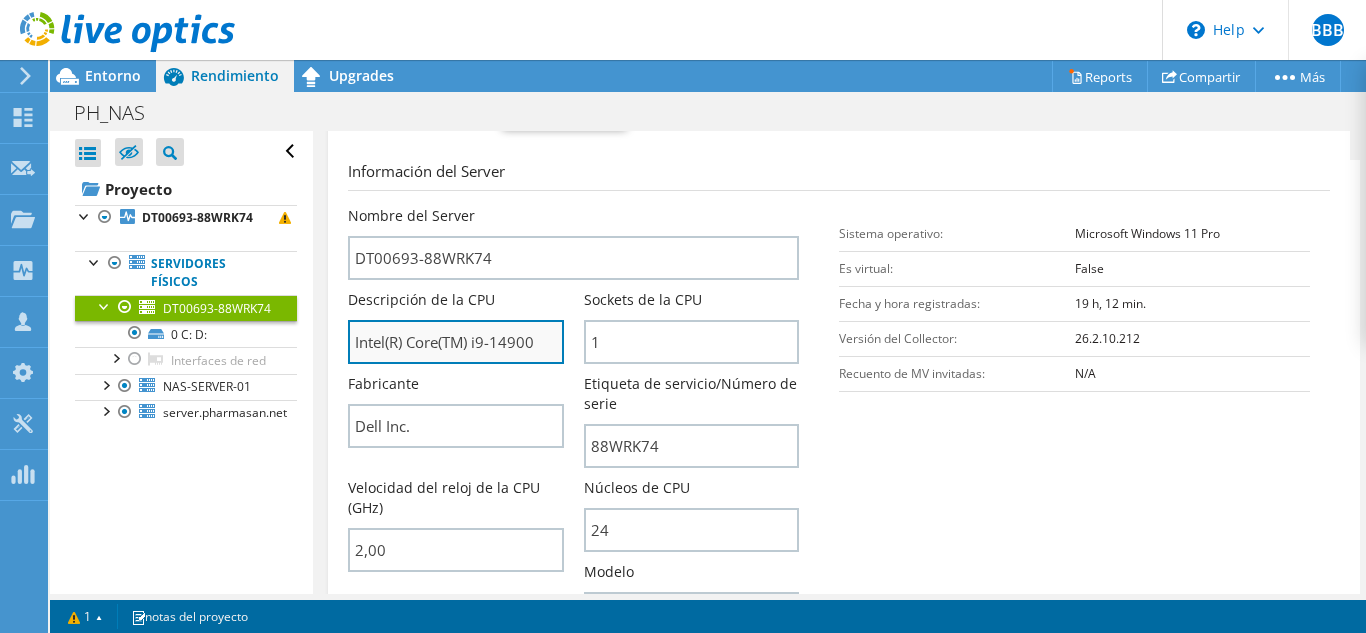 click on "Intel(R) Core(TM) i9-14900" at bounding box center [455, 342] 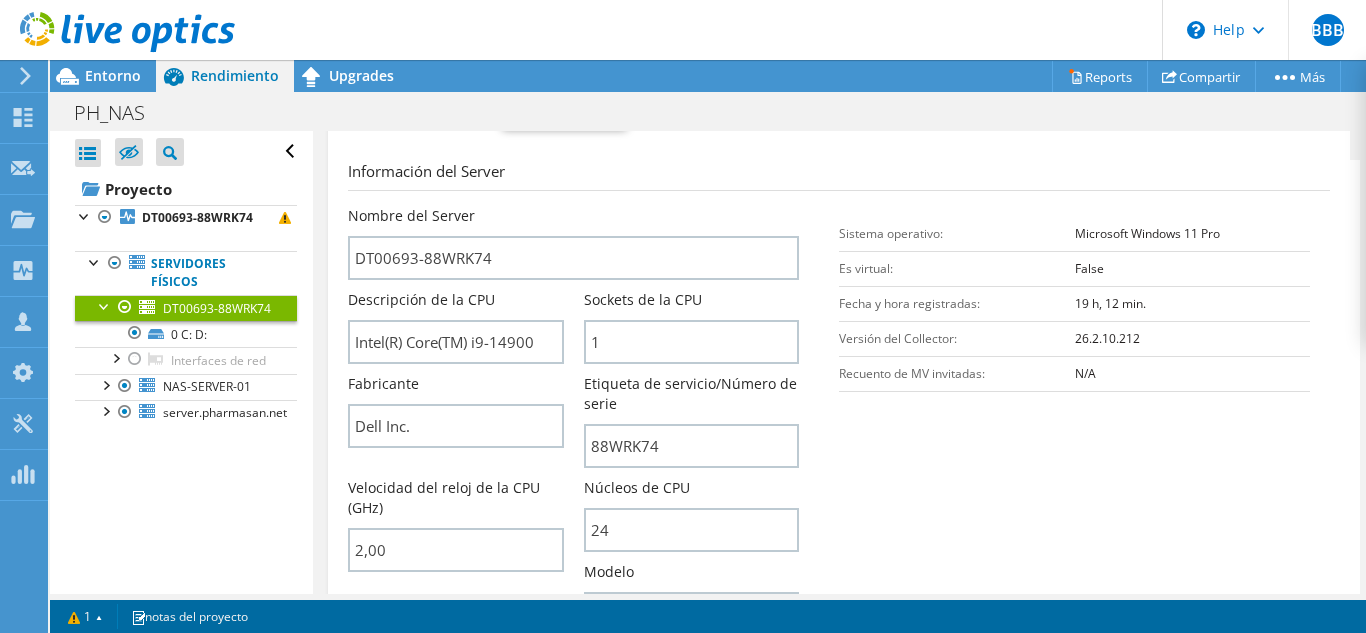 drag, startPoint x: 1212, startPoint y: 226, endPoint x: 1061, endPoint y: 232, distance: 151.11916 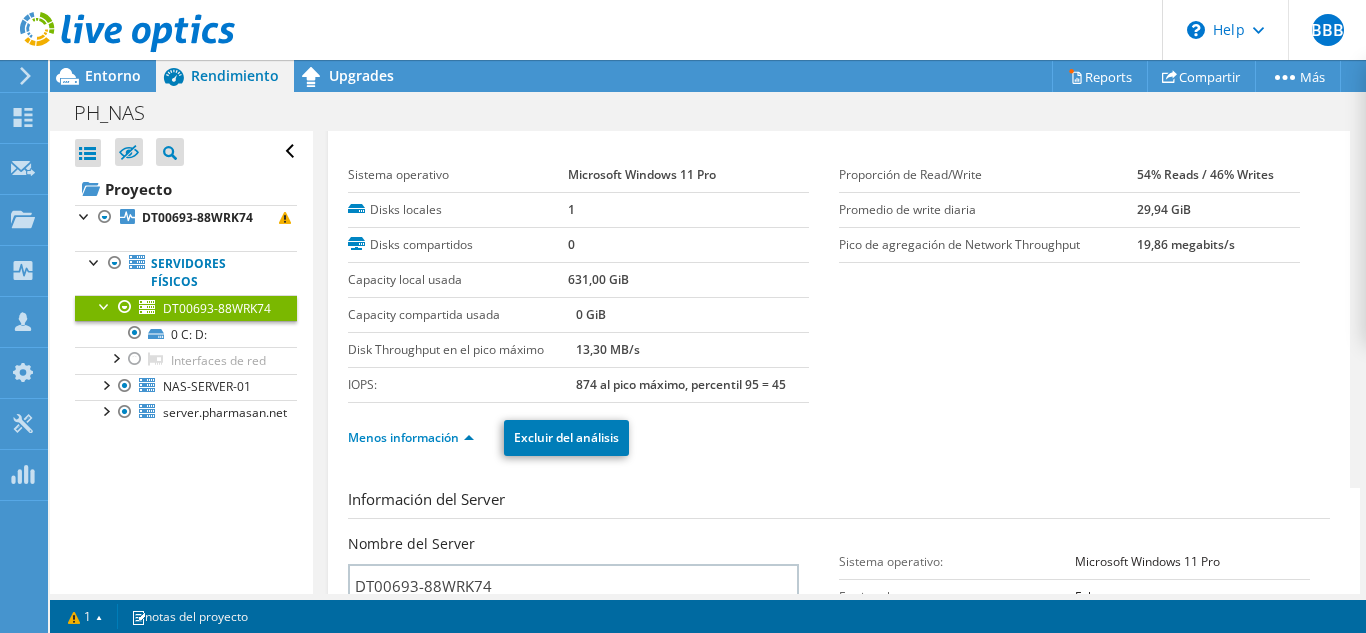 scroll, scrollTop: 0, scrollLeft: 0, axis: both 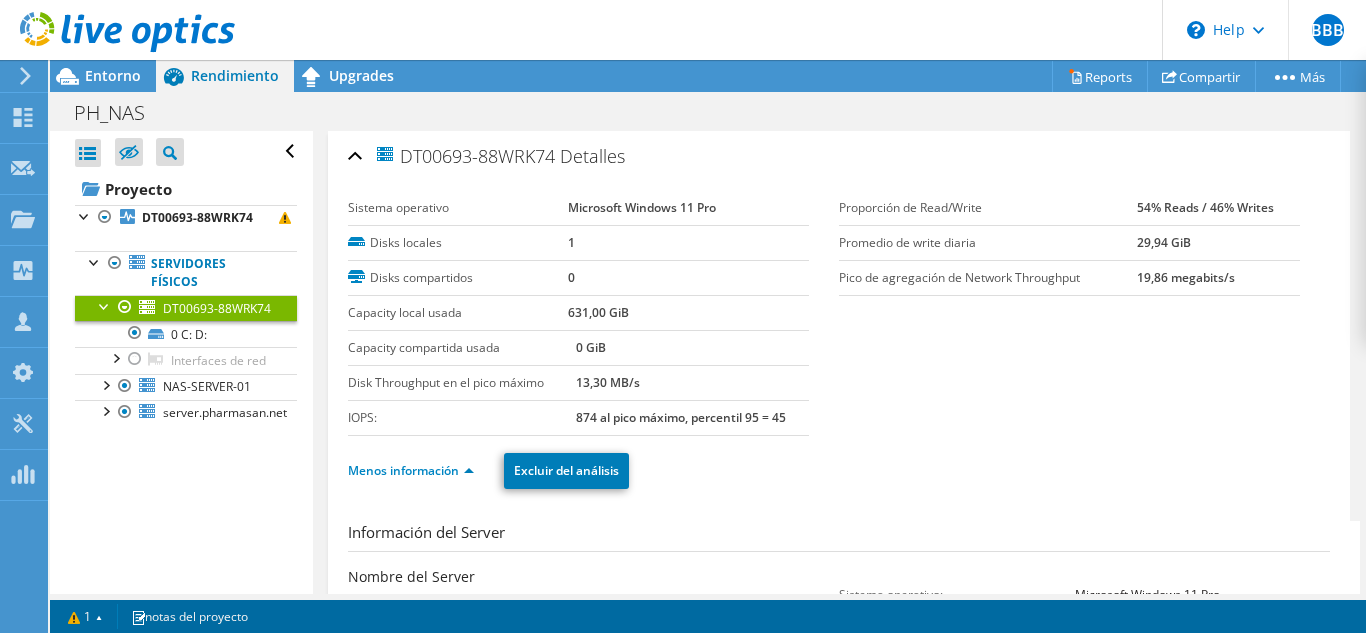 click on "DT00693-88WRK74
Detalles" at bounding box center [839, 157] 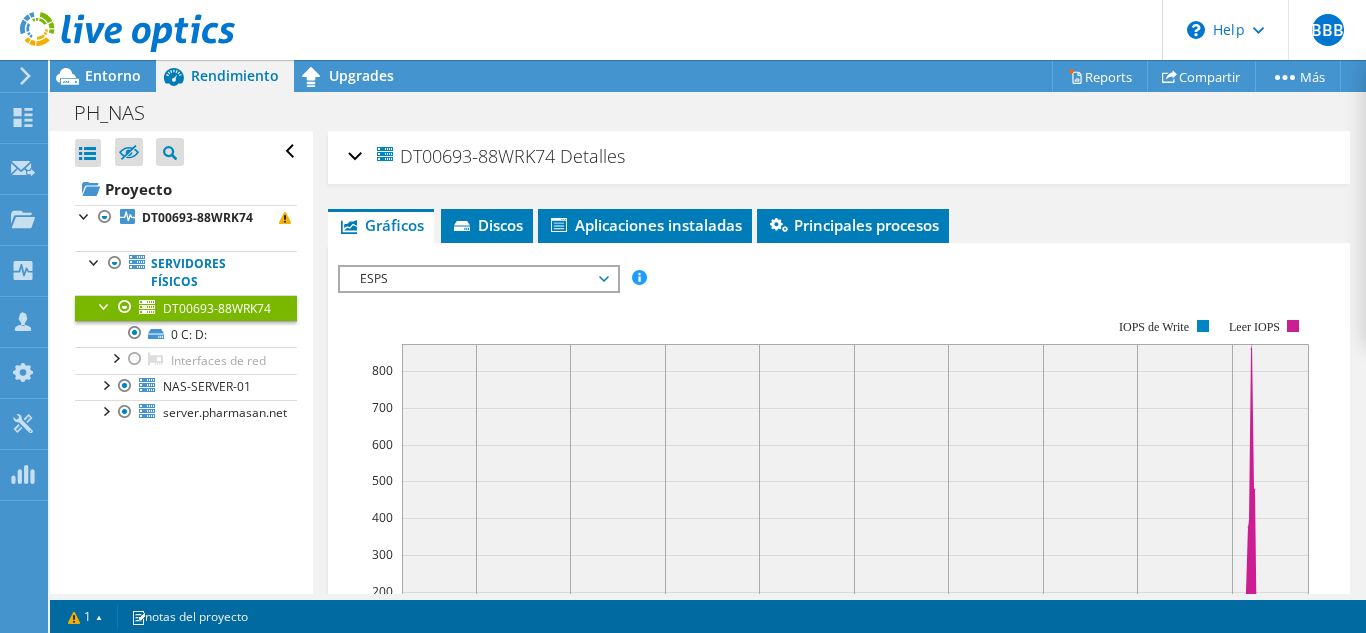 click on "ESPS" at bounding box center [478, 279] 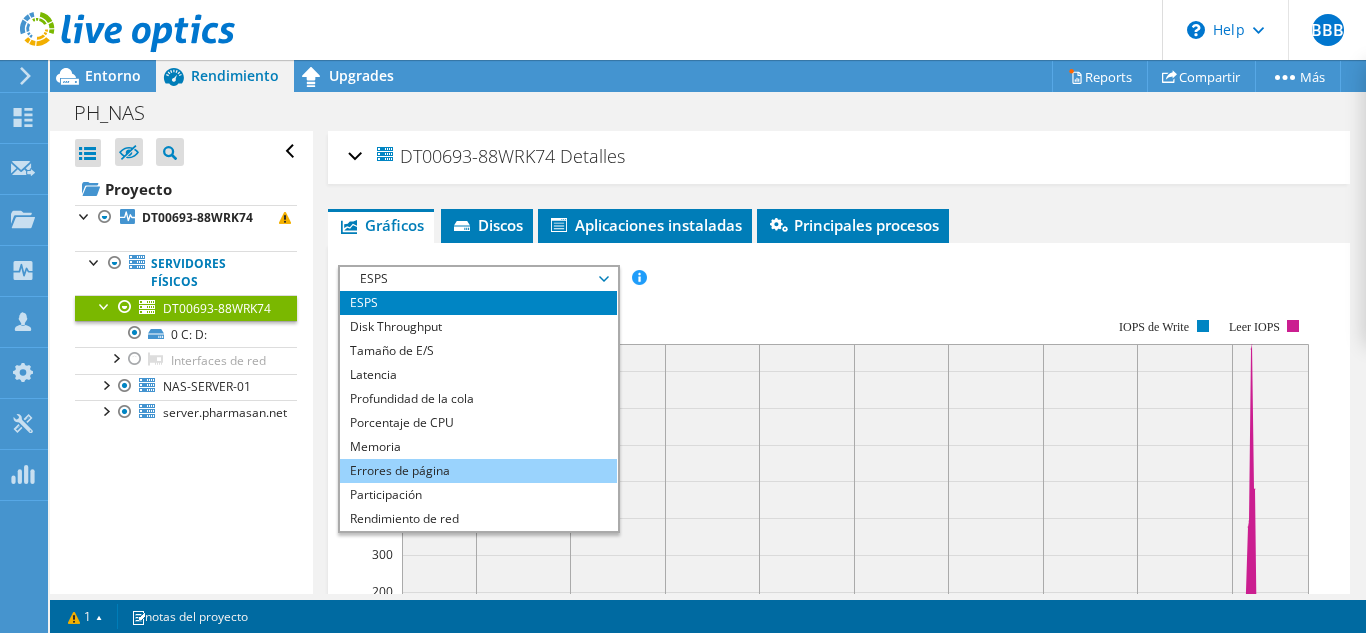 scroll, scrollTop: 72, scrollLeft: 0, axis: vertical 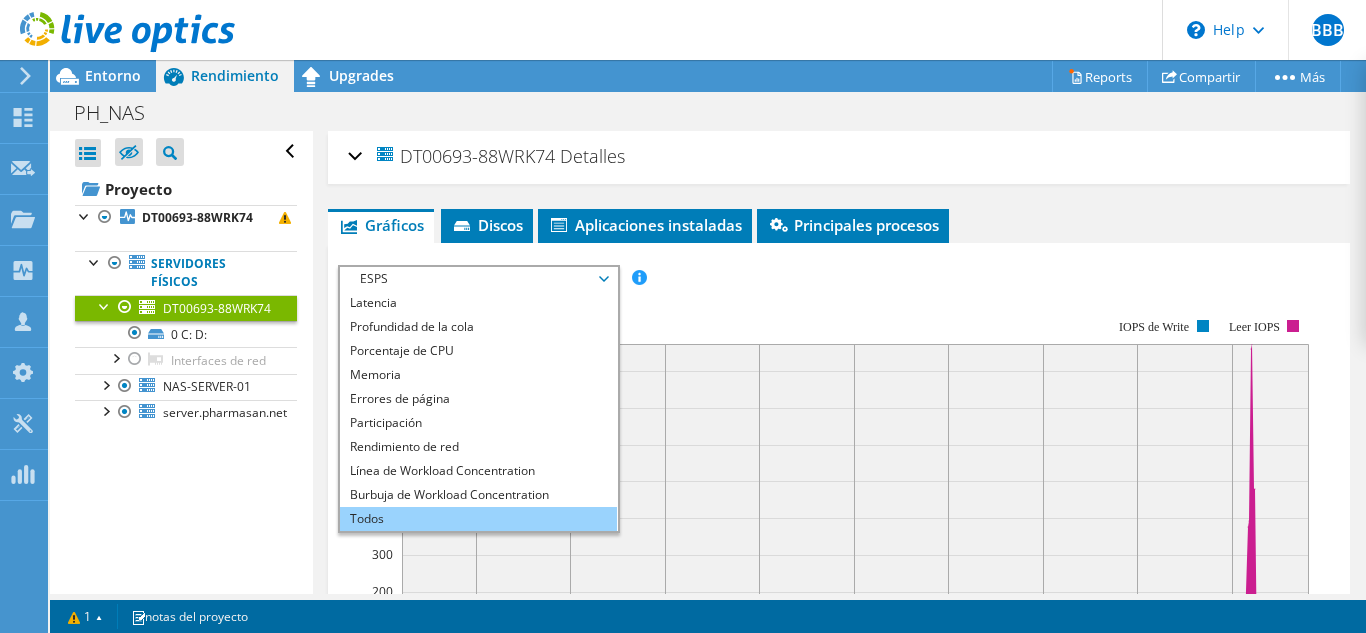 click on "Todos" at bounding box center (478, 519) 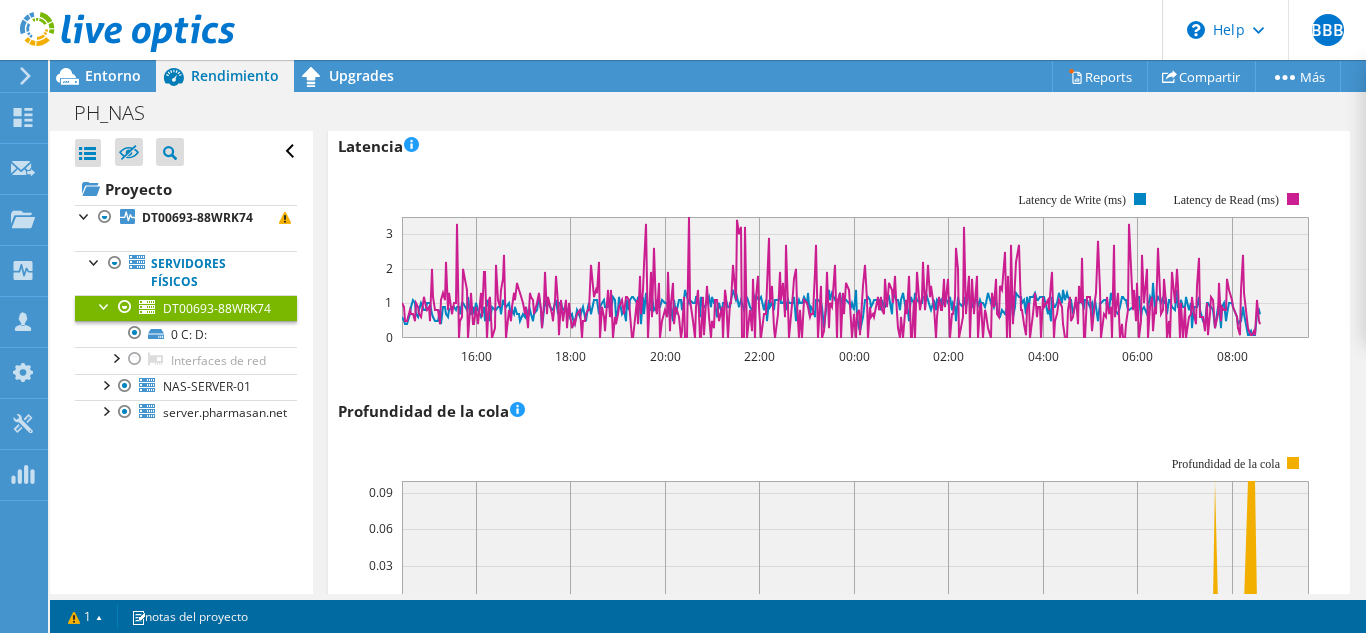 scroll, scrollTop: 817, scrollLeft: 0, axis: vertical 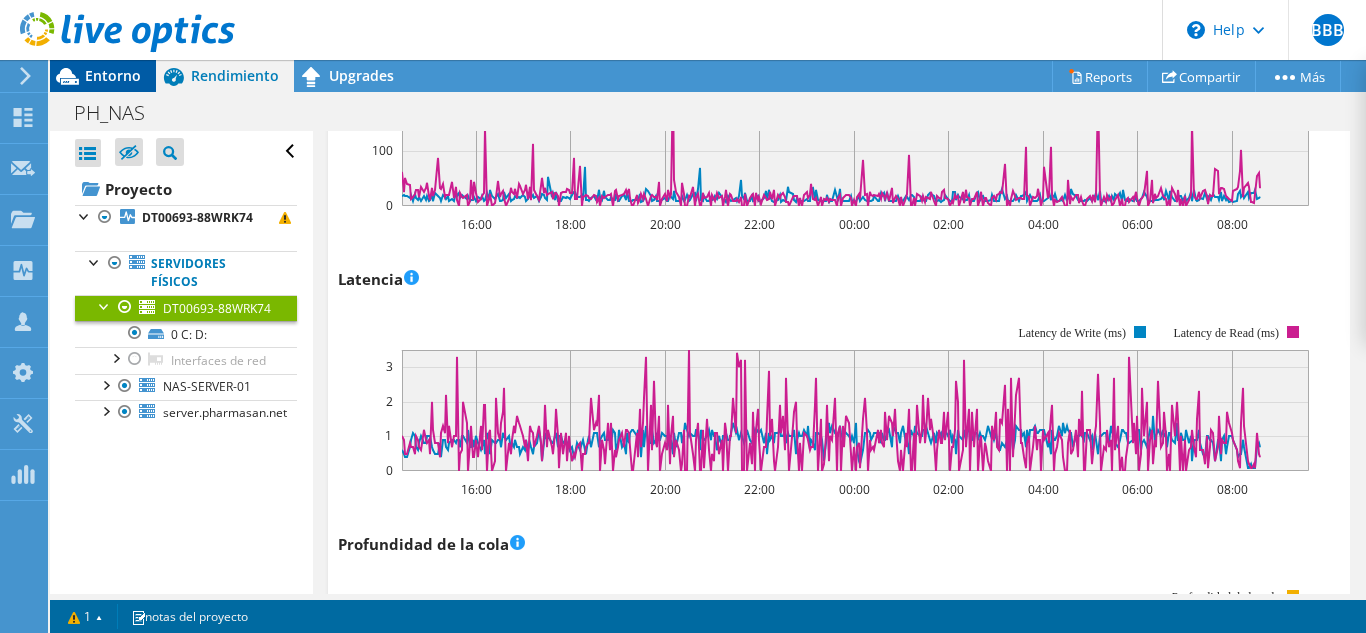 click on "Entorno" at bounding box center (113, 75) 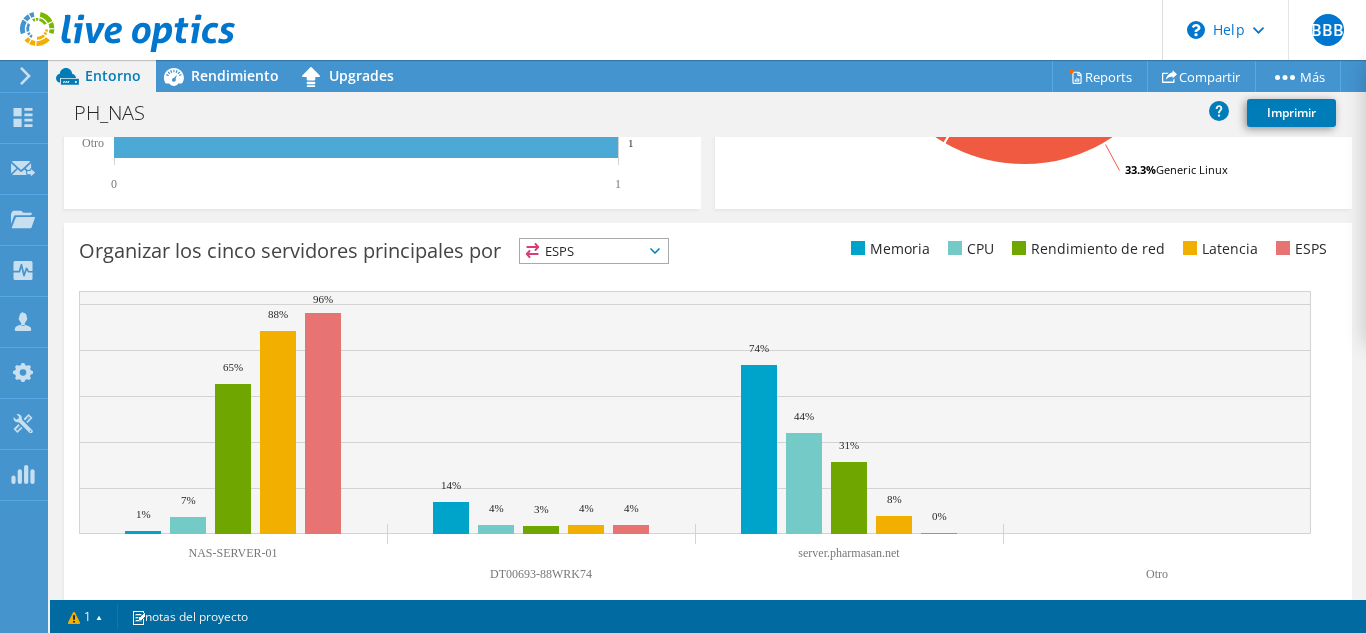 scroll, scrollTop: 778, scrollLeft: 0, axis: vertical 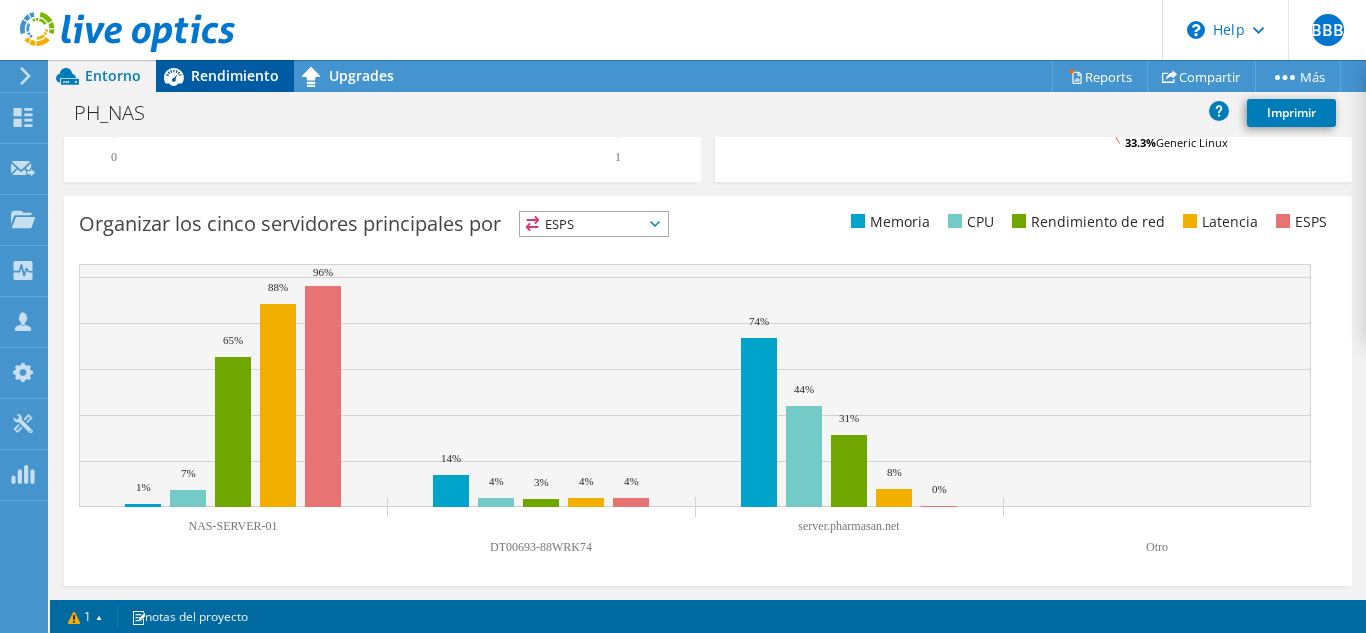 click on "Rendimiento" at bounding box center (235, 75) 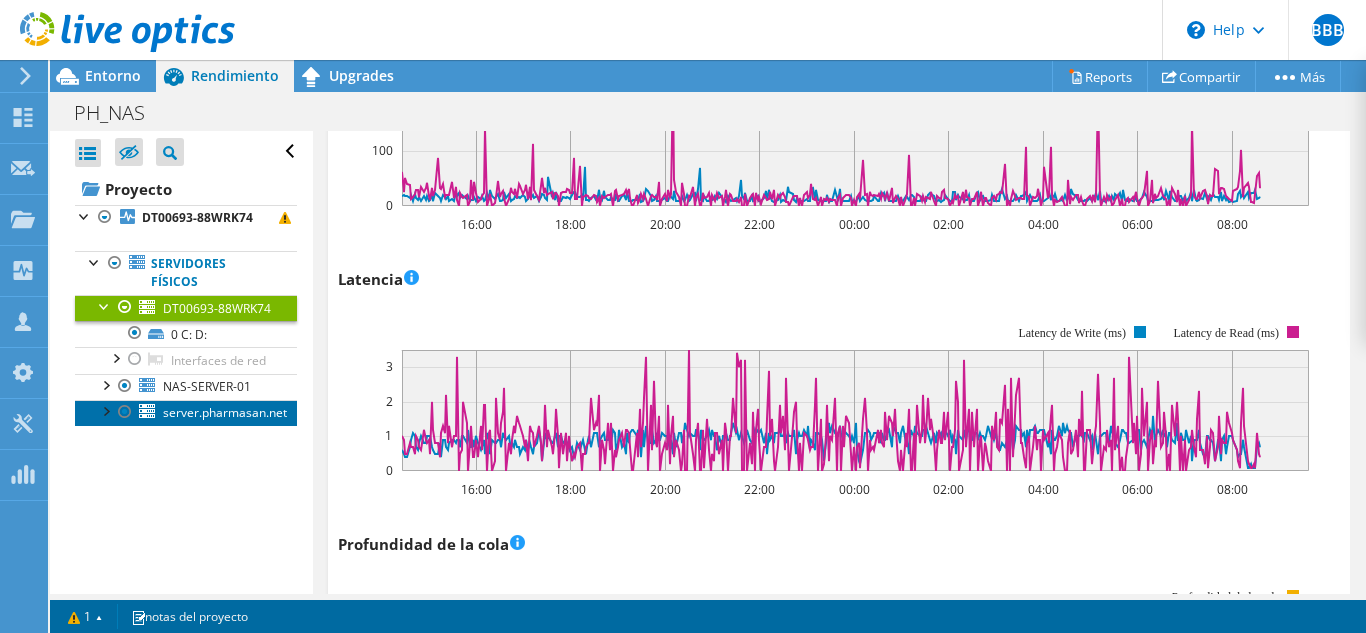 click on "server.pharmasan.net" at bounding box center (225, 412) 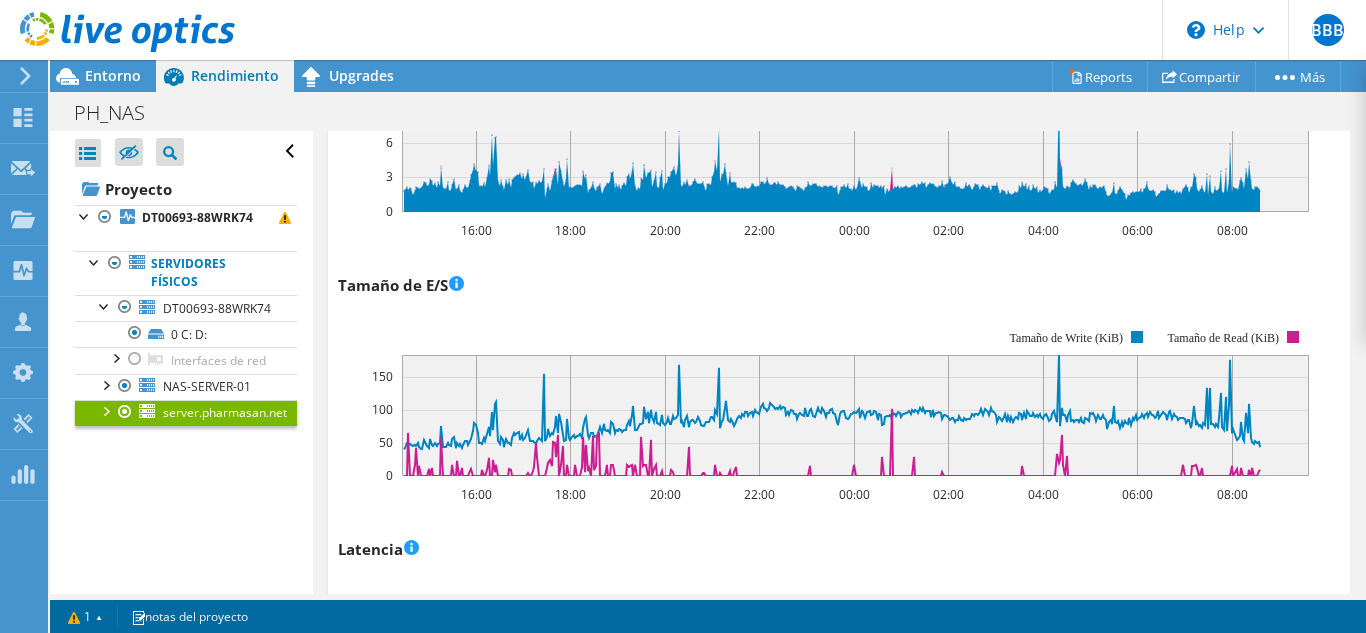 scroll, scrollTop: 517, scrollLeft: 0, axis: vertical 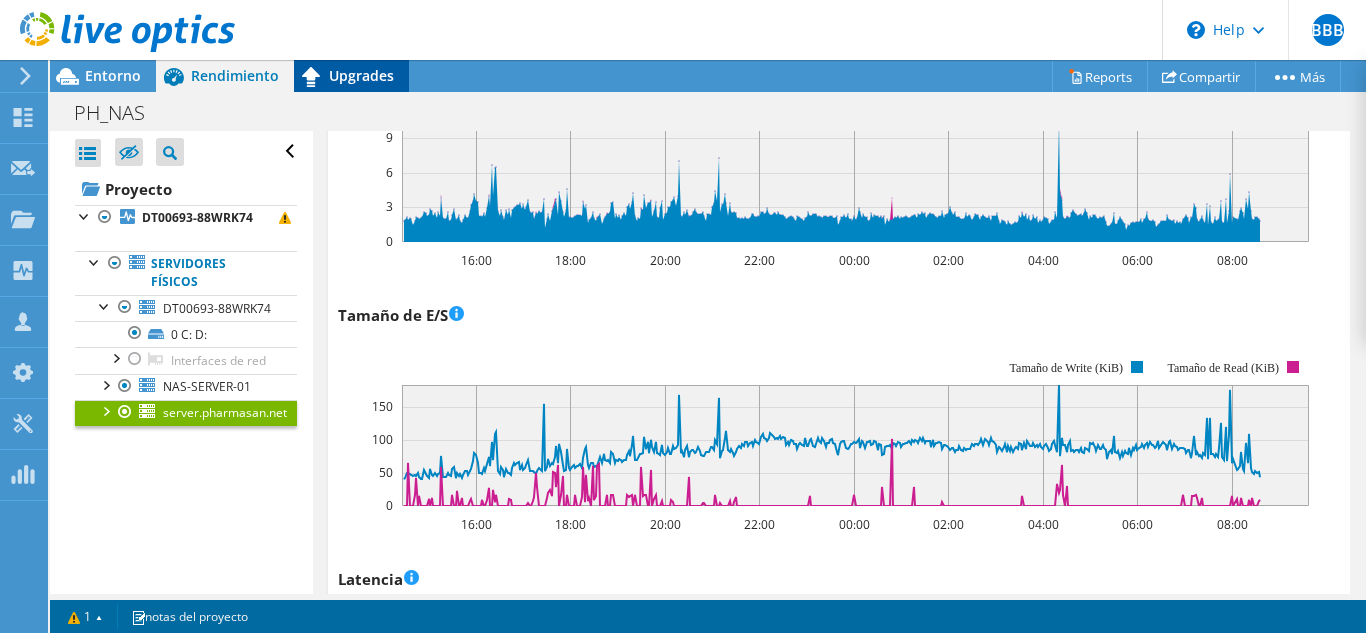 click on "Upgrades" at bounding box center [361, 75] 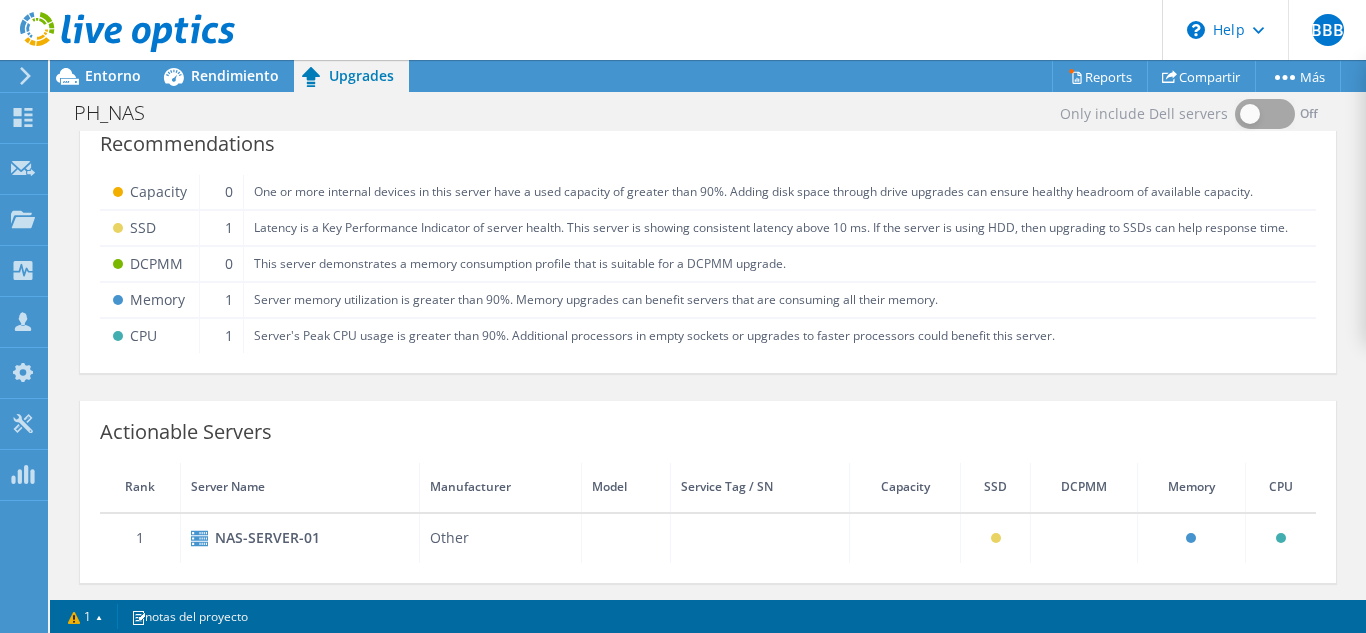scroll, scrollTop: 34, scrollLeft: 0, axis: vertical 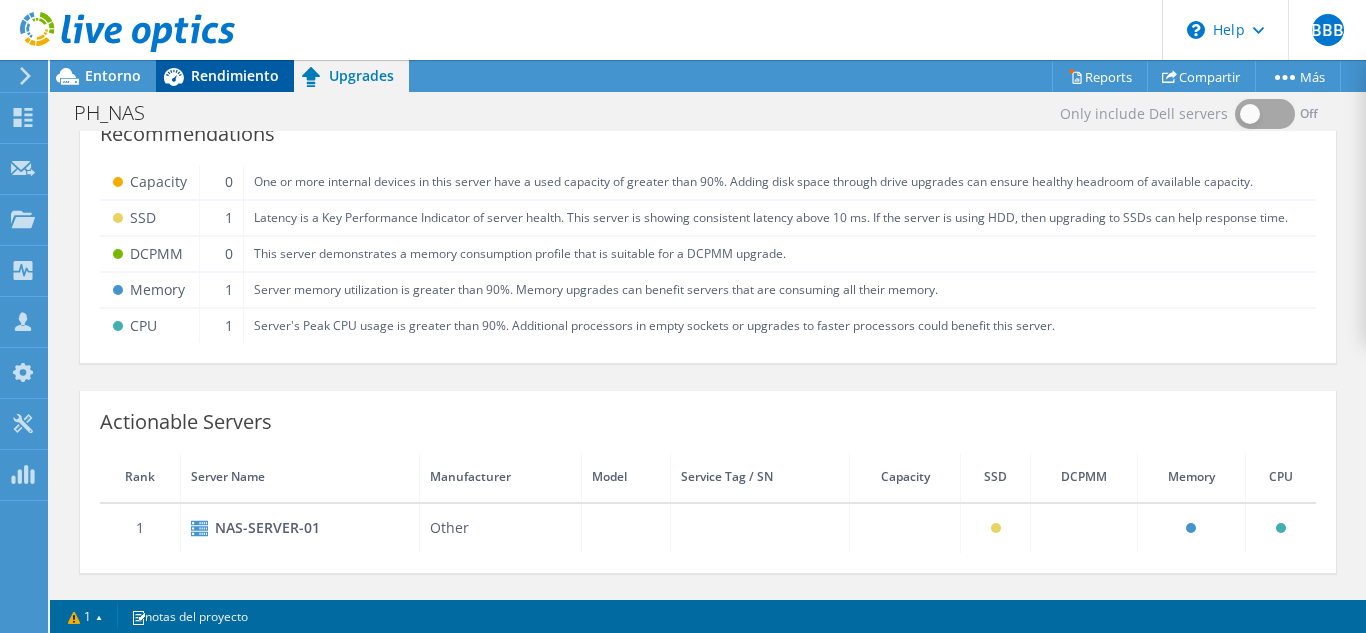 click on "Rendimiento" at bounding box center [235, 75] 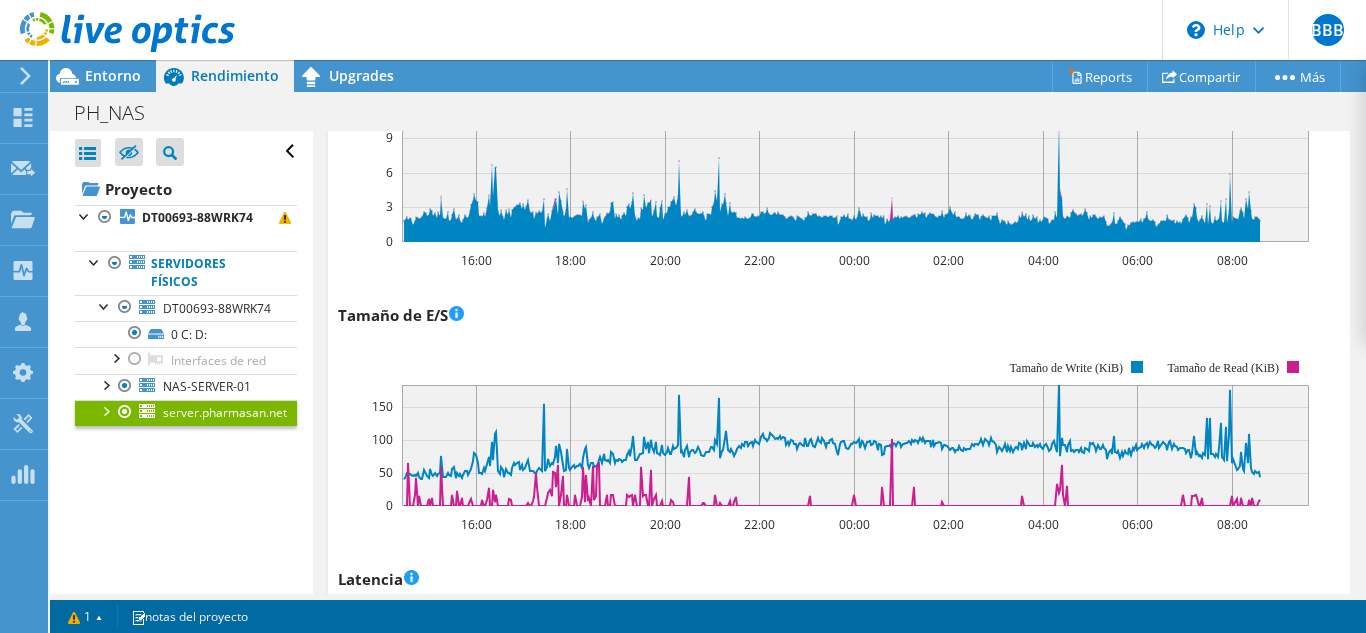 scroll, scrollTop: 0, scrollLeft: 0, axis: both 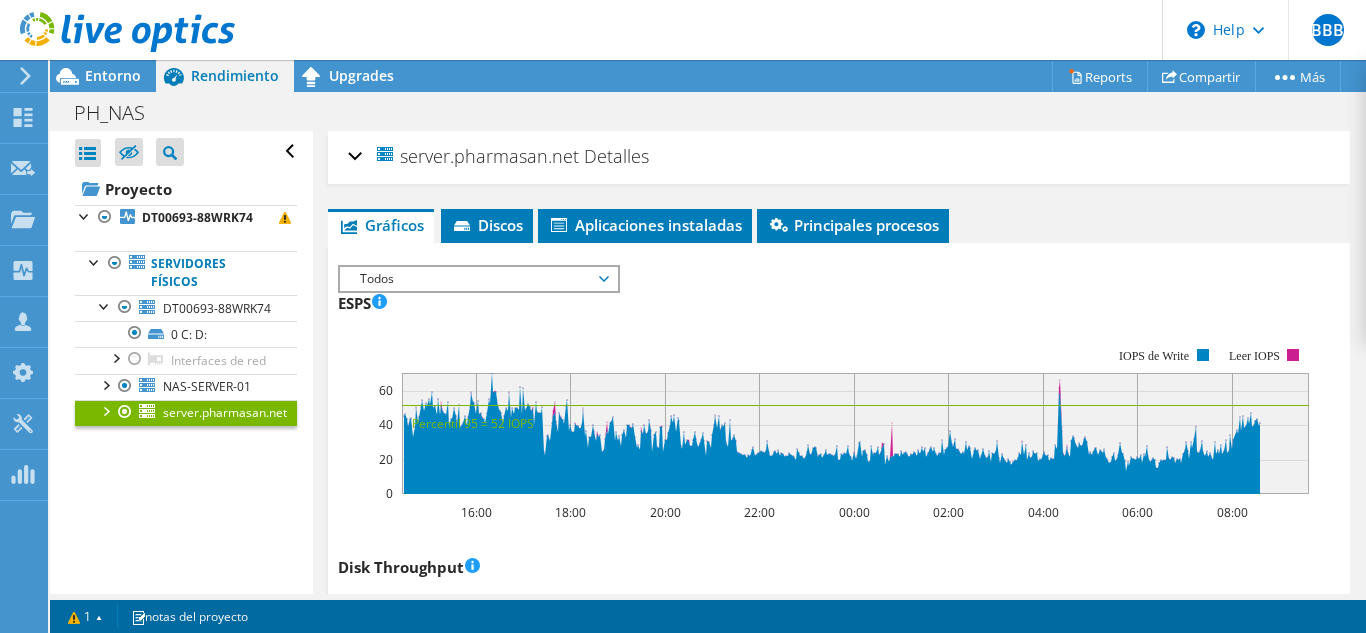 click on "server.pharmasan.net
Detalles" at bounding box center (839, 157) 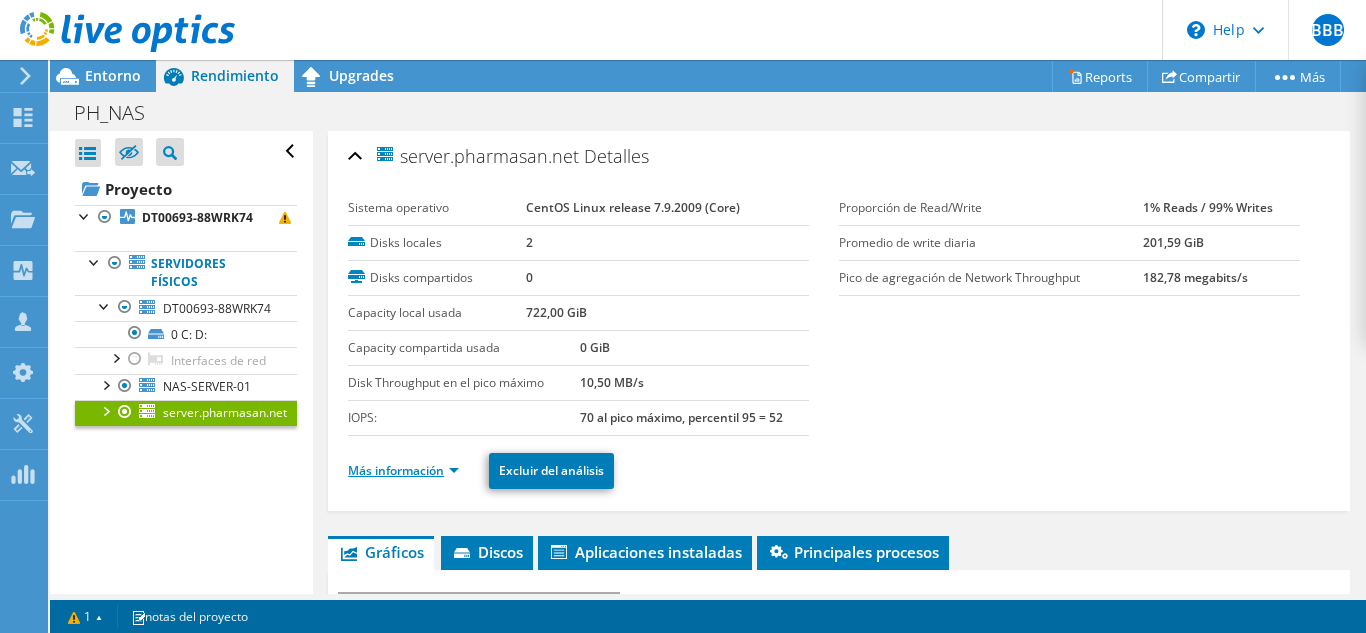 click on "Más información" at bounding box center [403, 470] 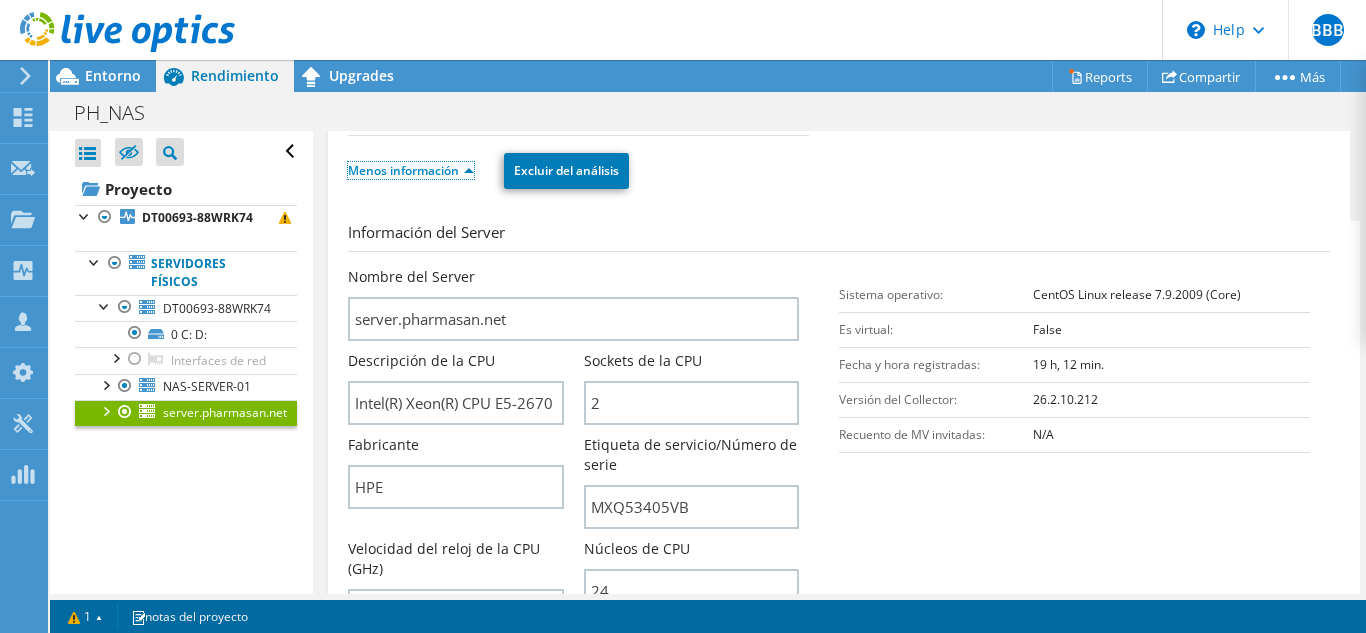 scroll, scrollTop: 400, scrollLeft: 0, axis: vertical 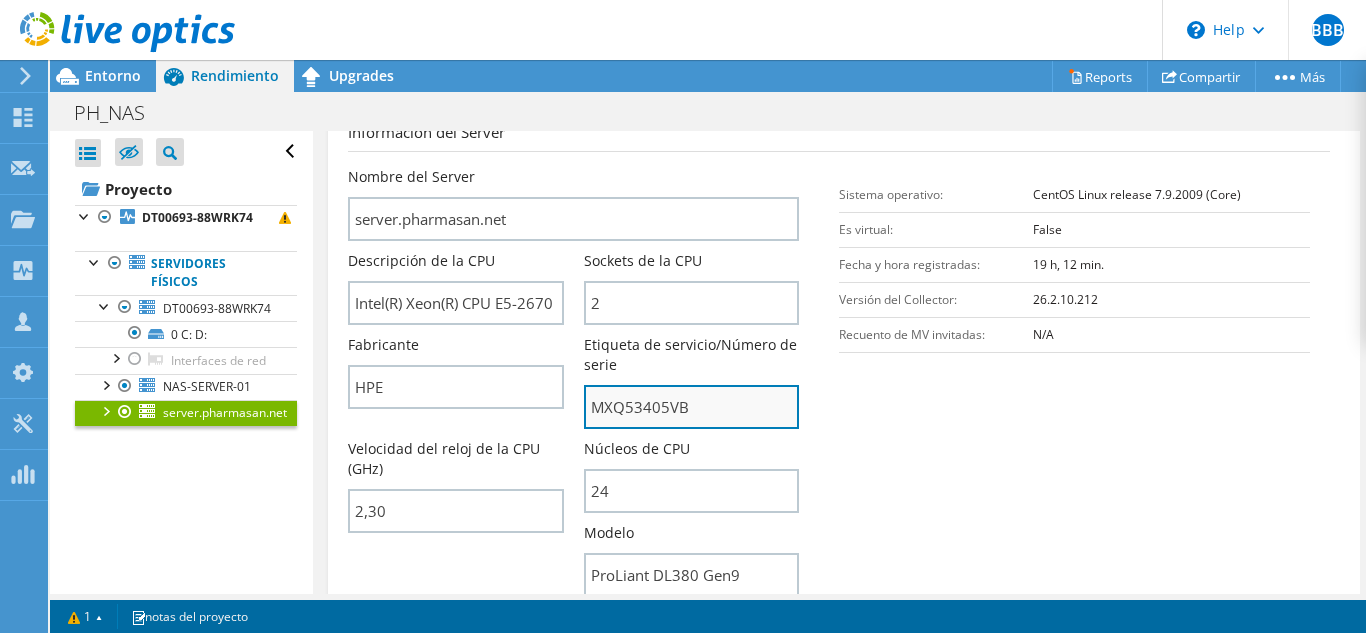 click on "MXQ53405VB" at bounding box center [691, 407] 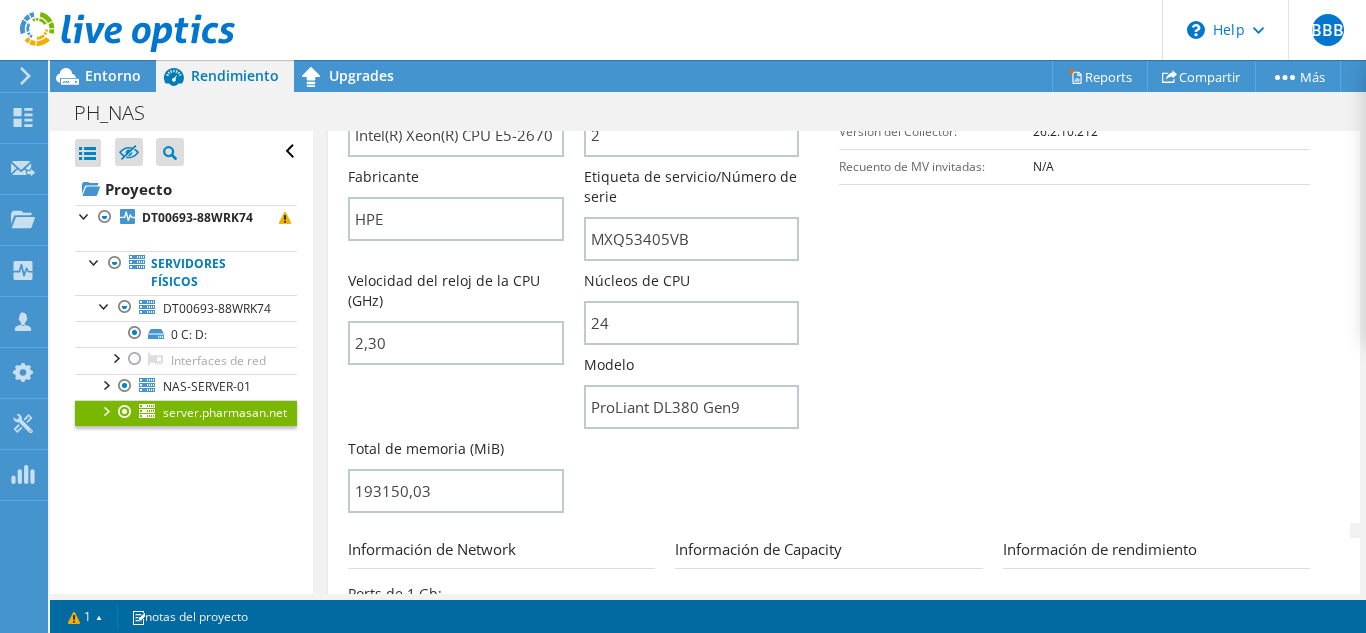 scroll, scrollTop: 600, scrollLeft: 0, axis: vertical 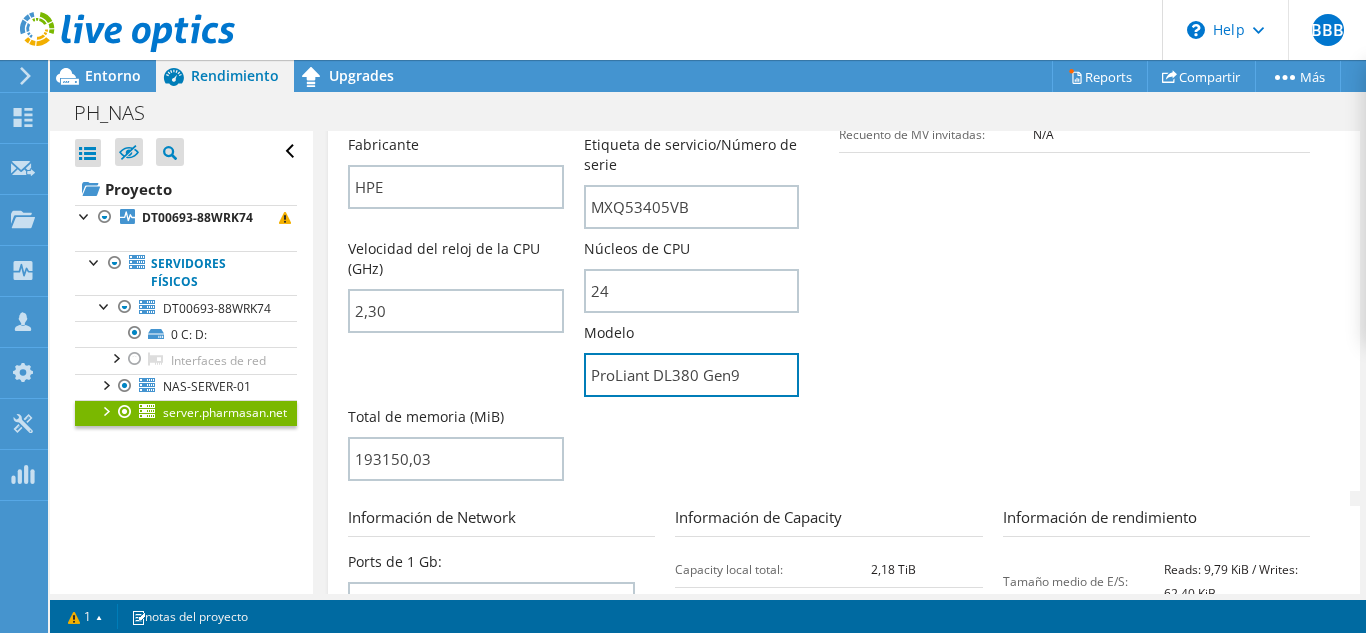 drag, startPoint x: 749, startPoint y: 373, endPoint x: 575, endPoint y: 372, distance: 174.00287 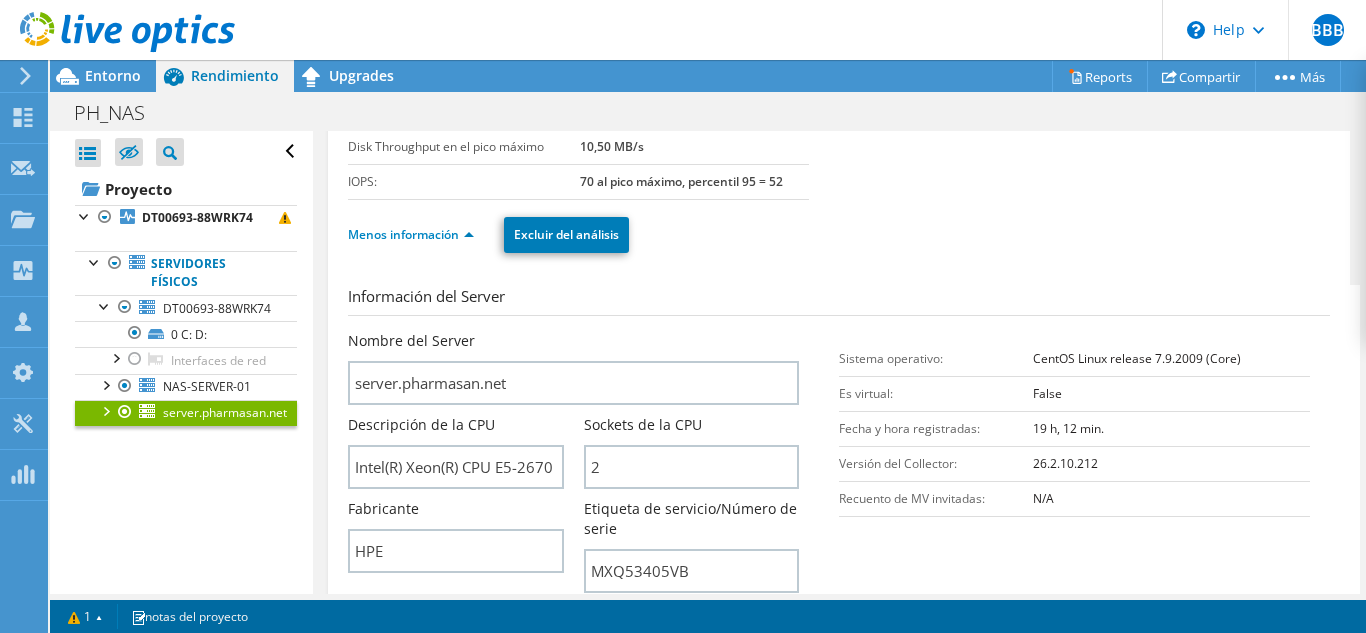 scroll, scrollTop: 200, scrollLeft: 0, axis: vertical 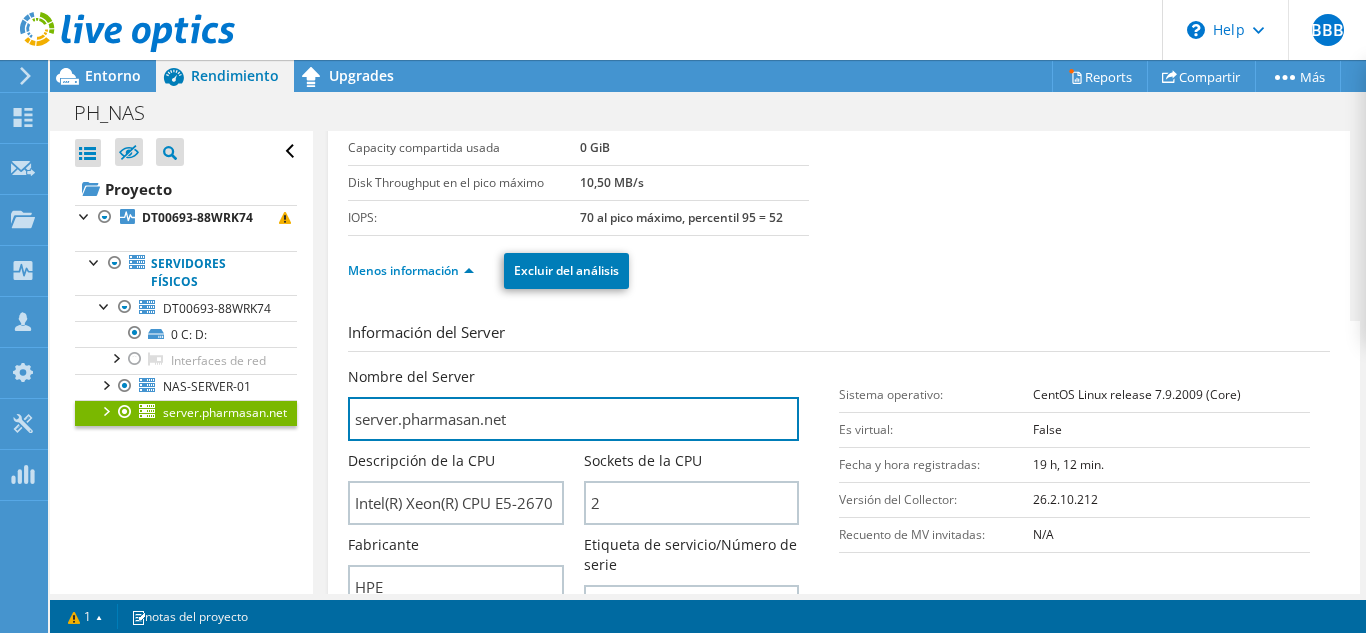 drag, startPoint x: 528, startPoint y: 415, endPoint x: 332, endPoint y: 420, distance: 196.06377 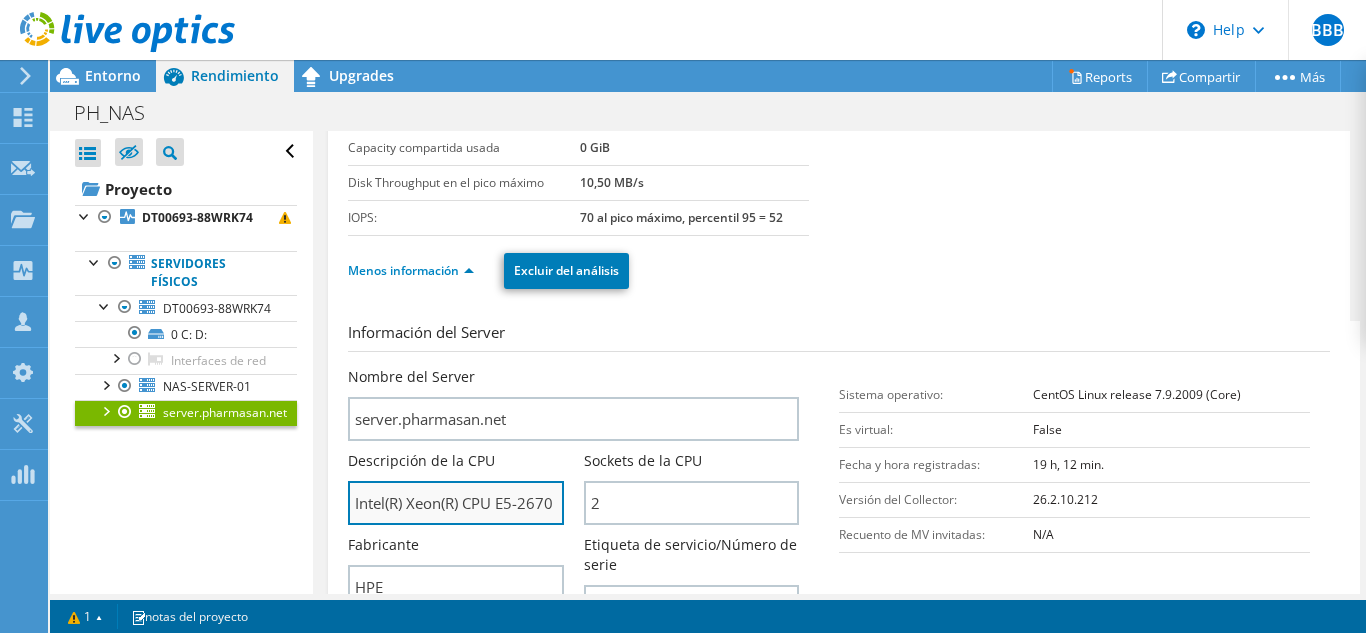 click on "Intel(R) Xeon(R) CPU E5-2670 v3 @ 2.30GHz" at bounding box center (455, 503) 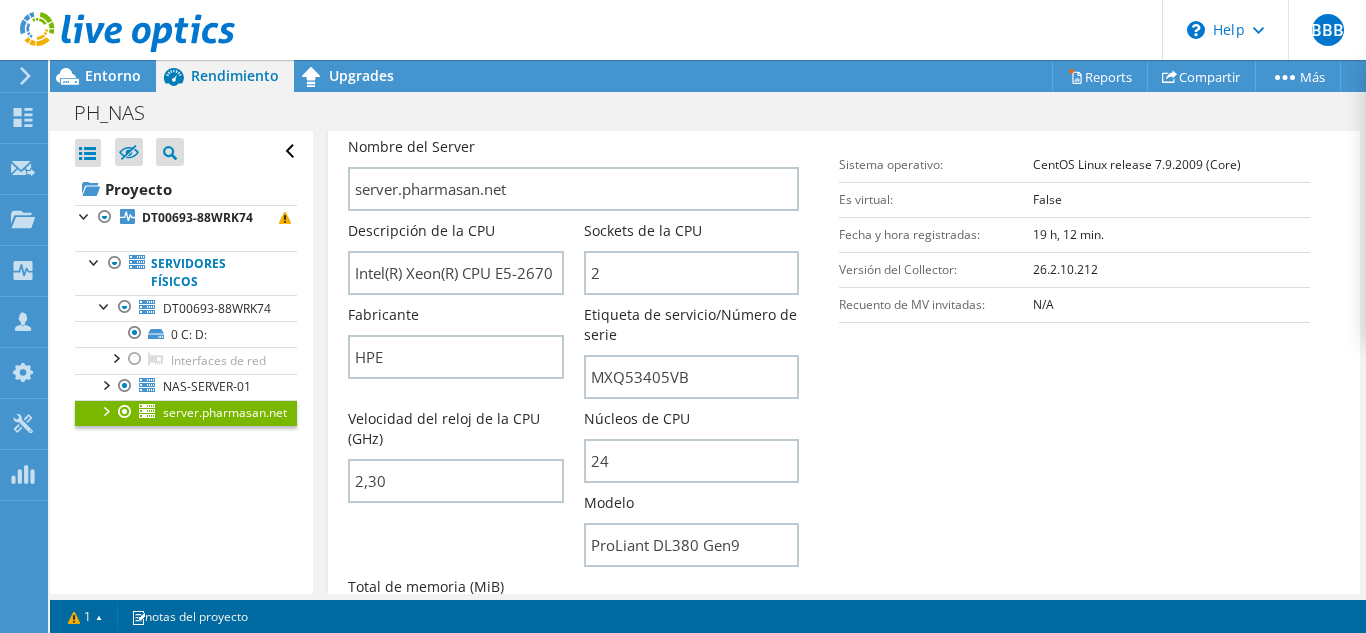 scroll, scrollTop: 400, scrollLeft: 0, axis: vertical 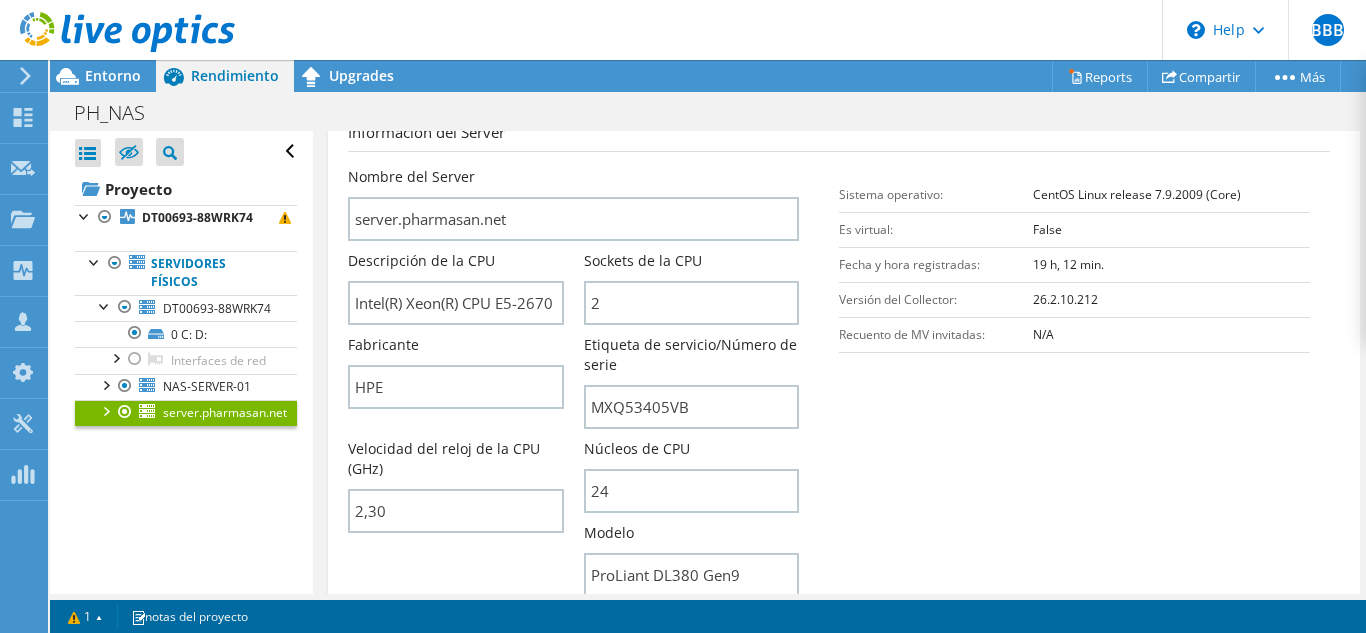 drag, startPoint x: 1021, startPoint y: 194, endPoint x: 1237, endPoint y: 192, distance: 216.00926 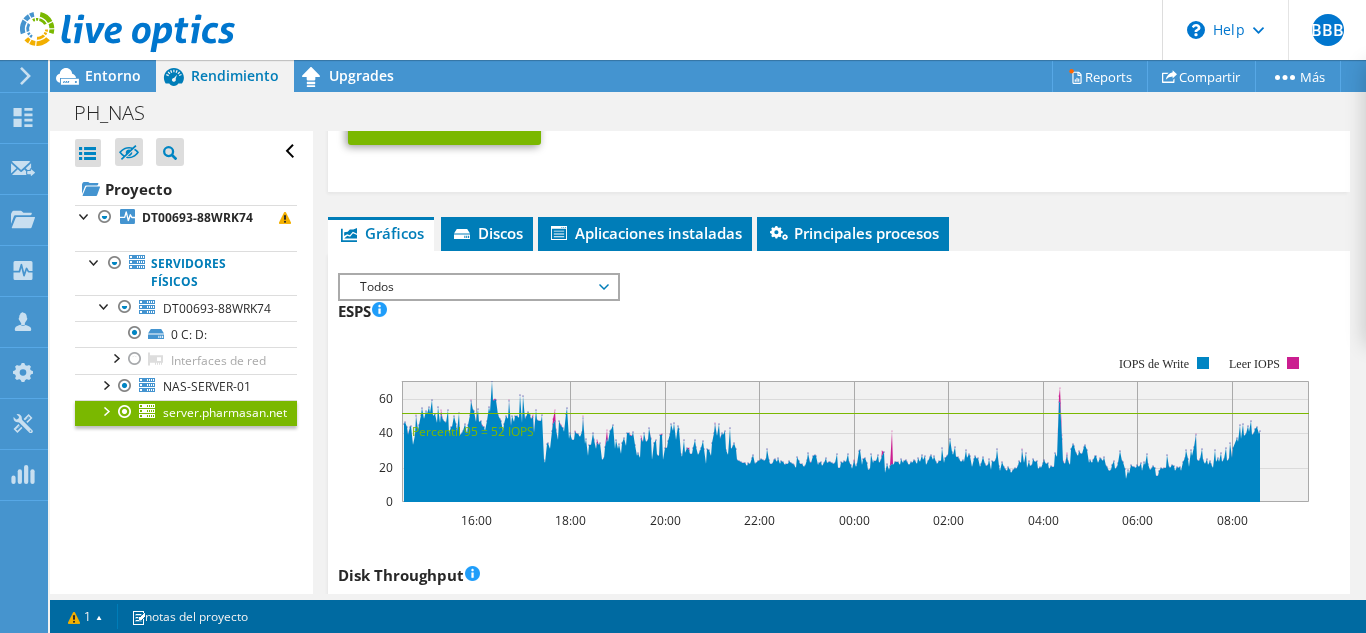 scroll, scrollTop: 1500, scrollLeft: 0, axis: vertical 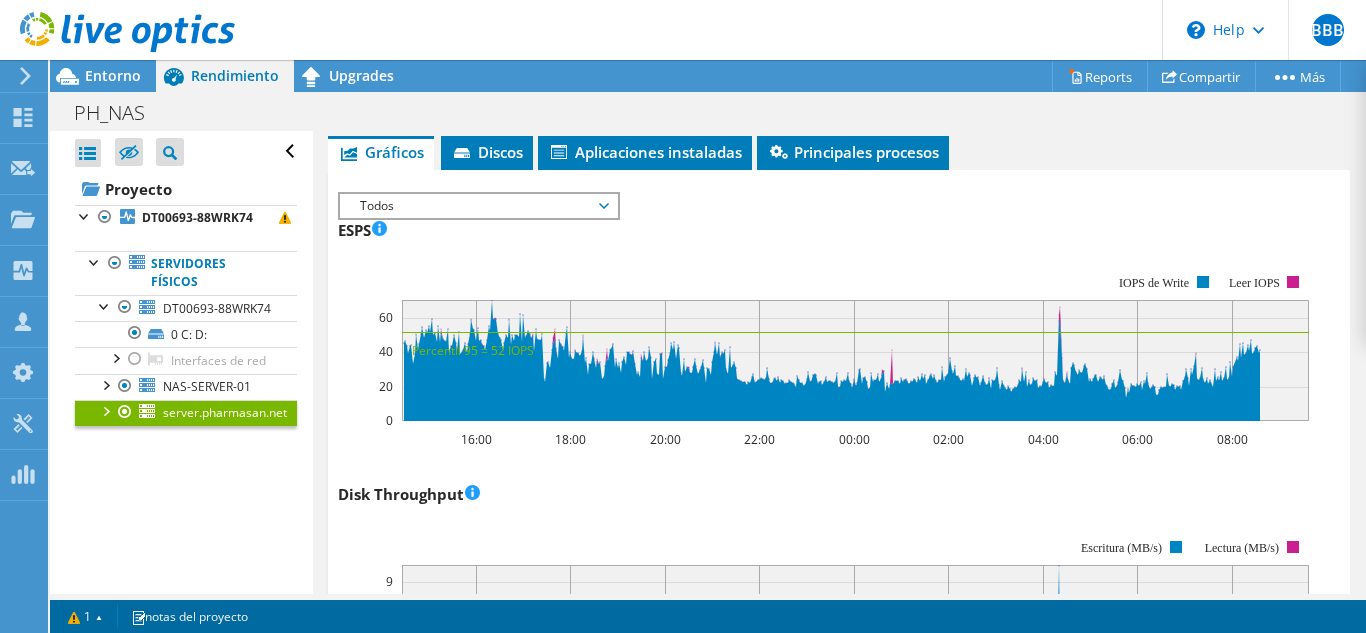 click on "Todos" at bounding box center (478, 206) 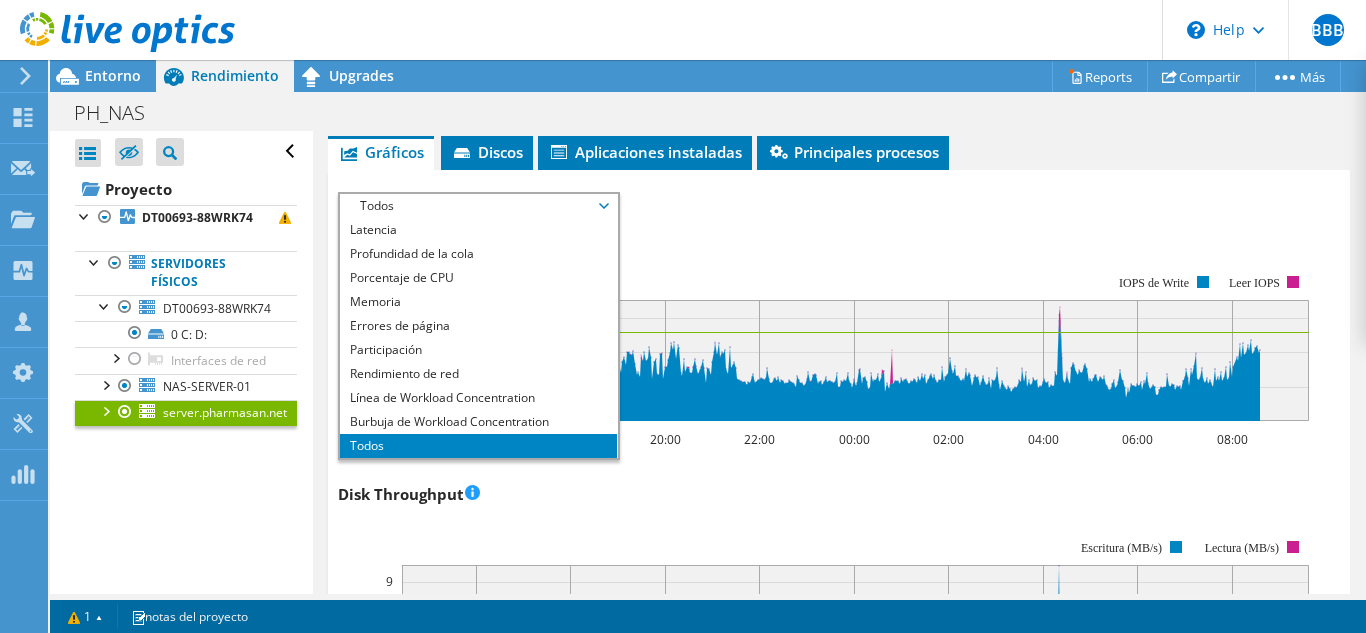 click on "Todos" at bounding box center (478, 446) 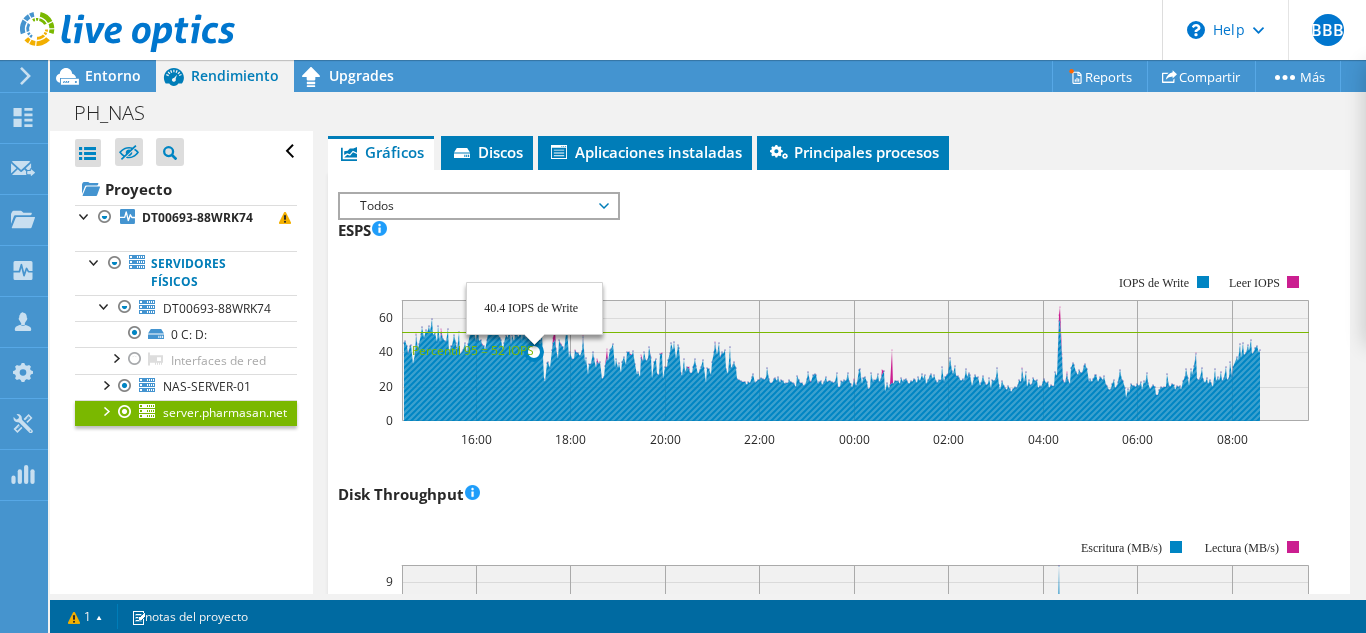 drag, startPoint x: 434, startPoint y: 352, endPoint x: 543, endPoint y: 350, distance: 109.01835 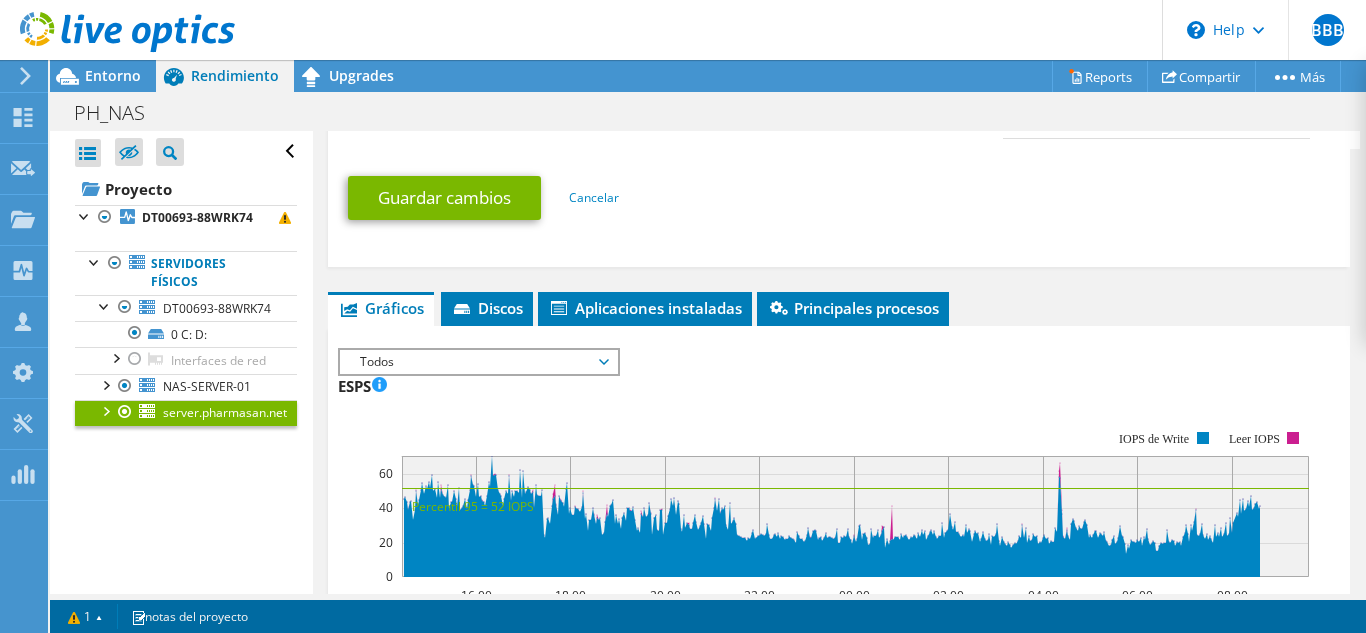 scroll, scrollTop: 1244, scrollLeft: 0, axis: vertical 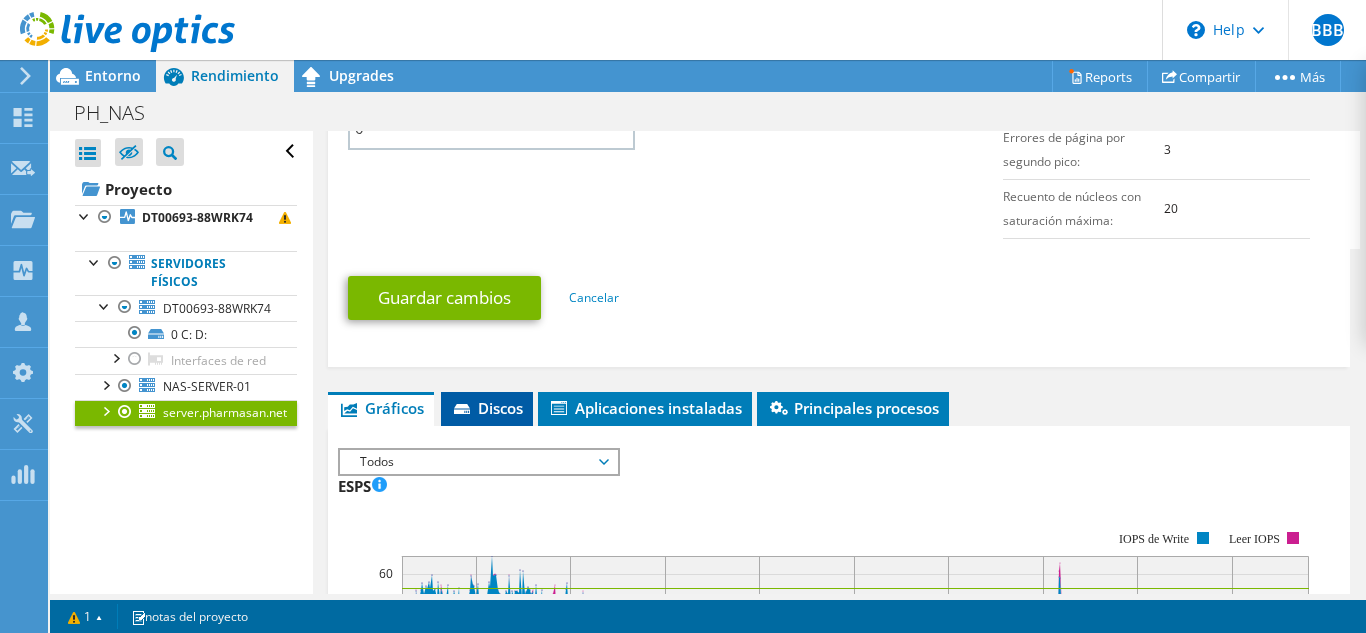 click on "Discos" at bounding box center (487, 408) 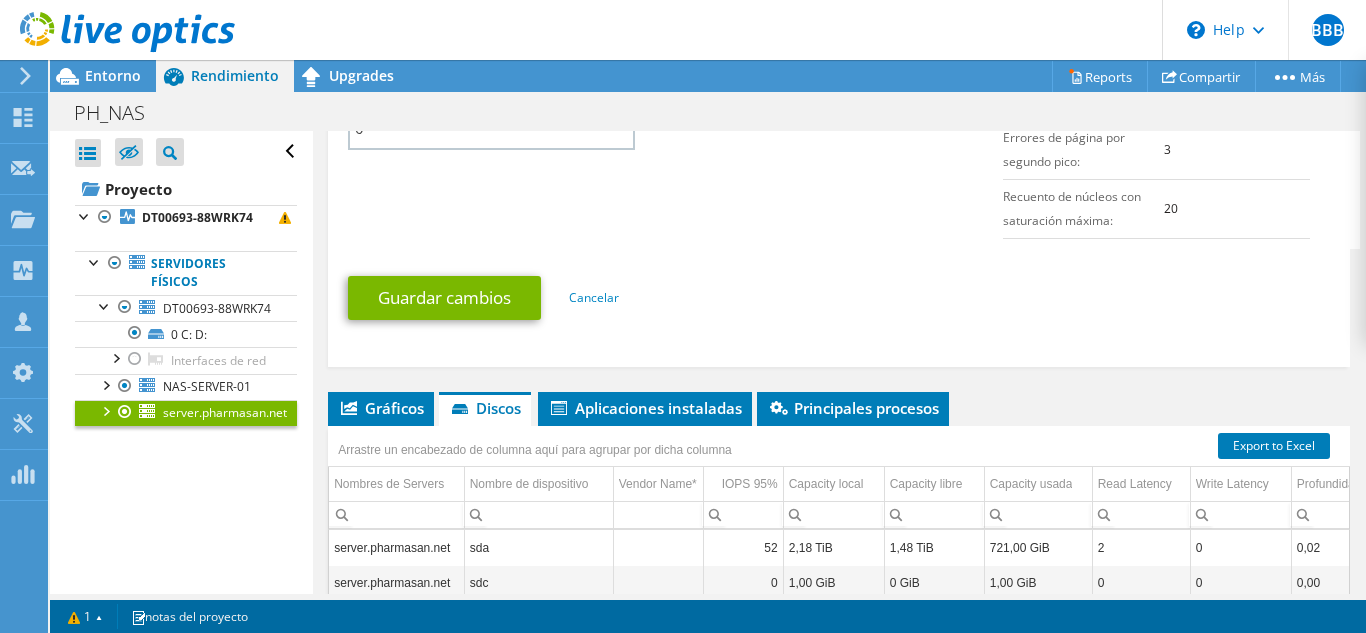 click at bounding box center (105, 410) 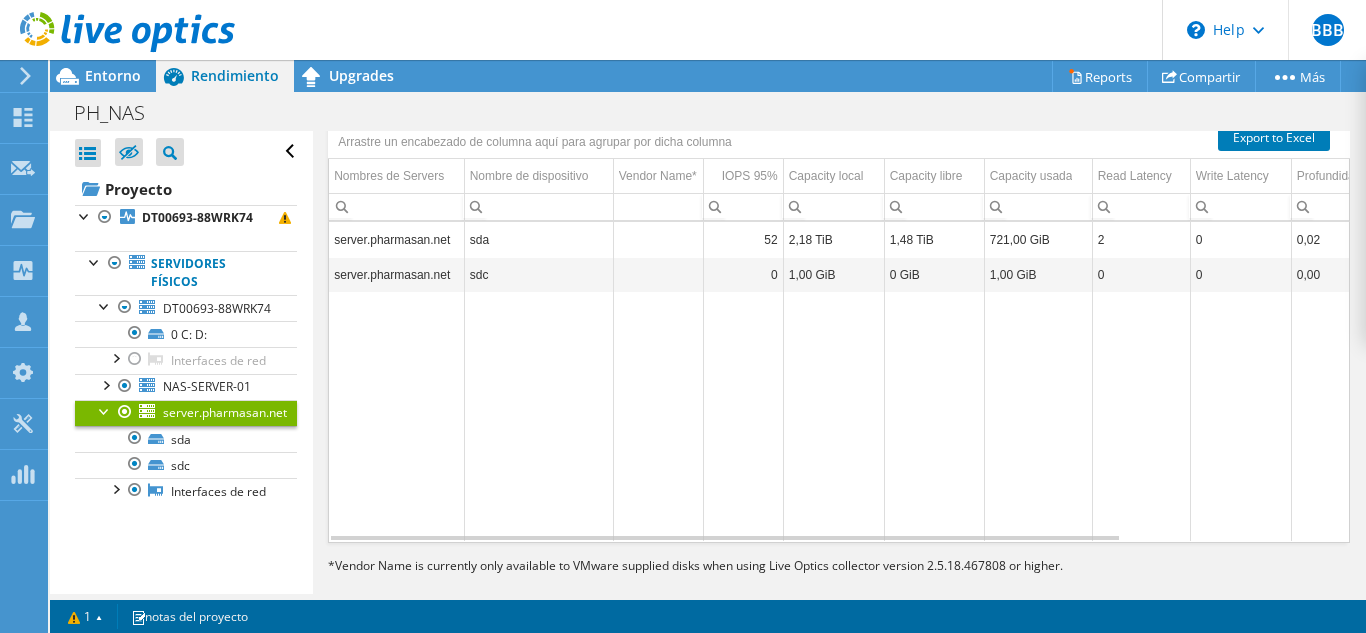 scroll, scrollTop: 1577, scrollLeft: 0, axis: vertical 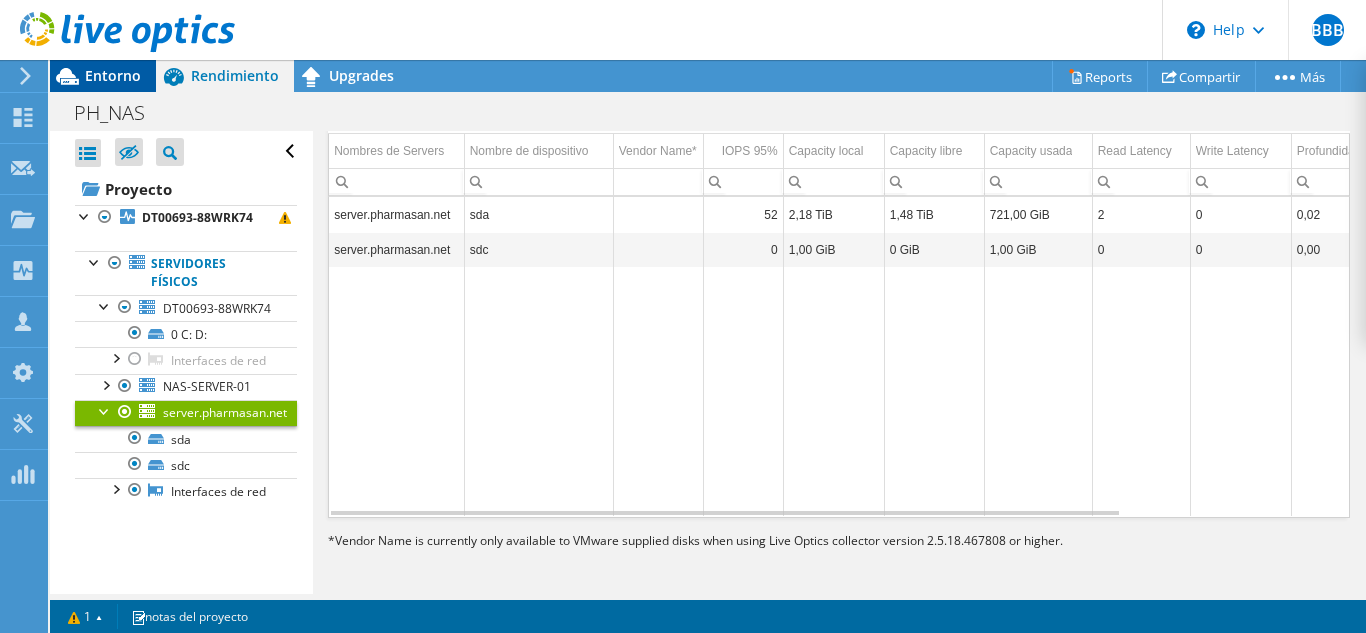 click on "Entorno" at bounding box center [113, 75] 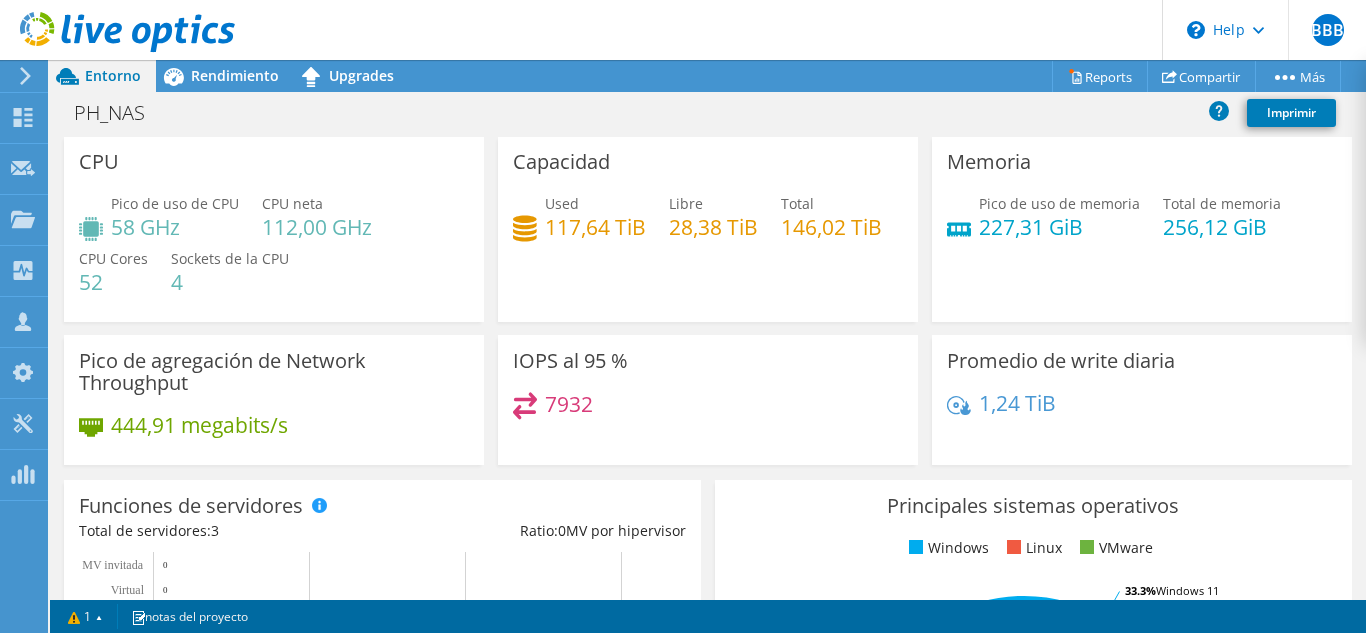 scroll, scrollTop: 0, scrollLeft: 0, axis: both 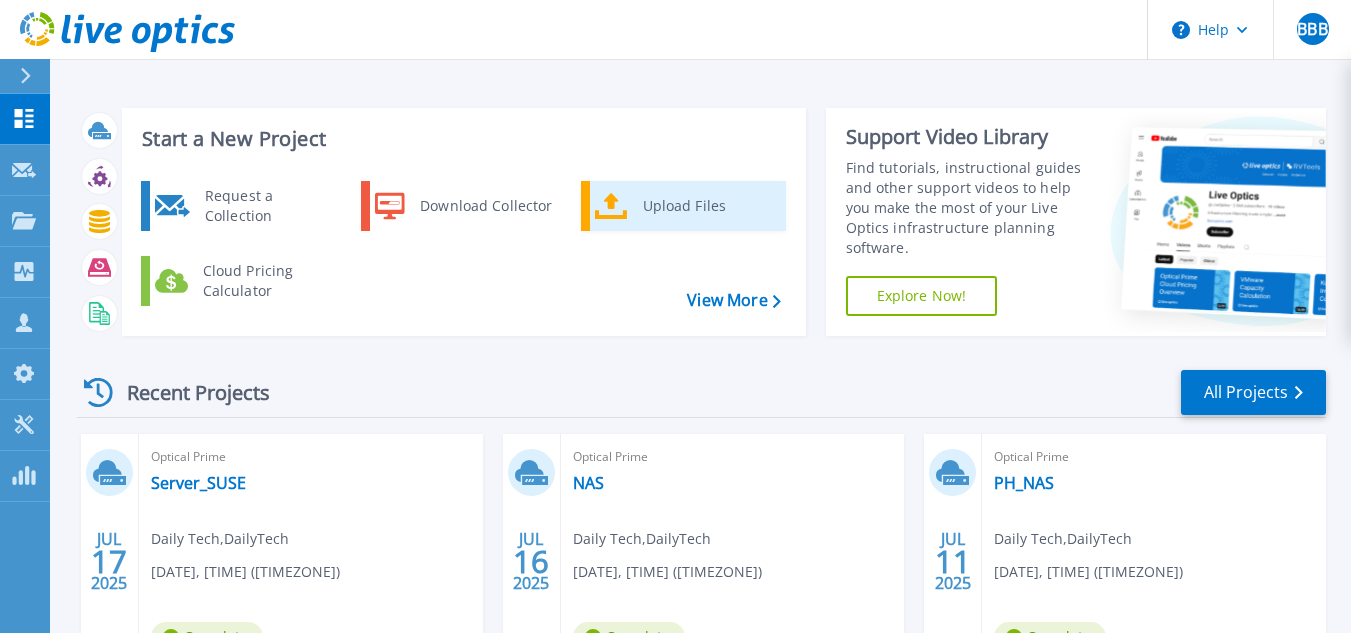 click on "Upload Files" at bounding box center (707, 206) 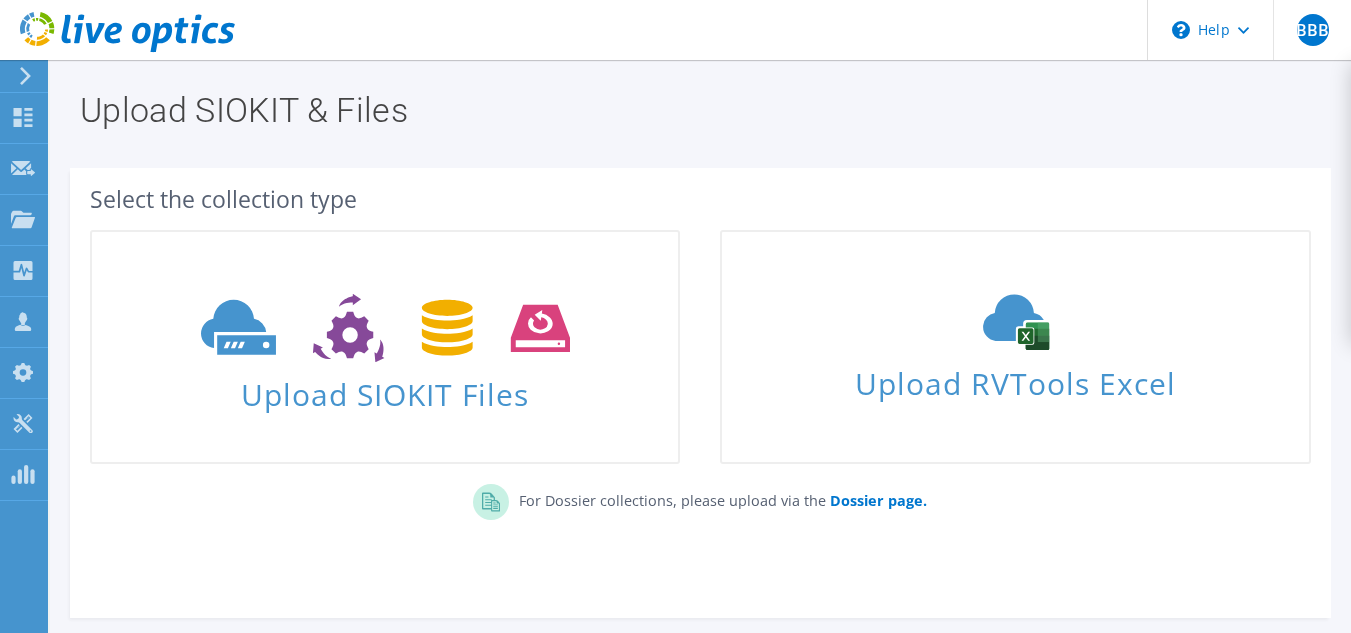 scroll, scrollTop: 0, scrollLeft: 0, axis: both 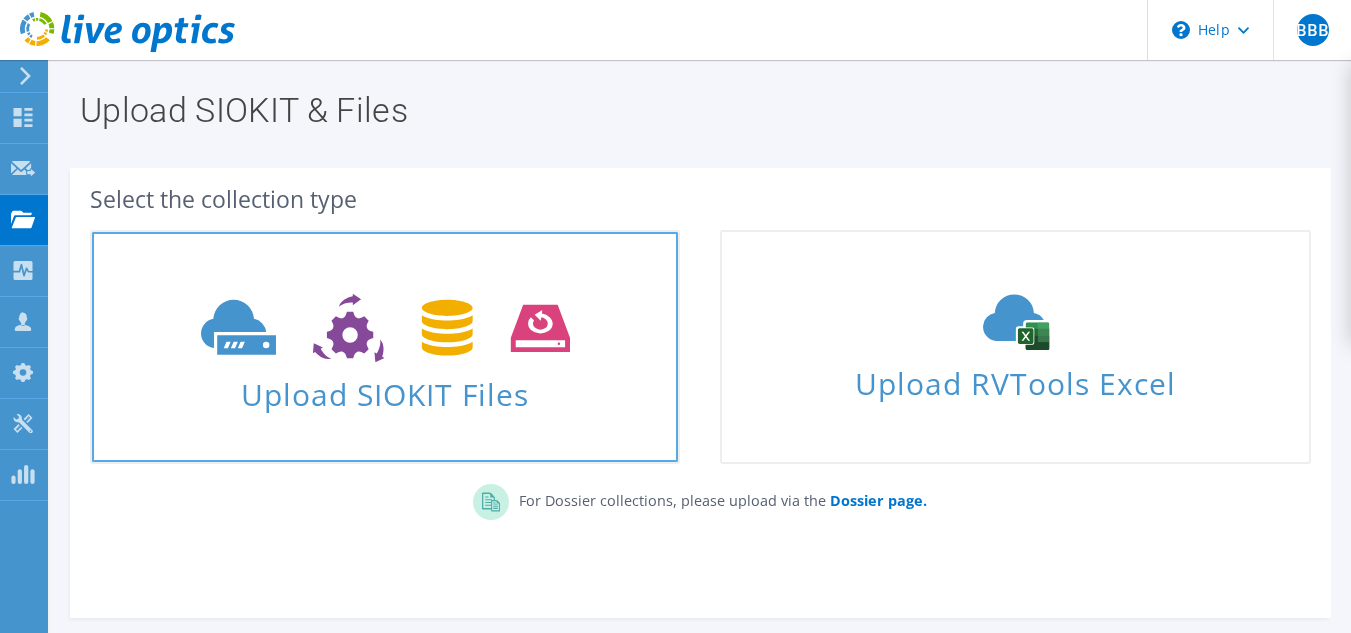 click 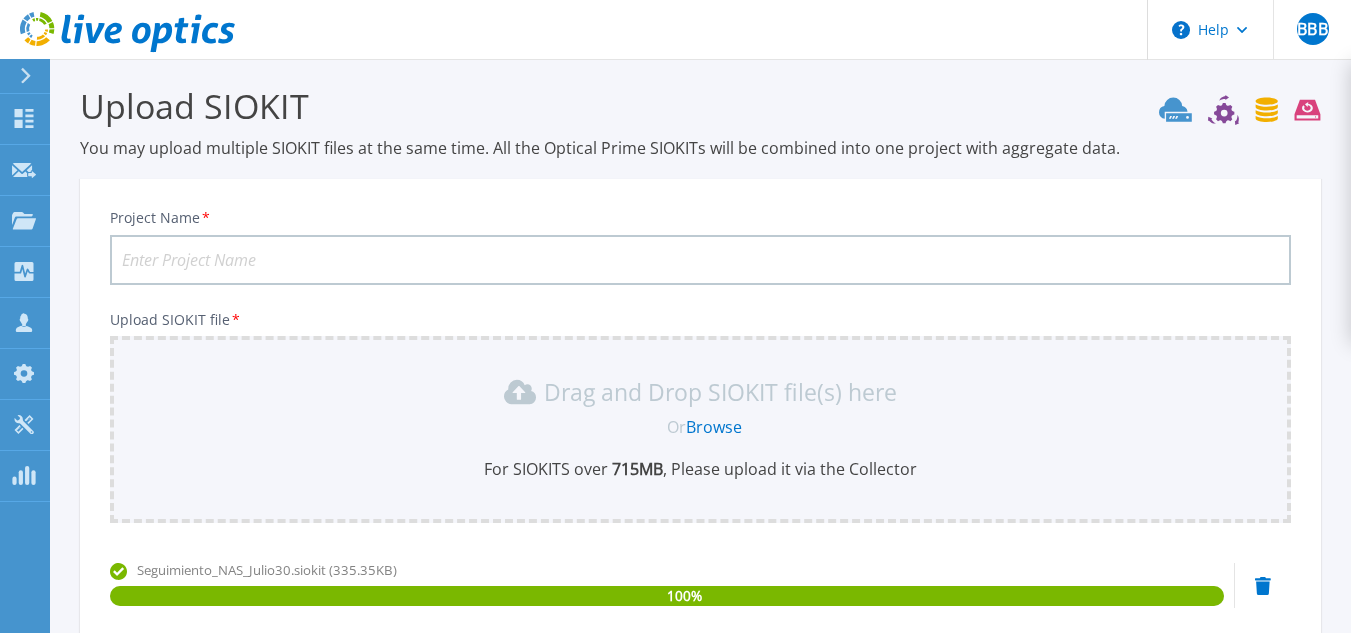 scroll, scrollTop: 0, scrollLeft: 0, axis: both 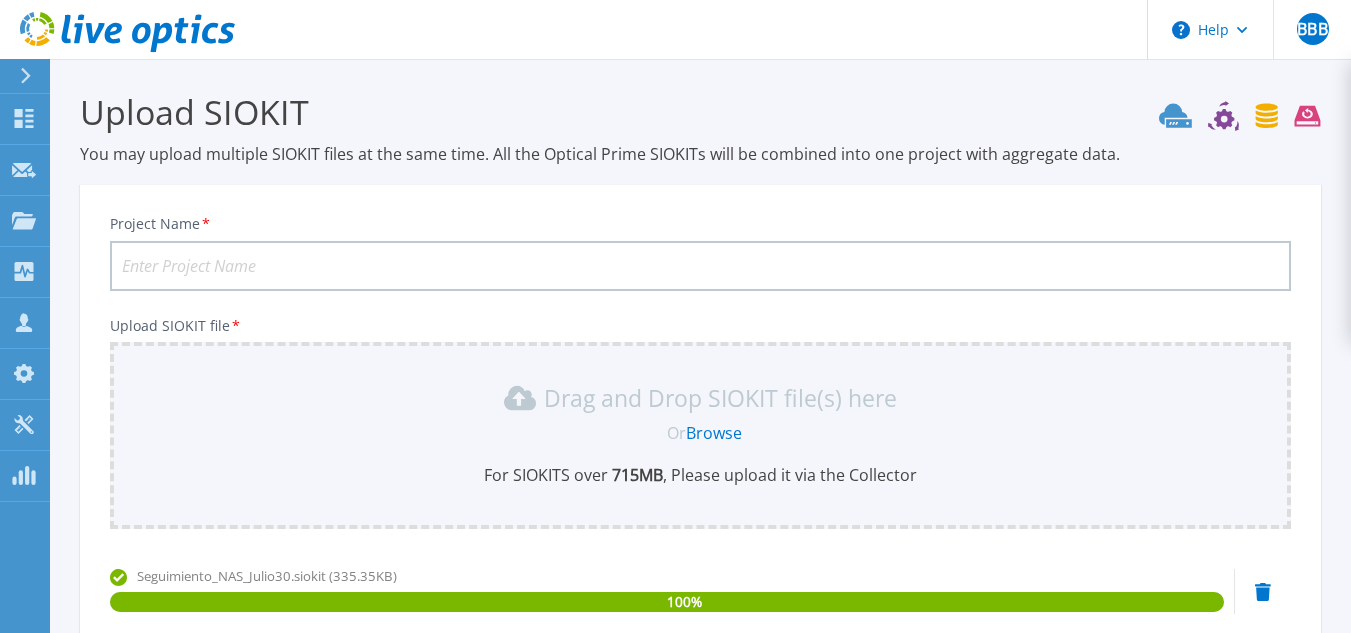click on "Project Name *" at bounding box center (700, 266) 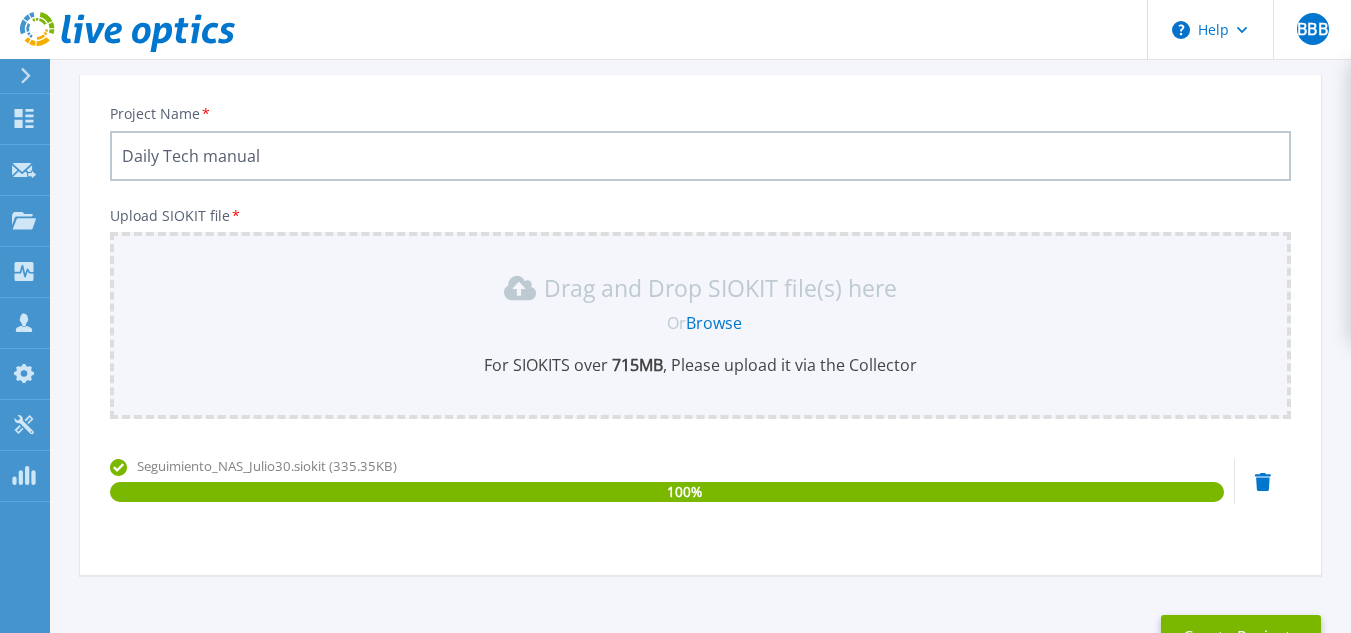 scroll, scrollTop: 259, scrollLeft: 0, axis: vertical 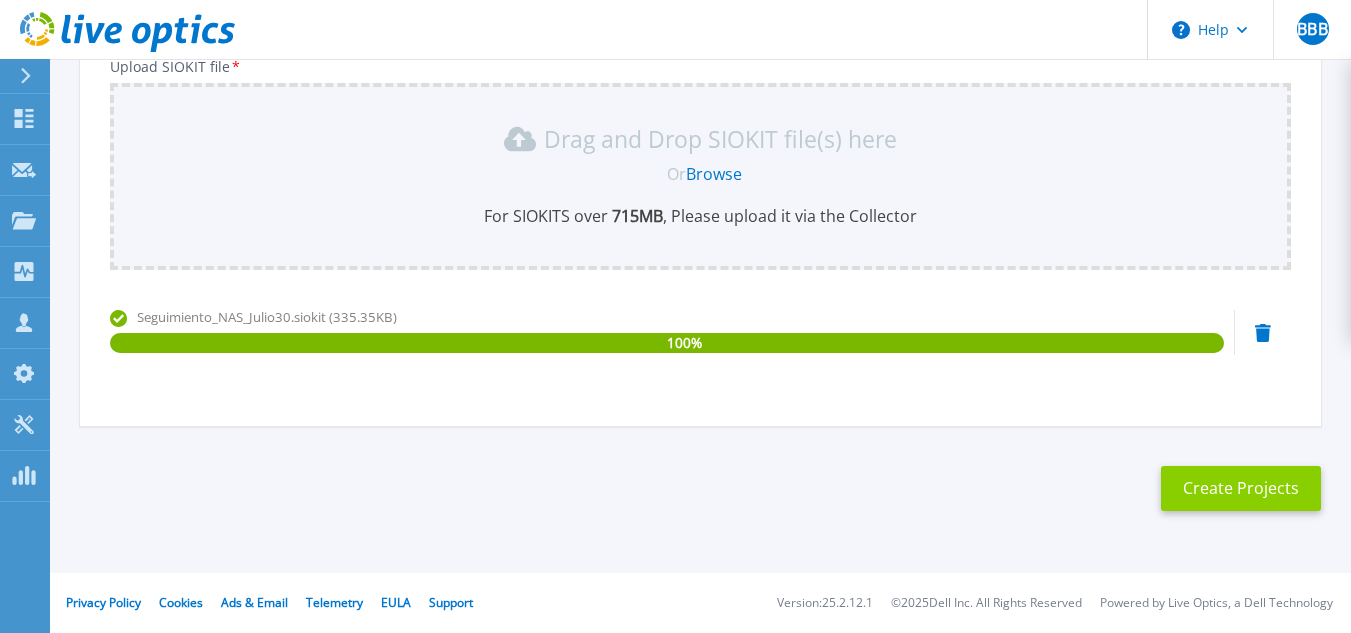 type on "Daily Tech manual" 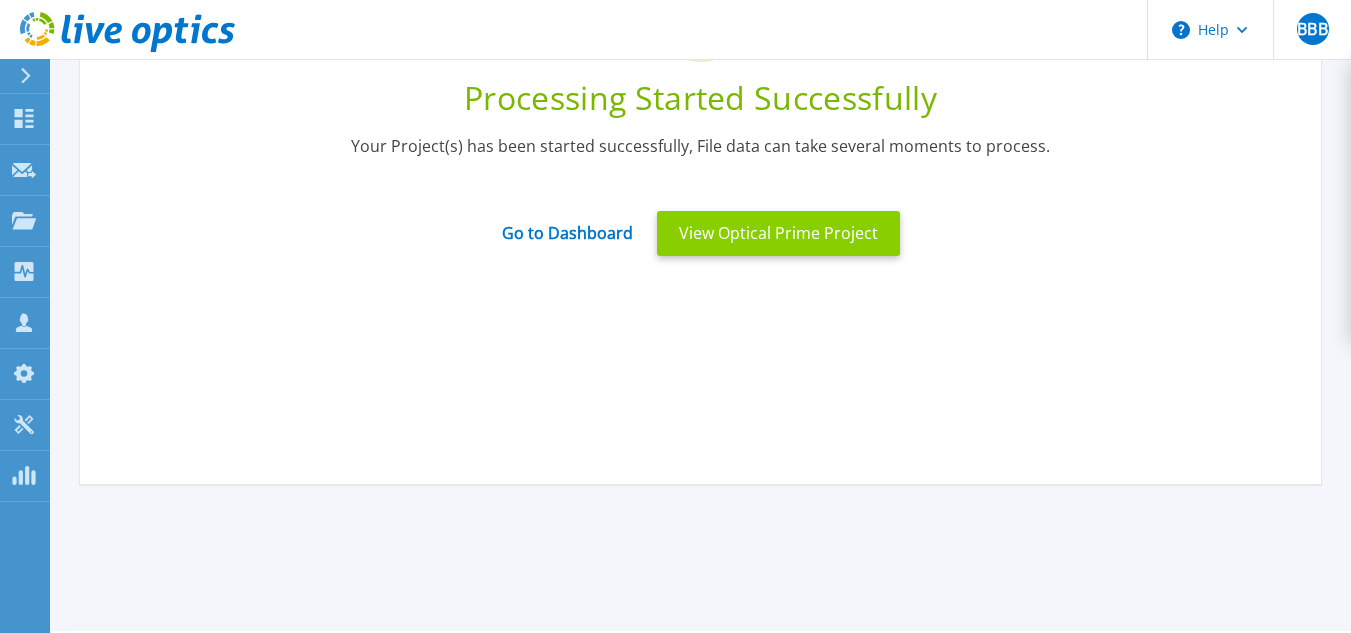 click on "View Optical Prime Project" at bounding box center [778, 233] 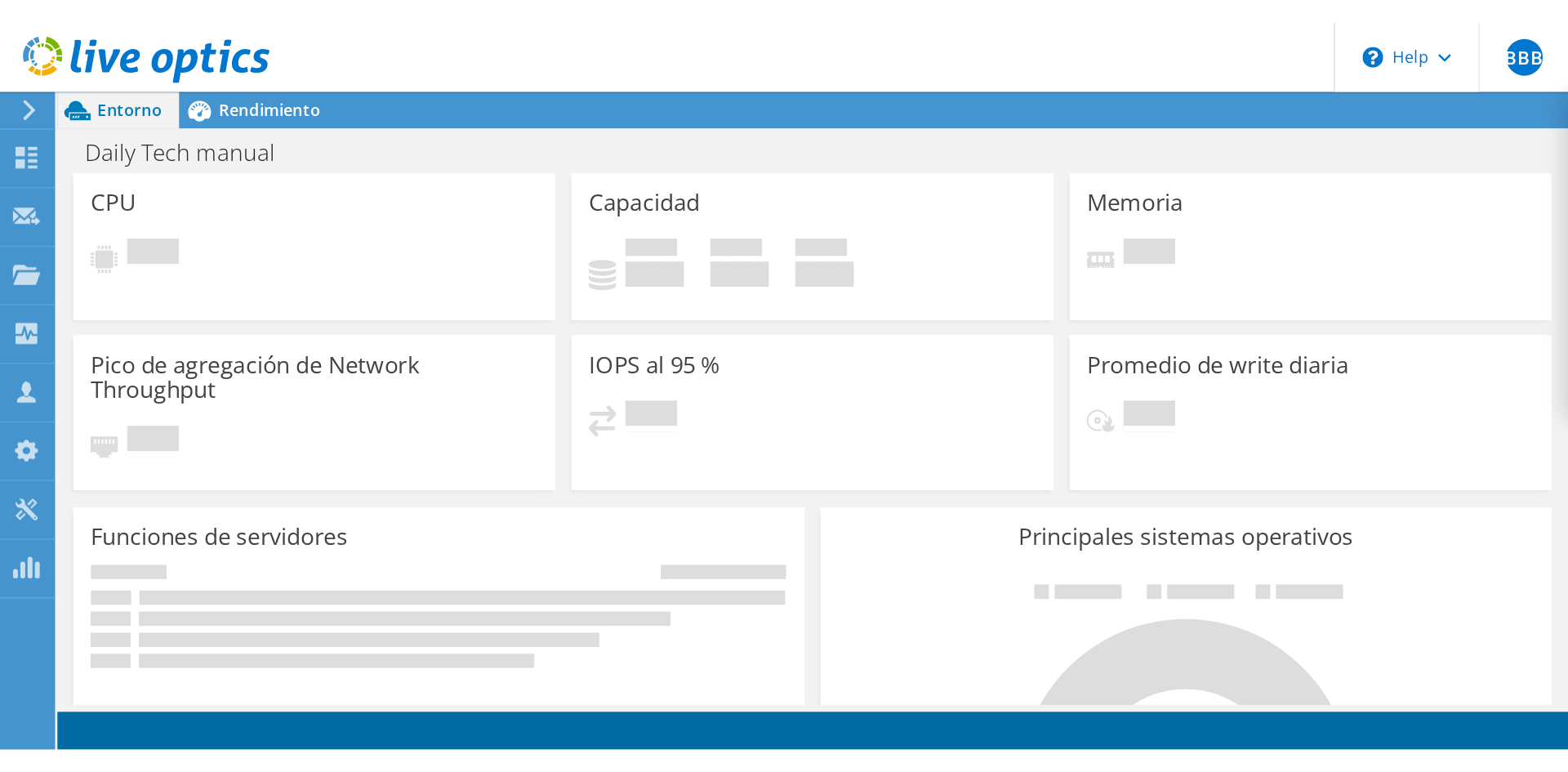 scroll, scrollTop: 0, scrollLeft: 0, axis: both 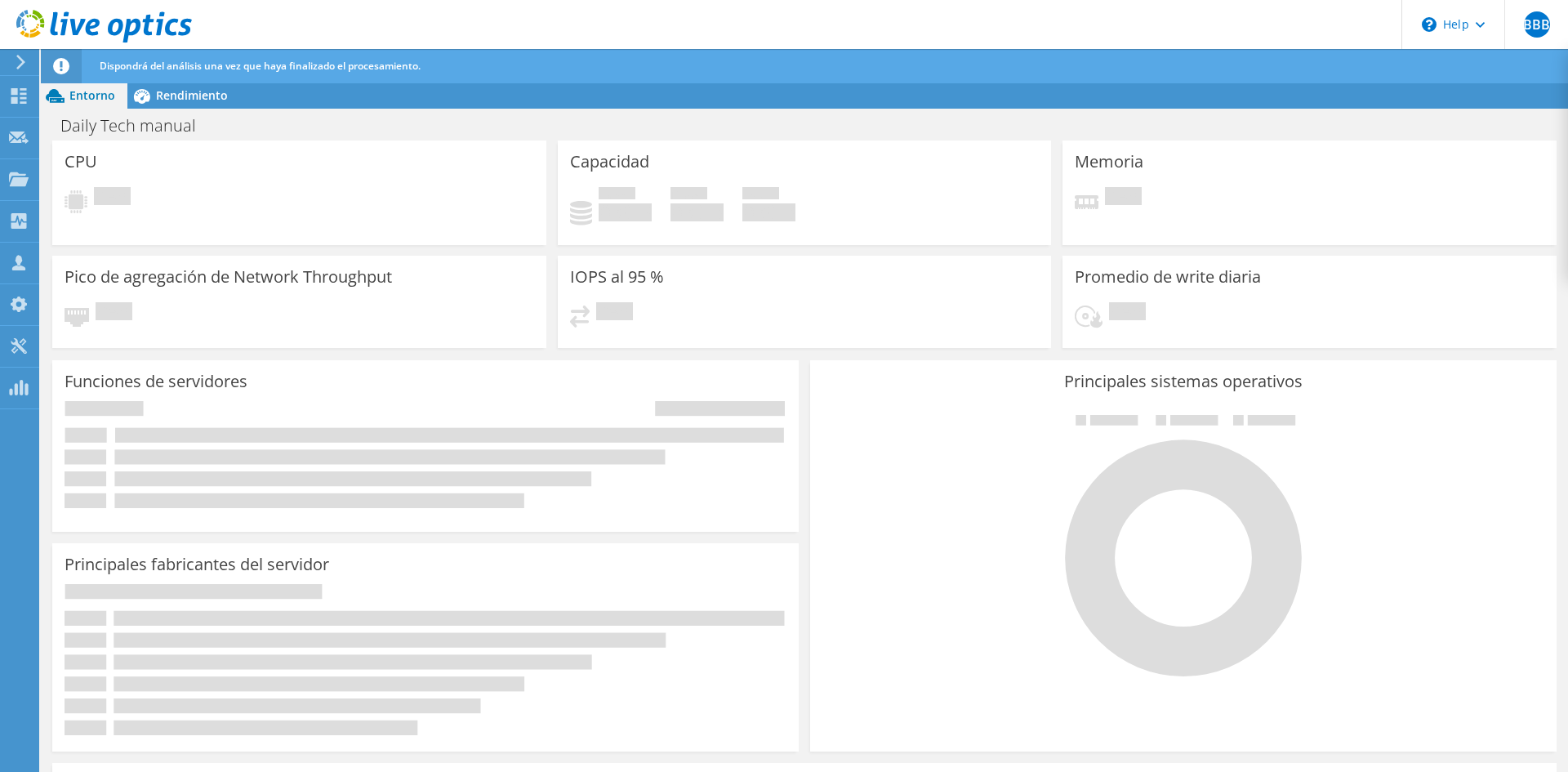 click 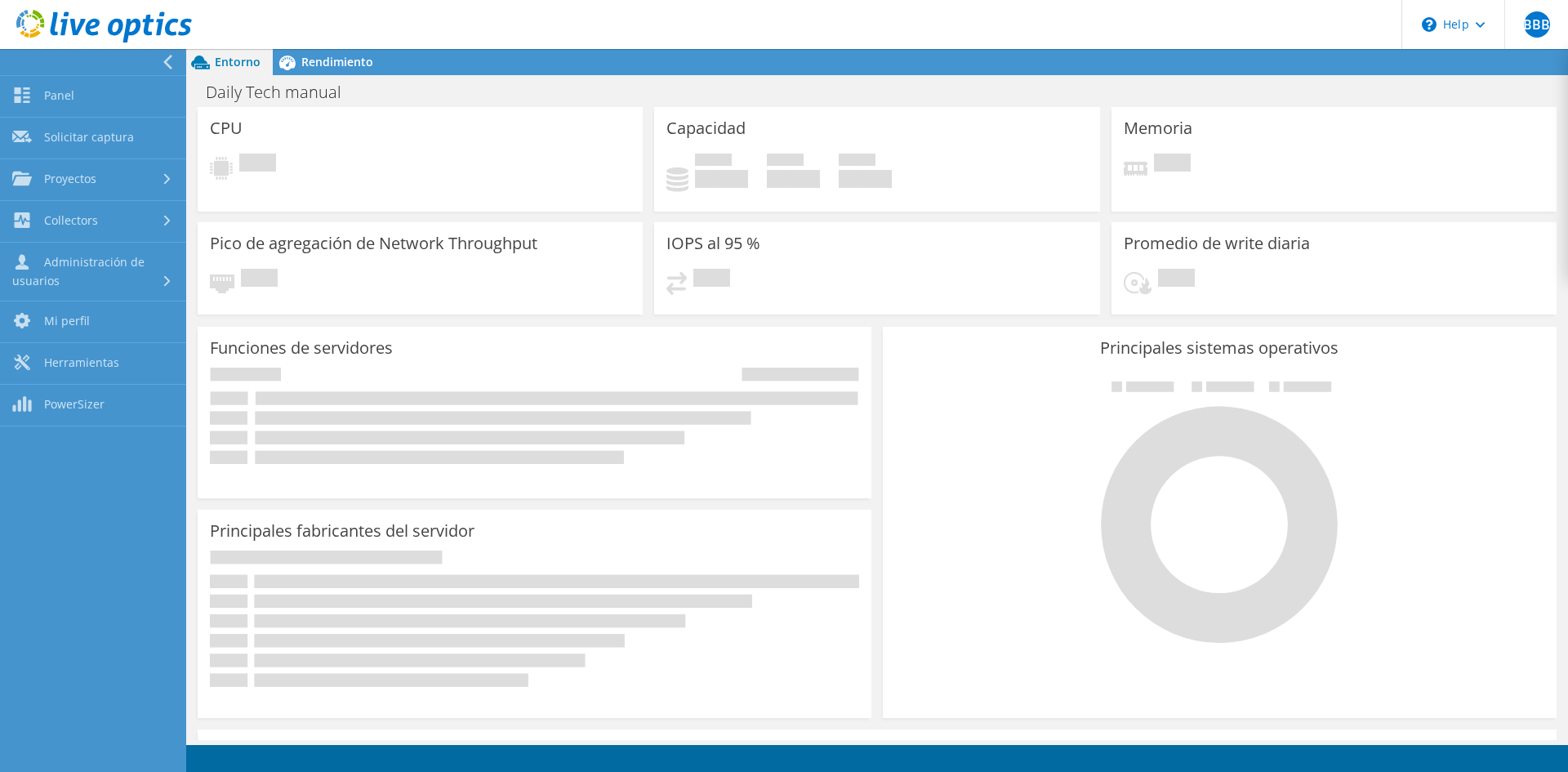 click 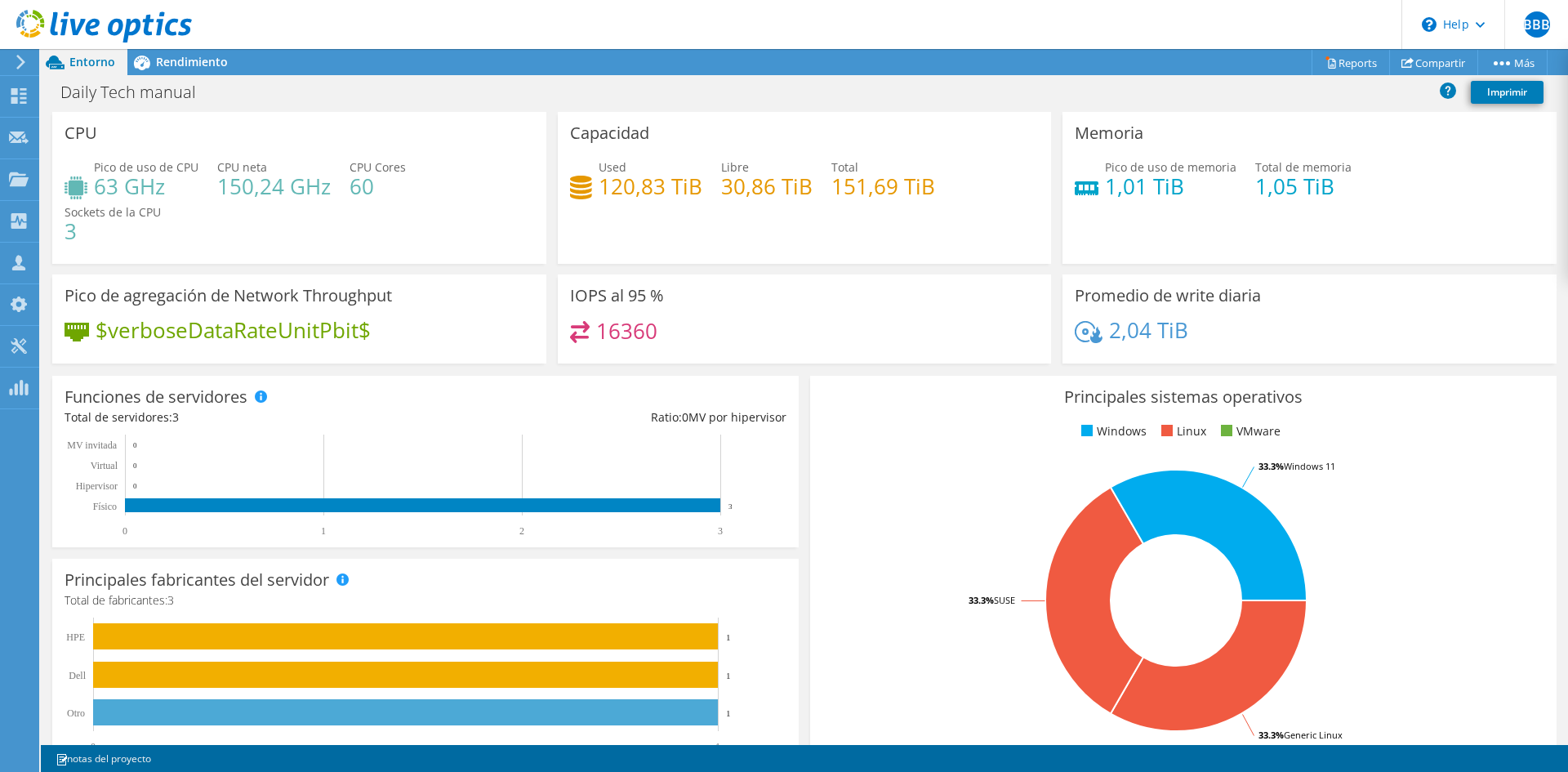 scroll, scrollTop: 407, scrollLeft: 0, axis: vertical 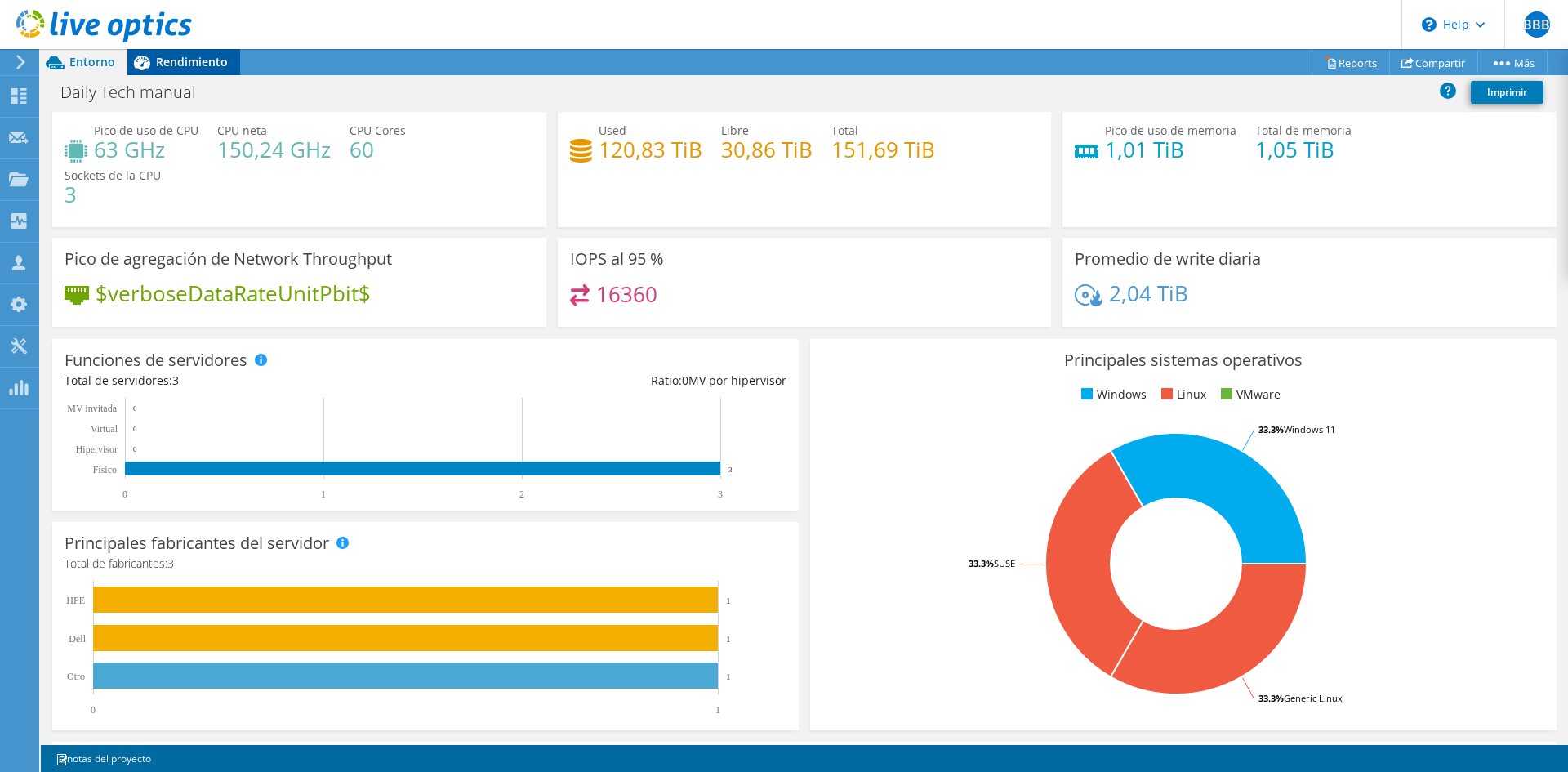 click on "Rendimiento" at bounding box center [192, 61] 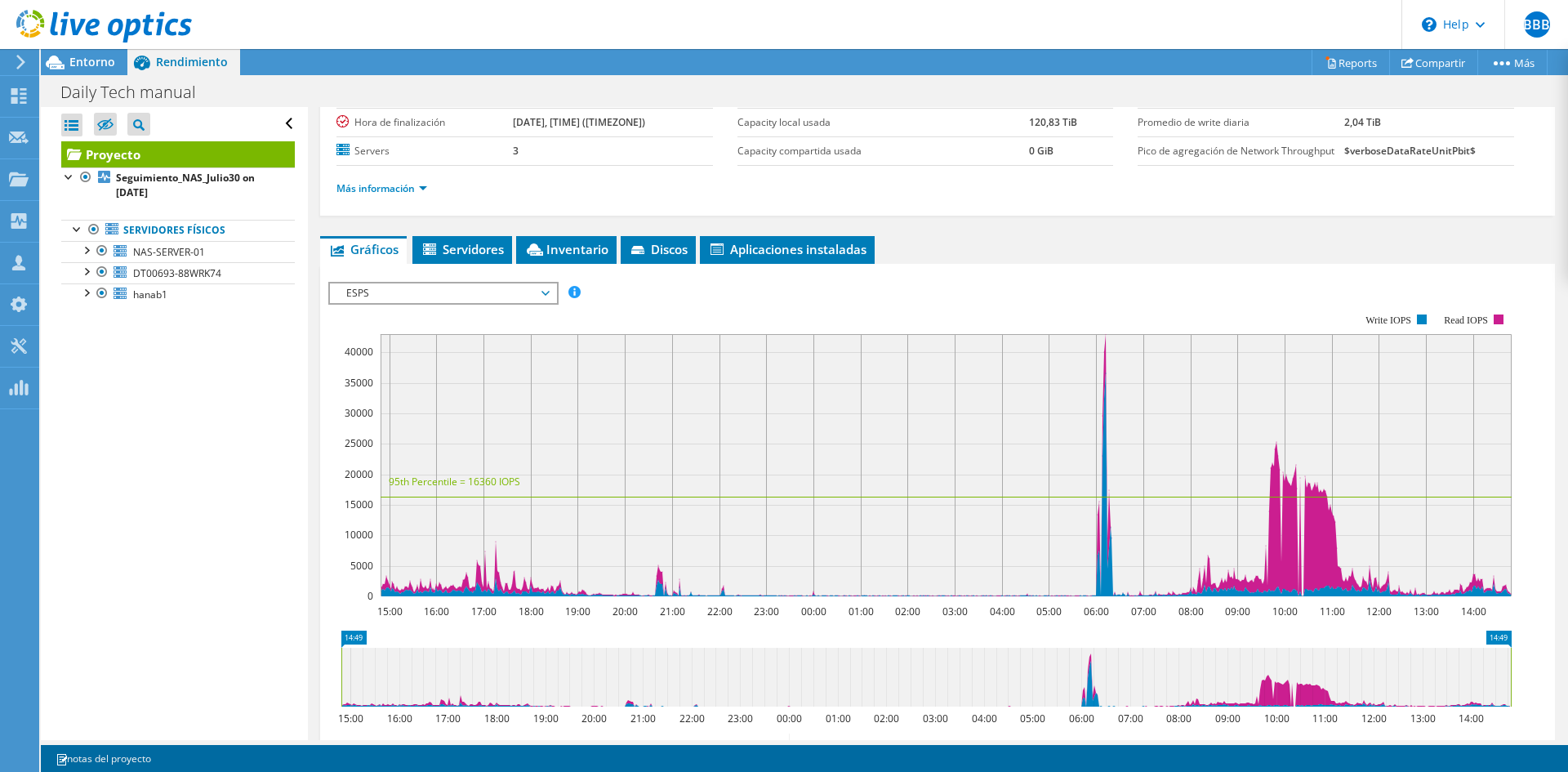 scroll, scrollTop: 0, scrollLeft: 0, axis: both 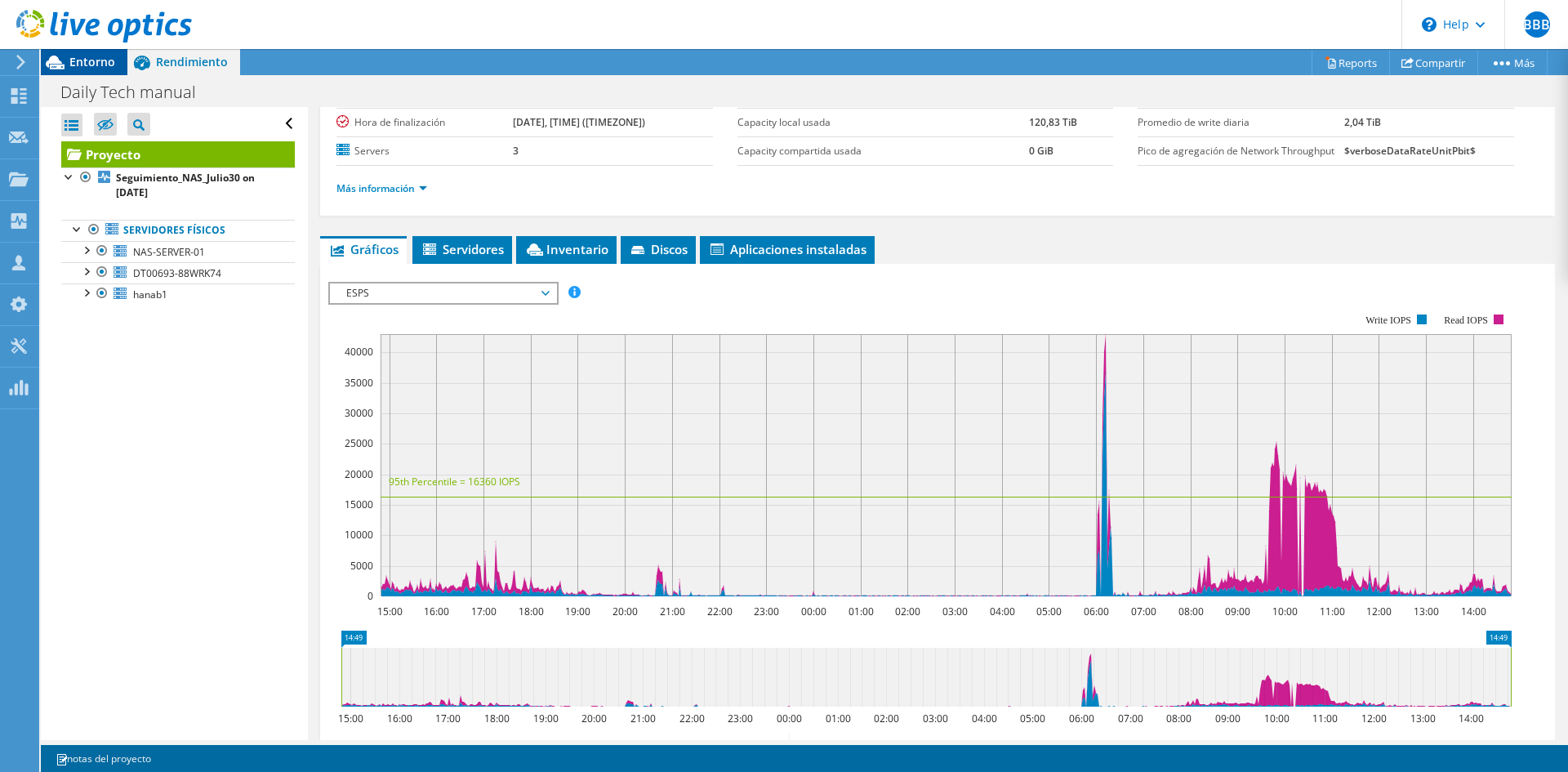 click on "Entorno" at bounding box center [92, 61] 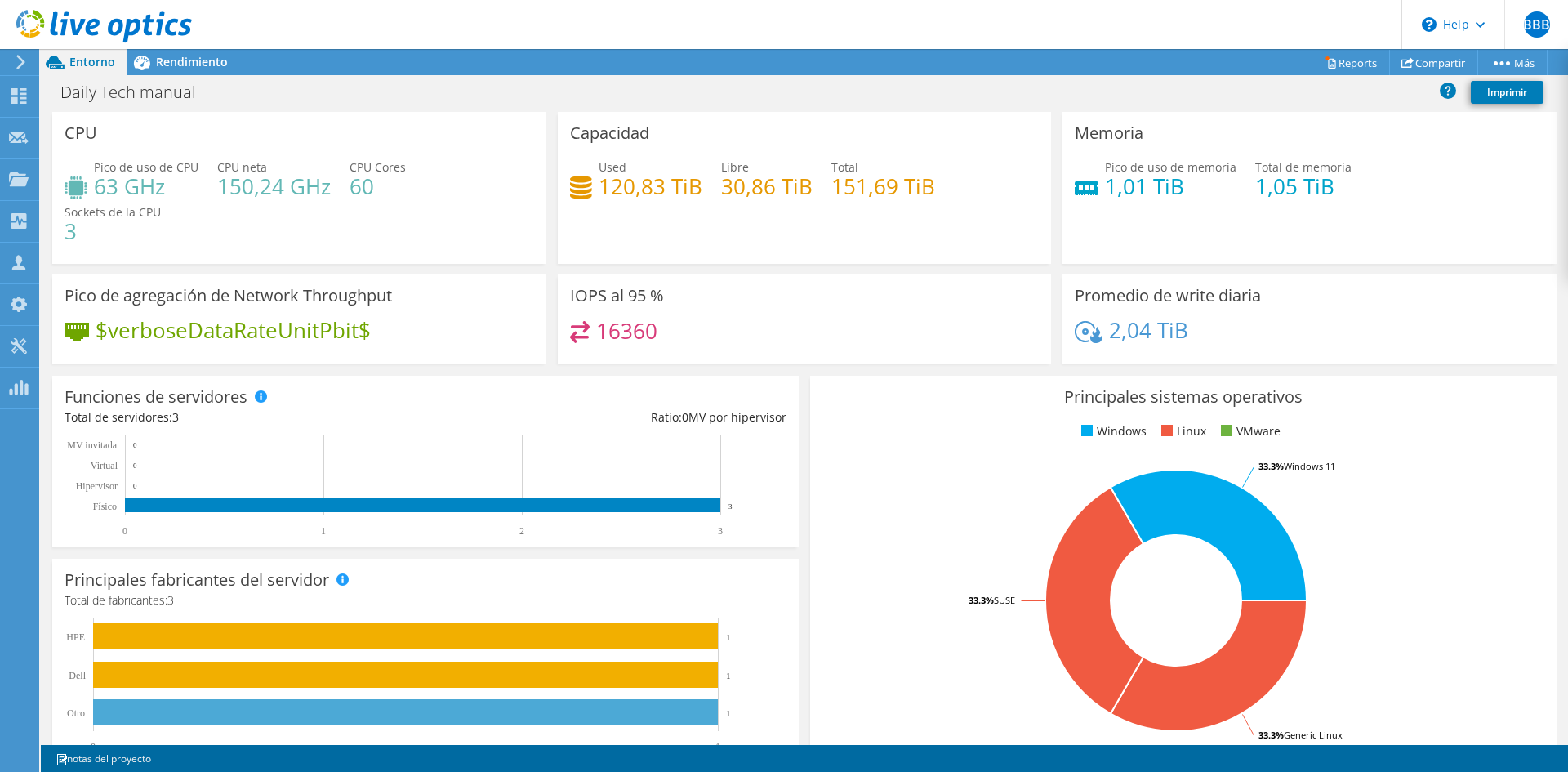 scroll, scrollTop: 407, scrollLeft: 0, axis: vertical 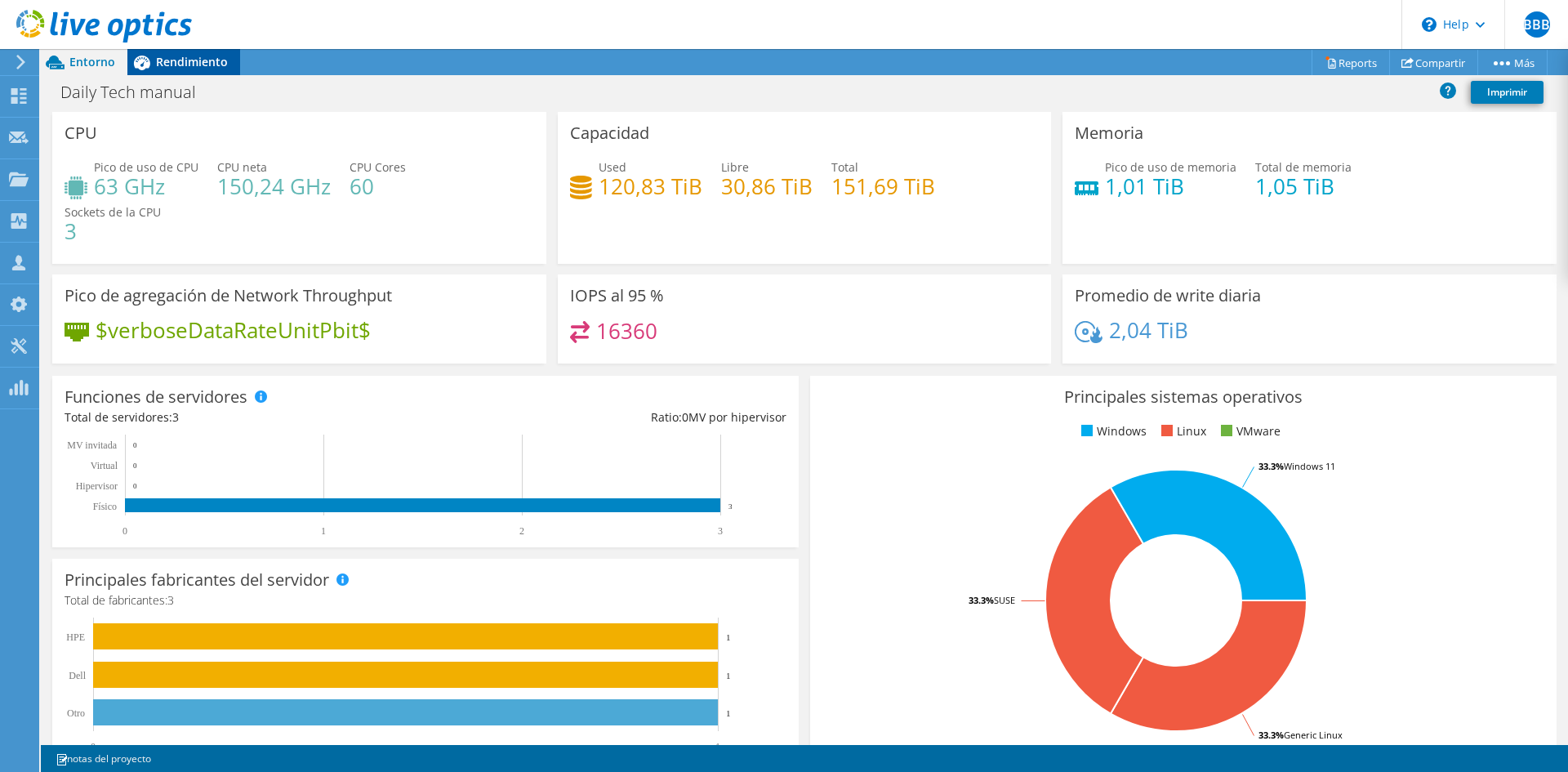 click on "Rendimiento" at bounding box center [192, 61] 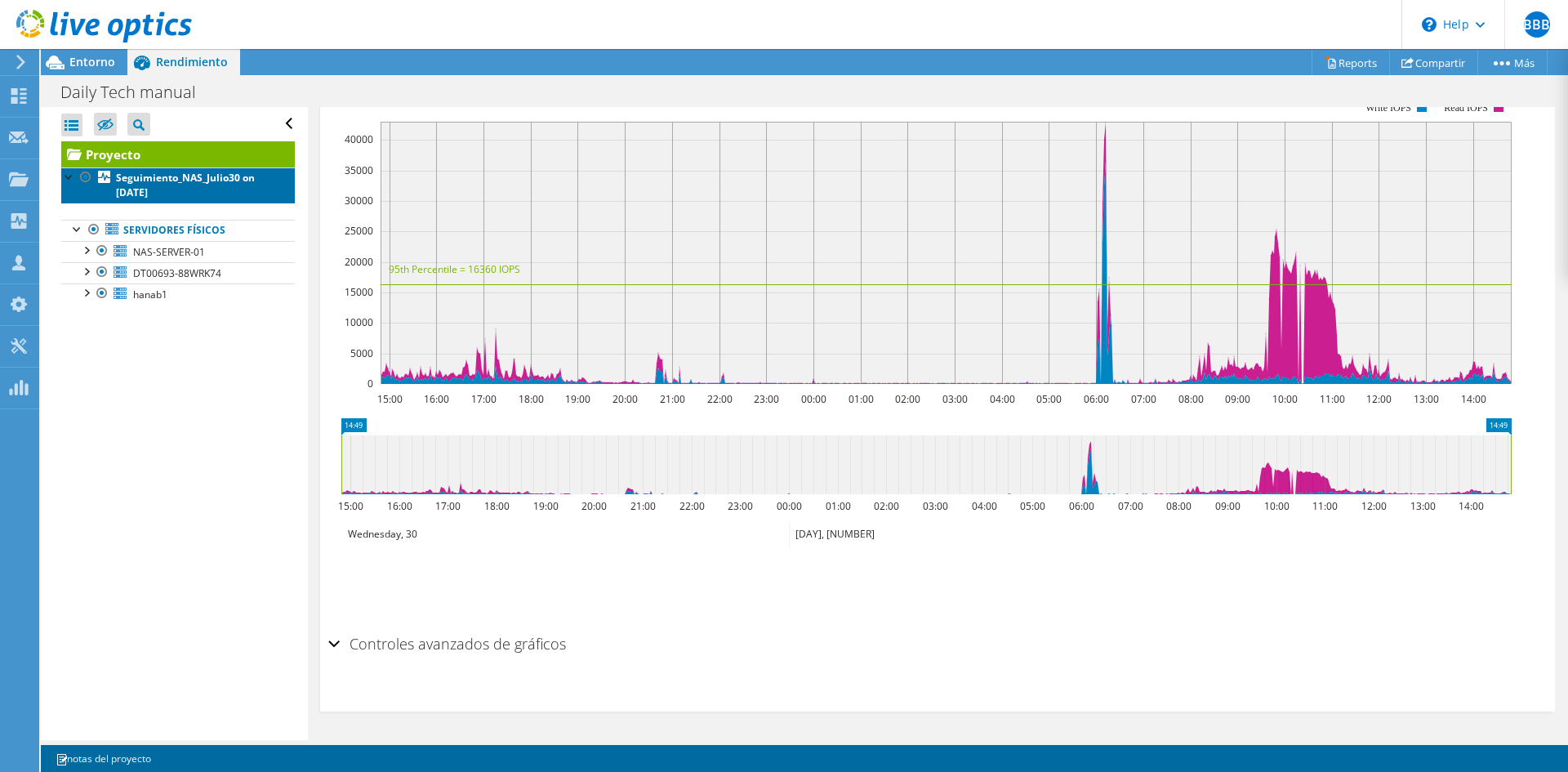click on "Seguimiento_NAS_Julio30 on [DATE]" at bounding box center (185, 185) 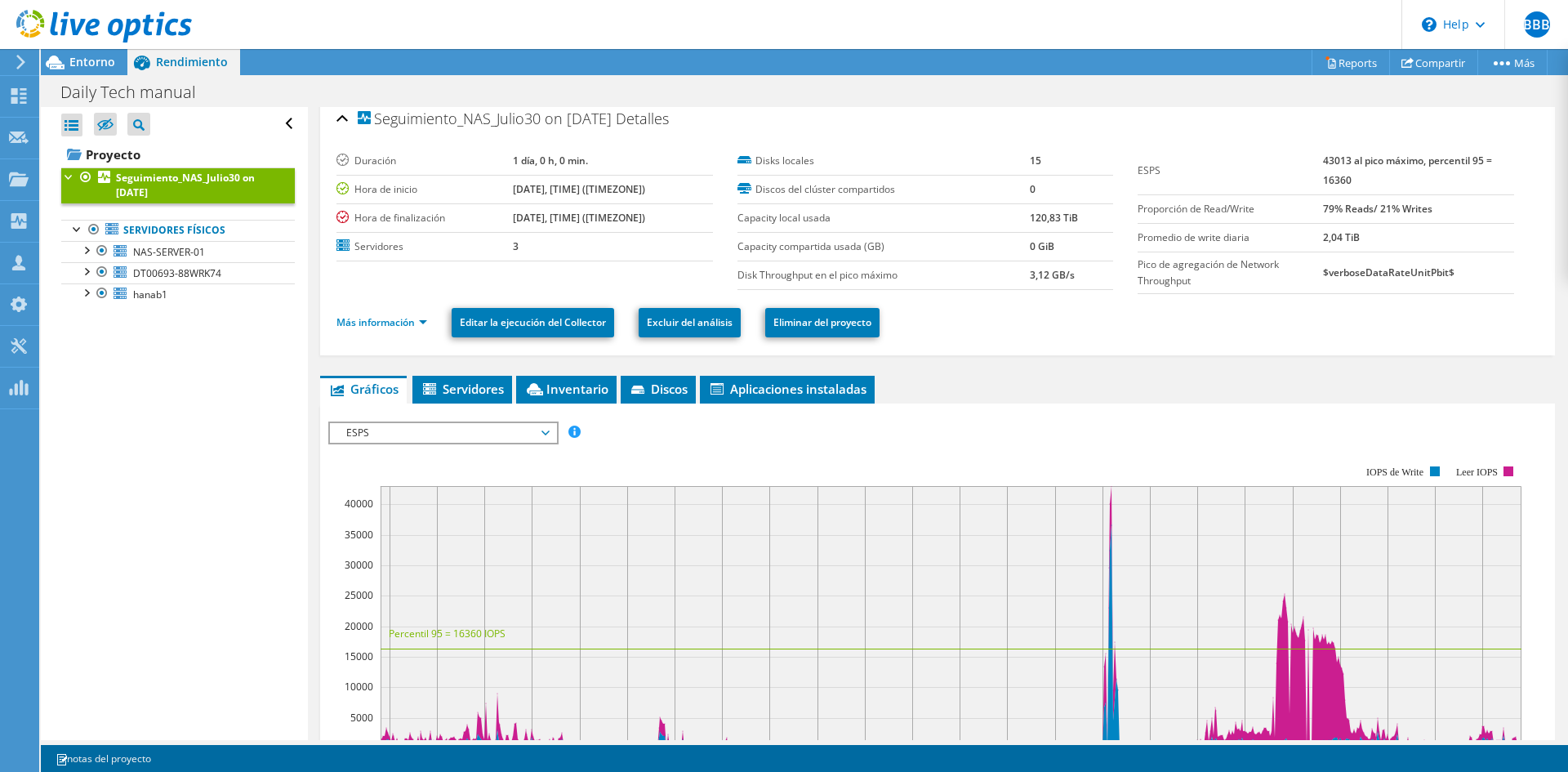 scroll, scrollTop: 0, scrollLeft: 0, axis: both 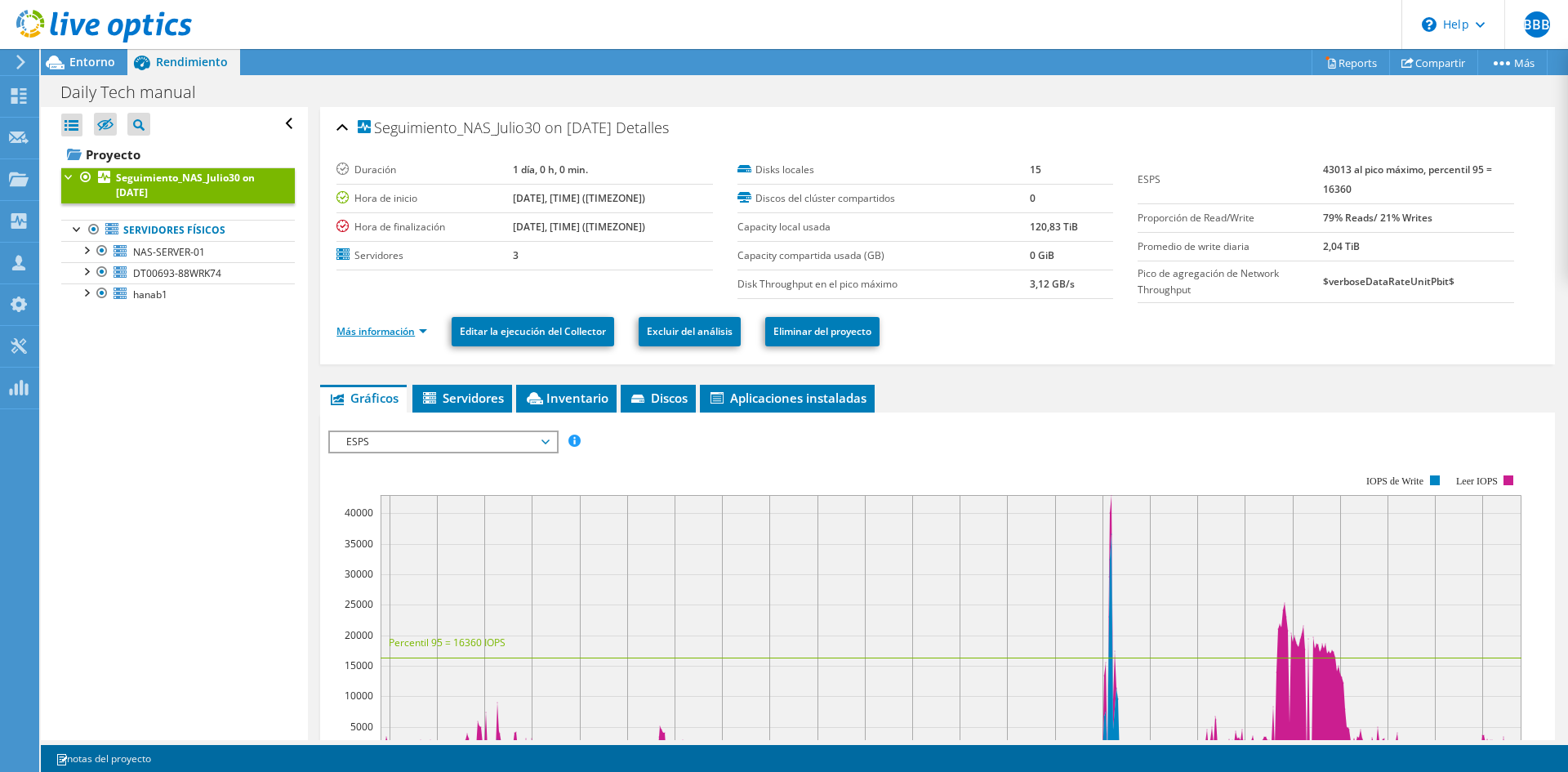 click on "Más información" at bounding box center (381, 331) 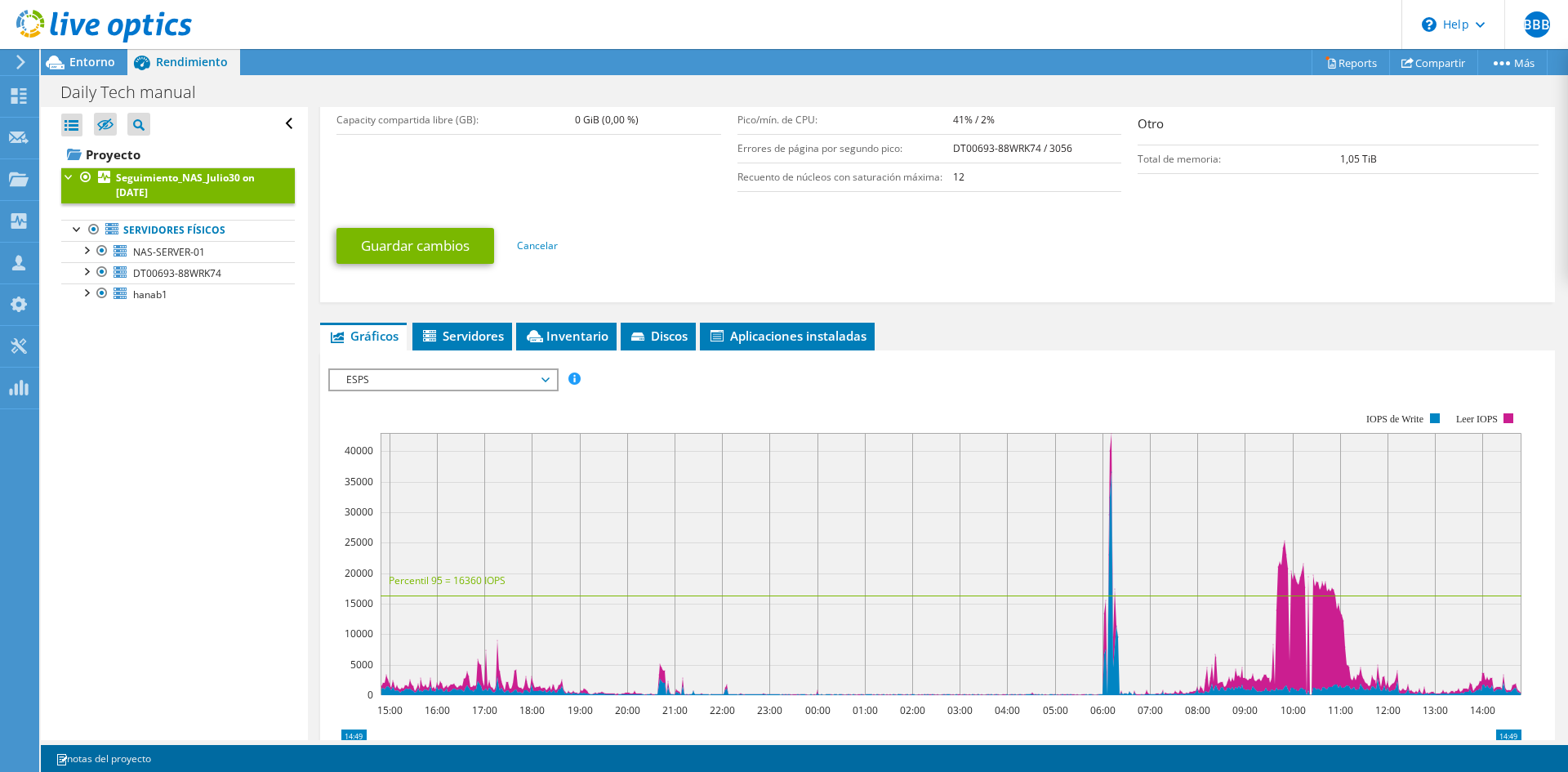 scroll, scrollTop: 572, scrollLeft: 0, axis: vertical 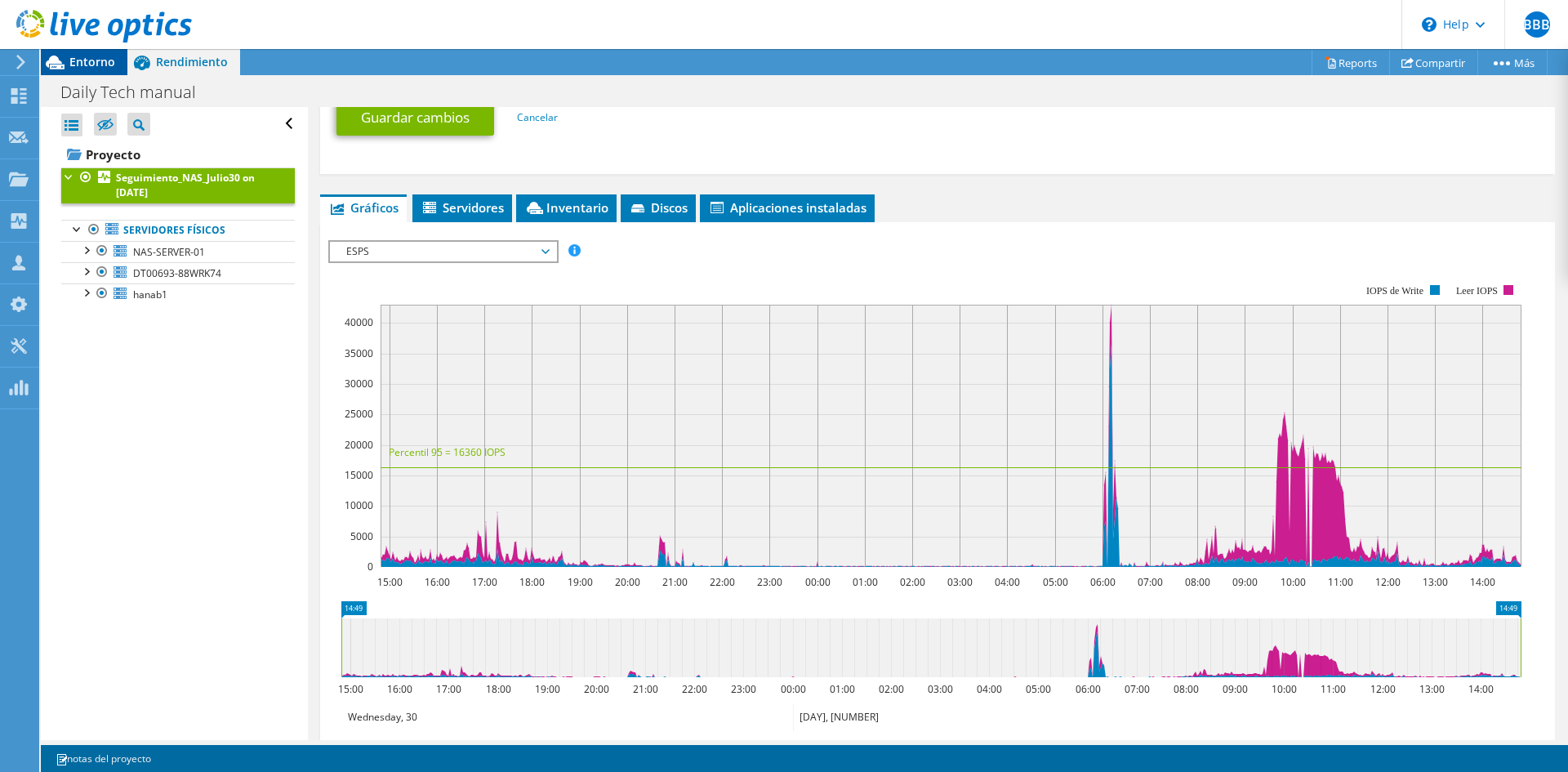 click on "Entorno" at bounding box center (92, 61) 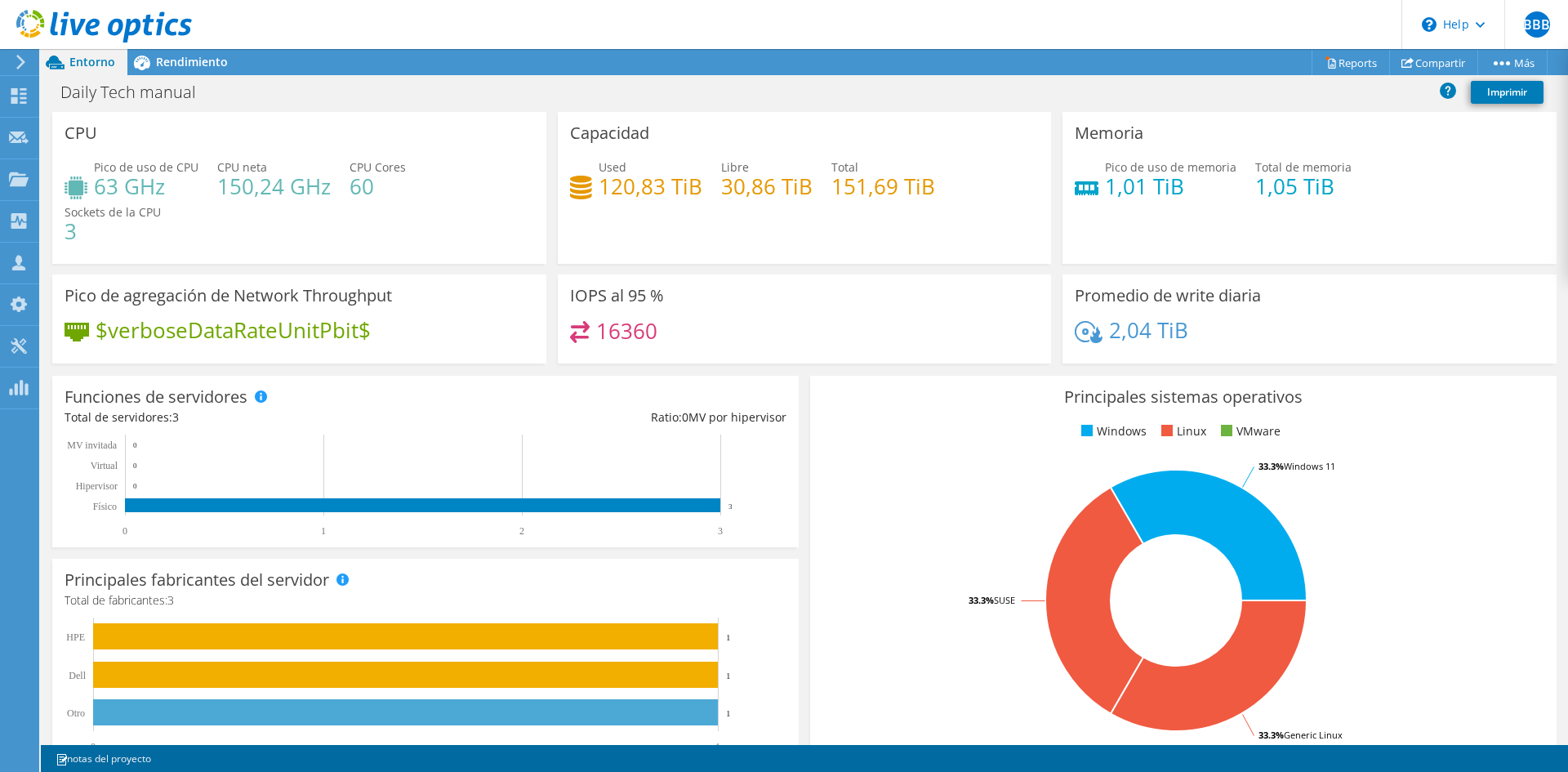 scroll, scrollTop: 755, scrollLeft: 0, axis: vertical 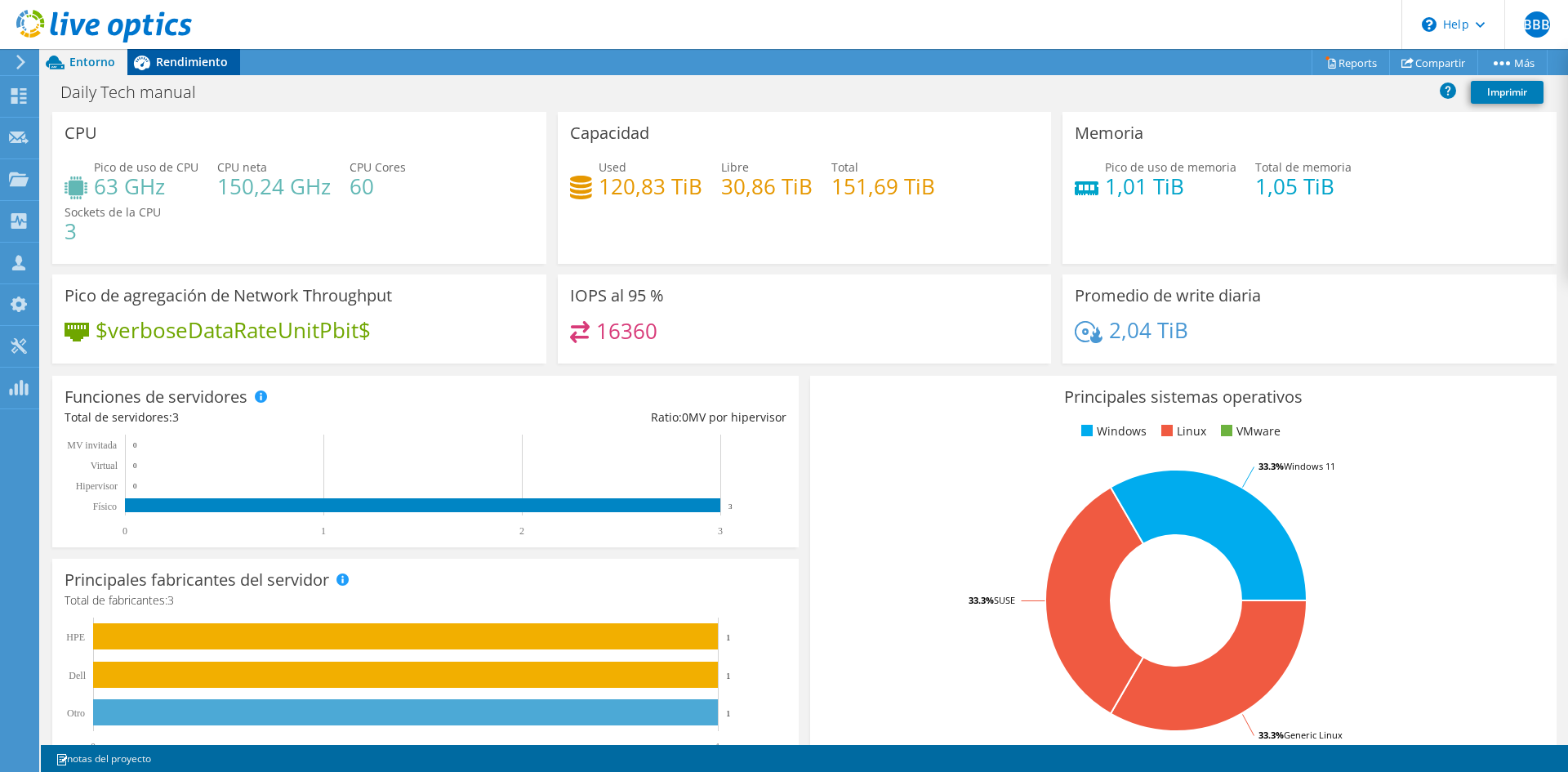 click on "Rendimiento" at bounding box center [192, 61] 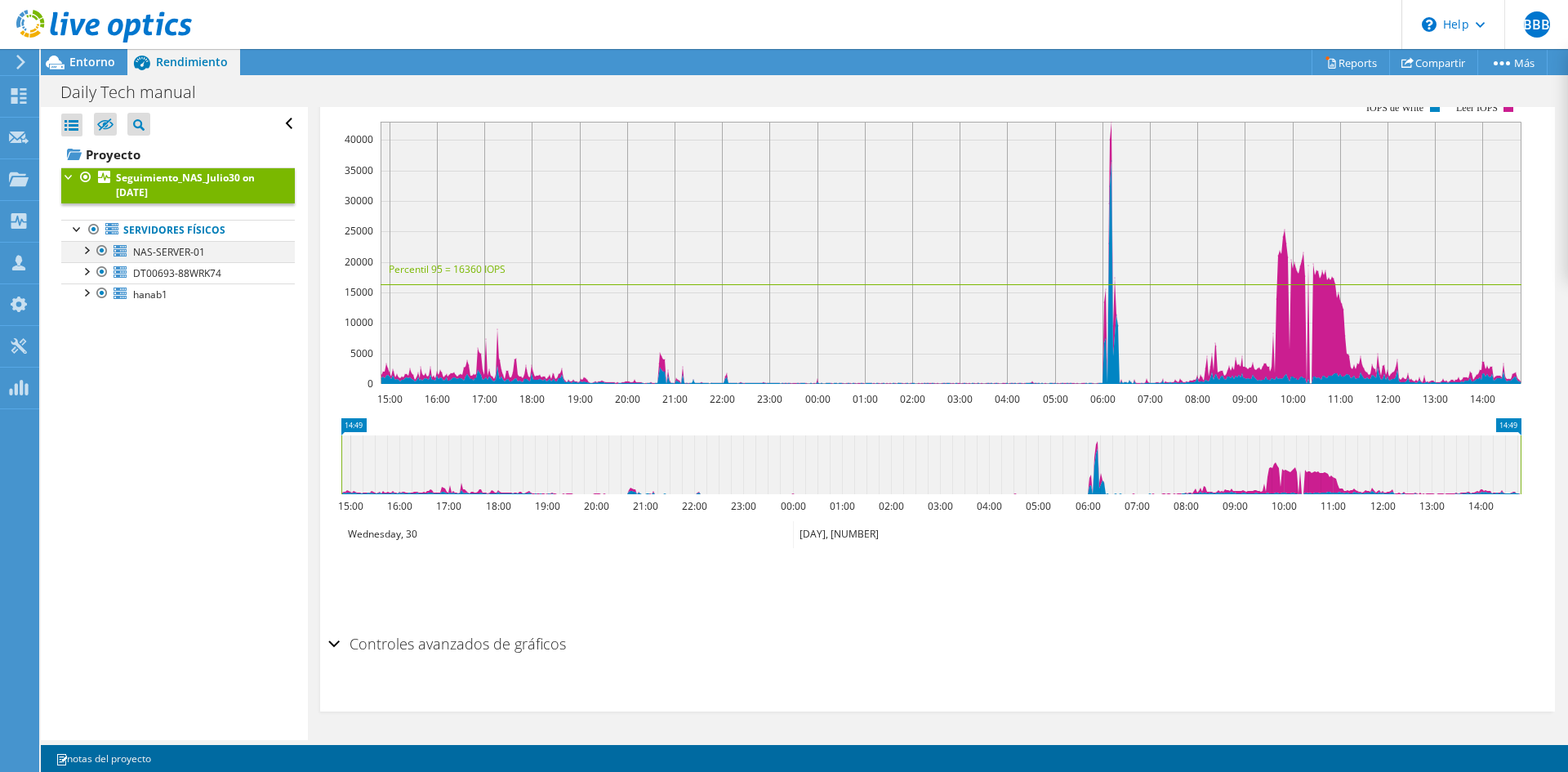 click at bounding box center [86, 249] 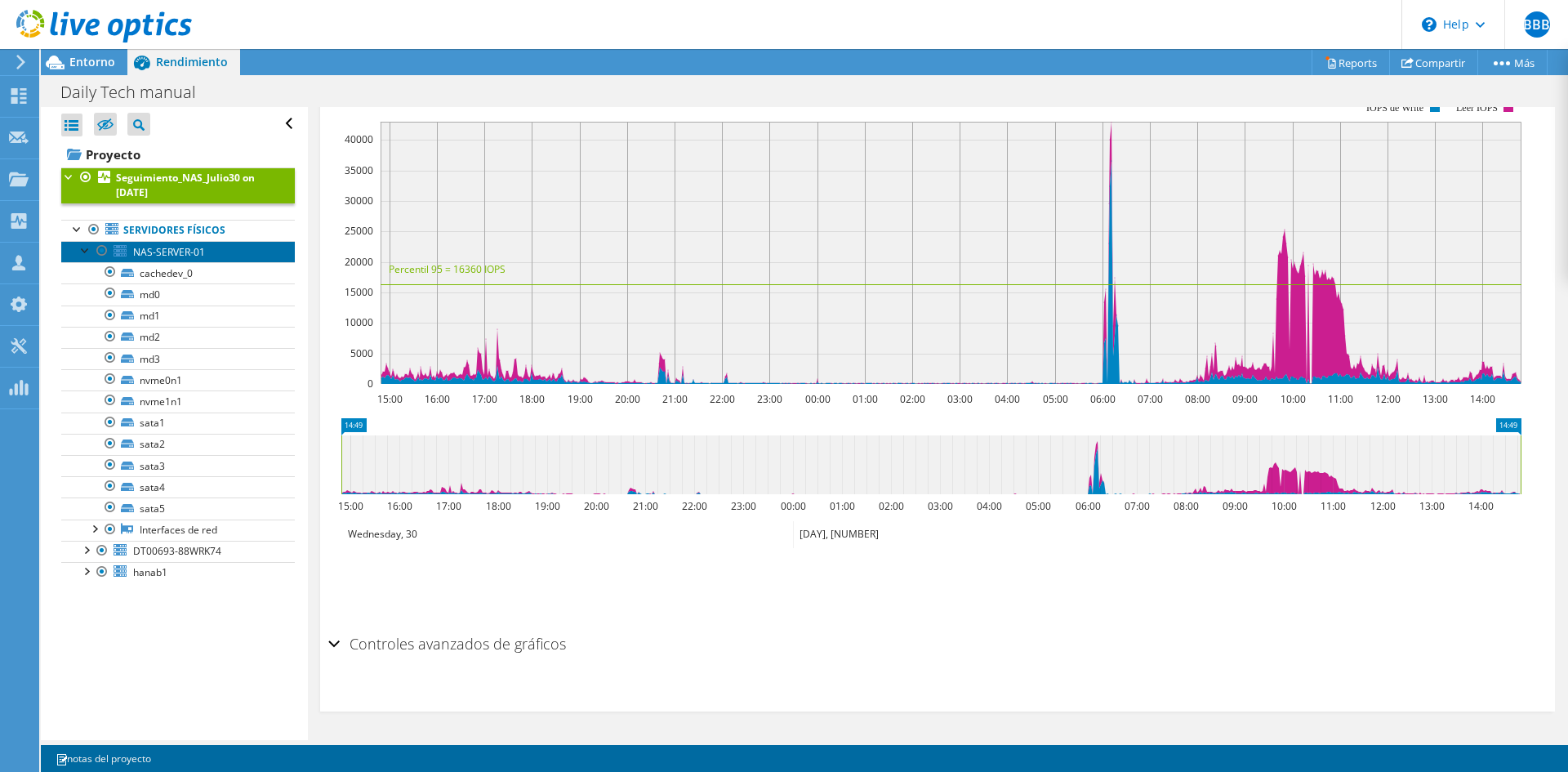 click on "NAS-SERVER-01" at bounding box center [169, 252] 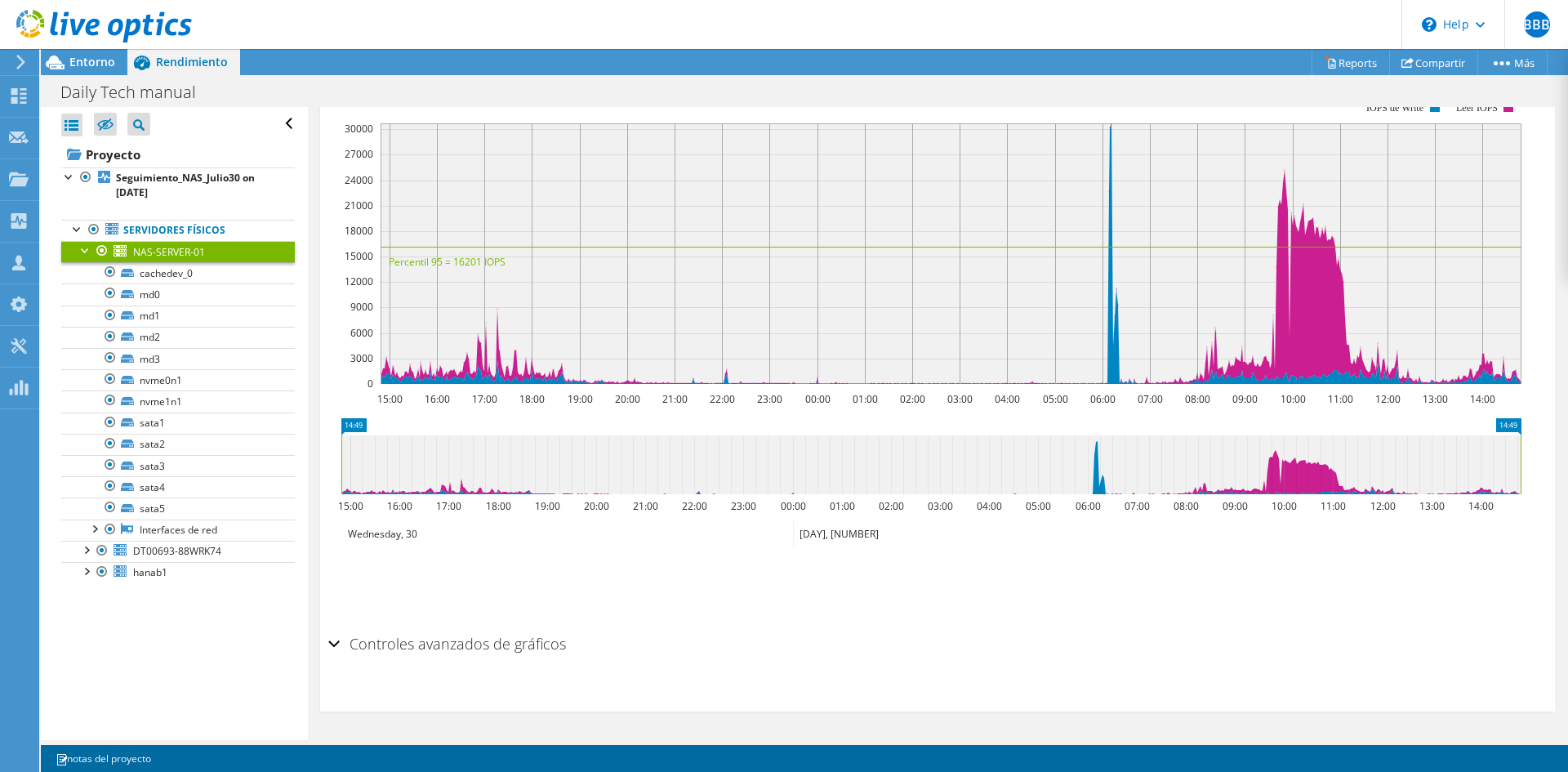 scroll, scrollTop: 0, scrollLeft: 0, axis: both 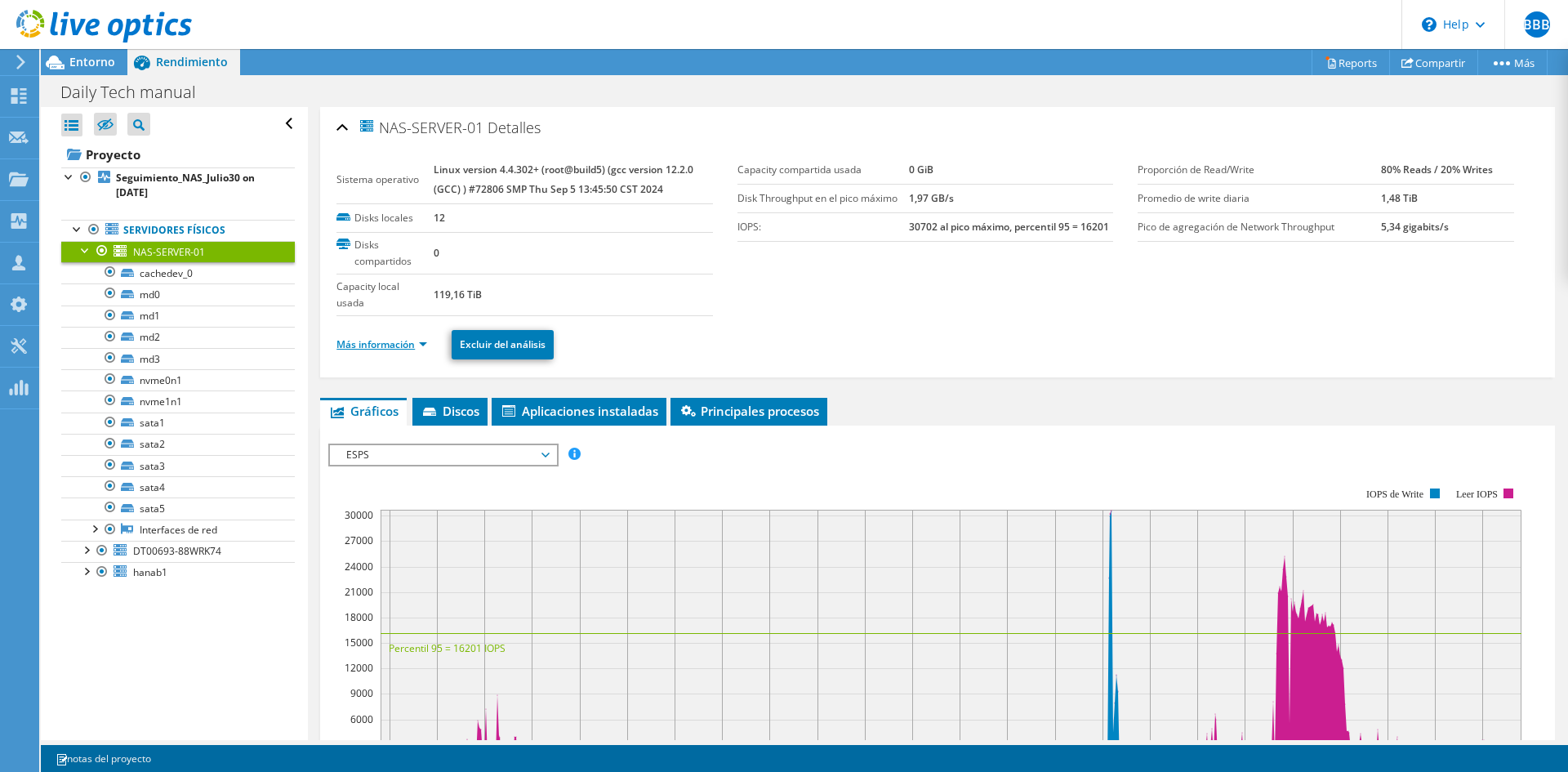click on "Más información" at bounding box center [381, 344] 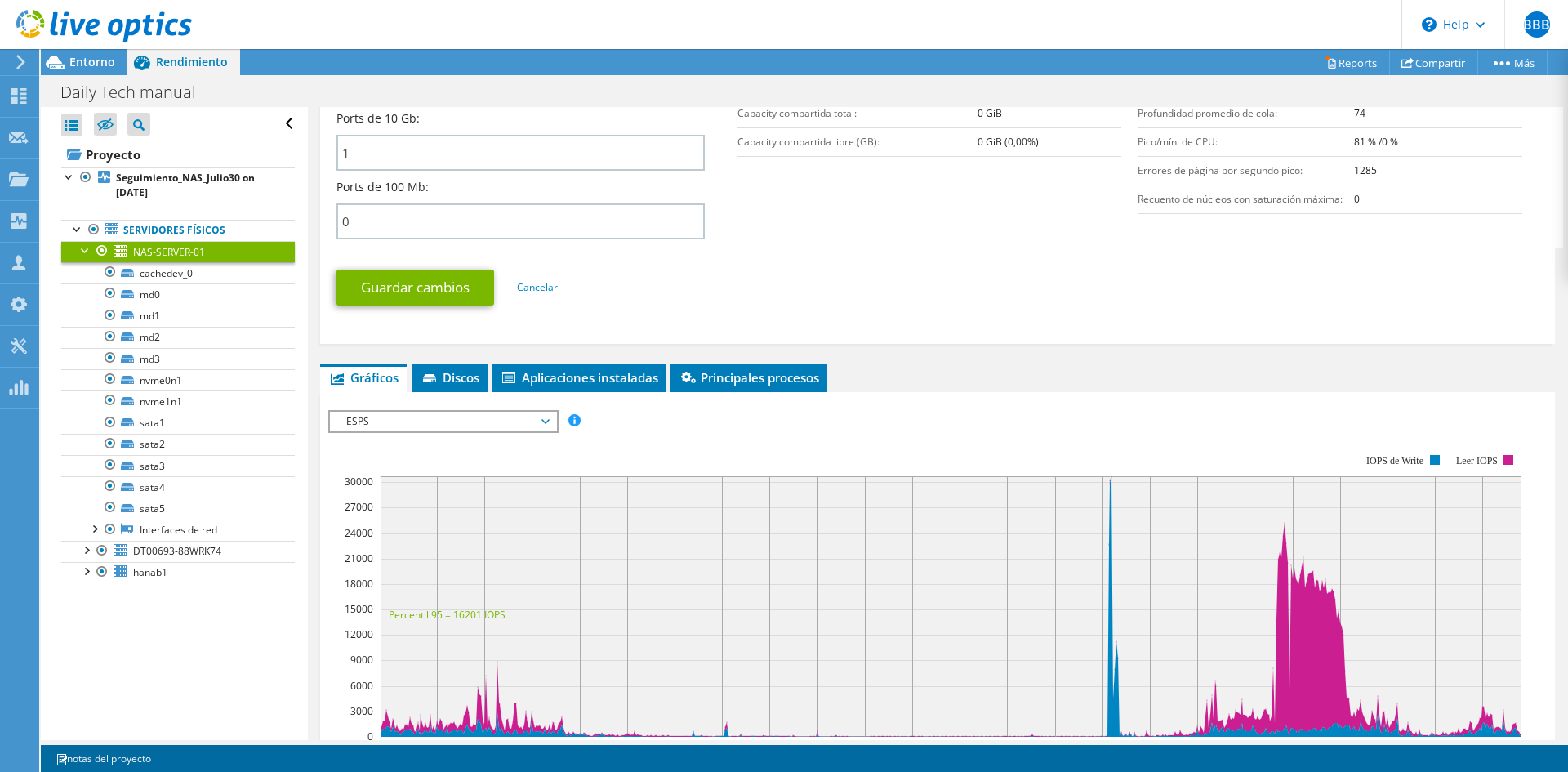 scroll, scrollTop: 817, scrollLeft: 0, axis: vertical 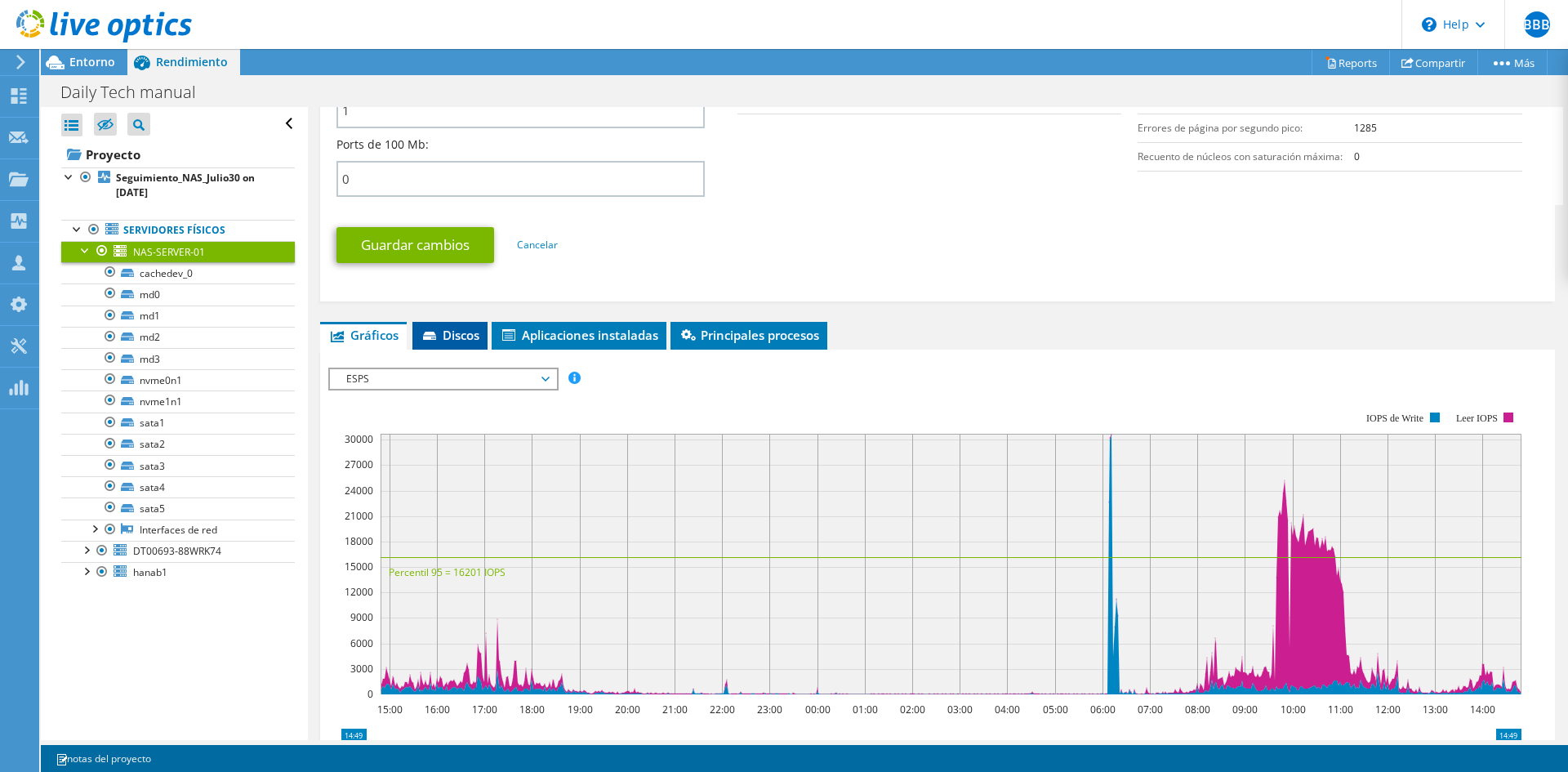 click on "Discos" at bounding box center (450, 335) 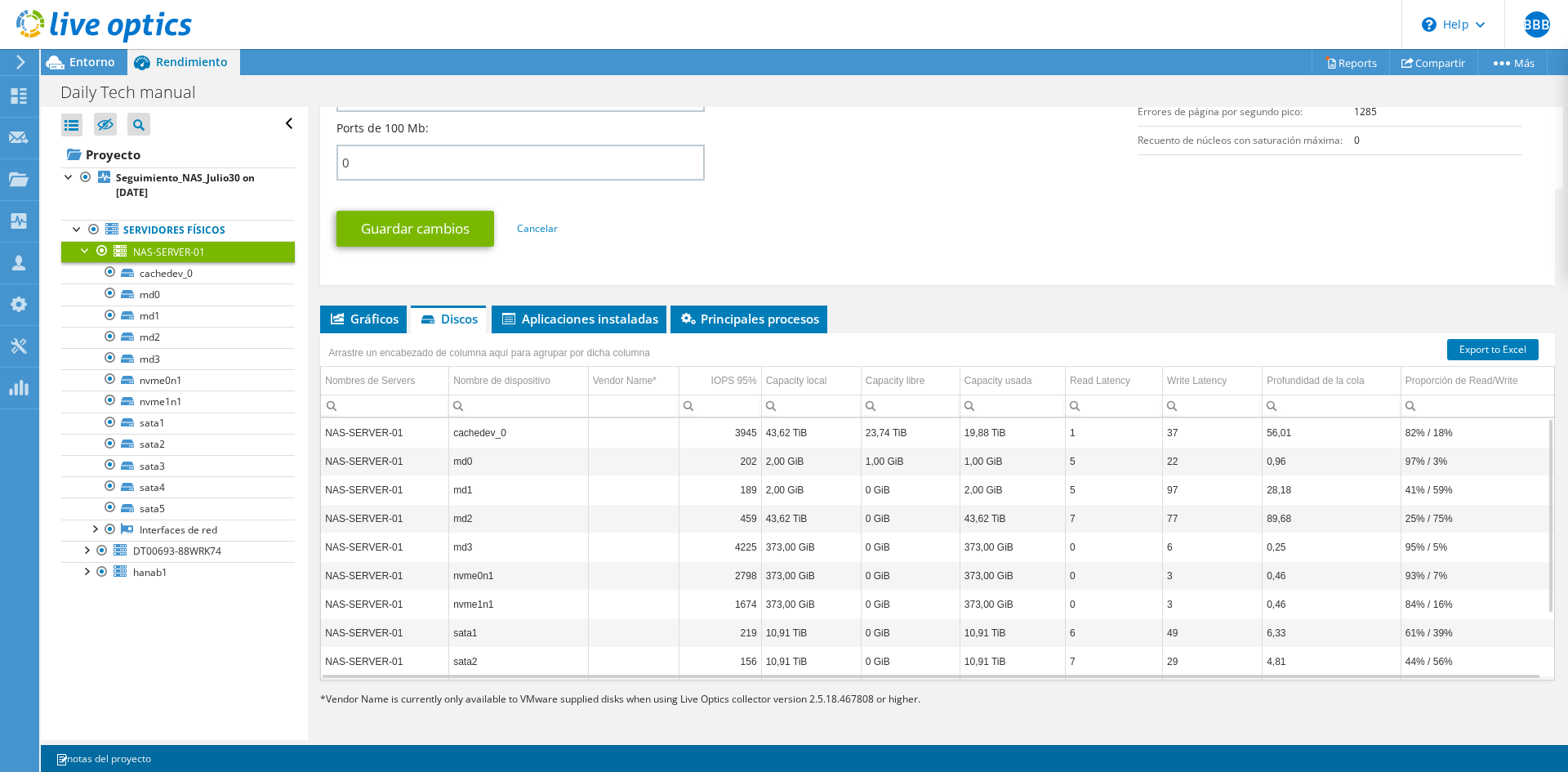scroll, scrollTop: 836, scrollLeft: 0, axis: vertical 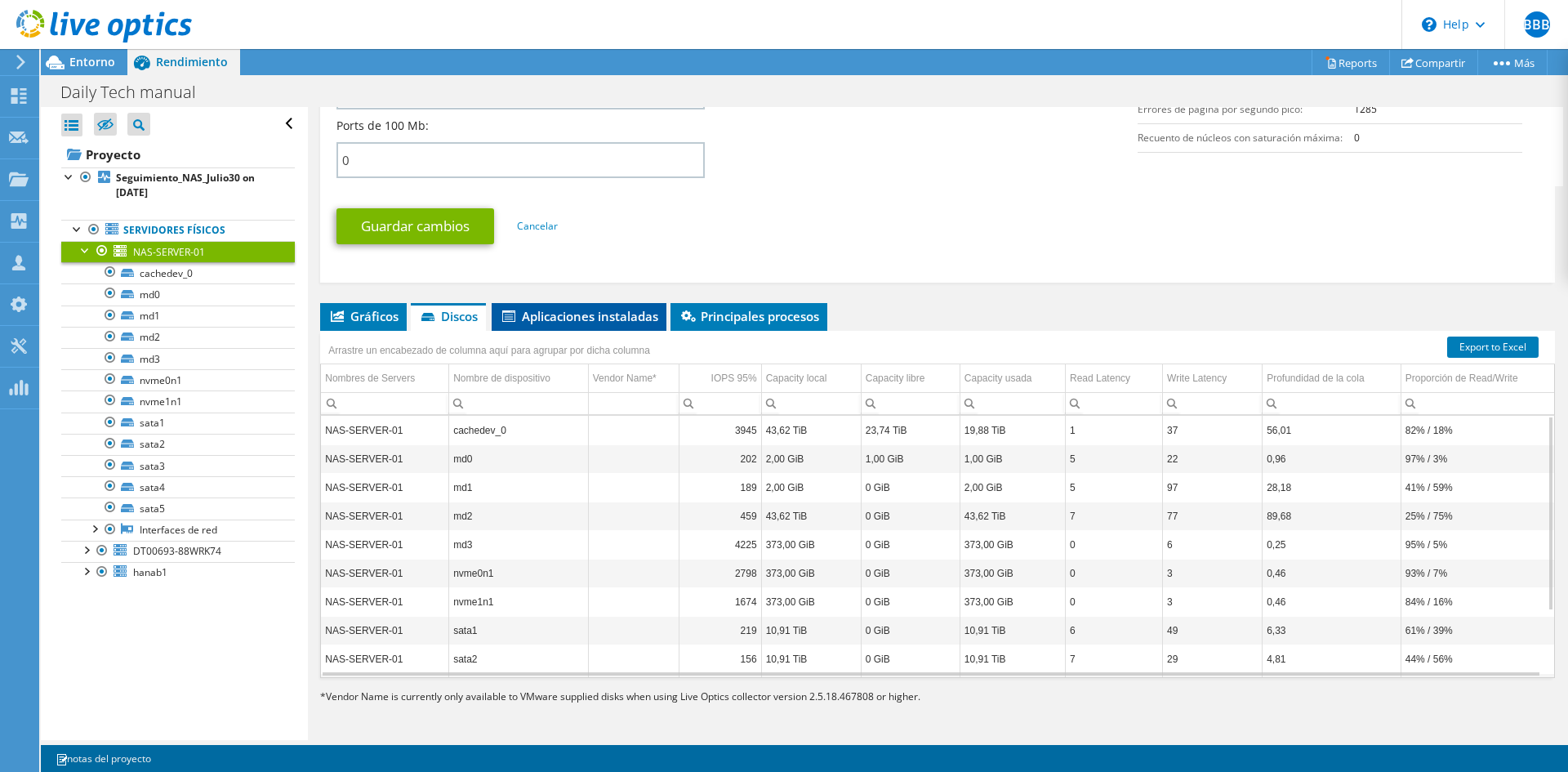 click on "Aplicaciones instaladas" at bounding box center (579, 316) 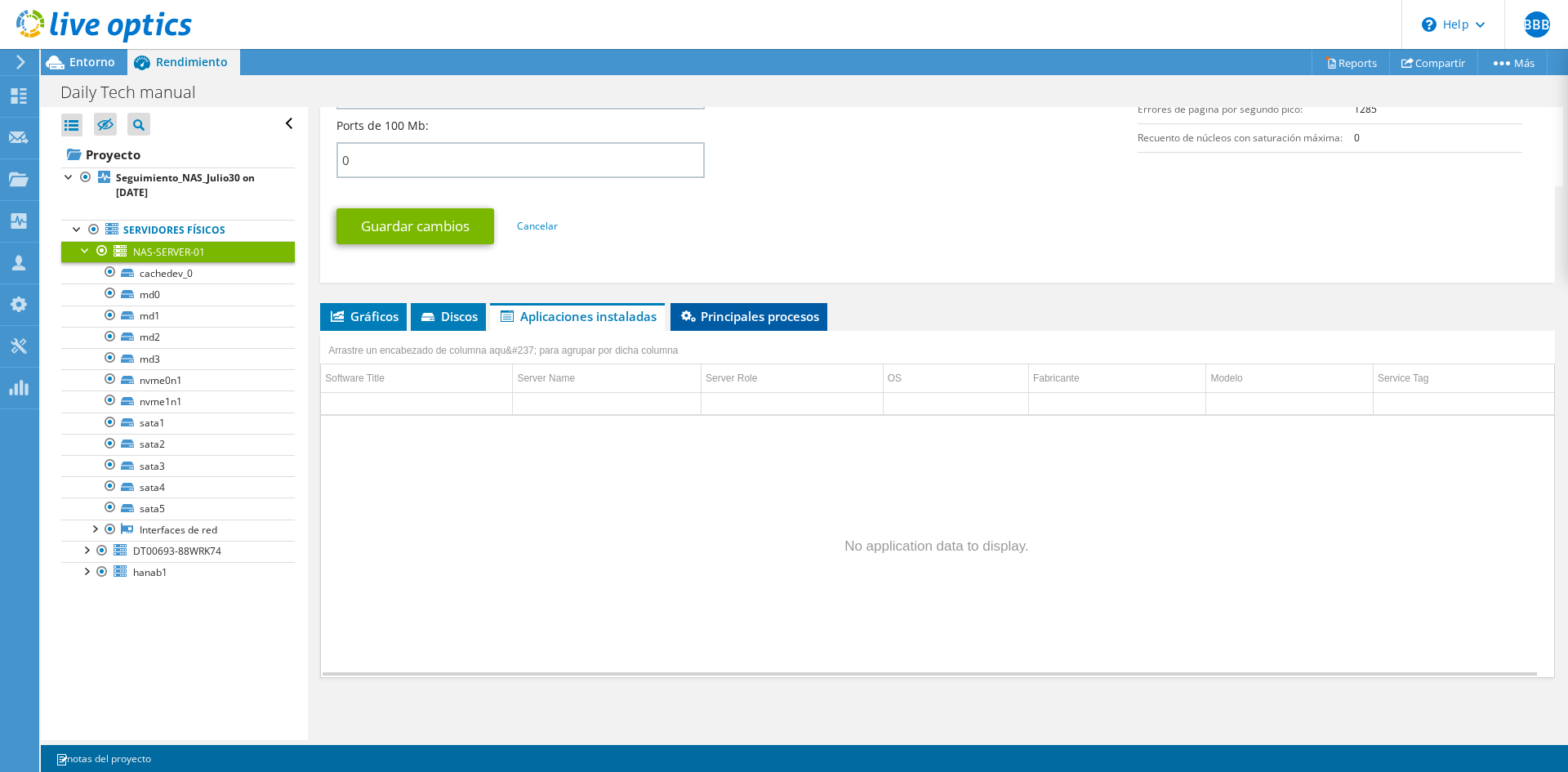 click on "Principales procesos" at bounding box center [749, 317] 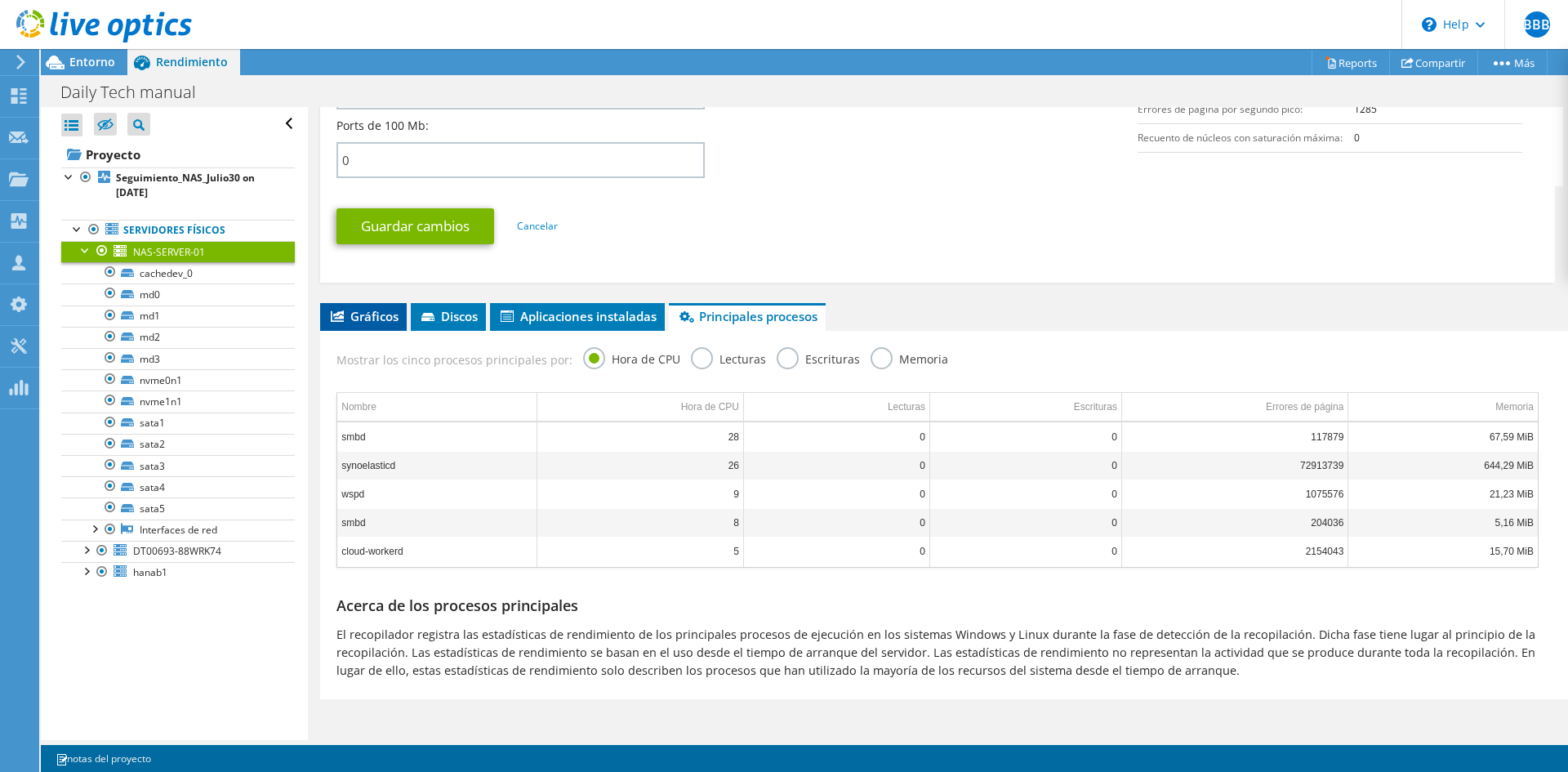 click on "Gráficos" at bounding box center (363, 316) 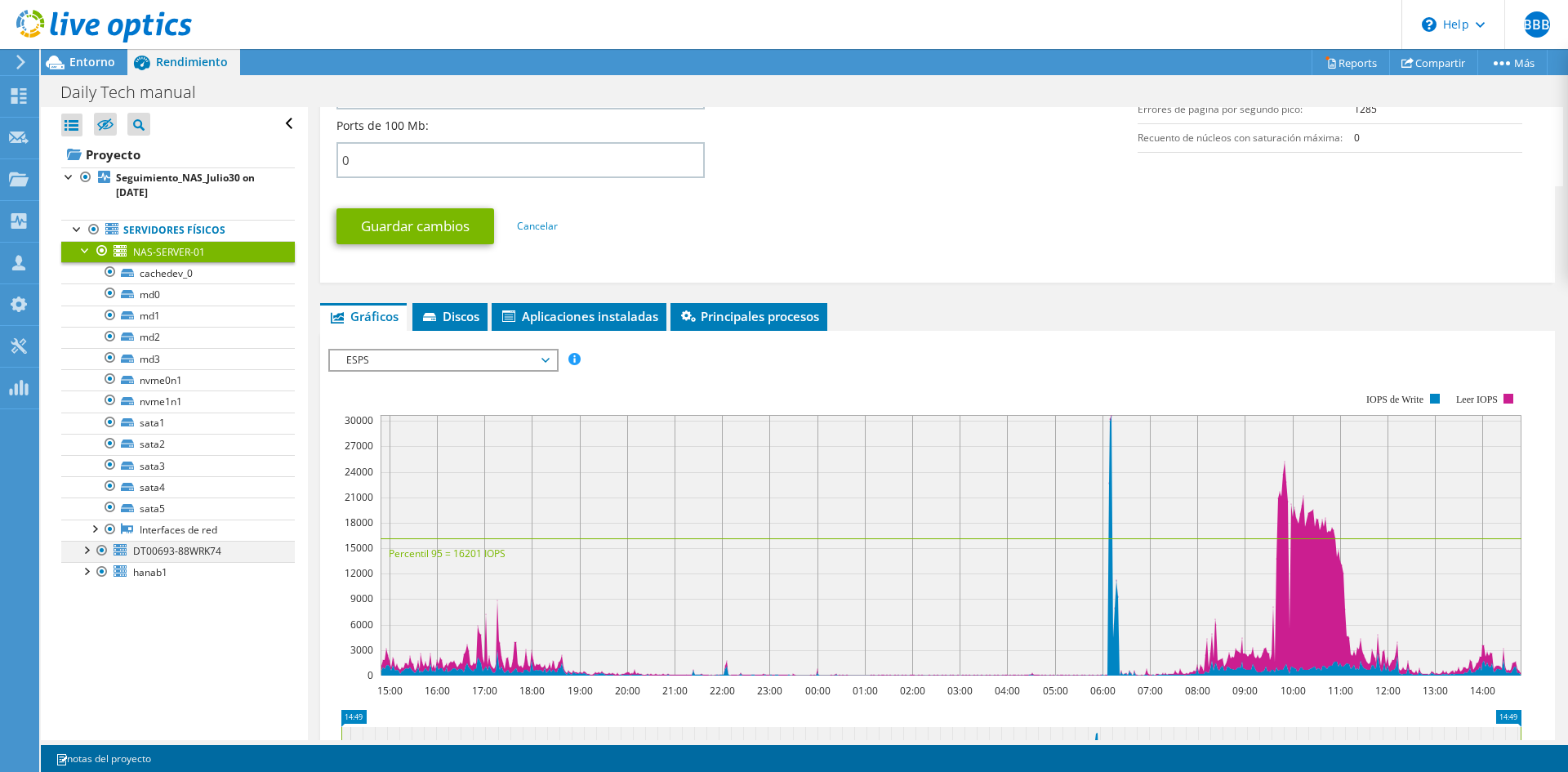 click at bounding box center [86, 549] 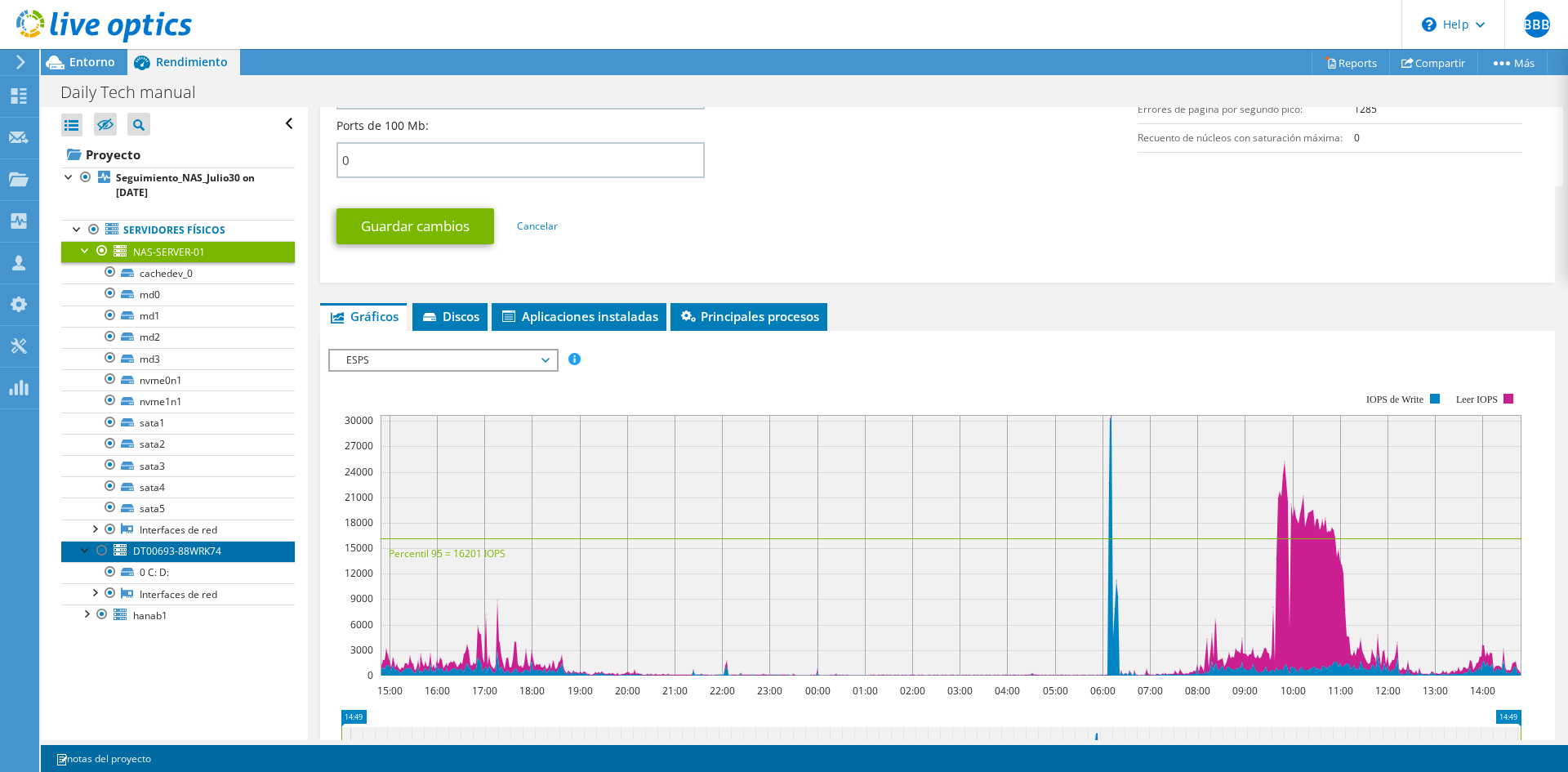 click on "DT00693-88WRK74" at bounding box center [177, 551] 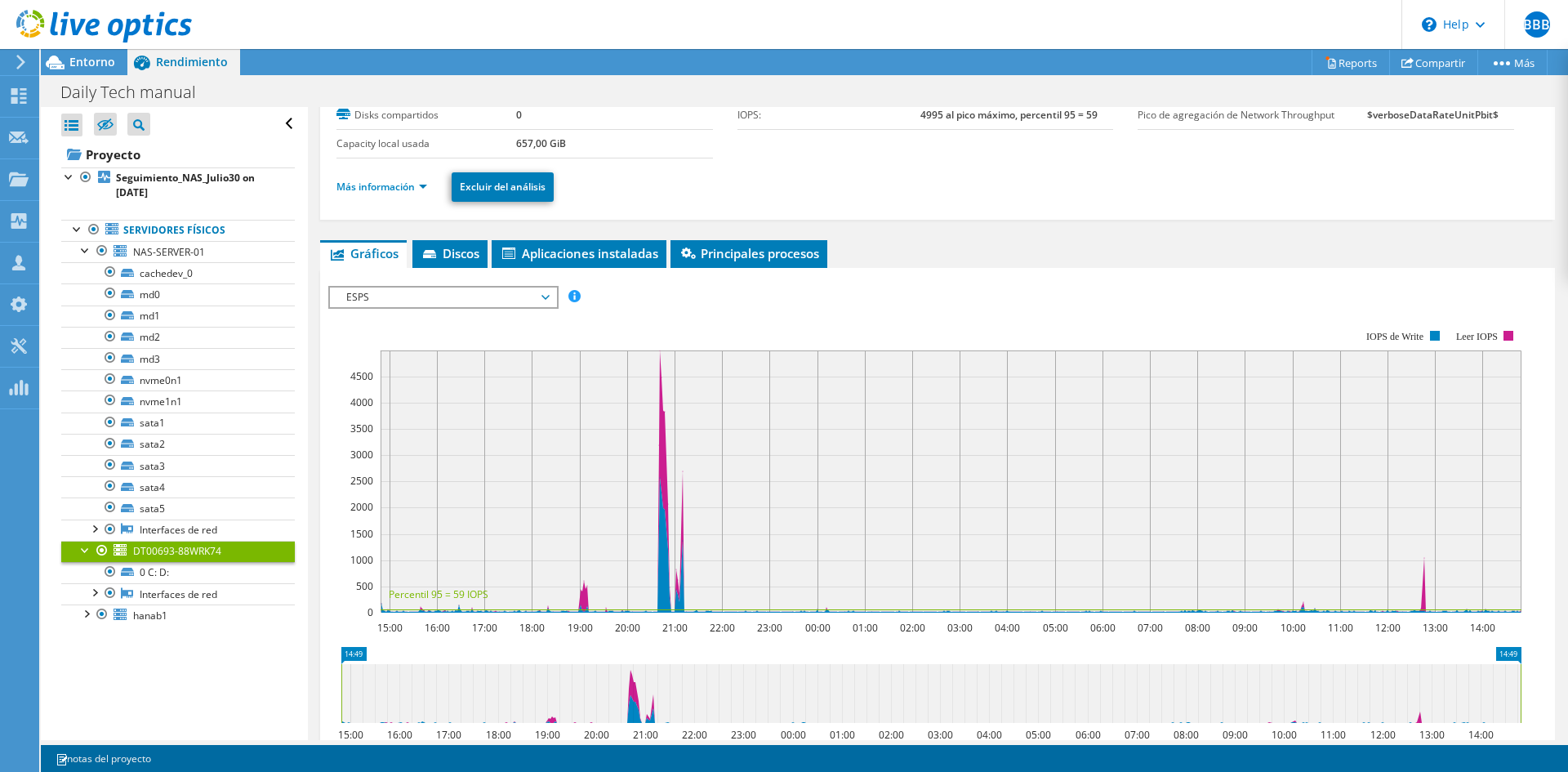 scroll, scrollTop: 0, scrollLeft: 0, axis: both 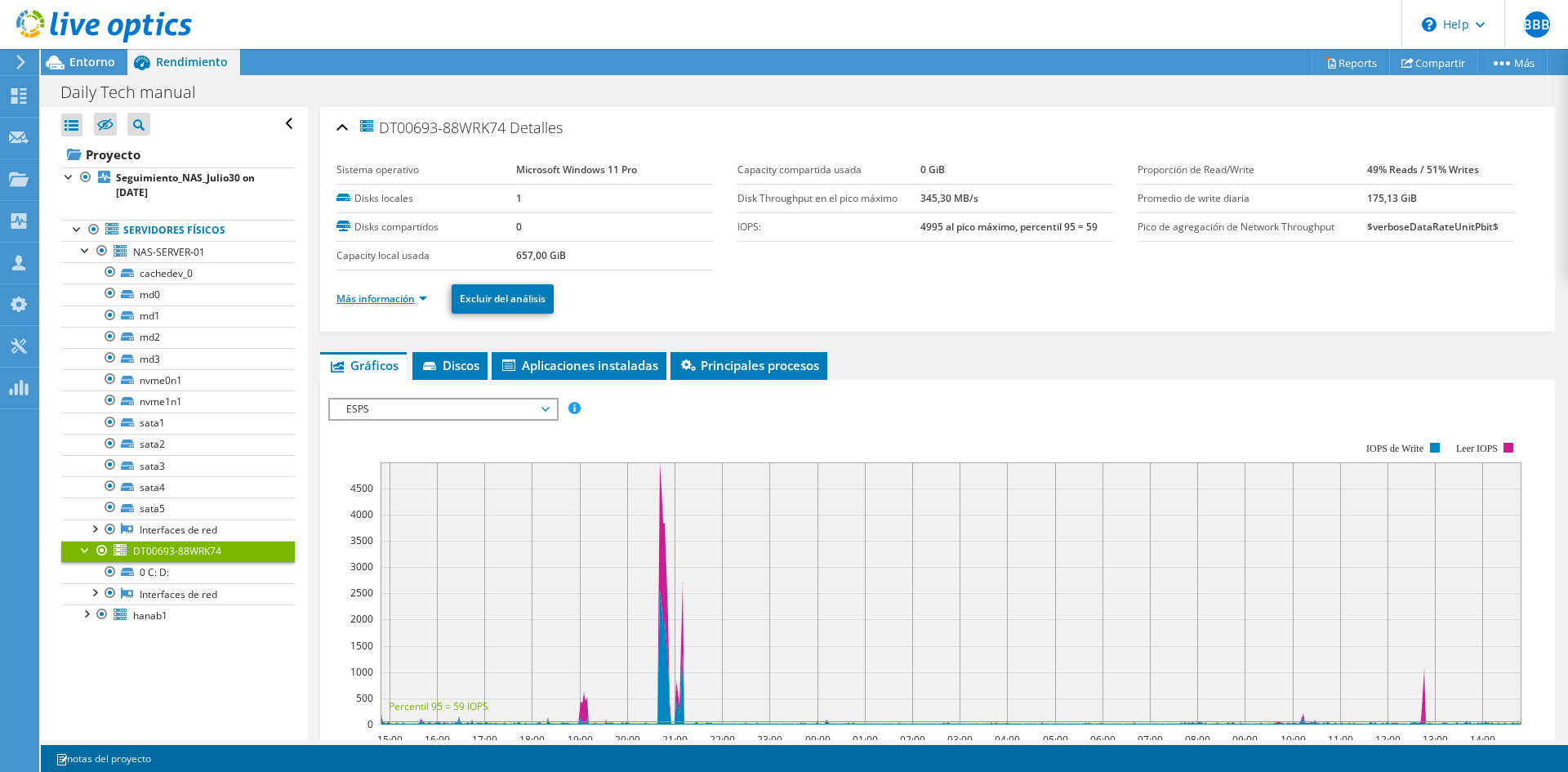 click on "Más información" at bounding box center (381, 298) 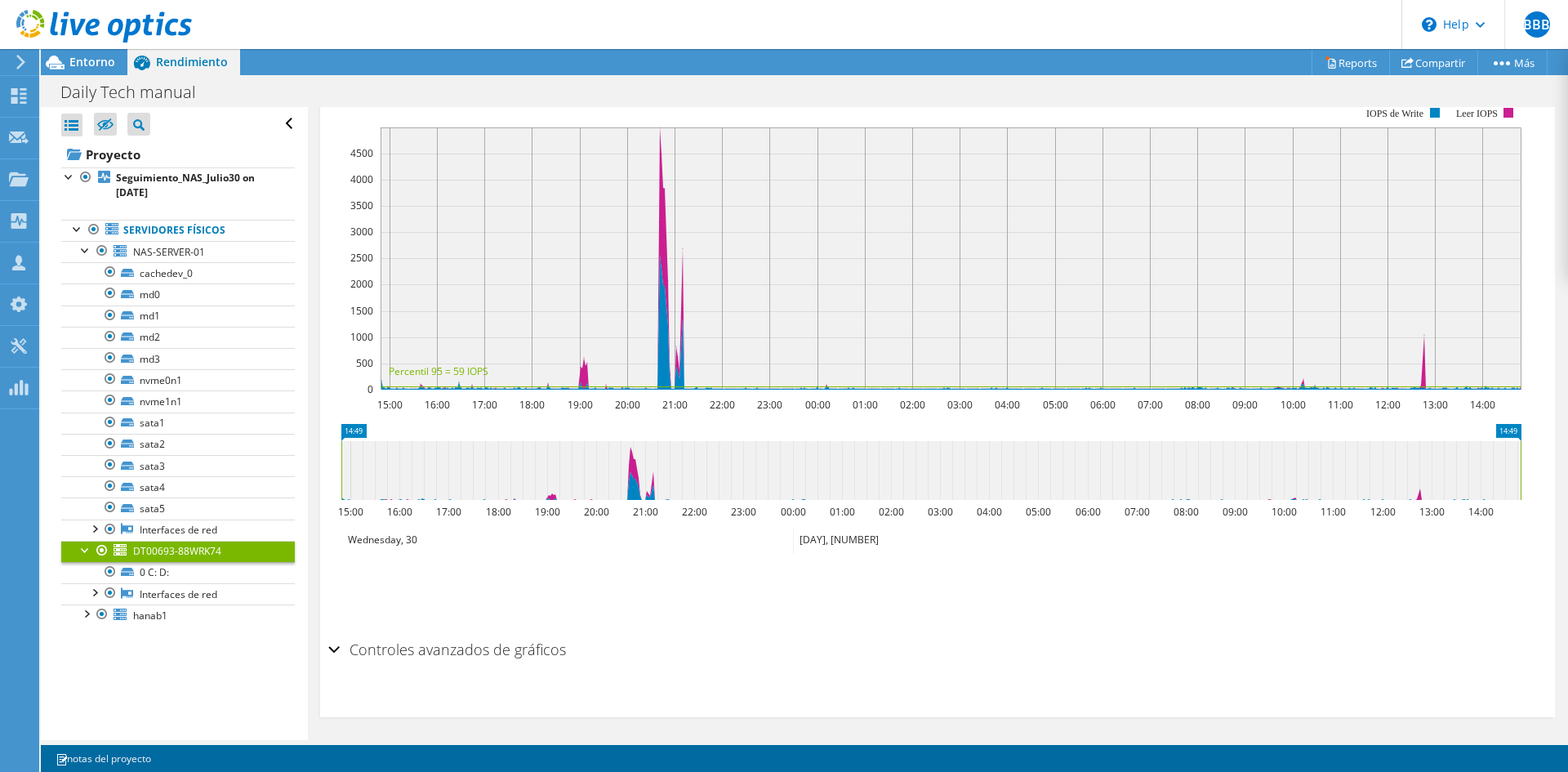 scroll, scrollTop: 1082, scrollLeft: 0, axis: vertical 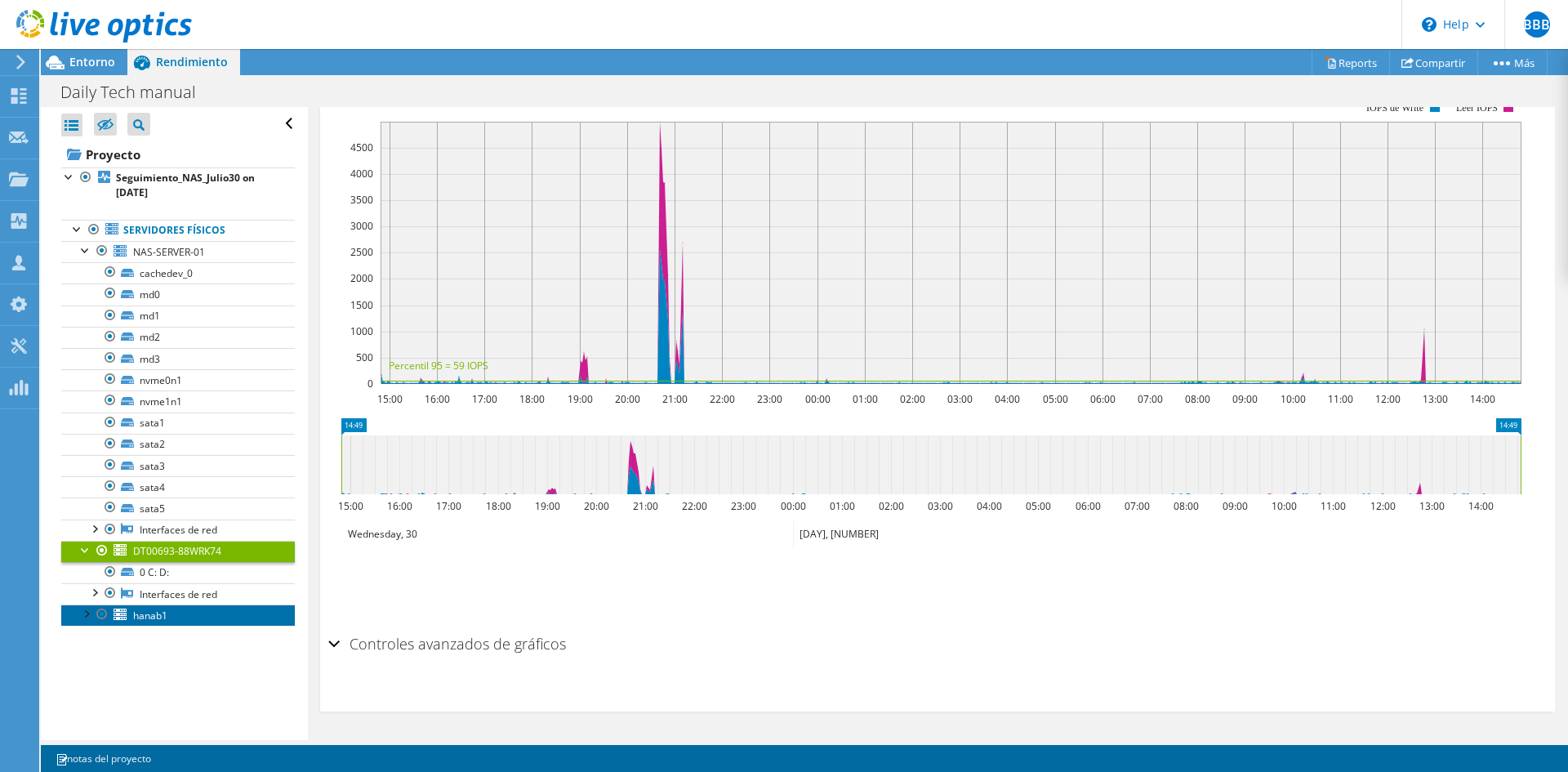 click on "hanab1" at bounding box center (150, 615) 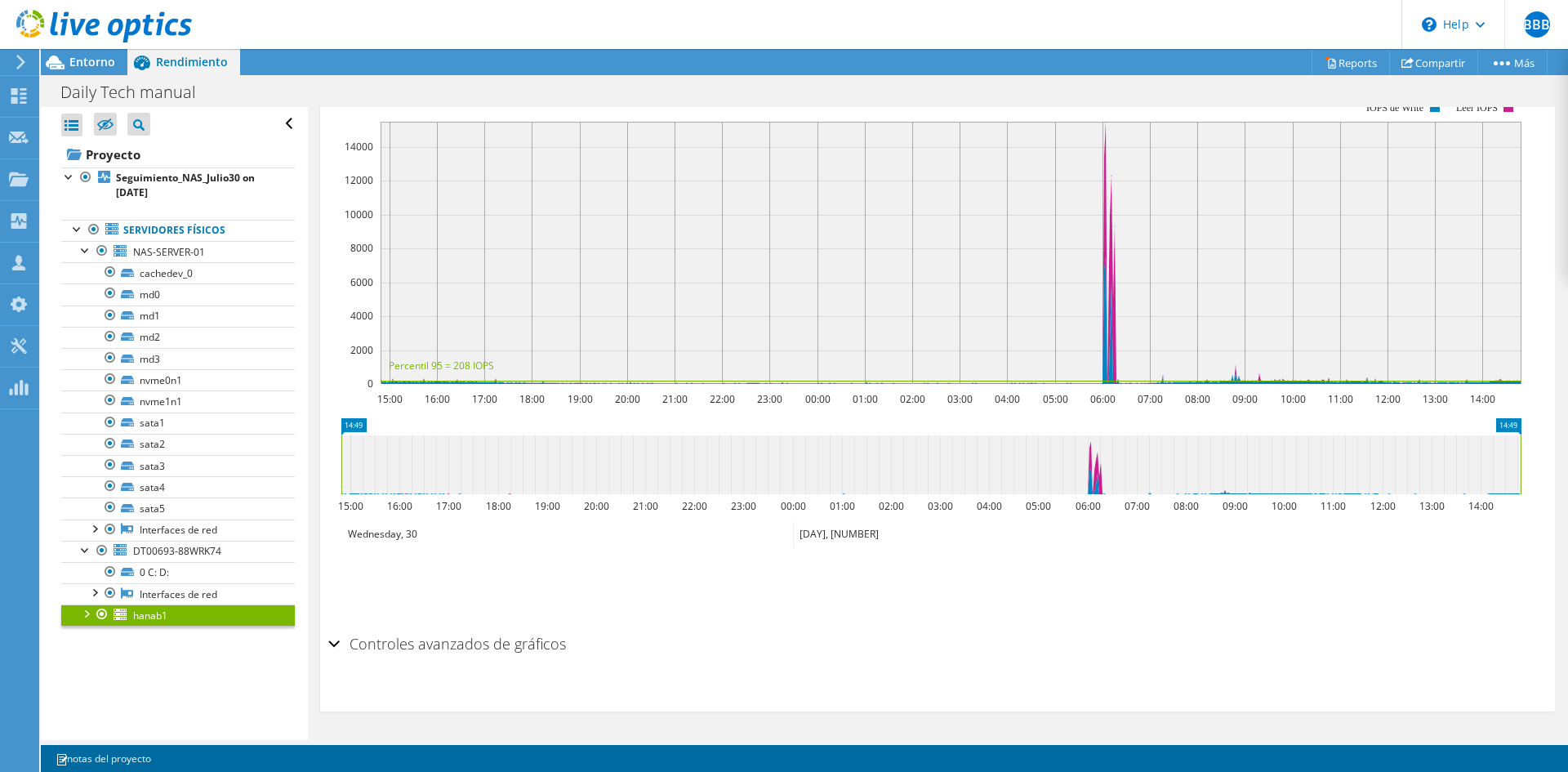 scroll, scrollTop: 426, scrollLeft: 0, axis: vertical 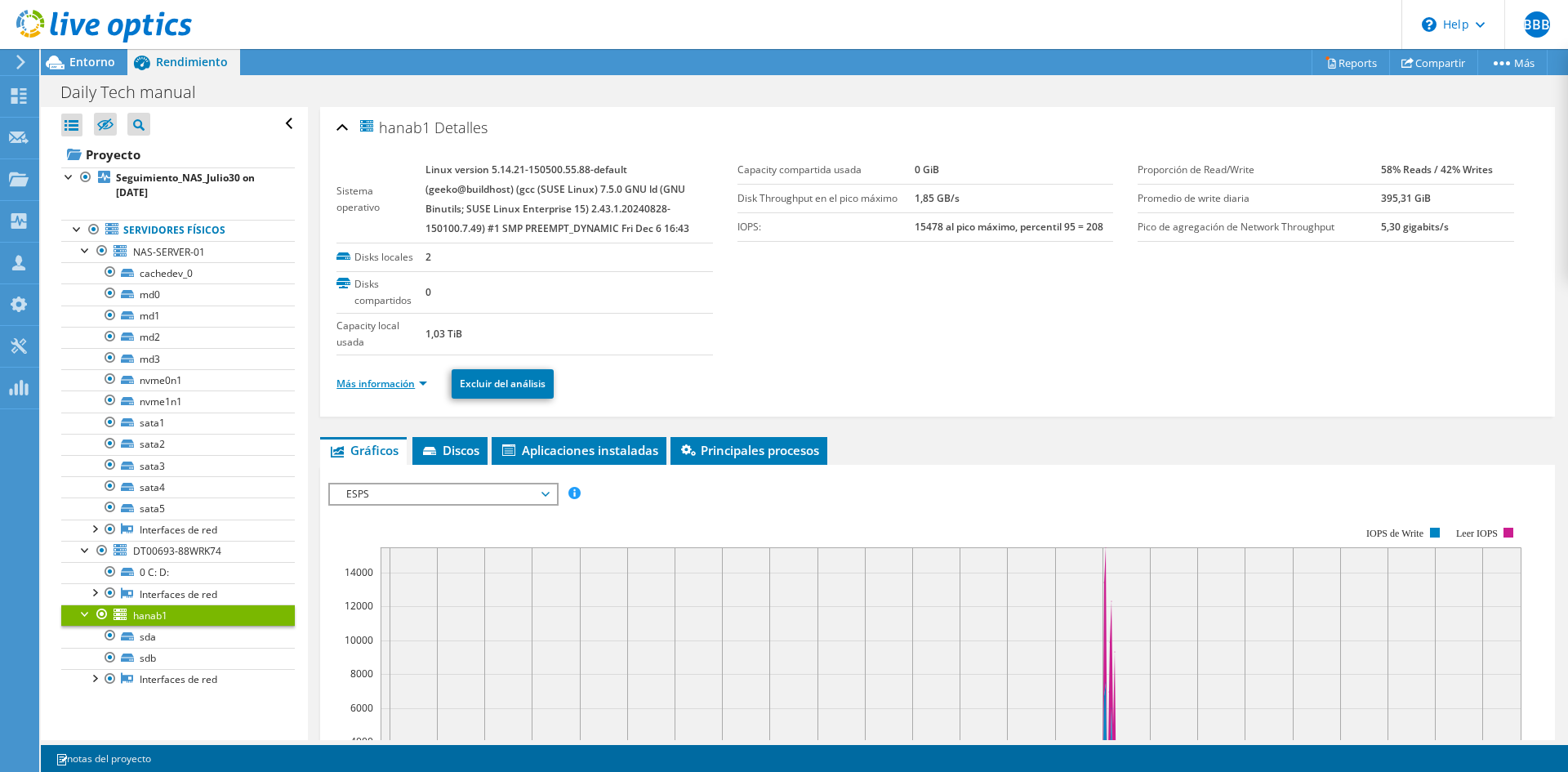 click on "Más información" at bounding box center (381, 383) 